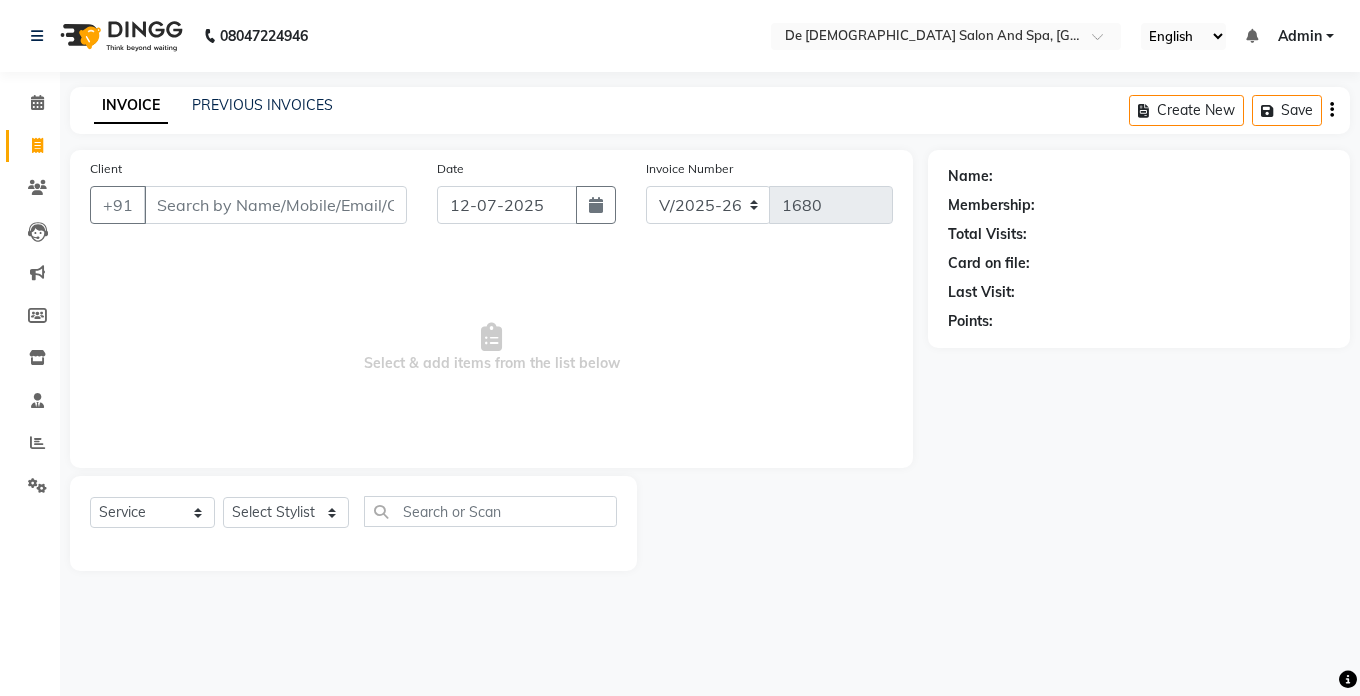 select on "6431" 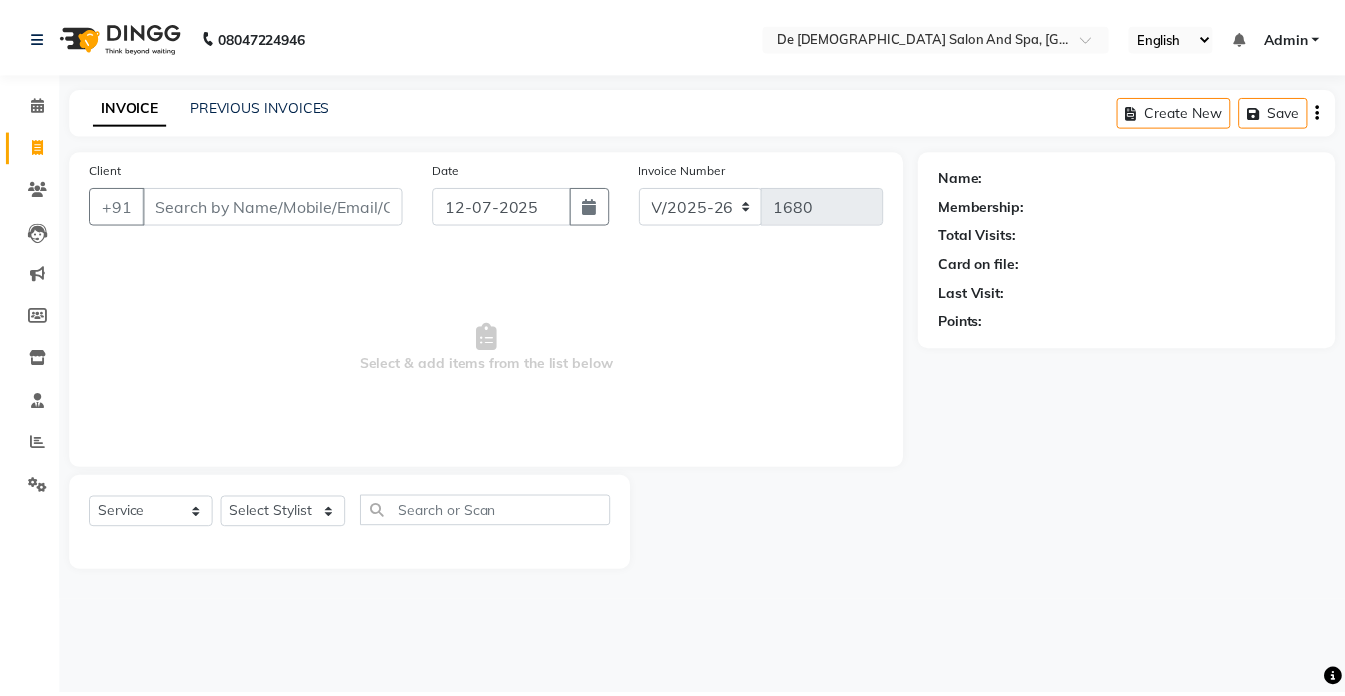 scroll, scrollTop: 0, scrollLeft: 0, axis: both 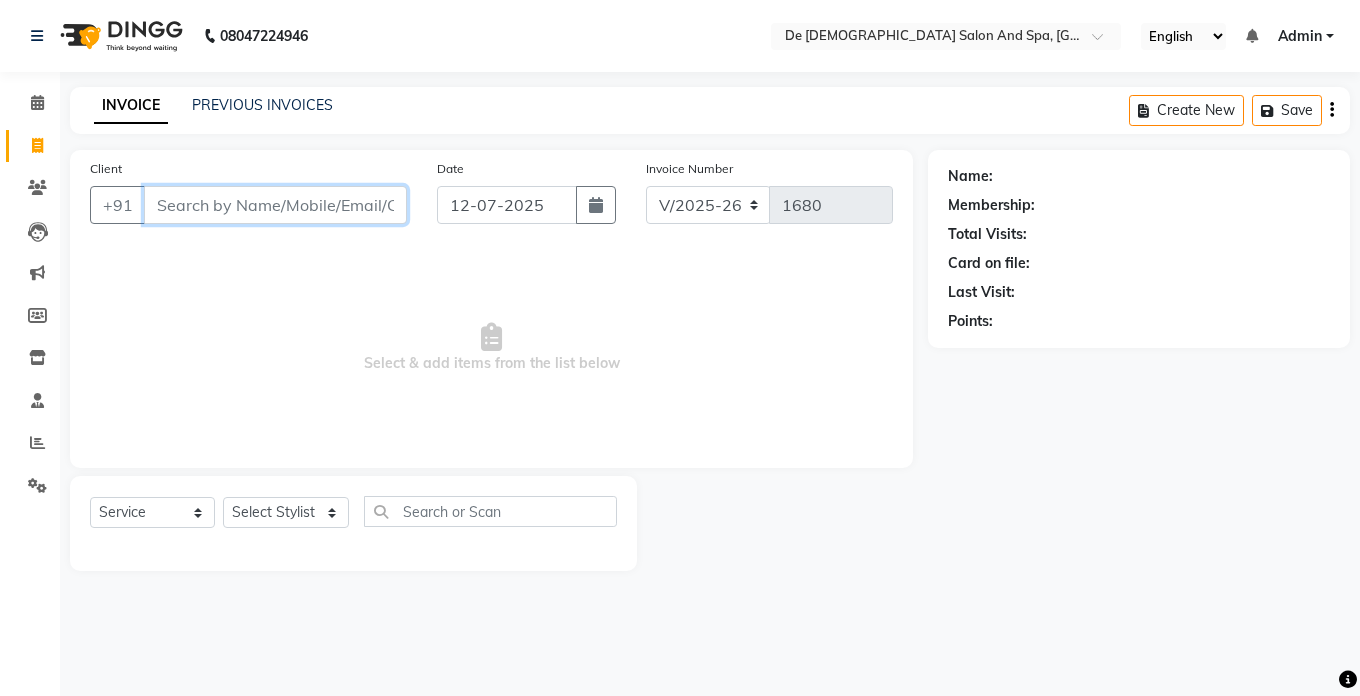 click on "Client" at bounding box center [275, 205] 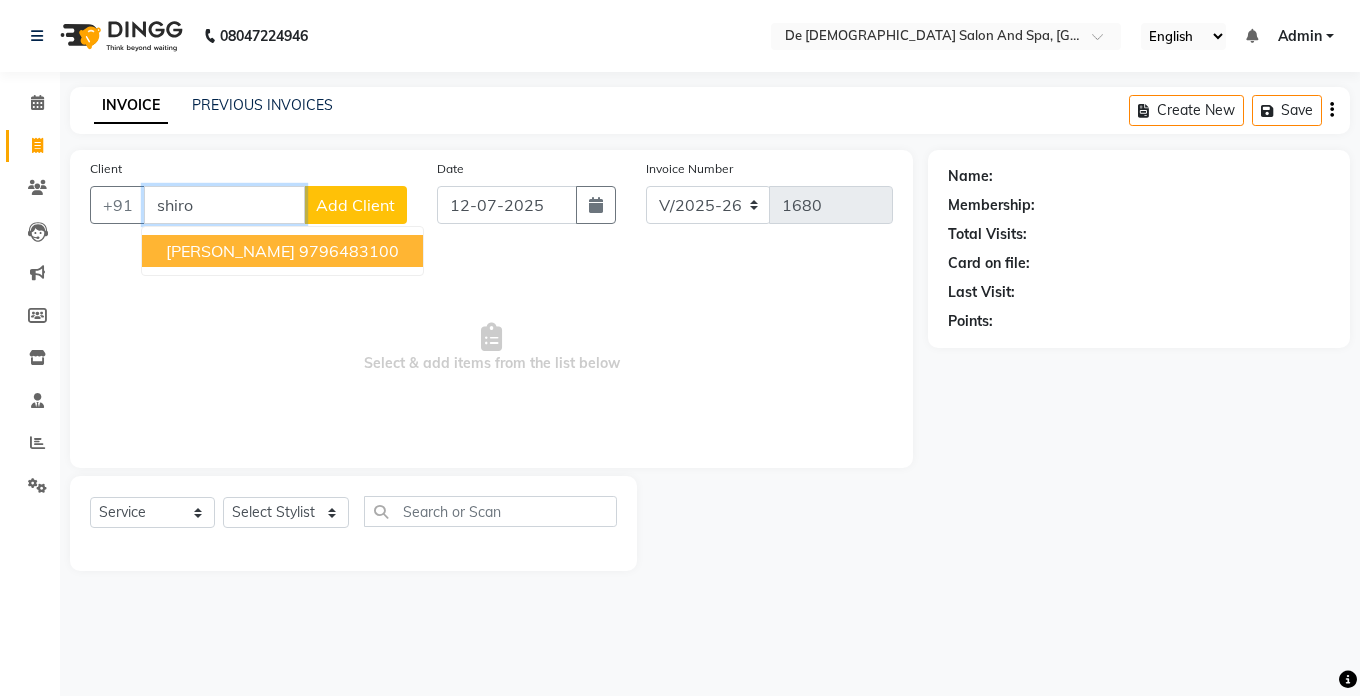 click on "Ms shiromani" at bounding box center (230, 251) 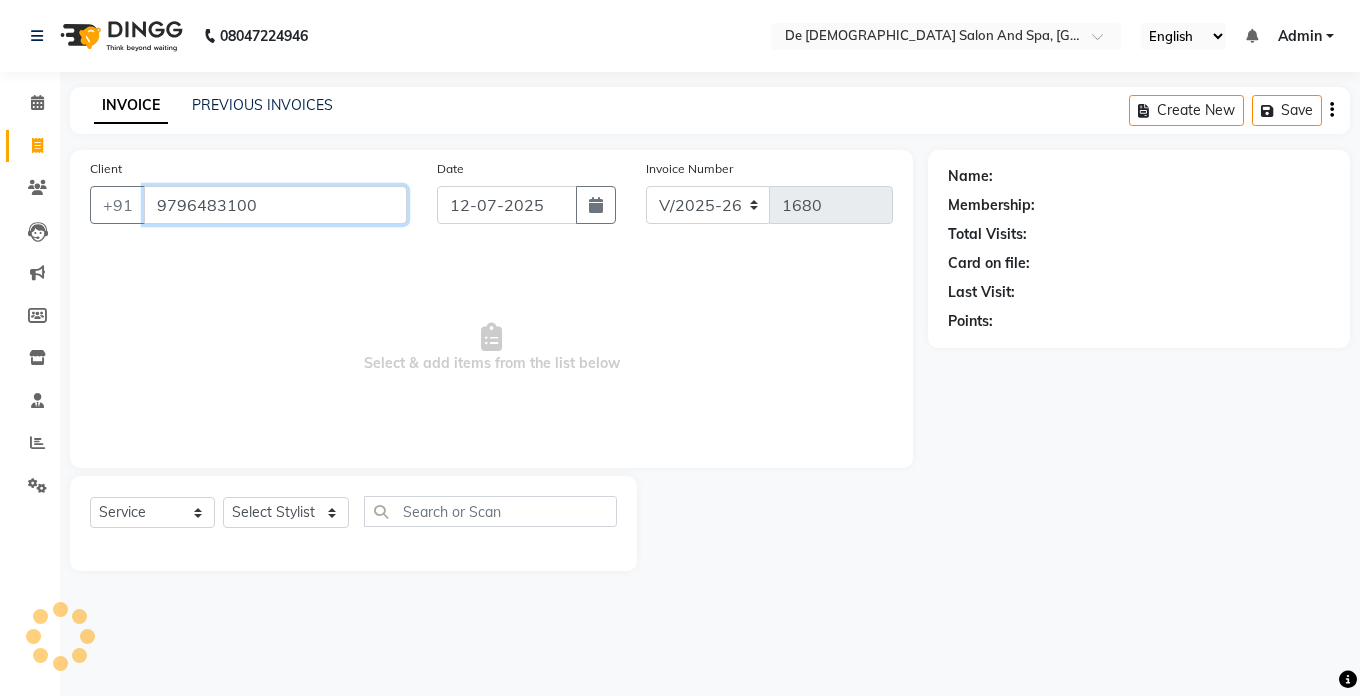 type on "9796483100" 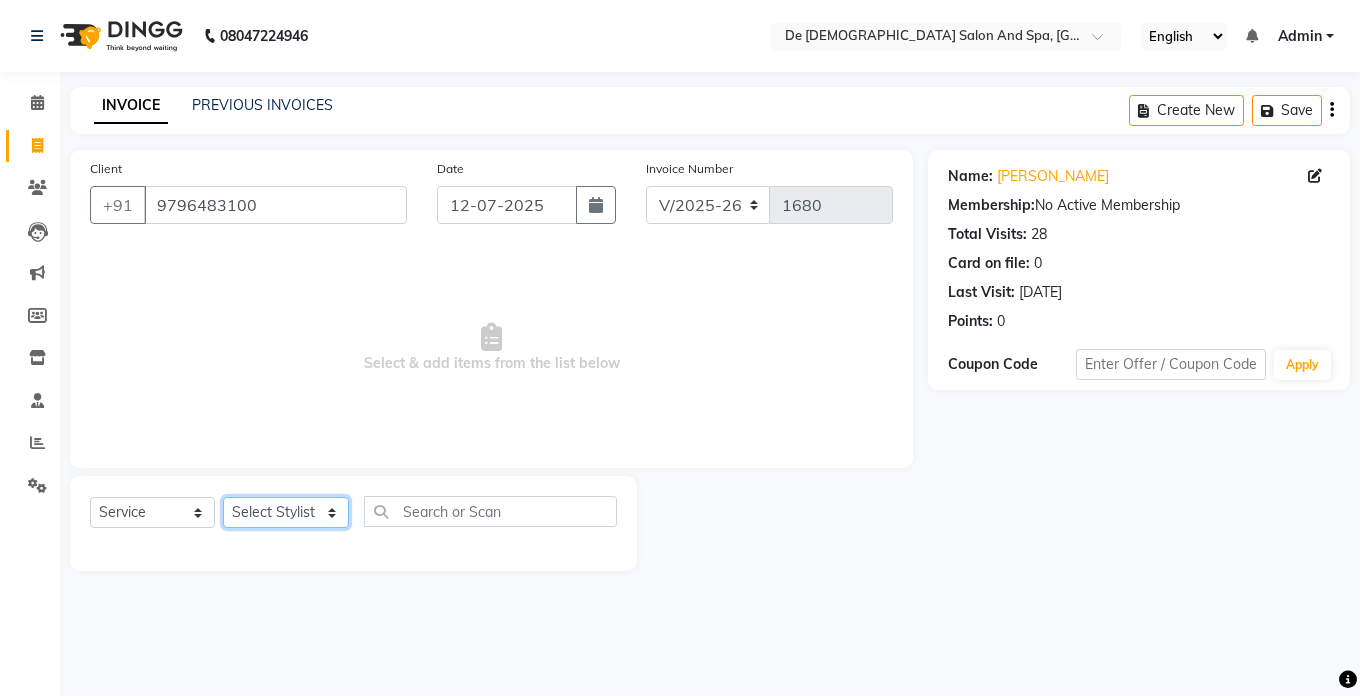 click on "Select Stylist akshay aman [PERSON_NAME] [PERSON_NAME]  [MEDICAL_DATA][PERSON_NAME] [PERSON_NAME] [DATE][PERSON_NAME]" 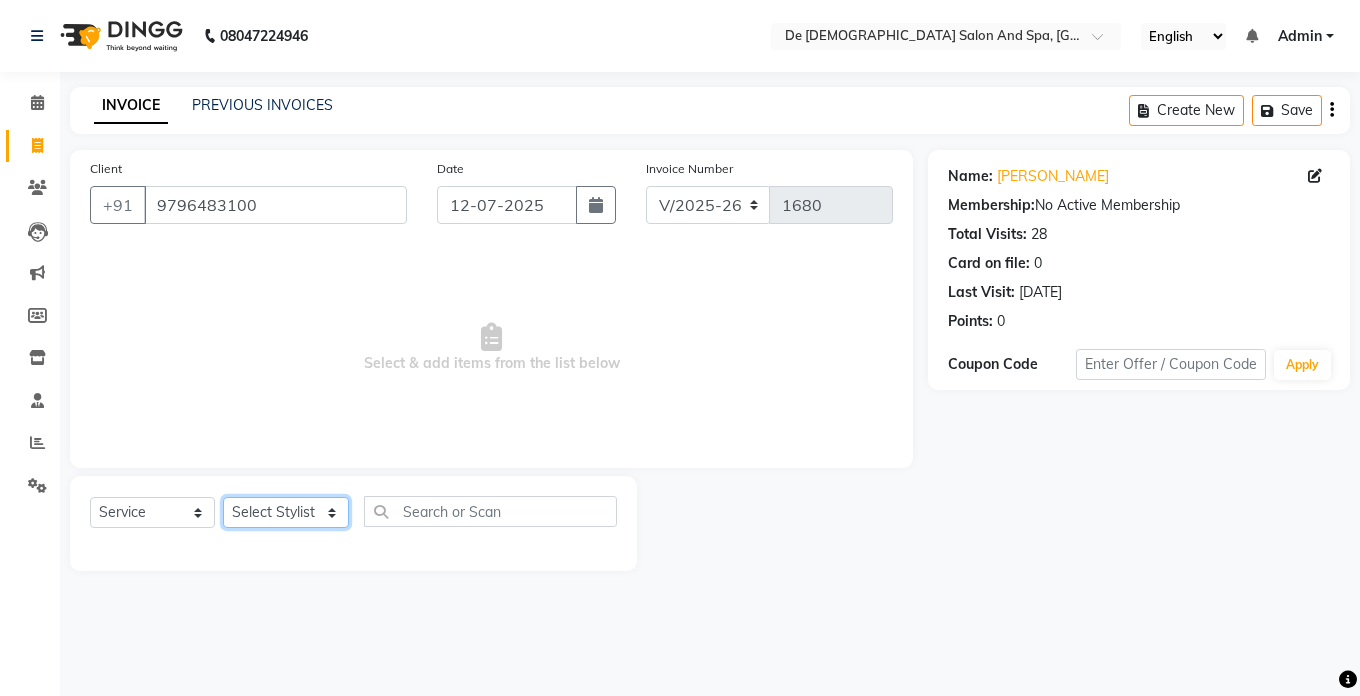 select on "55354" 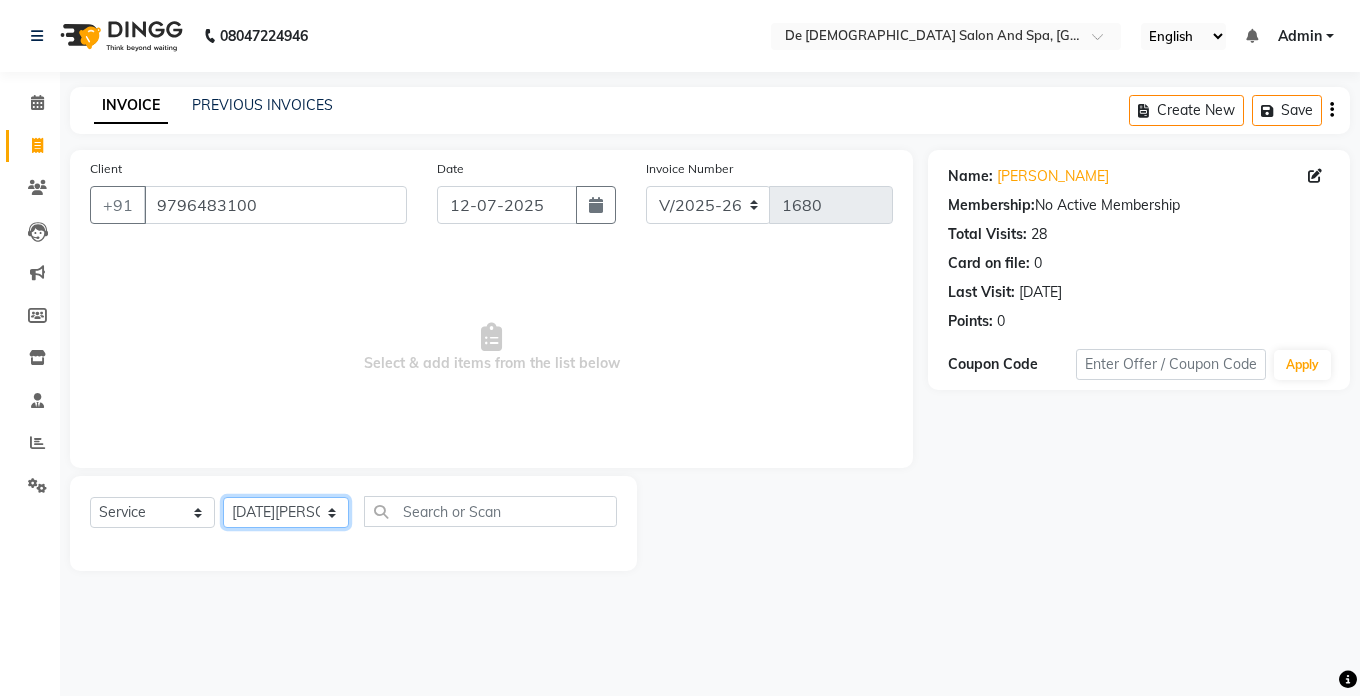 click on "Select Stylist akshay aman [PERSON_NAME] [PERSON_NAME]  [MEDICAL_DATA][PERSON_NAME] [PERSON_NAME] [DATE][PERSON_NAME]" 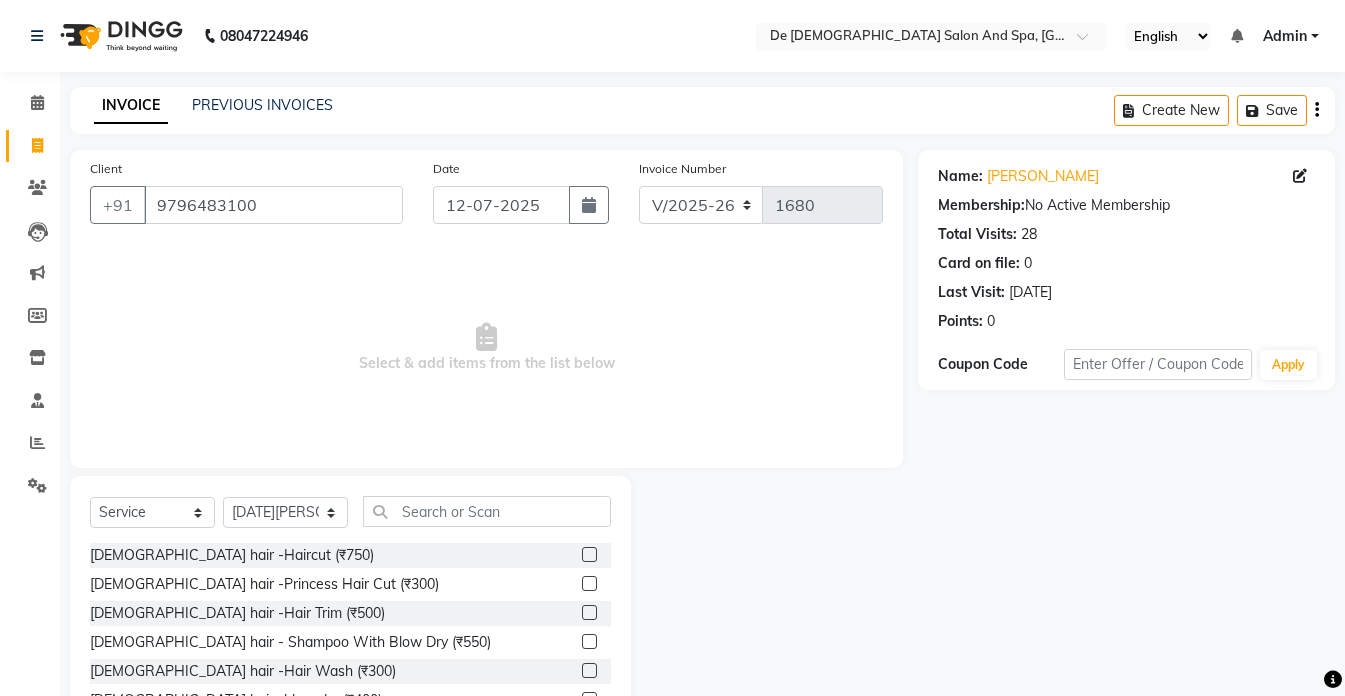 click on "Select  Service  Product  Membership  Package Voucher Prepaid Gift Card  Select Stylist akshay aman Arman Ashwani gunraj megha  nikita thappa nisha parveen shafali vishu kumar Female hair -Haircut (₹750)  Female hair -Princess Hair Cut (₹300)  Female hair -Hair Trim (₹500)  Female hair - Shampoo With Blow Dry (₹550)  Female hair -Hair Wash (₹300)  Female hair -blow dry (₹400)  Female hair -Bob cut (₹500)  Female hair -Curtain bangs (₹500)  Female hair -splitends (₹499)  Female Hair - Straighting (₹800)  Female Hair -Straighting With Wash (₹1000)  Female Hair -Curls  (₹800)  Female Hair - Curls With Wash (₹1200)  Female Hair - Crimping (₹600)  Hair Chemical-Rebounding. (₹7000)  Hair Chemical-Keratin. (₹6000)  Hair Chemical-Smoothning (₹6500)  Hair Chemical-Kerasmooth (₹11000)  Hair Chemical-nano plastica (₹8000)  Hair Chemical-Botox (₹5000)  Hair Chemical - Relaxing threapy (₹7000)  Hair Spa-loreal Spa (₹1600)  Hair Spa-RAPID RESTORE (₹2500)   Men-Haircut (₹450)" 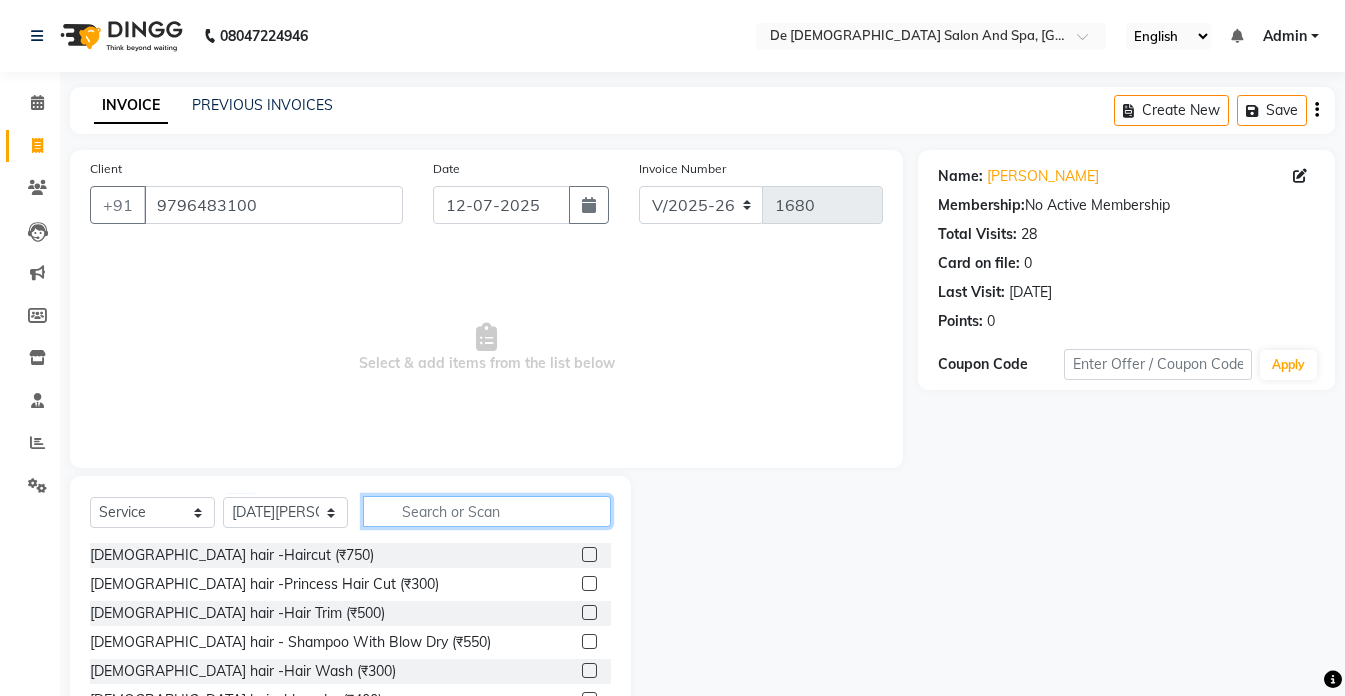 click 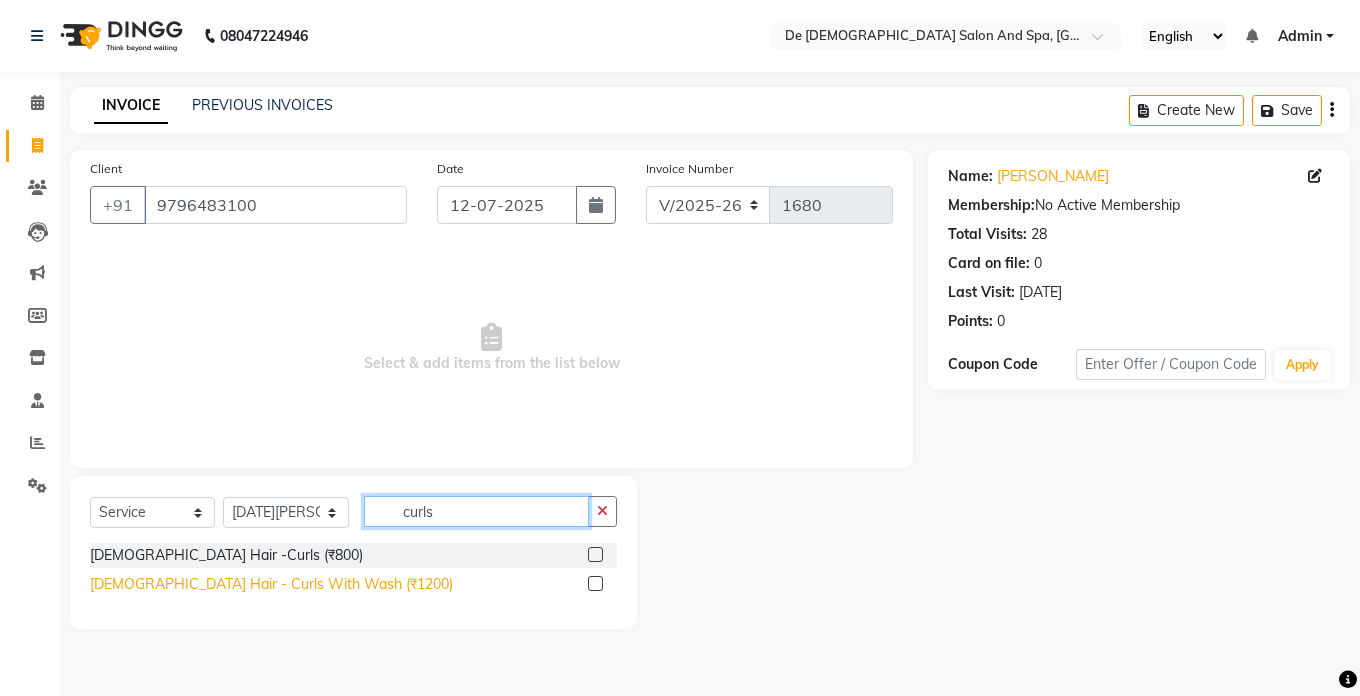 type on "curls" 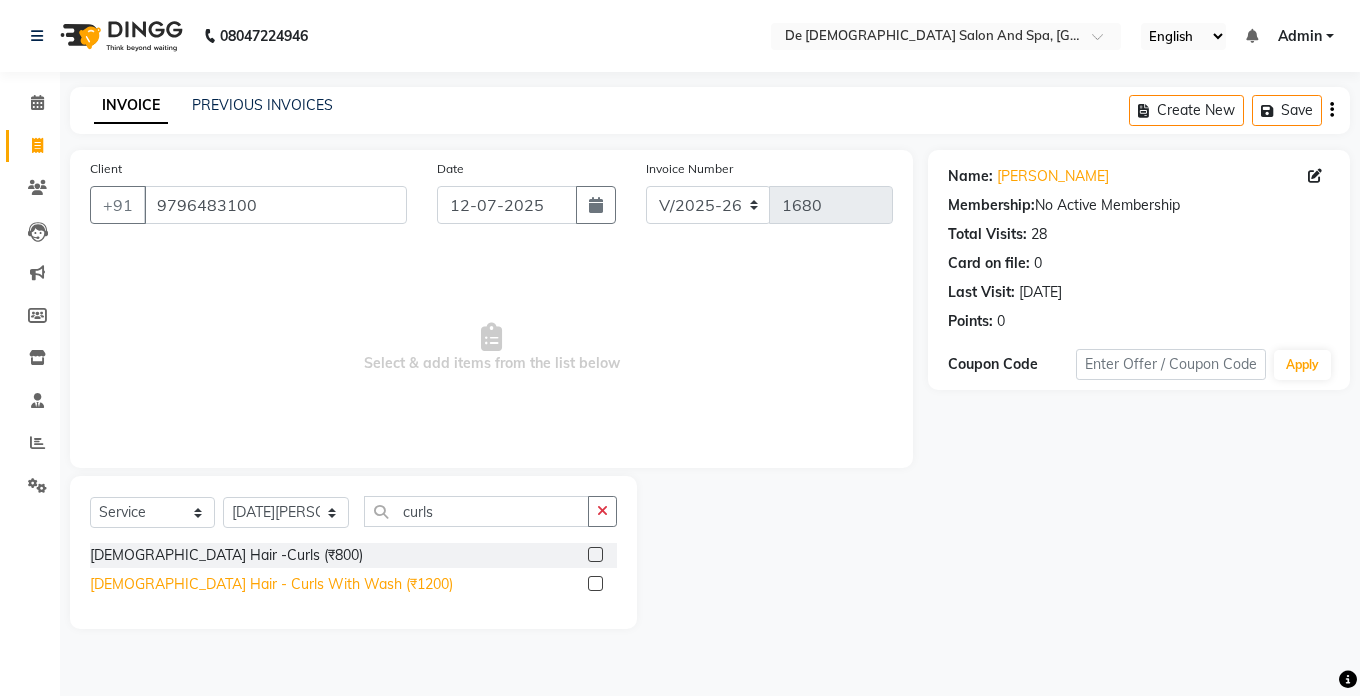 click on "[DEMOGRAPHIC_DATA] Hair - Curls With Wash (₹1200)" 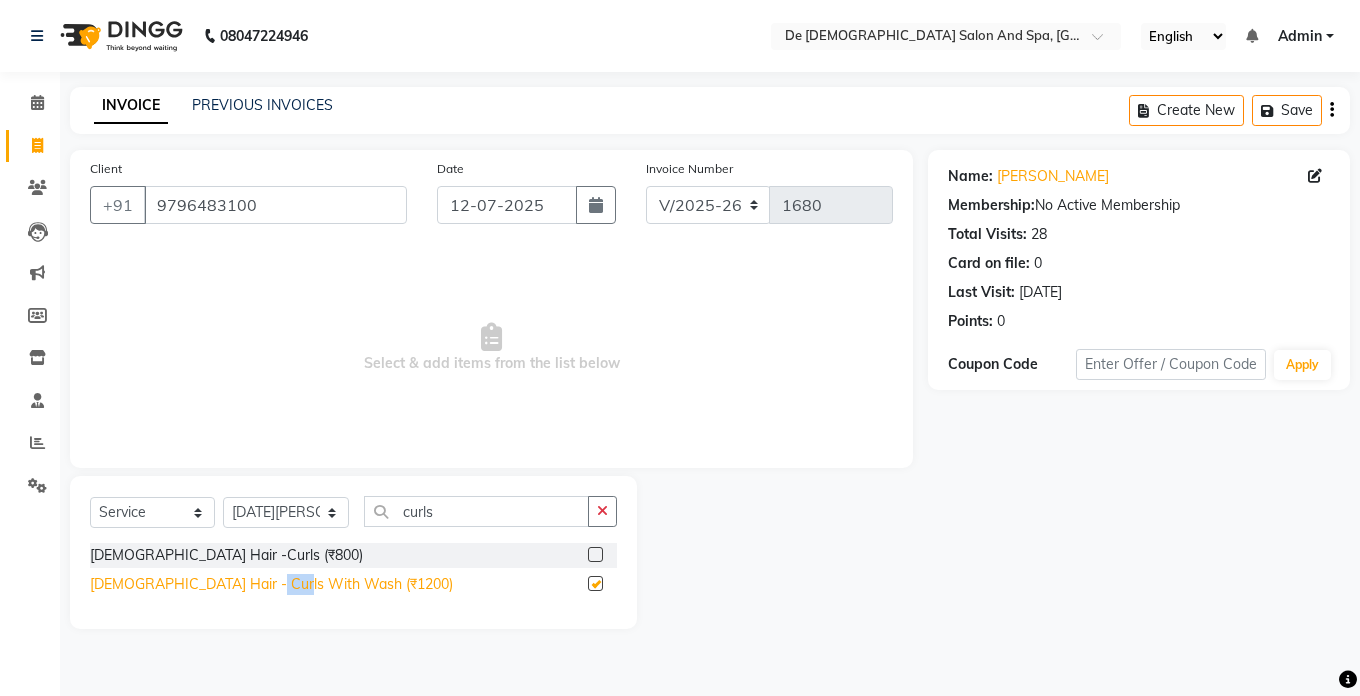 click on "[DEMOGRAPHIC_DATA] Hair - Curls With Wash (₹1200)" 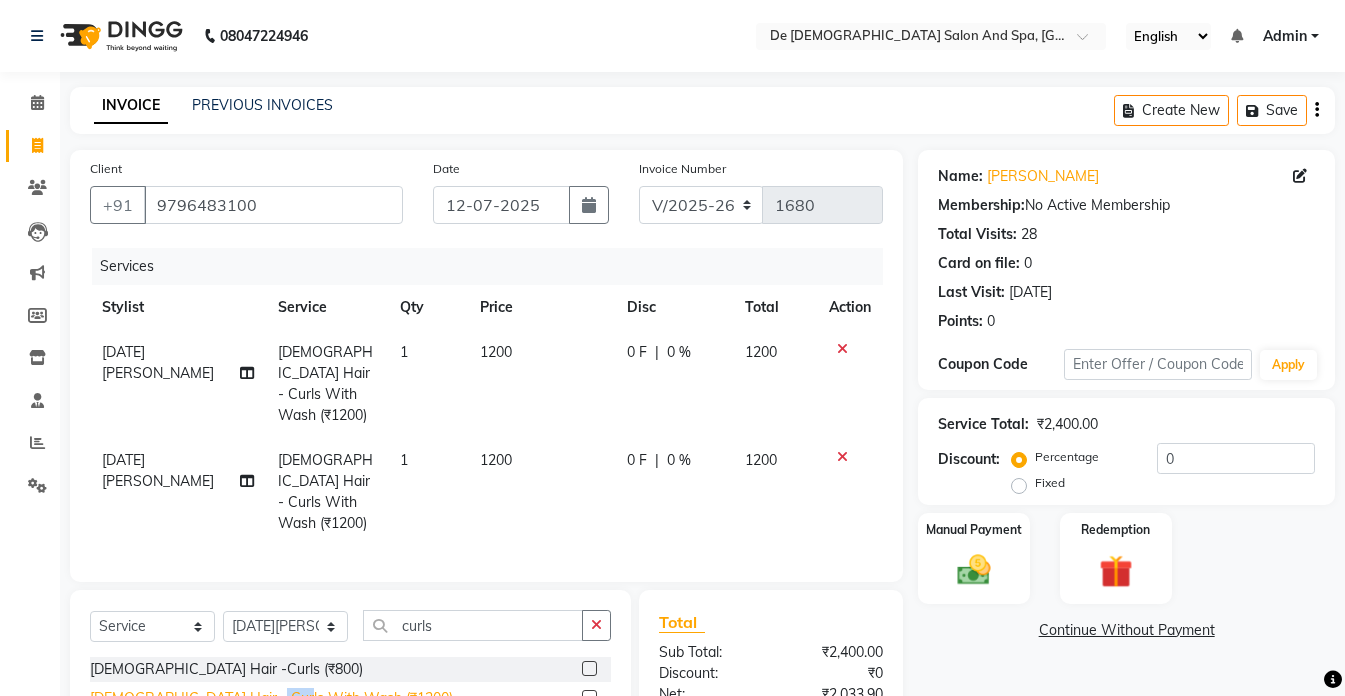 checkbox on "false" 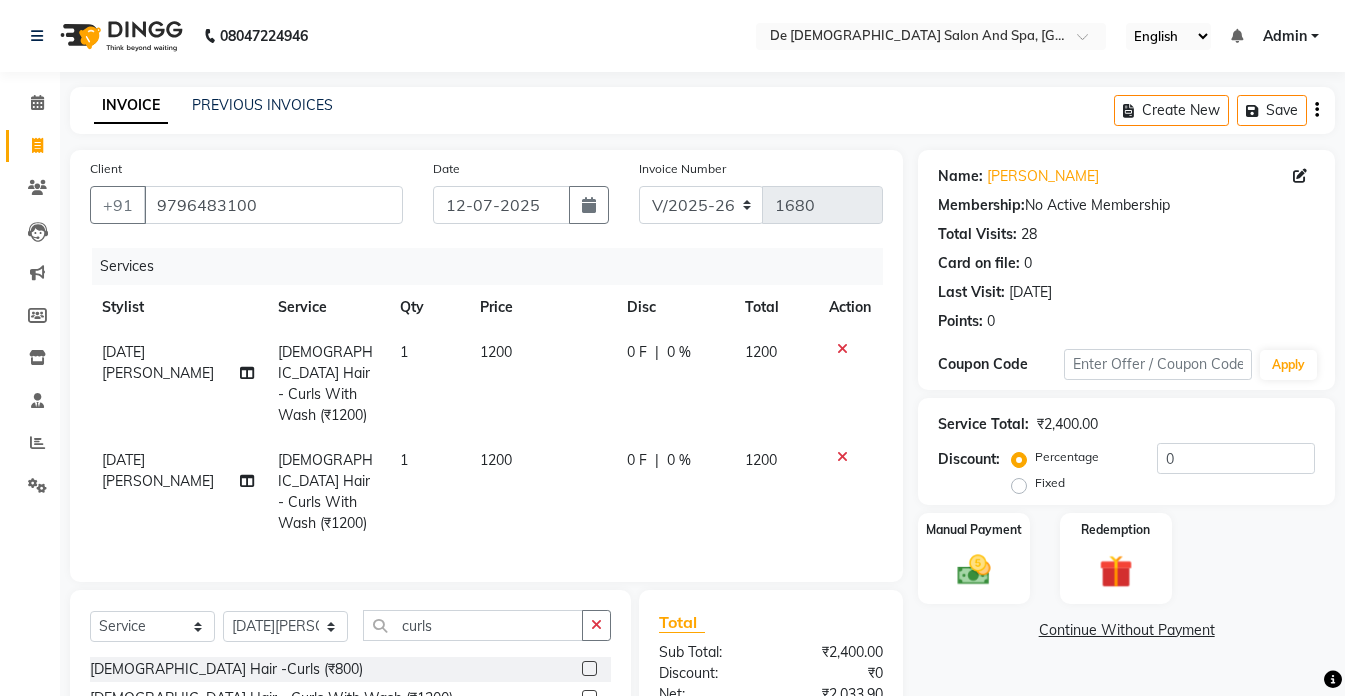 click 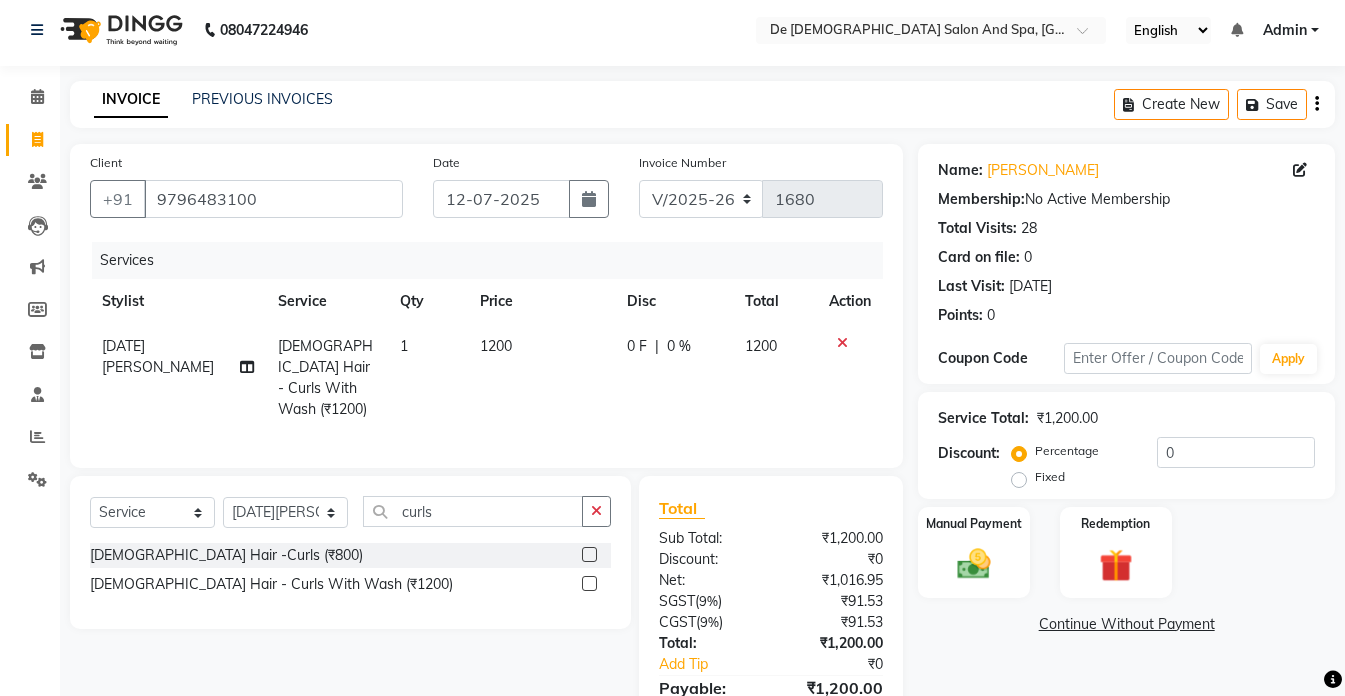 scroll, scrollTop: 104, scrollLeft: 0, axis: vertical 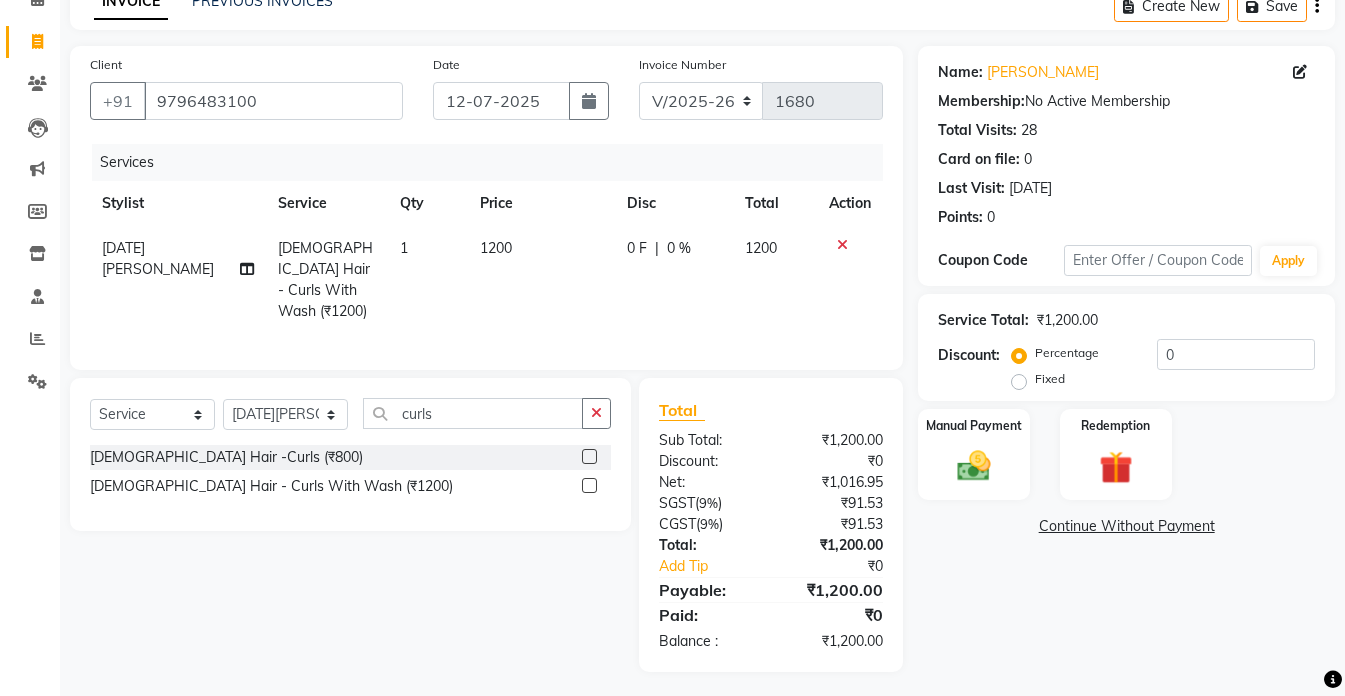 click on "1200" 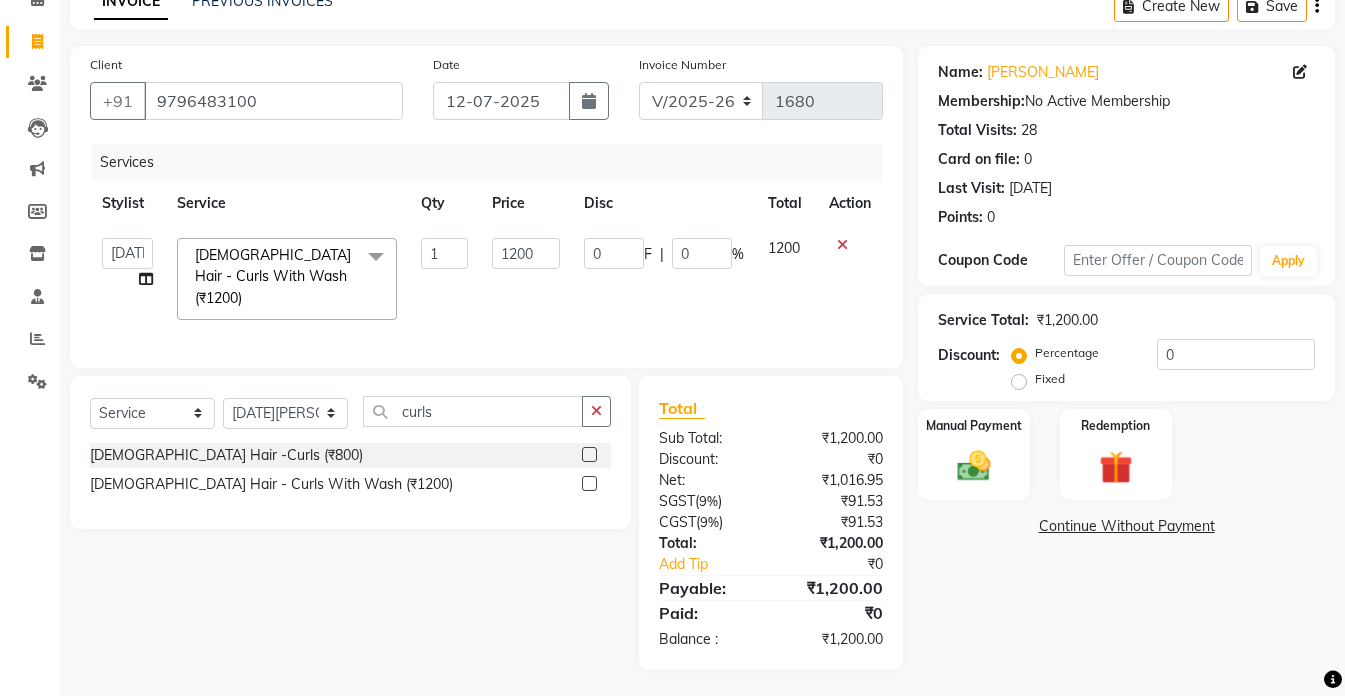 click on "1200" 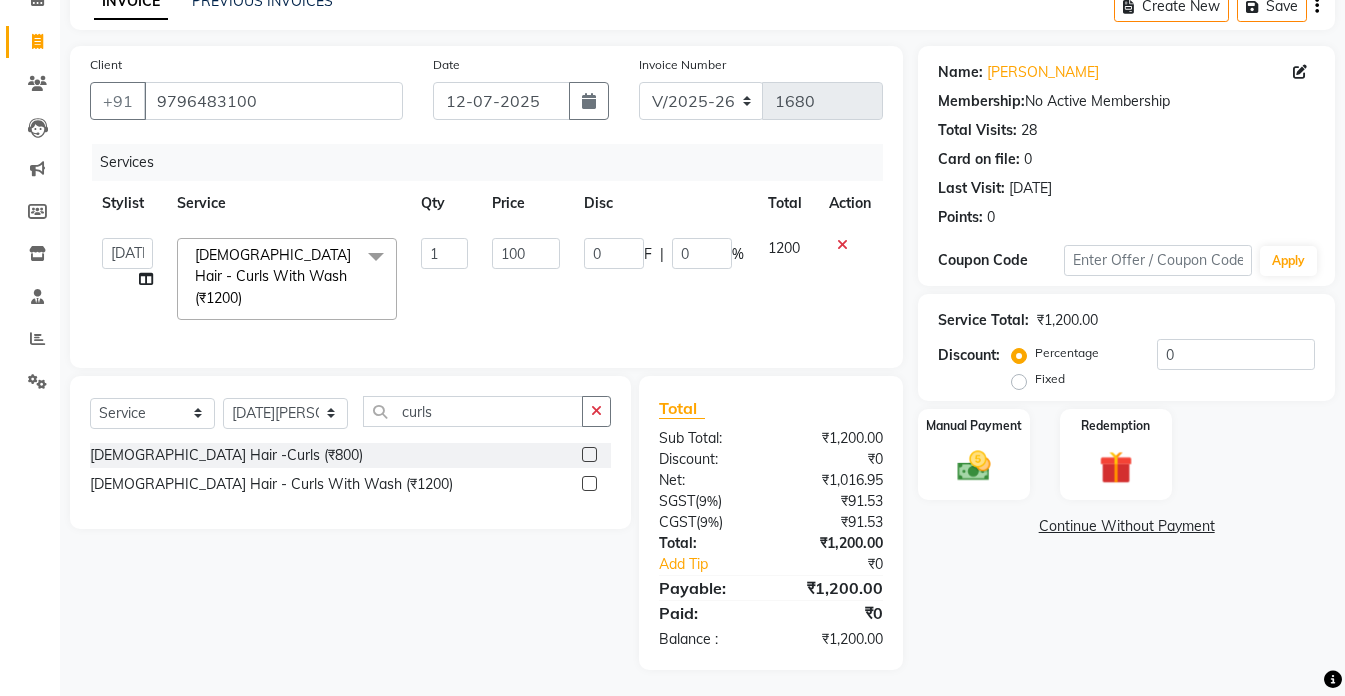 type on "1000" 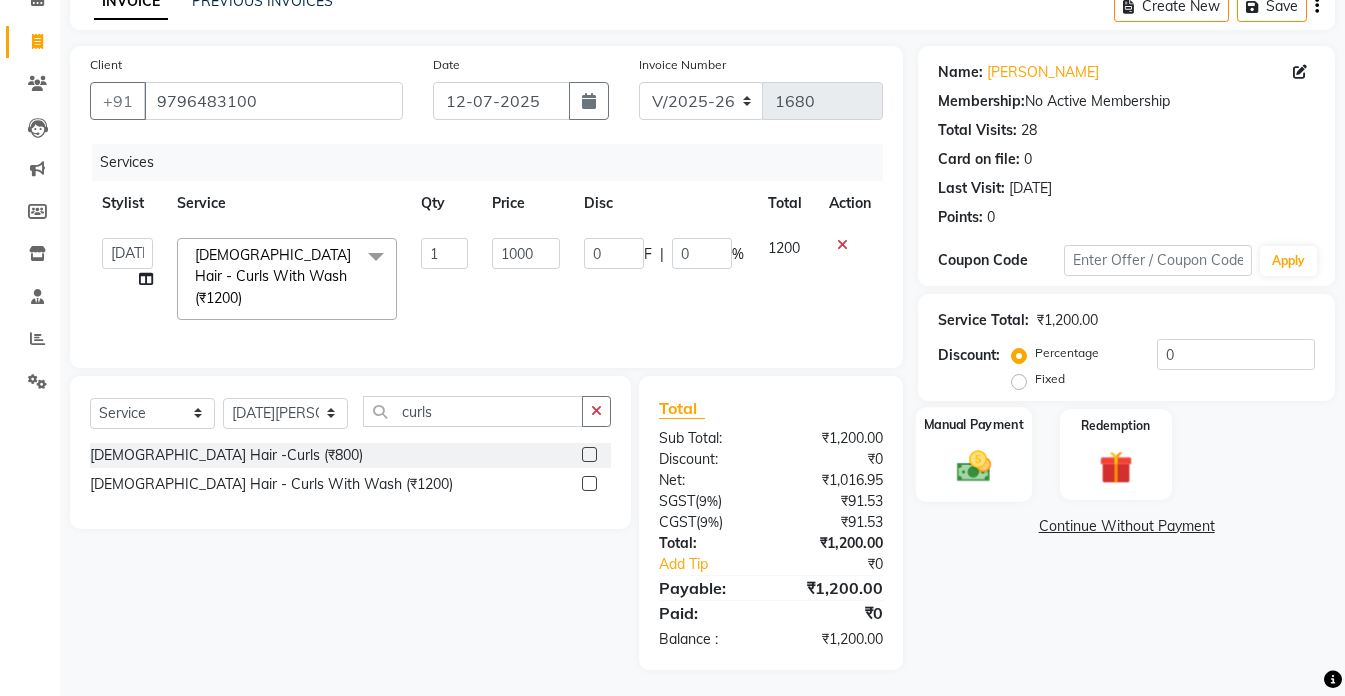 click 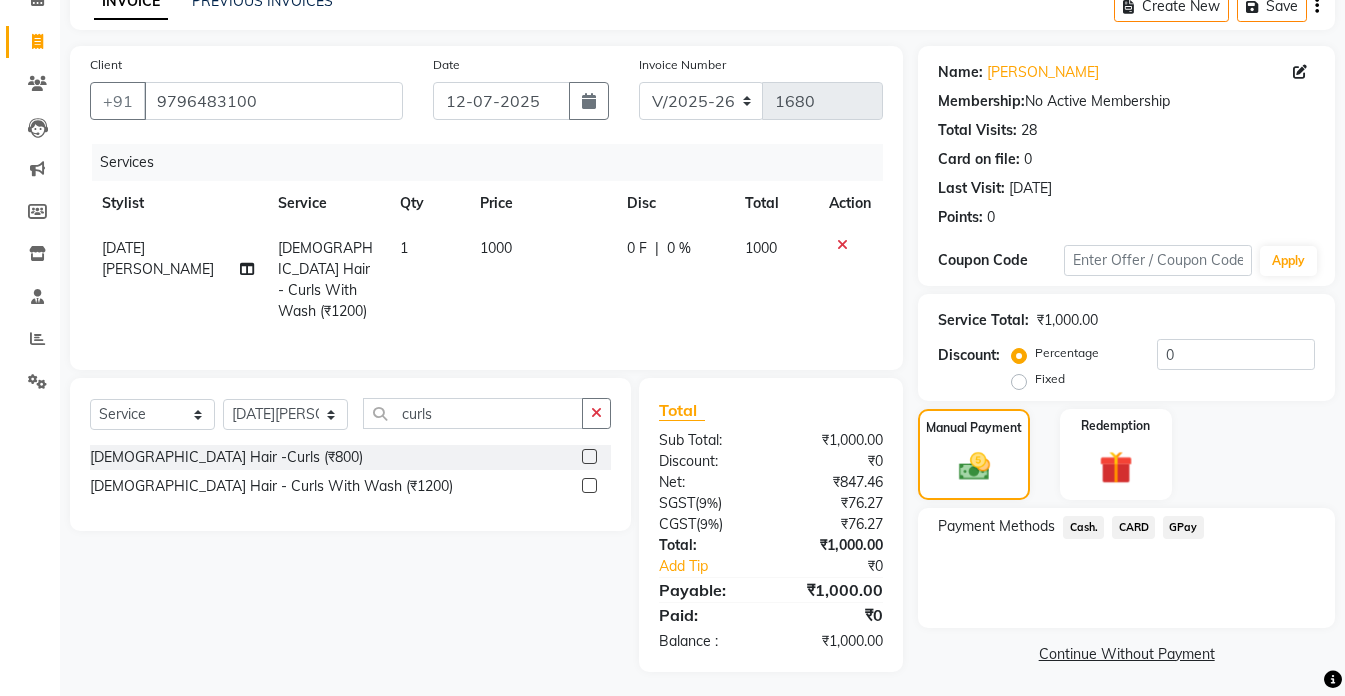 click on "Cash." 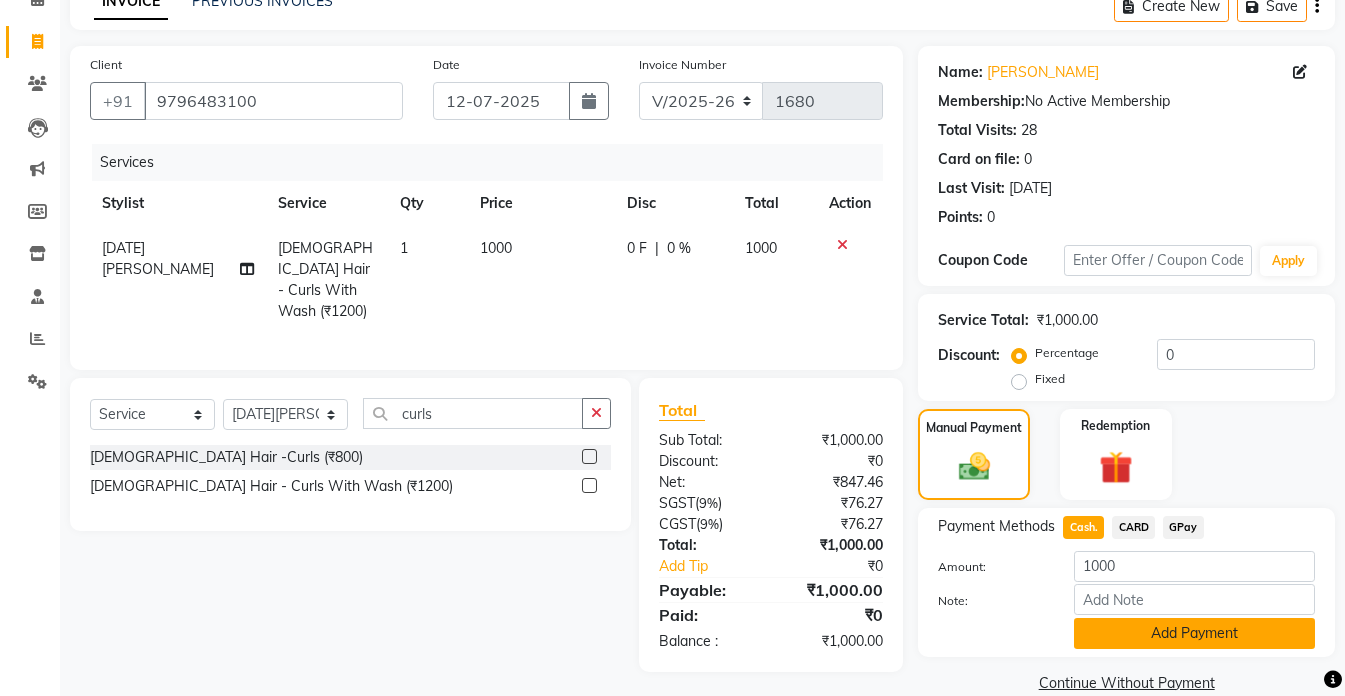 click on "Add Payment" 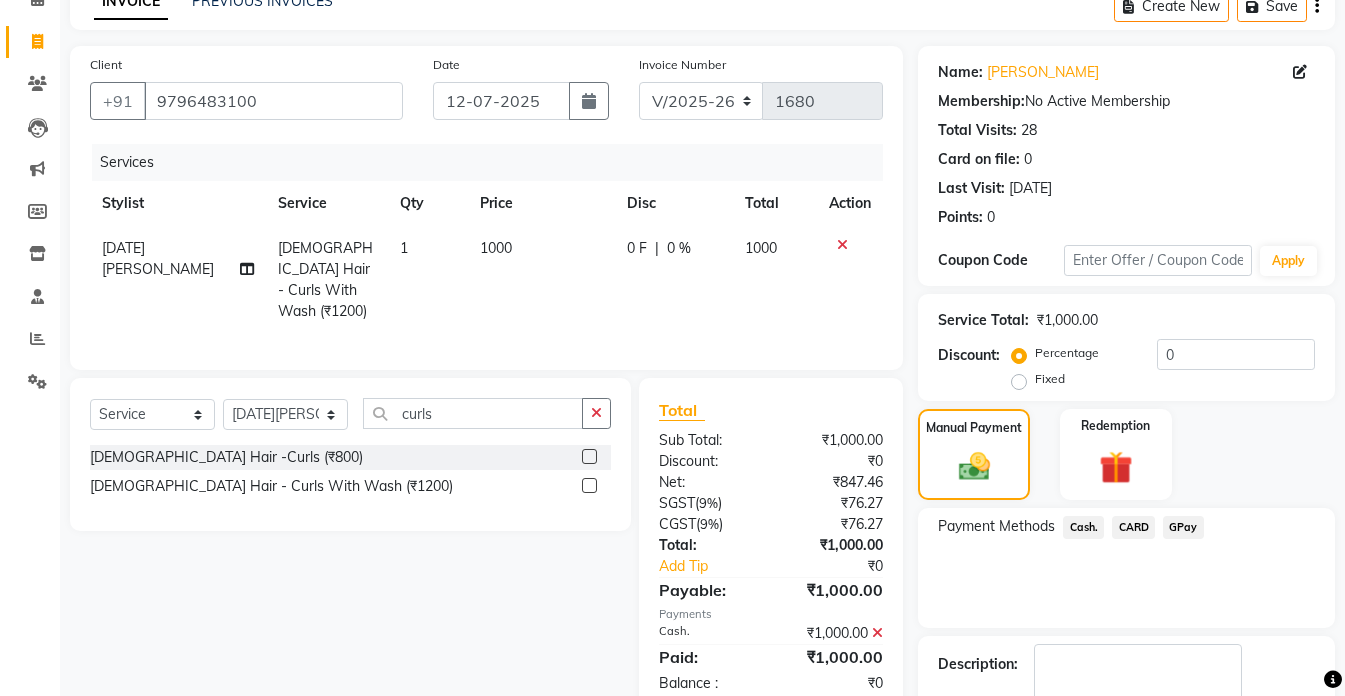 scroll, scrollTop: 220, scrollLeft: 0, axis: vertical 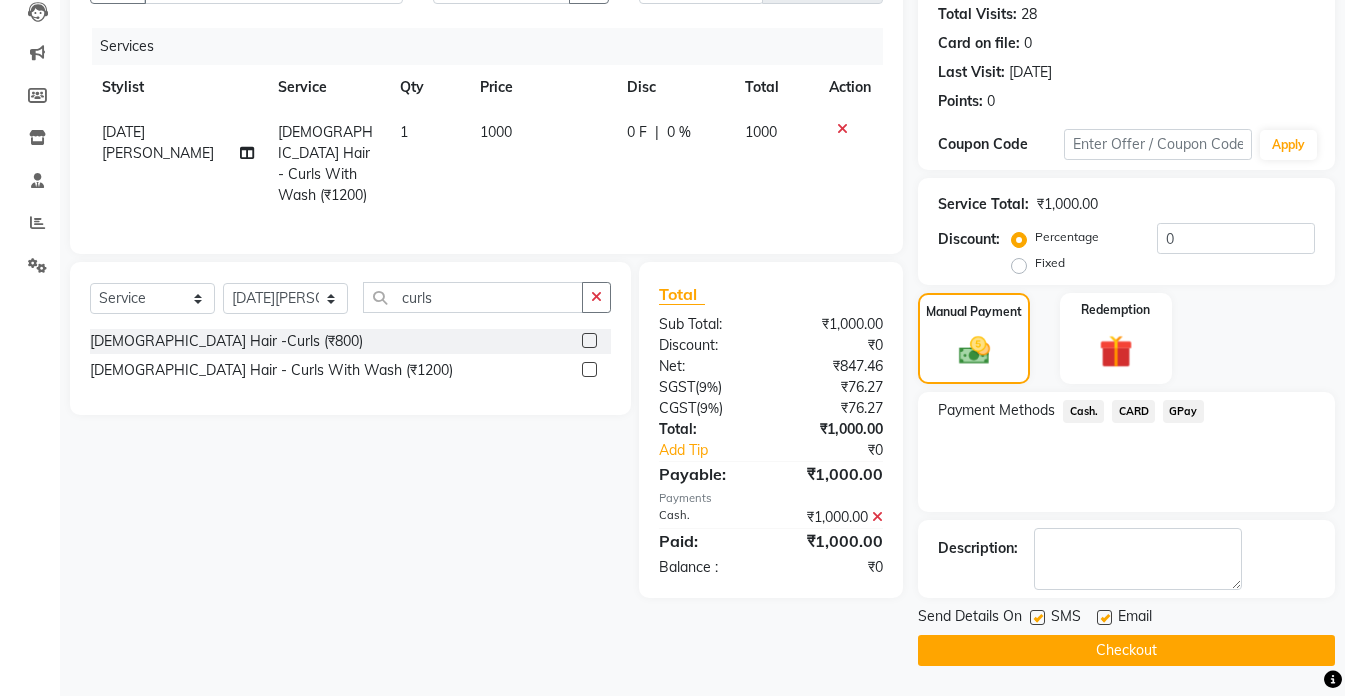 click on "Checkout" 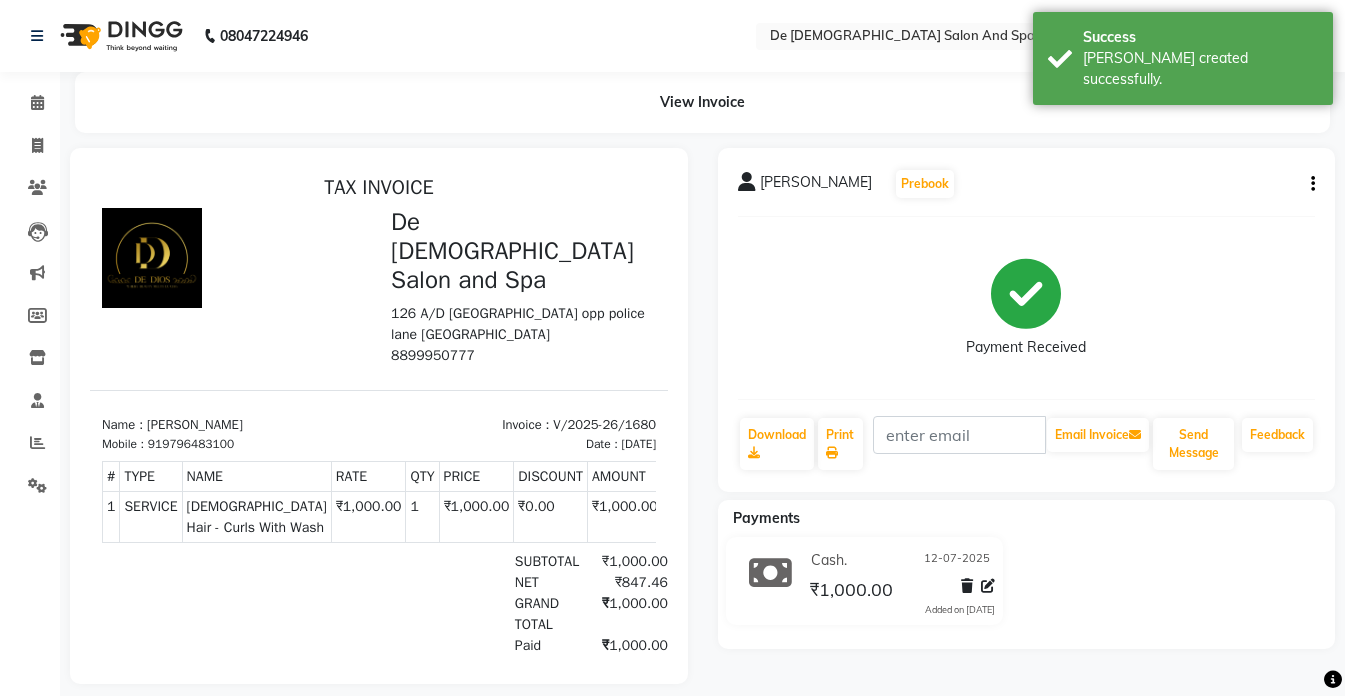 scroll, scrollTop: 0, scrollLeft: 0, axis: both 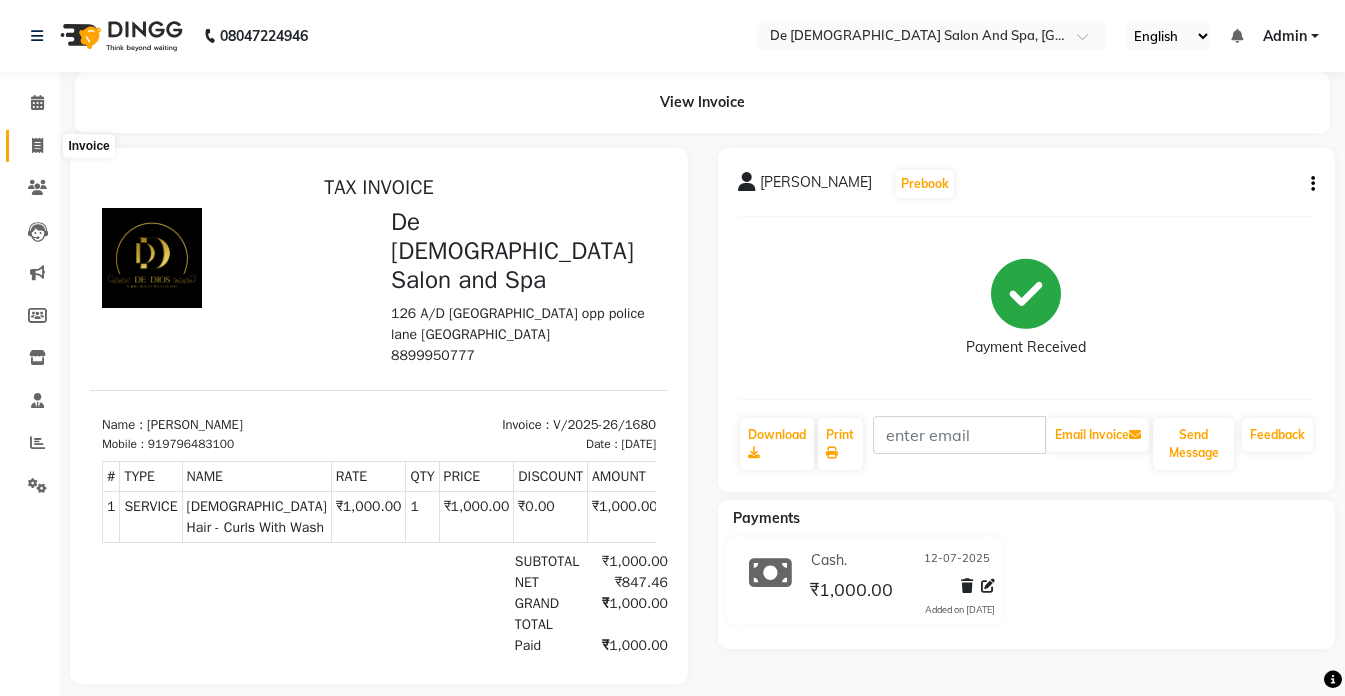 click 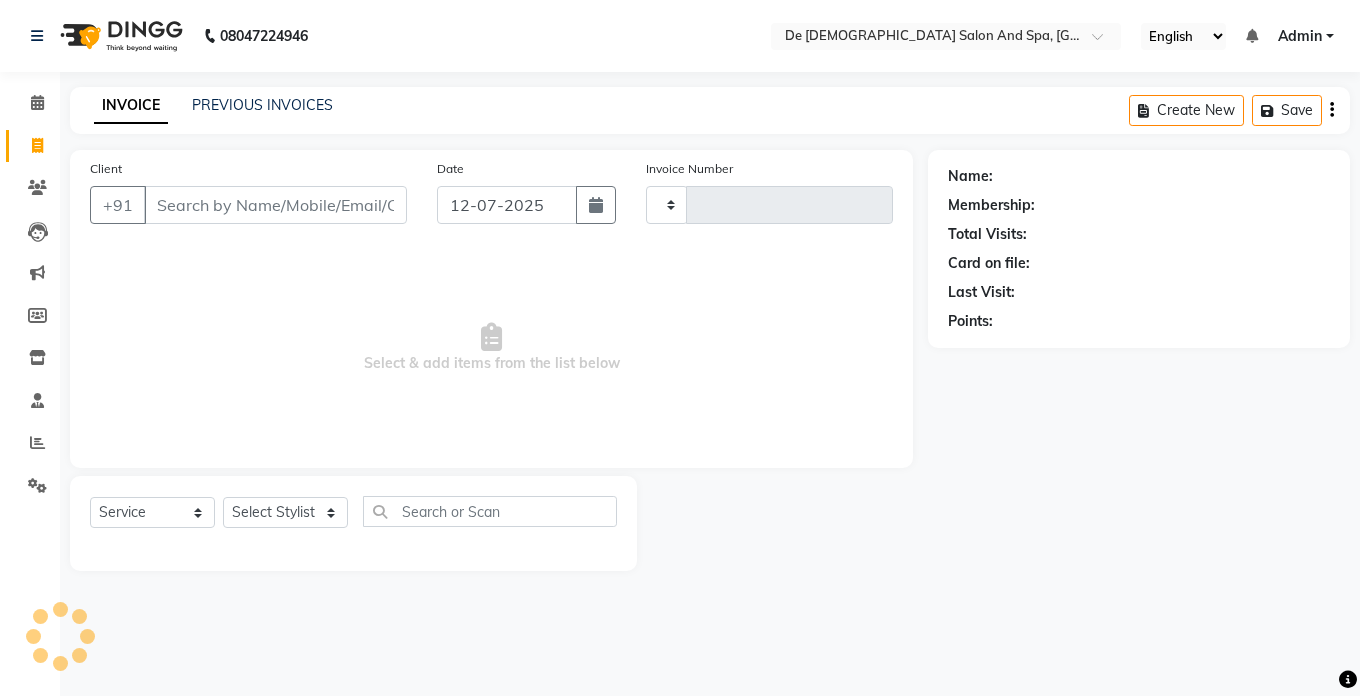 type on "1681" 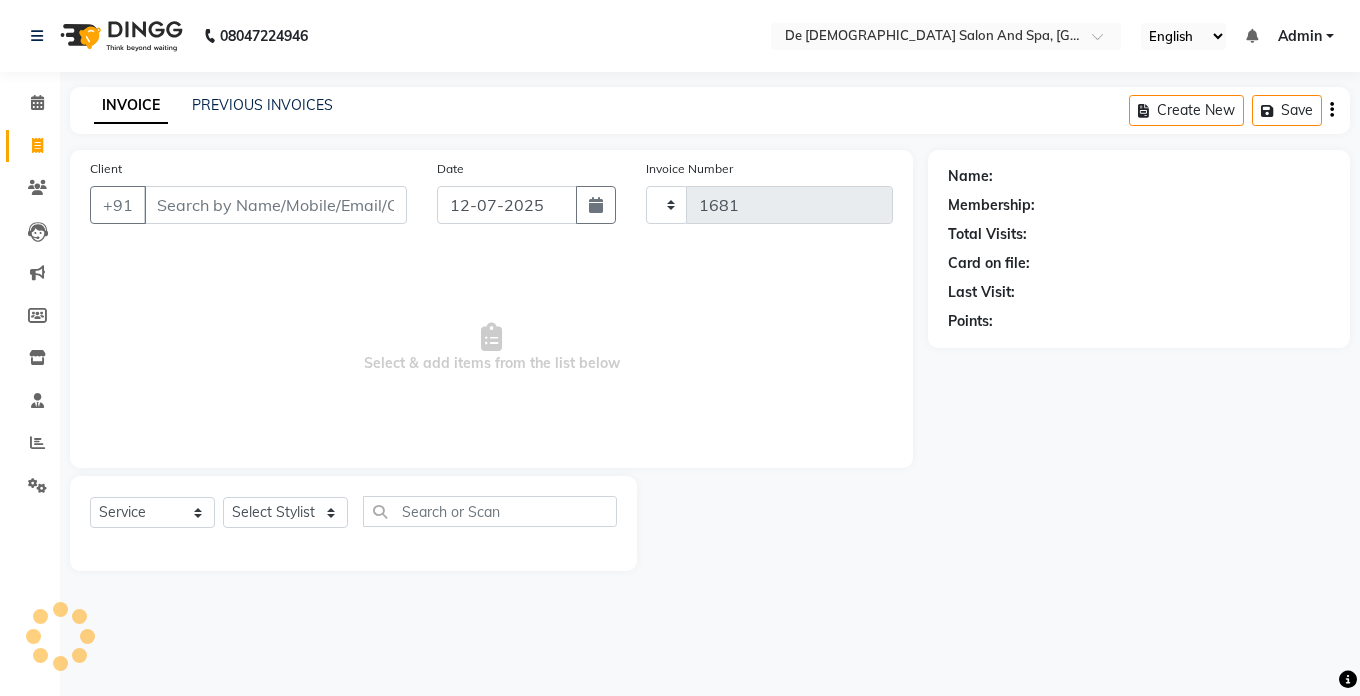 select on "6431" 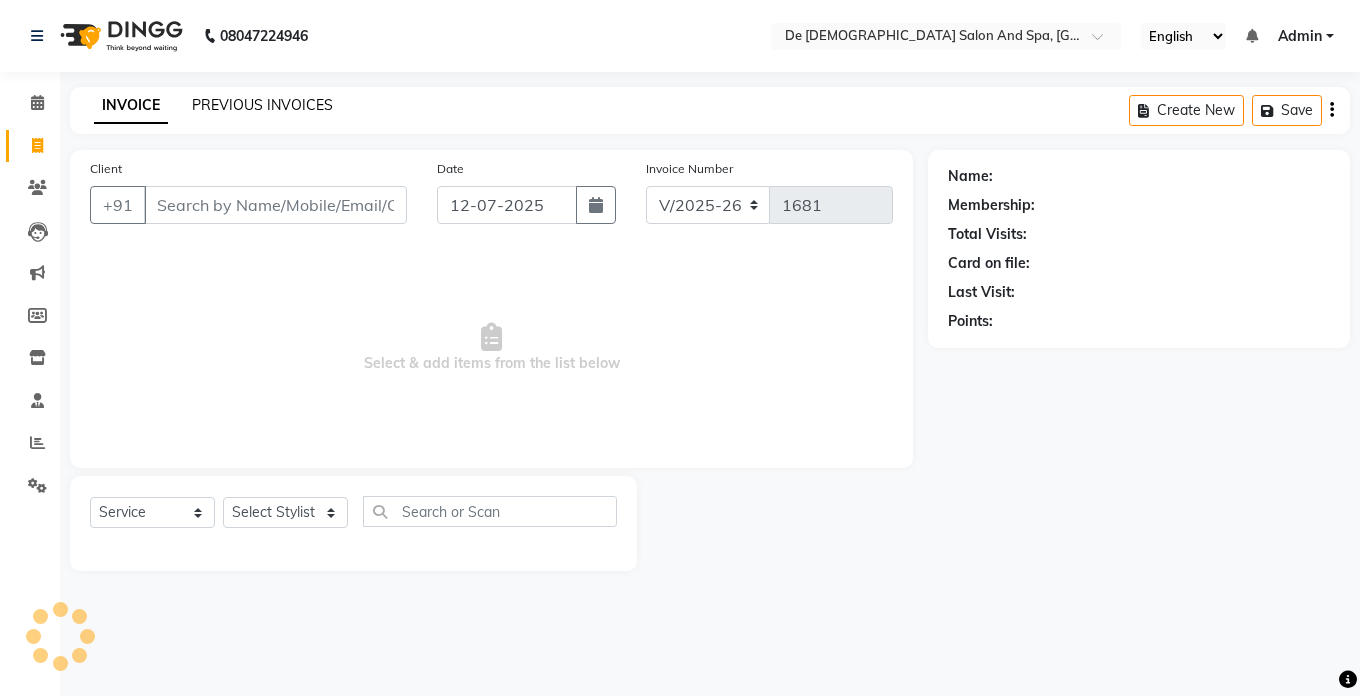 click on "PREVIOUS INVOICES" 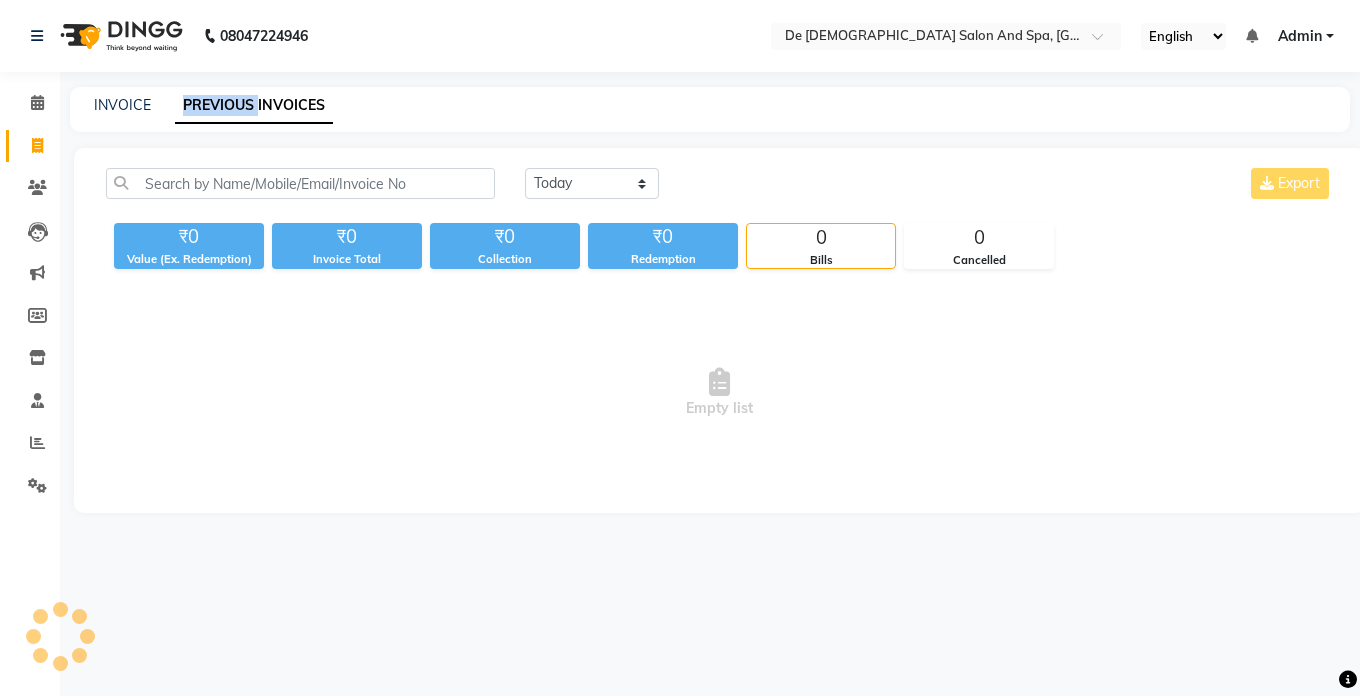 click on "PREVIOUS INVOICES" 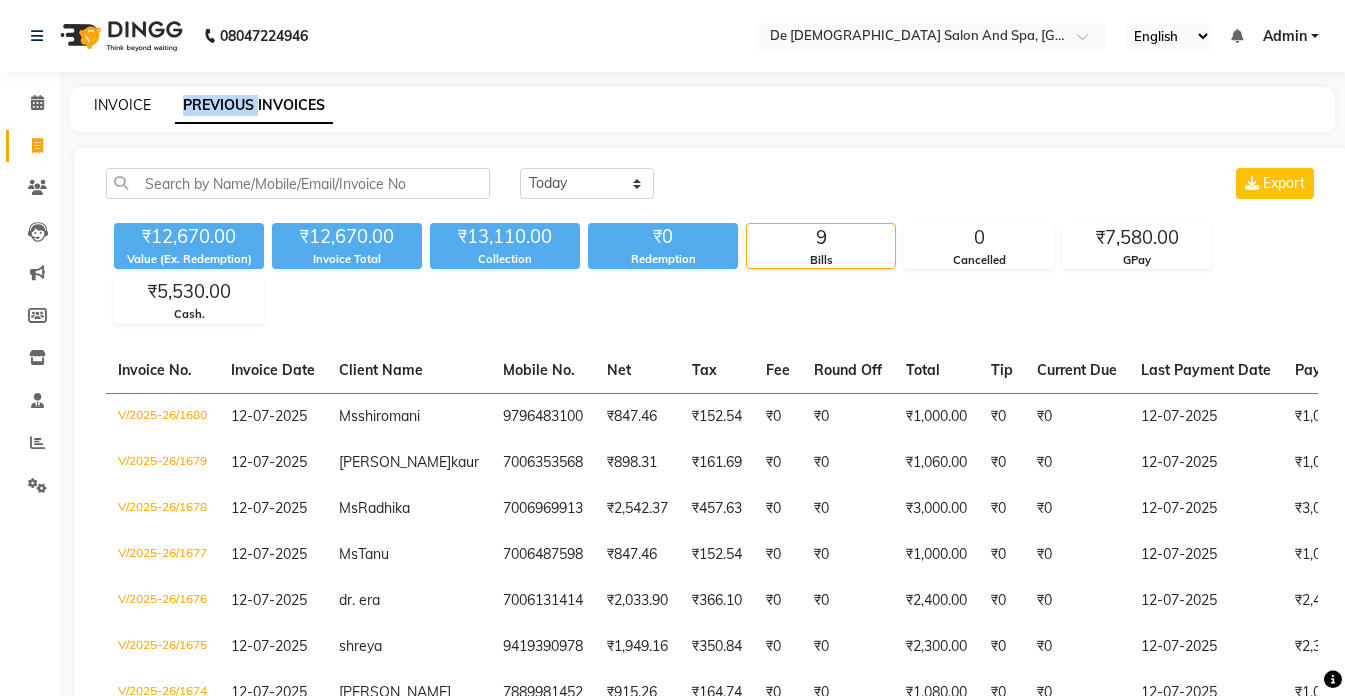 drag, startPoint x: 220, startPoint y: 109, endPoint x: 122, endPoint y: 109, distance: 98 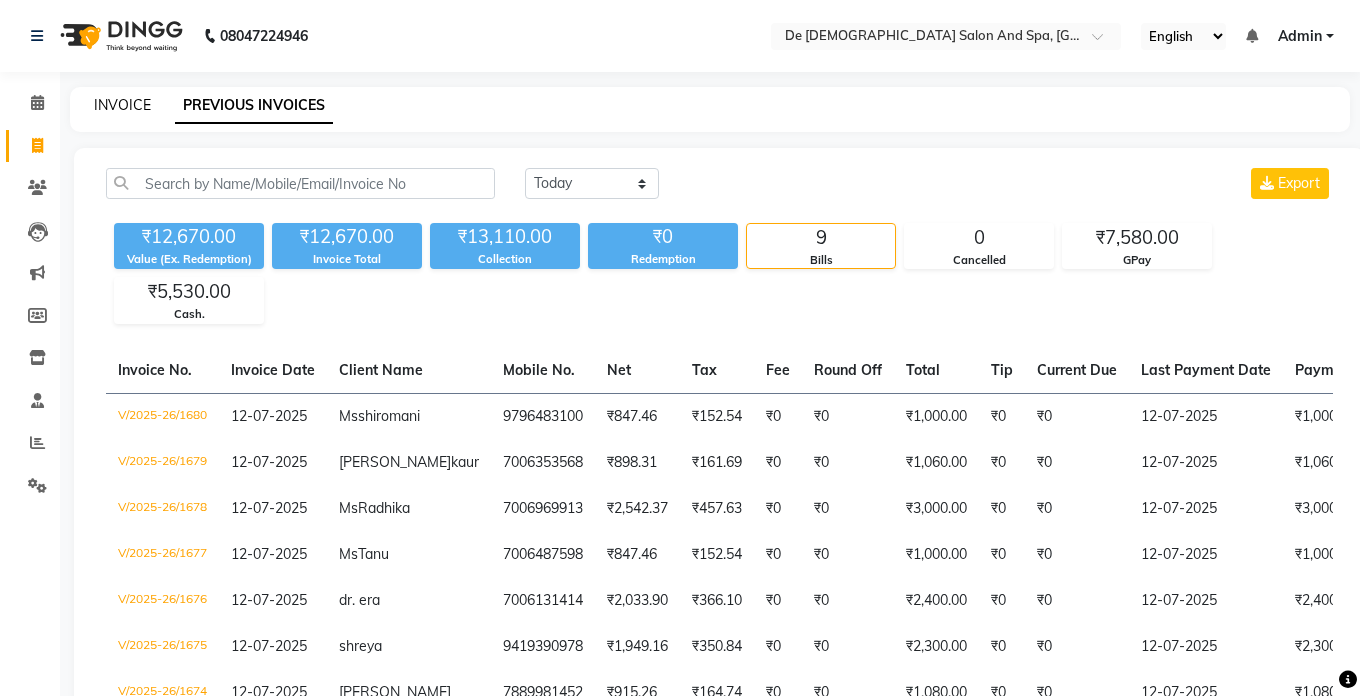select on "6431" 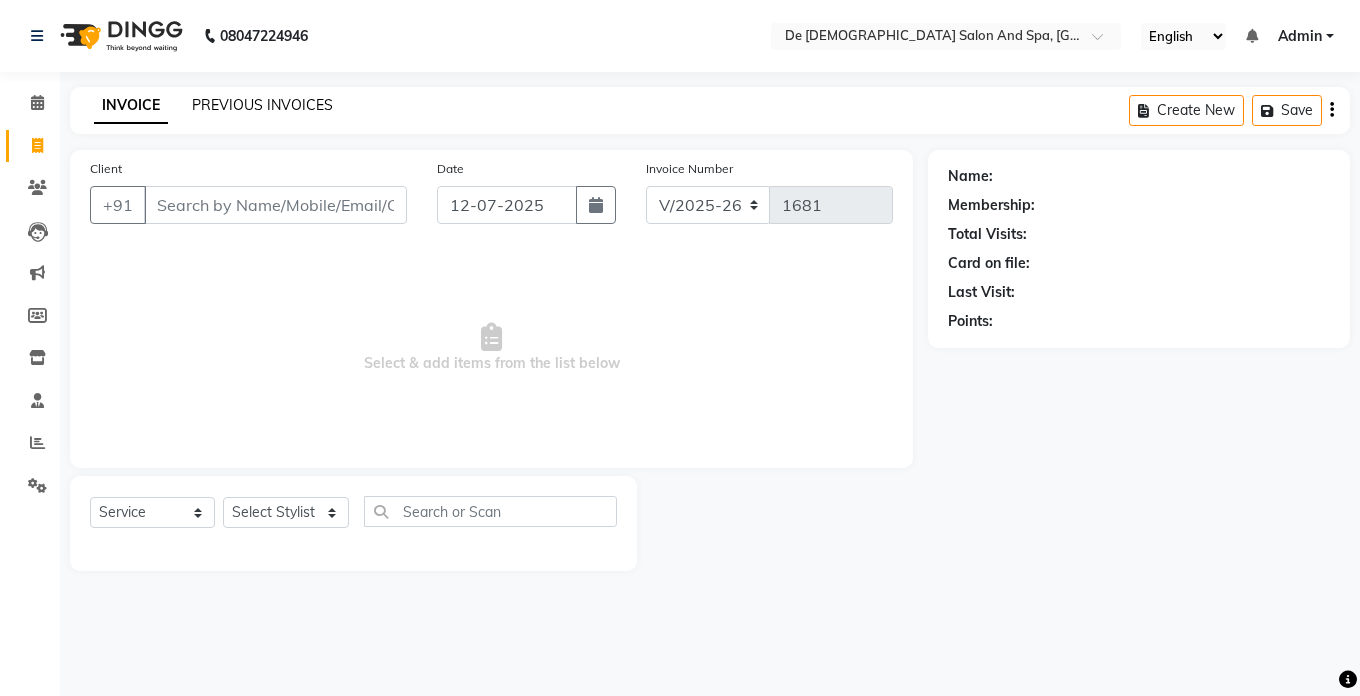 click on "PREVIOUS INVOICES" 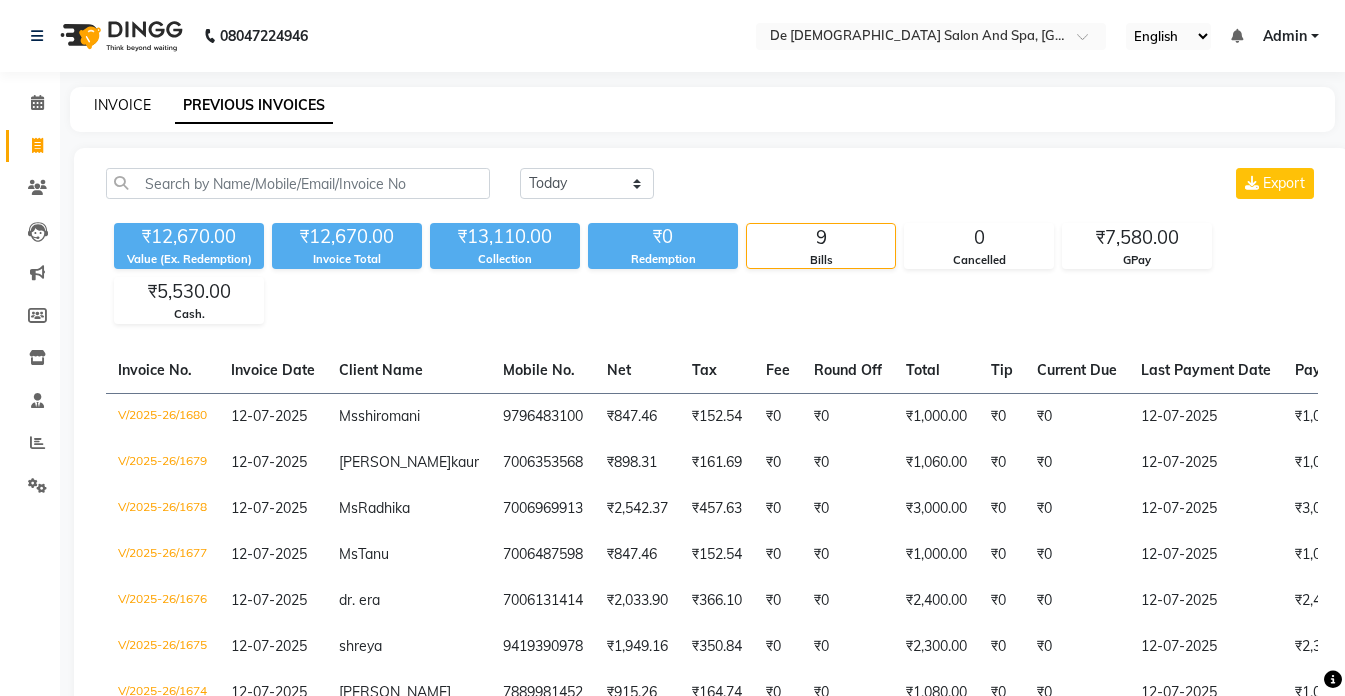click on "INVOICE" 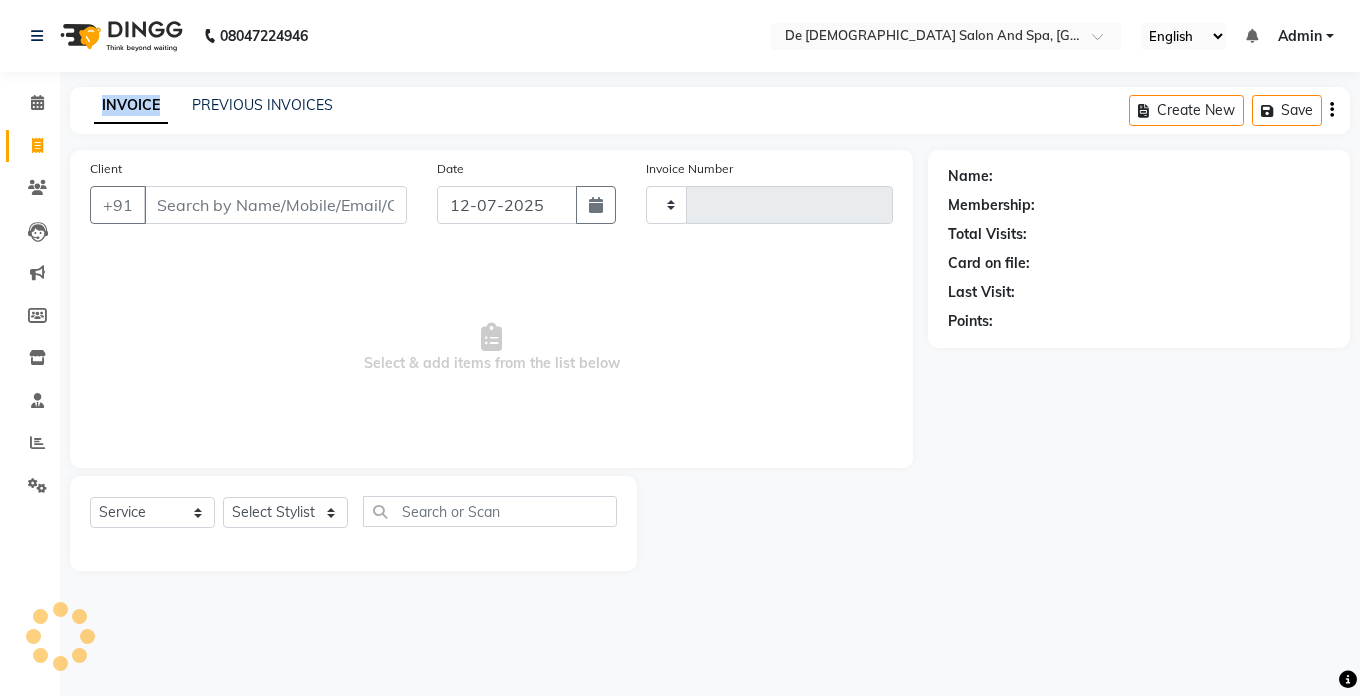 type on "1681" 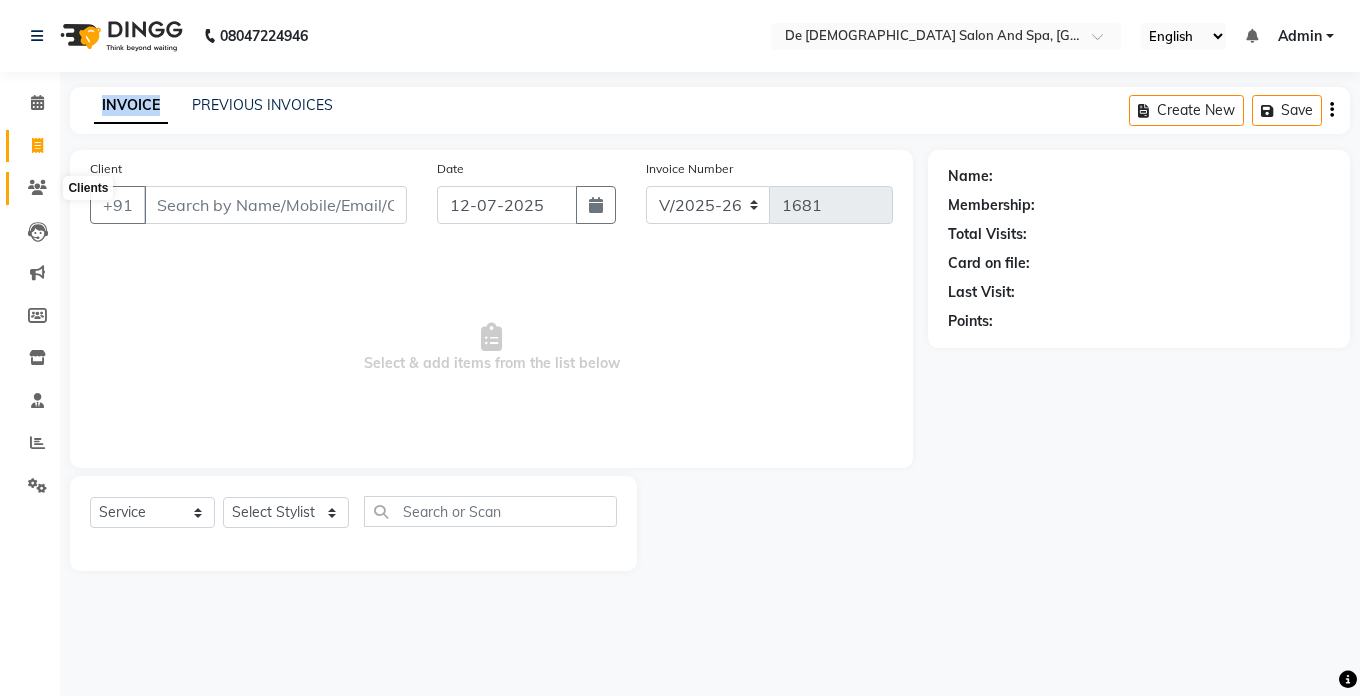 click 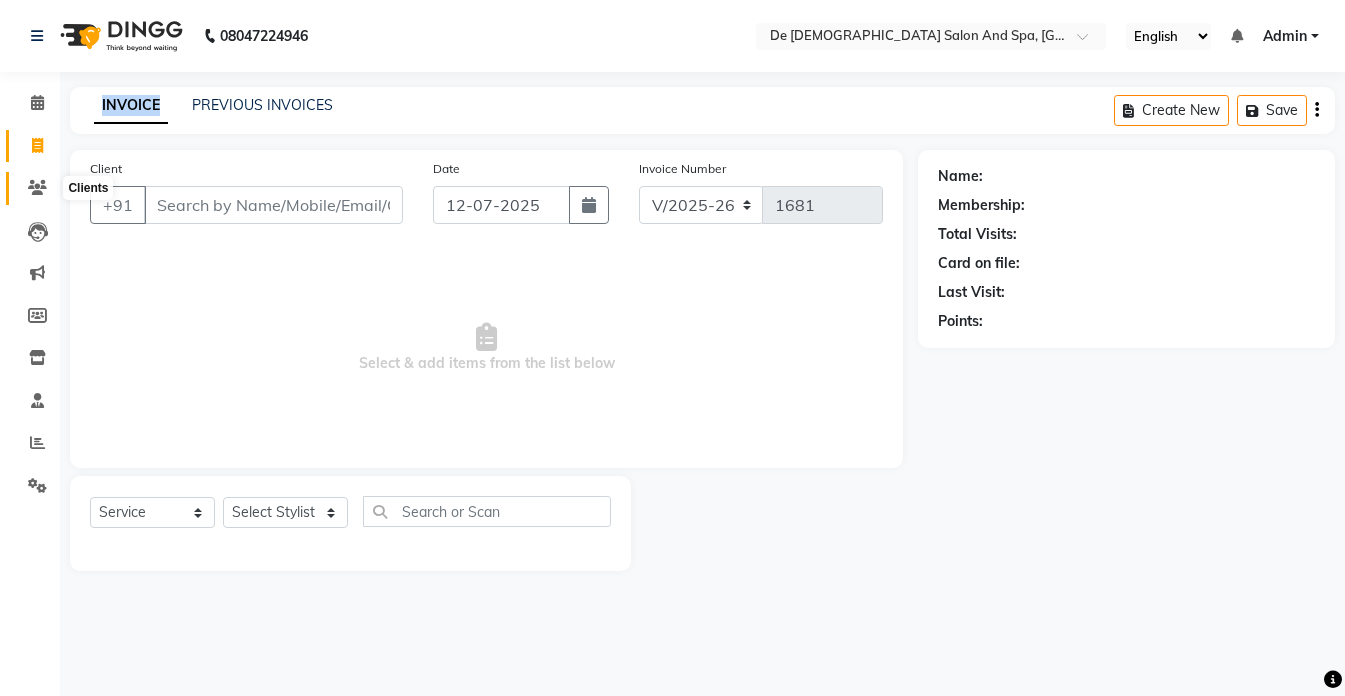 click 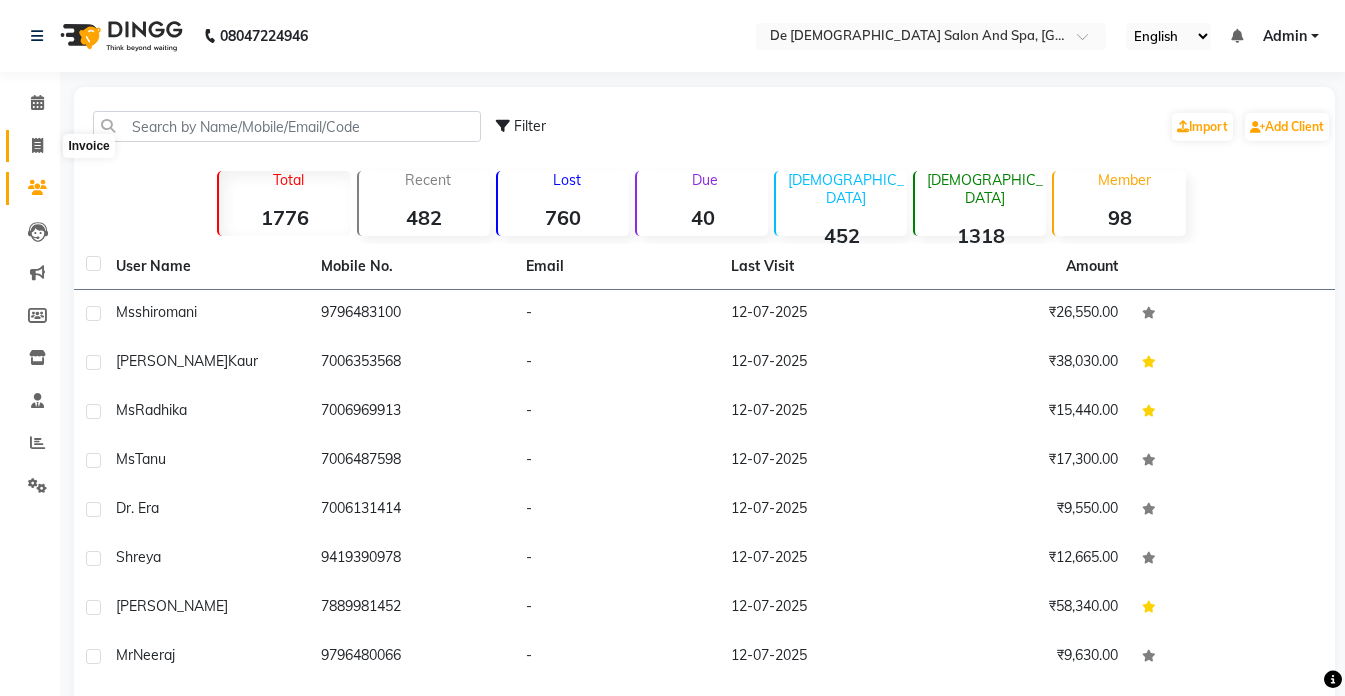 click 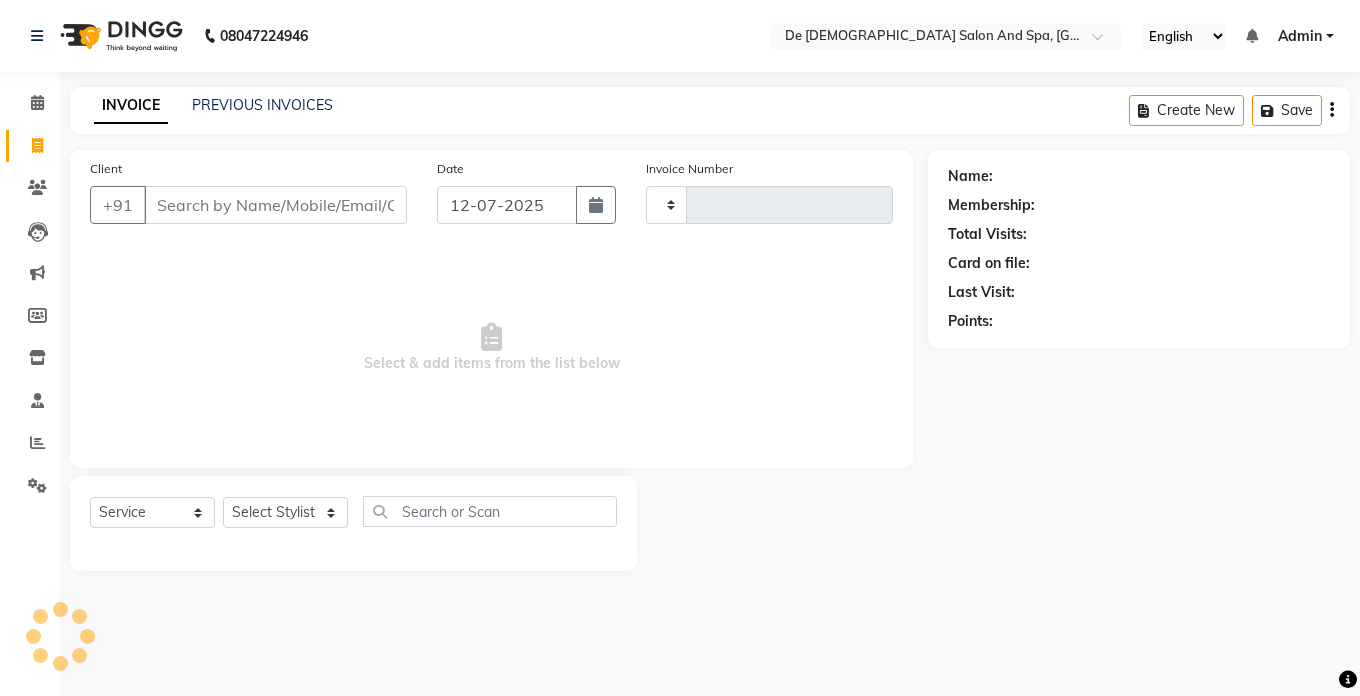 type on "1681" 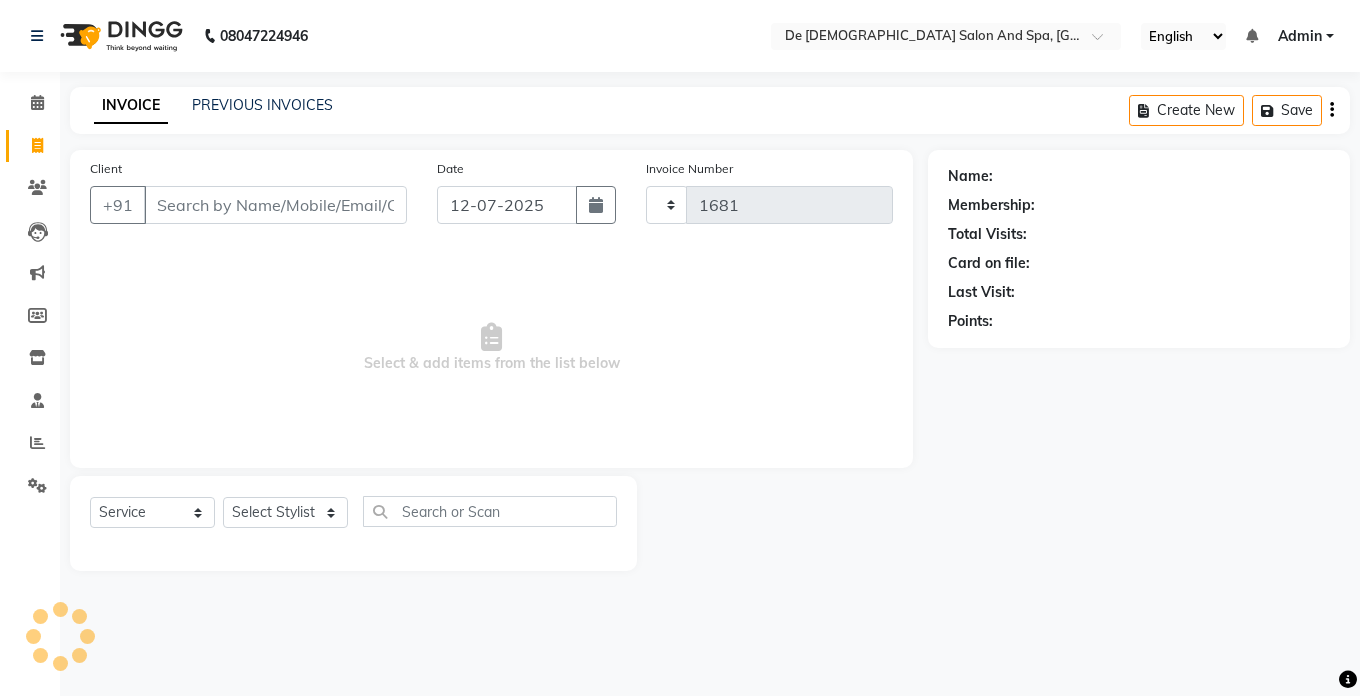 select on "6431" 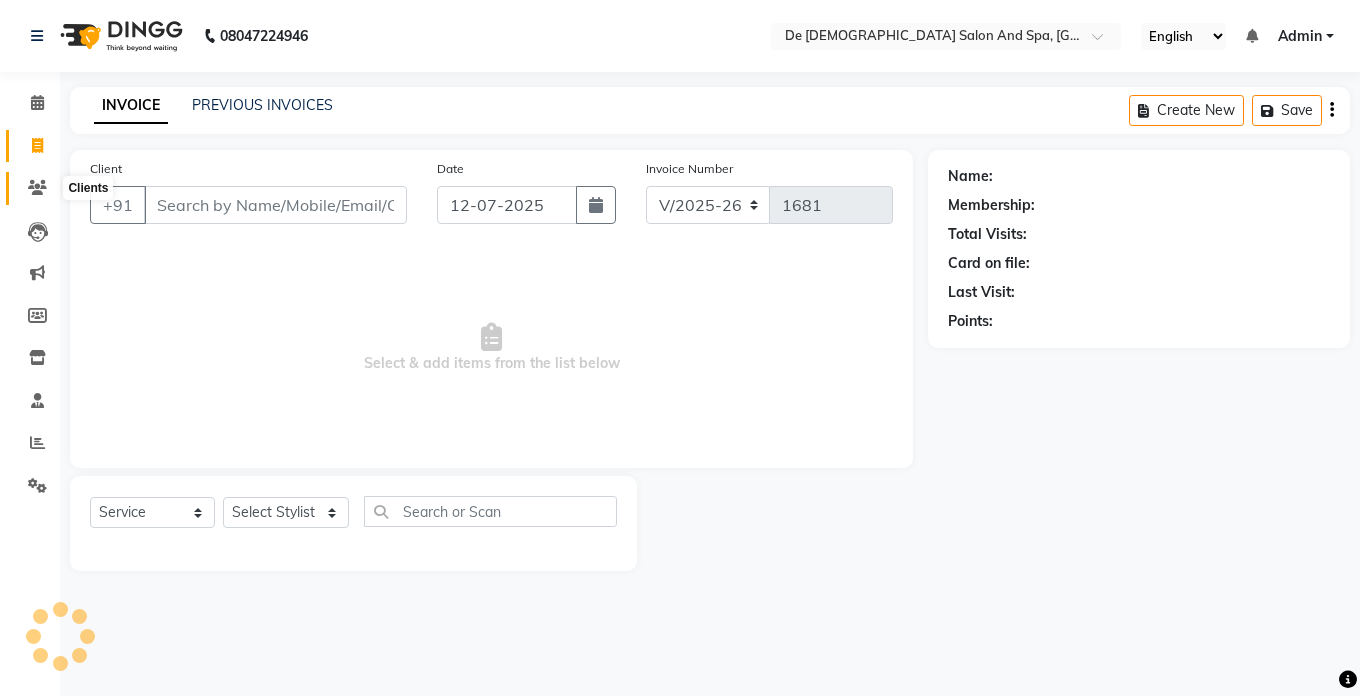 click 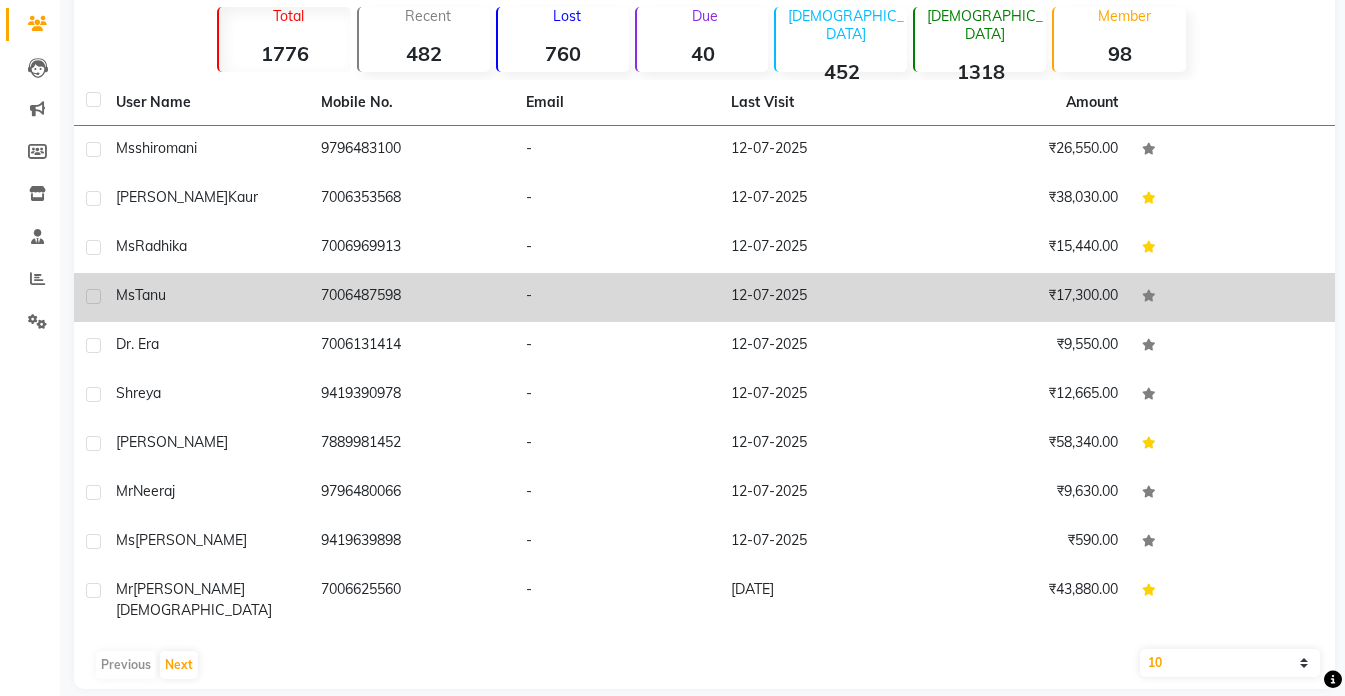 scroll, scrollTop: 170, scrollLeft: 0, axis: vertical 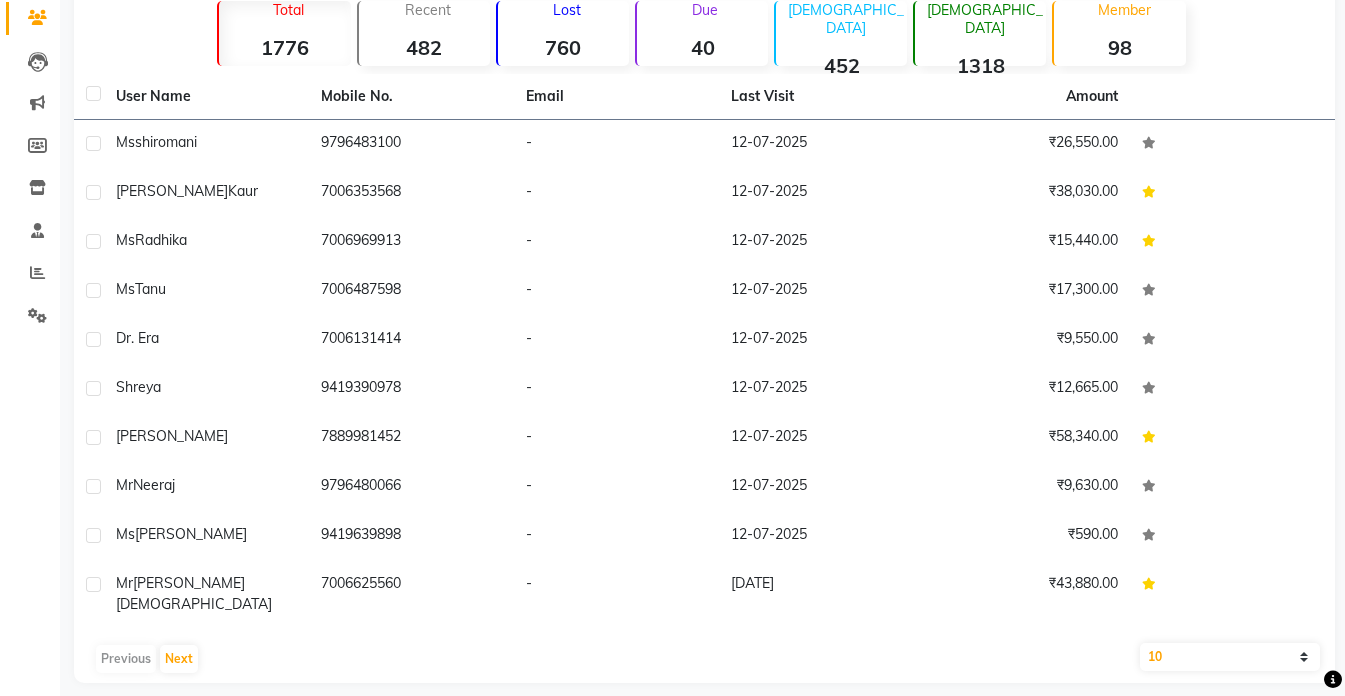 click on "10   50   100" 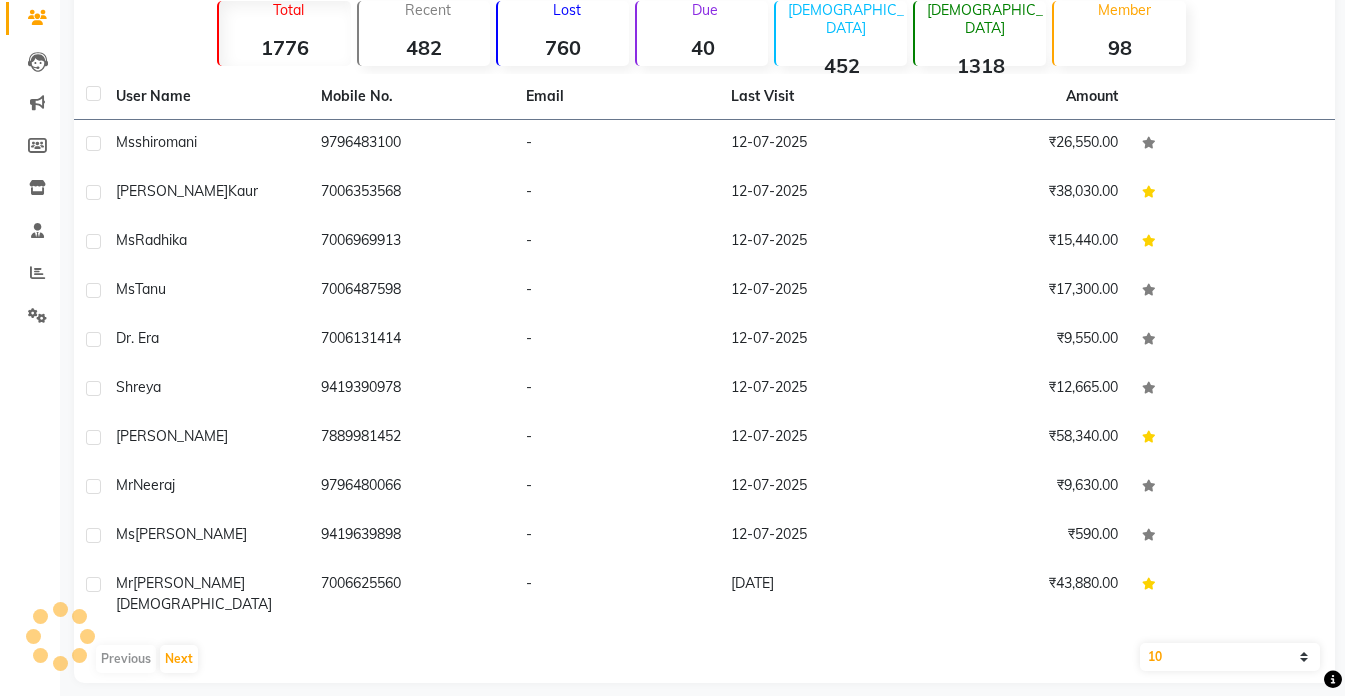 select on "100" 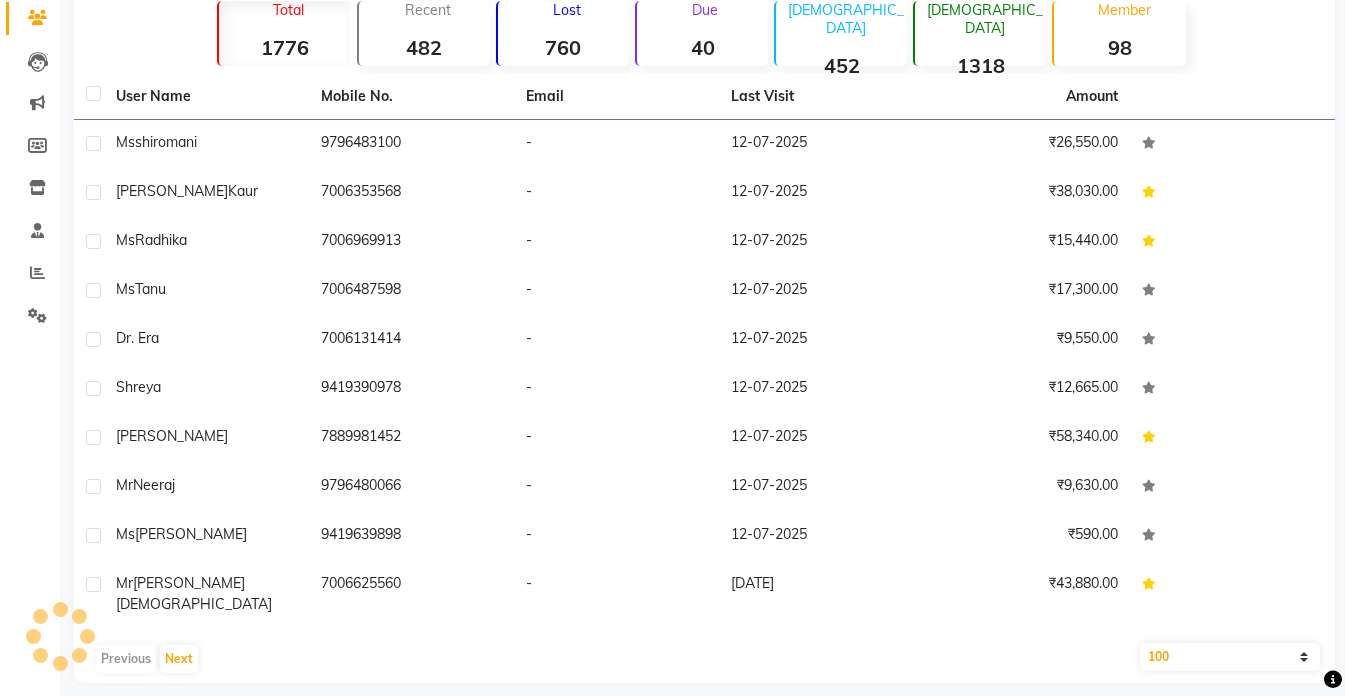 click on "10   50   100" 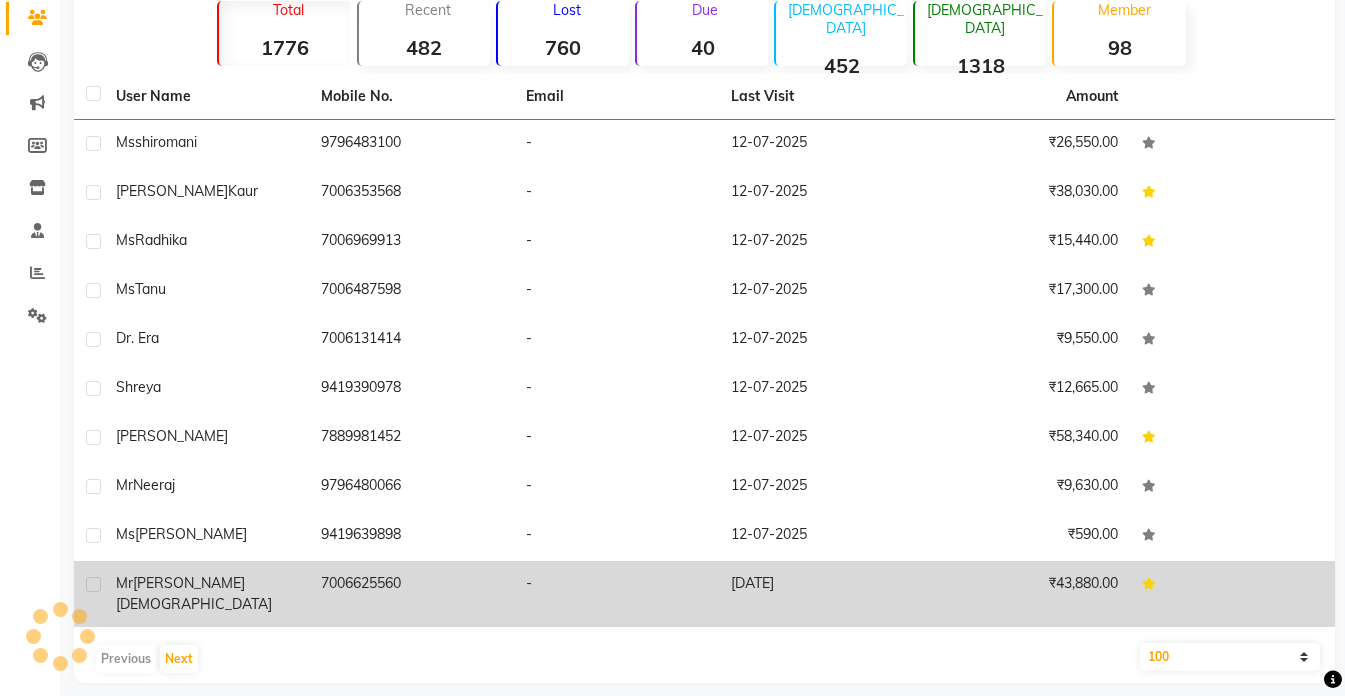click 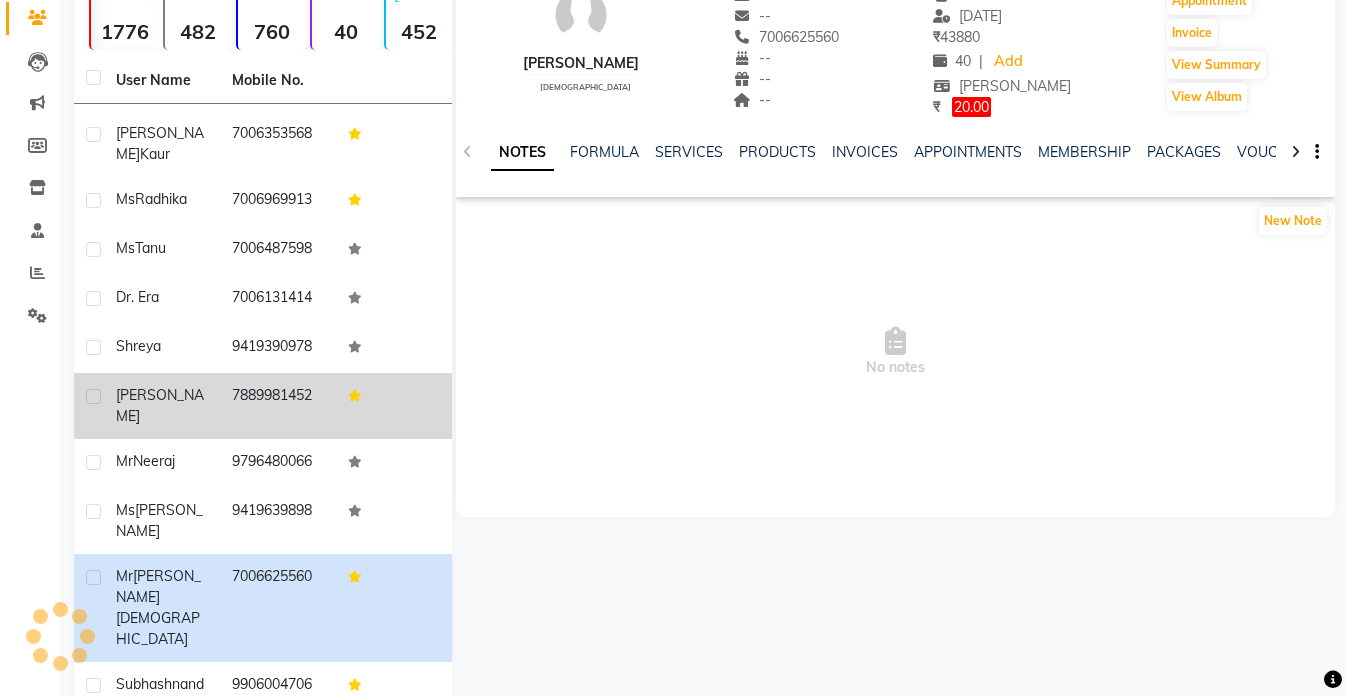 scroll, scrollTop: 0, scrollLeft: 0, axis: both 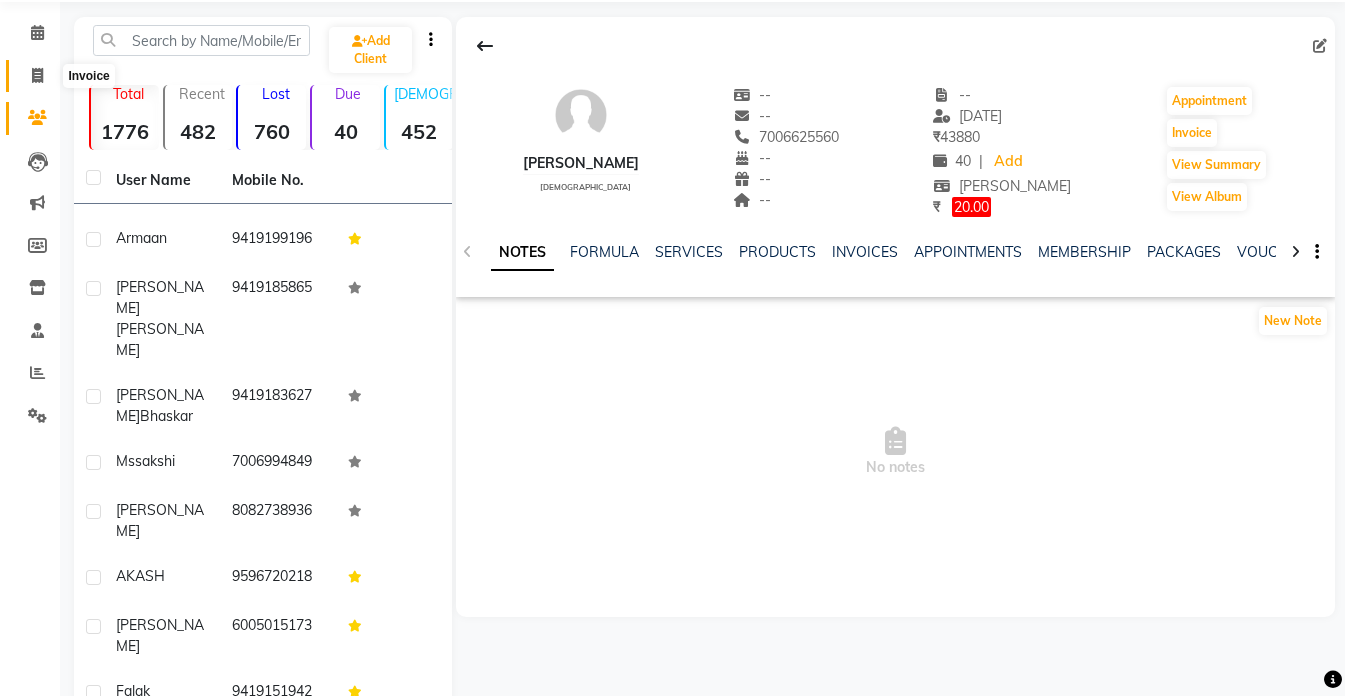 click 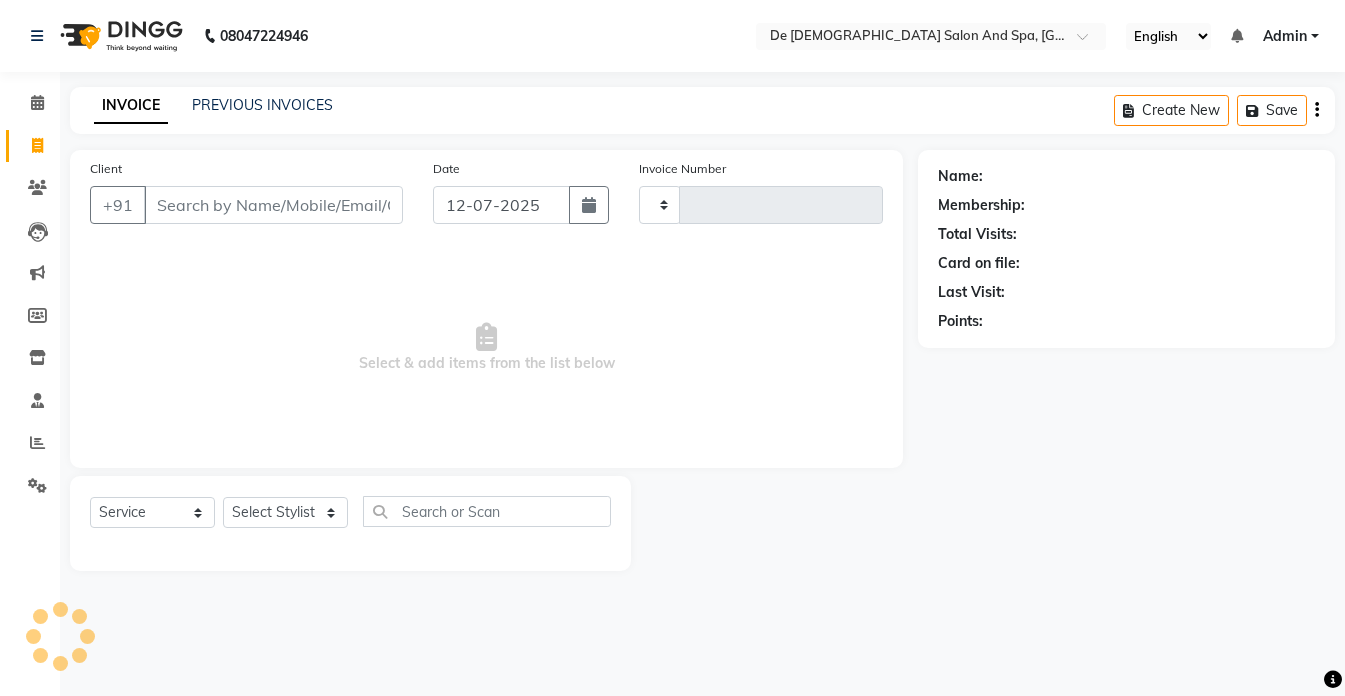 scroll, scrollTop: 0, scrollLeft: 0, axis: both 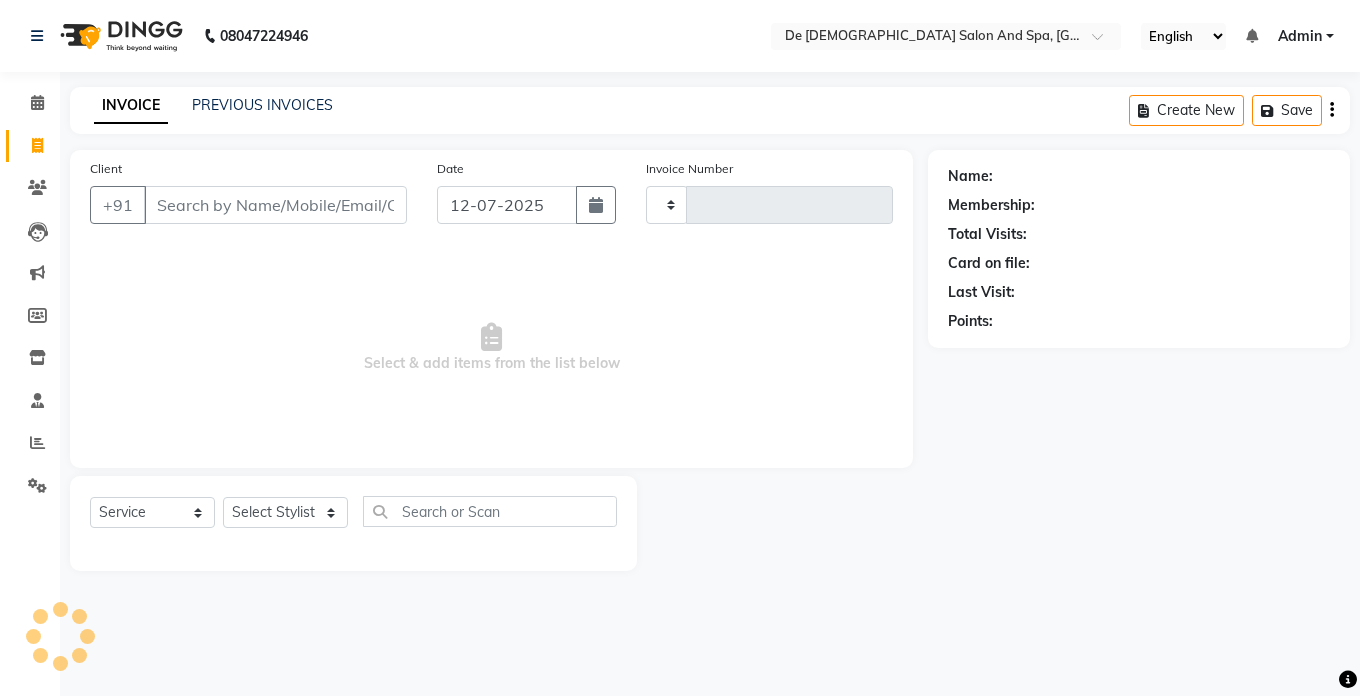 type on "1681" 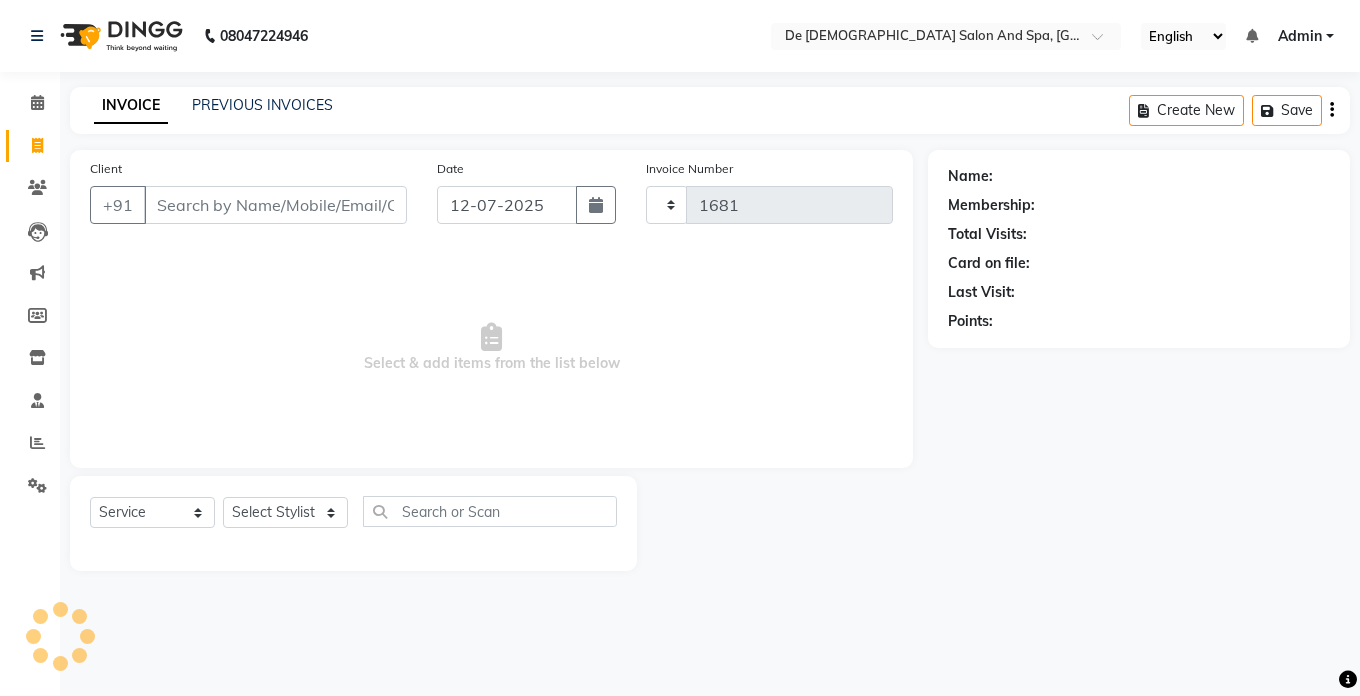 select on "6431" 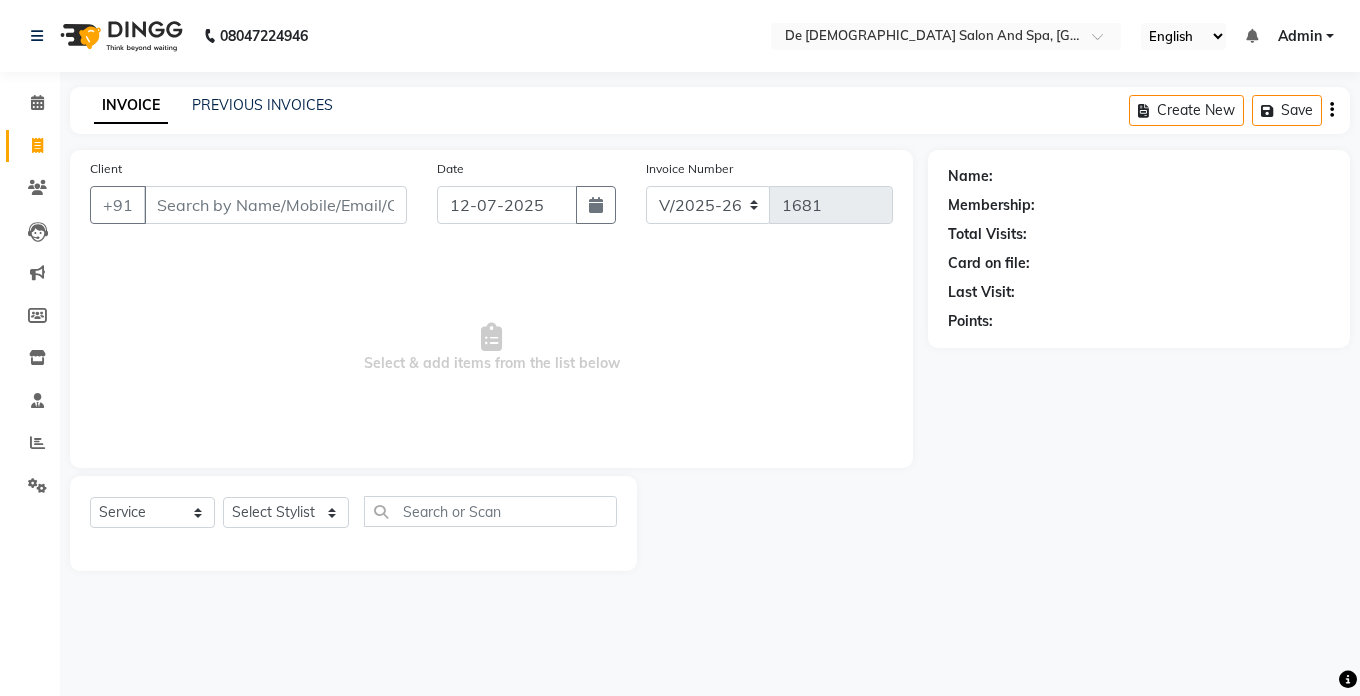 click on "INVOICE PREVIOUS INVOICES" 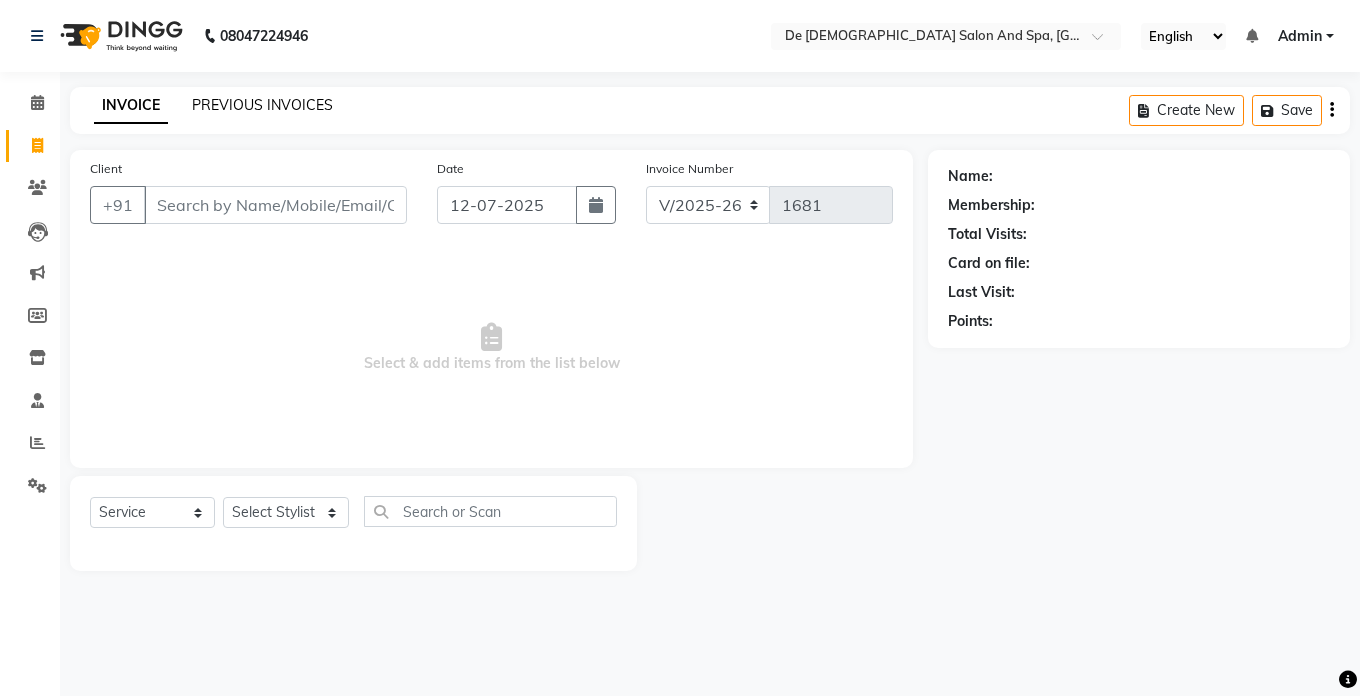 click on "PREVIOUS INVOICES" 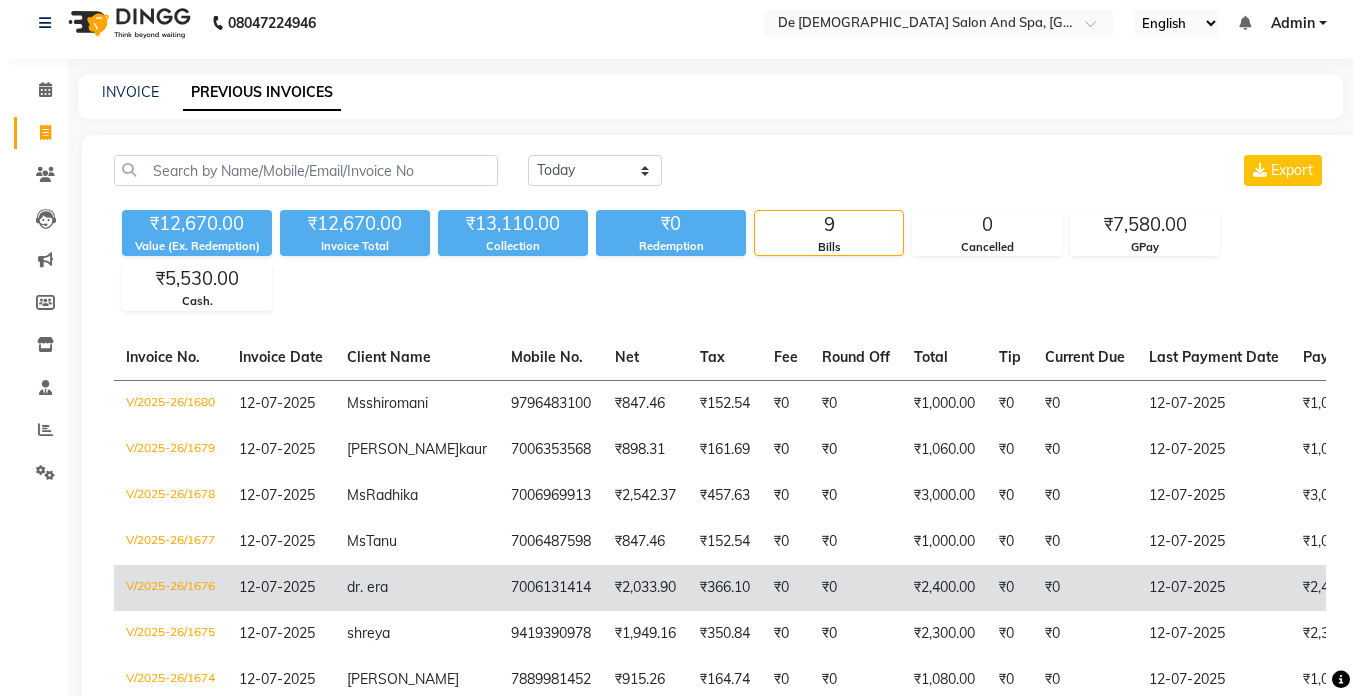 scroll, scrollTop: 0, scrollLeft: 0, axis: both 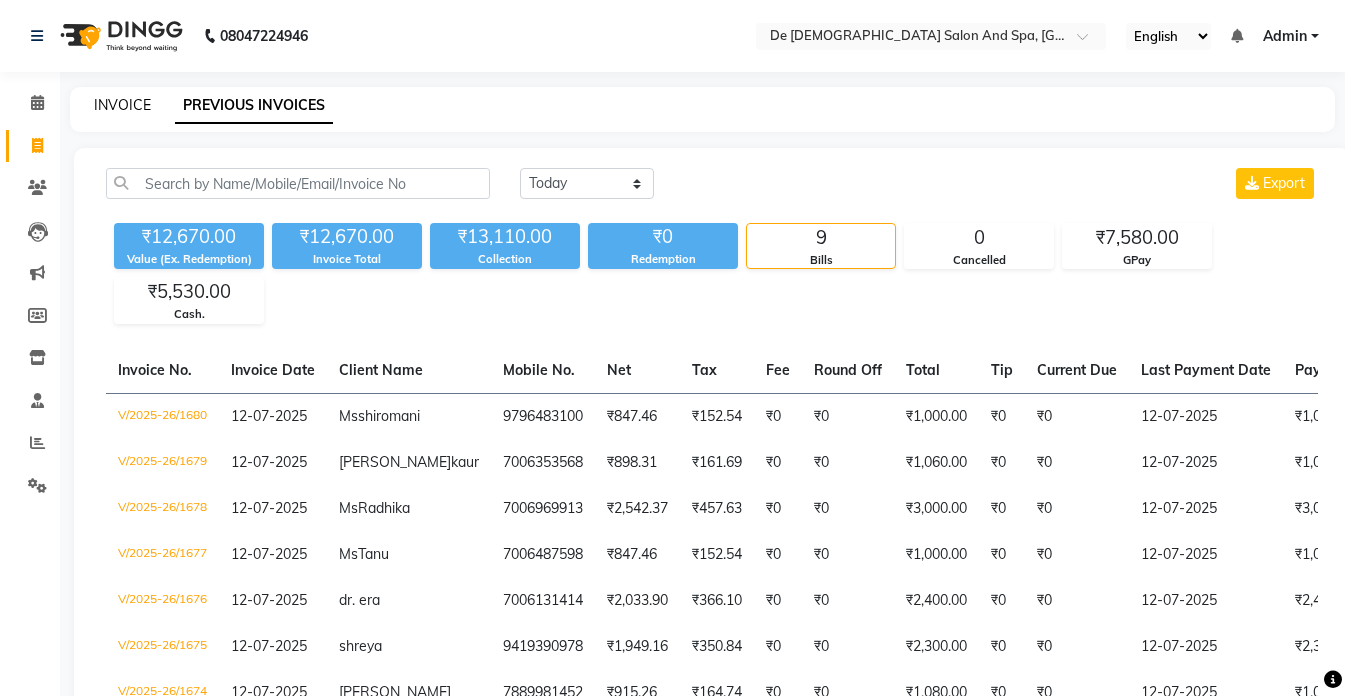 click on "INVOICE" 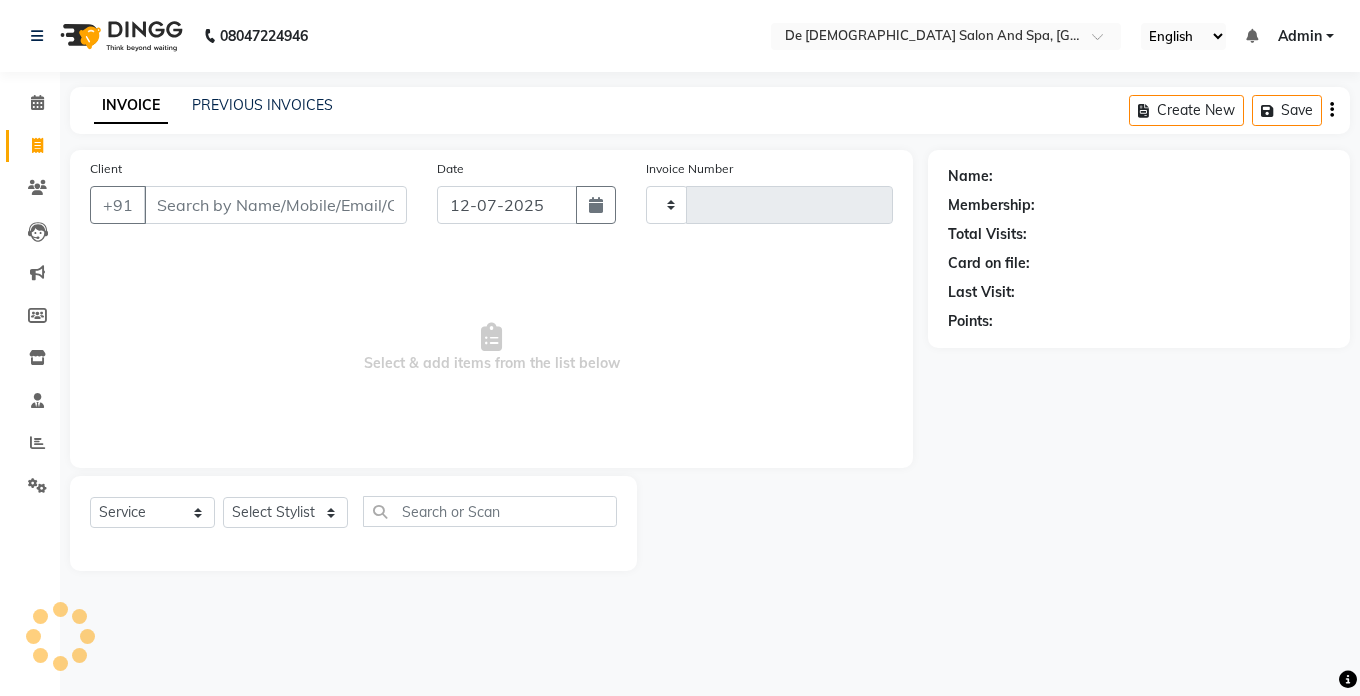 type on "1681" 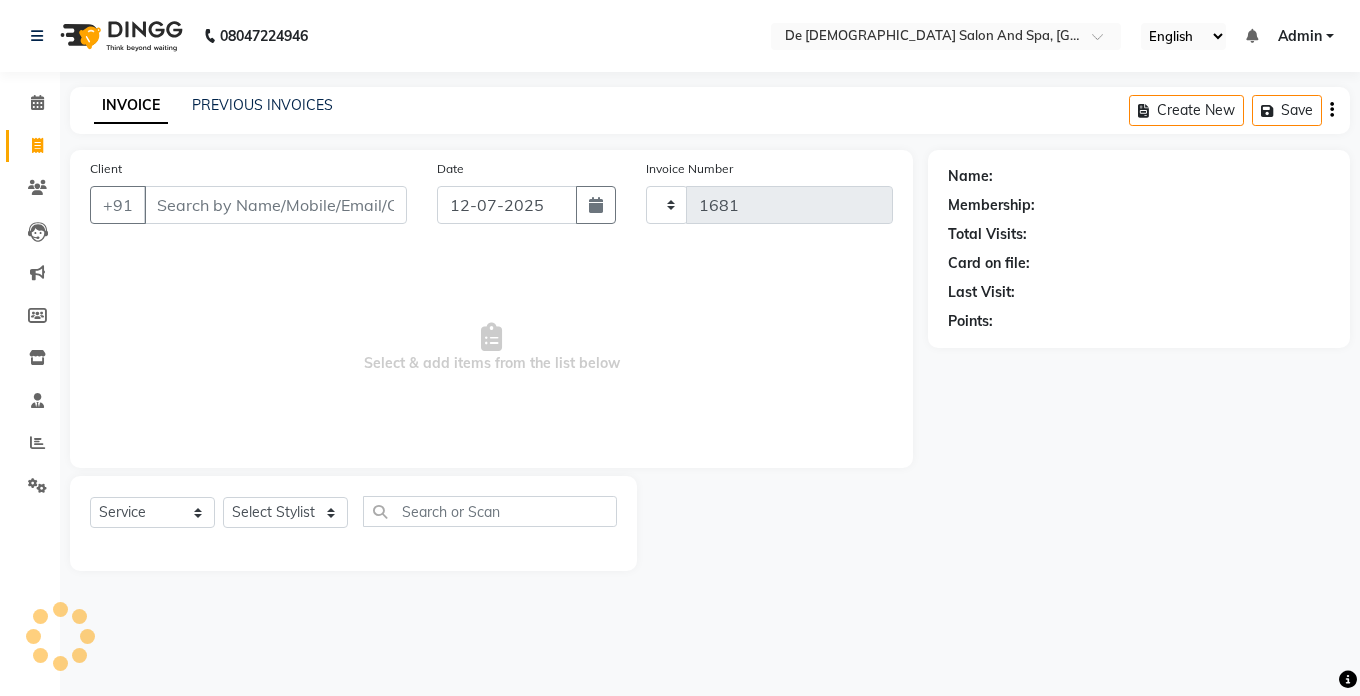 select on "6431" 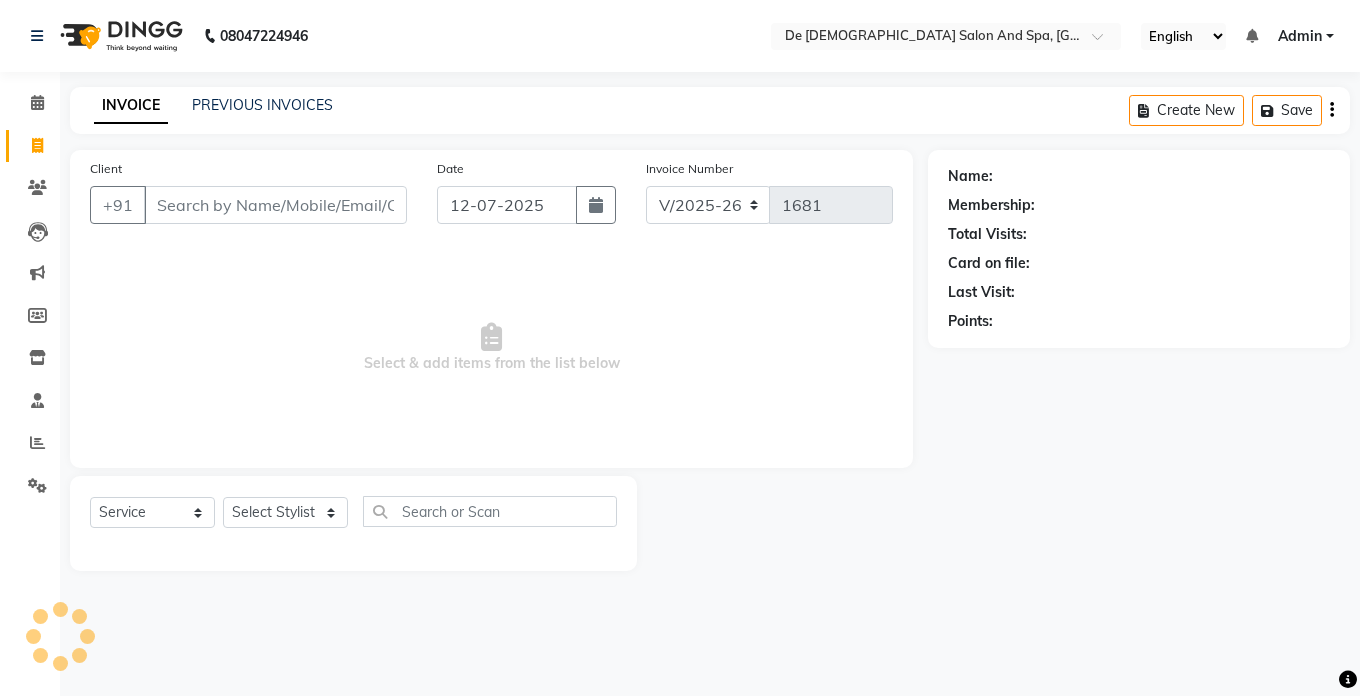 select on "6431" 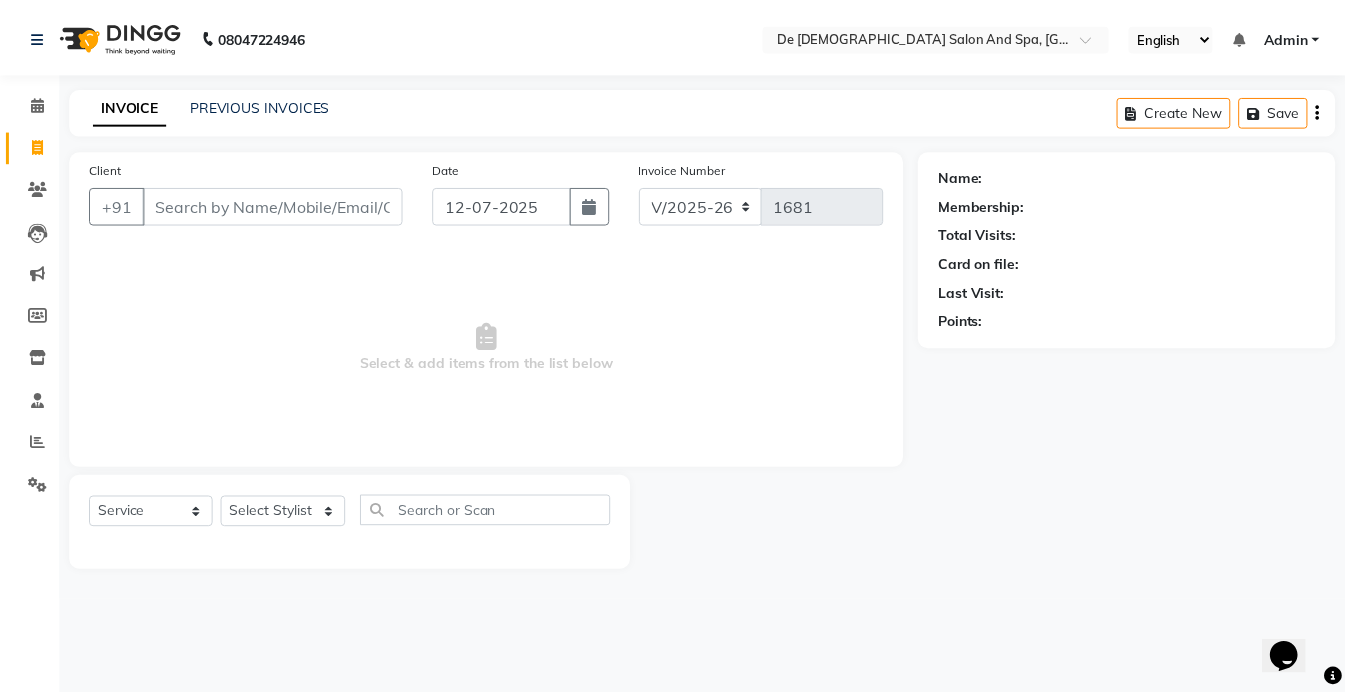 scroll, scrollTop: 0, scrollLeft: 0, axis: both 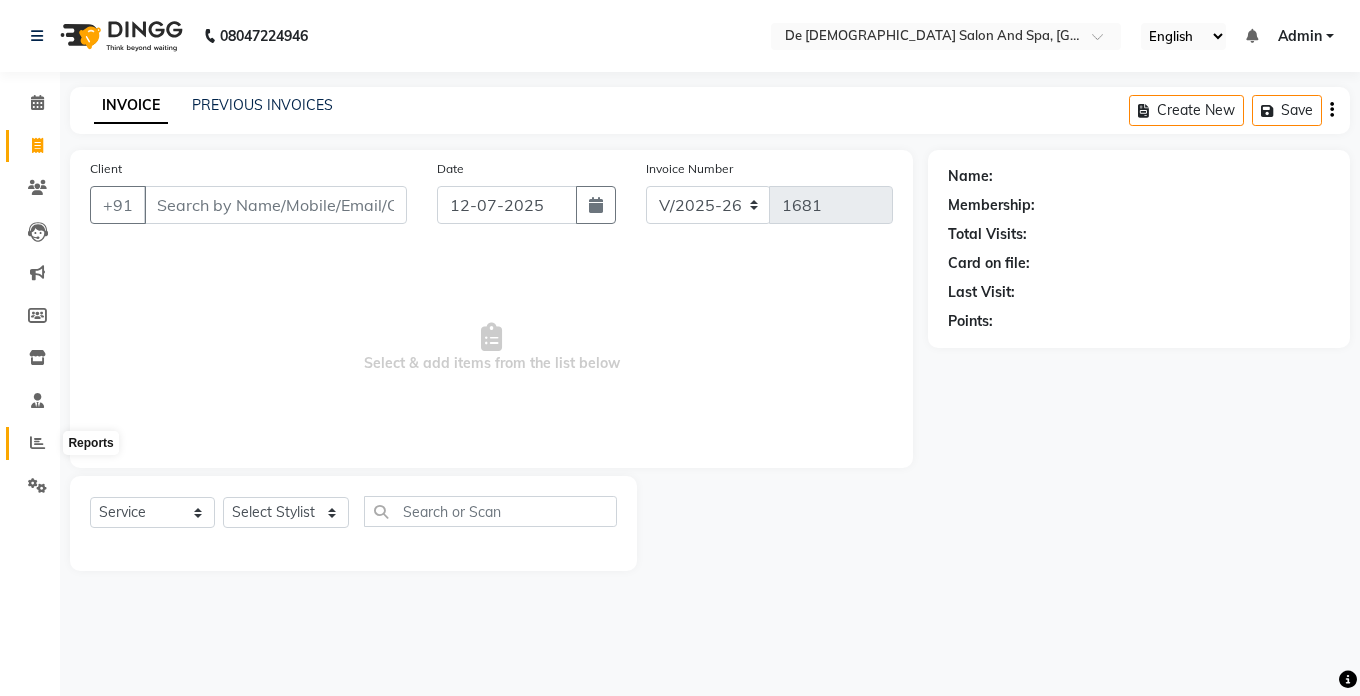 click 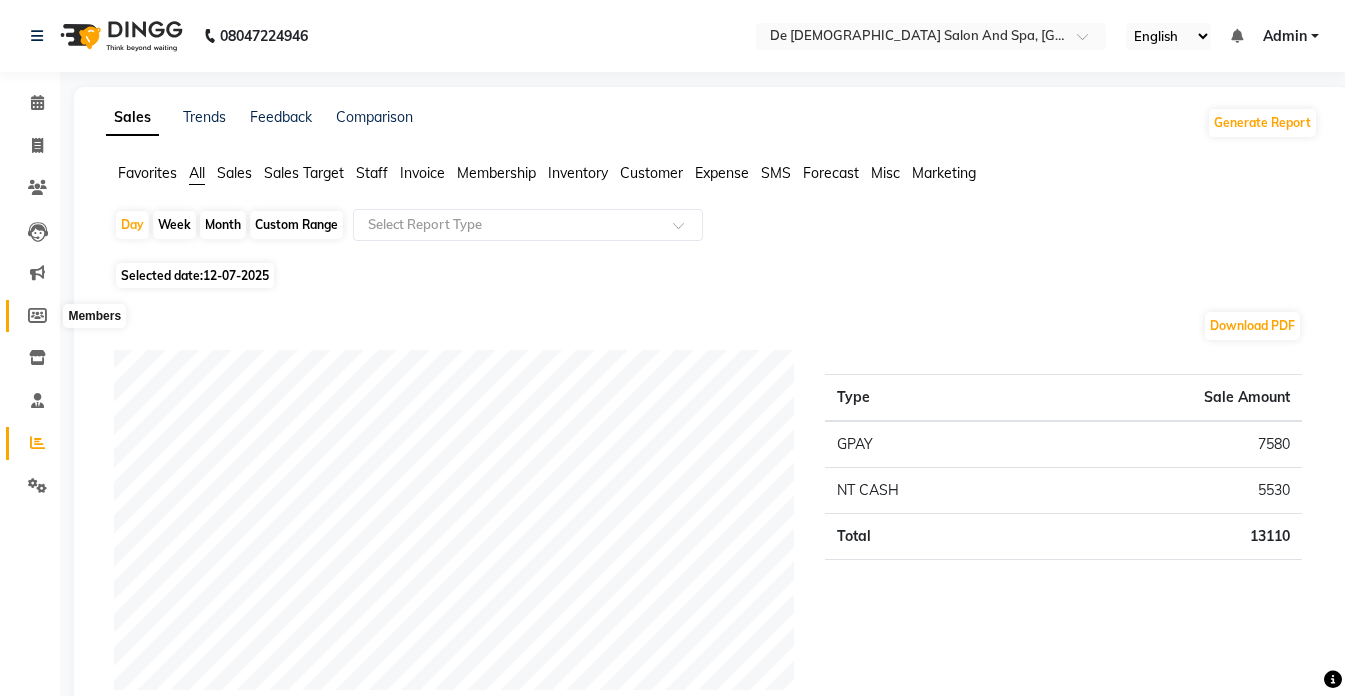 click 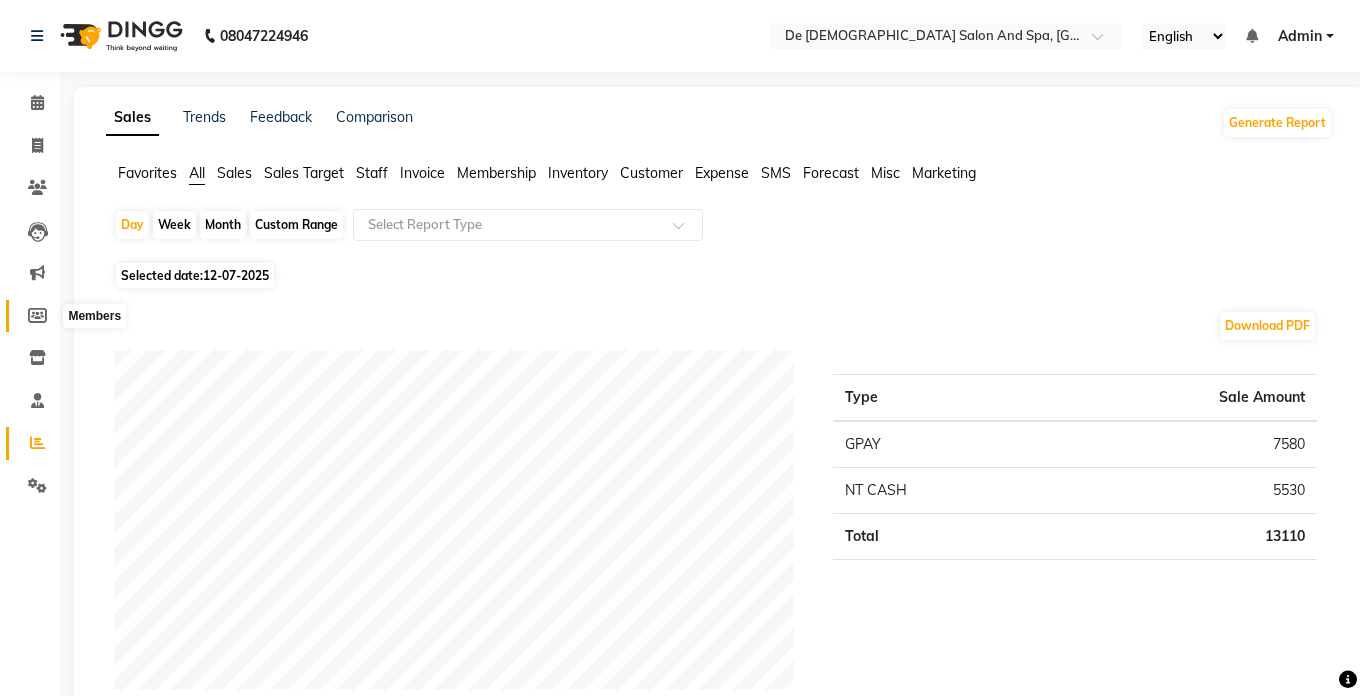 select 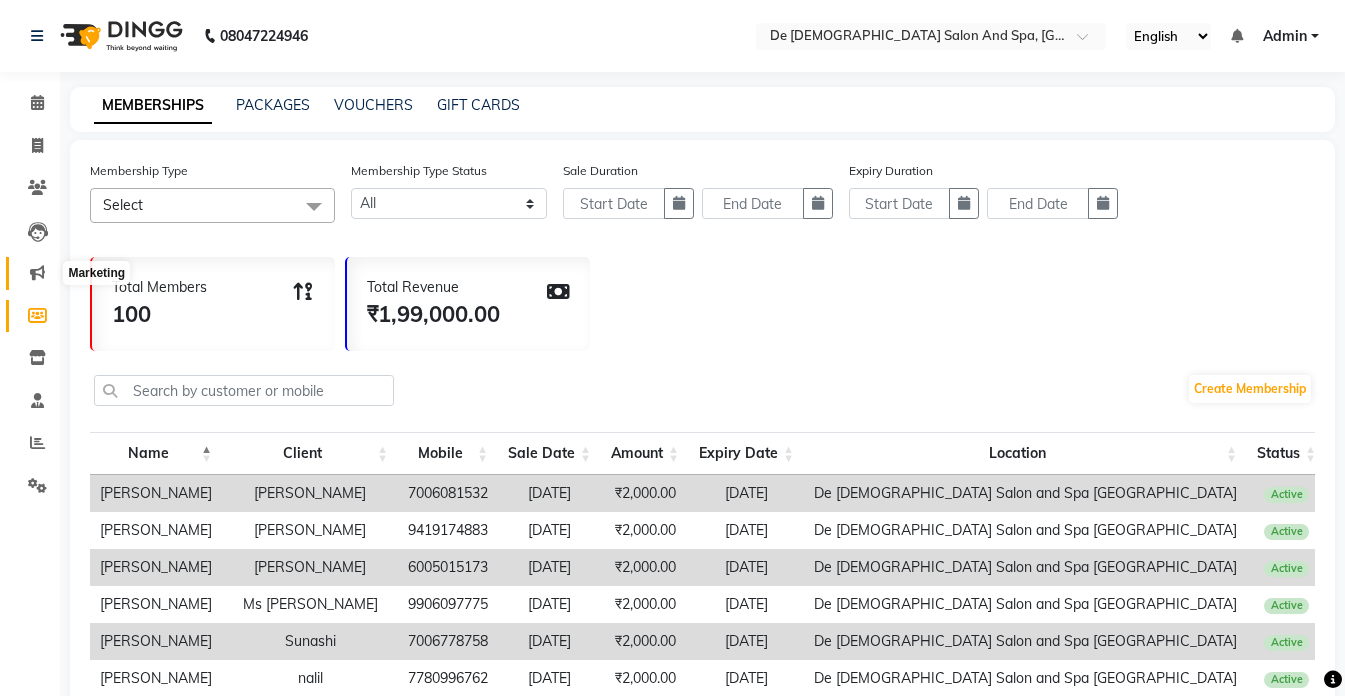 click 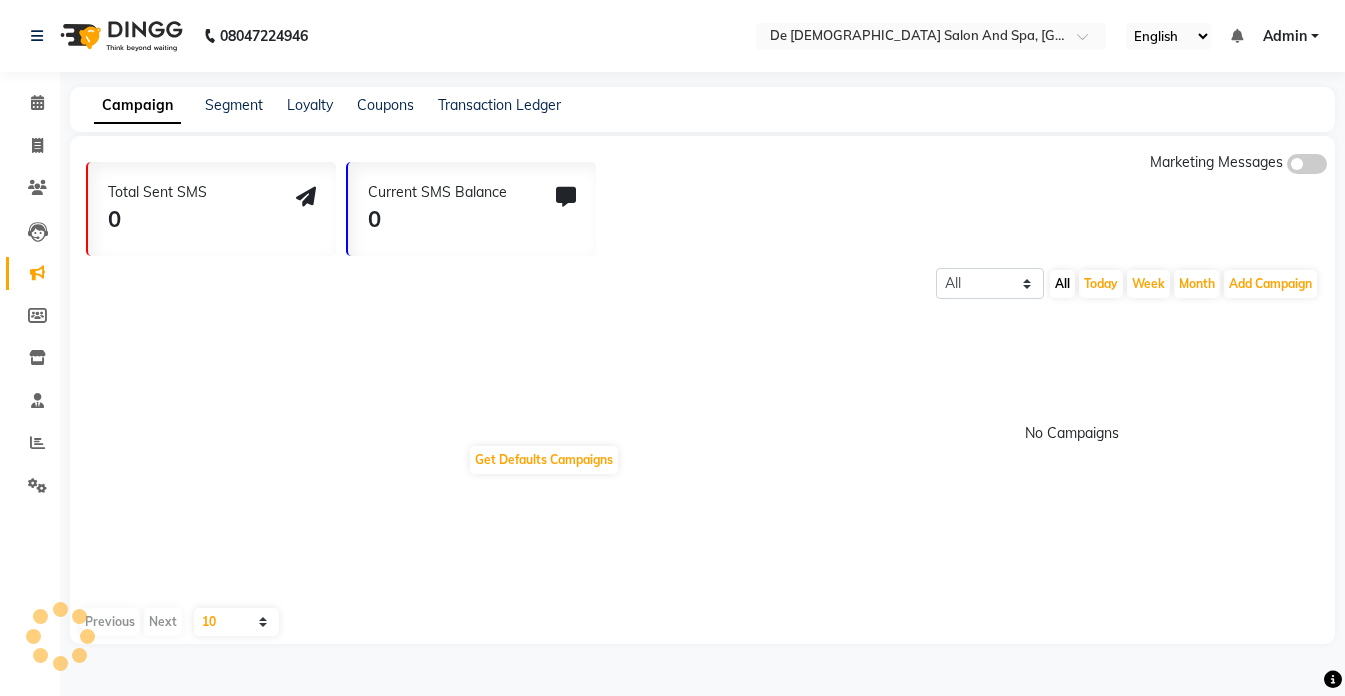 click 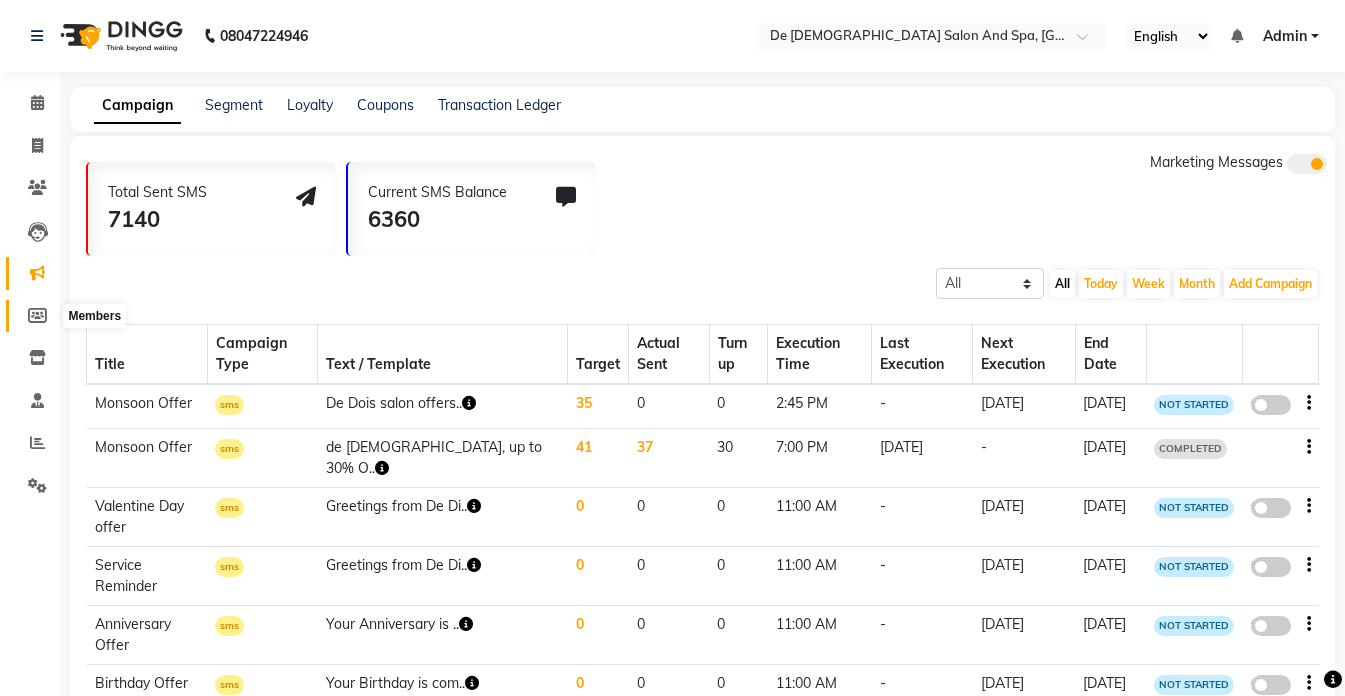 click 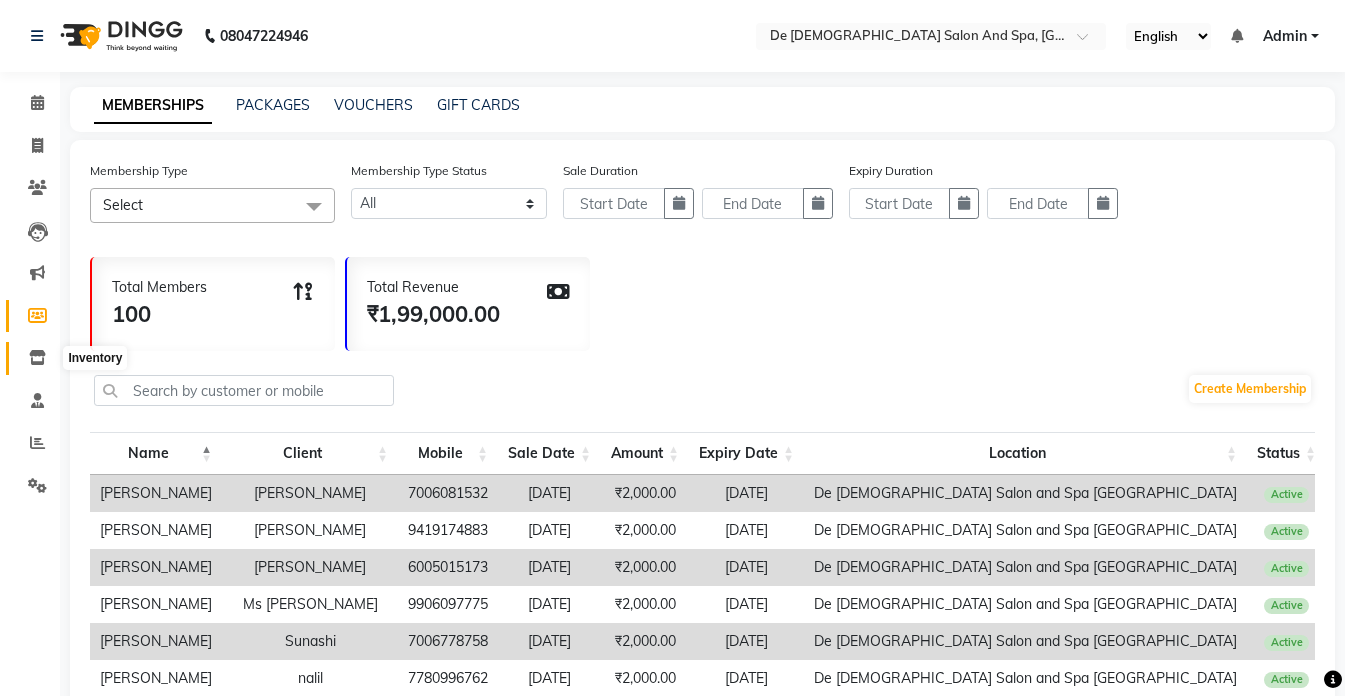 click 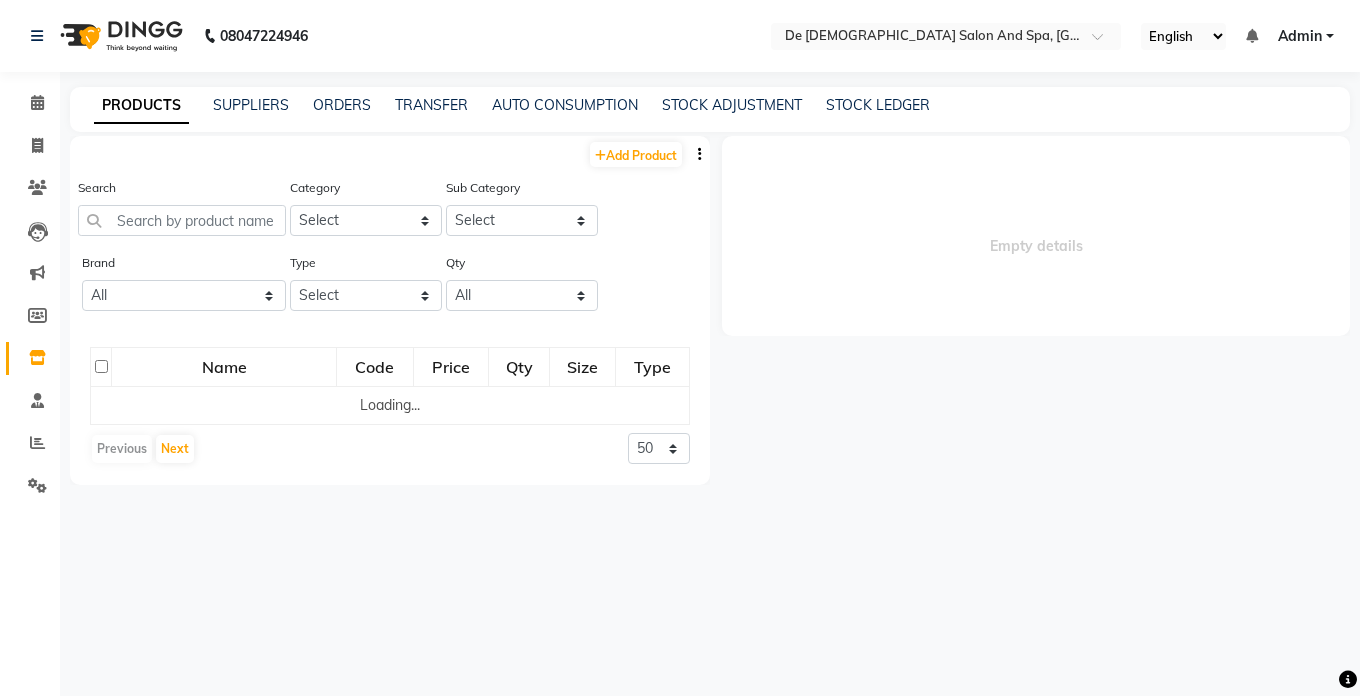 select 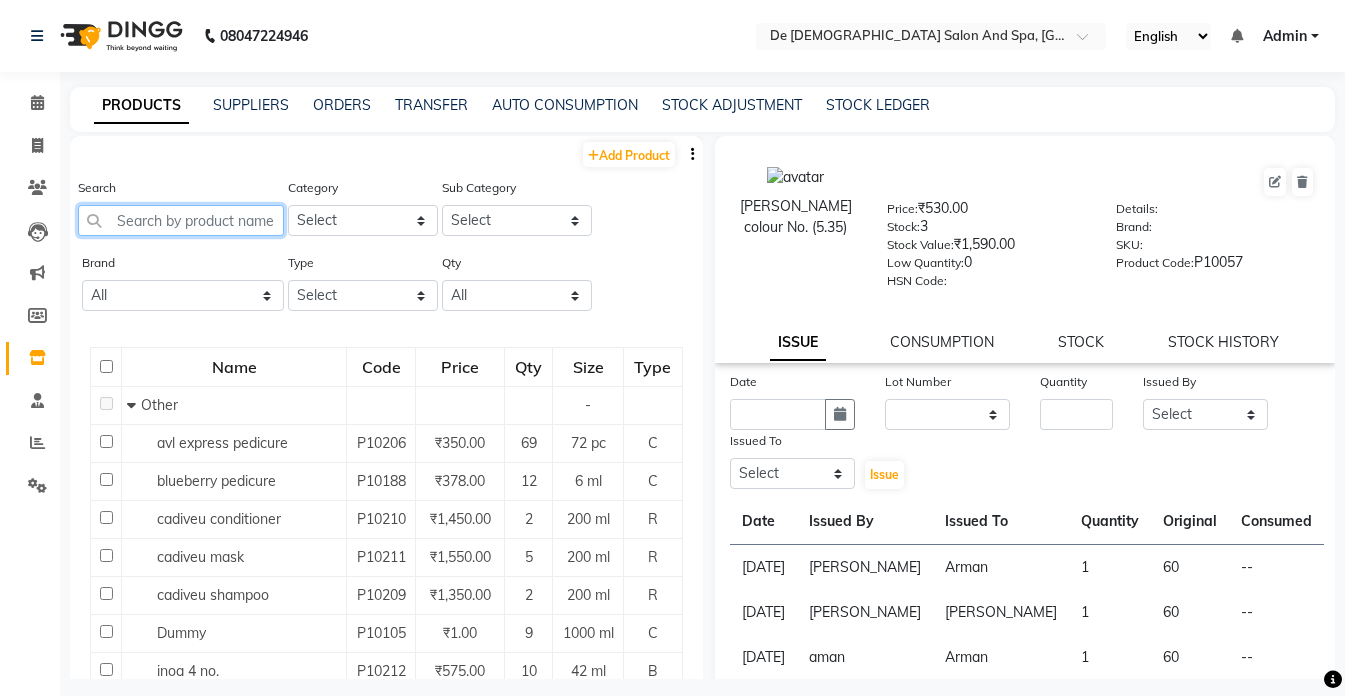 click 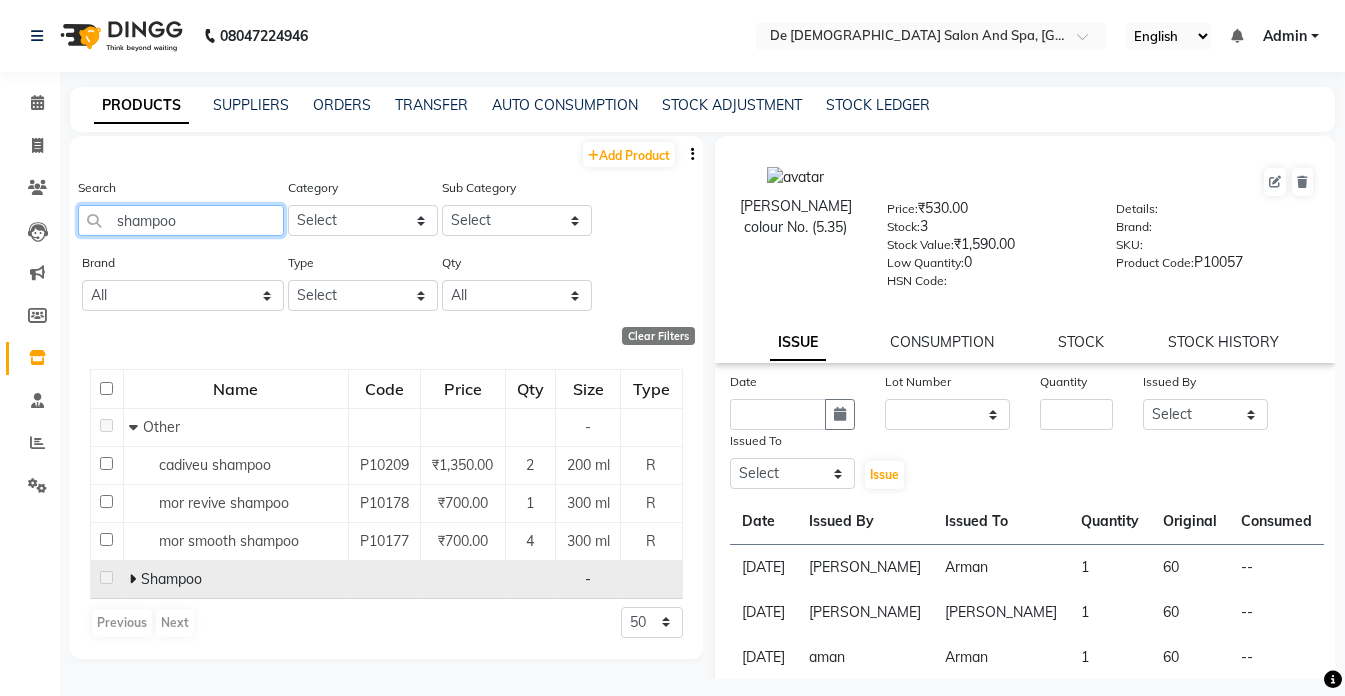 type on "shampoo" 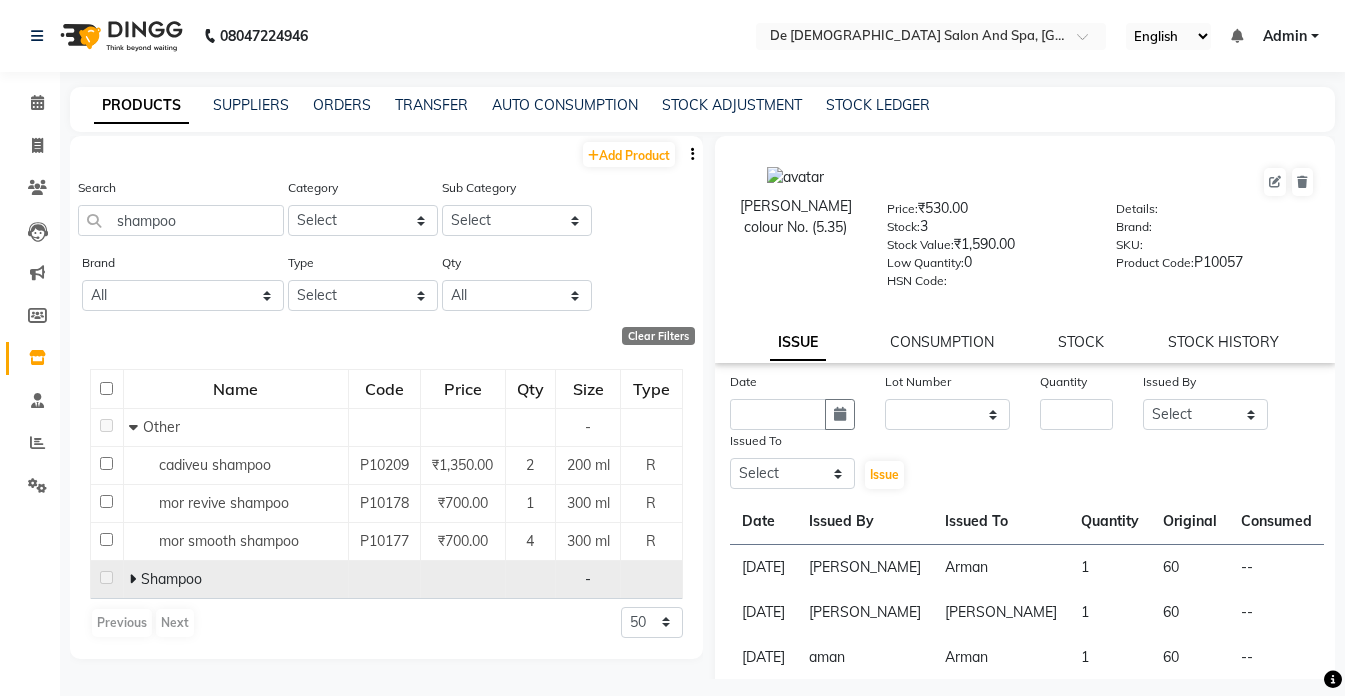 click 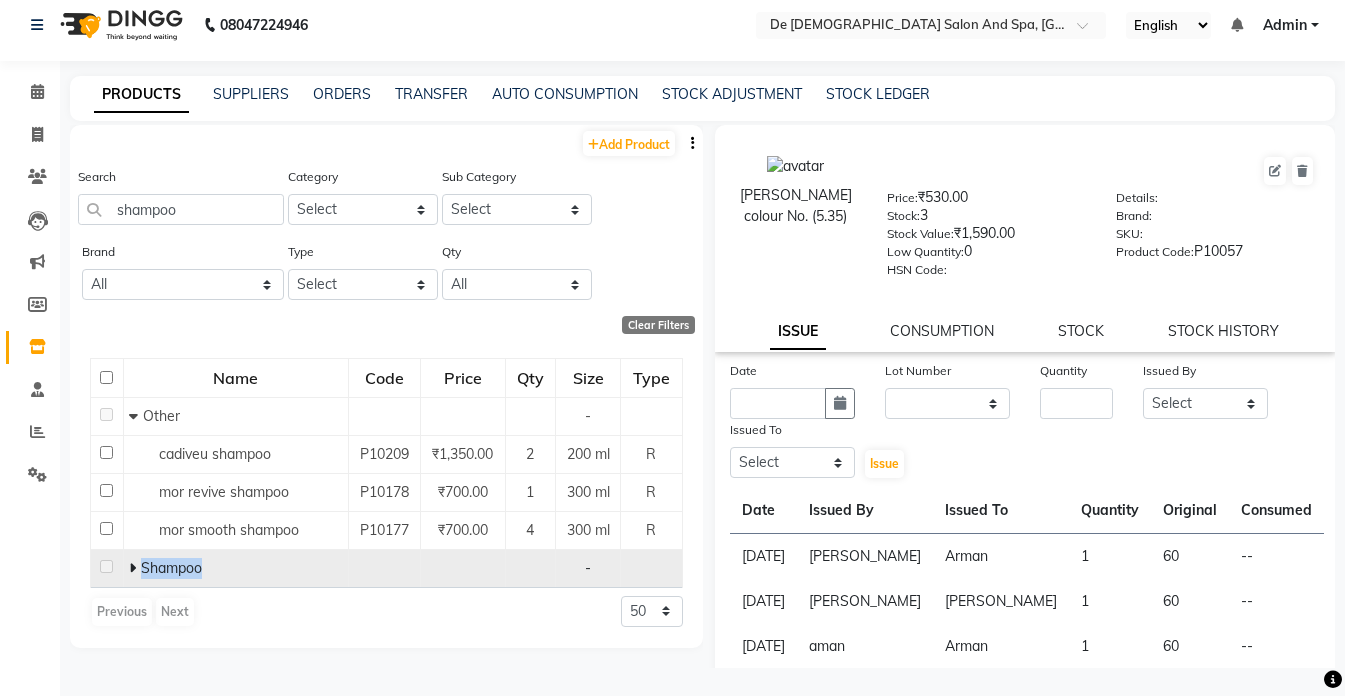 scroll, scrollTop: 13, scrollLeft: 0, axis: vertical 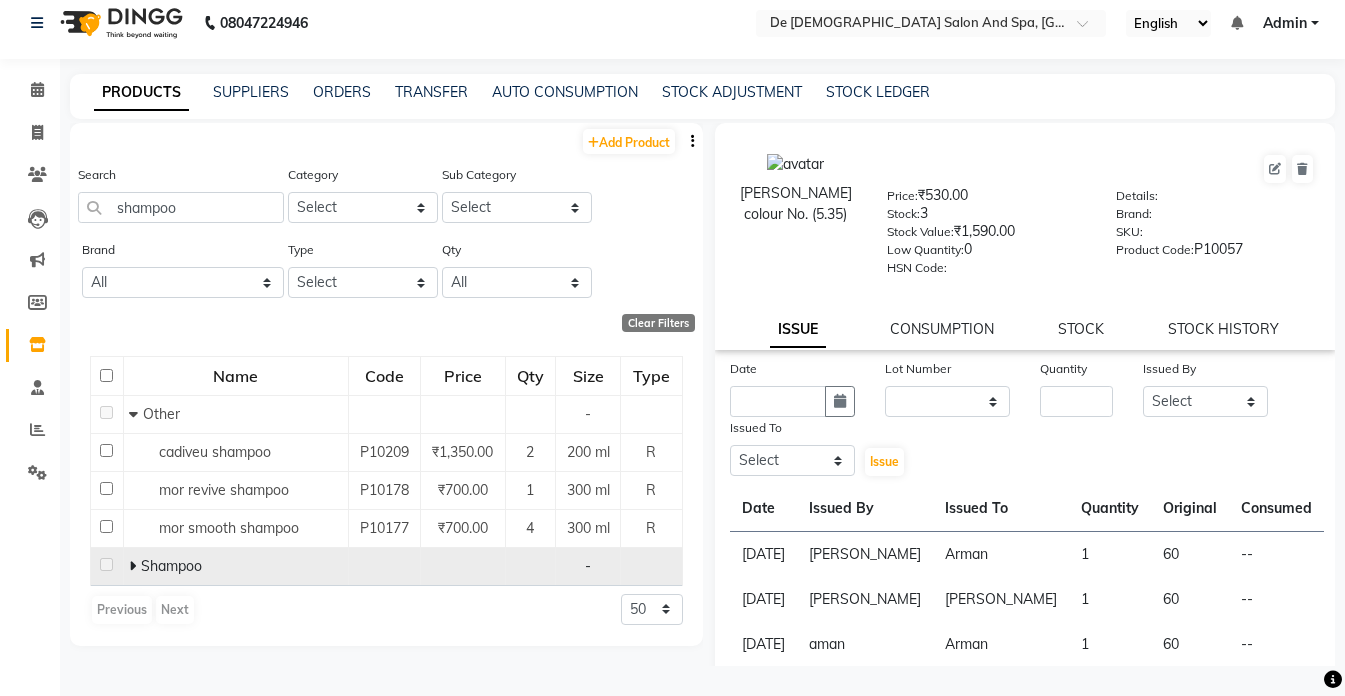 click 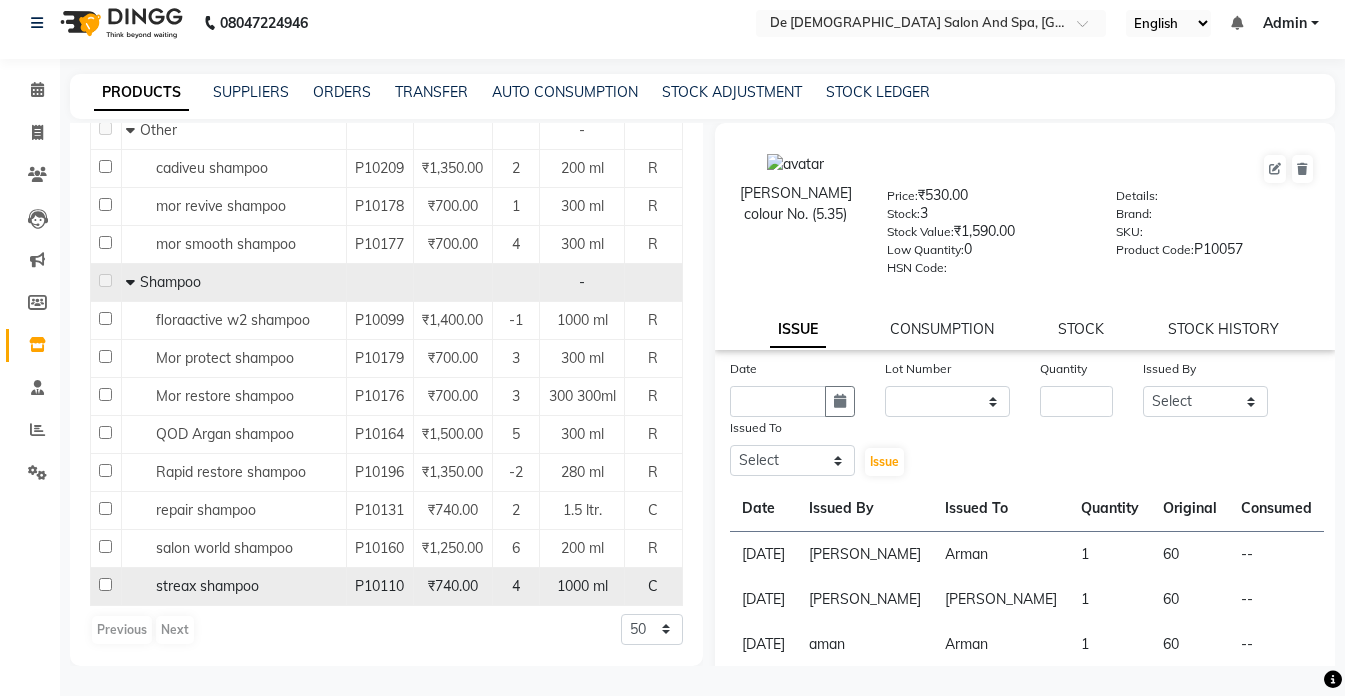 scroll, scrollTop: 305, scrollLeft: 0, axis: vertical 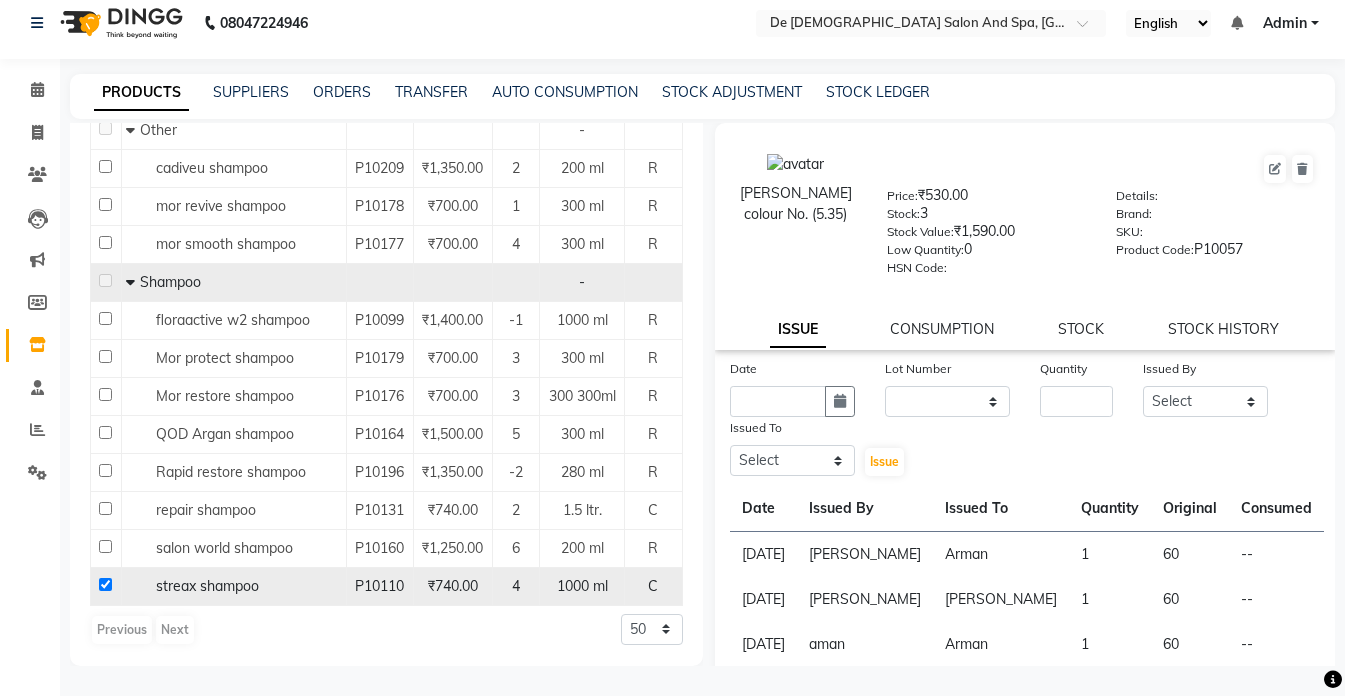 checkbox on "true" 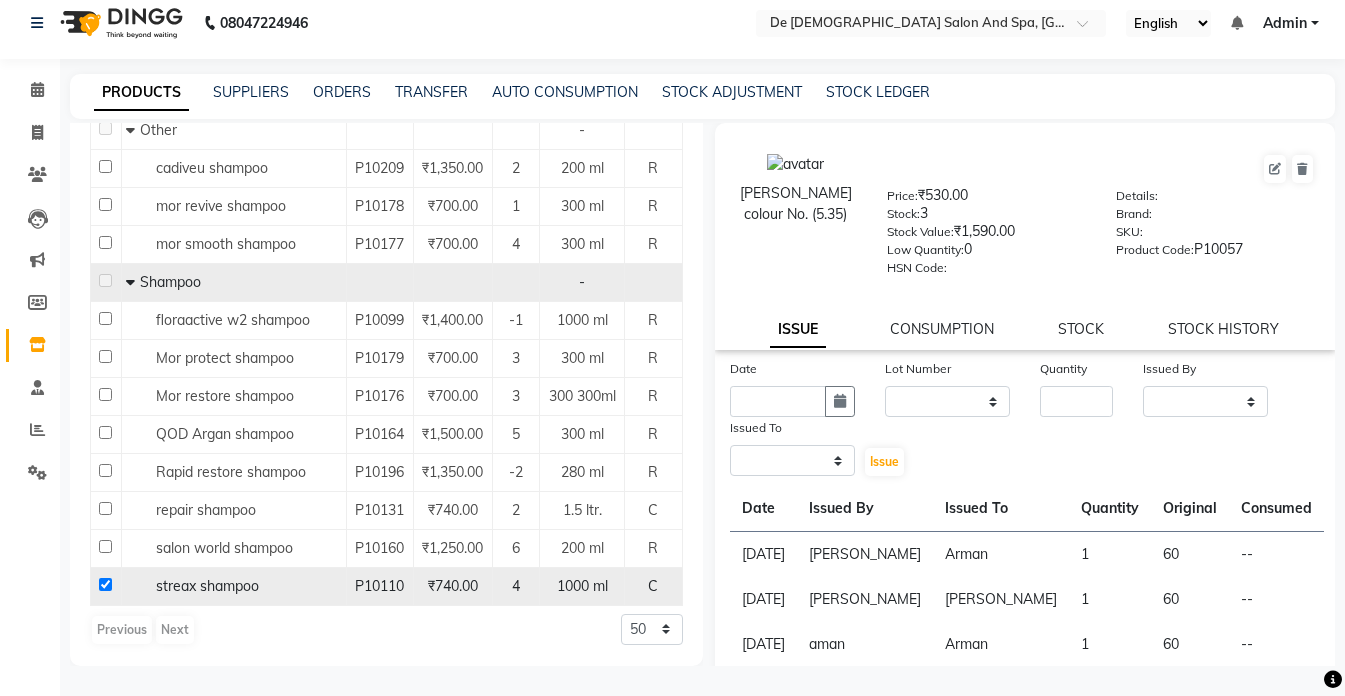 select 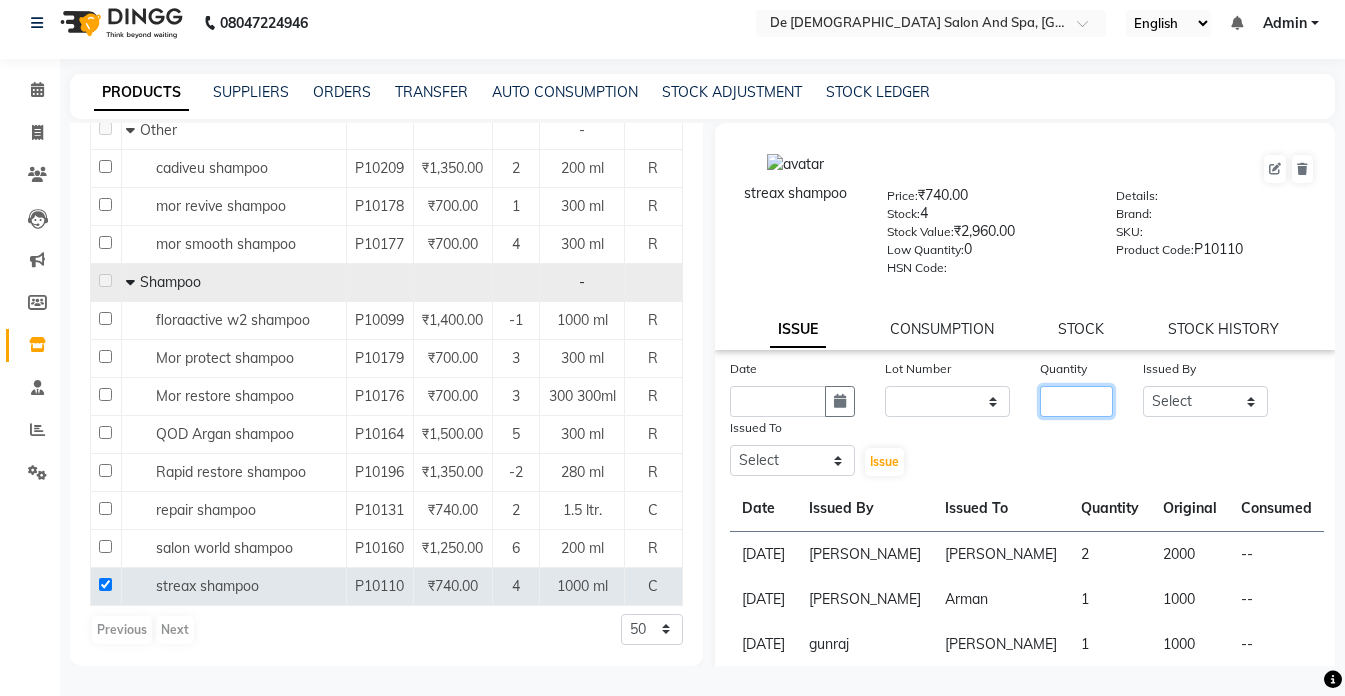 click 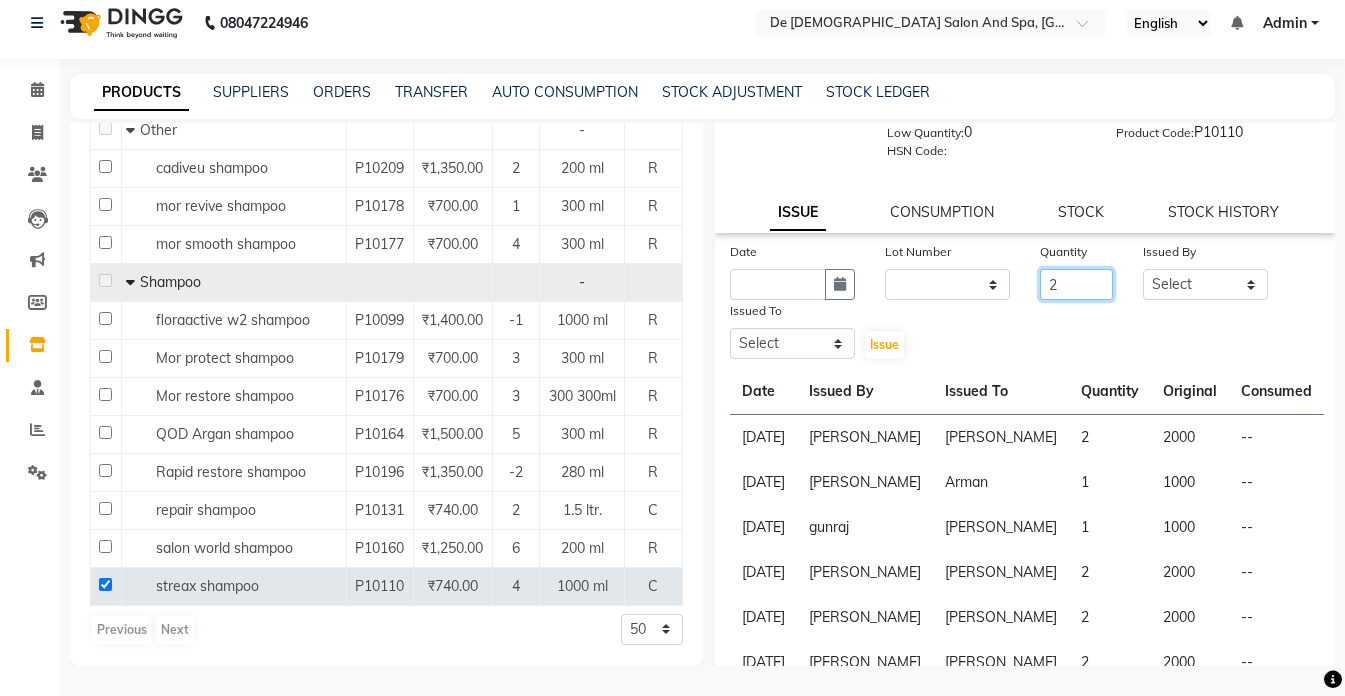 scroll, scrollTop: 100, scrollLeft: 0, axis: vertical 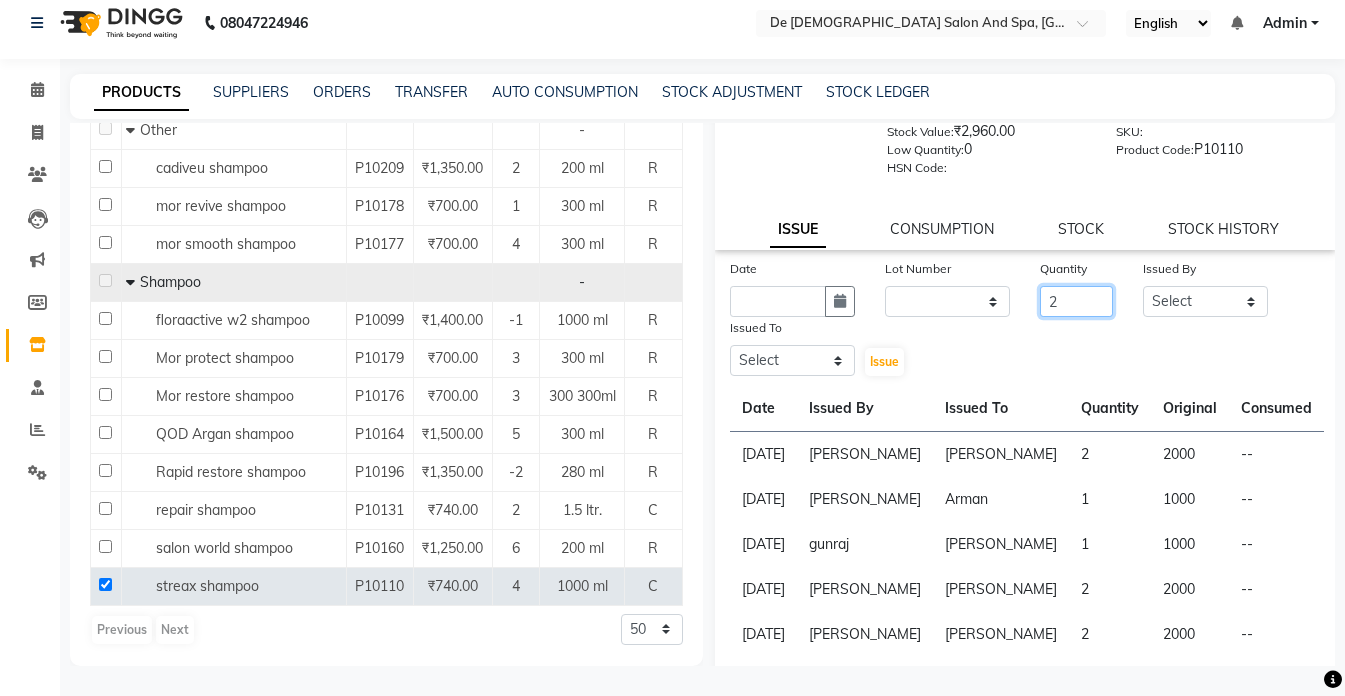 type on "2" 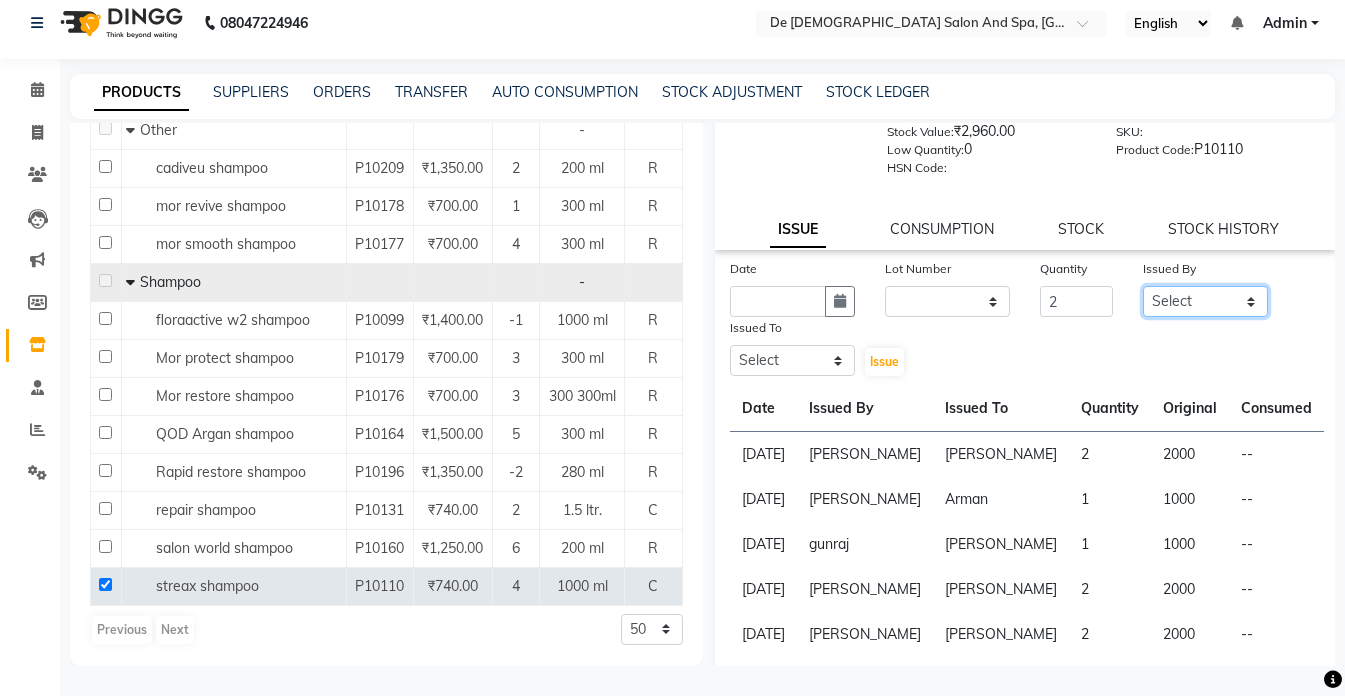 click on "Select akshay aman Arman Ashwani gunraj megha  nikita thappa nisha parveen shafali vishu kumar" 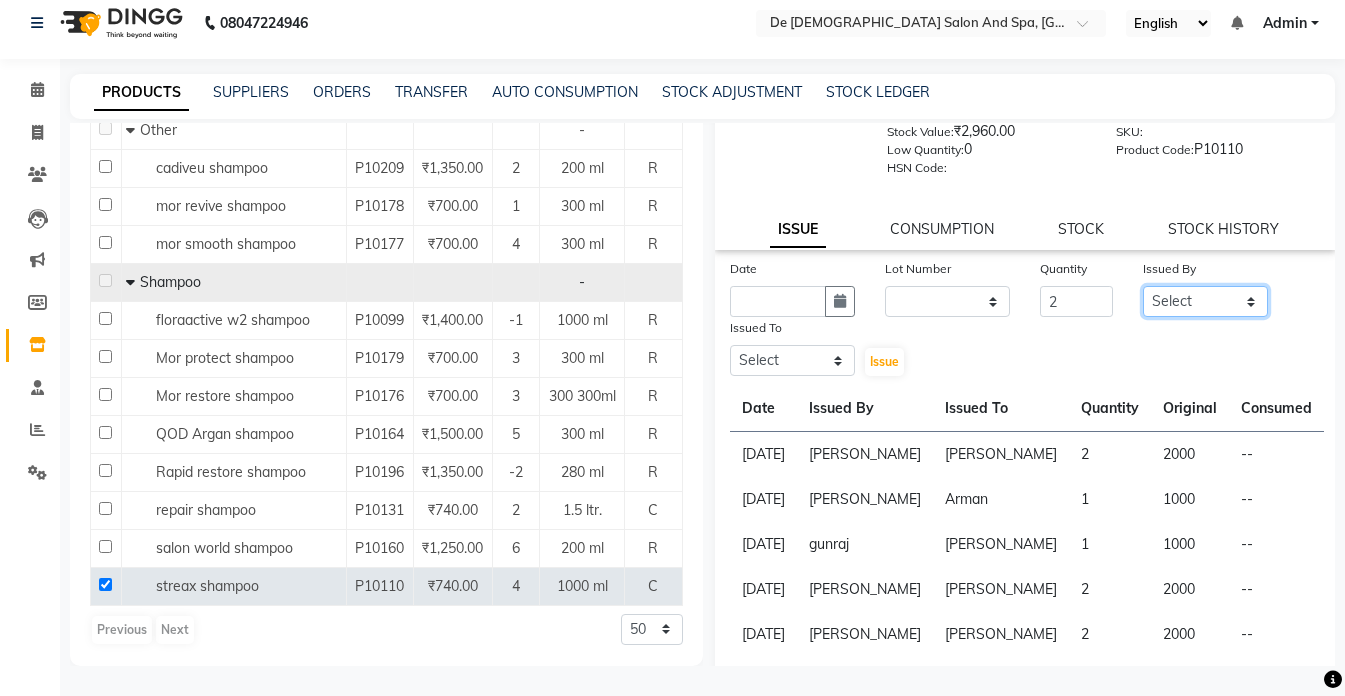 select on "54241" 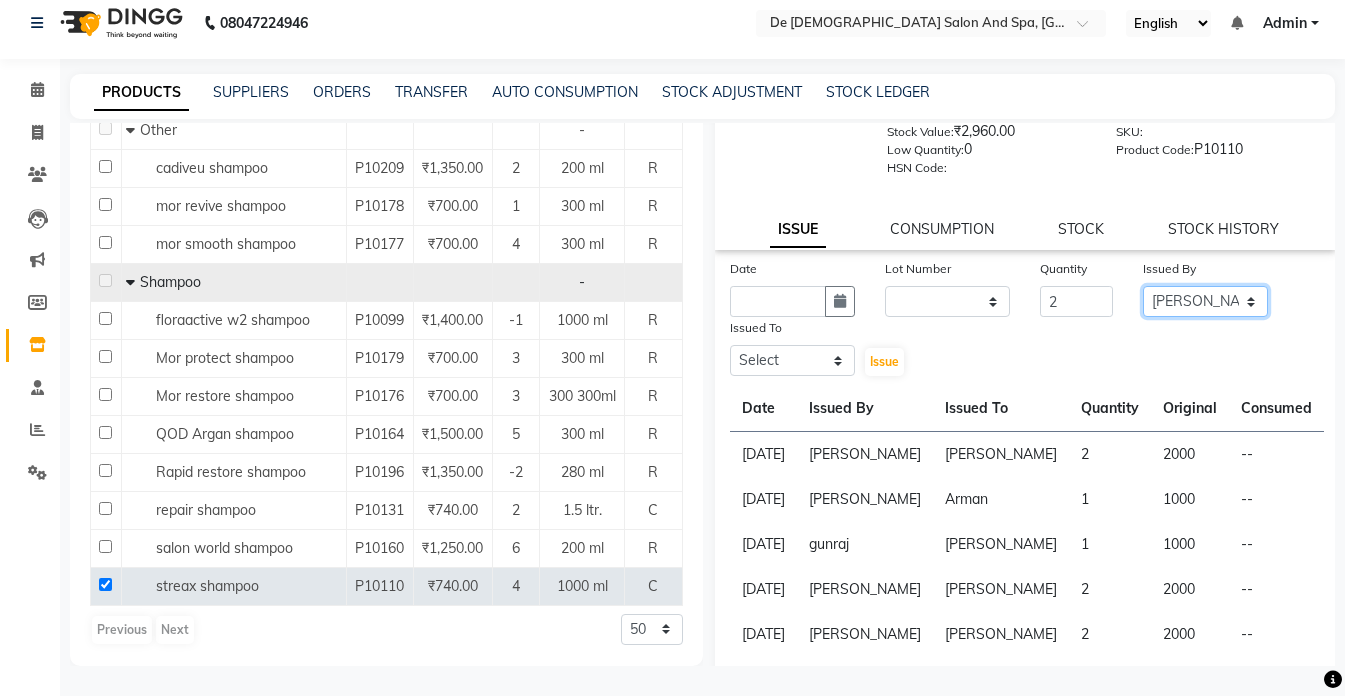 click on "Select akshay aman Arman Ashwani gunraj megha  nikita thappa nisha parveen shafali vishu kumar" 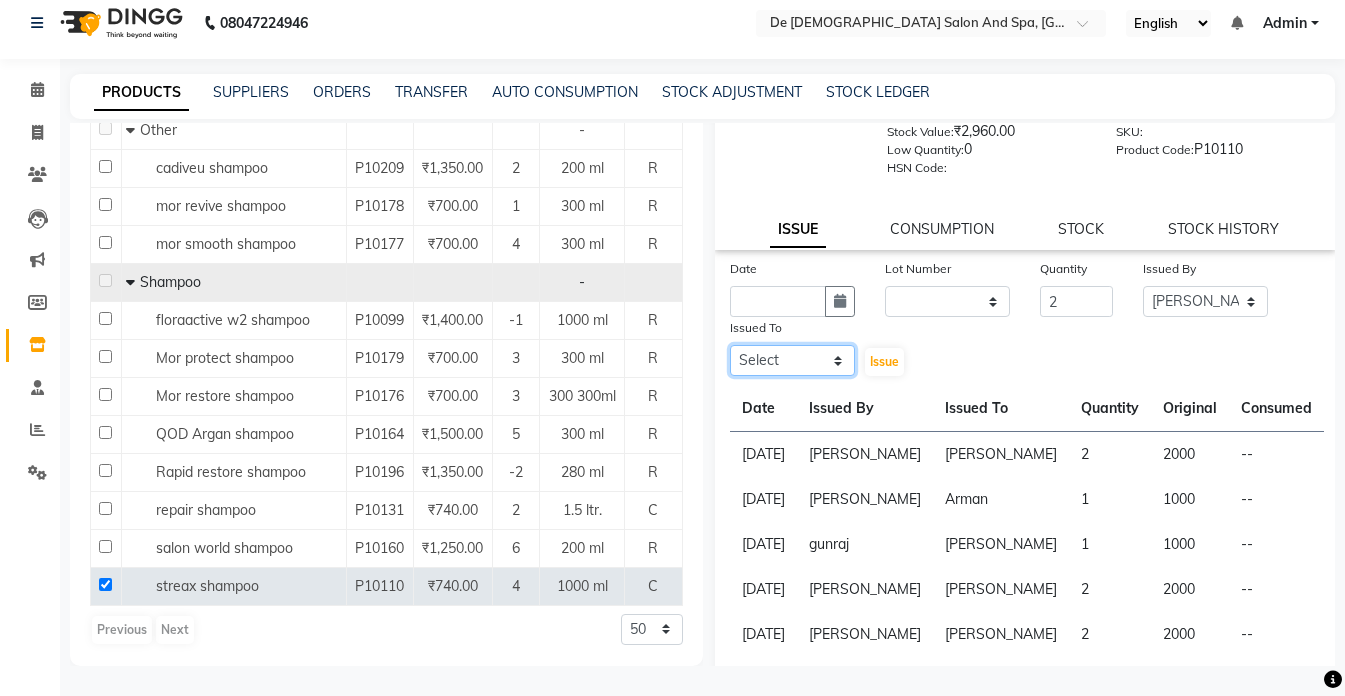 click on "Select akshay aman Arman Ashwani gunraj megha  nikita thappa nisha parveen shafali vishu kumar" 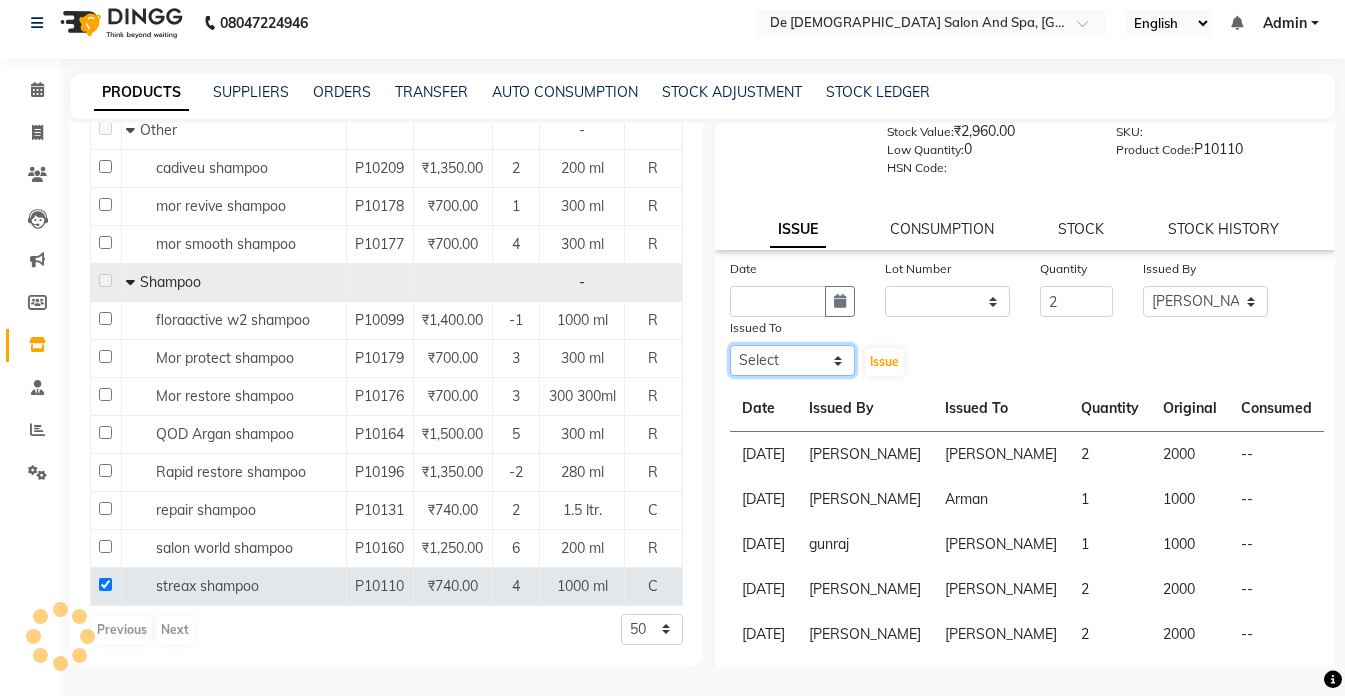 select on "51742" 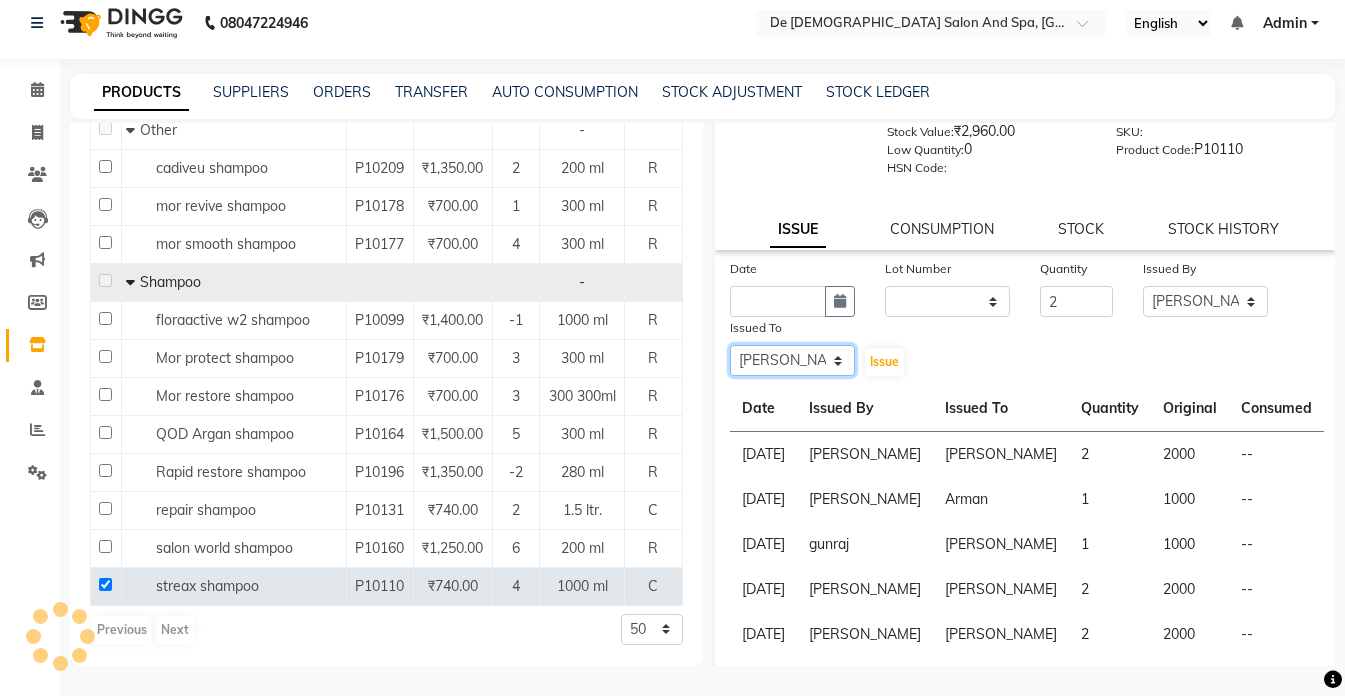 click on "Select akshay aman Arman Ashwani gunraj megha  nikita thappa nisha parveen shafali vishu kumar" 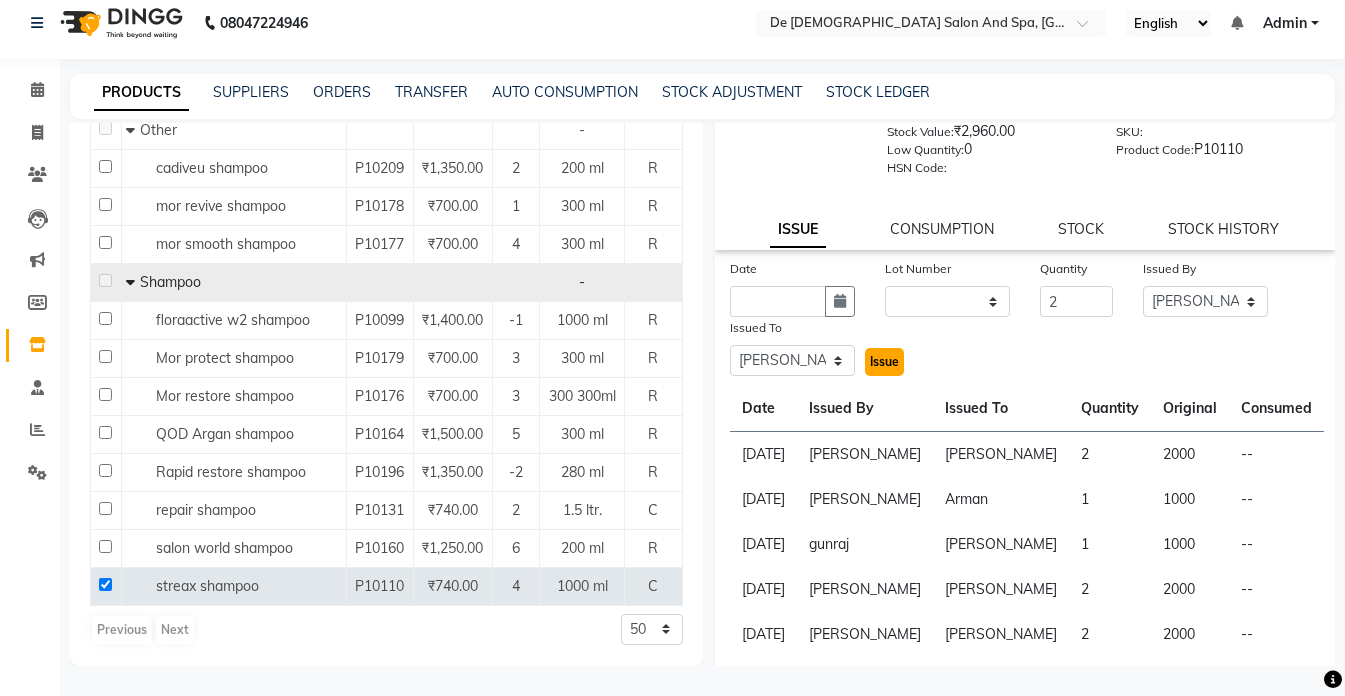 click on "Issue" 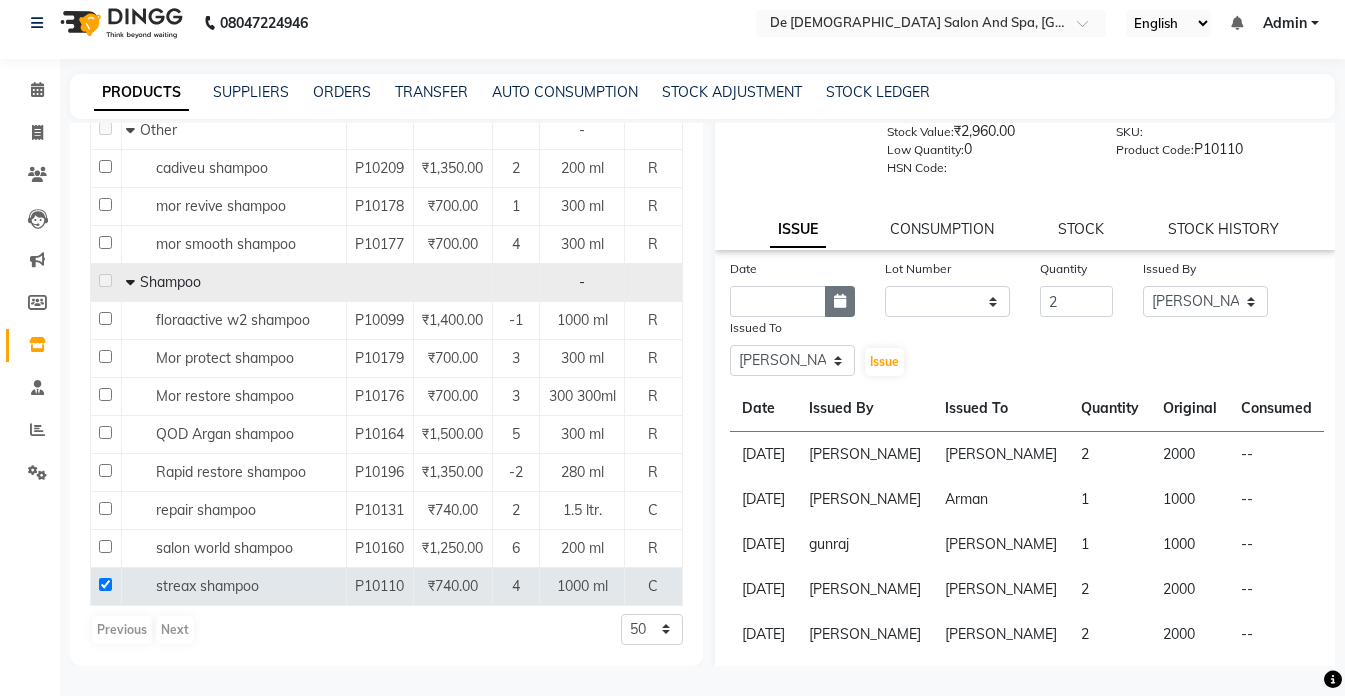 click 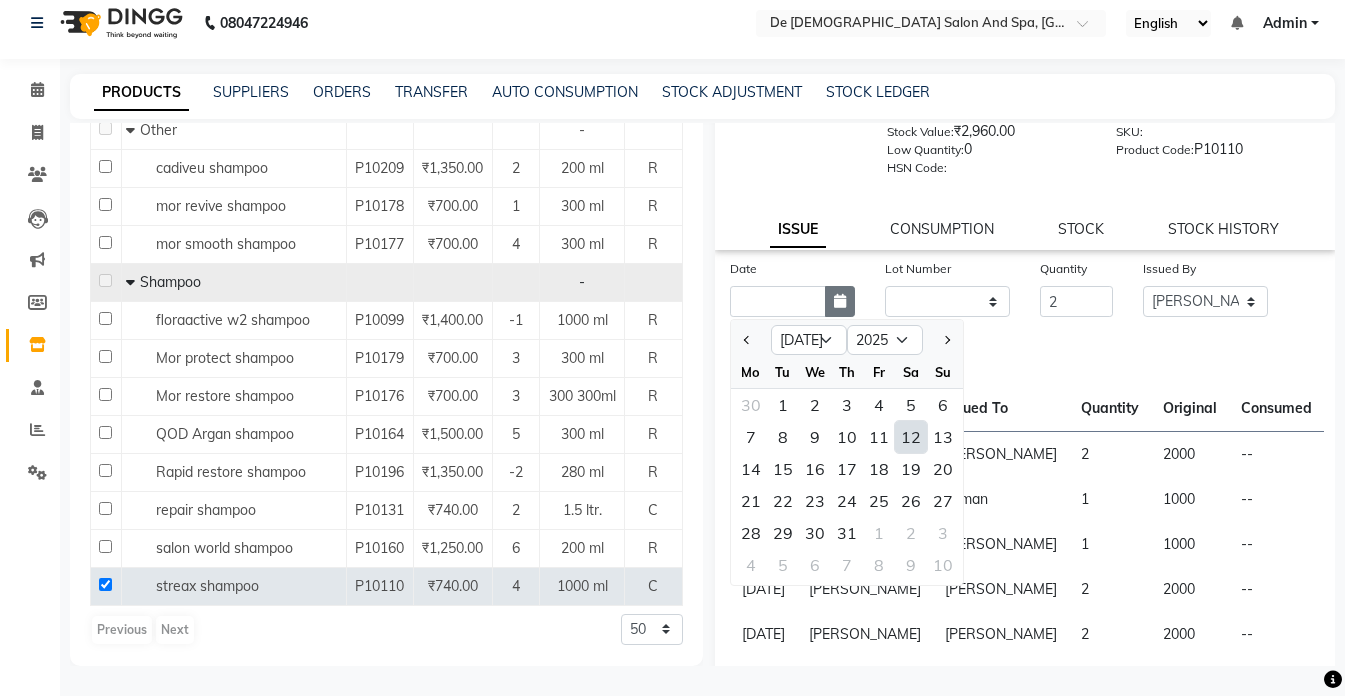 click 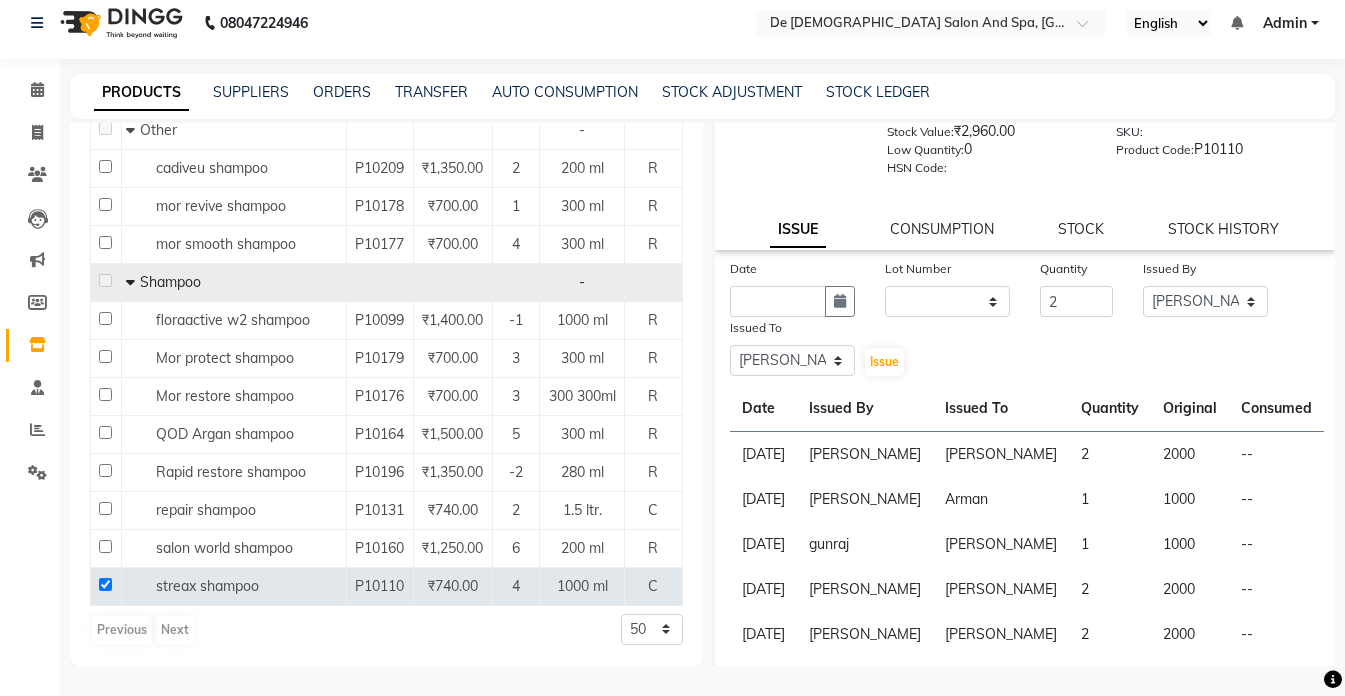 drag, startPoint x: 829, startPoint y: 312, endPoint x: 495, endPoint y: 22, distance: 442.3302 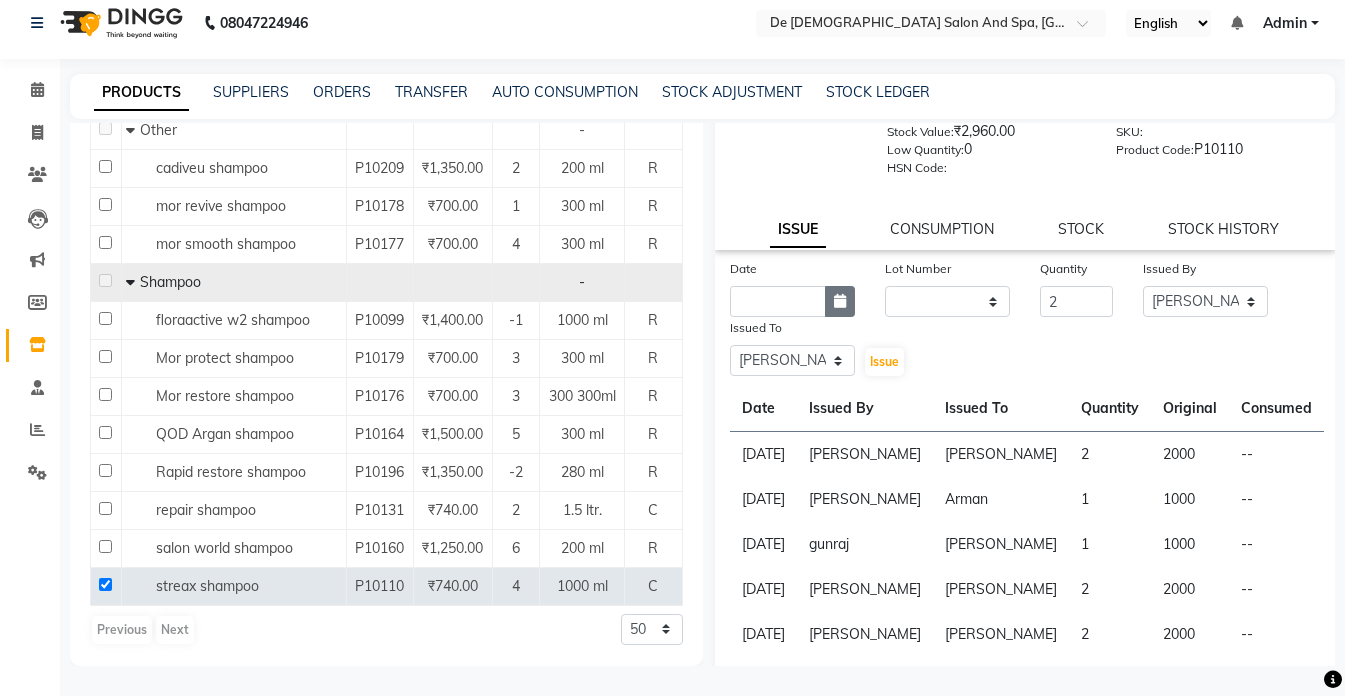 click 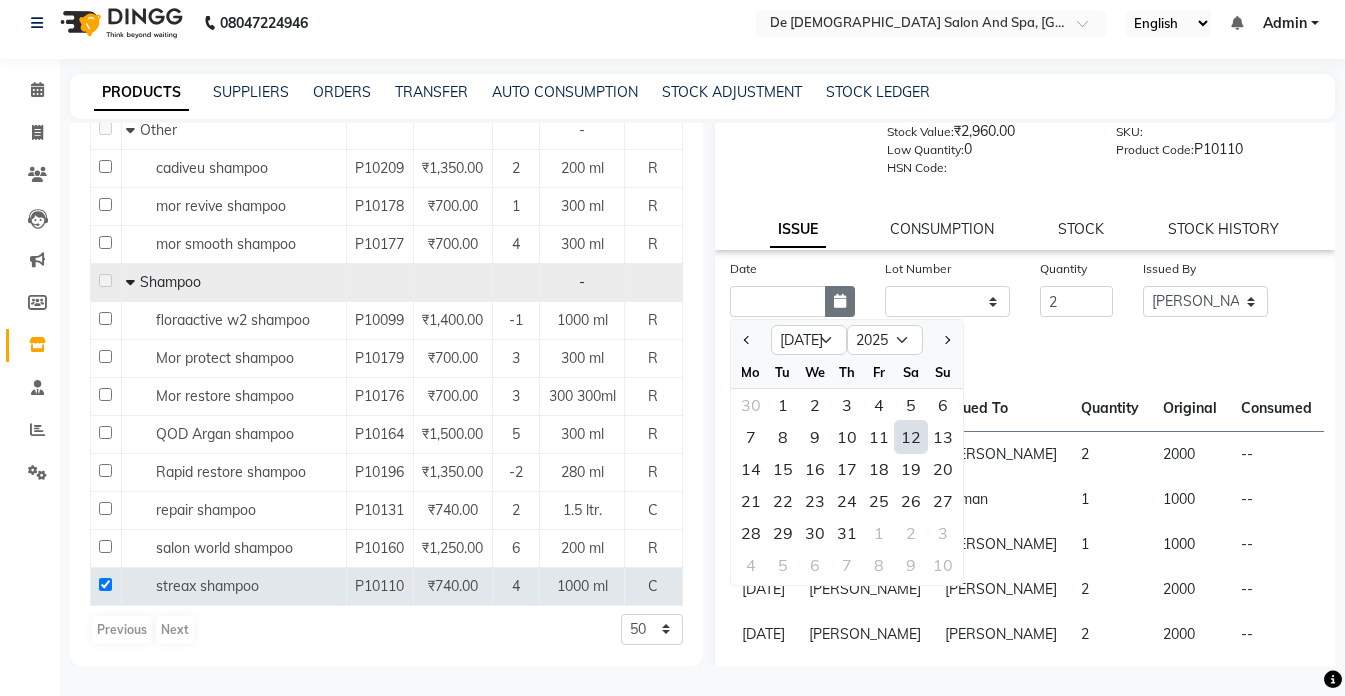 click 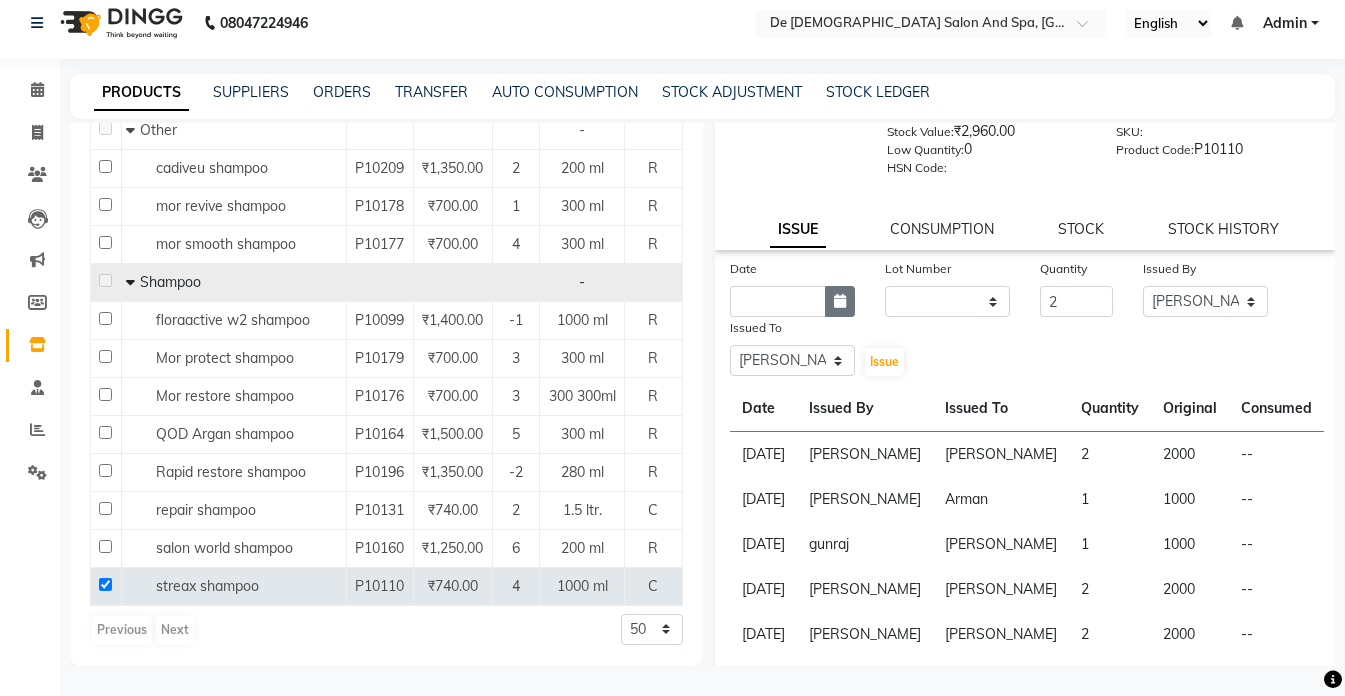 click 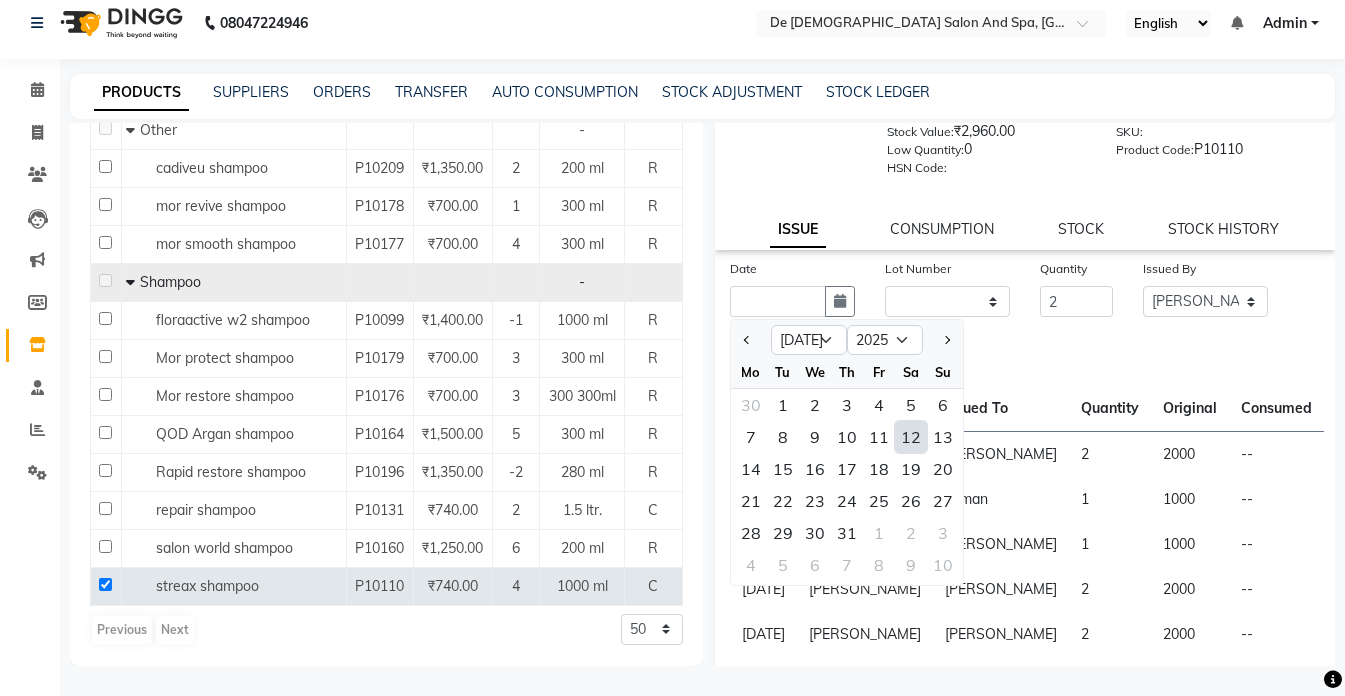 click on "12" 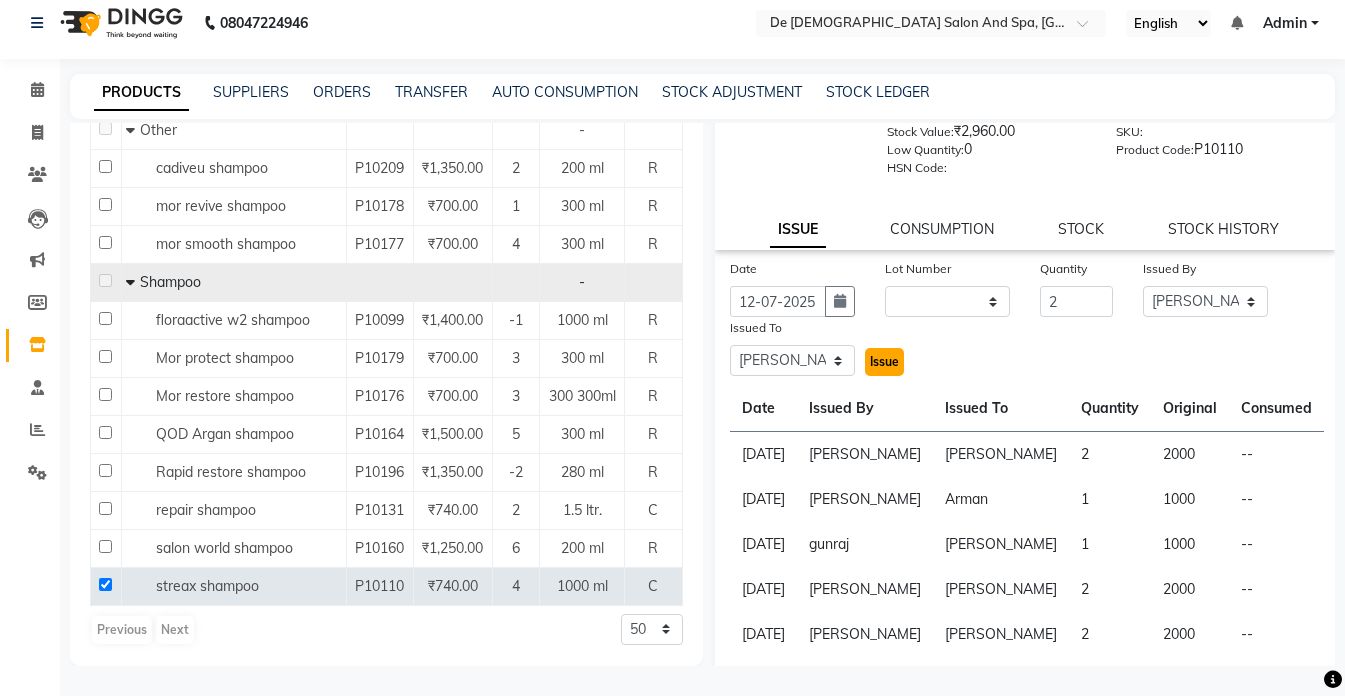 click on "Issue" 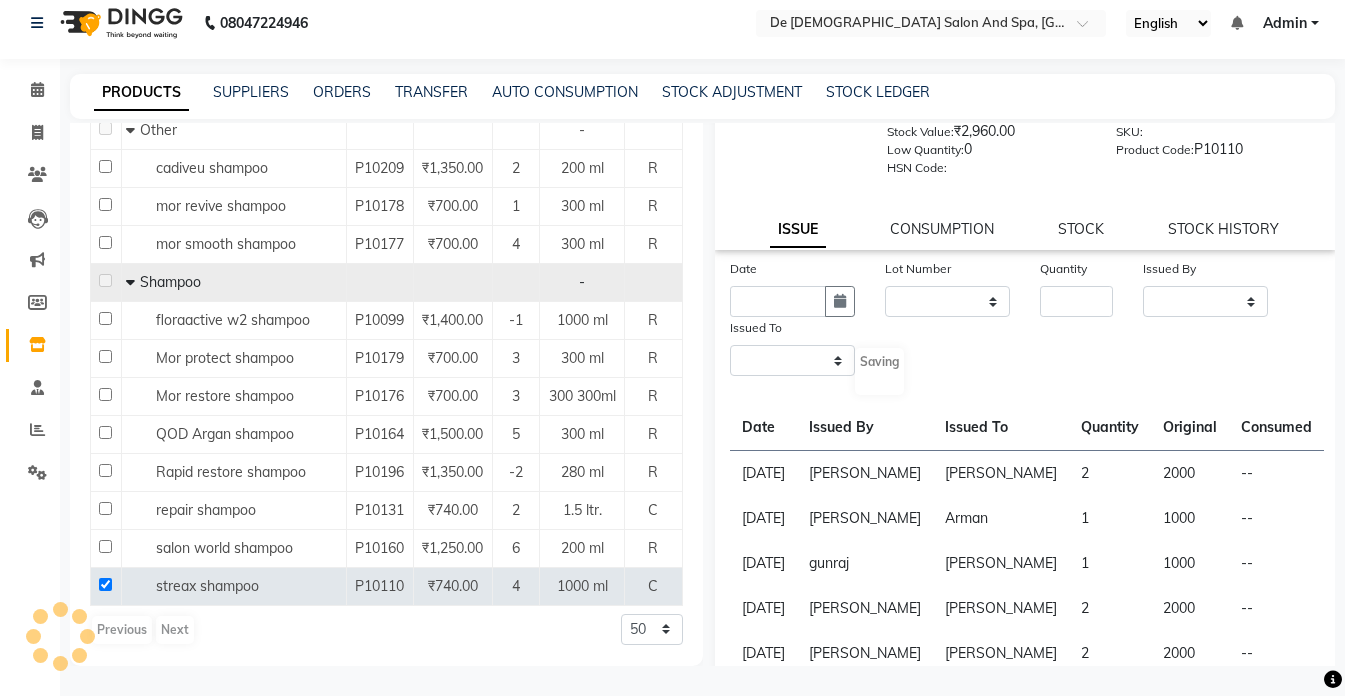 select 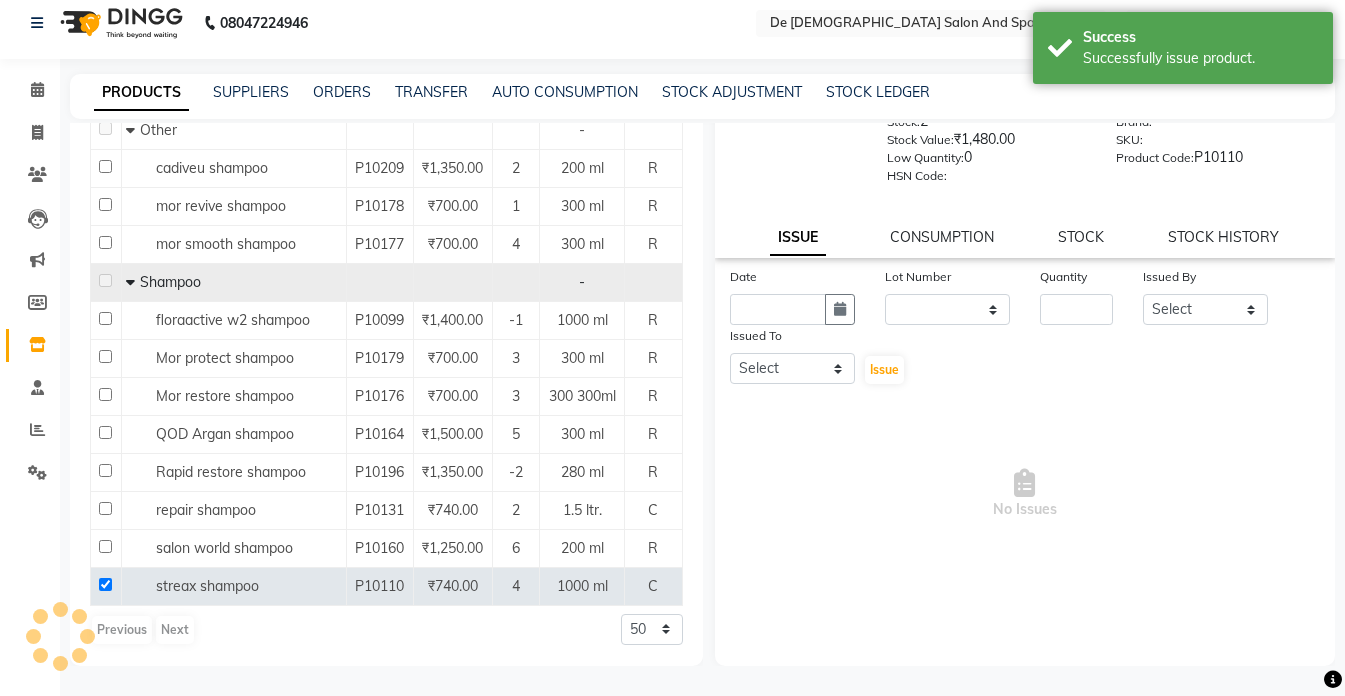scroll, scrollTop: 0, scrollLeft: 0, axis: both 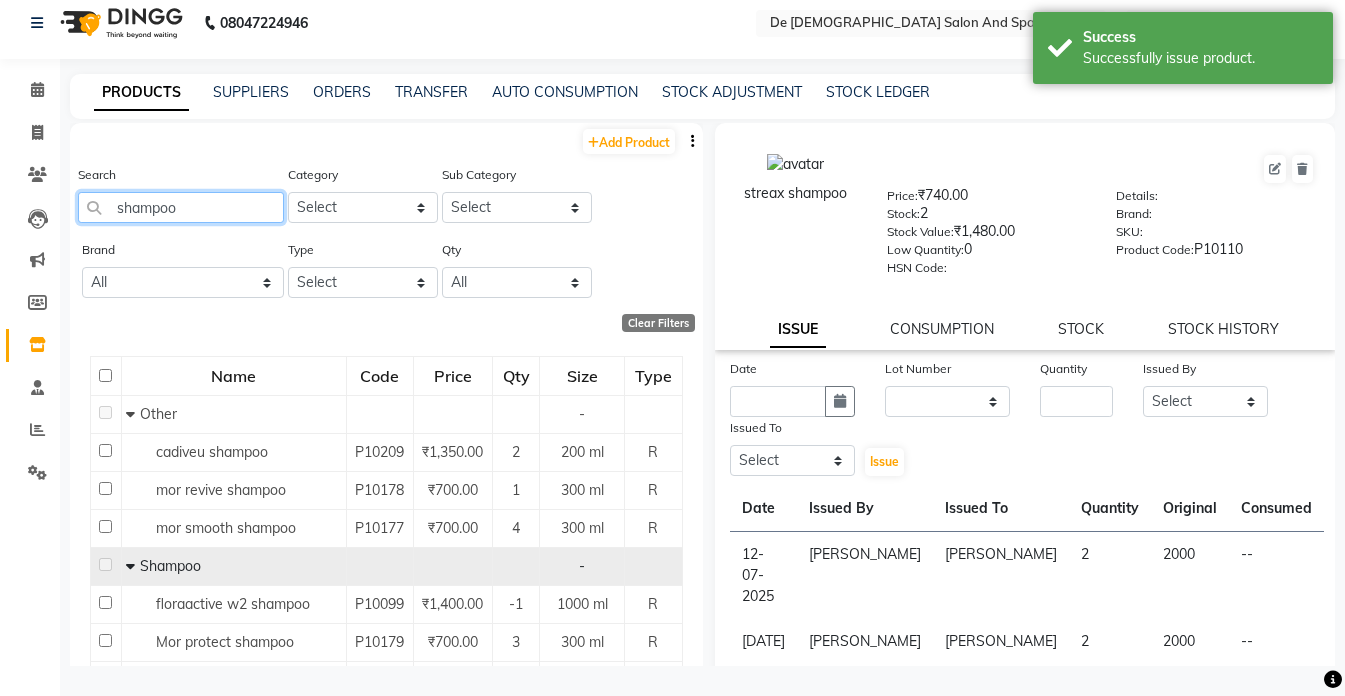 click on "shampoo" 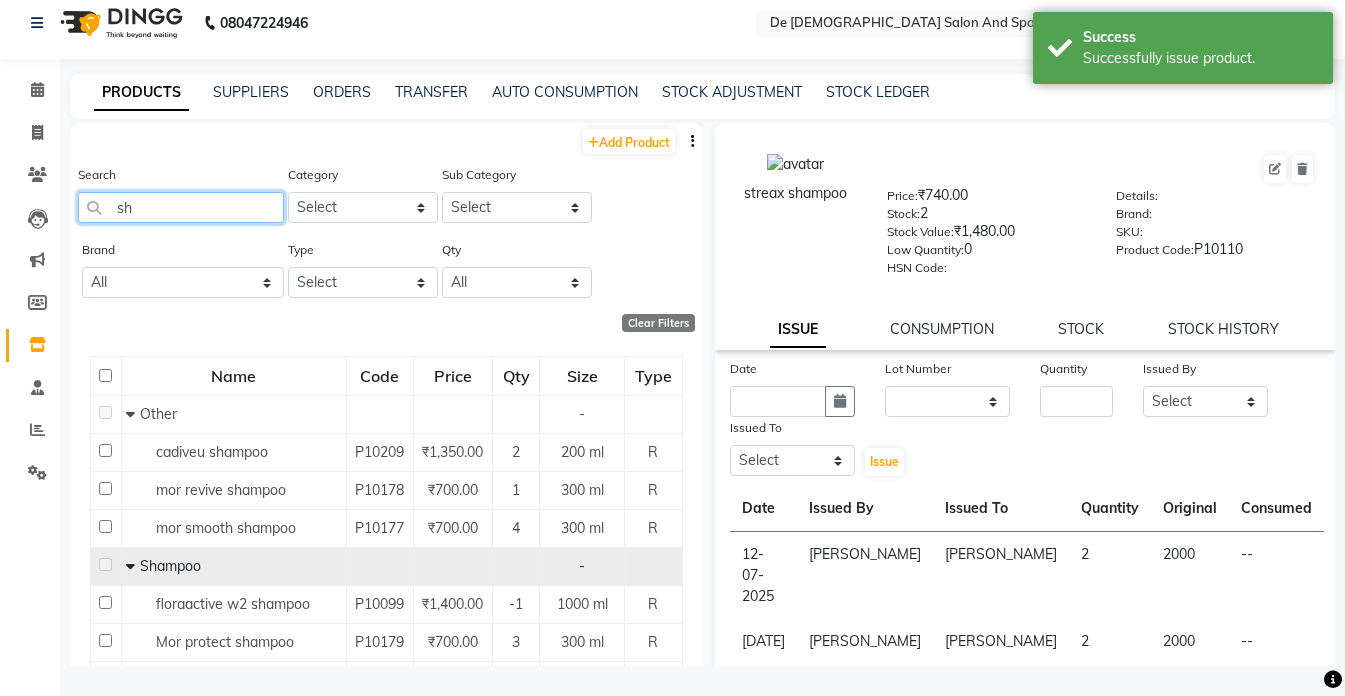 type on "s" 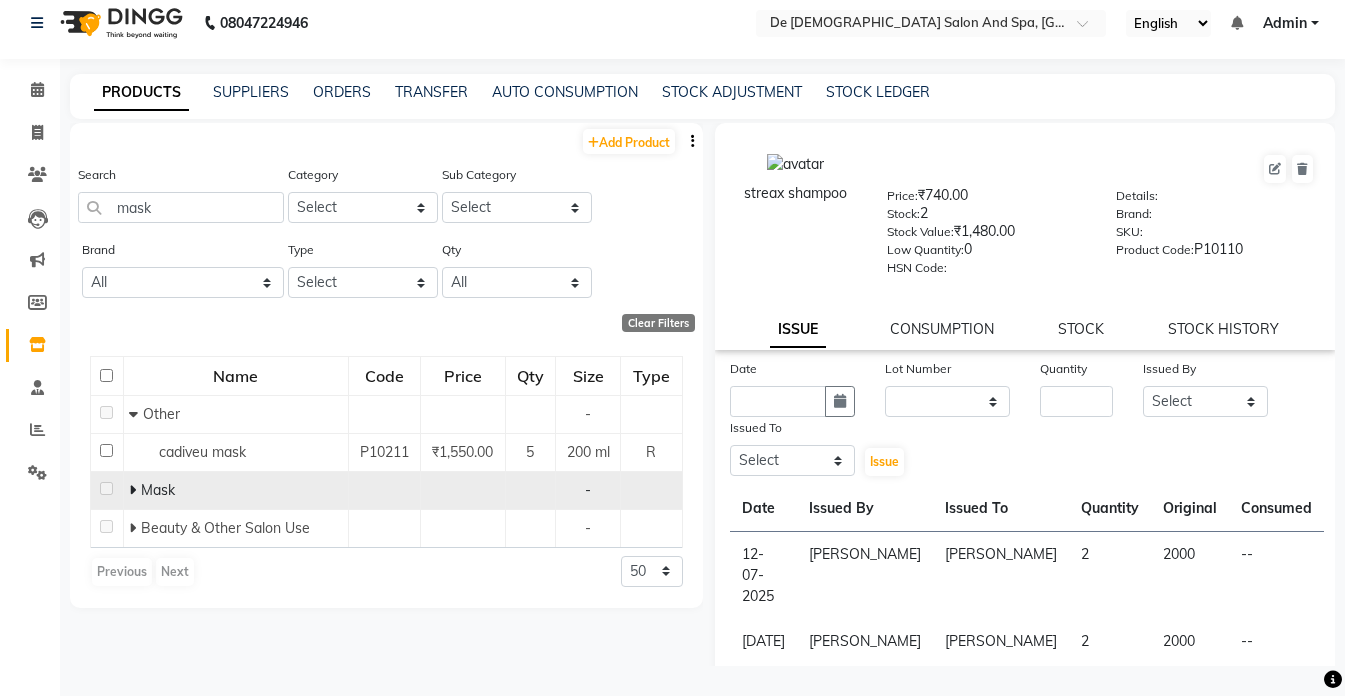 click 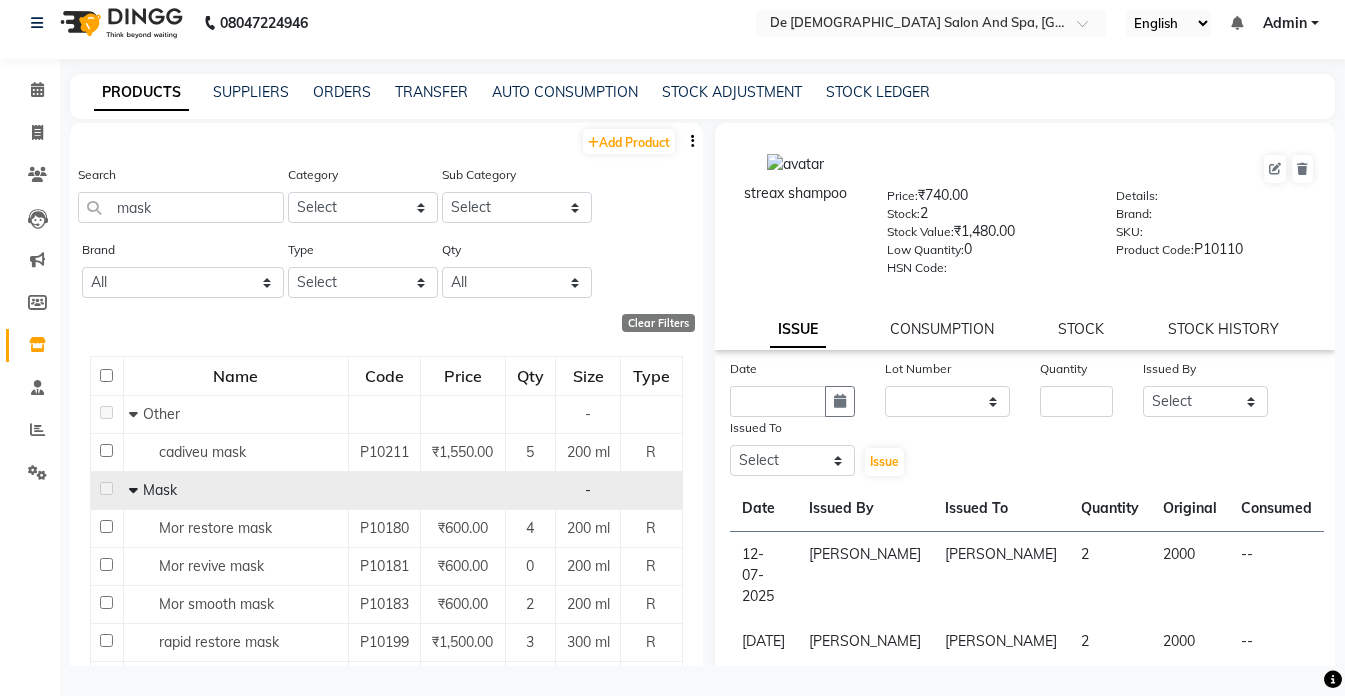 scroll, scrollTop: 94, scrollLeft: 0, axis: vertical 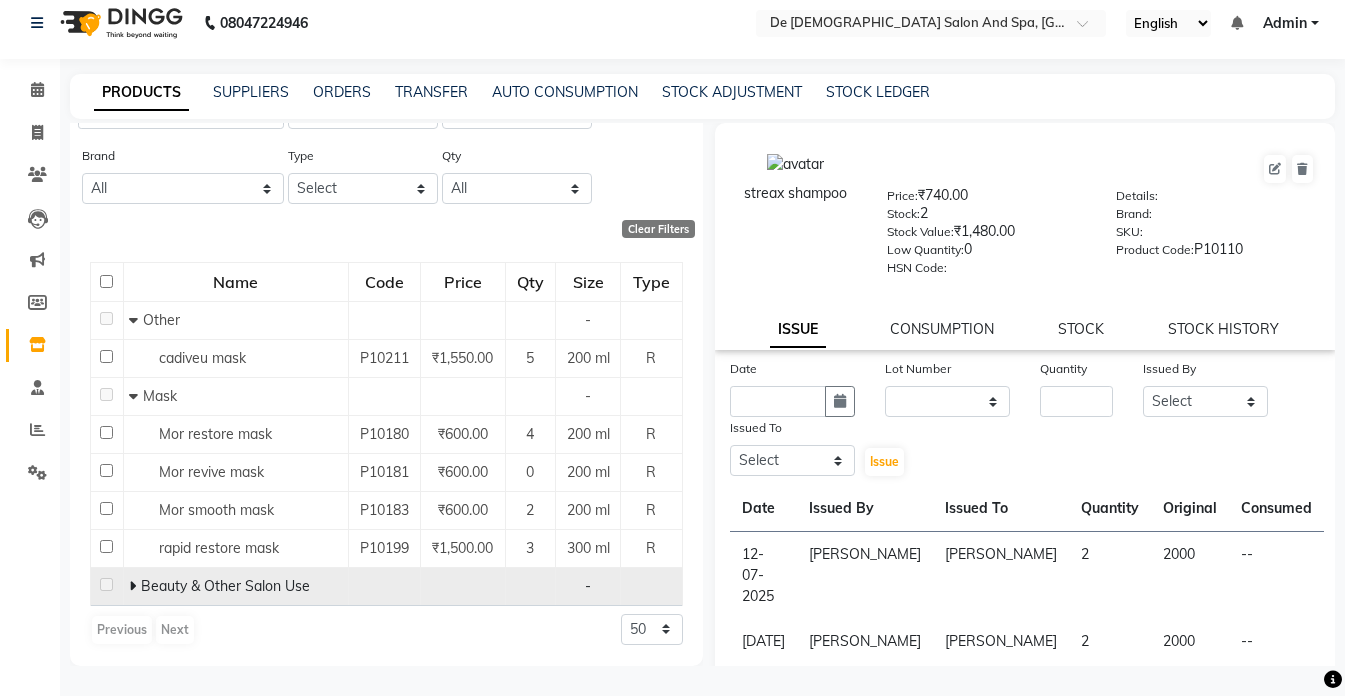 click 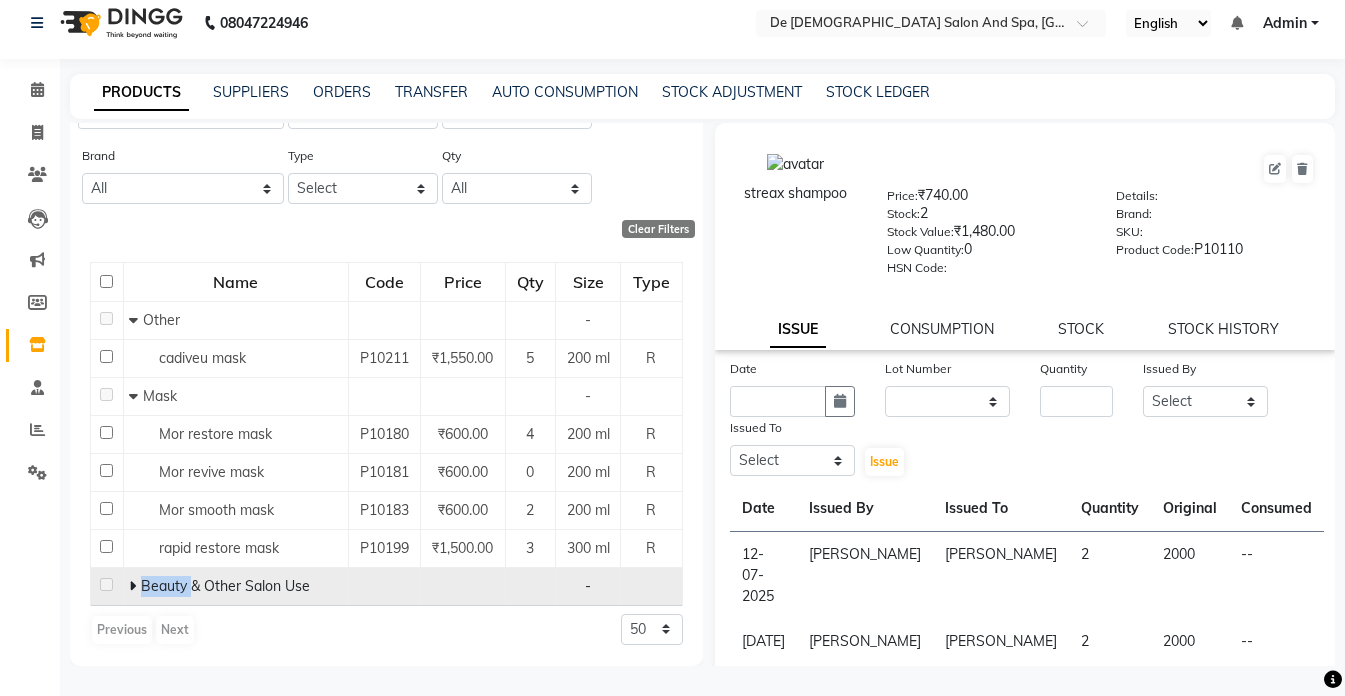 scroll, scrollTop: 0, scrollLeft: 0, axis: both 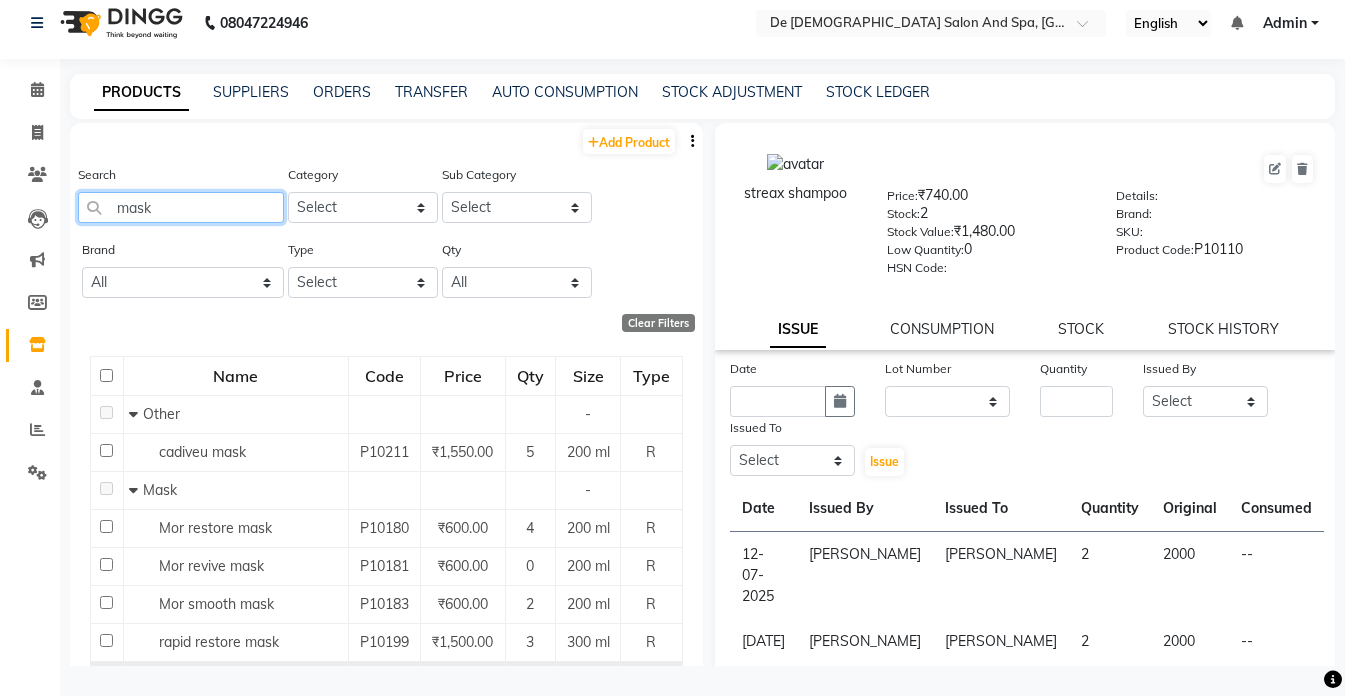 click on "mask" 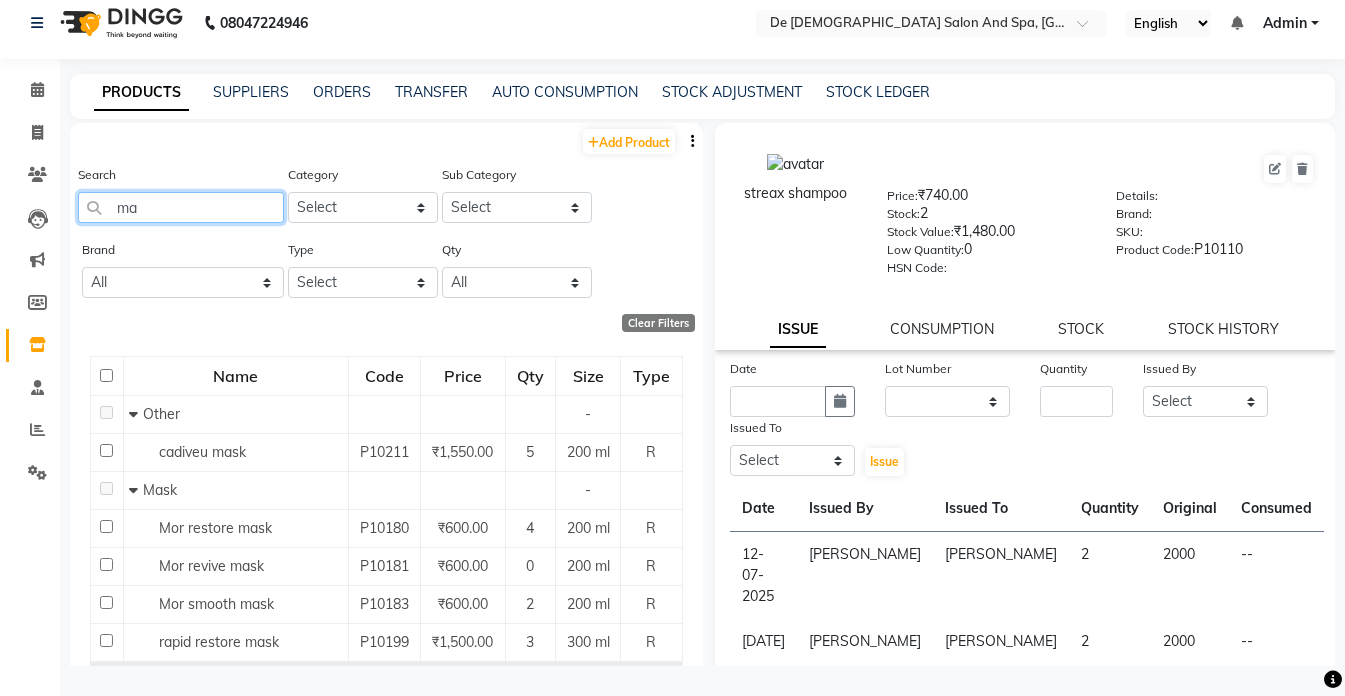 type on "m" 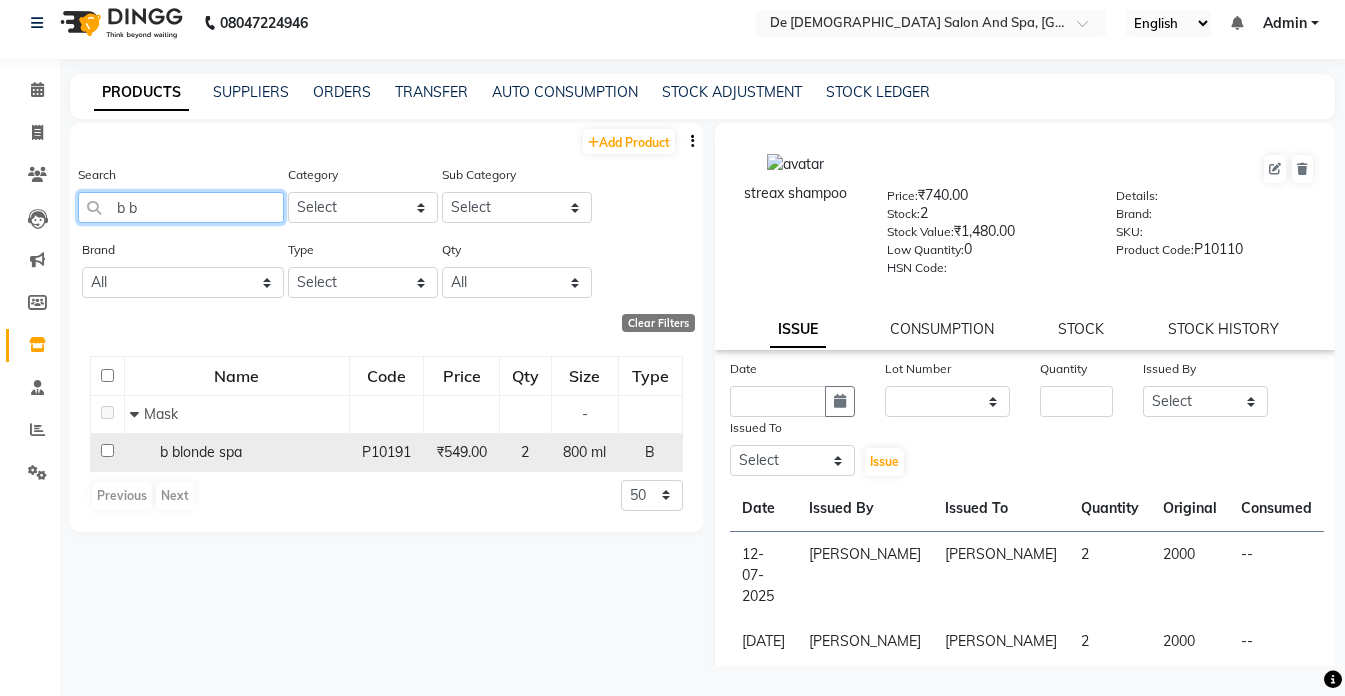 type on "b b" 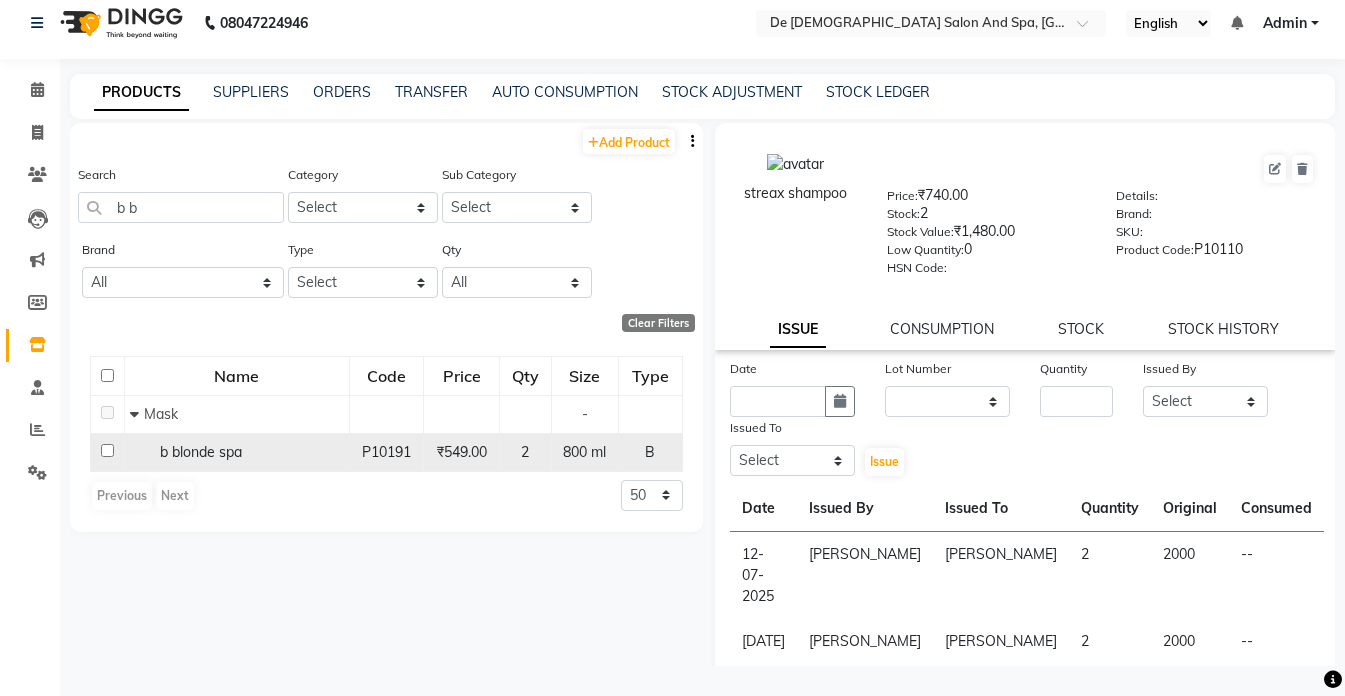 click 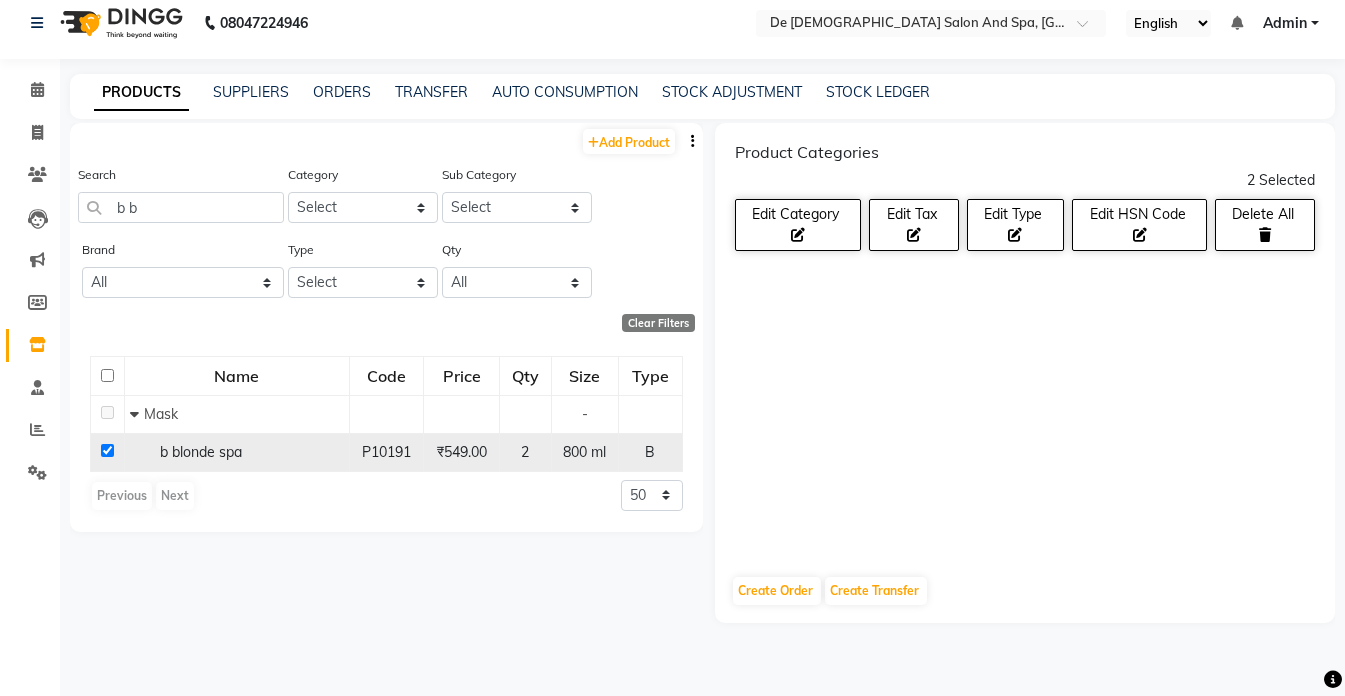 click on "2" 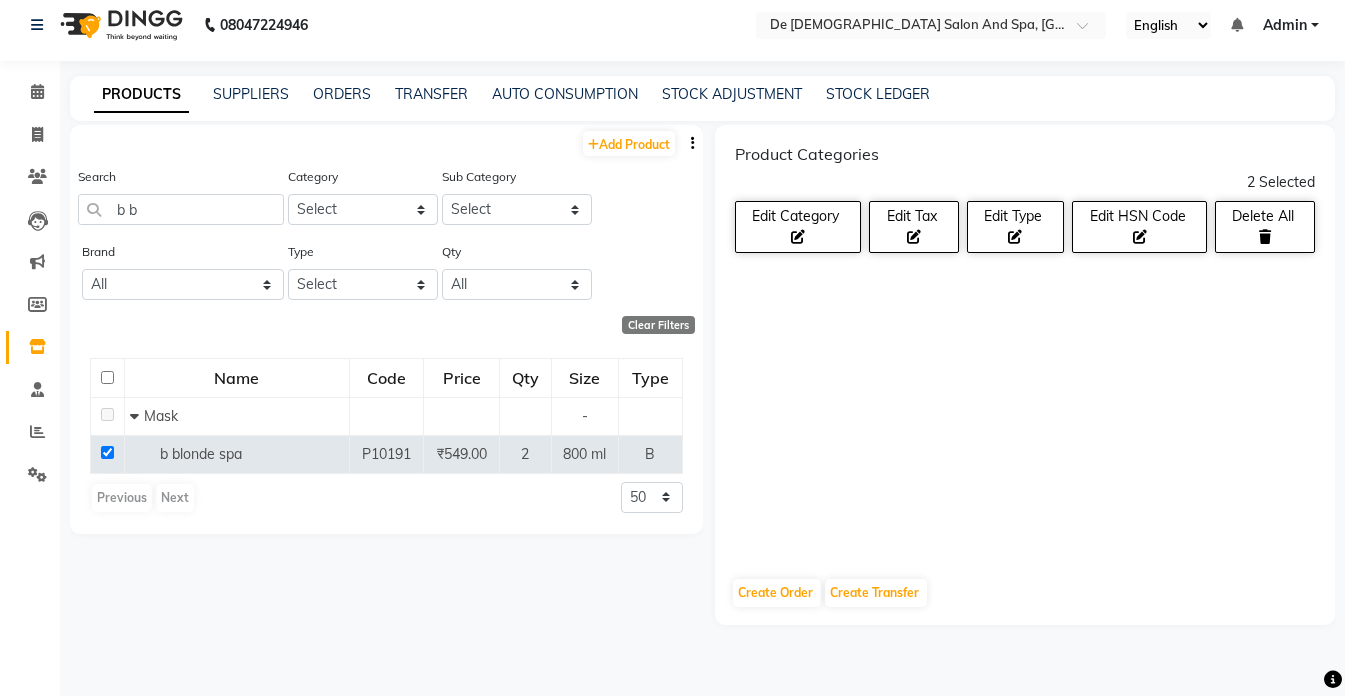 scroll, scrollTop: 13, scrollLeft: 0, axis: vertical 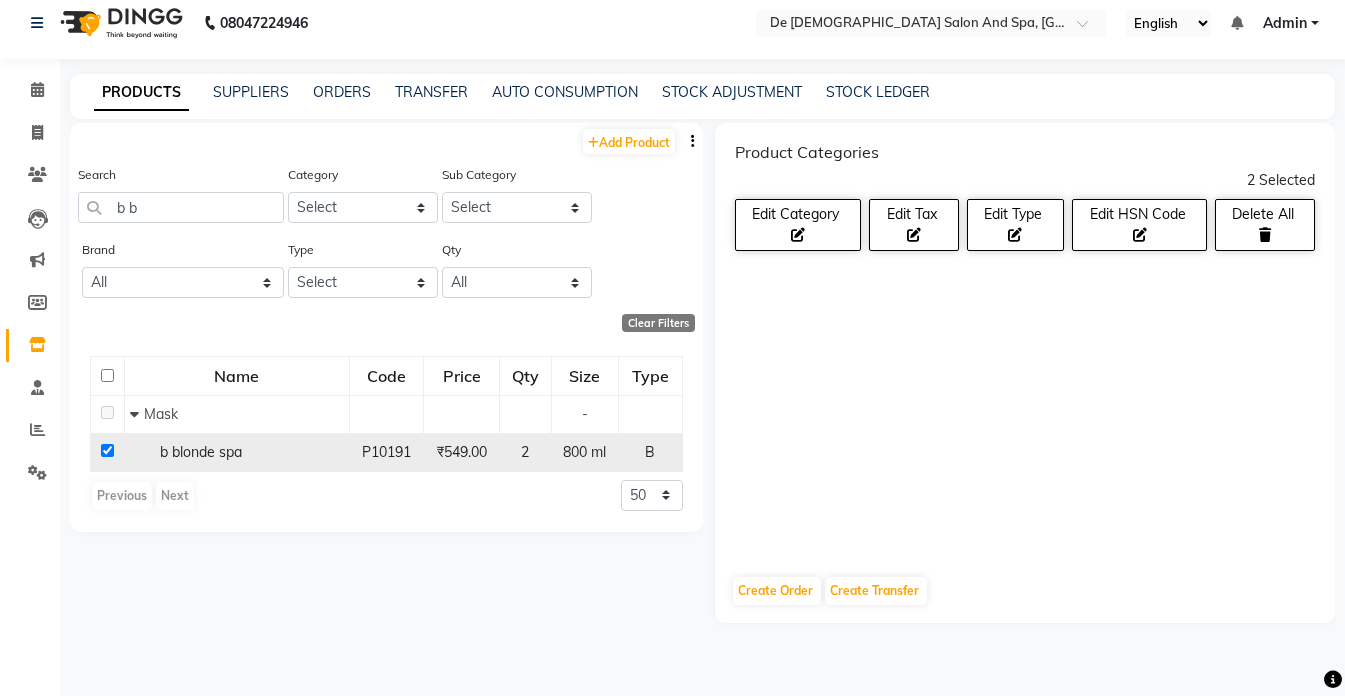 click 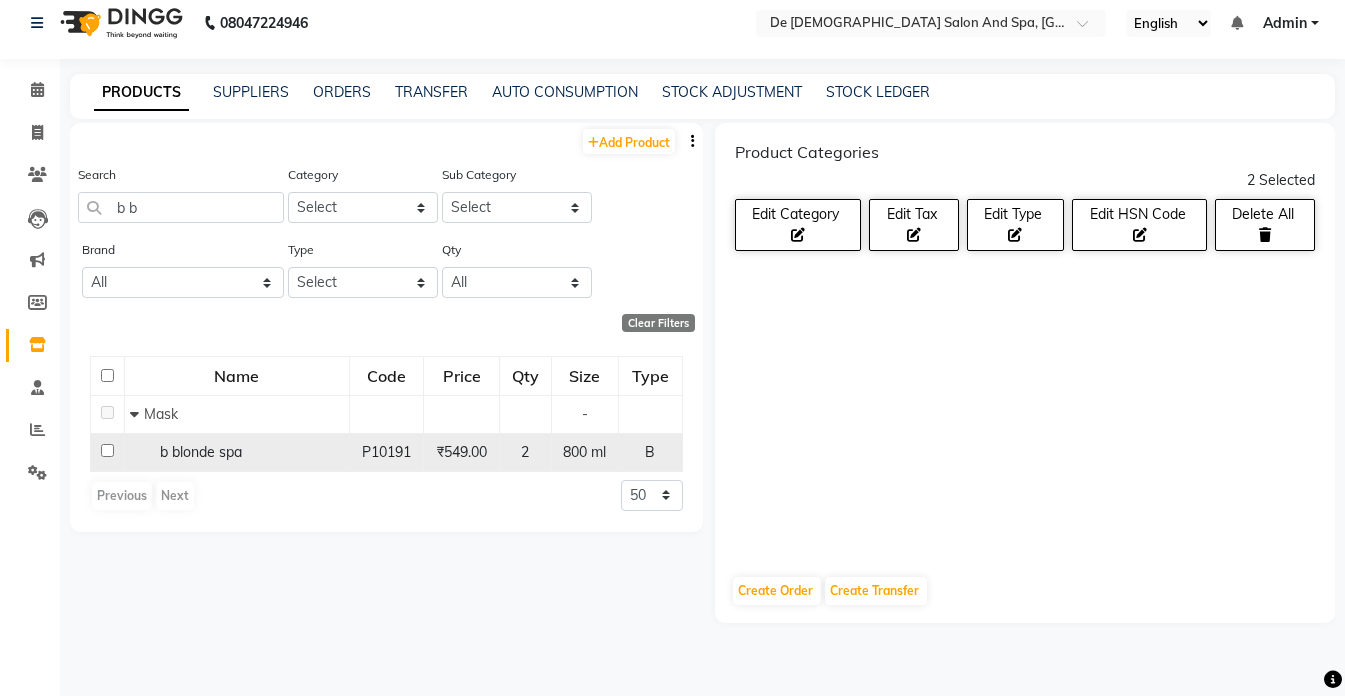 checkbox on "false" 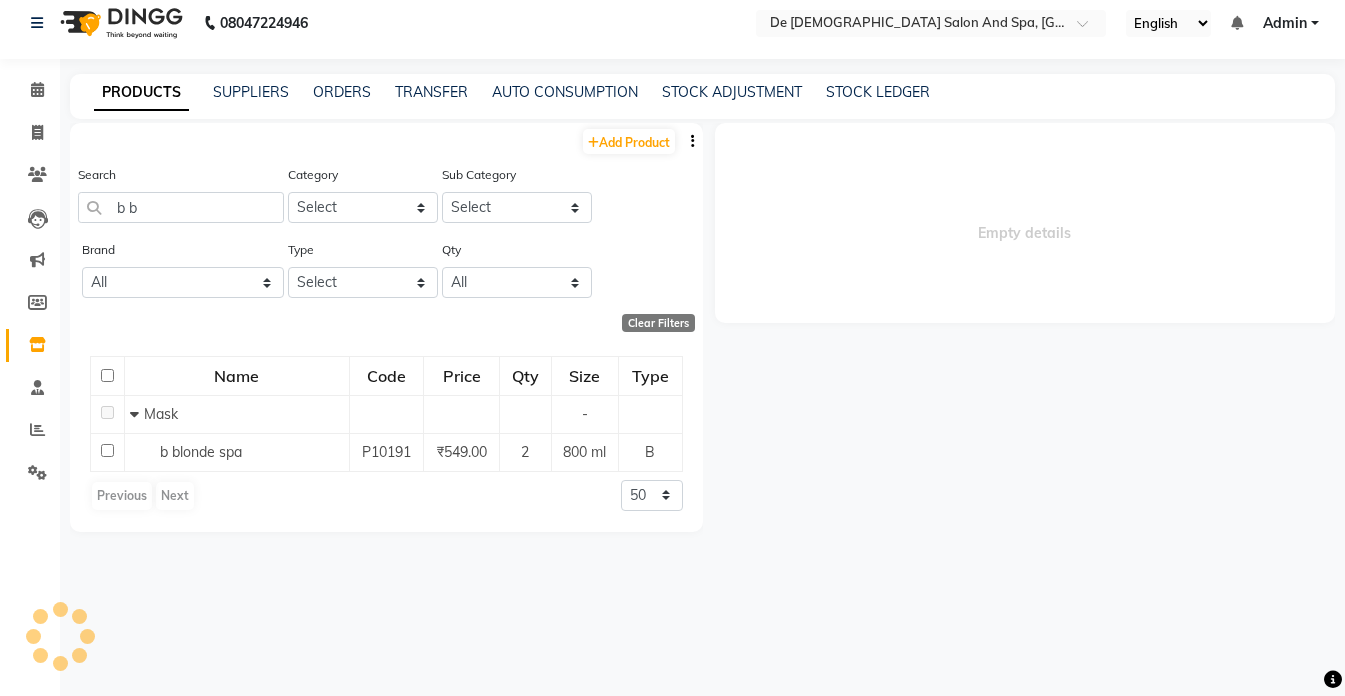 select 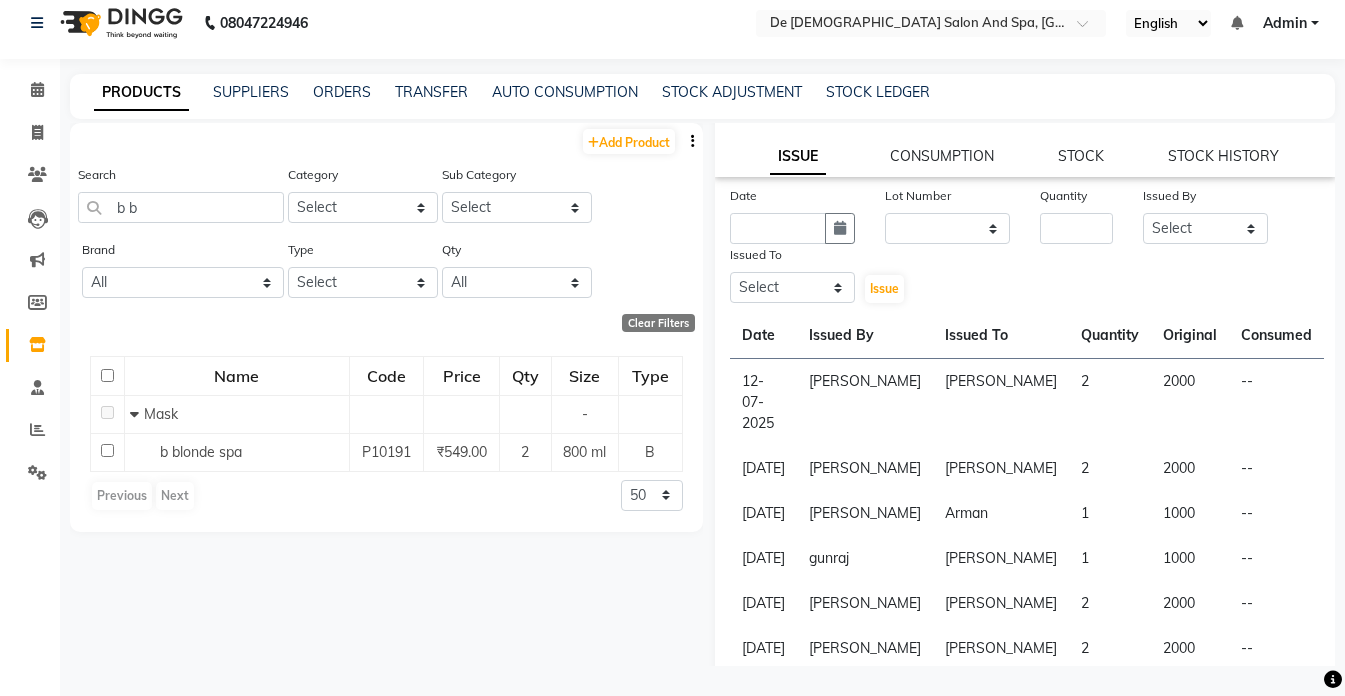 scroll, scrollTop: 200, scrollLeft: 0, axis: vertical 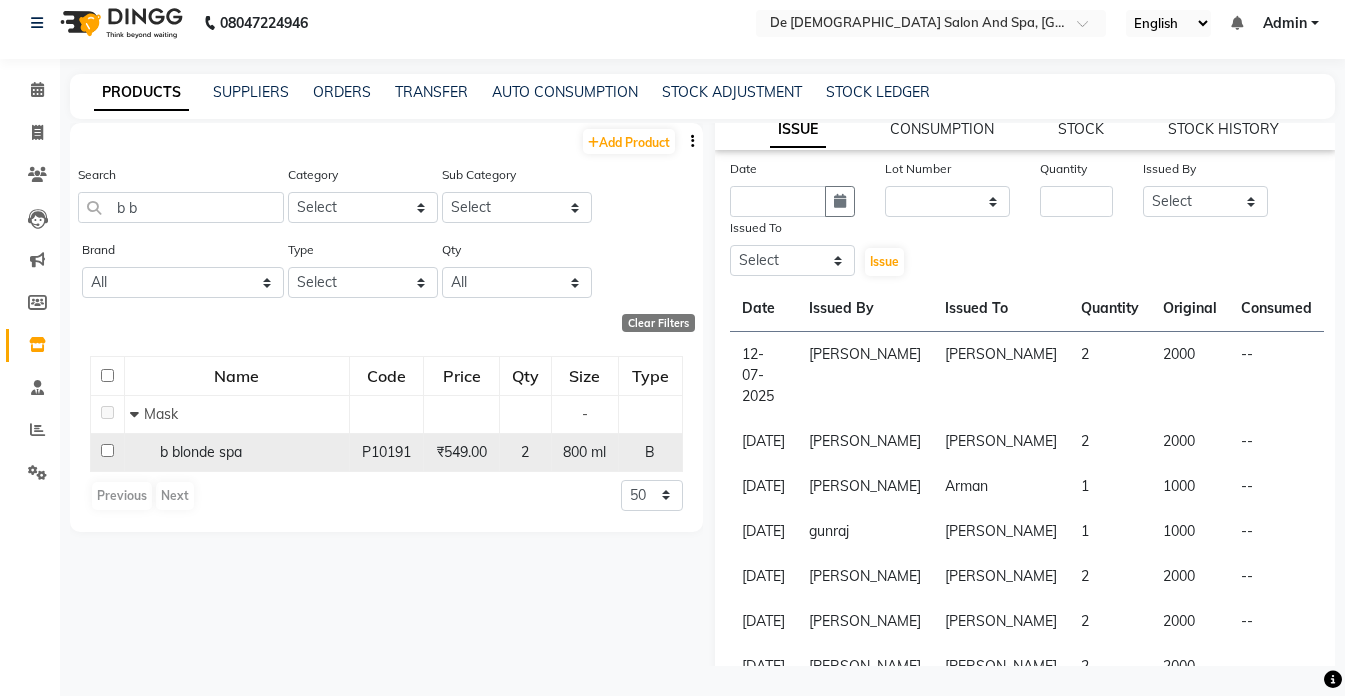 click 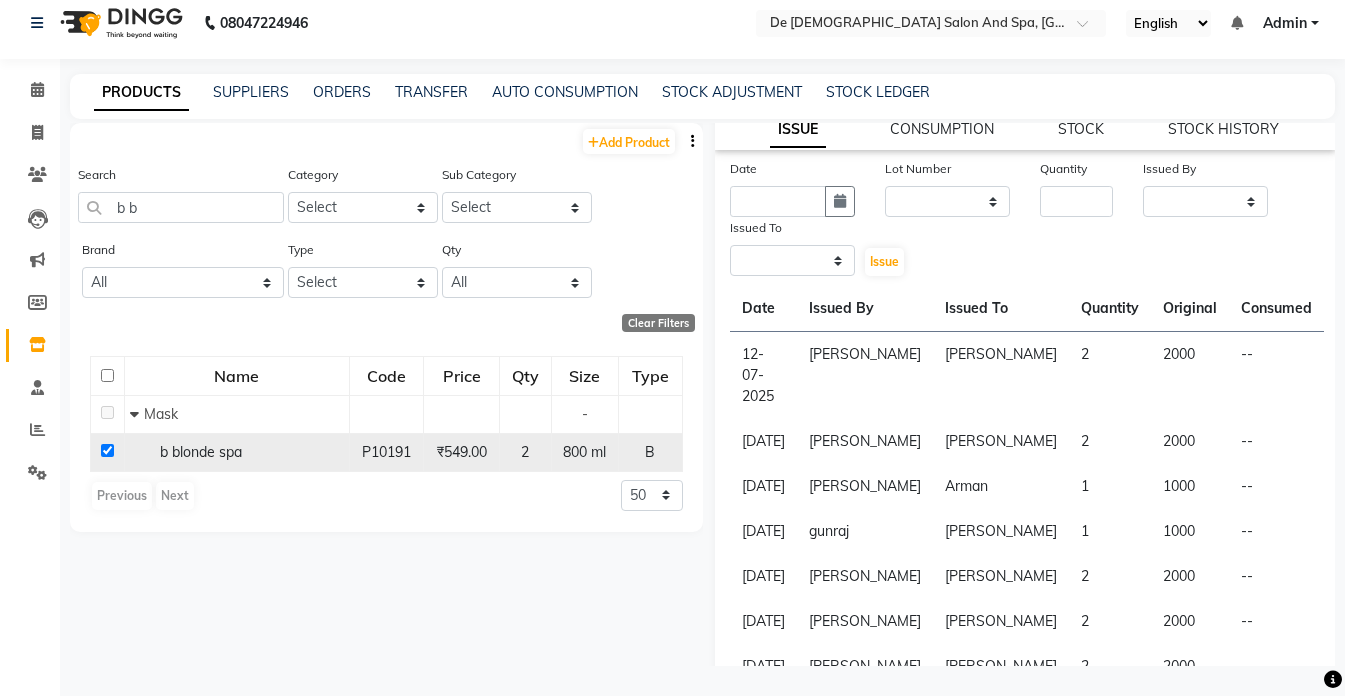 scroll, scrollTop: 0, scrollLeft: 0, axis: both 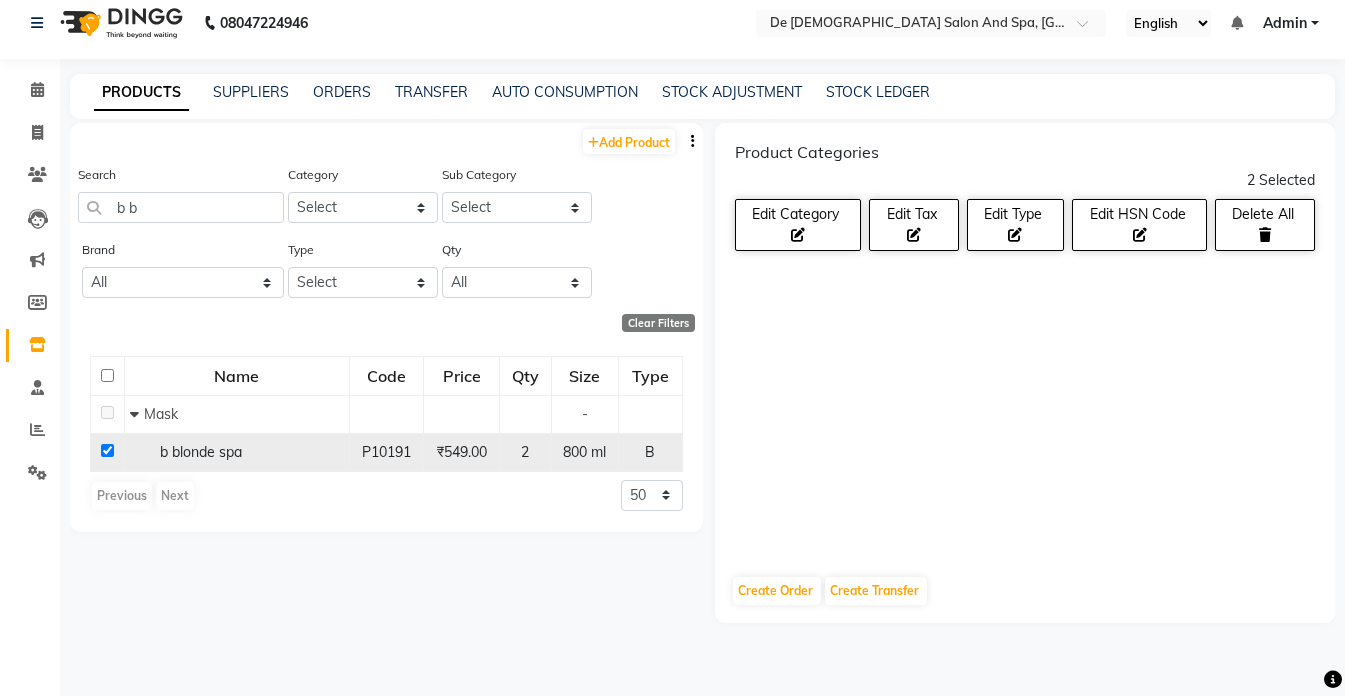 click 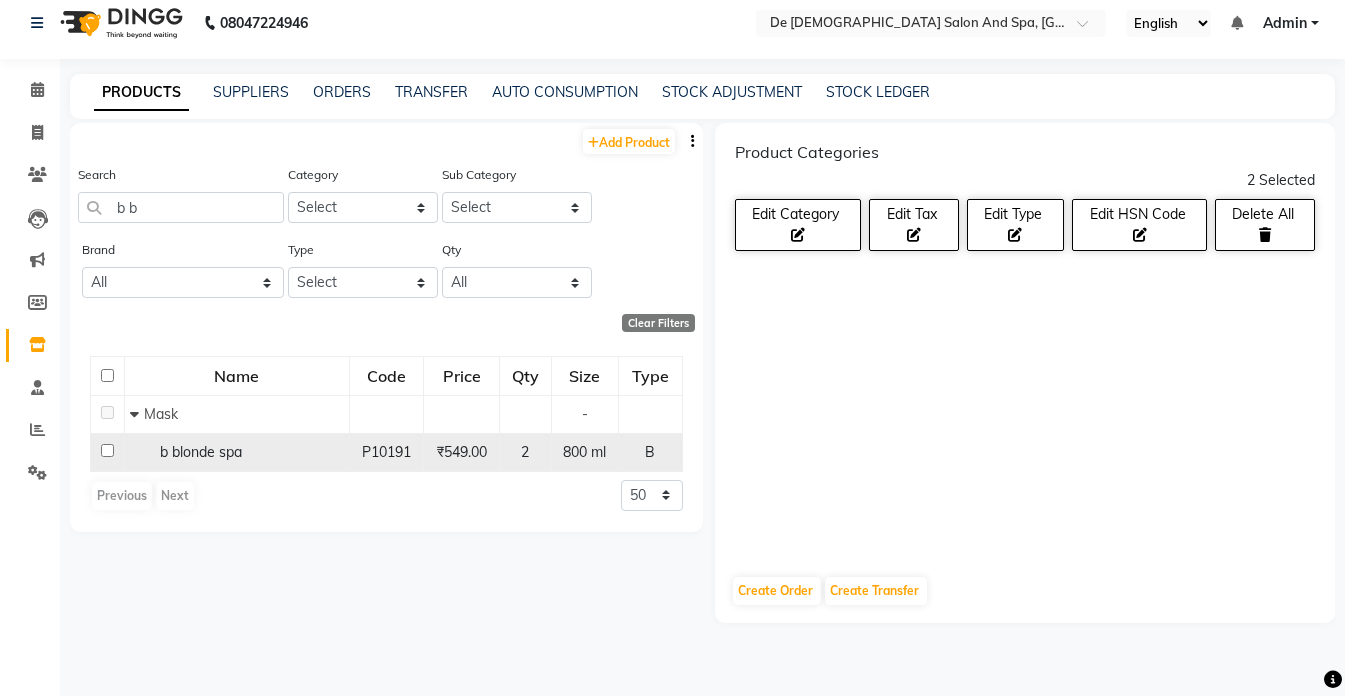 click 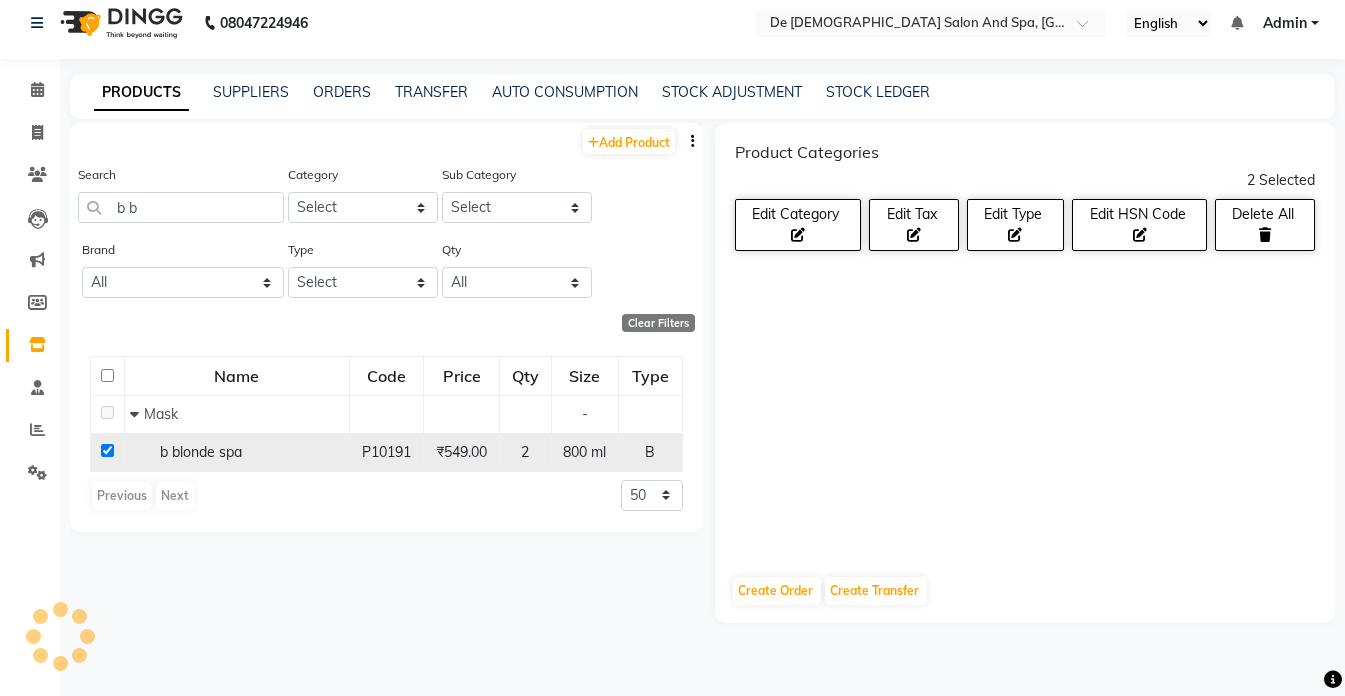 click 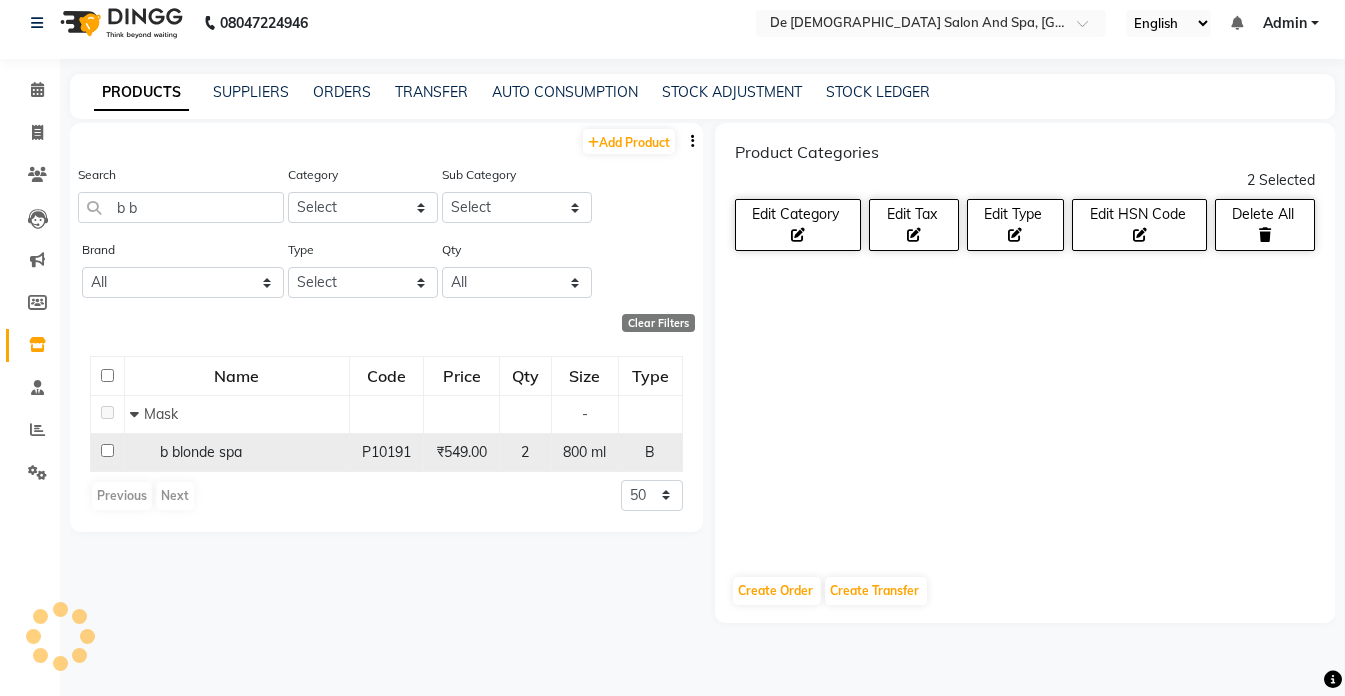 click 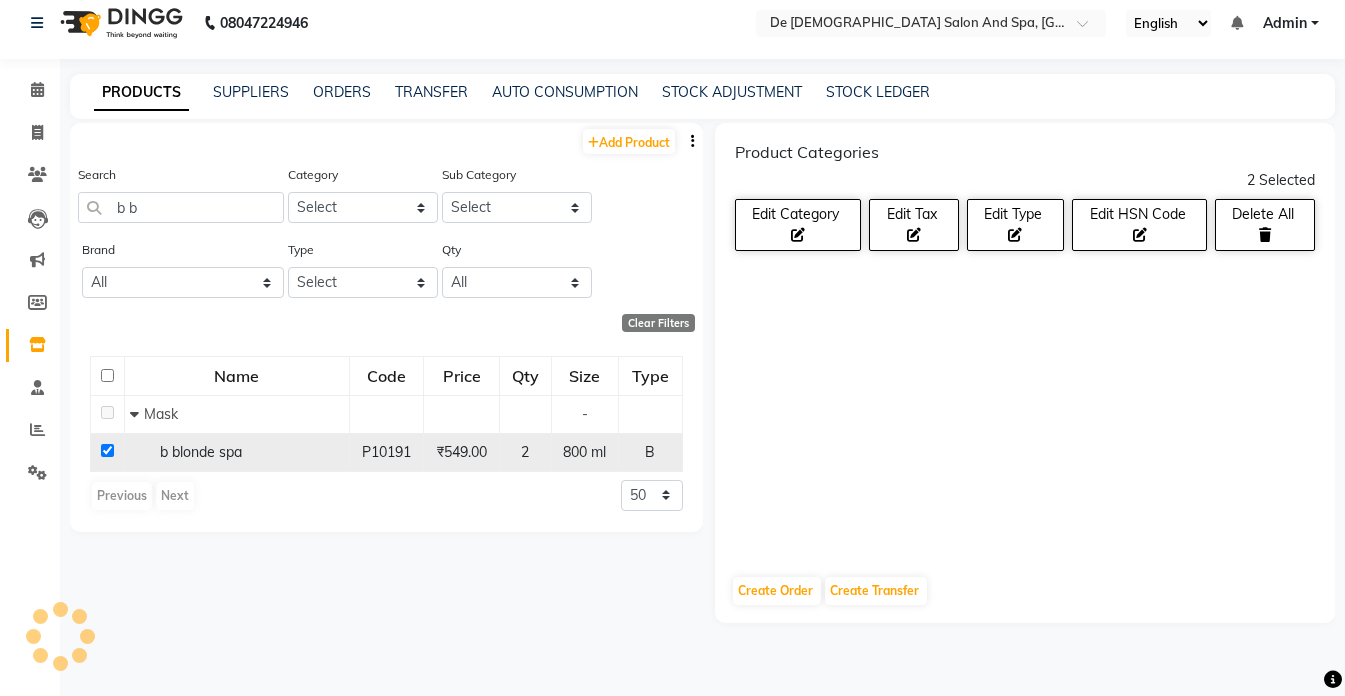 checkbox on "true" 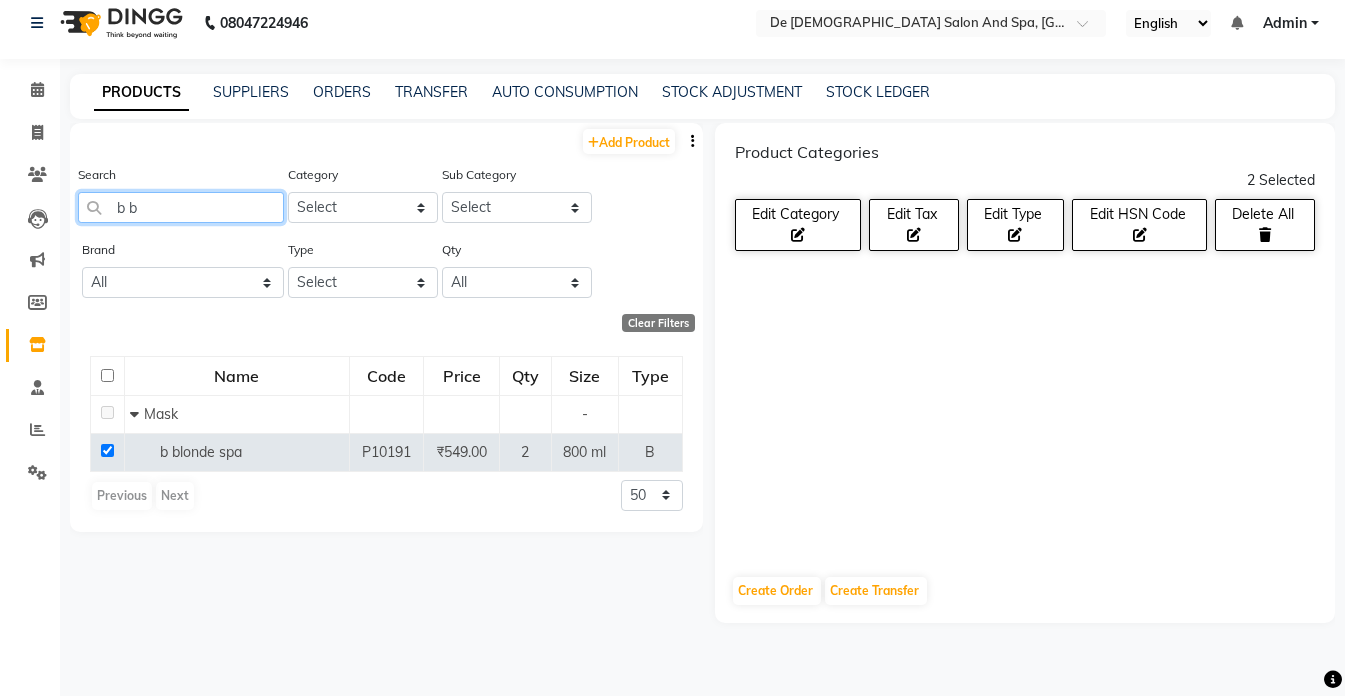click on "b b" 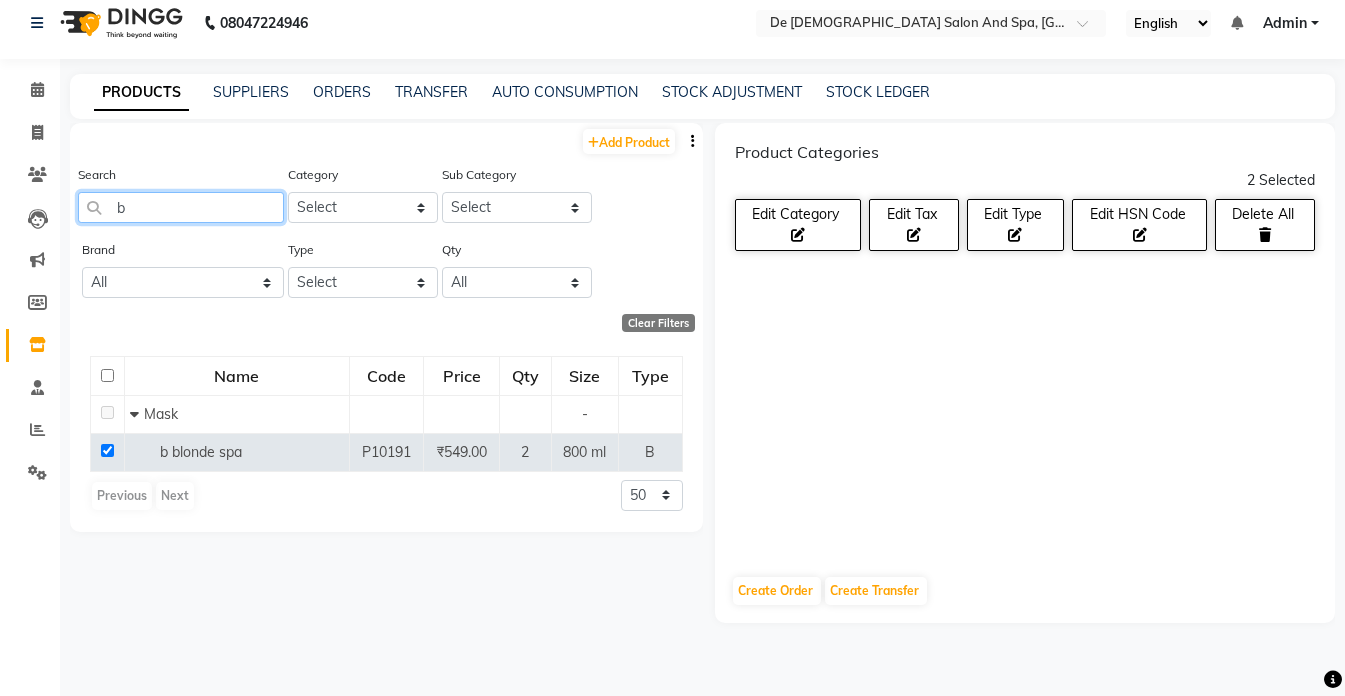 type on "b" 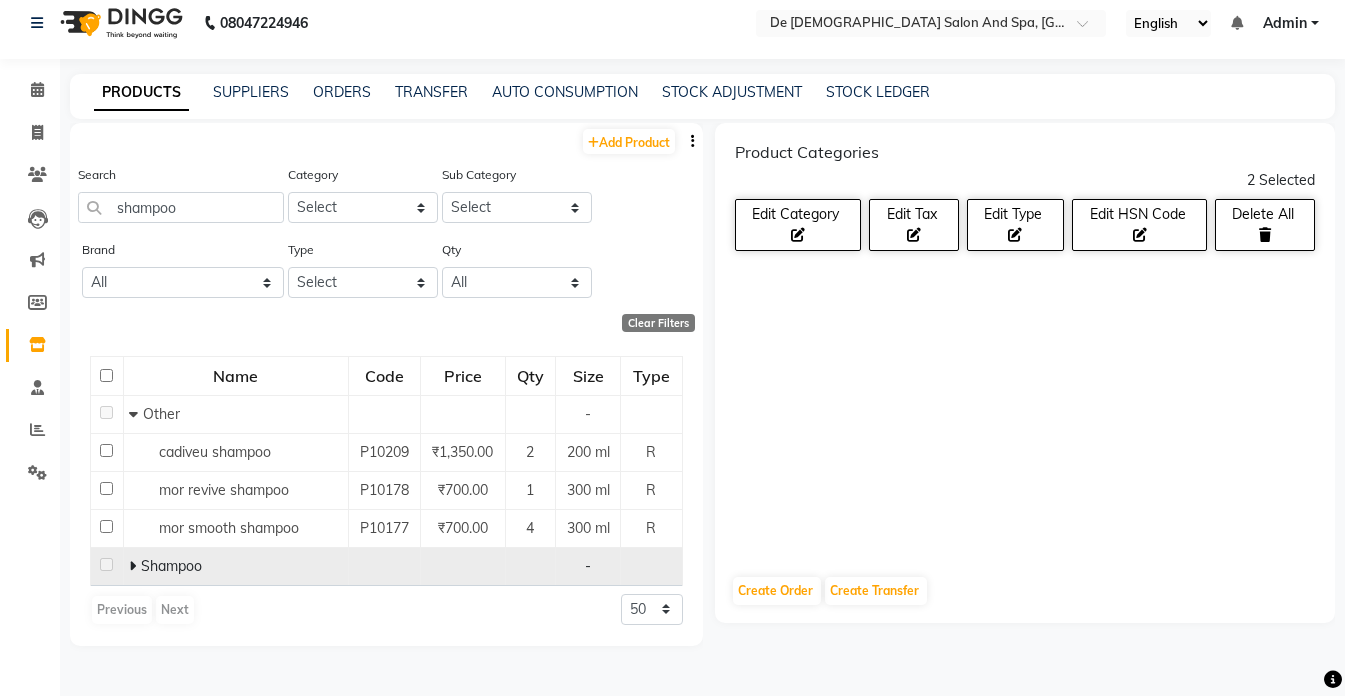 click 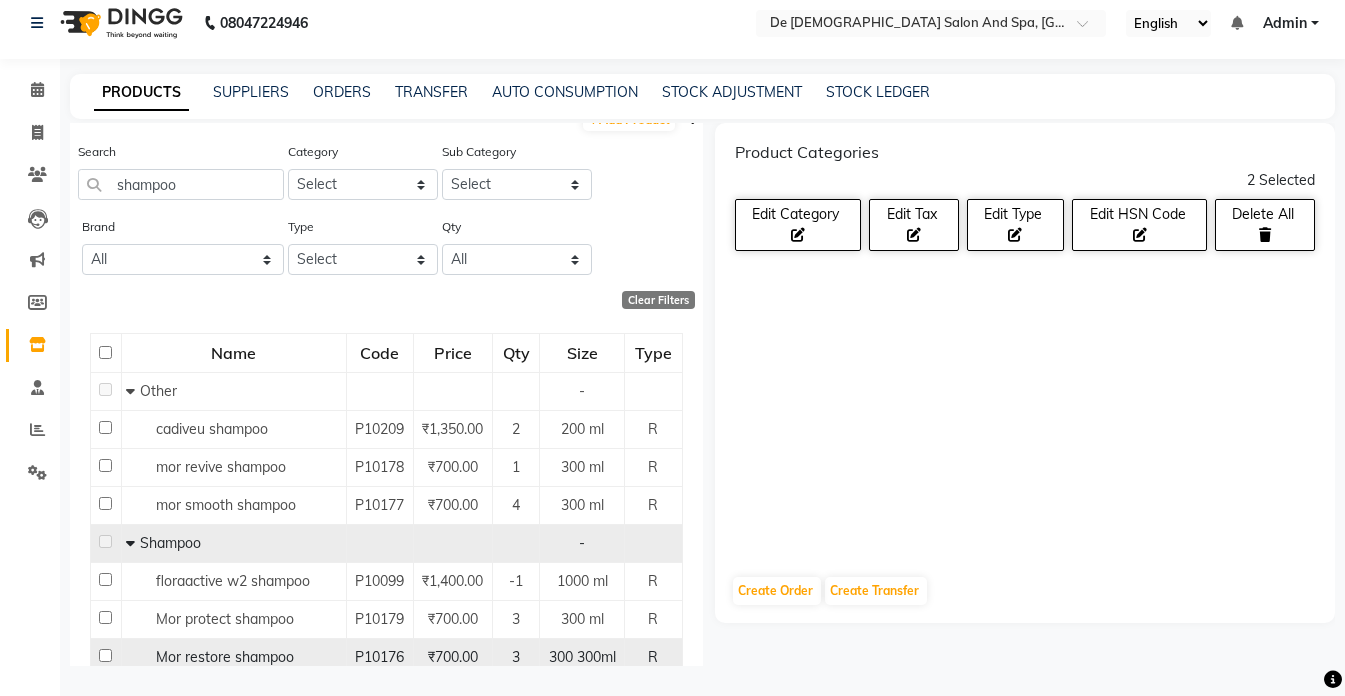 scroll, scrollTop: 0, scrollLeft: 0, axis: both 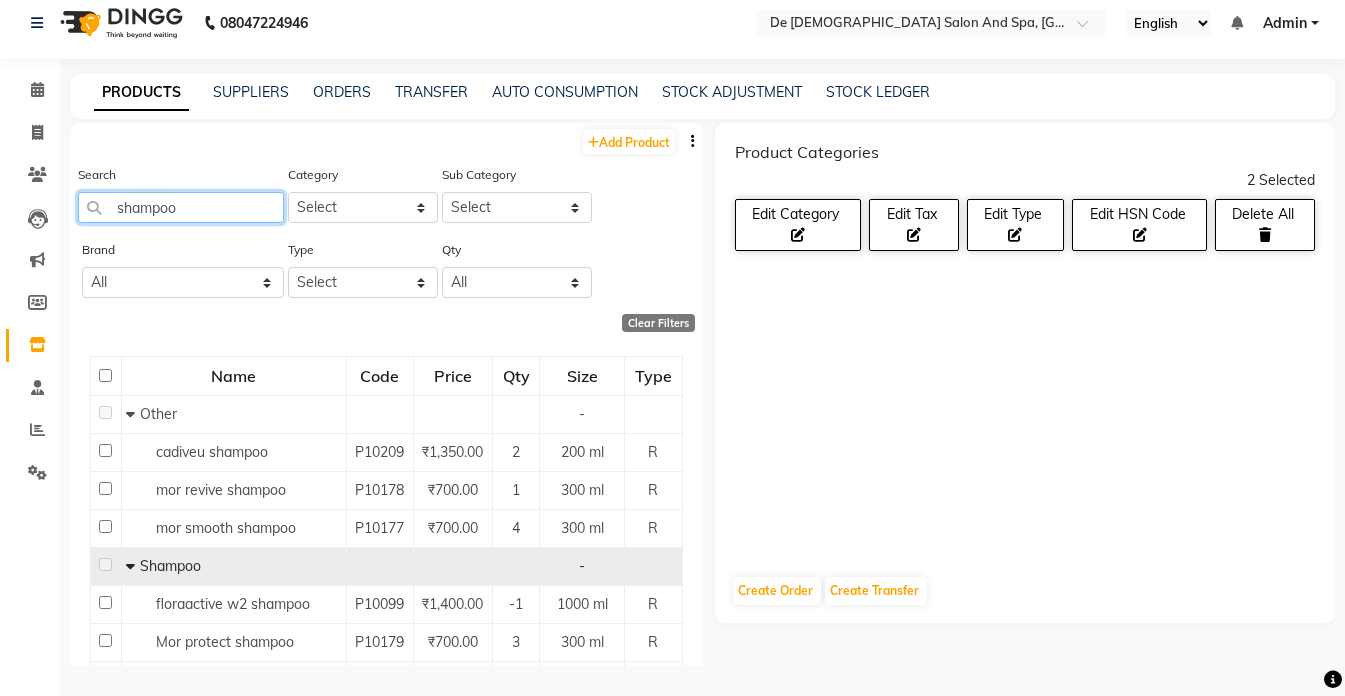 click on "shampoo" 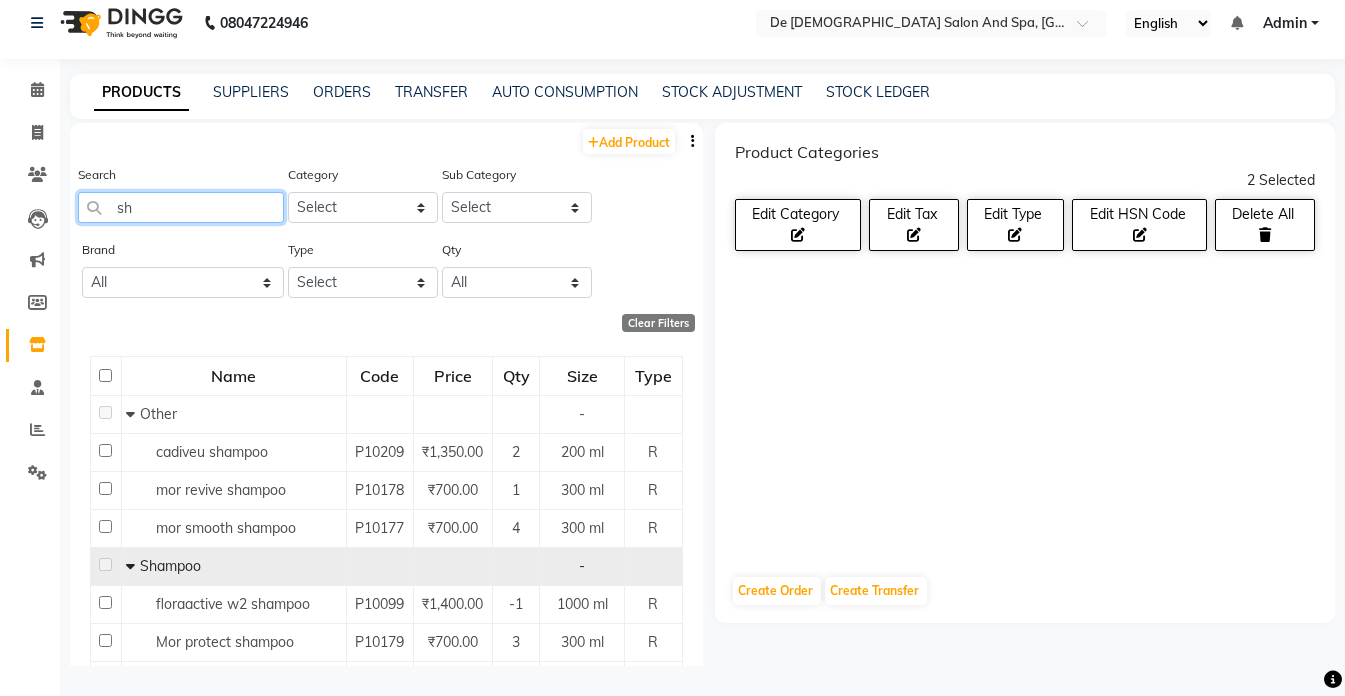 type on "s" 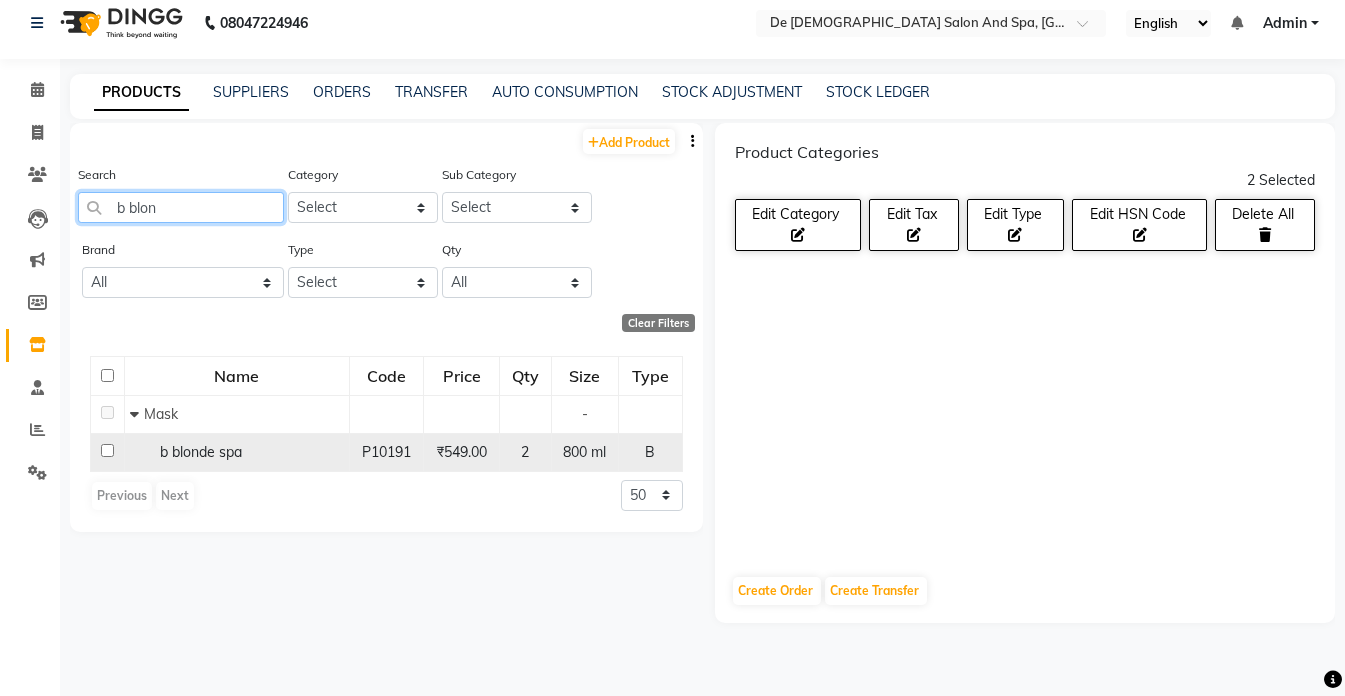 type on "b blon" 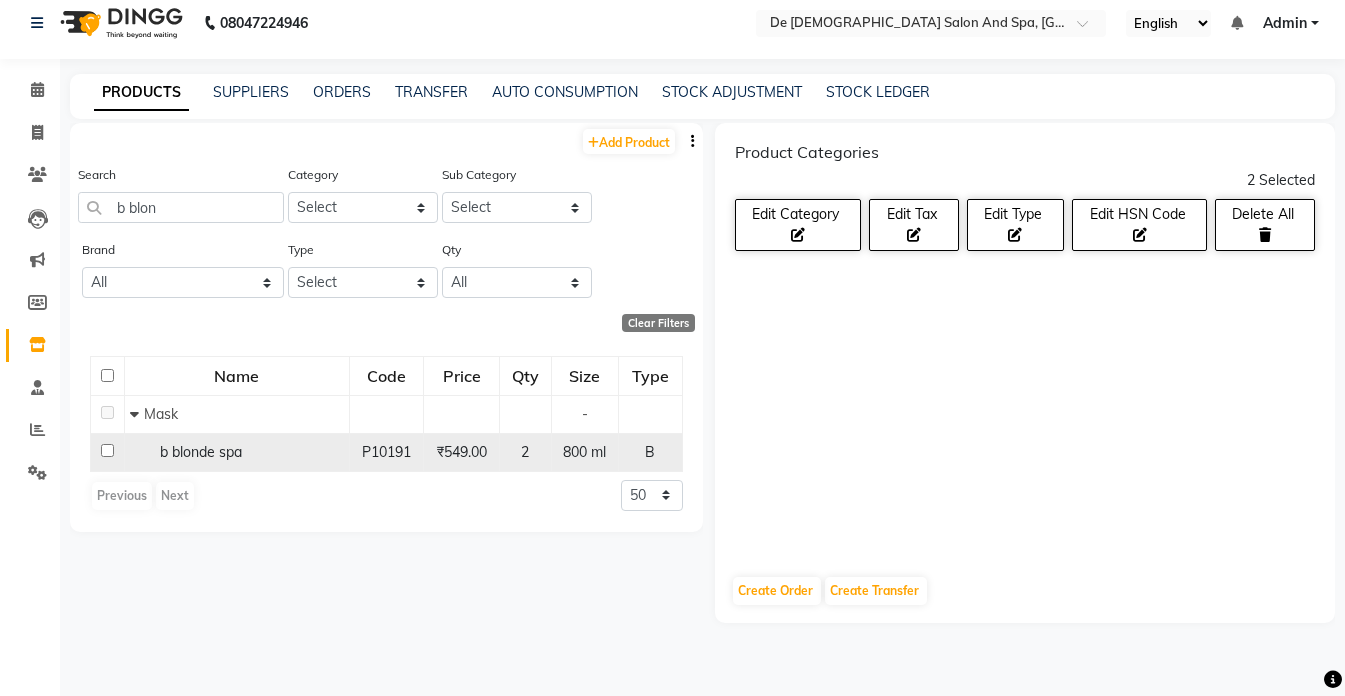 click on "b blonde spa" 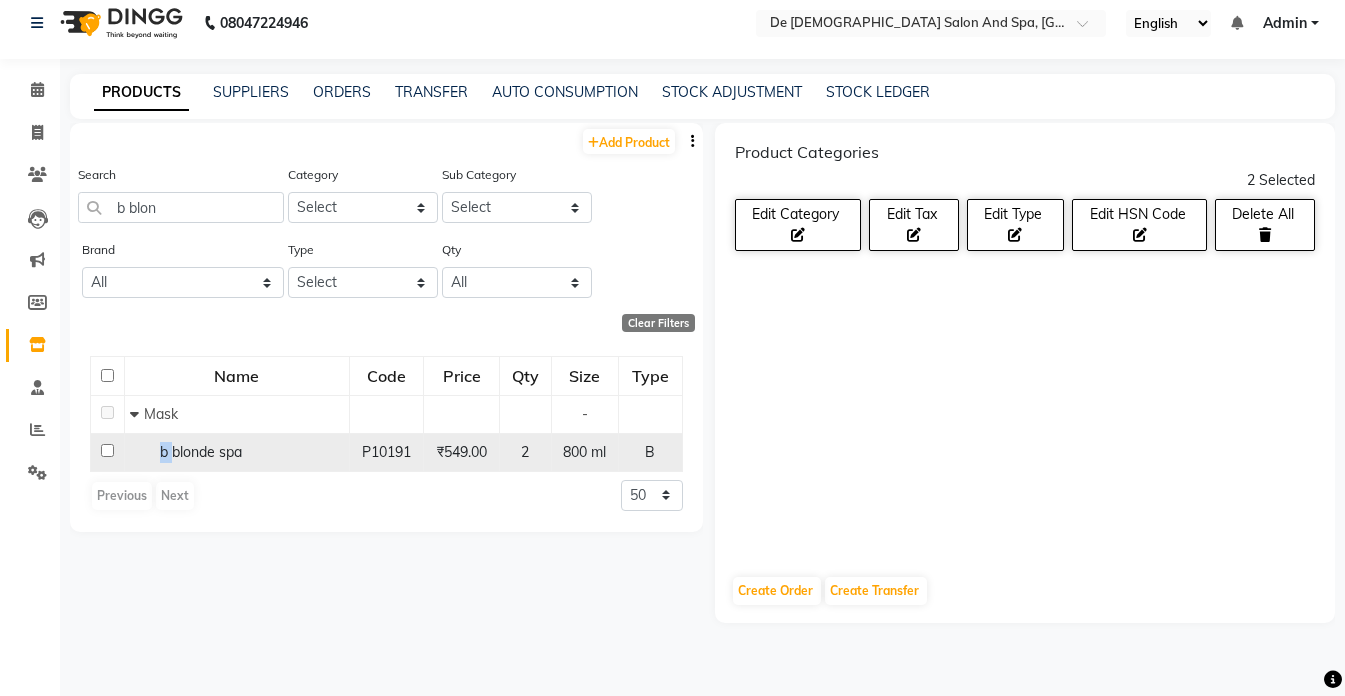 drag, startPoint x: 140, startPoint y: 454, endPoint x: 106, endPoint y: 444, distance: 35.44009 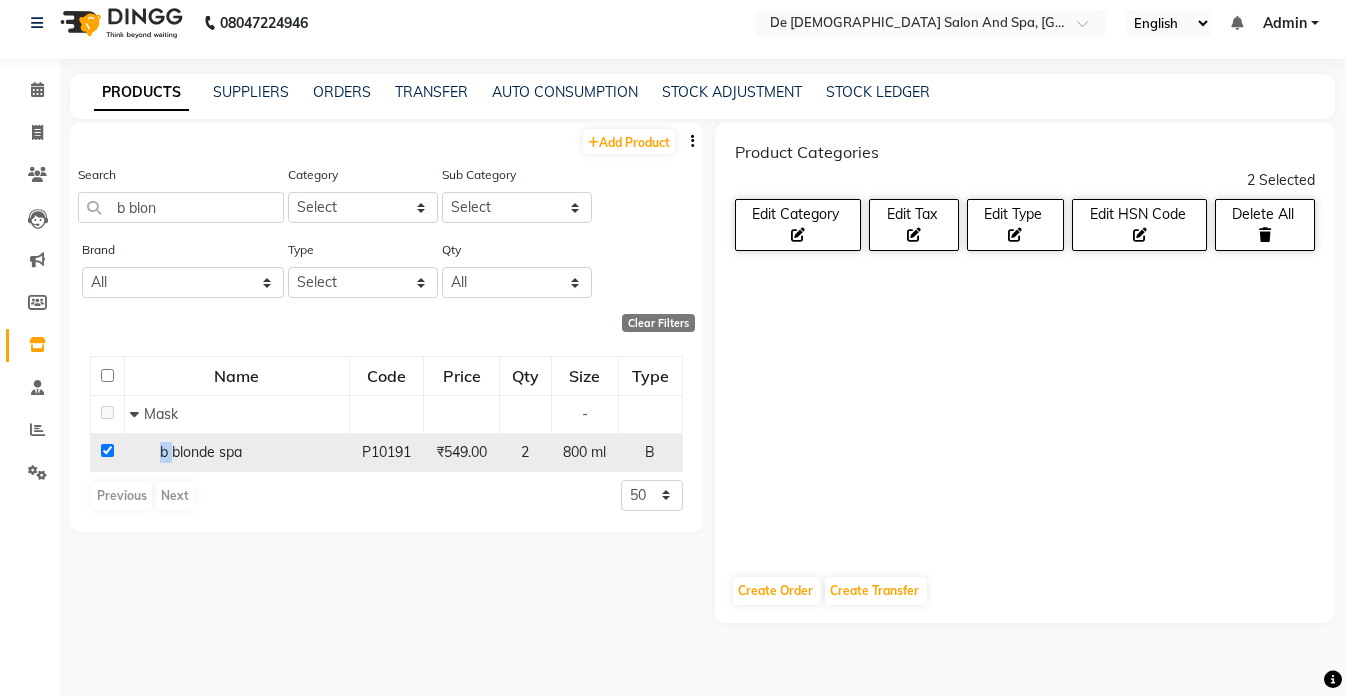 checkbox on "true" 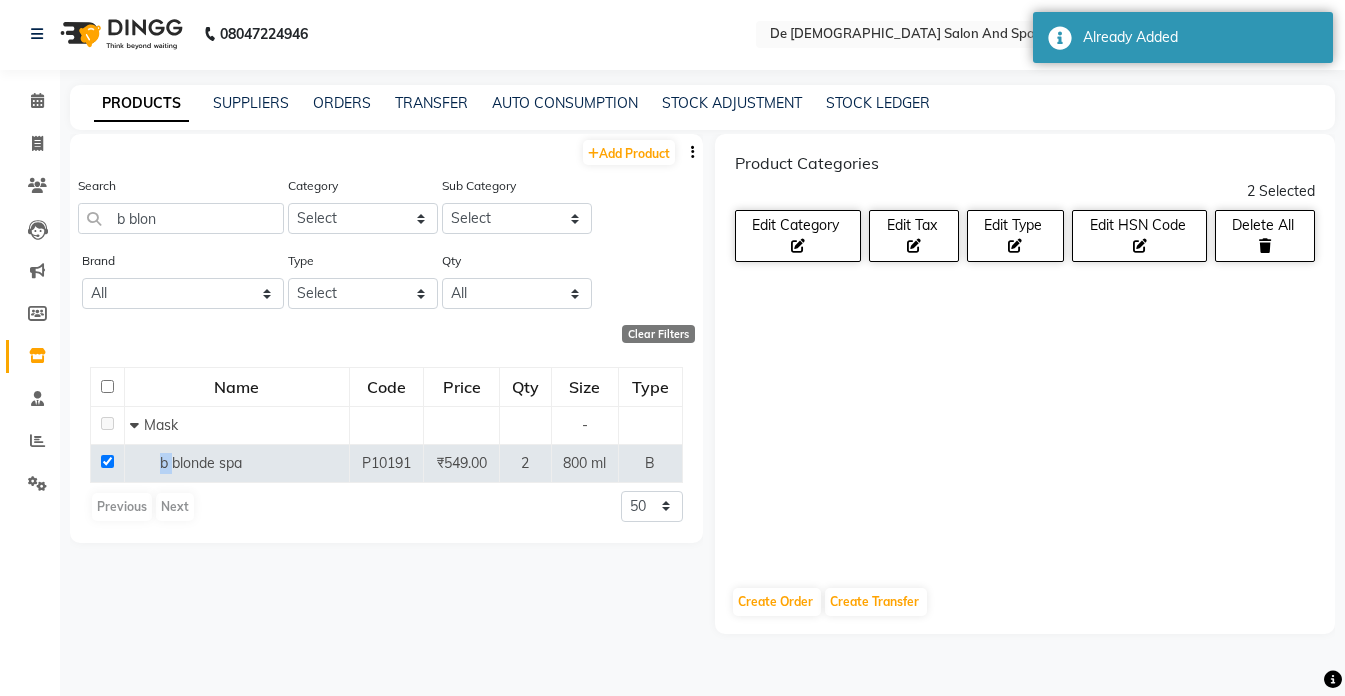 scroll, scrollTop: 0, scrollLeft: 0, axis: both 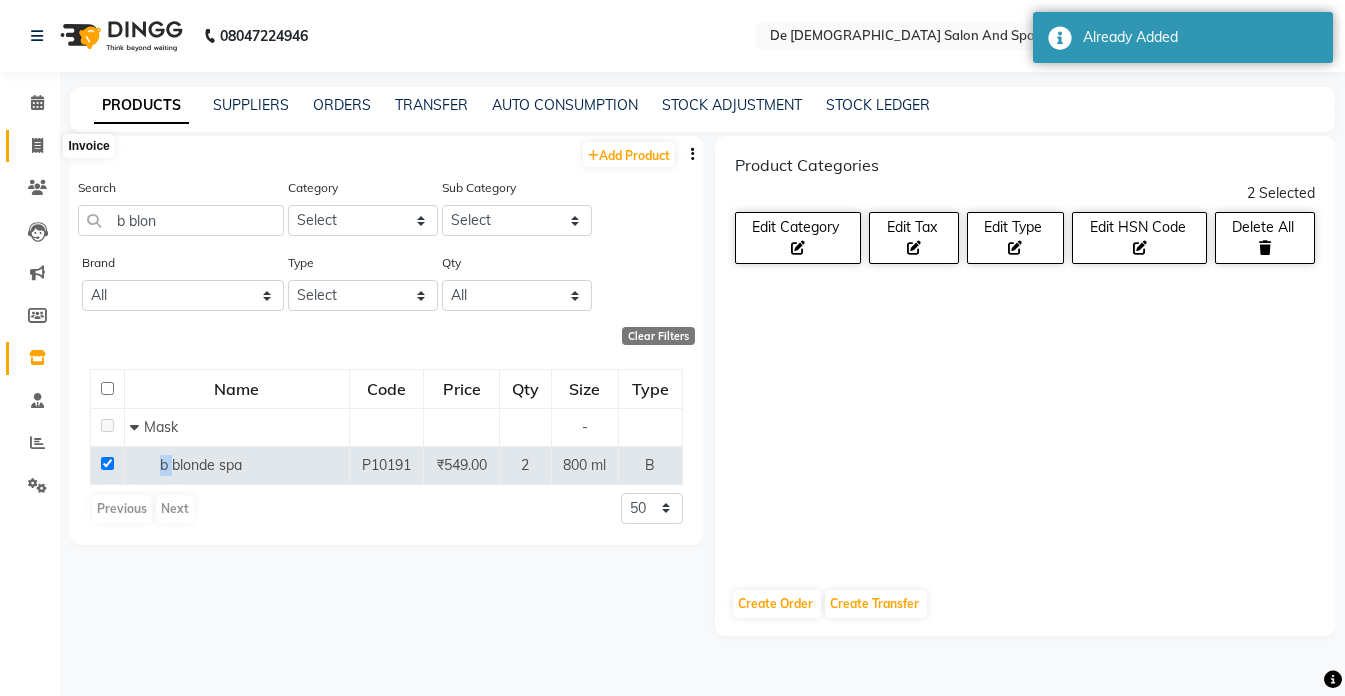 click 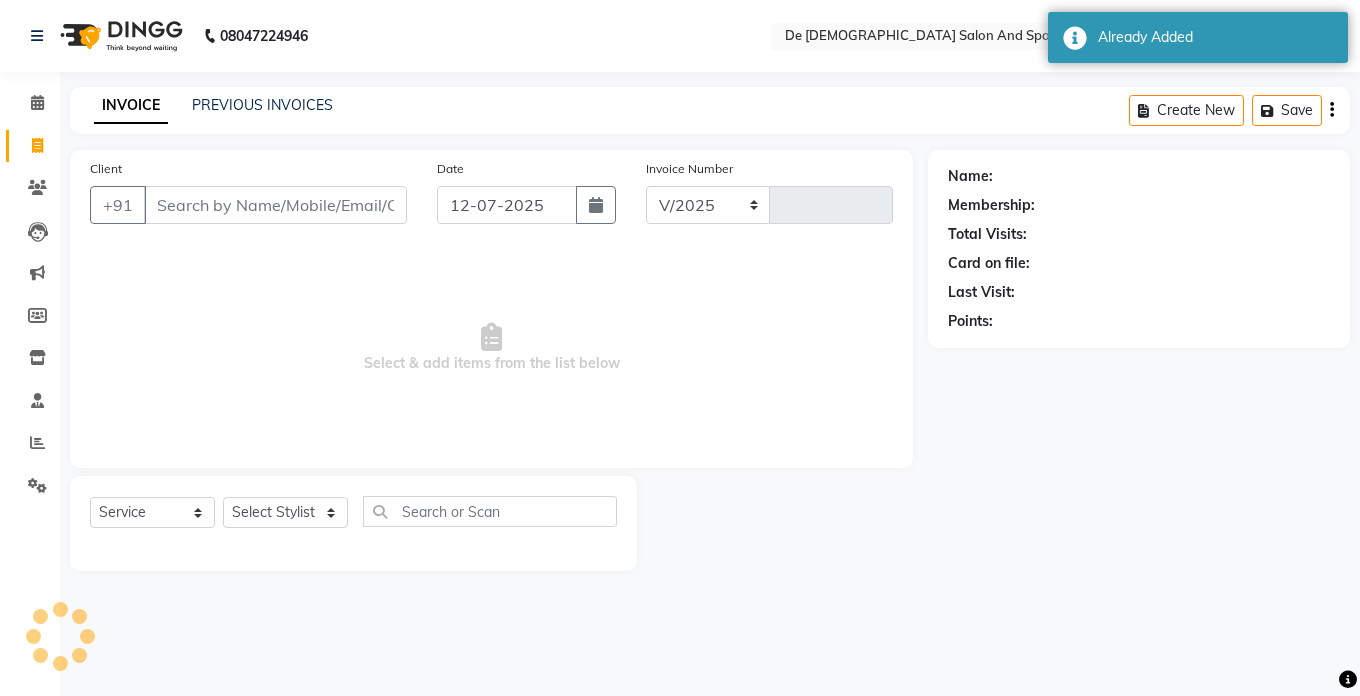 select on "6431" 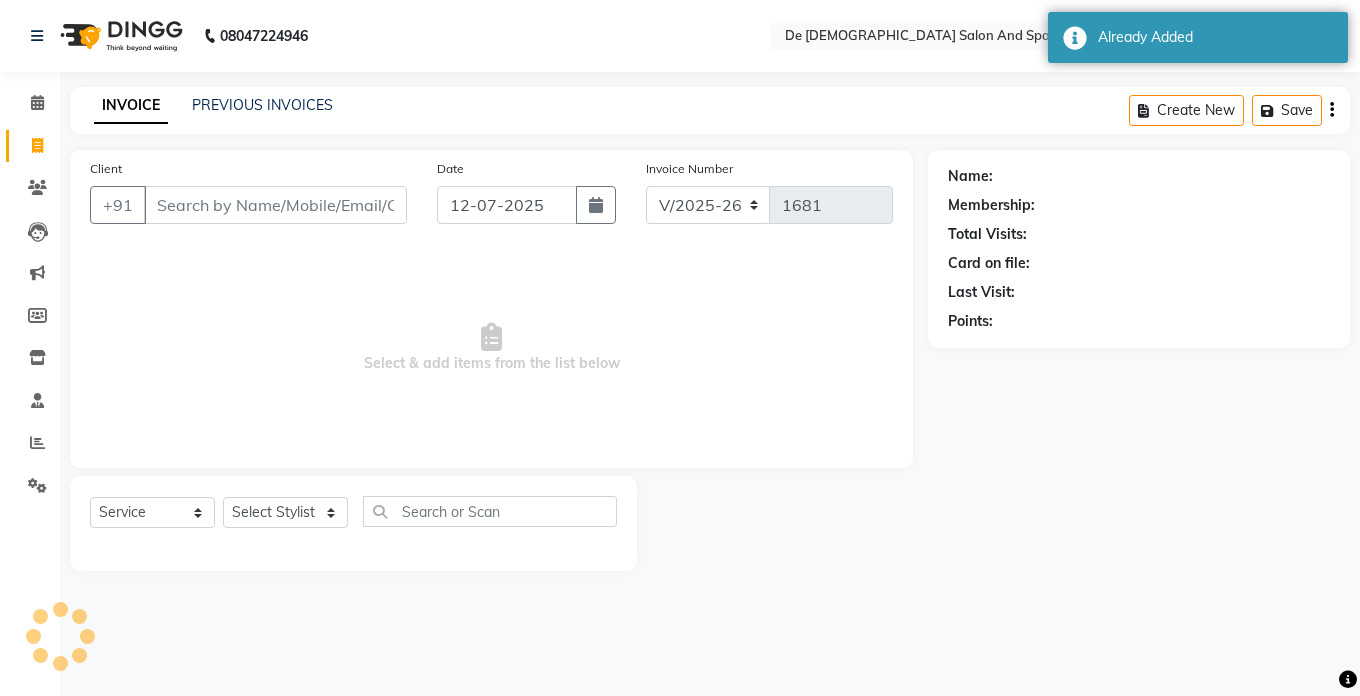 click 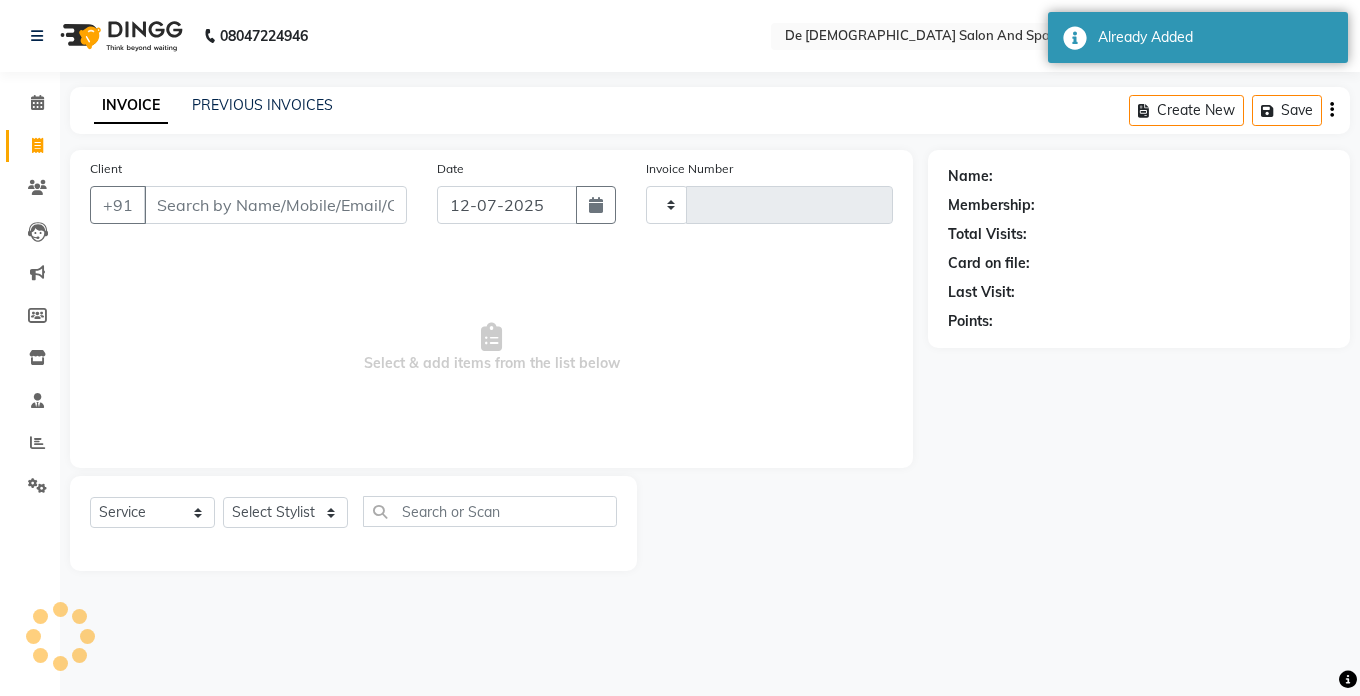 type on "1681" 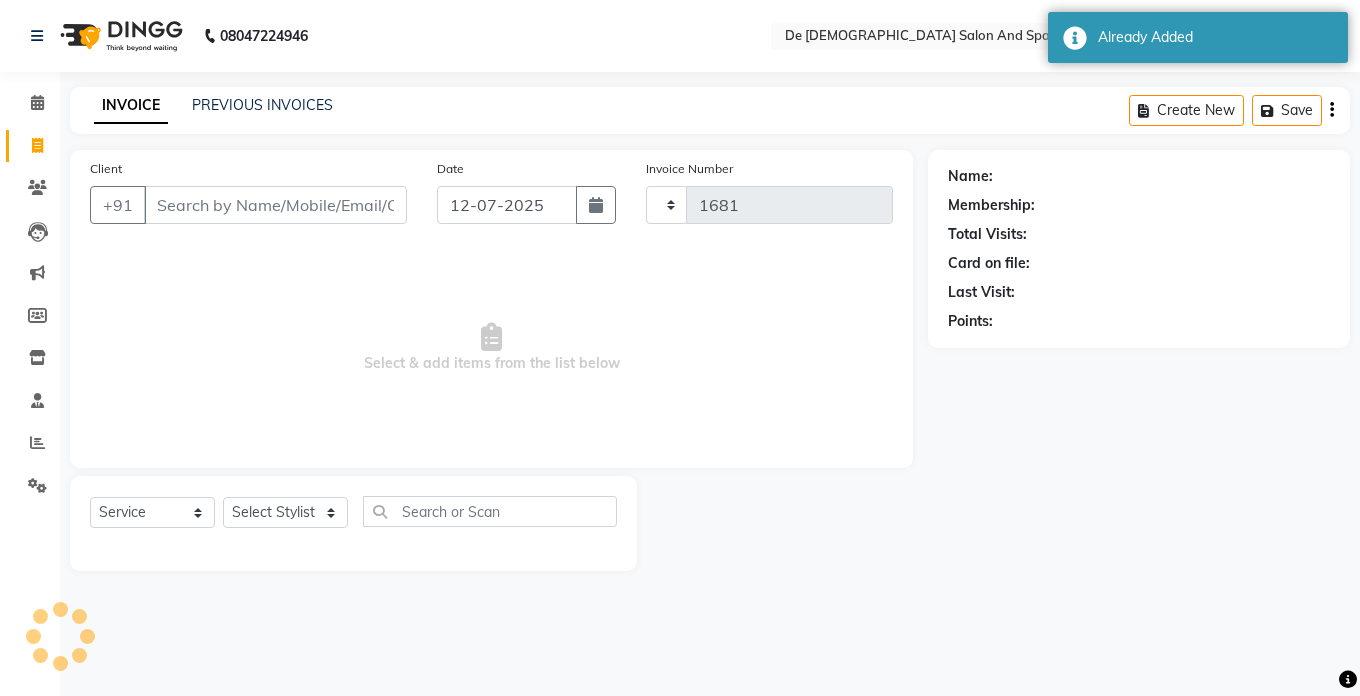 select on "6431" 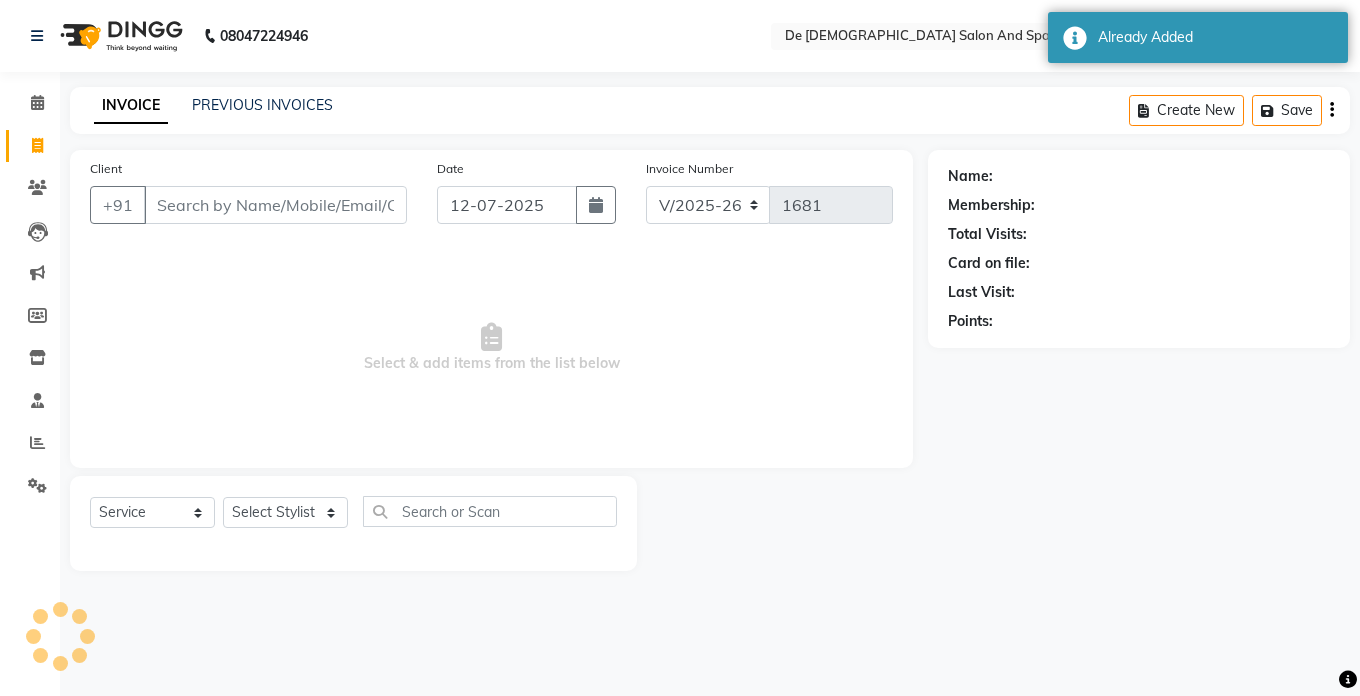 click 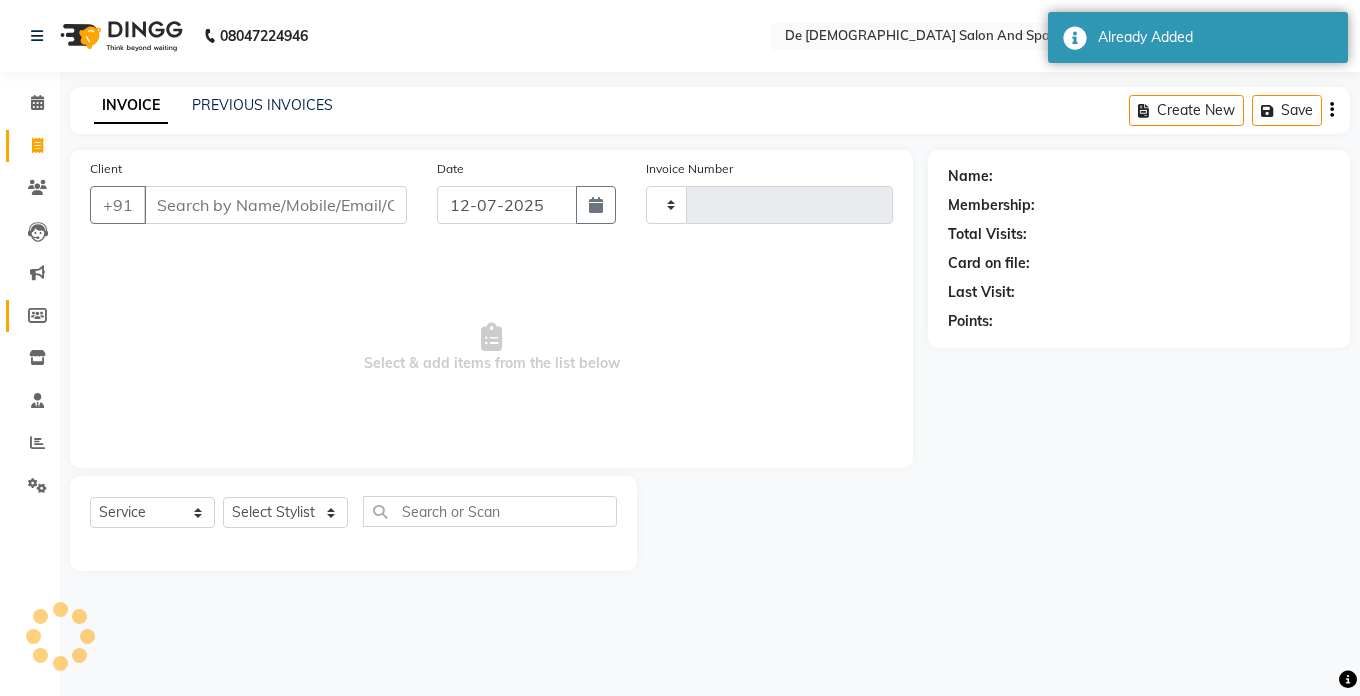 type on "1681" 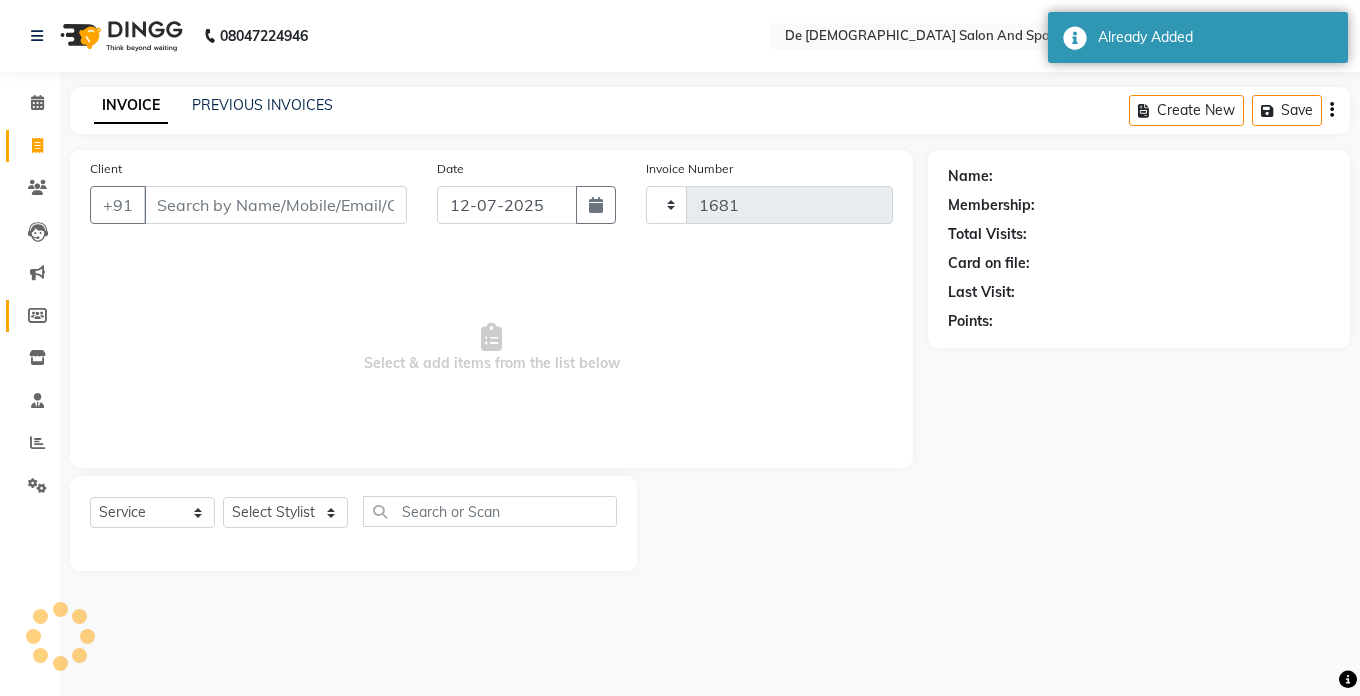select on "6431" 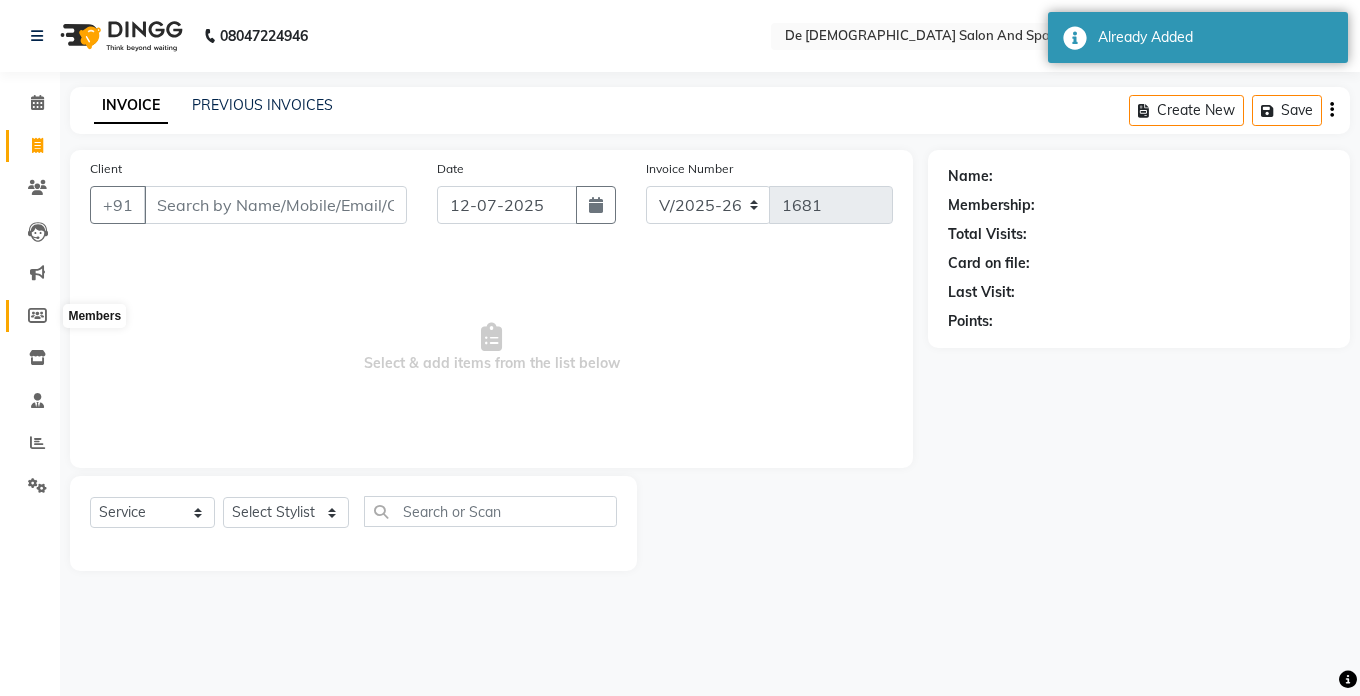 click 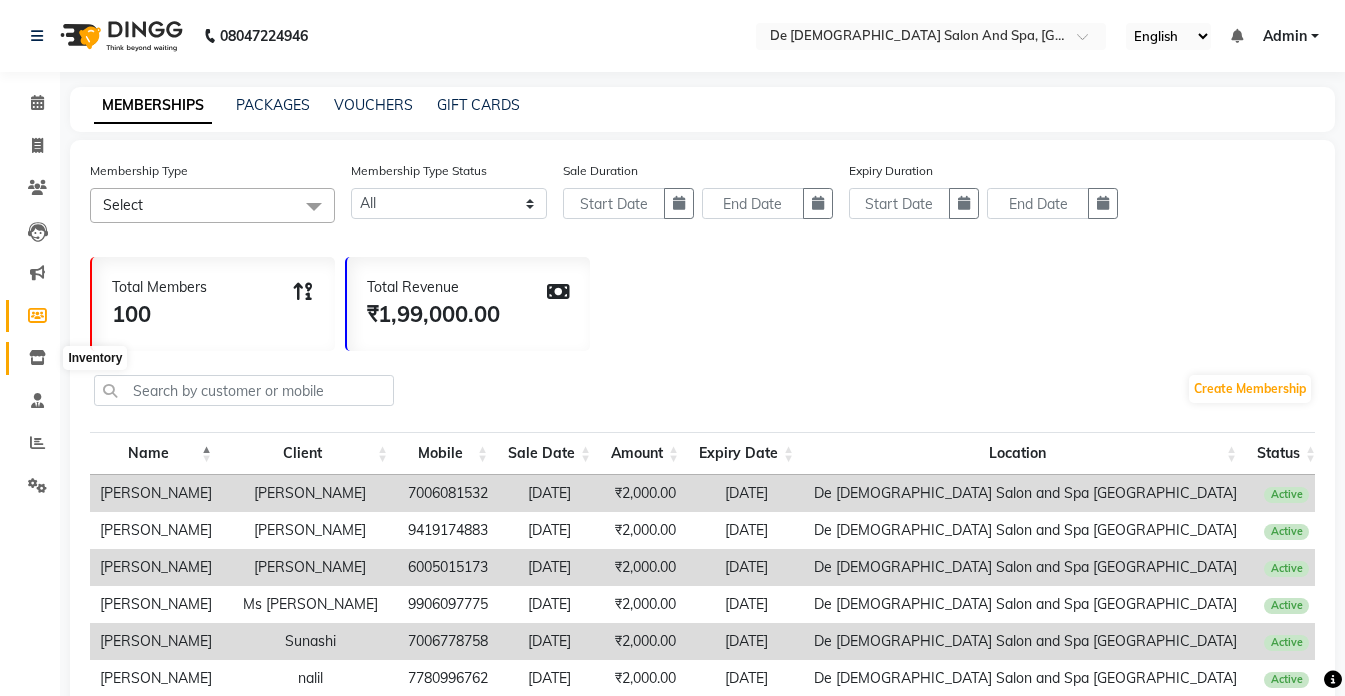 click 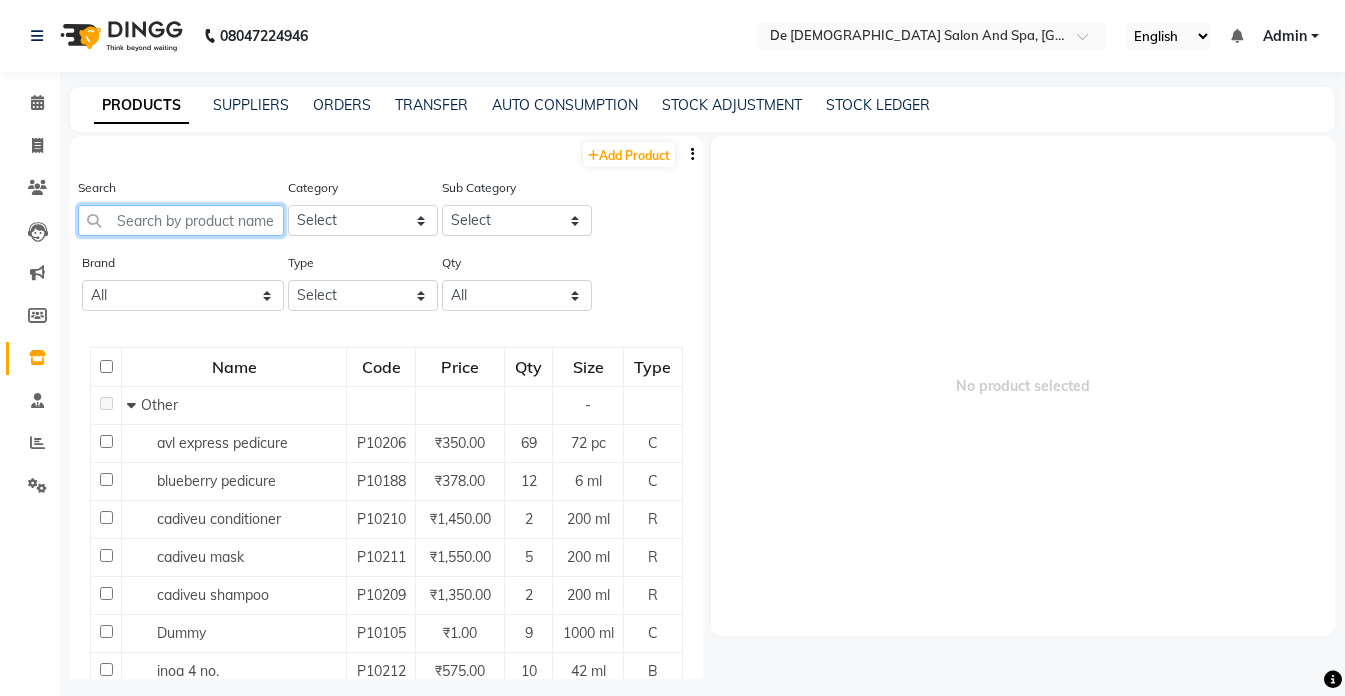 click 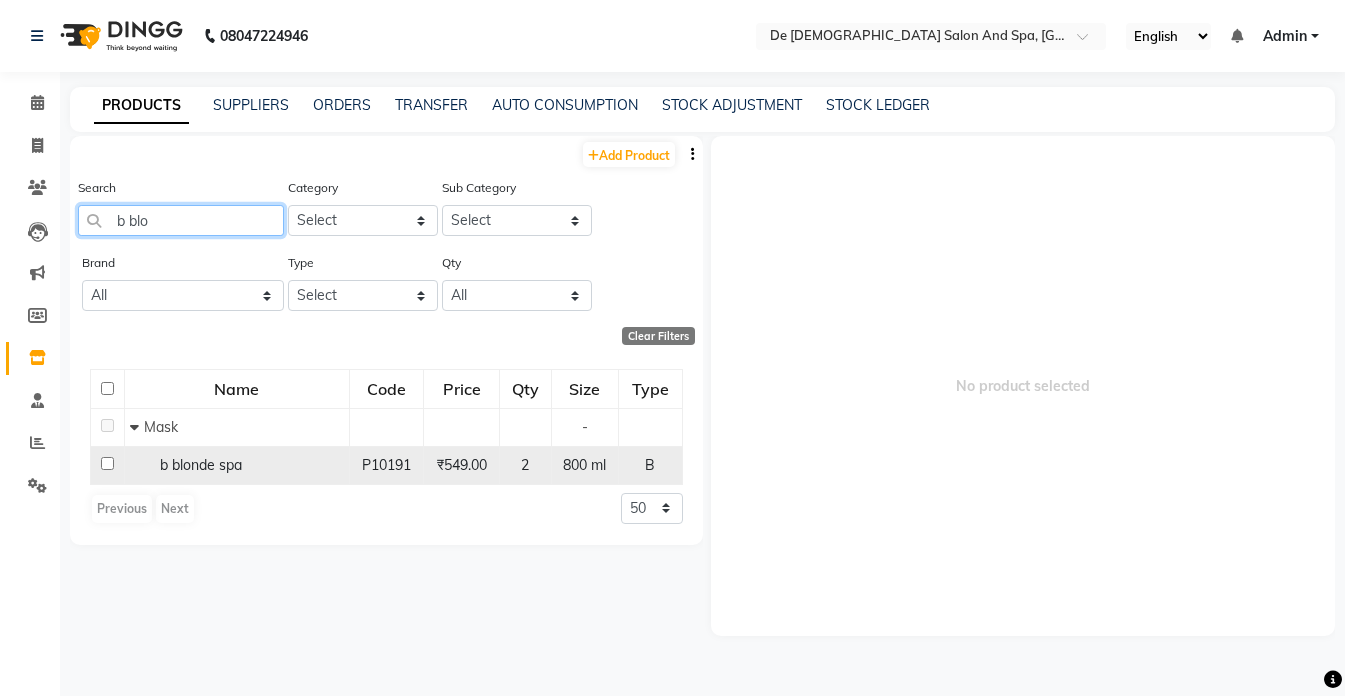 type on "b blo" 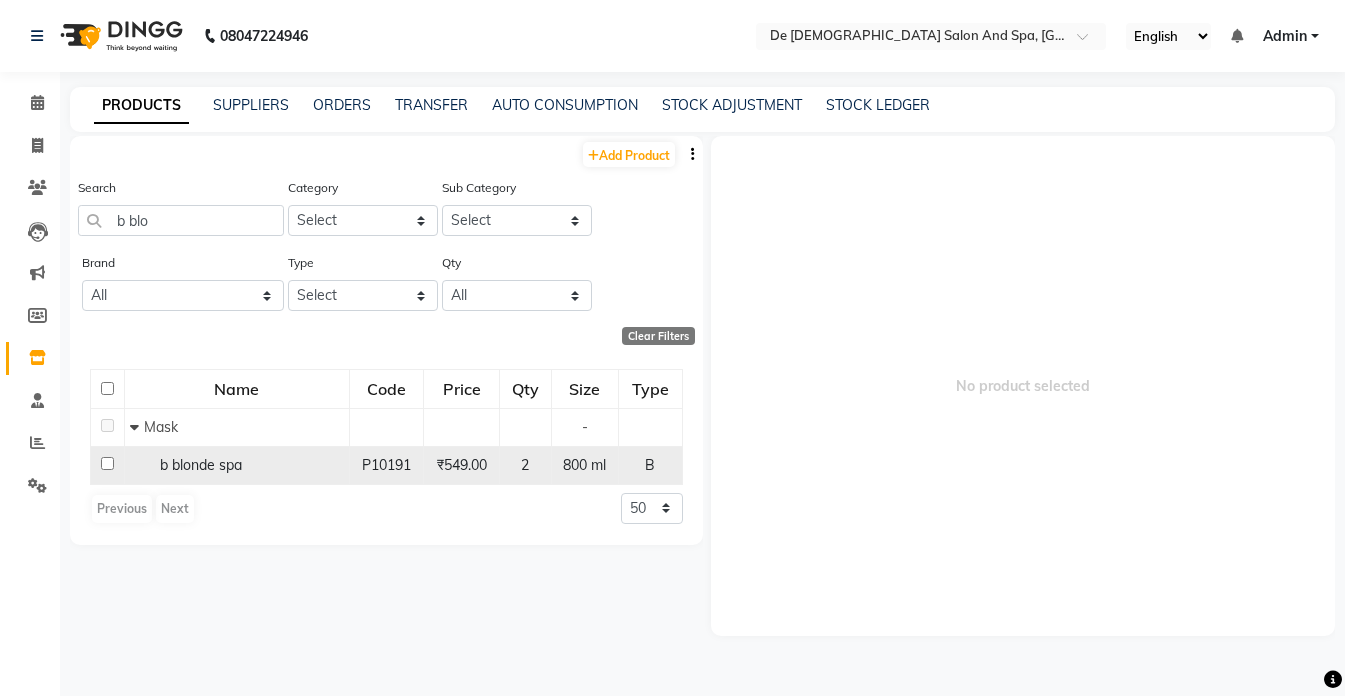 click on "b blonde spa" 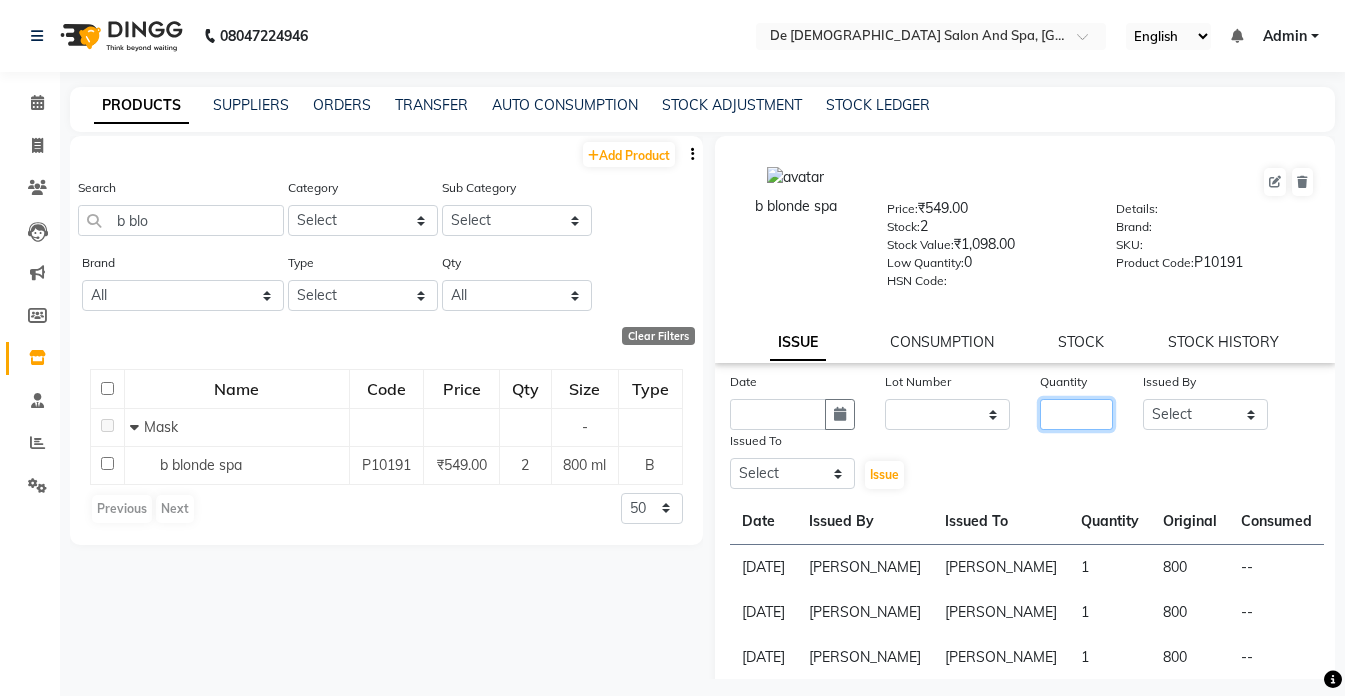 click 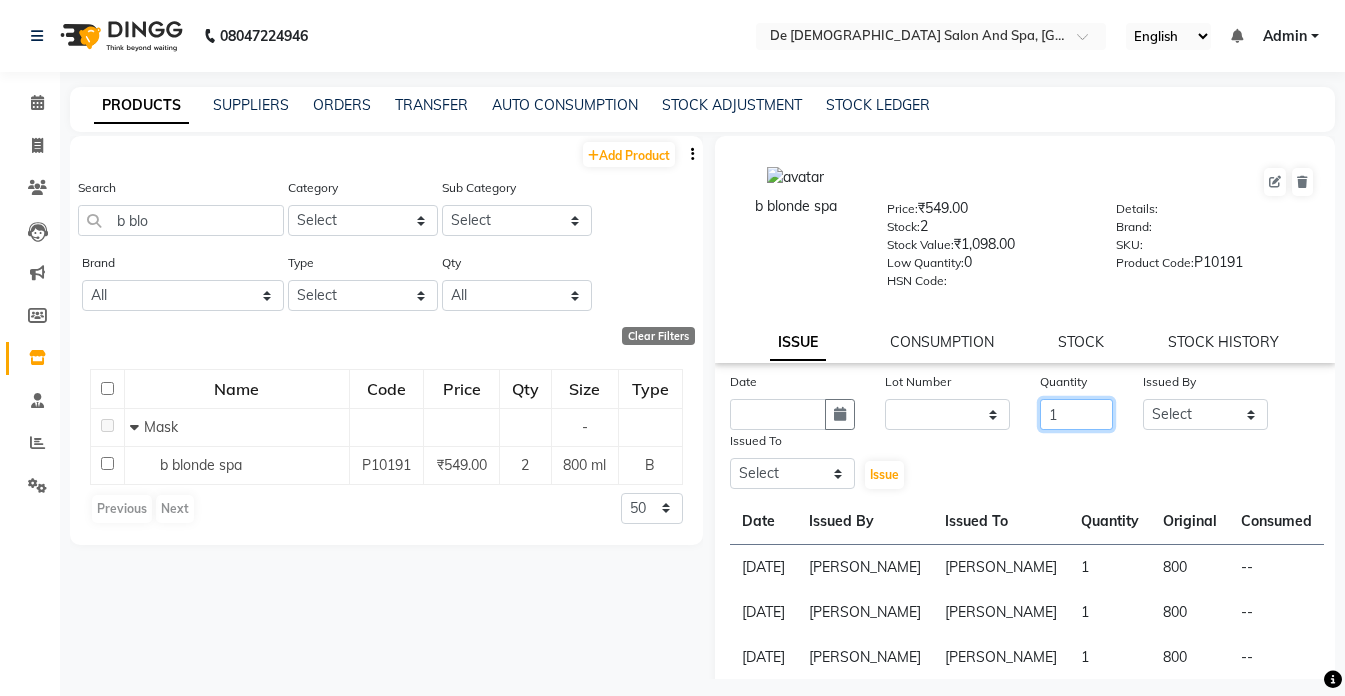 type on "1" 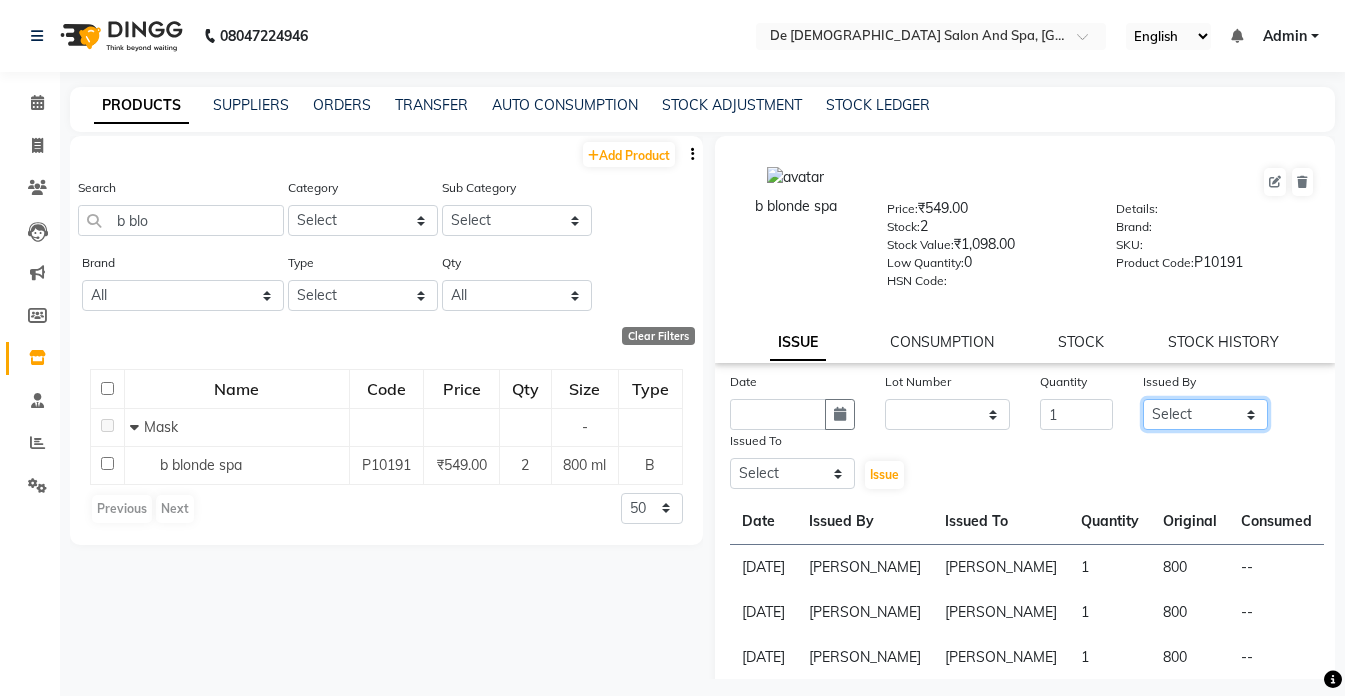 click on "Select akshay aman Arman Ashwani gunraj megha  nikita thappa nisha parveen shafali vishu kumar" 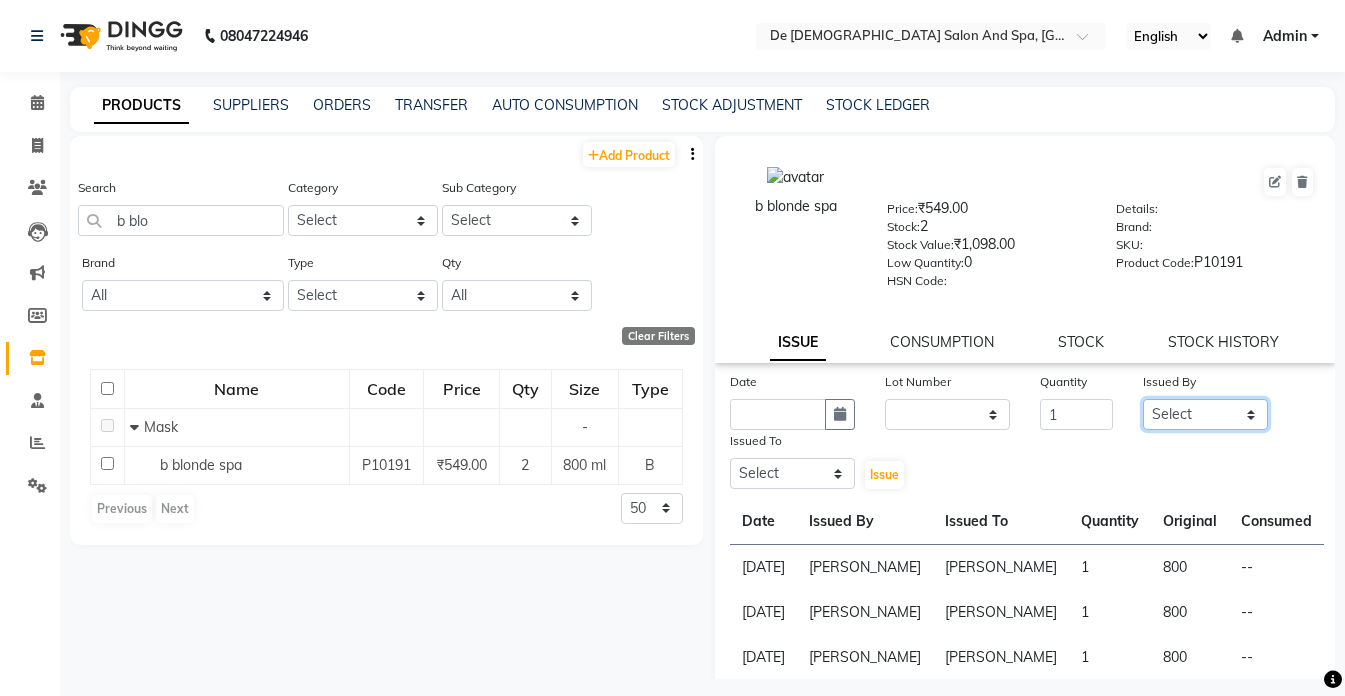 select on "54241" 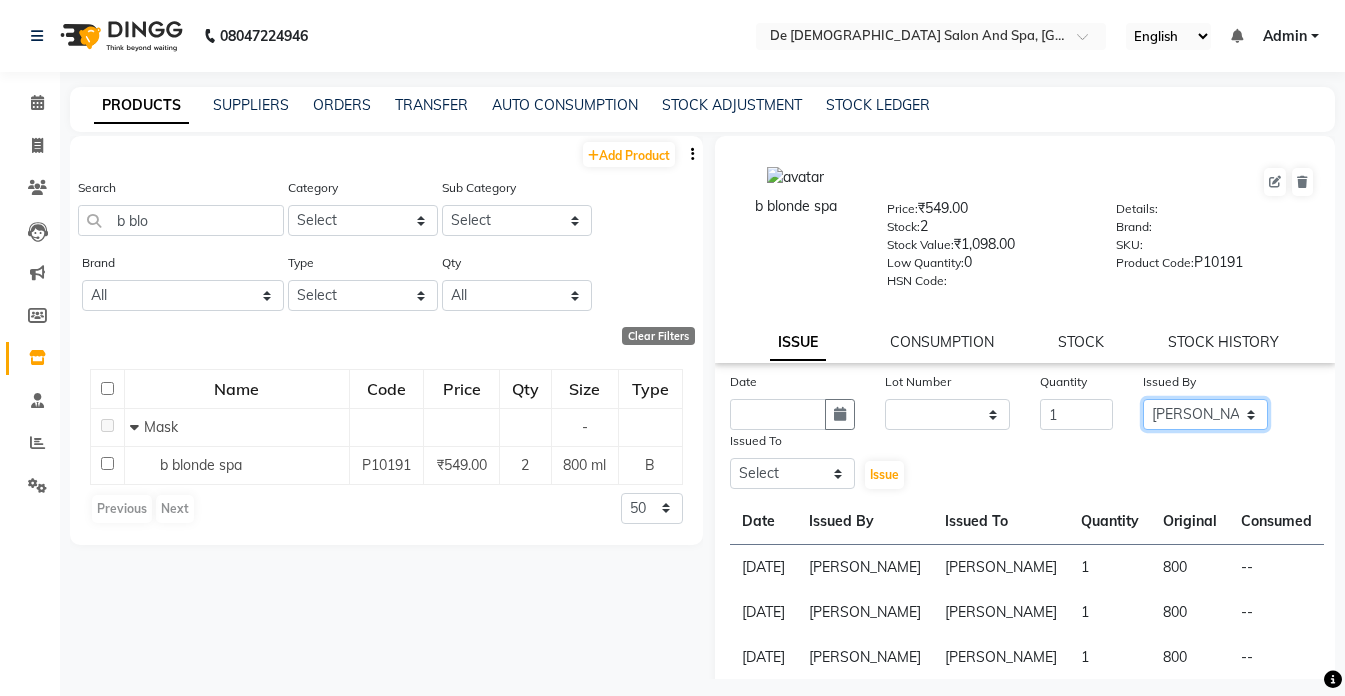 click on "Select akshay aman Arman Ashwani gunraj megha  nikita thappa nisha parveen shafali vishu kumar" 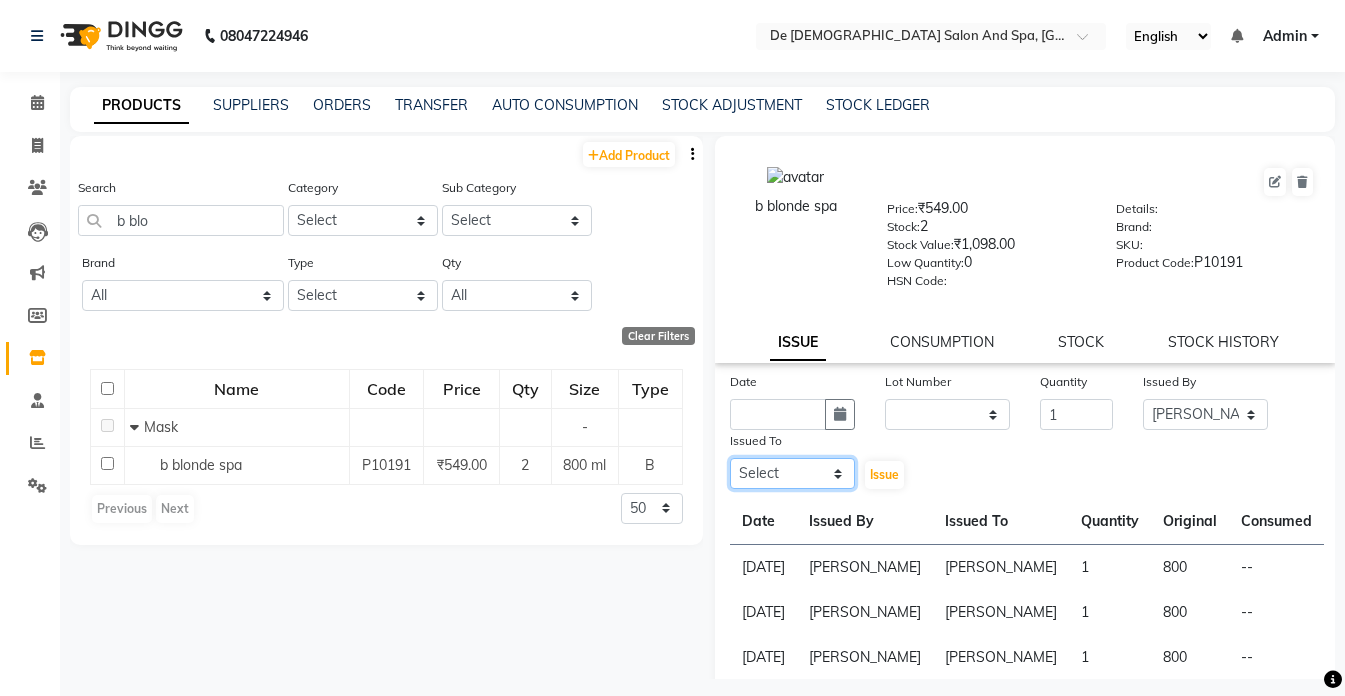 click on "Select akshay aman Arman Ashwani gunraj megha  nikita thappa nisha parveen shafali vishu kumar" 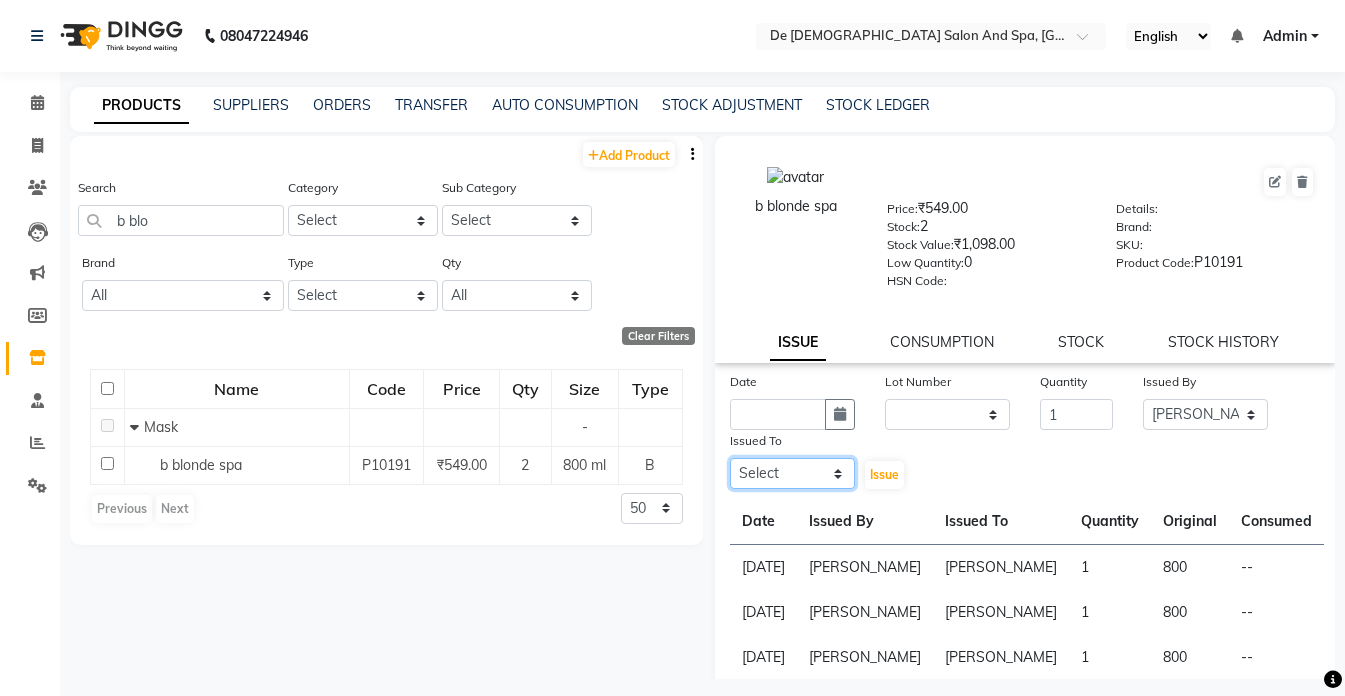 select on "51742" 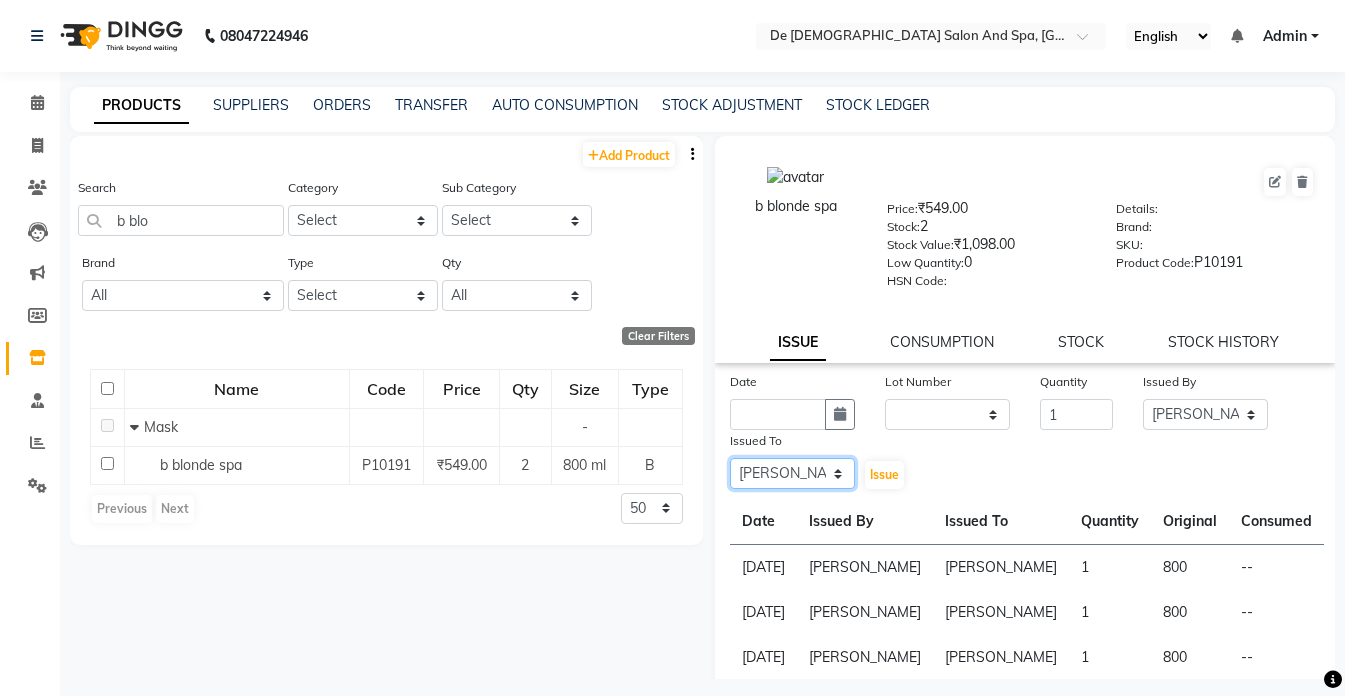 click on "Select akshay aman Arman Ashwani gunraj megha  nikita thappa nisha parveen shafali vishu kumar" 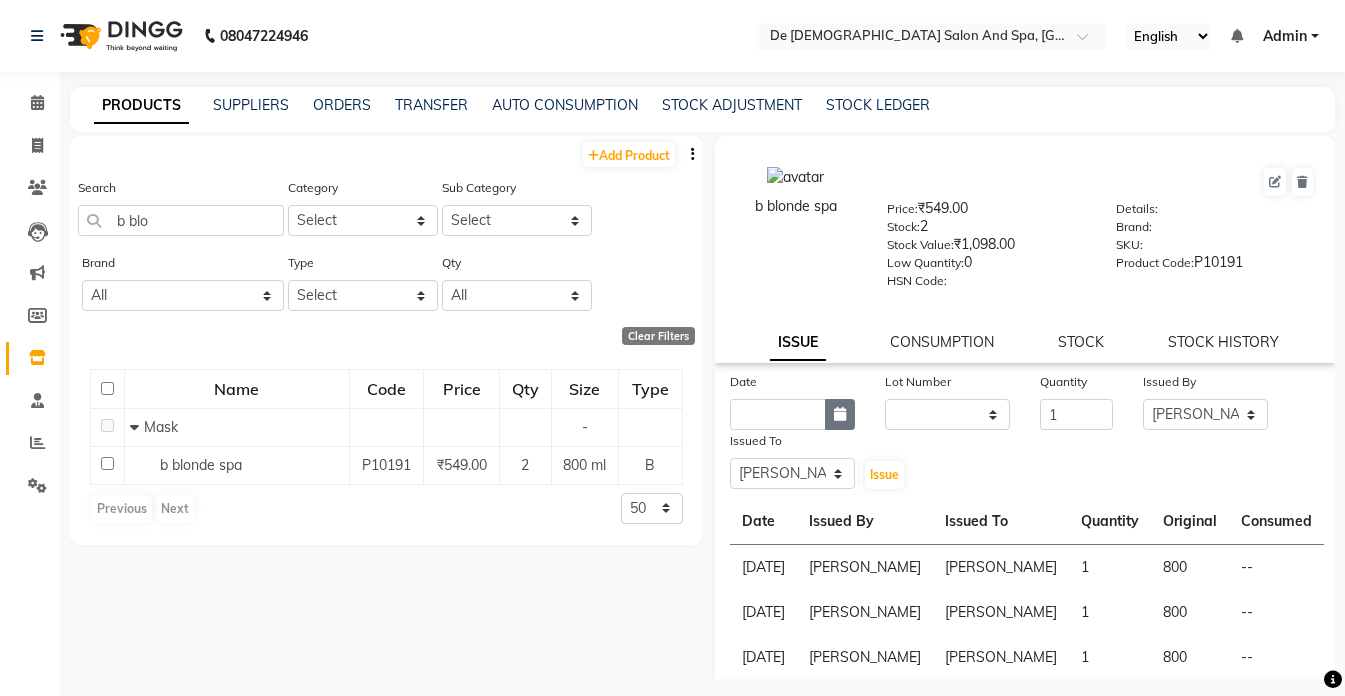 click 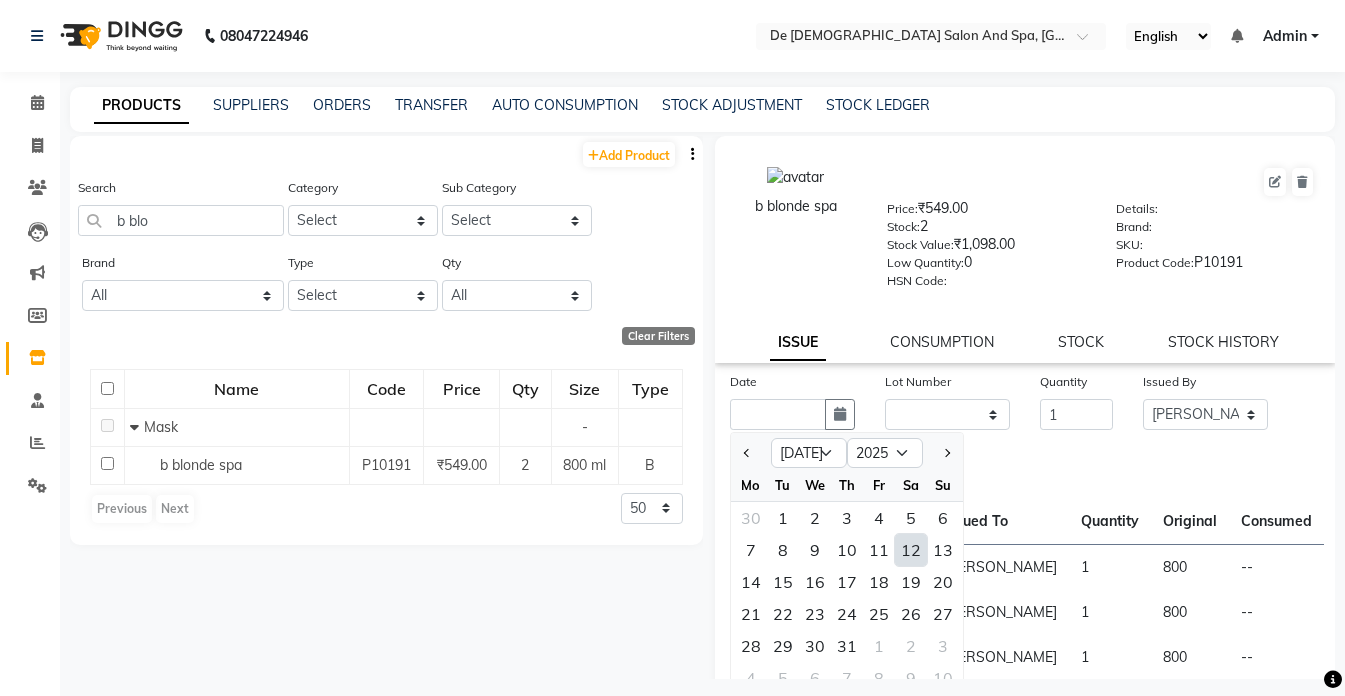 click on "12" 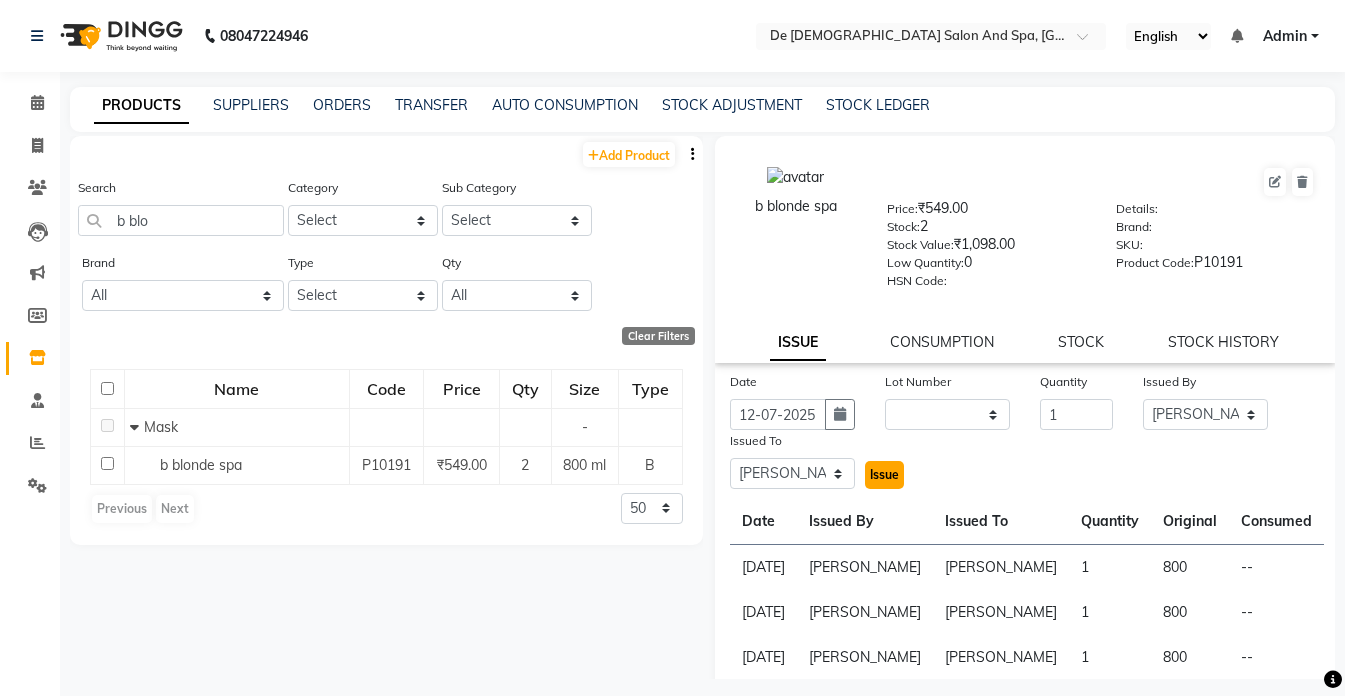 click on "Issue" 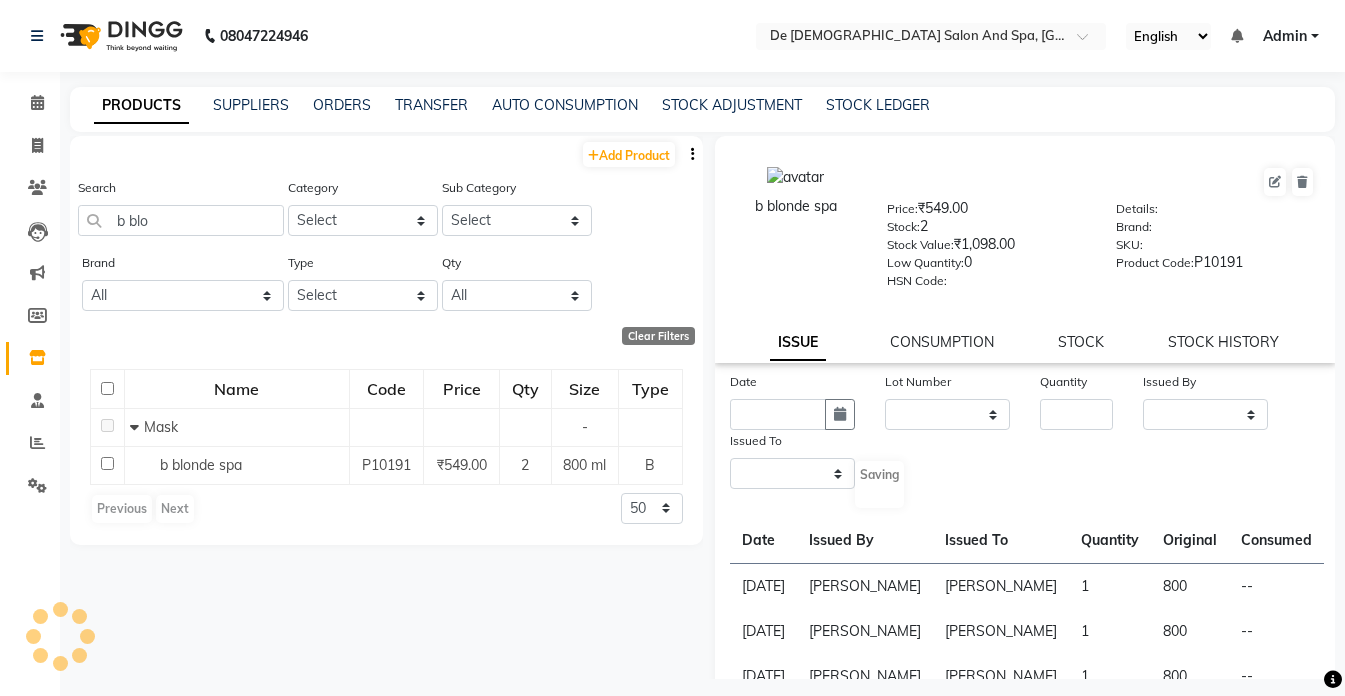 select 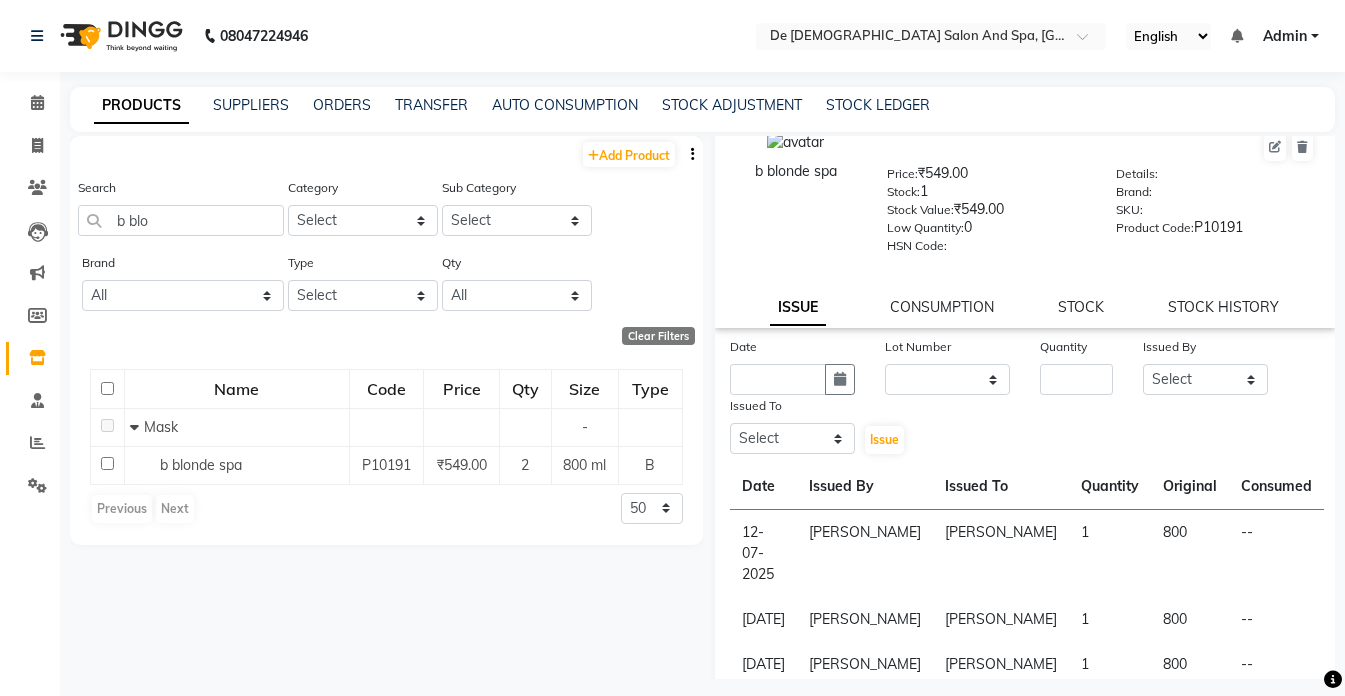 scroll, scrollTop: 0, scrollLeft: 0, axis: both 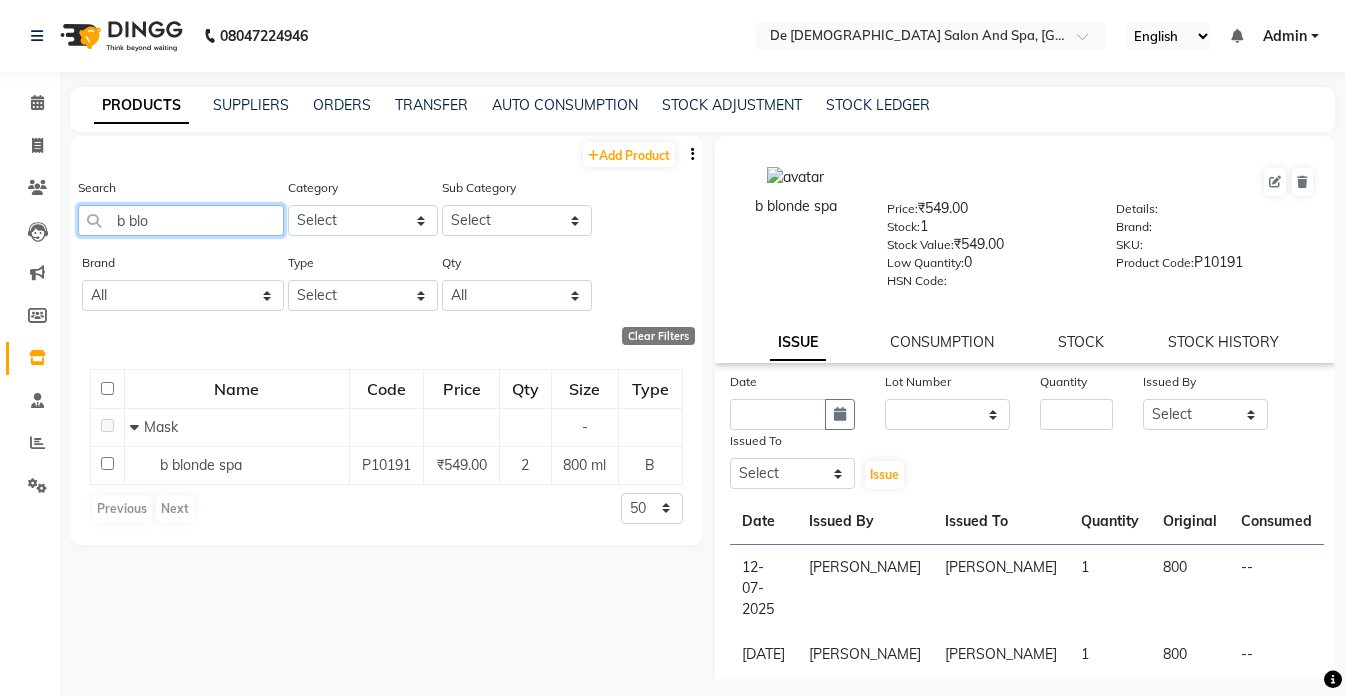 click on "b blo" 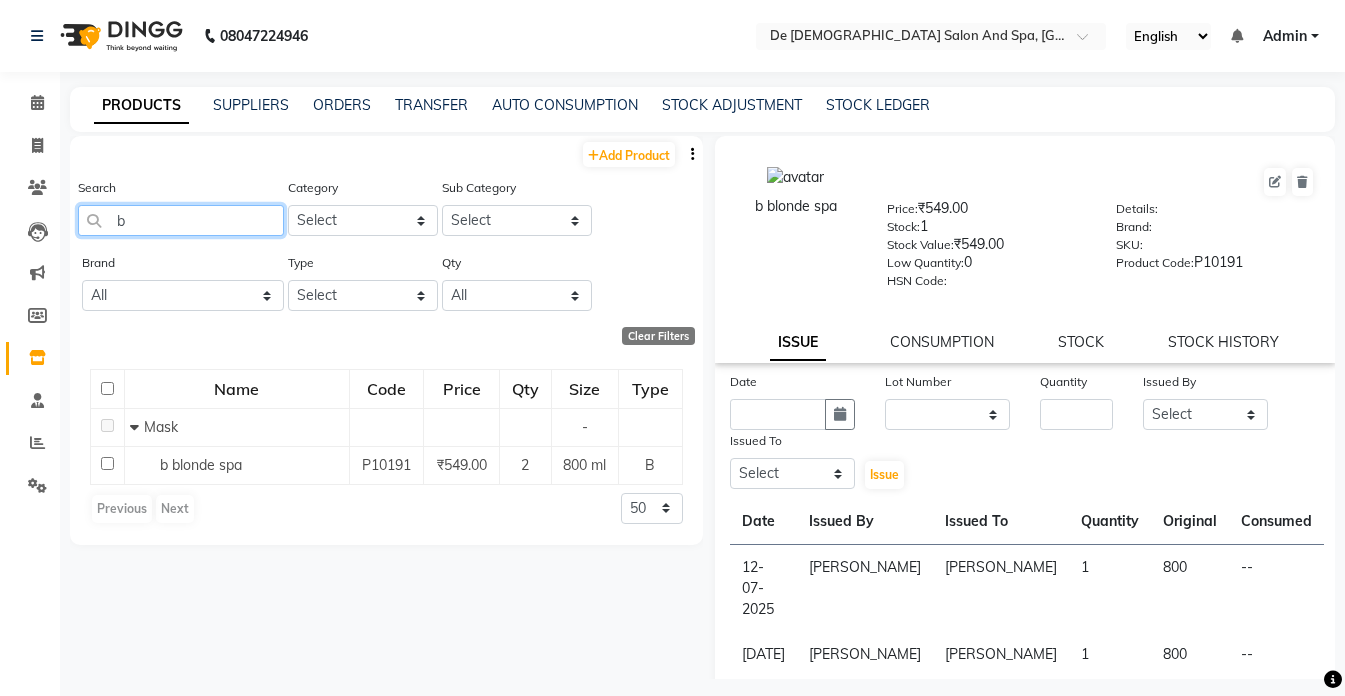 type on "b" 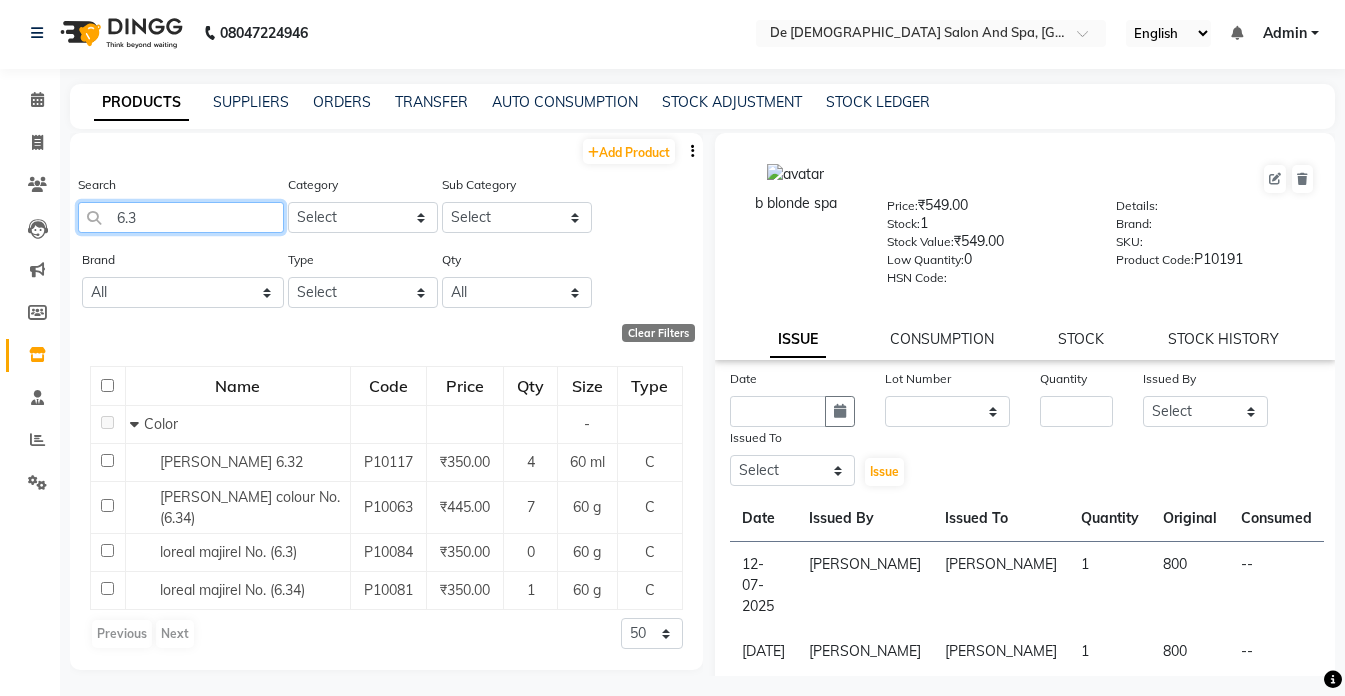 scroll, scrollTop: 13, scrollLeft: 0, axis: vertical 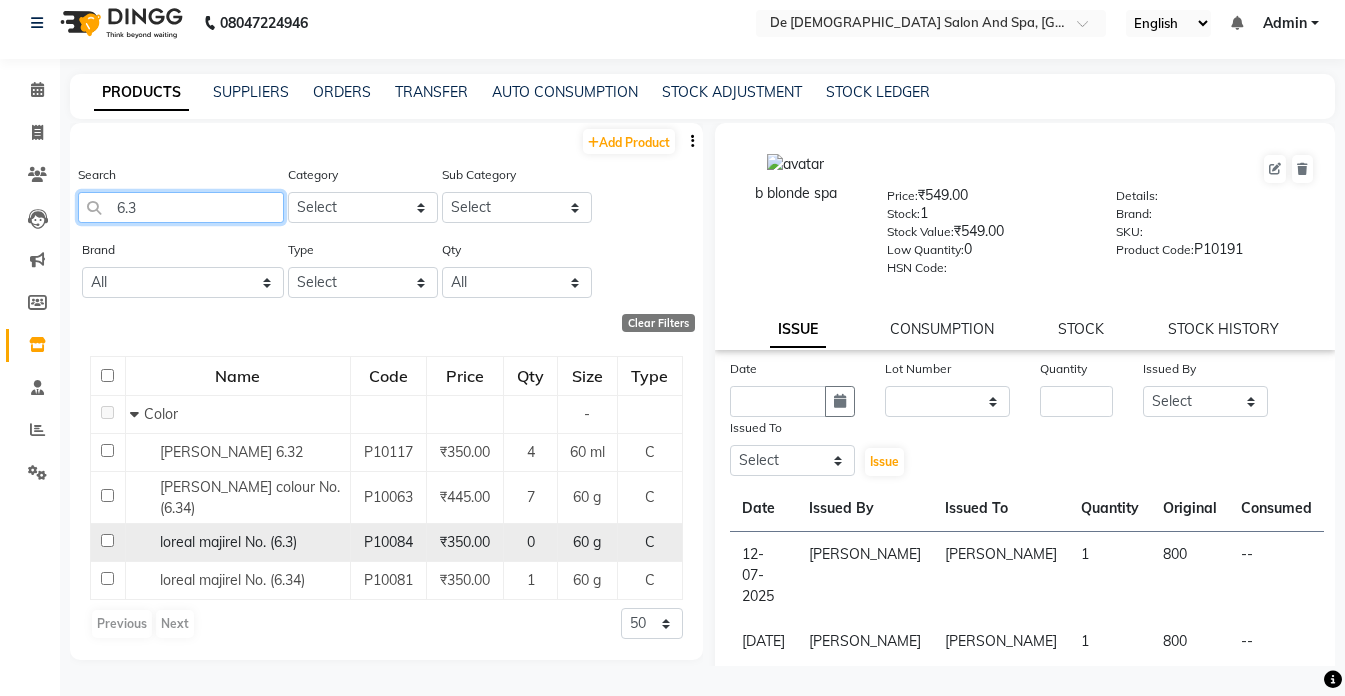 type on "6.3" 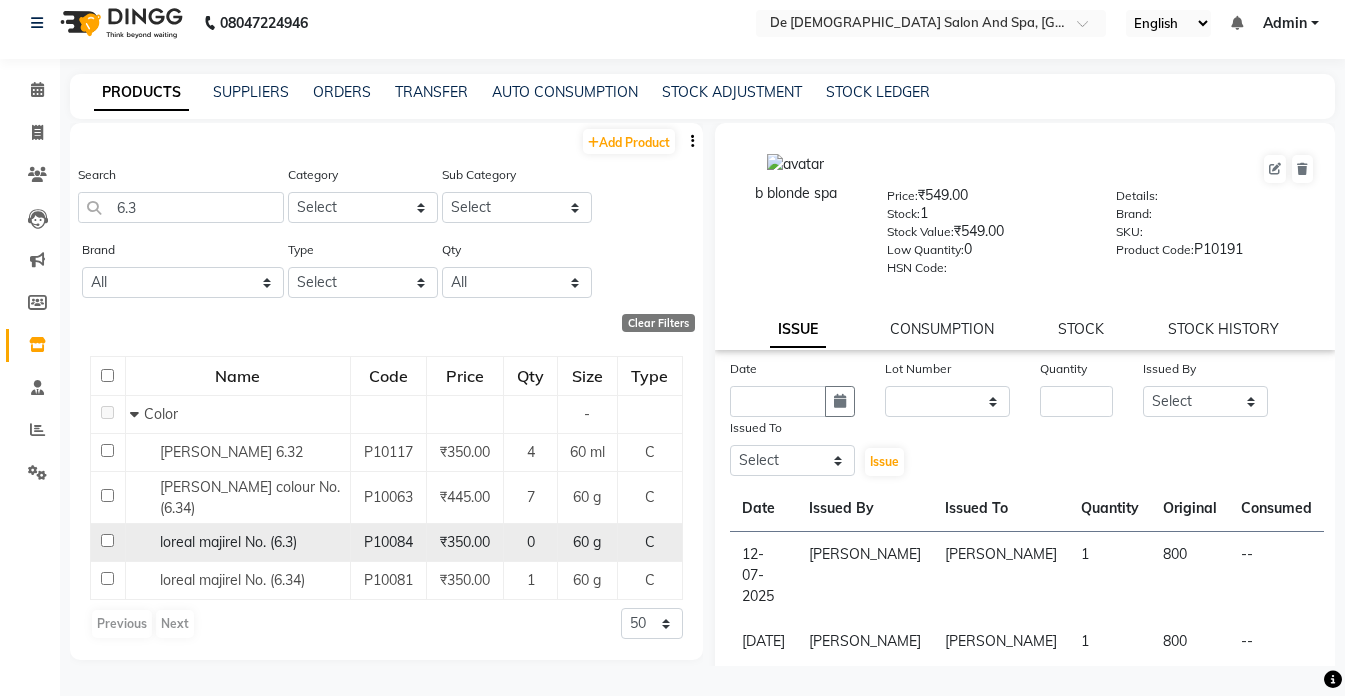 click 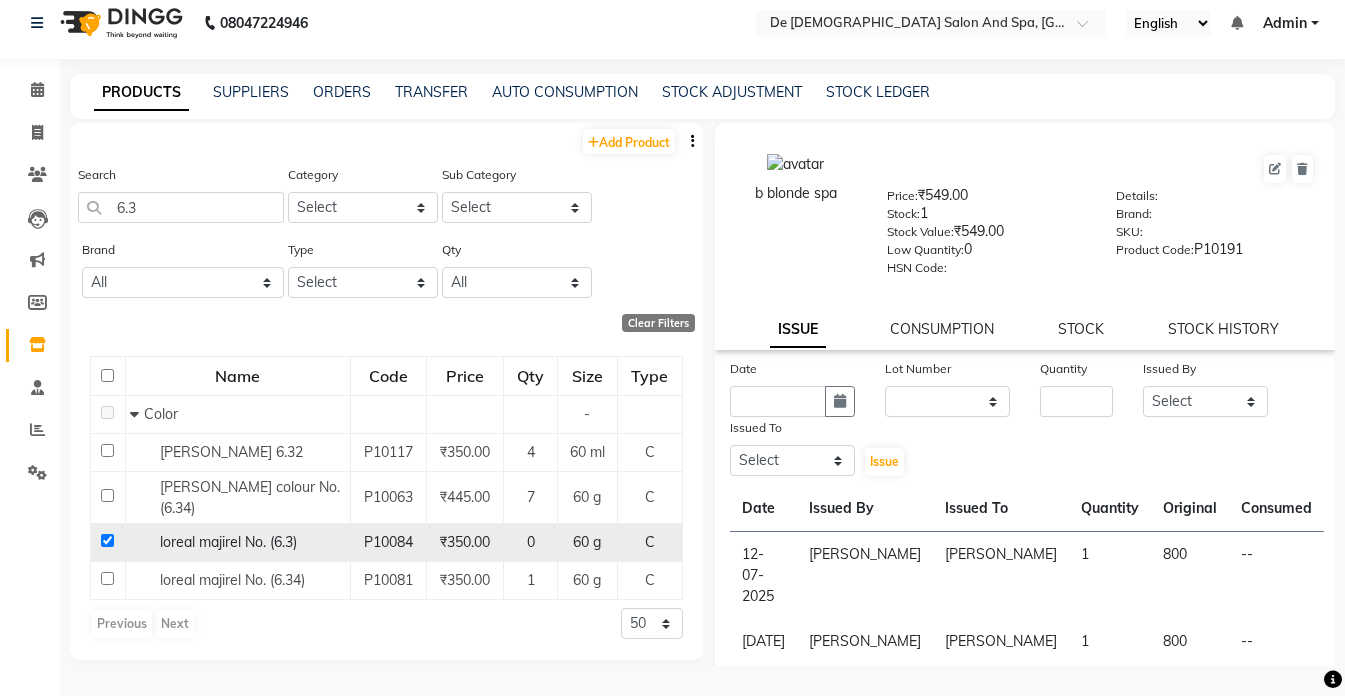 checkbox on "true" 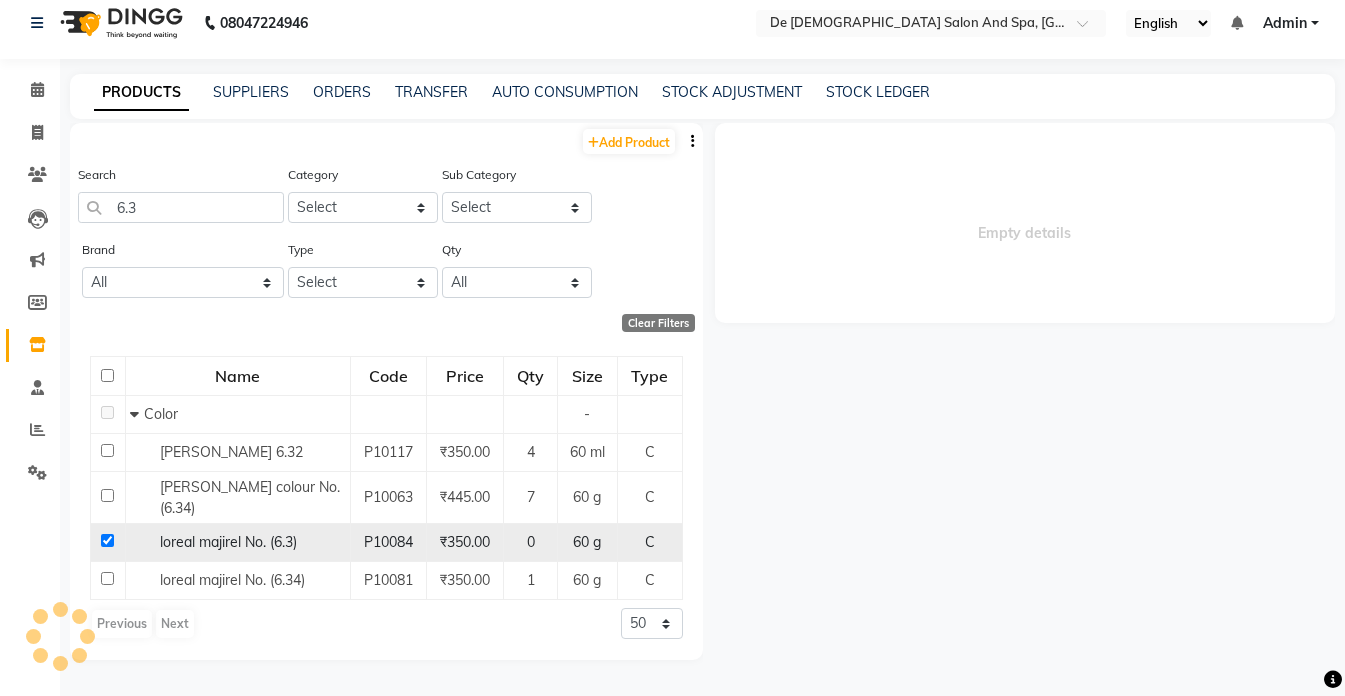 select 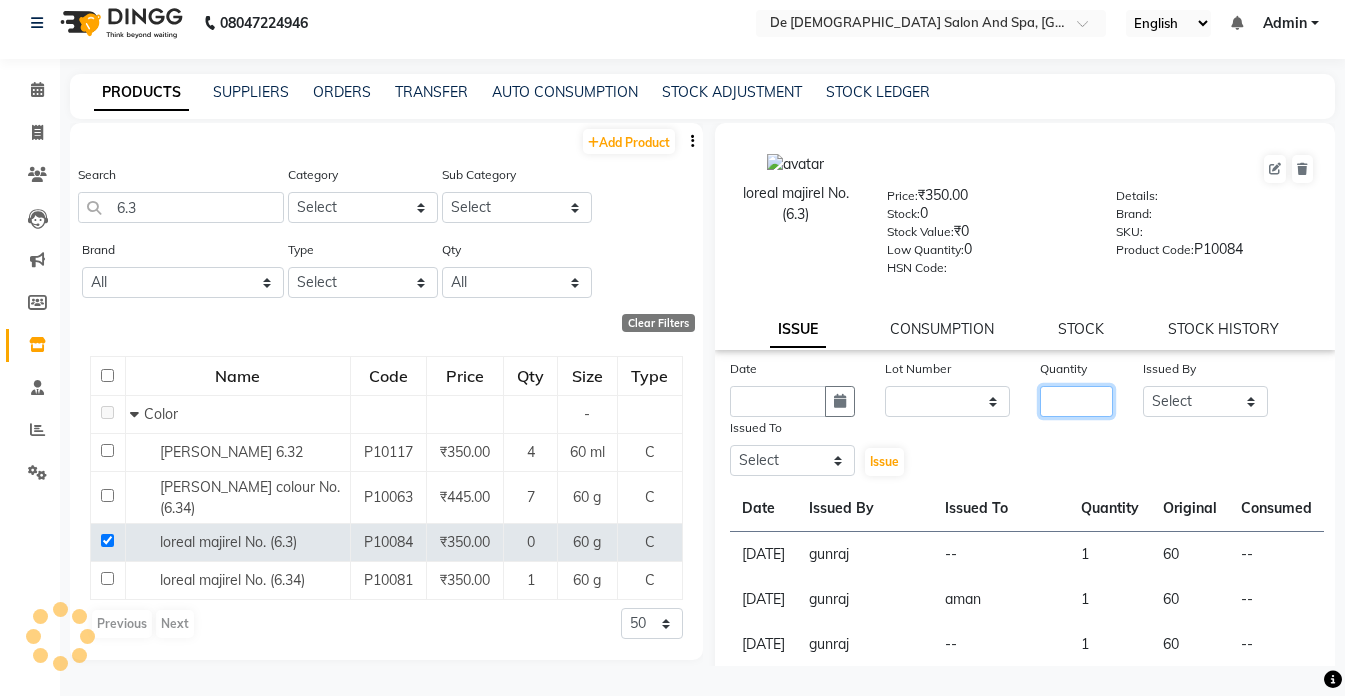click 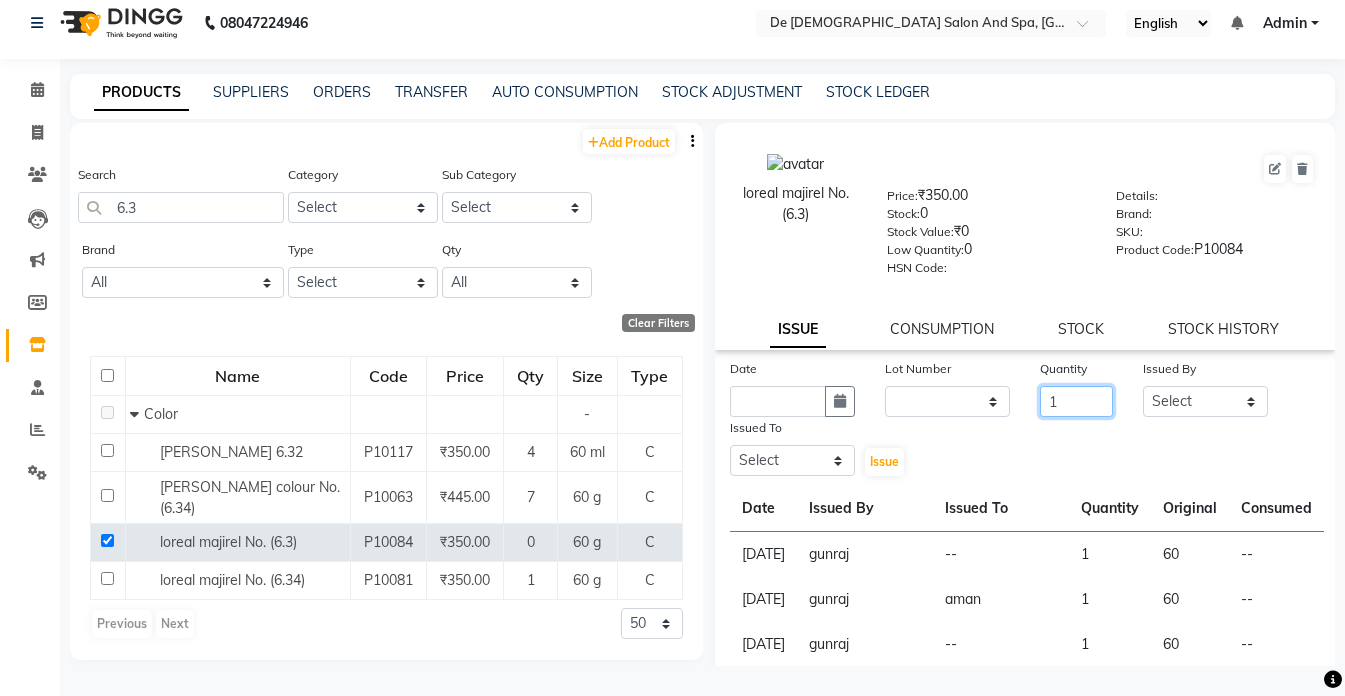 type on "1" 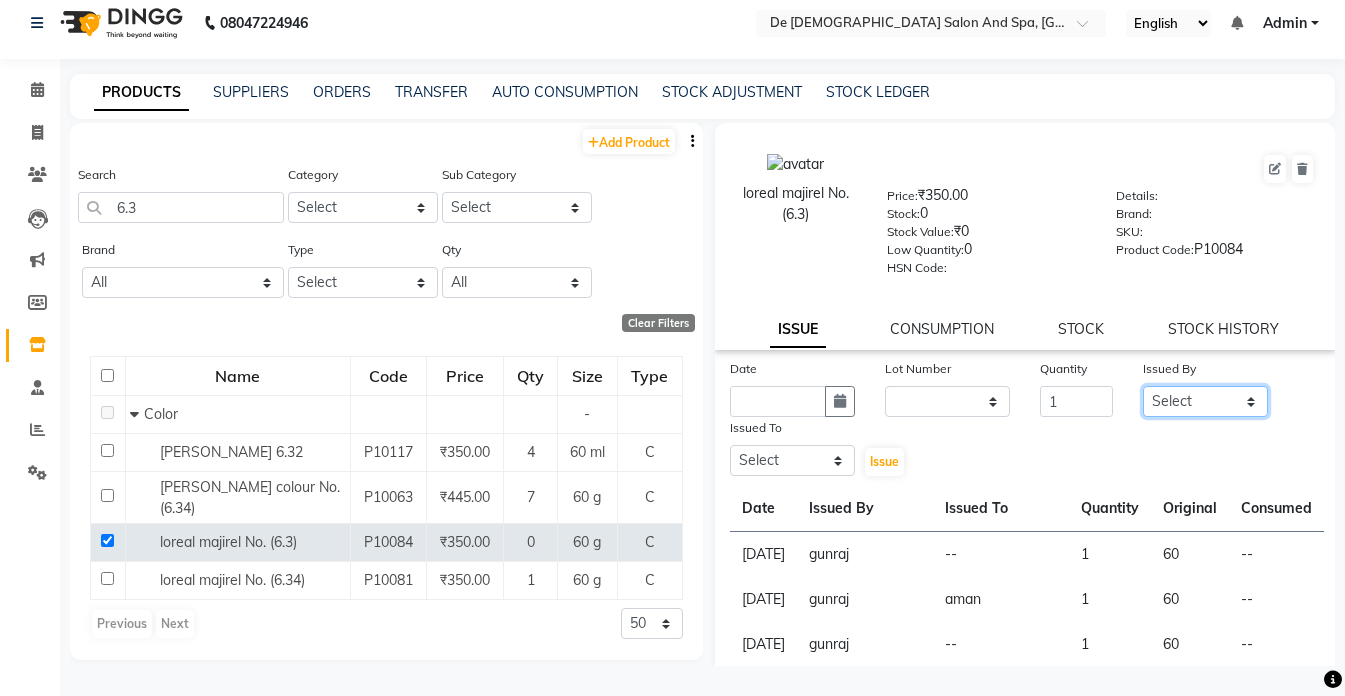 click on "Select akshay aman Arman Ashwani gunraj megha  nikita thappa nisha parveen shafali vishu kumar" 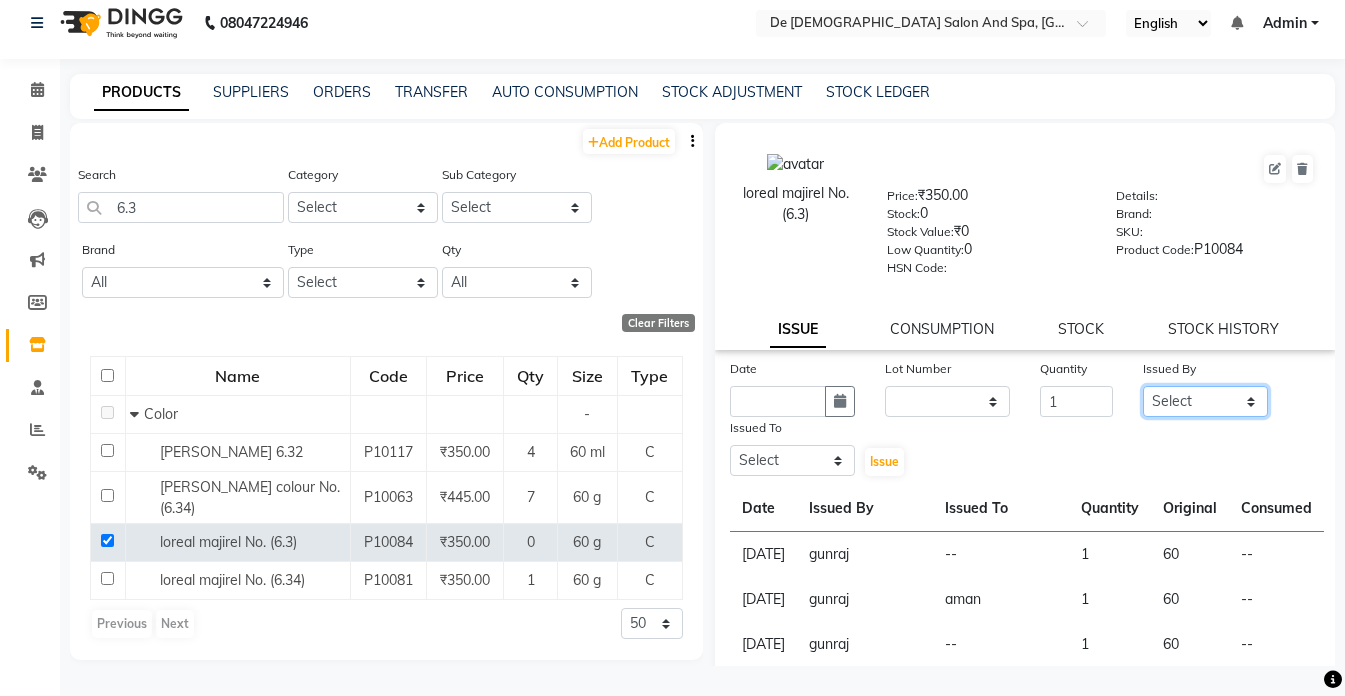 select on "54241" 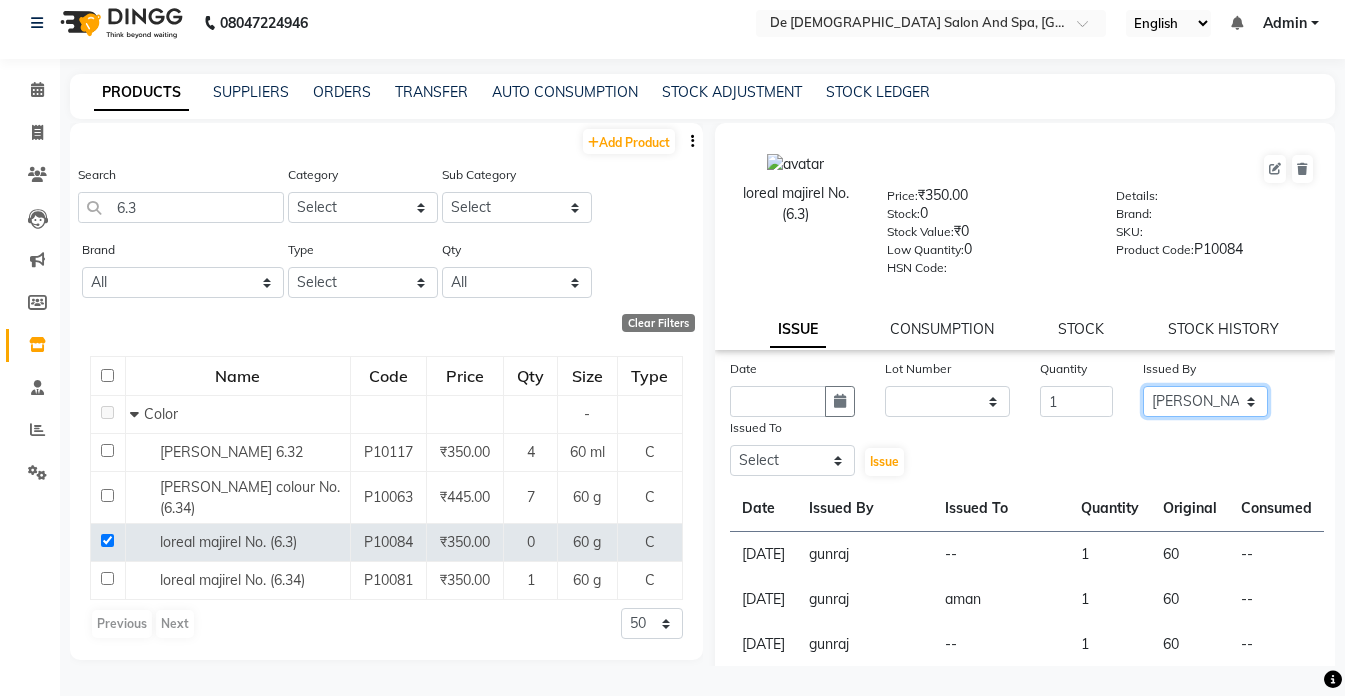 click on "Select akshay aman Arman Ashwani gunraj megha  nikita thappa nisha parveen shafali vishu kumar" 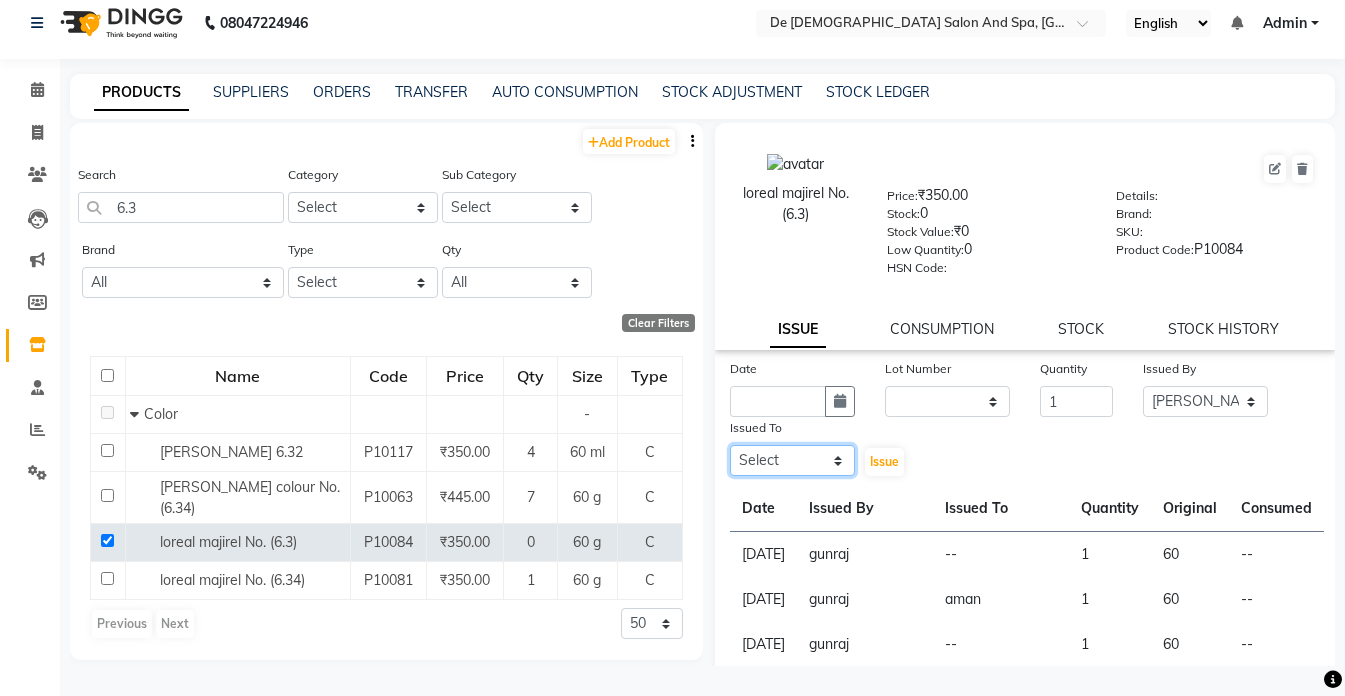 click on "Select akshay aman Arman Ashwani gunraj megha  nikita thappa nisha parveen shafali vishu kumar" 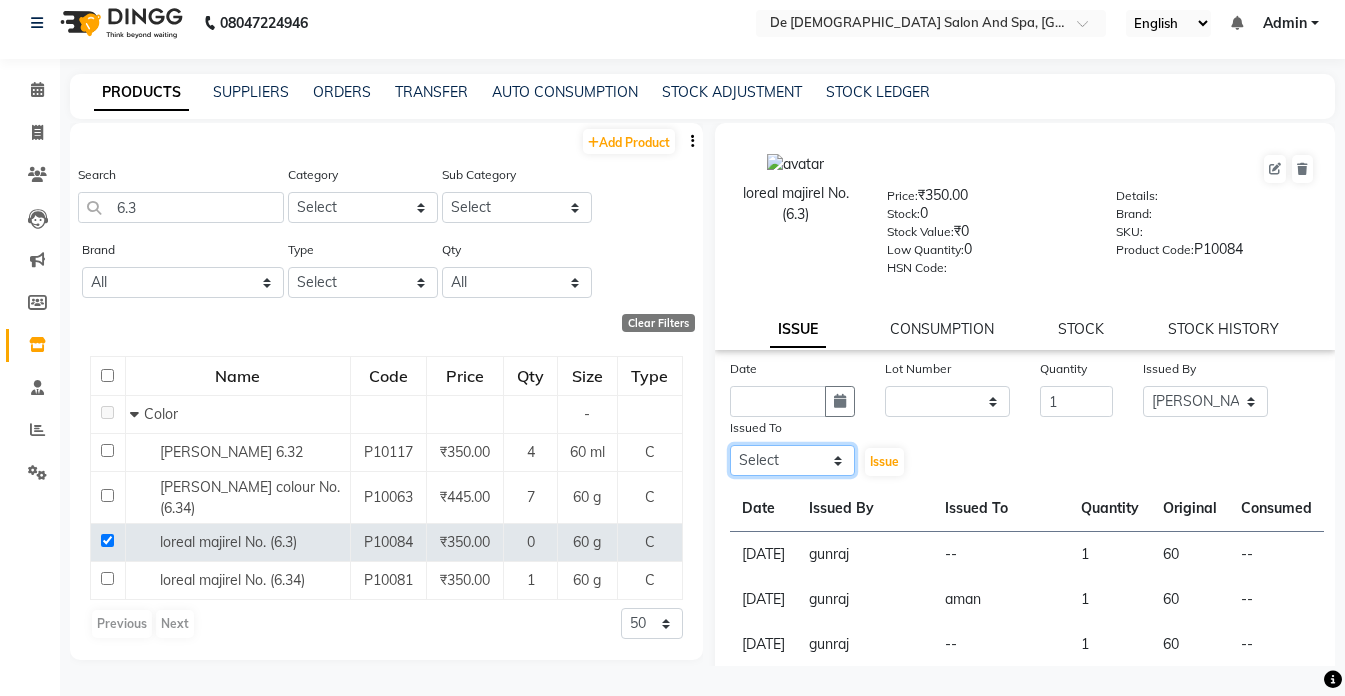 select on "51742" 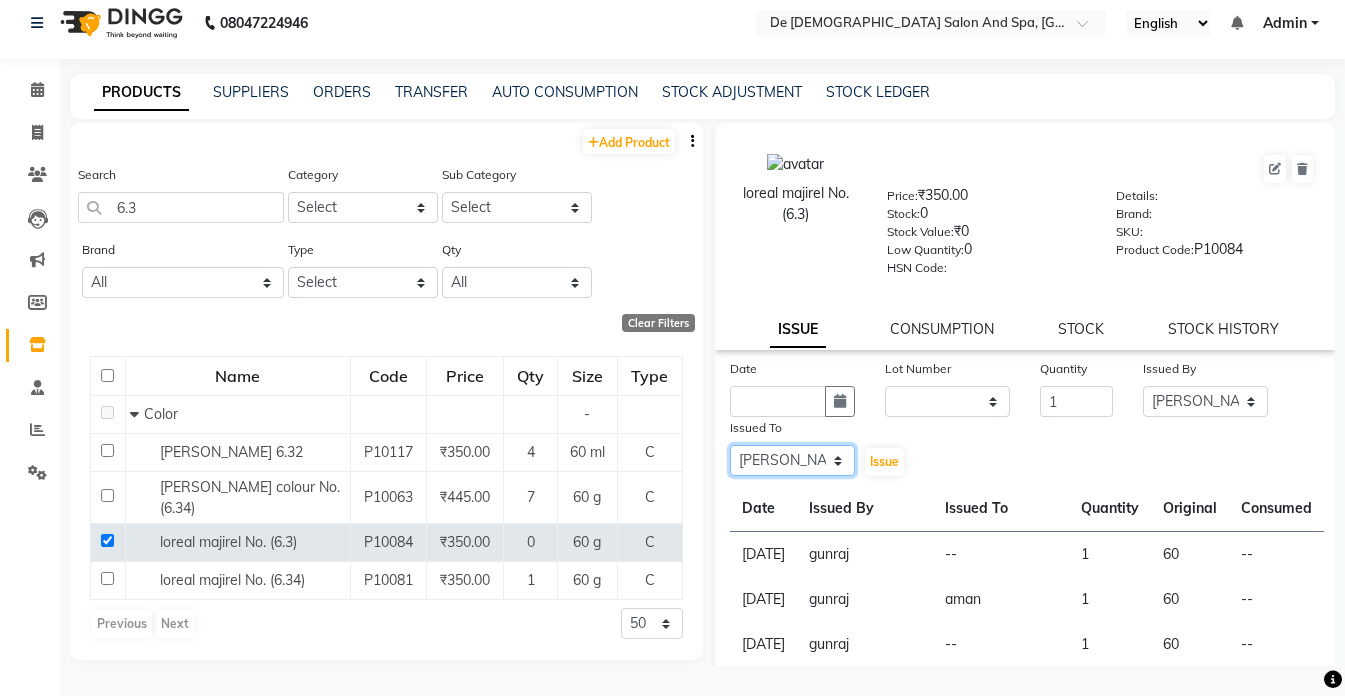 click on "Select akshay aman Arman Ashwani gunraj megha  nikita thappa nisha parveen shafali vishu kumar" 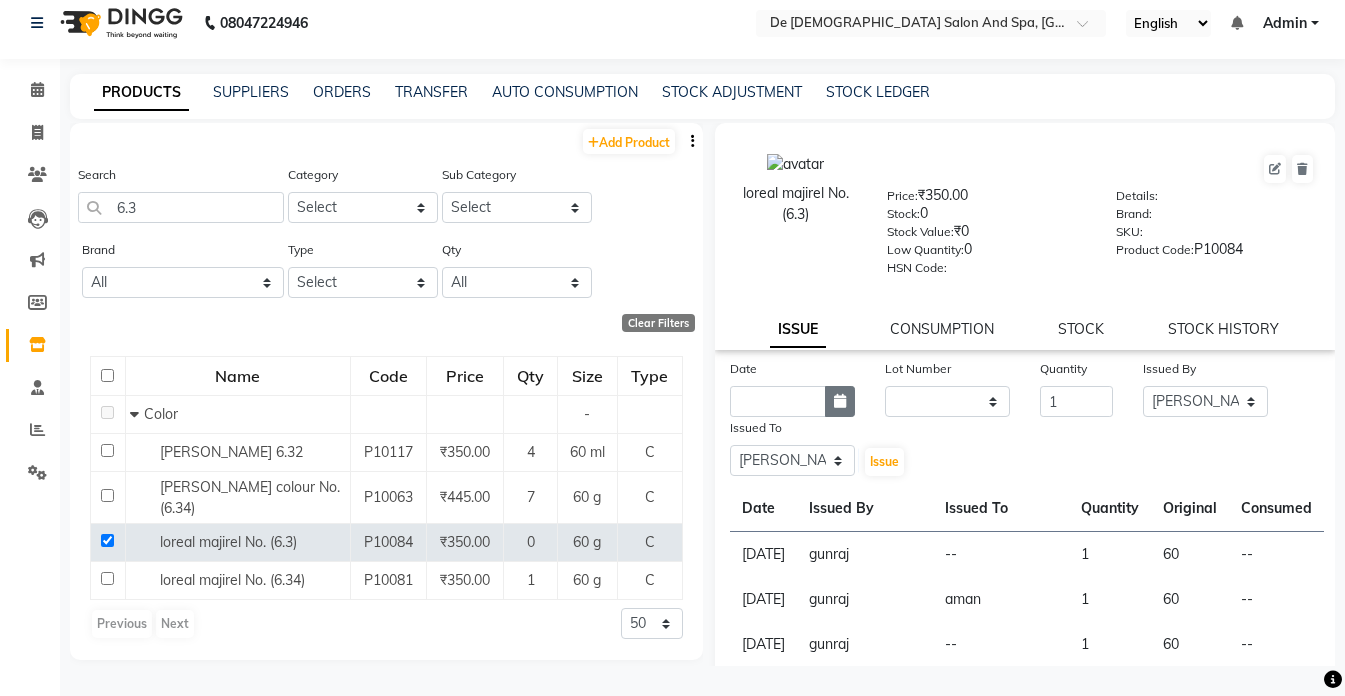 click 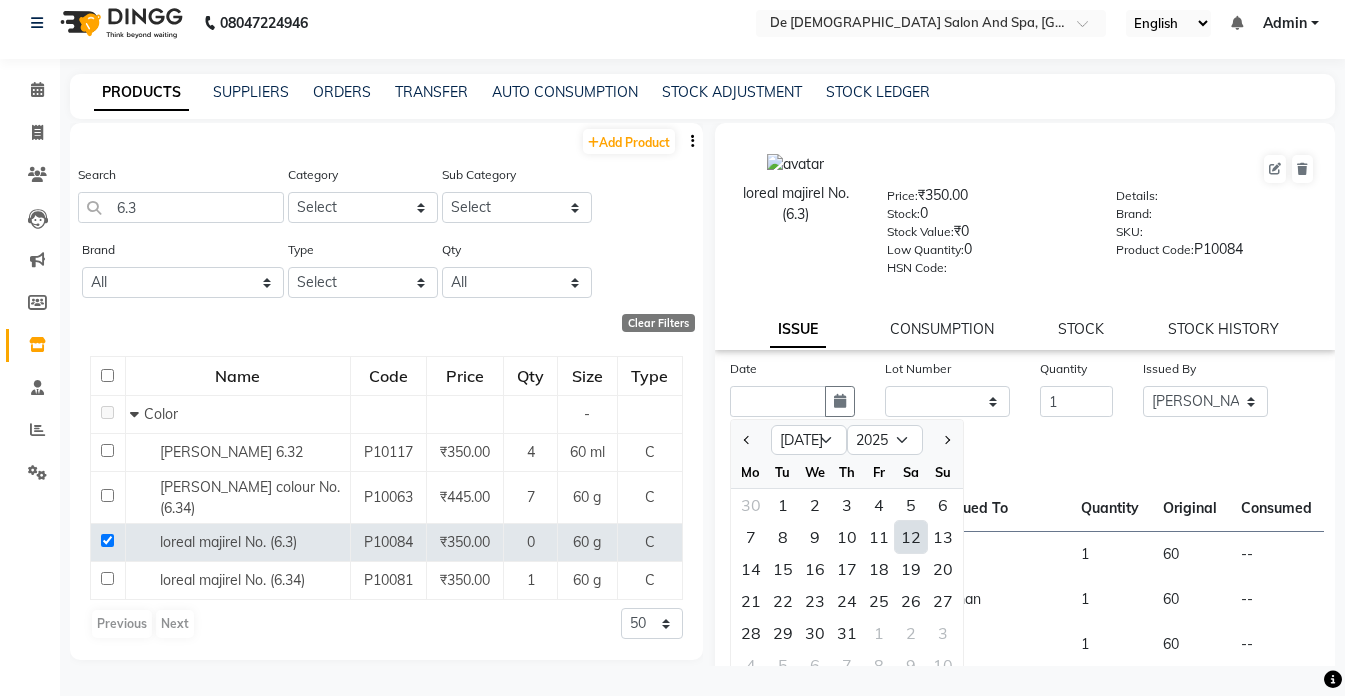 click on "12" 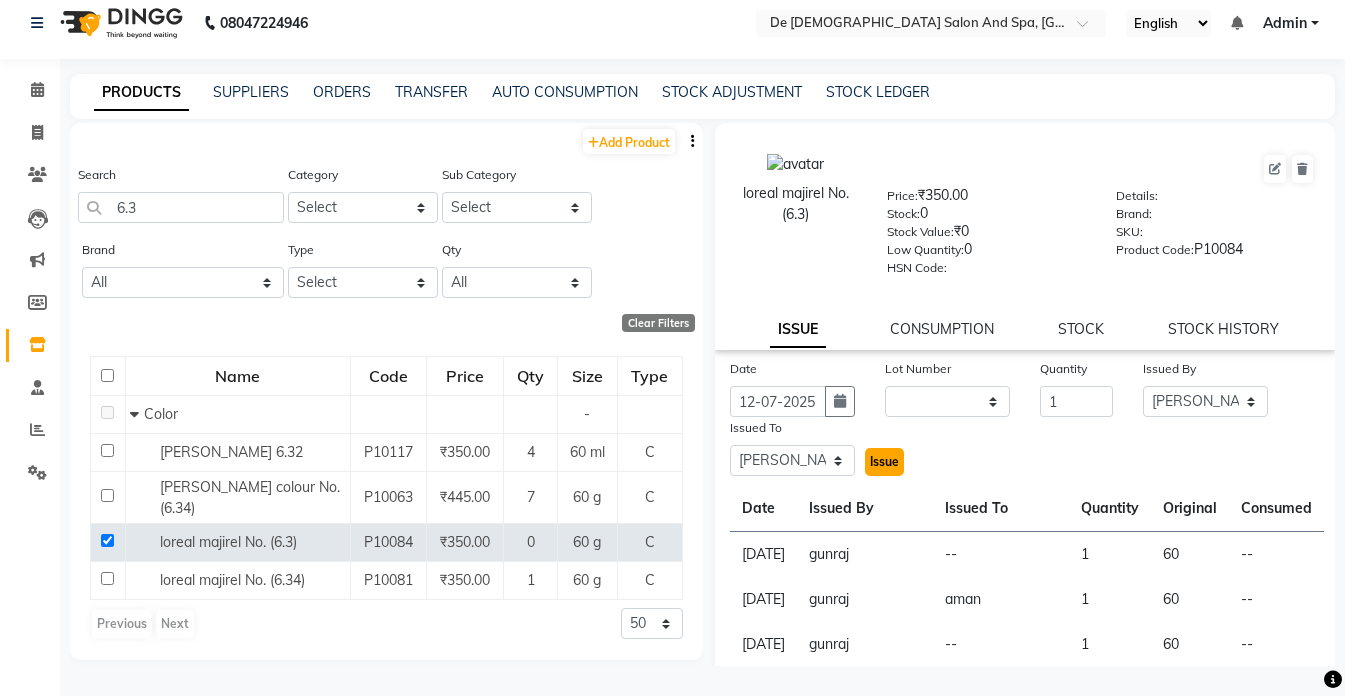 click on "Issue" 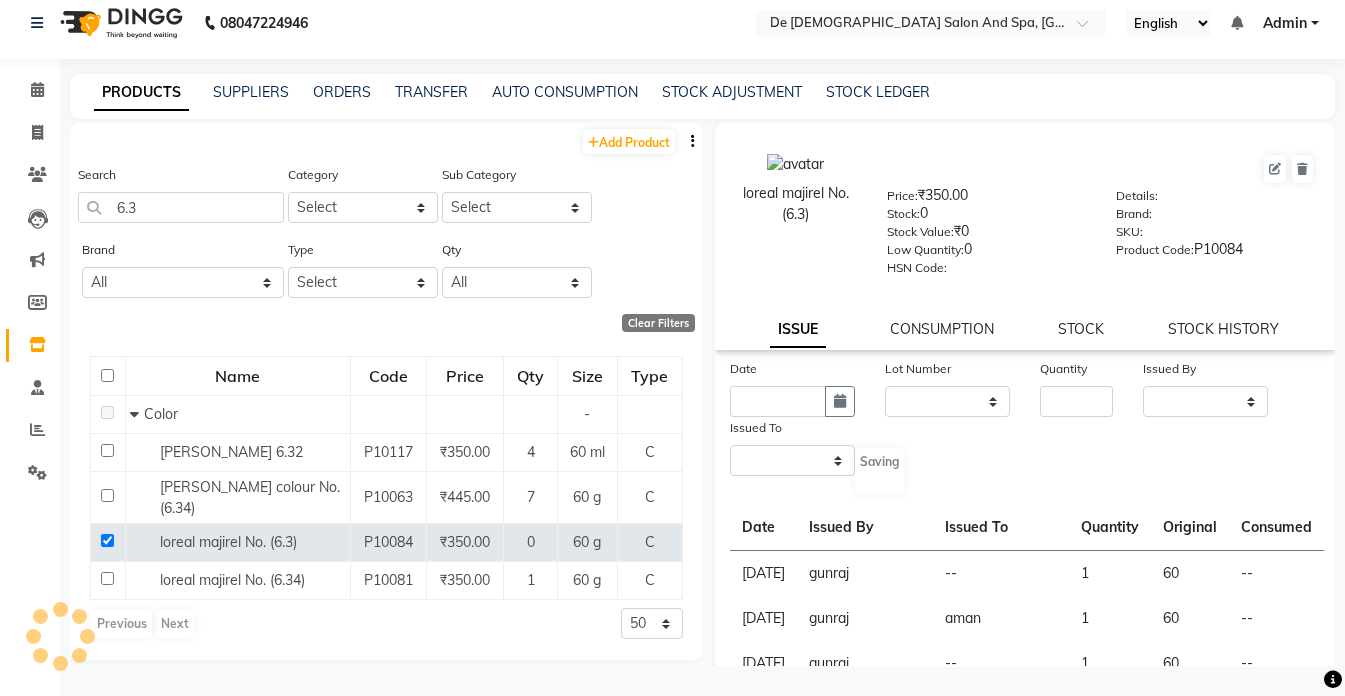 select 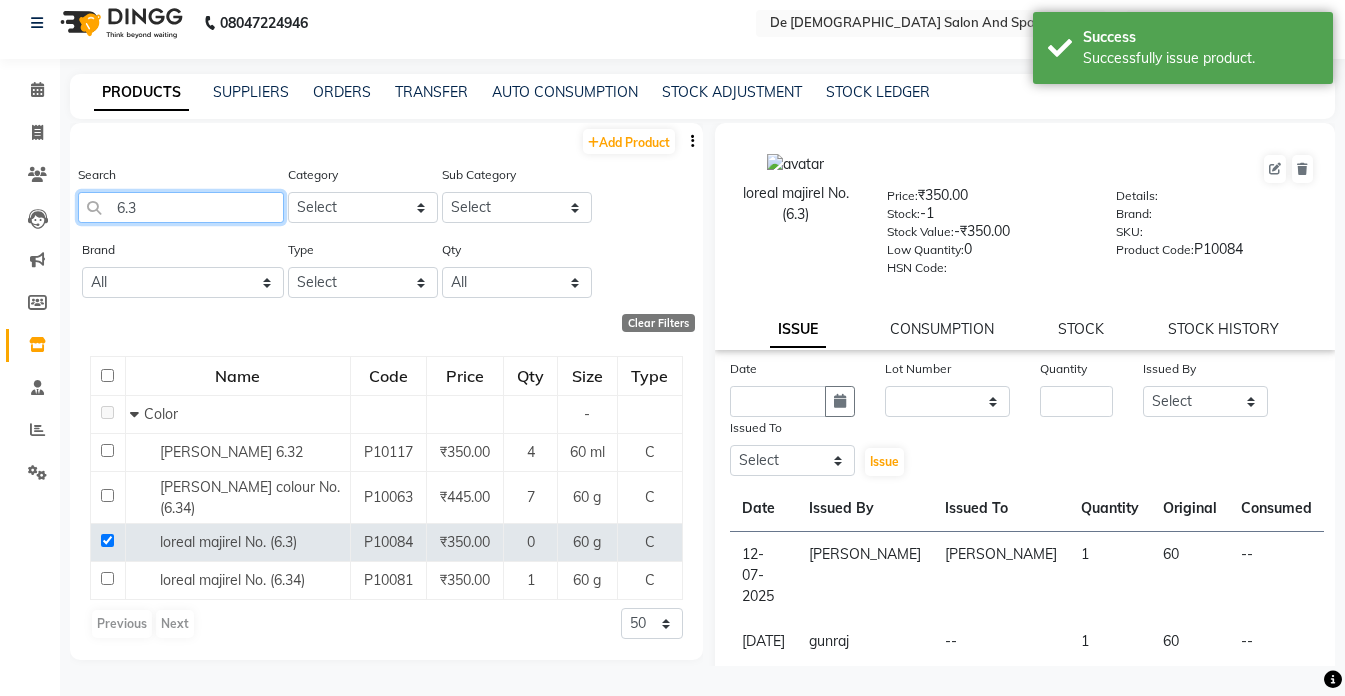 click on "6.3" 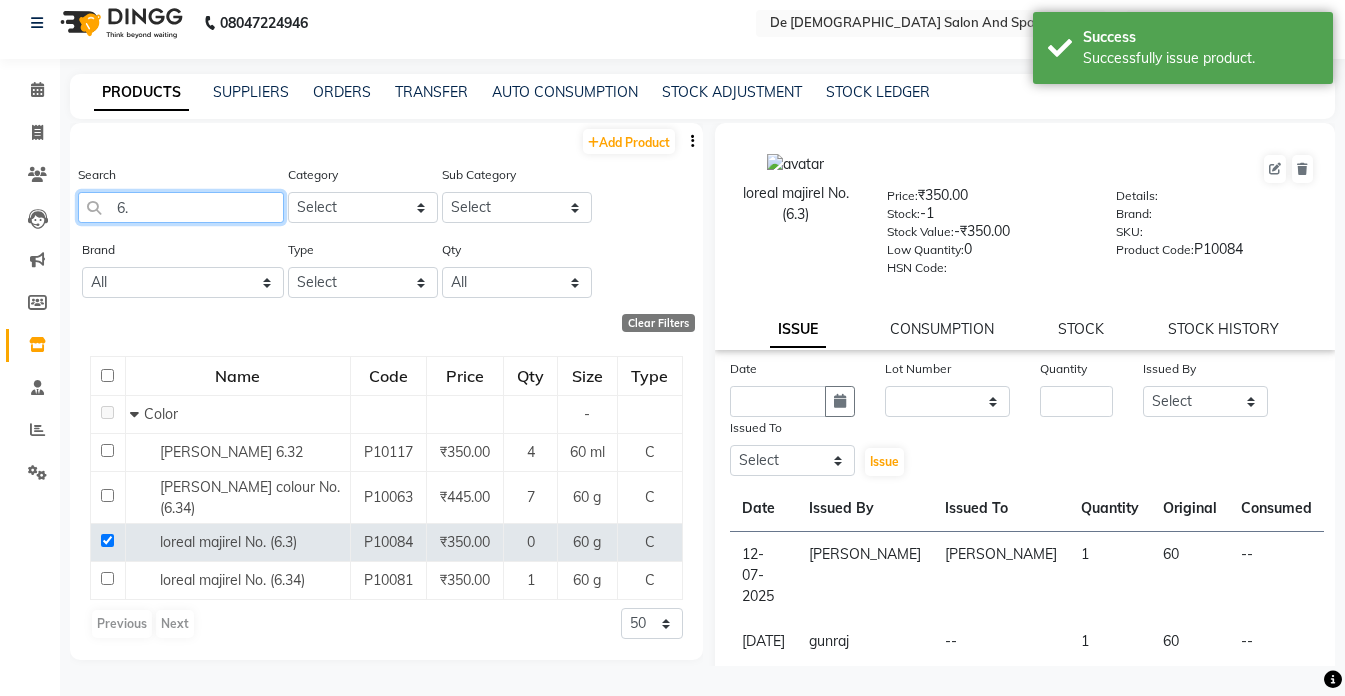 type on "6" 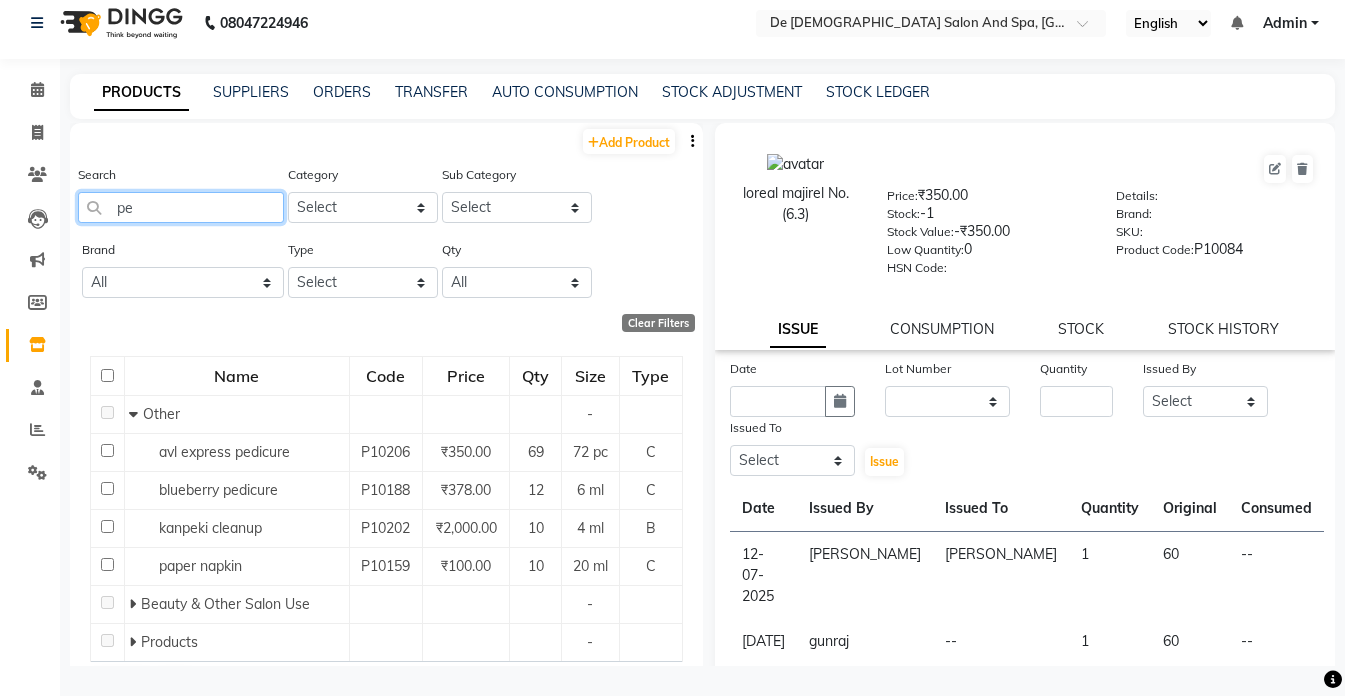type on "p" 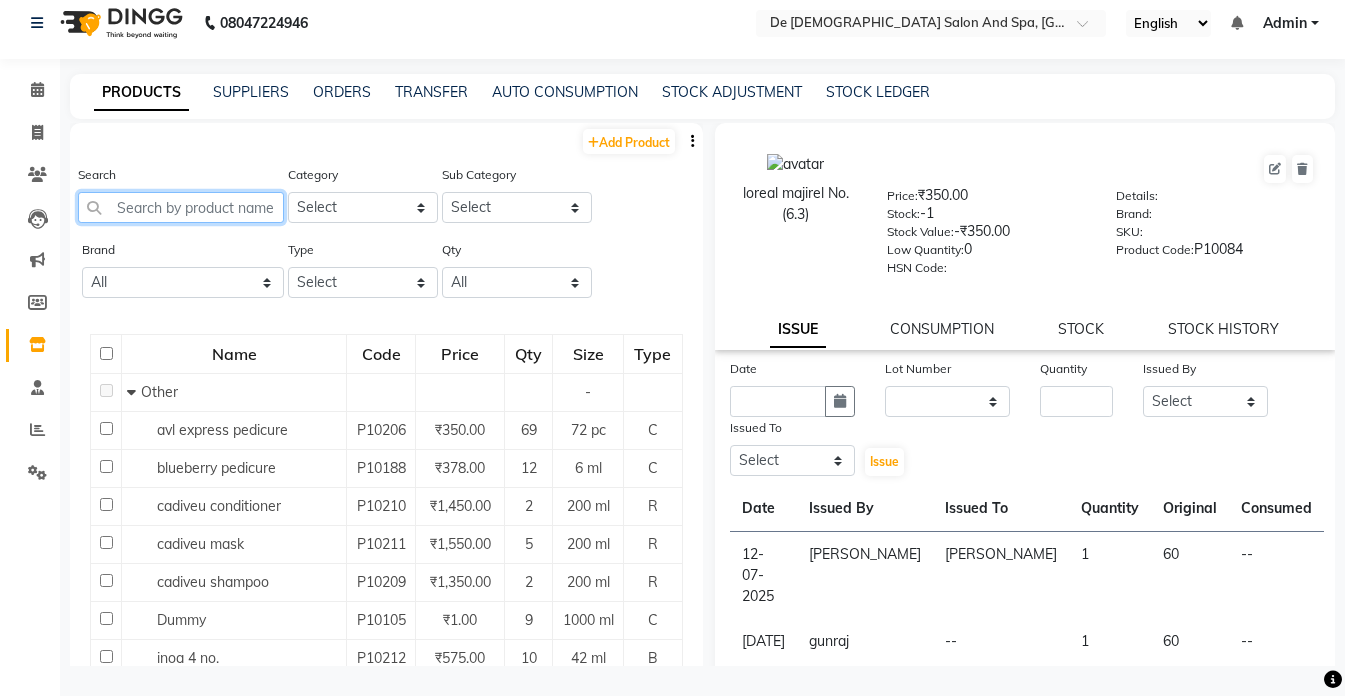 drag, startPoint x: 190, startPoint y: 221, endPoint x: 622, endPoint y: 165, distance: 435.6145 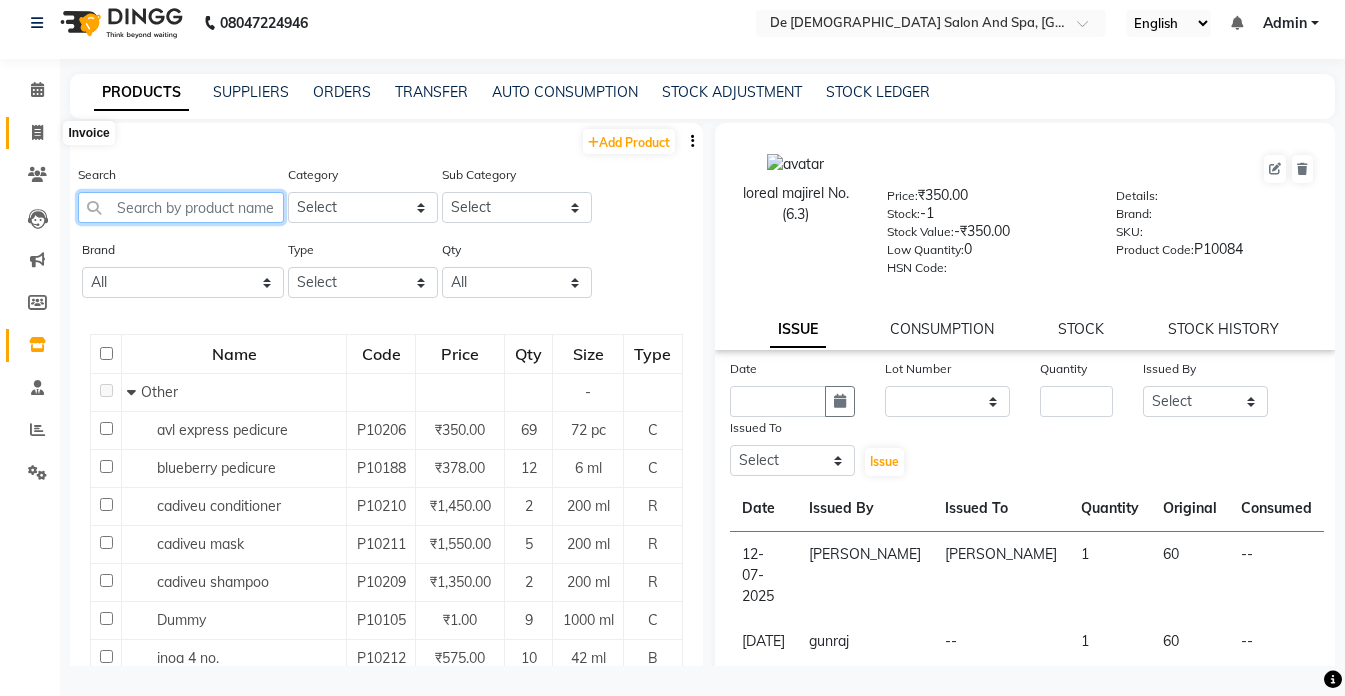type 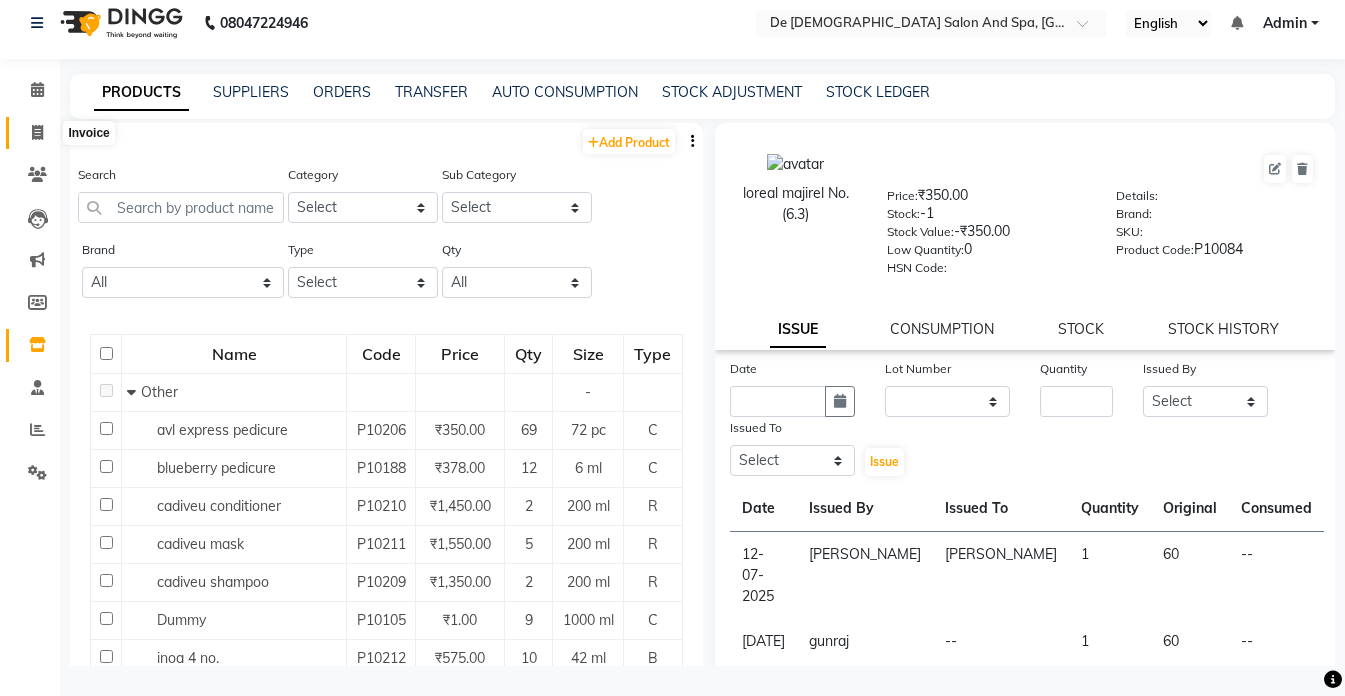 click 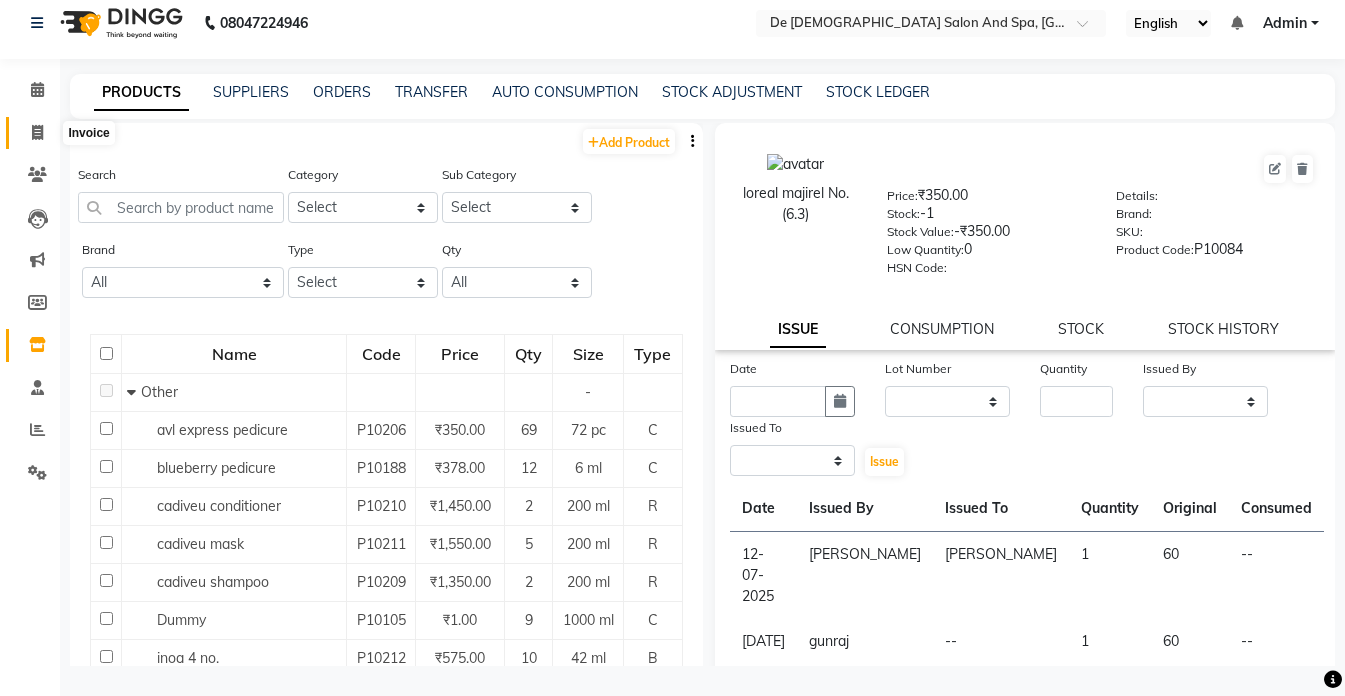 select on "service" 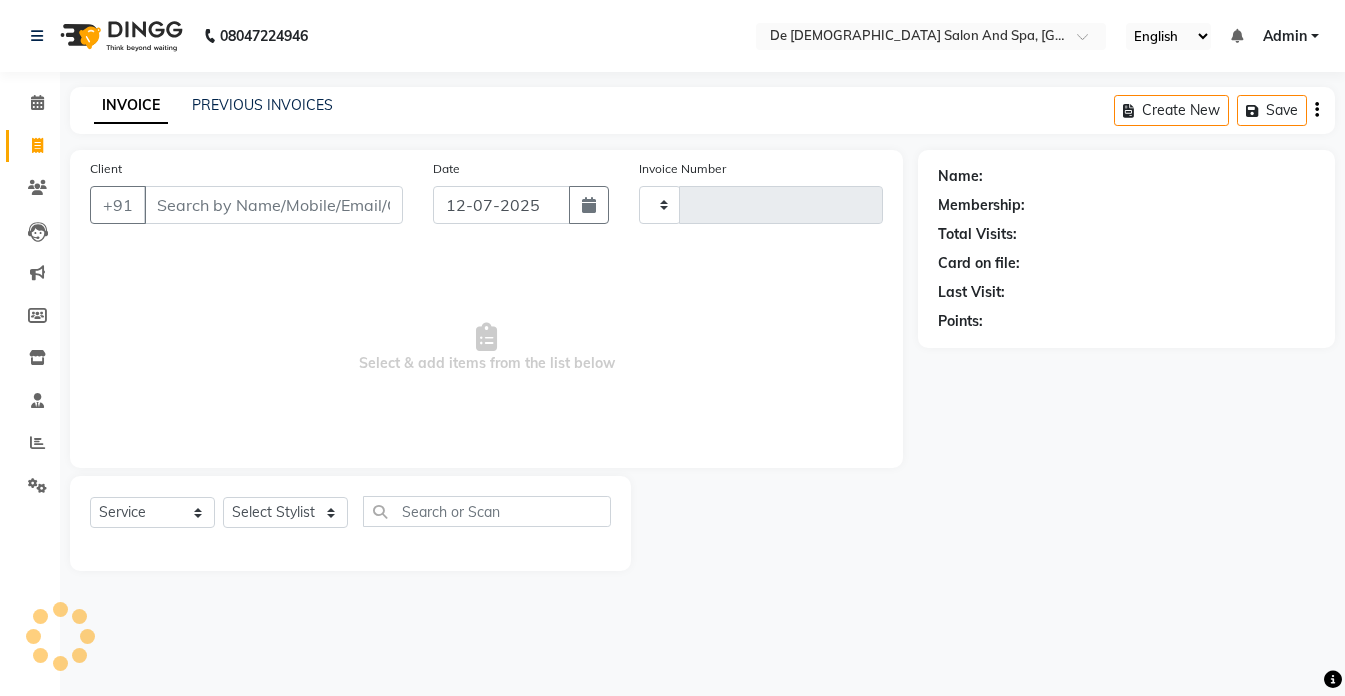 scroll, scrollTop: 0, scrollLeft: 0, axis: both 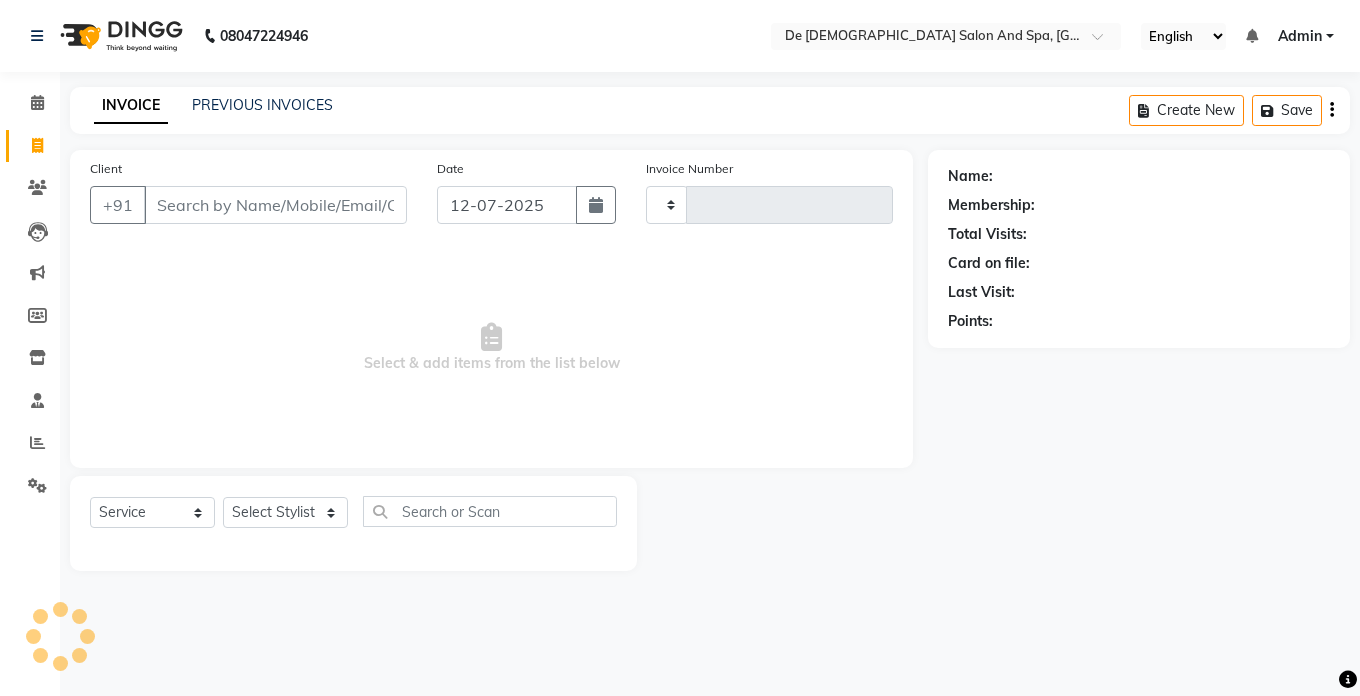 type on "1681" 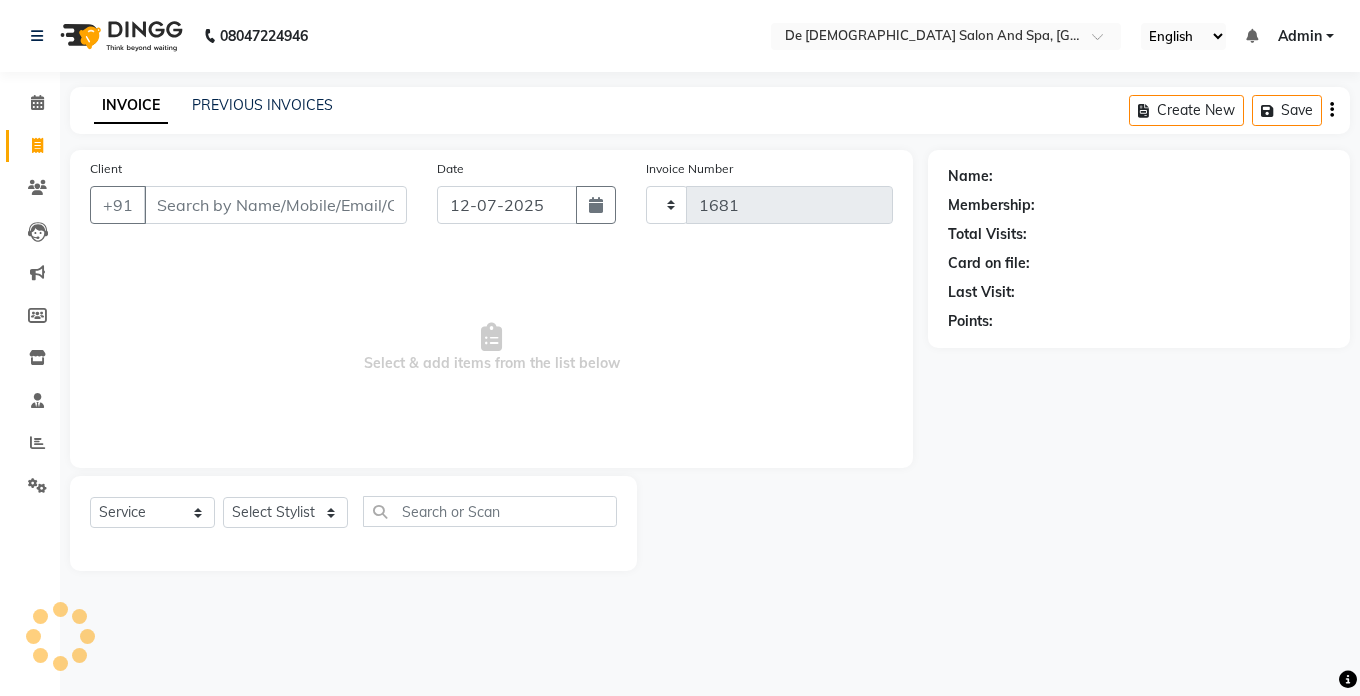 select on "6431" 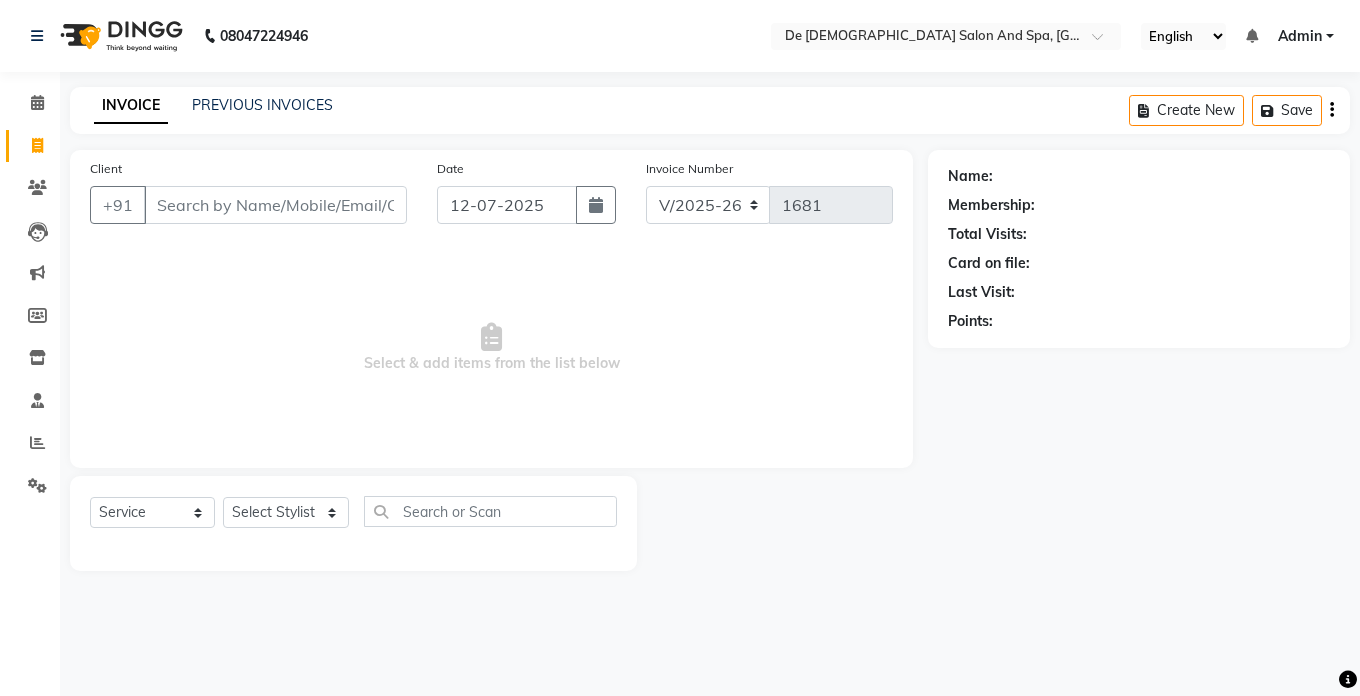 click on "Client" at bounding box center [275, 205] 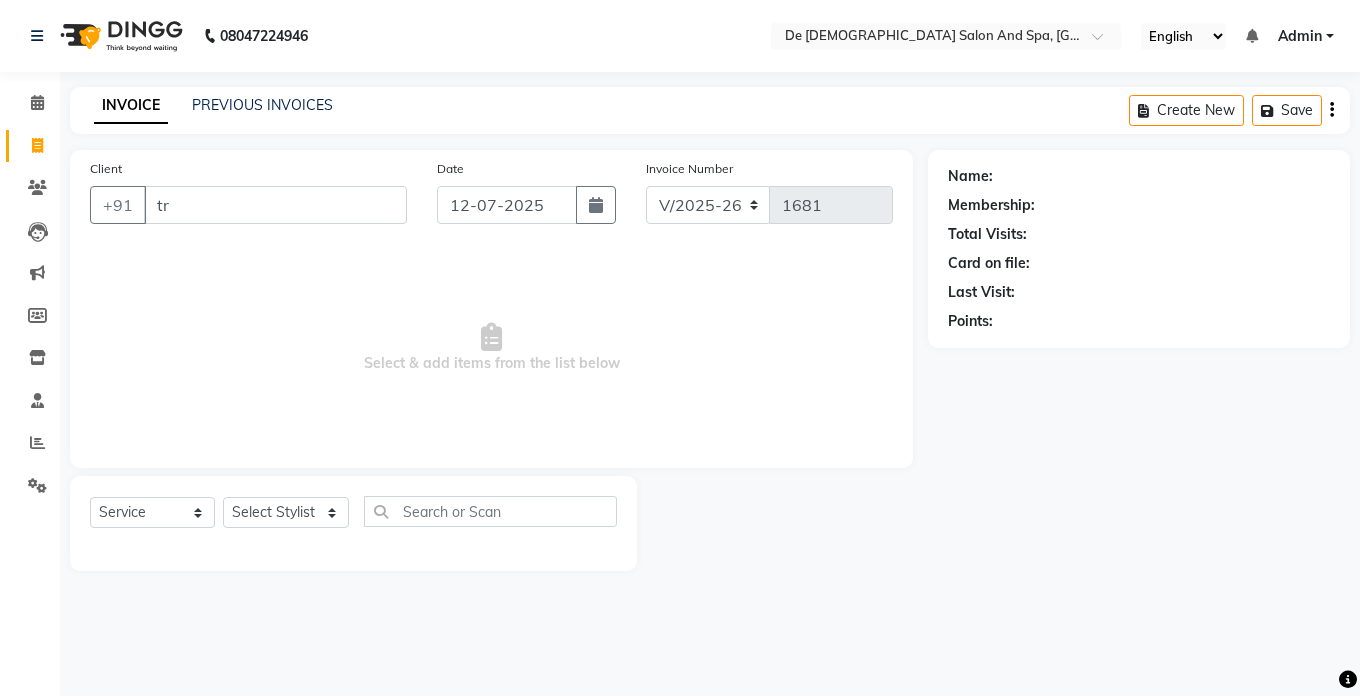 type on "t" 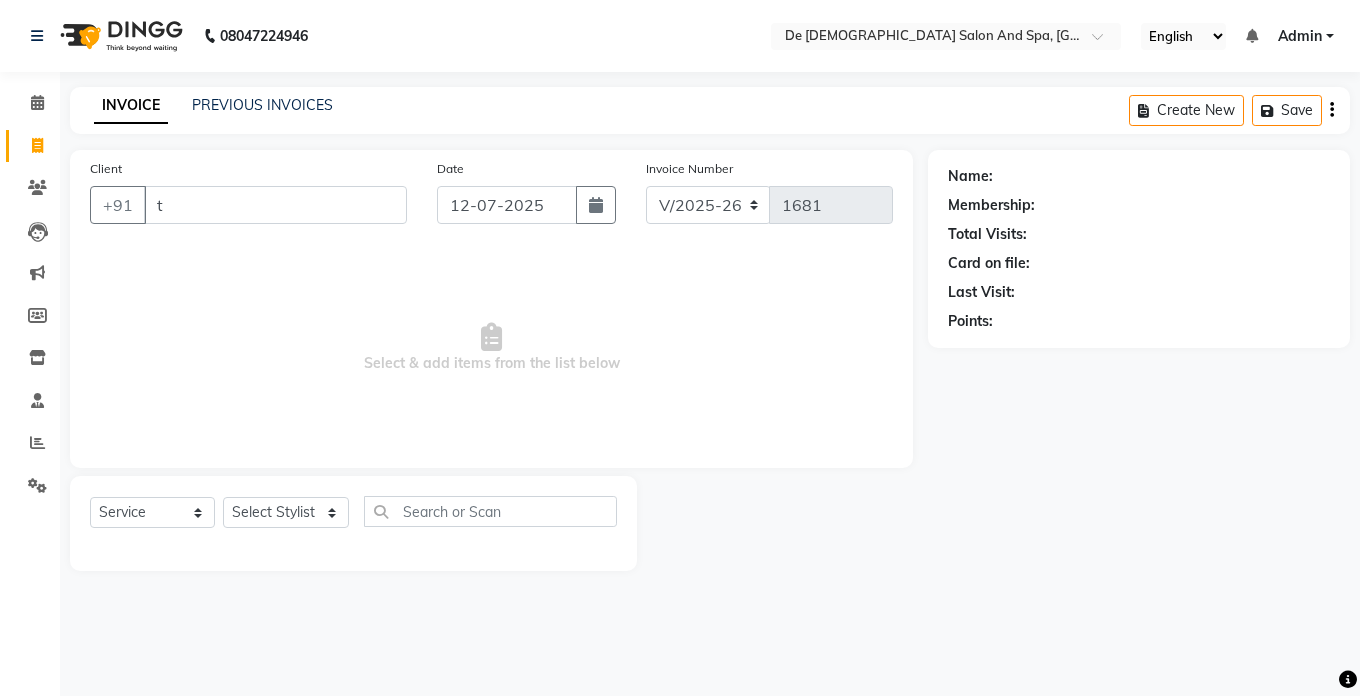 type 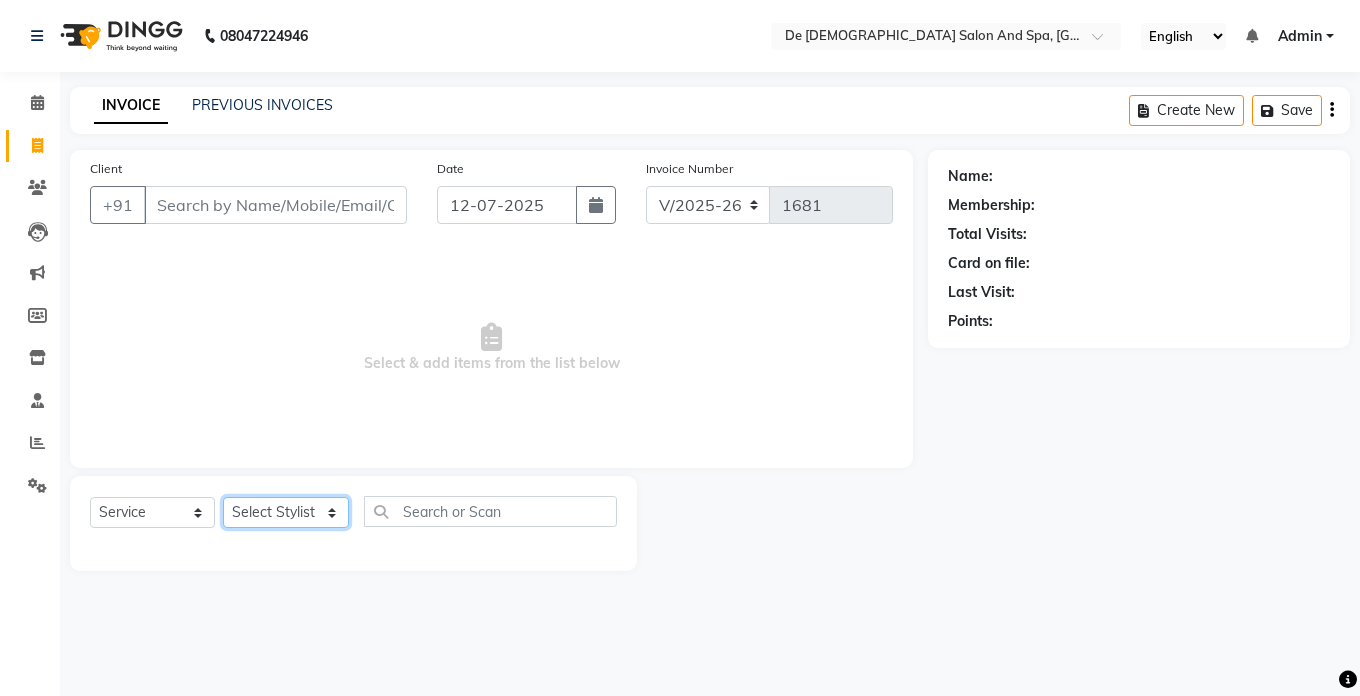 click on "Select Stylist akshay aman [PERSON_NAME] [PERSON_NAME]  [MEDICAL_DATA][PERSON_NAME] [PERSON_NAME] [DATE][PERSON_NAME]" 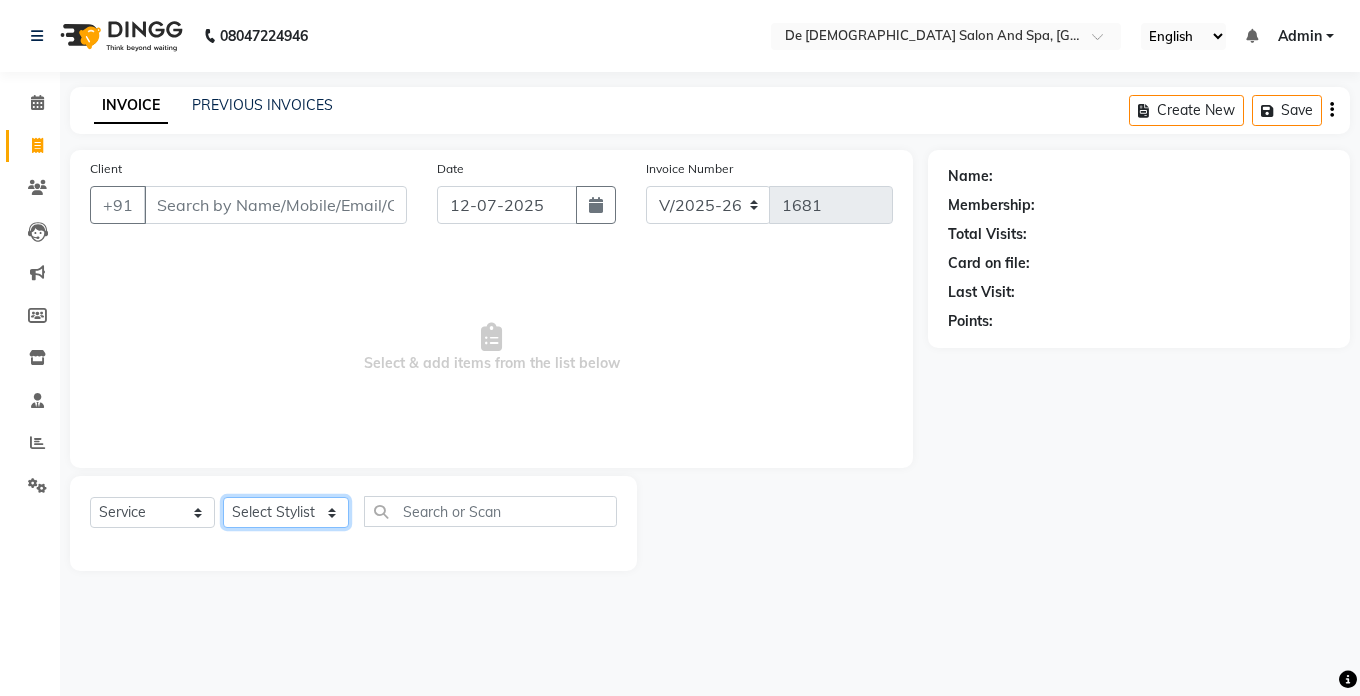 select on "49201" 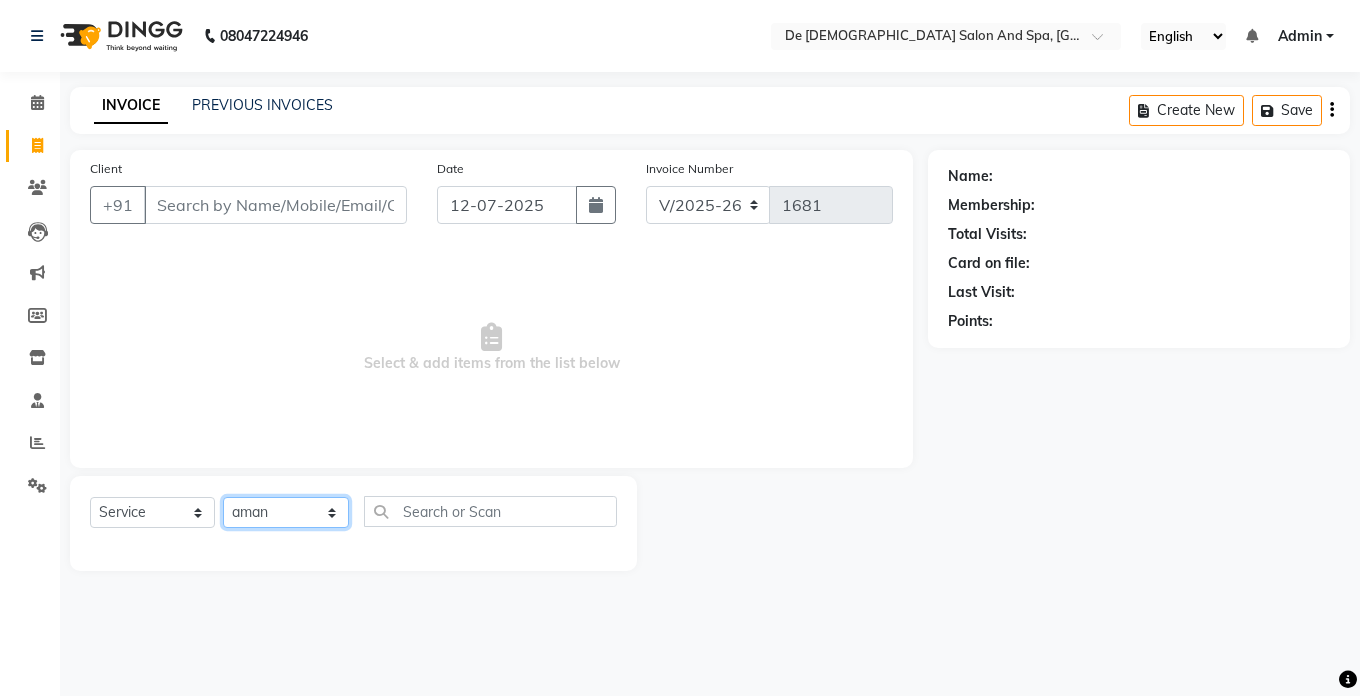 click on "Select Stylist akshay aman [PERSON_NAME] [PERSON_NAME]  [MEDICAL_DATA][PERSON_NAME] [PERSON_NAME] [DATE][PERSON_NAME]" 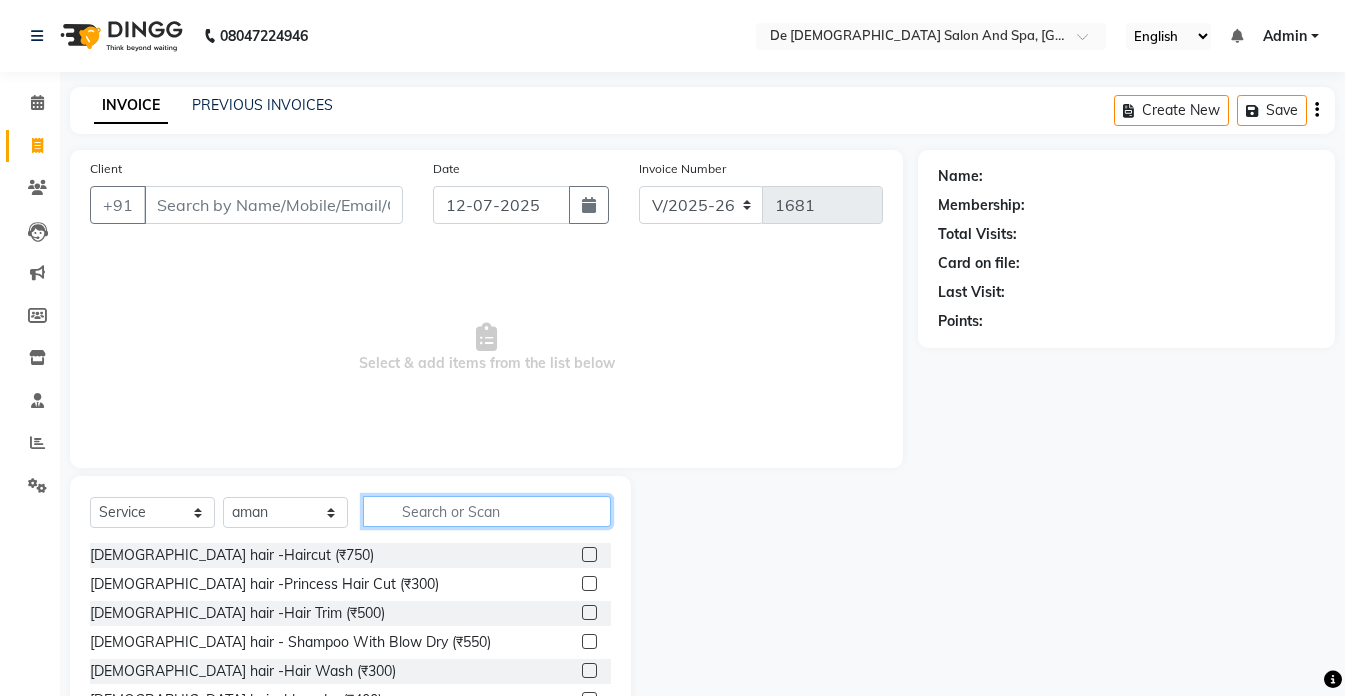 click 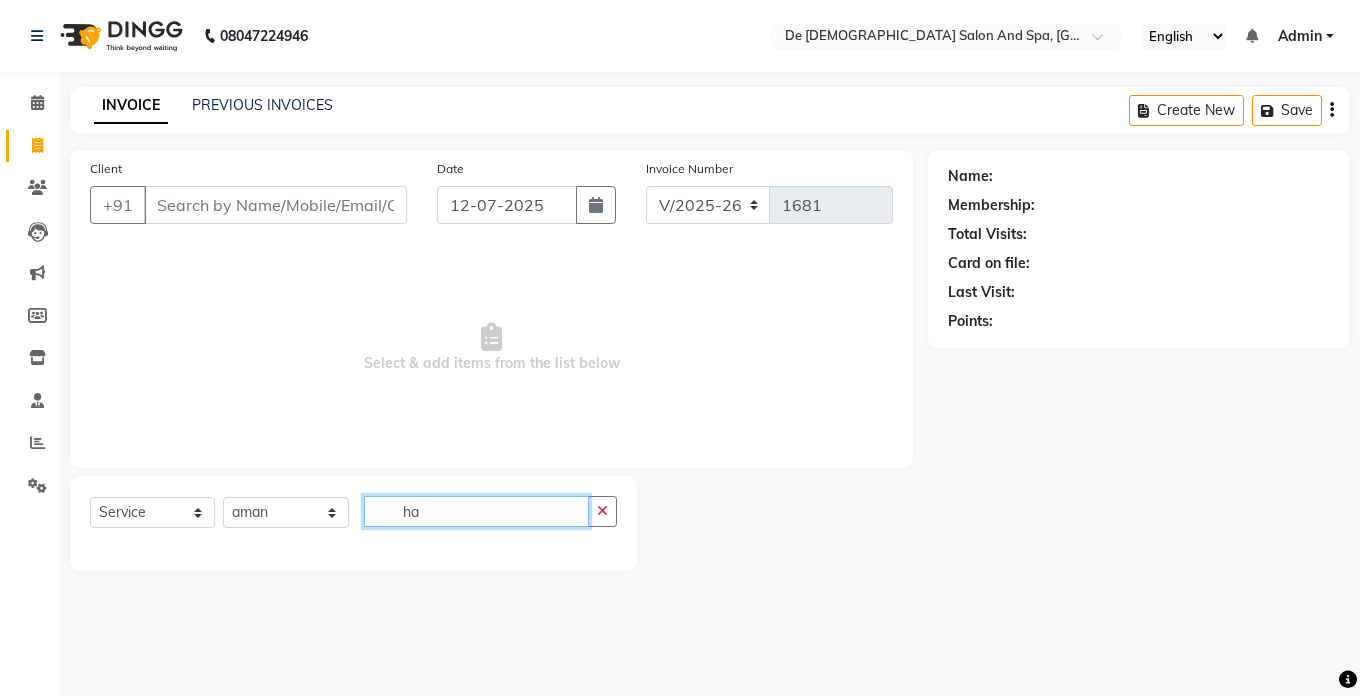 type on "h" 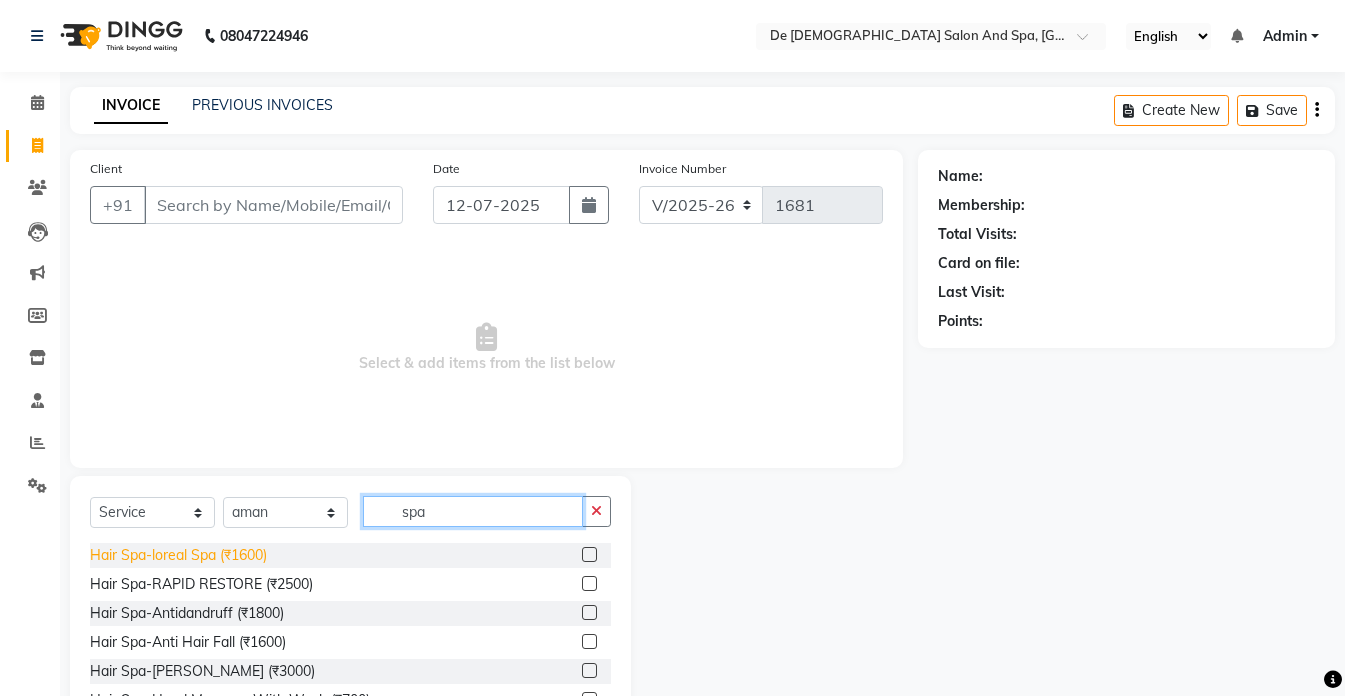 type on "spa" 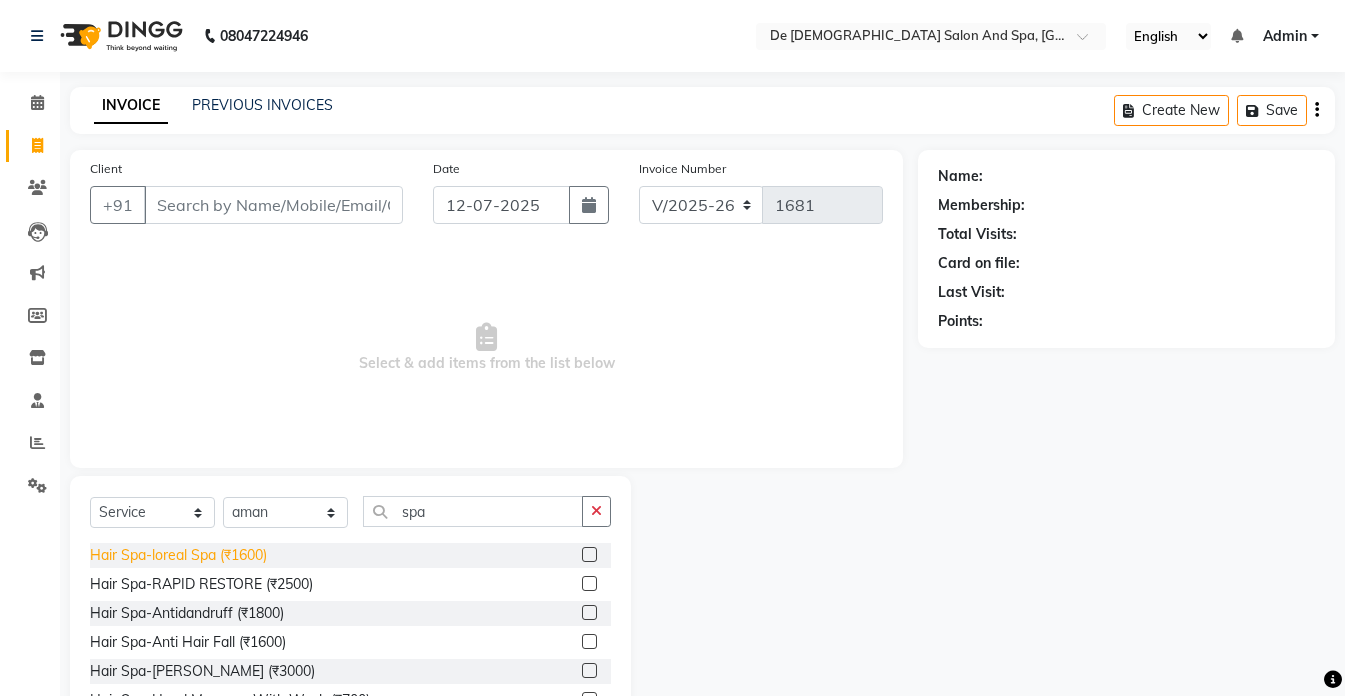 click on "Hair Spa-loreal Spa (₹1600)" 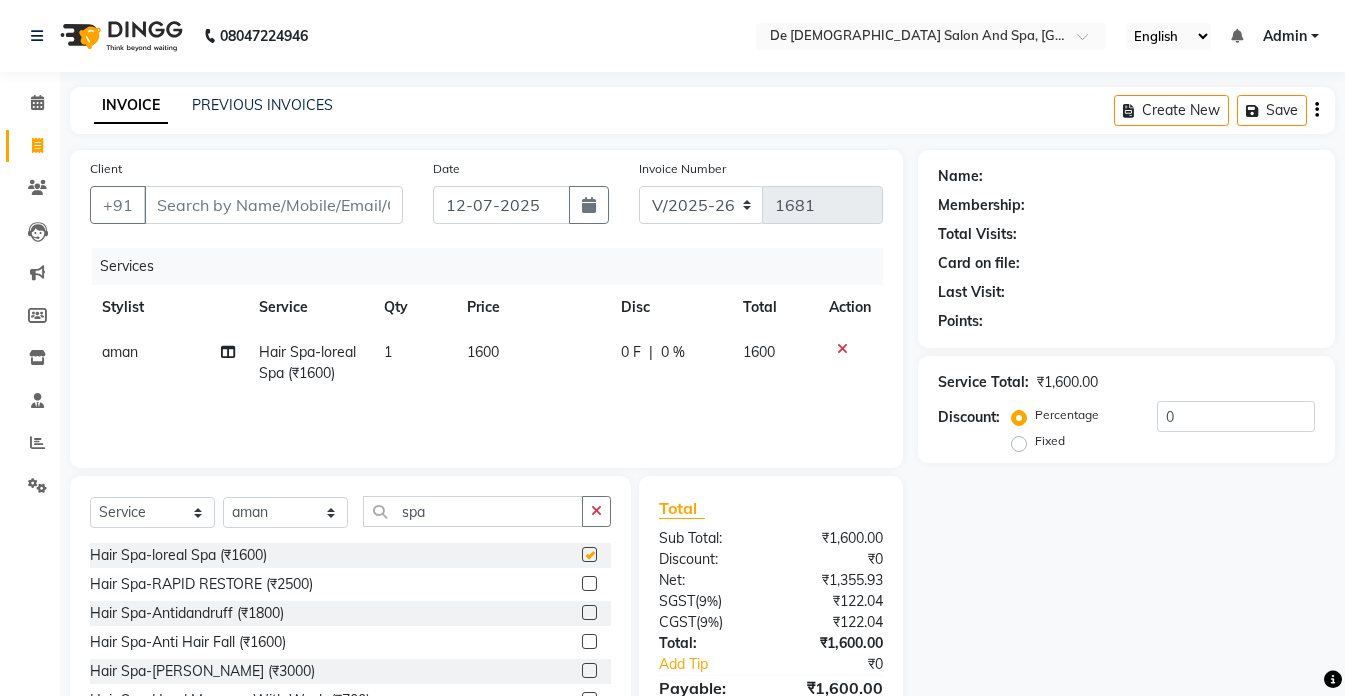 checkbox on "false" 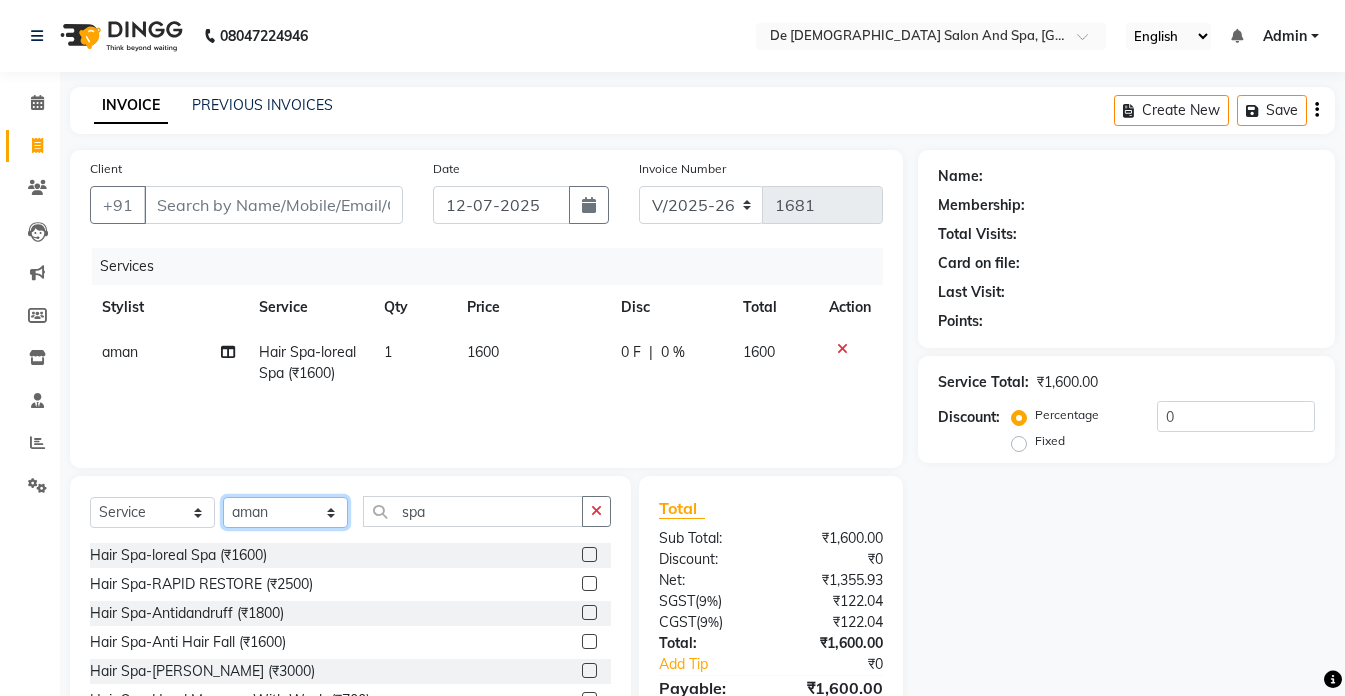 click on "Select Stylist akshay aman [PERSON_NAME] [PERSON_NAME]  [MEDICAL_DATA][PERSON_NAME] [PERSON_NAME] [DATE][PERSON_NAME]" 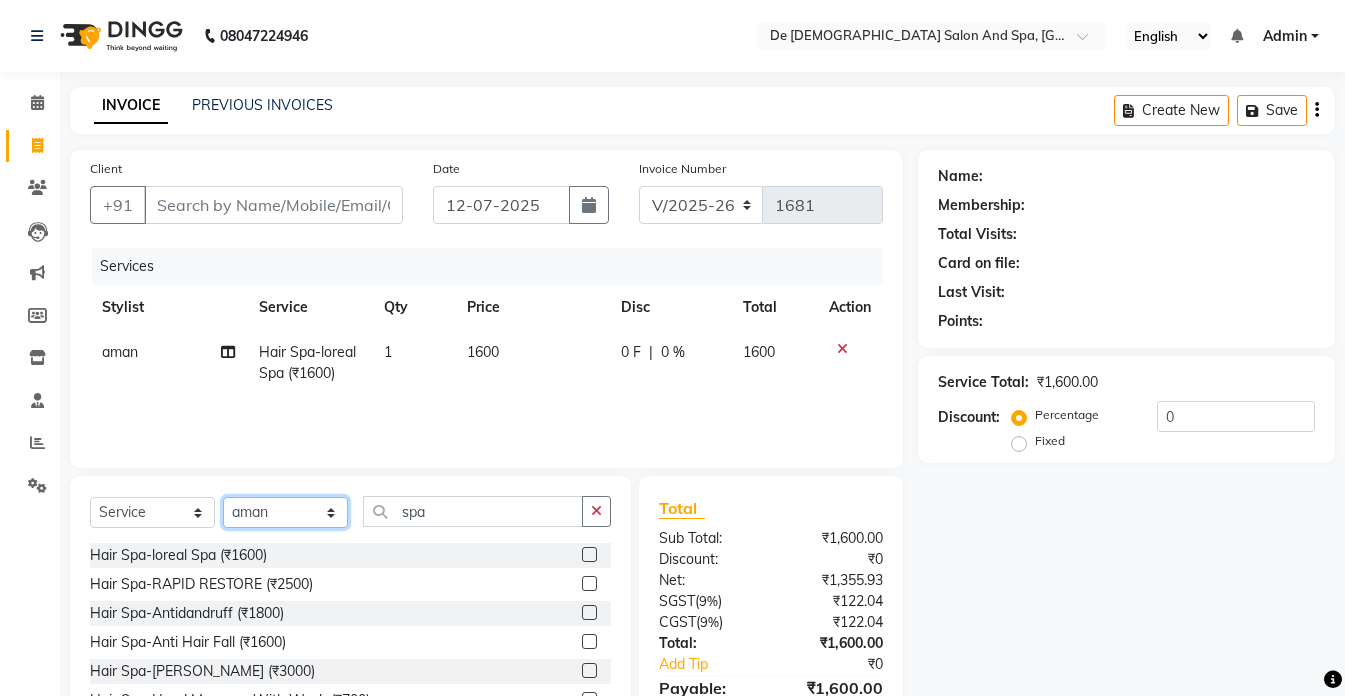 select on "61511" 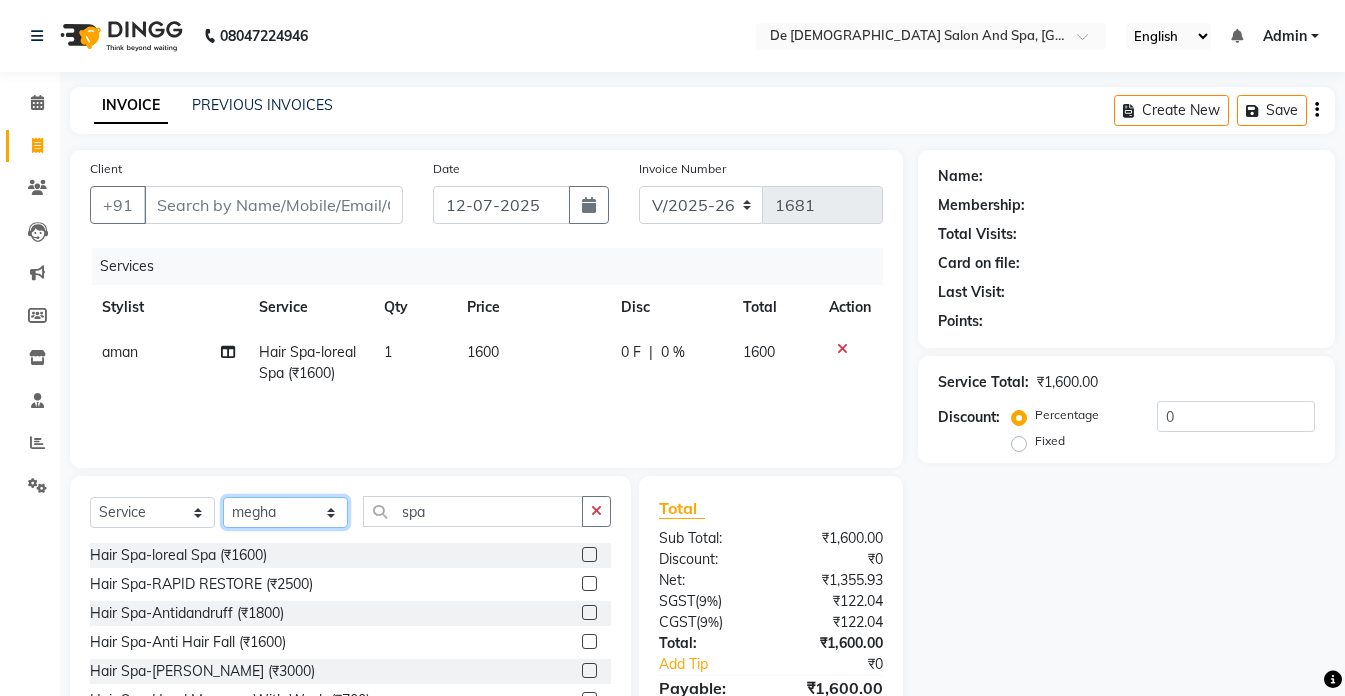 click on "Select Stylist akshay aman [PERSON_NAME] [PERSON_NAME]  [MEDICAL_DATA][PERSON_NAME] [PERSON_NAME] [DATE][PERSON_NAME]" 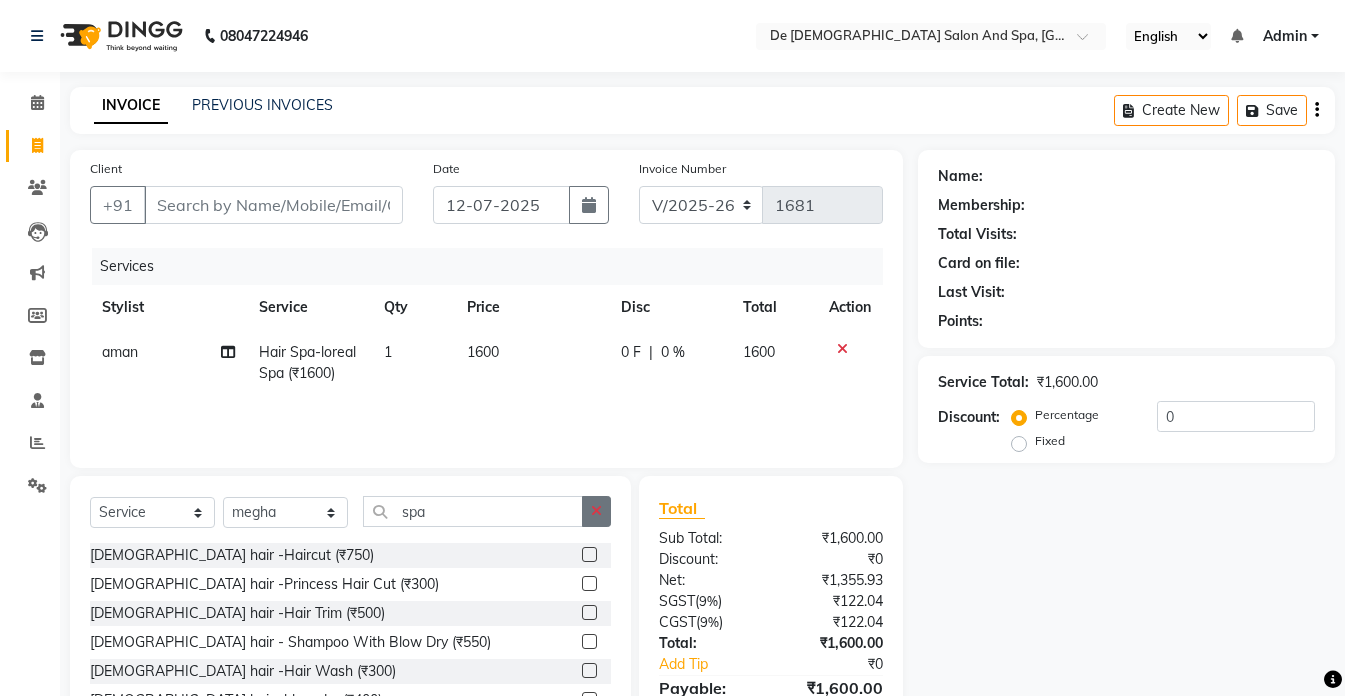 click 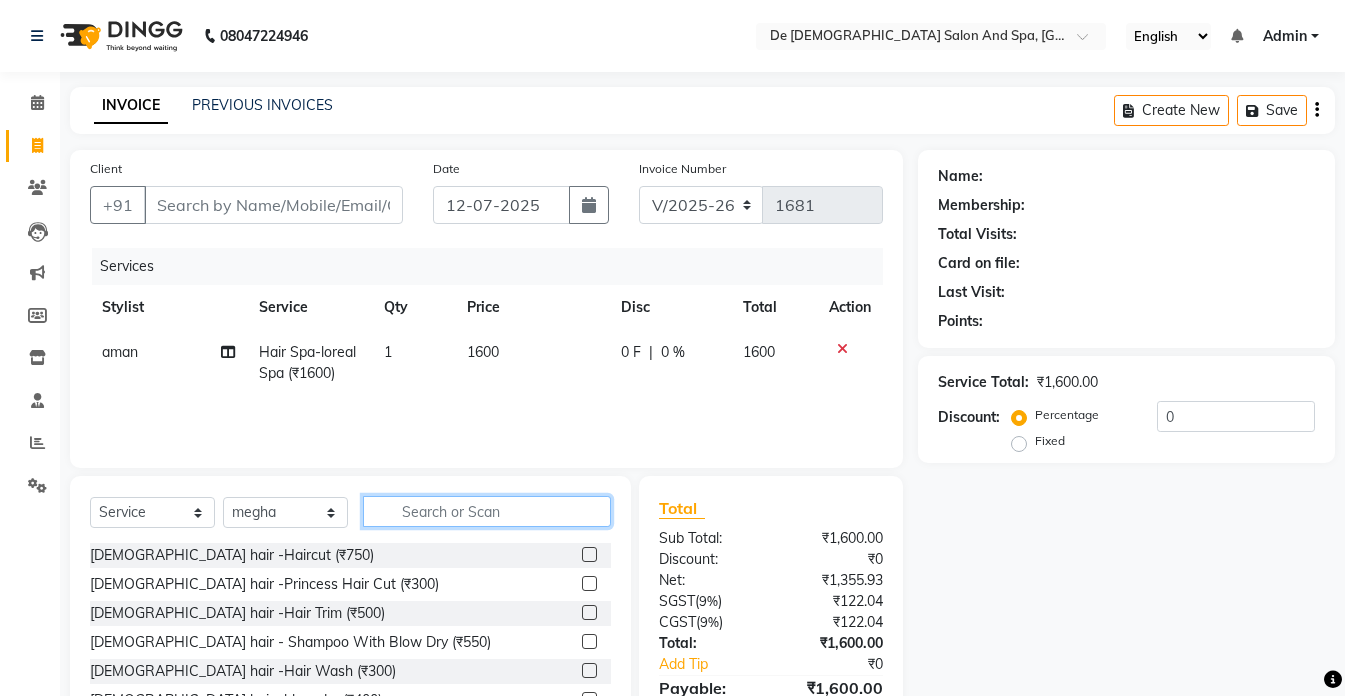 click 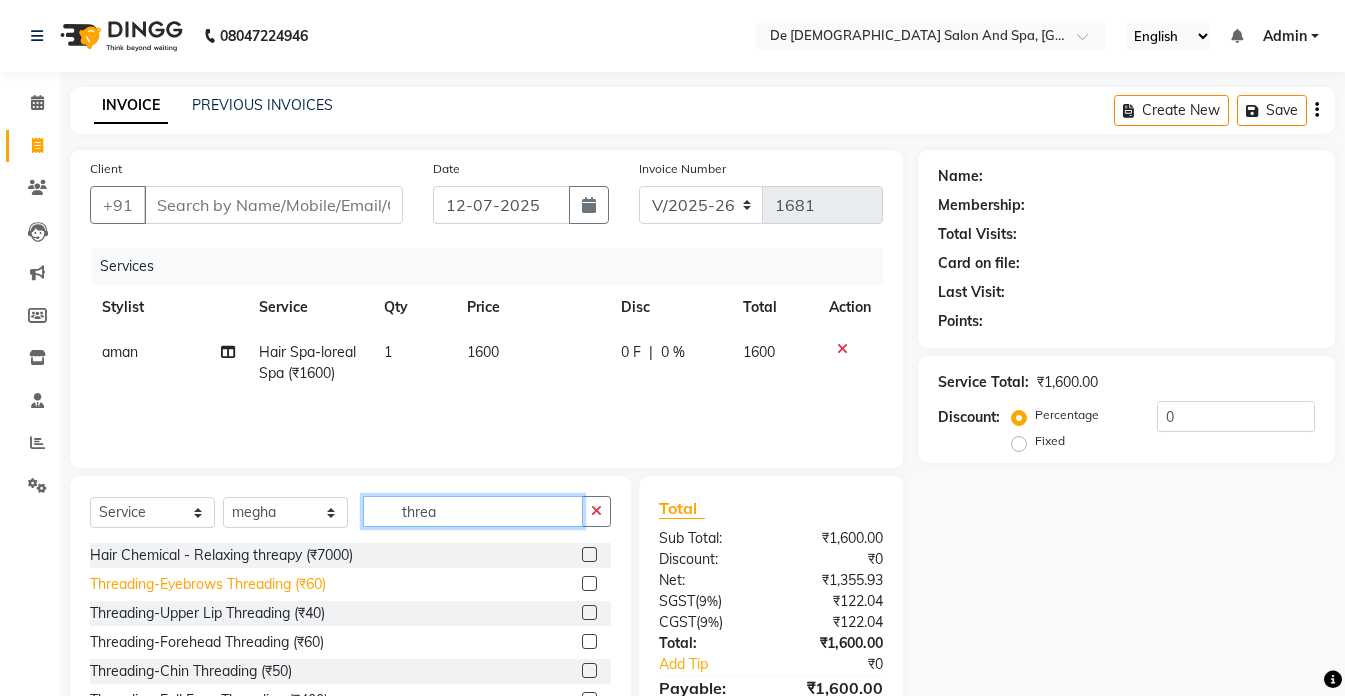 type on "threa" 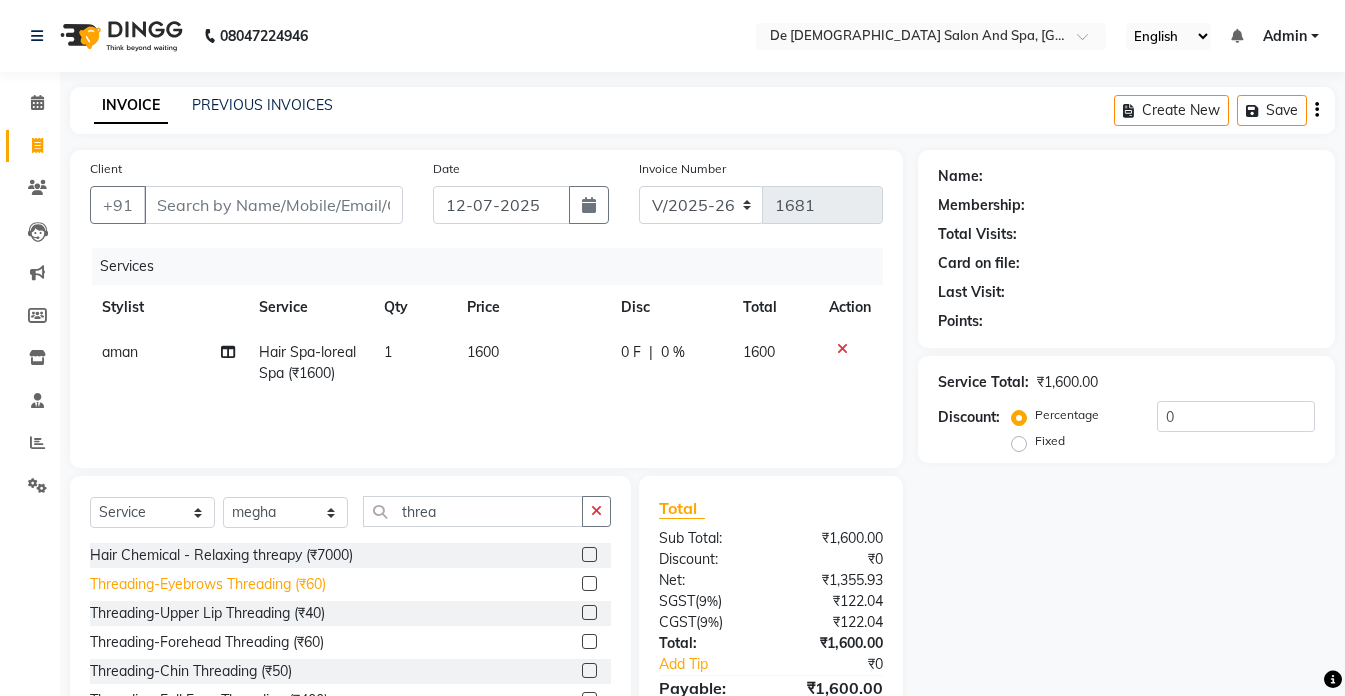 click on "Threading-Eyebrows Threading (₹60)" 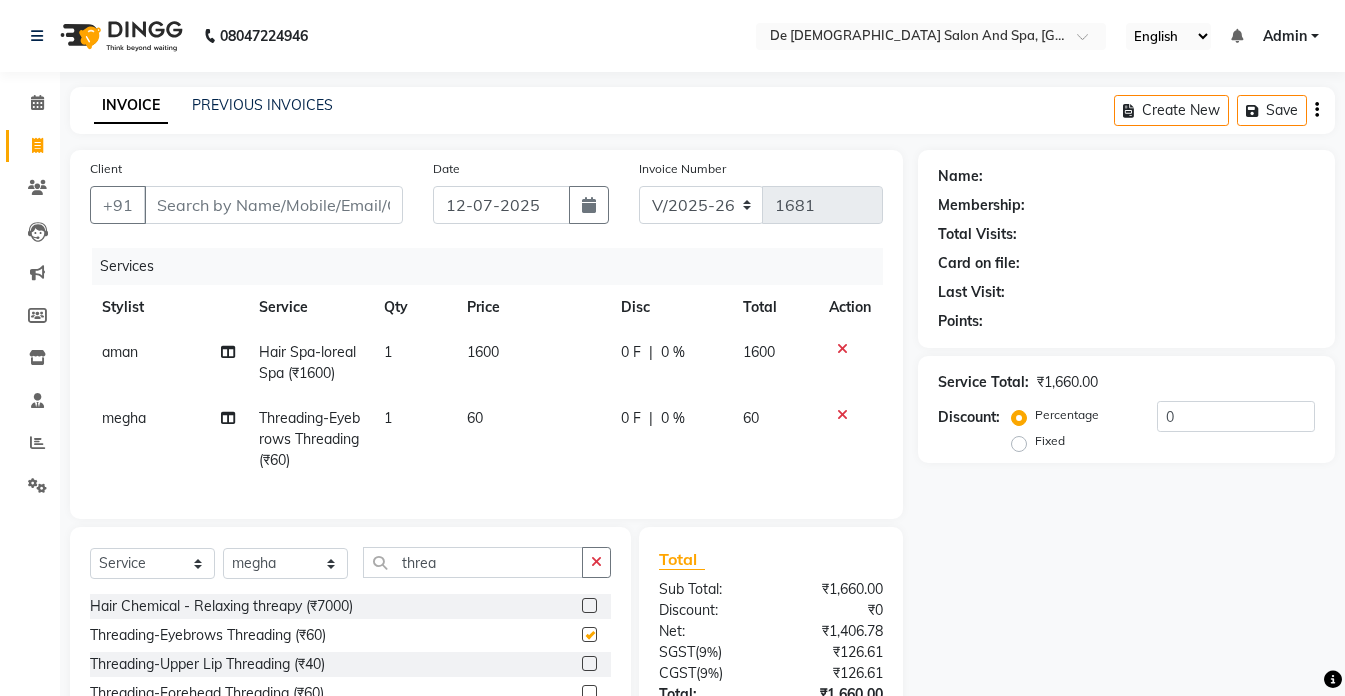 checkbox on "false" 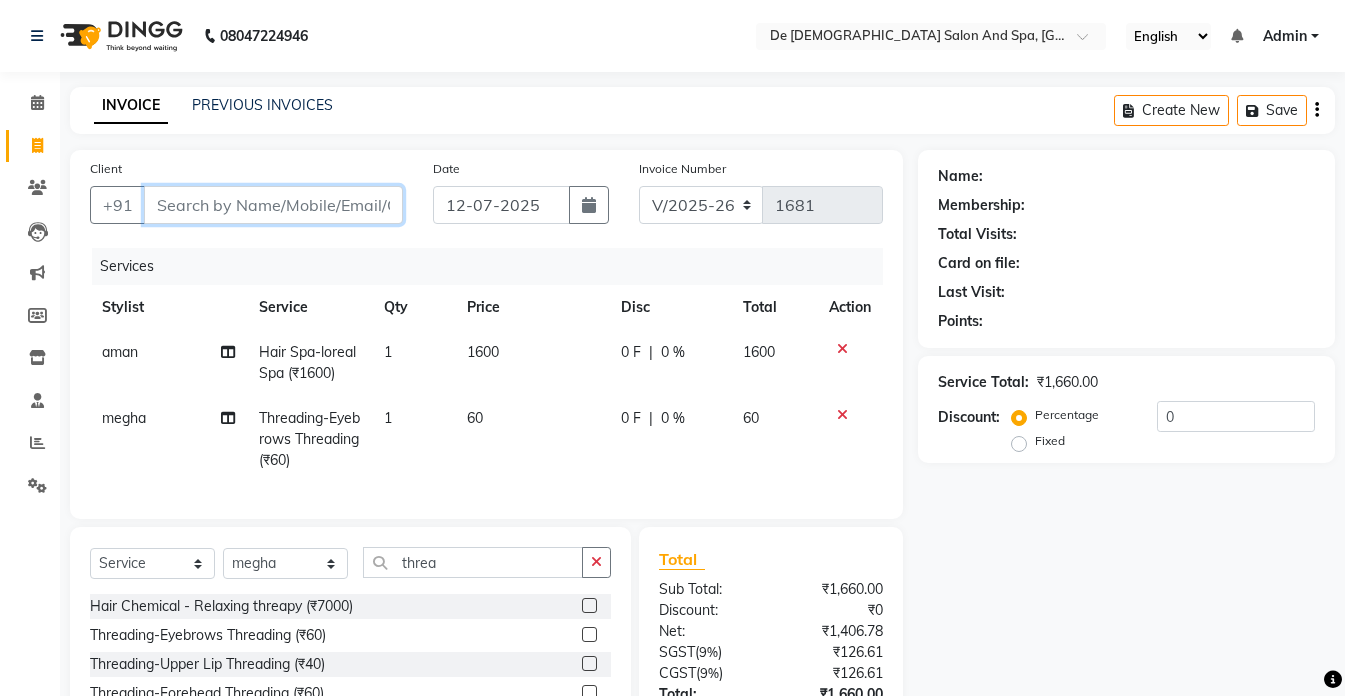 click on "Client" at bounding box center [273, 205] 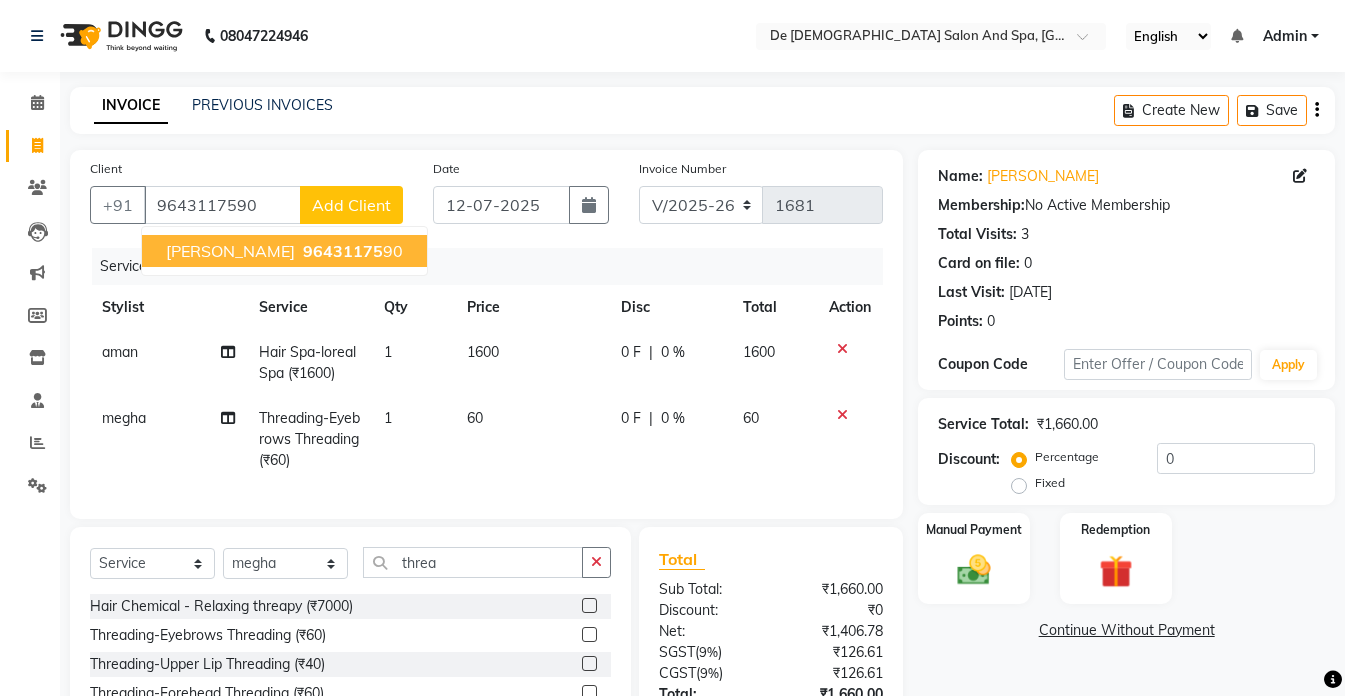 click on "Ms Aananya   96431175 90" at bounding box center (284, 251) 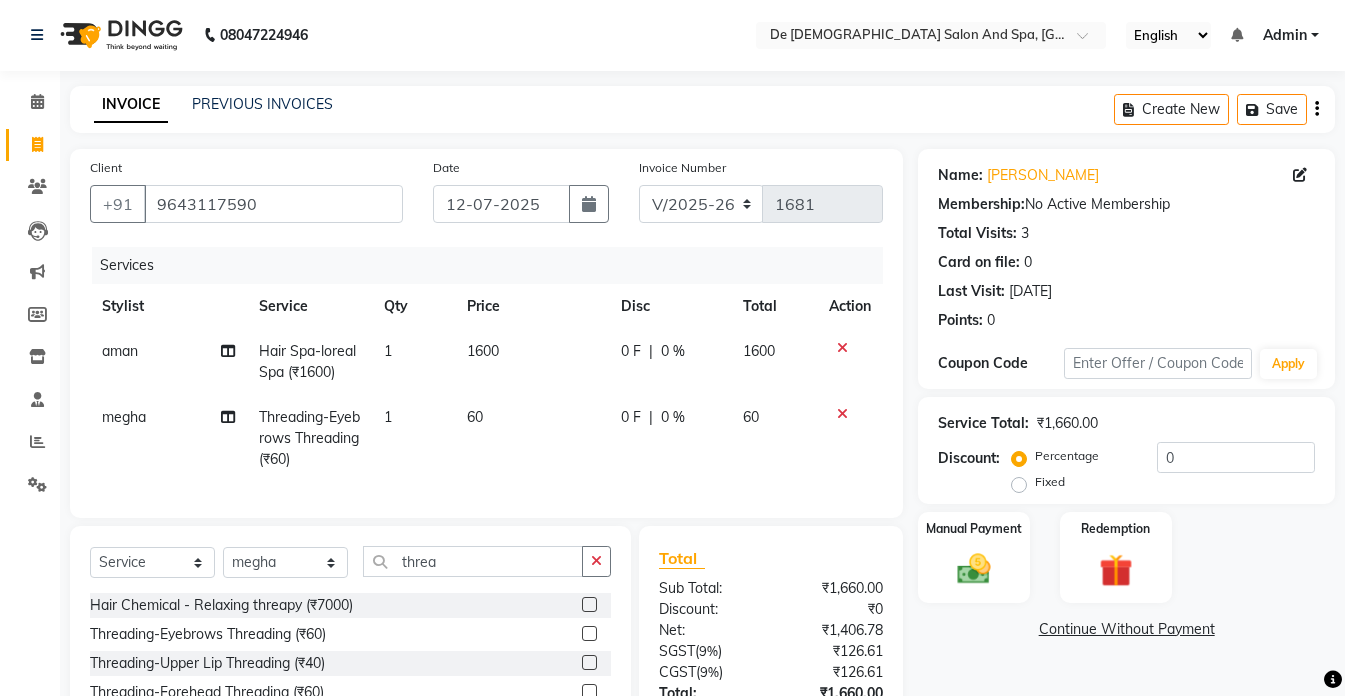 scroll, scrollTop: 0, scrollLeft: 0, axis: both 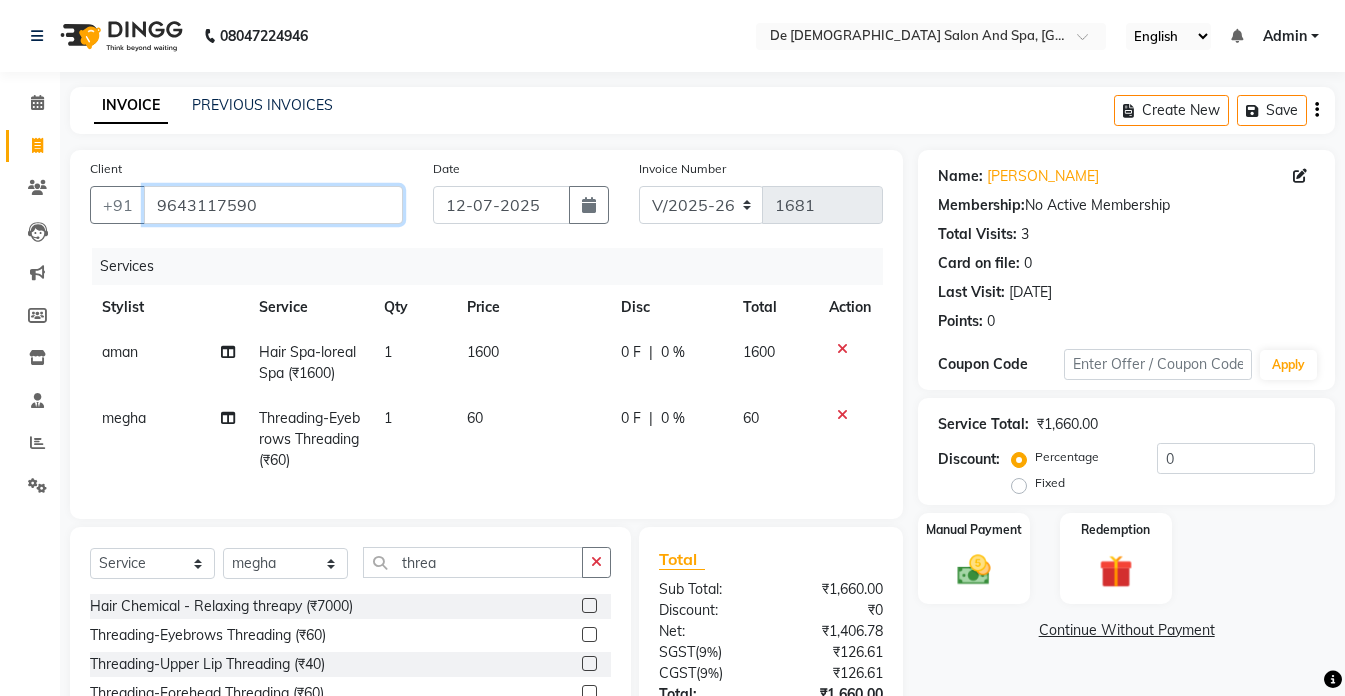 click on "9643117590" at bounding box center [273, 205] 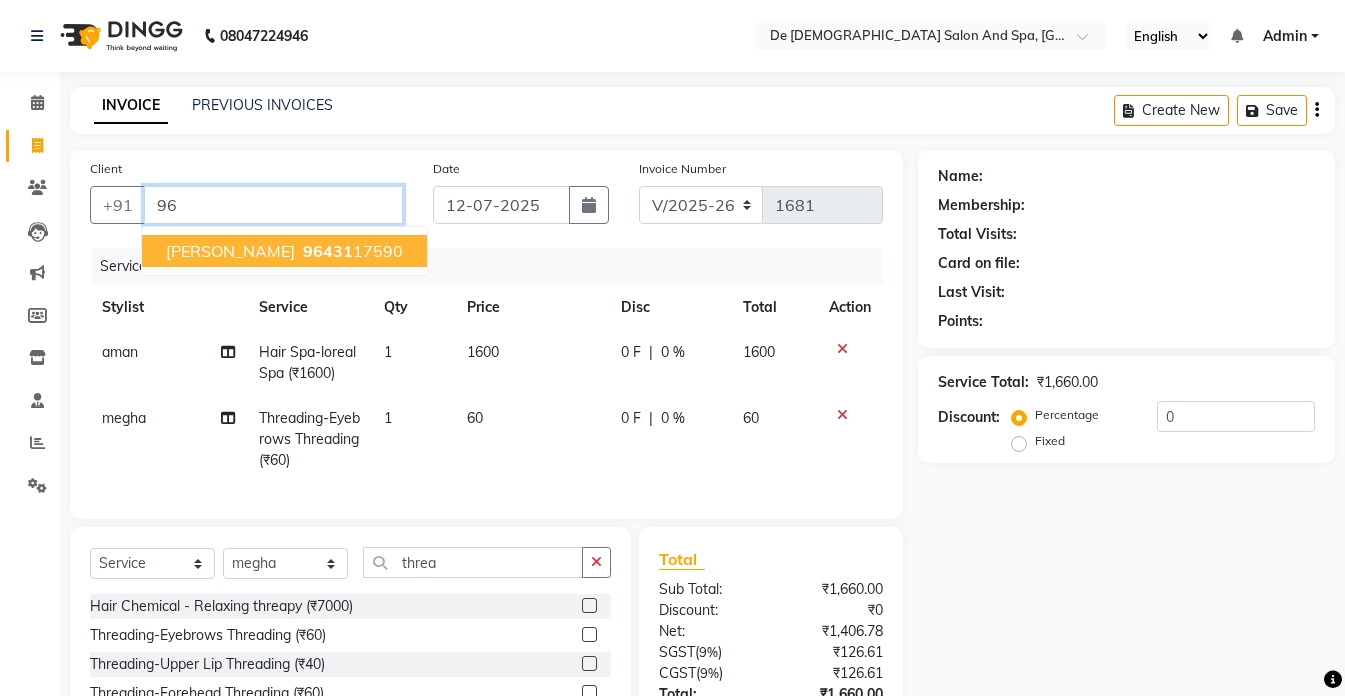 type on "9" 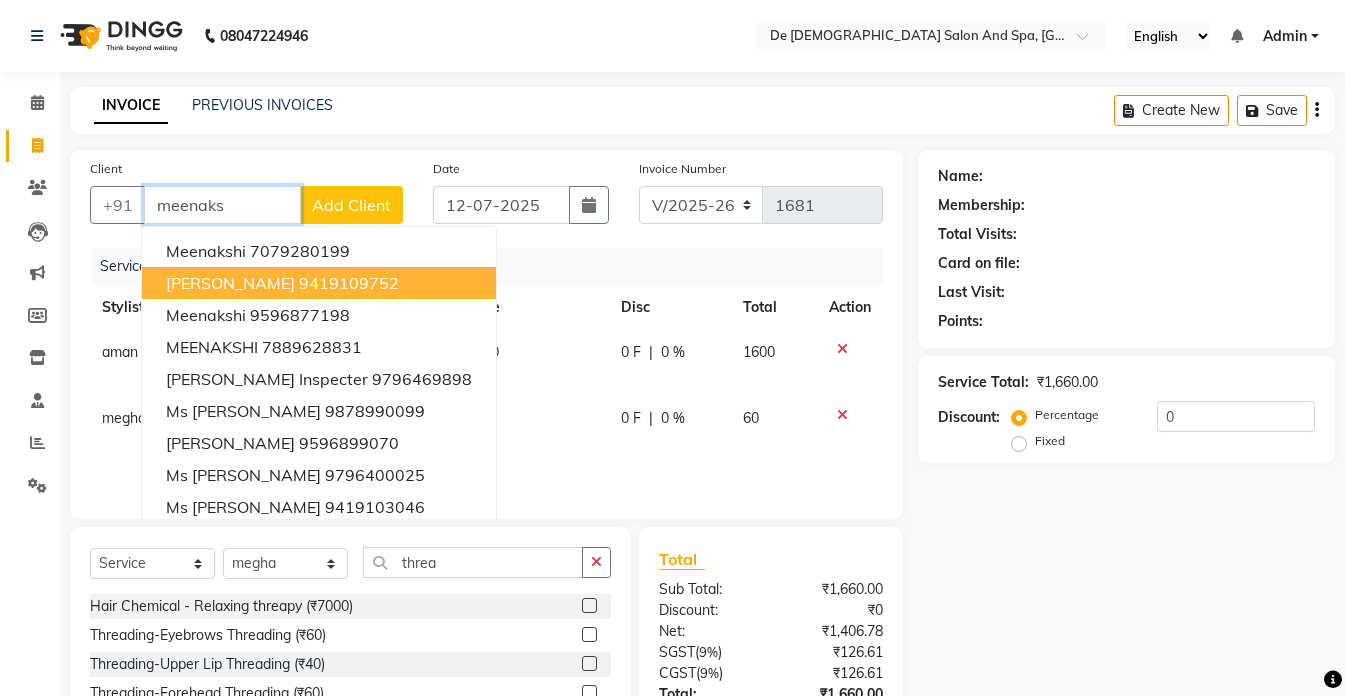 click on "9419109752" at bounding box center (349, 283) 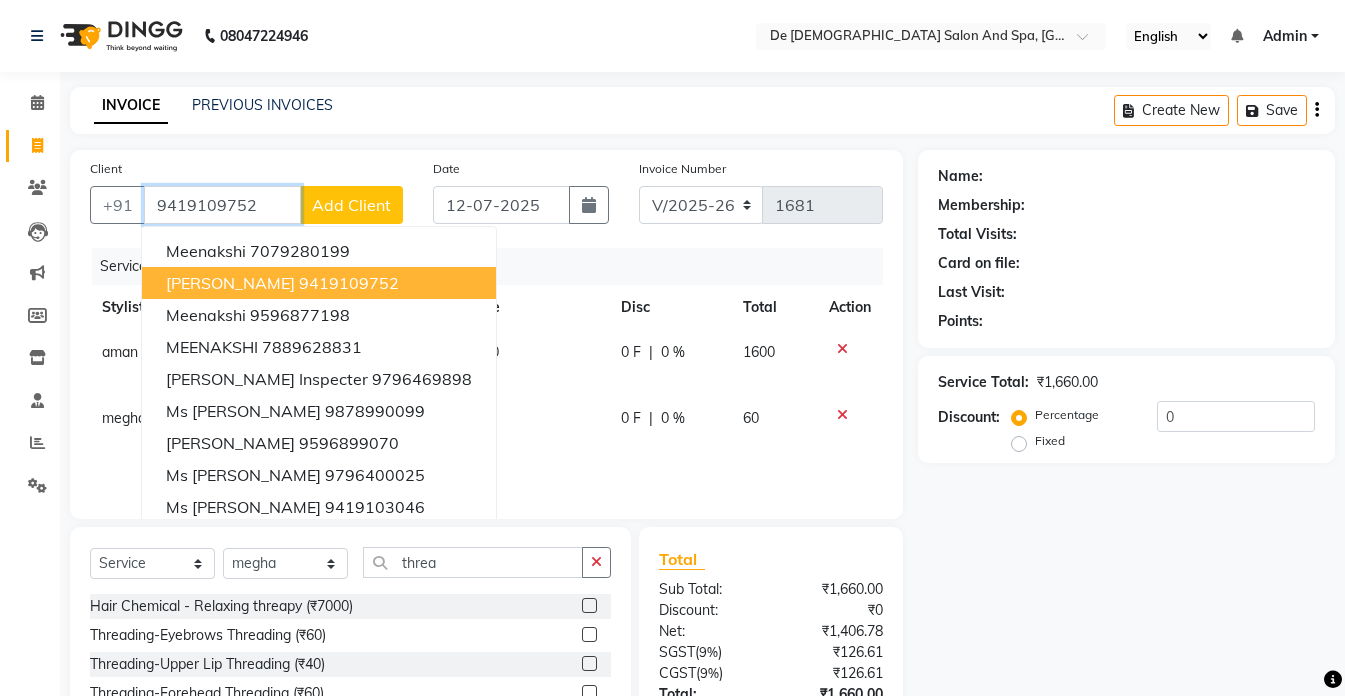 type on "9419109752" 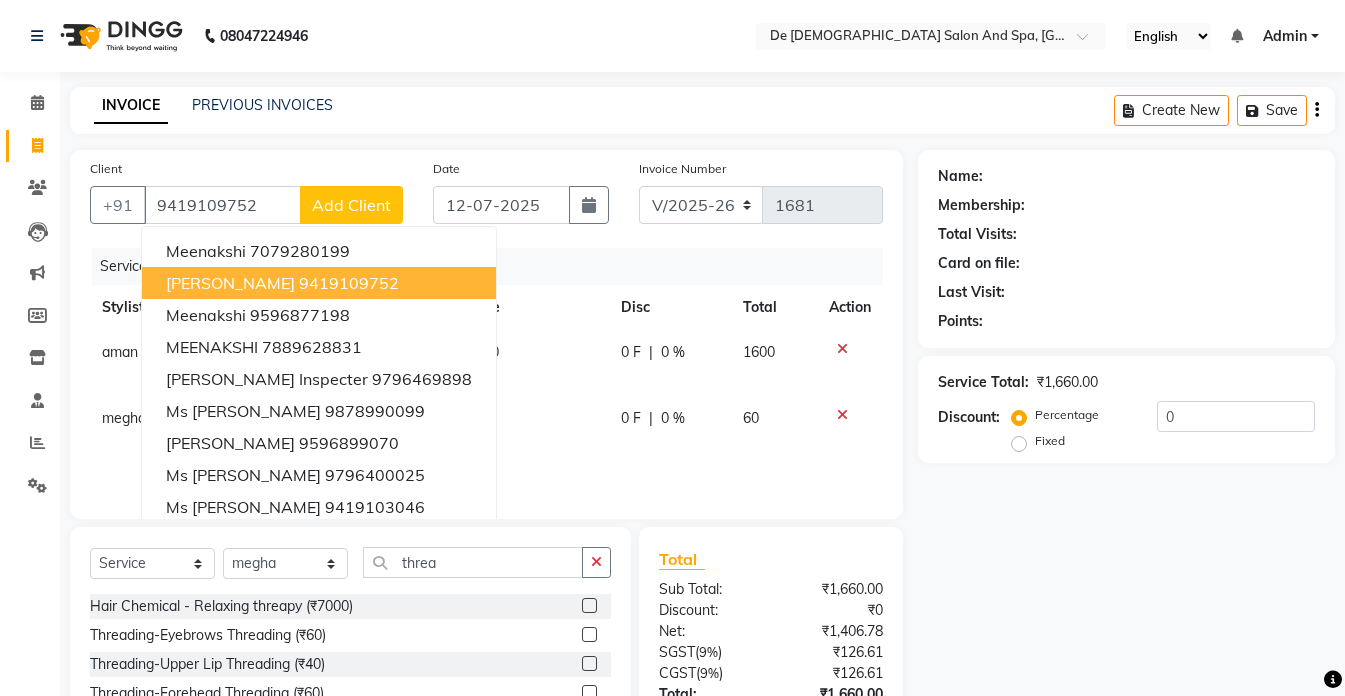 click on "Service" 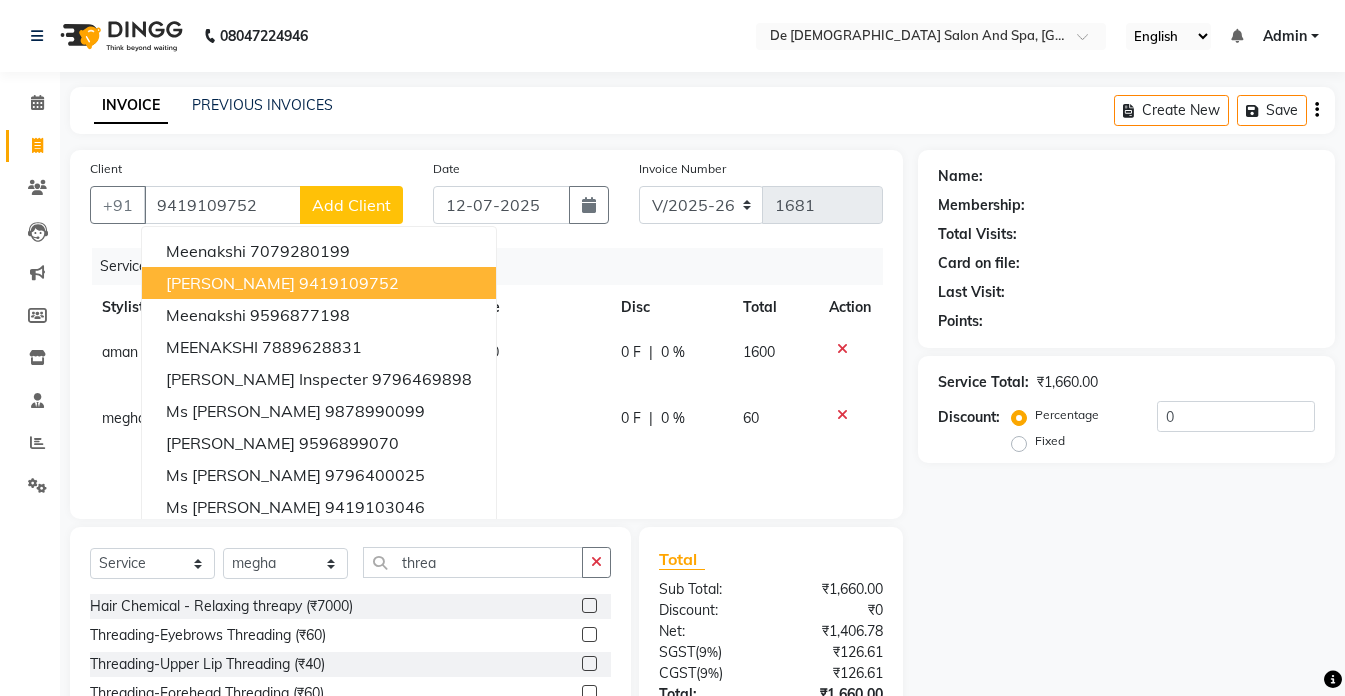 click on "Service" 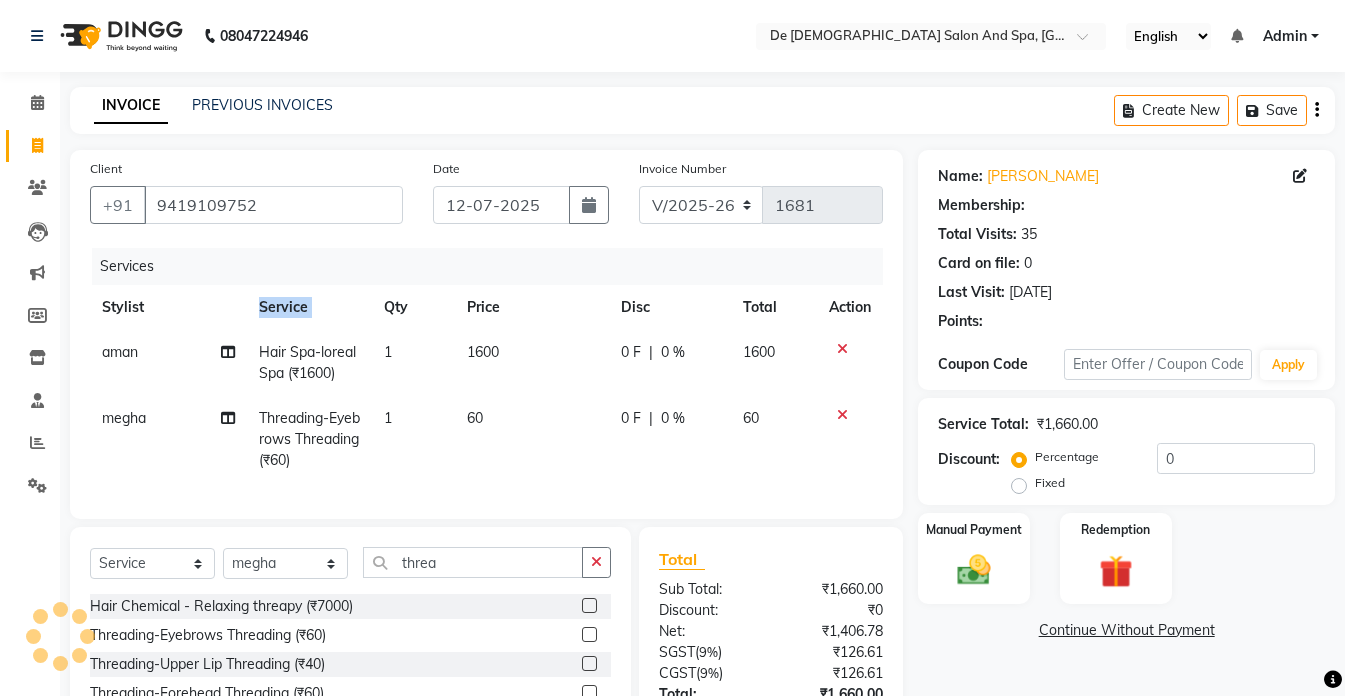 type 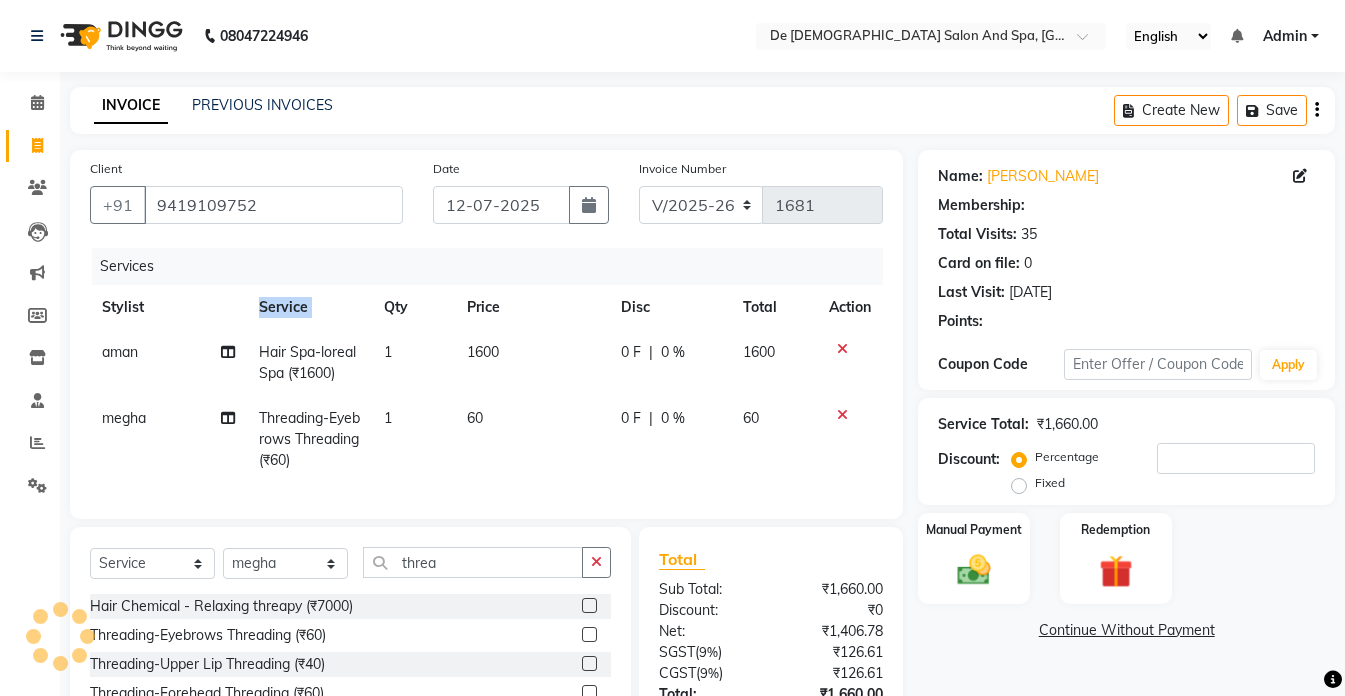 select on "1: Object" 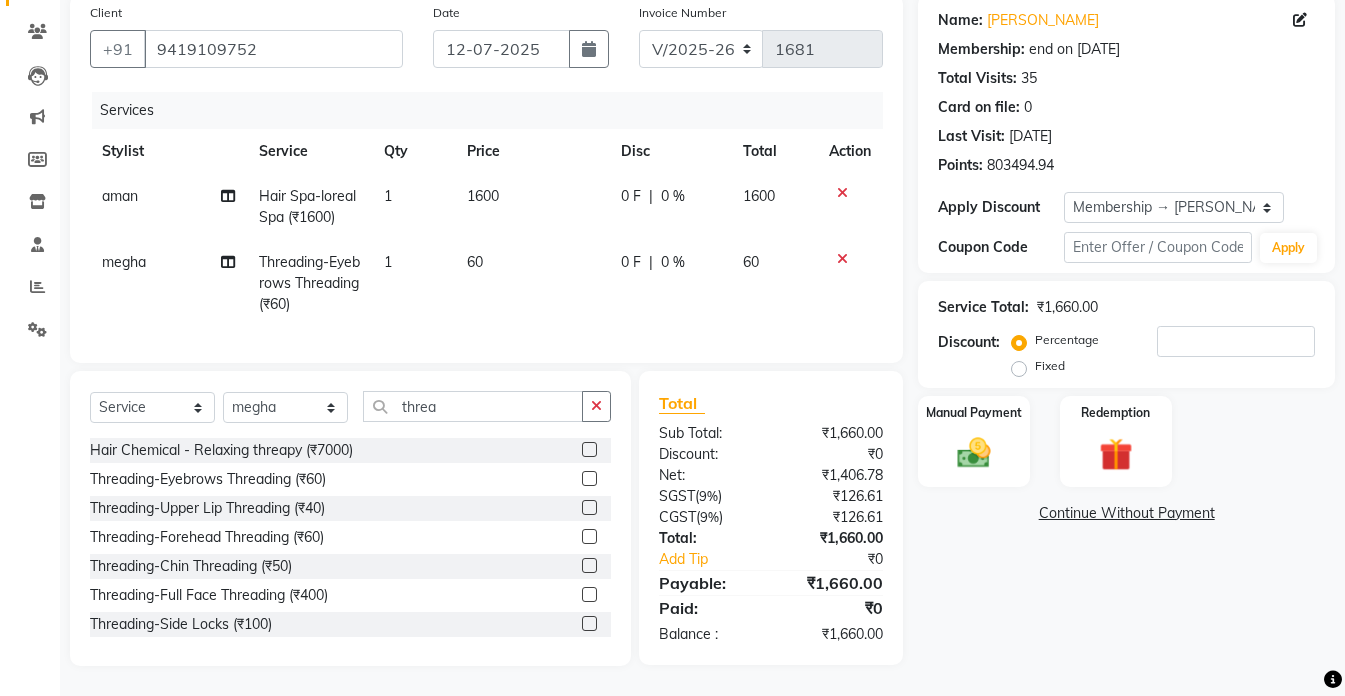 click on "0 F | 0 %" 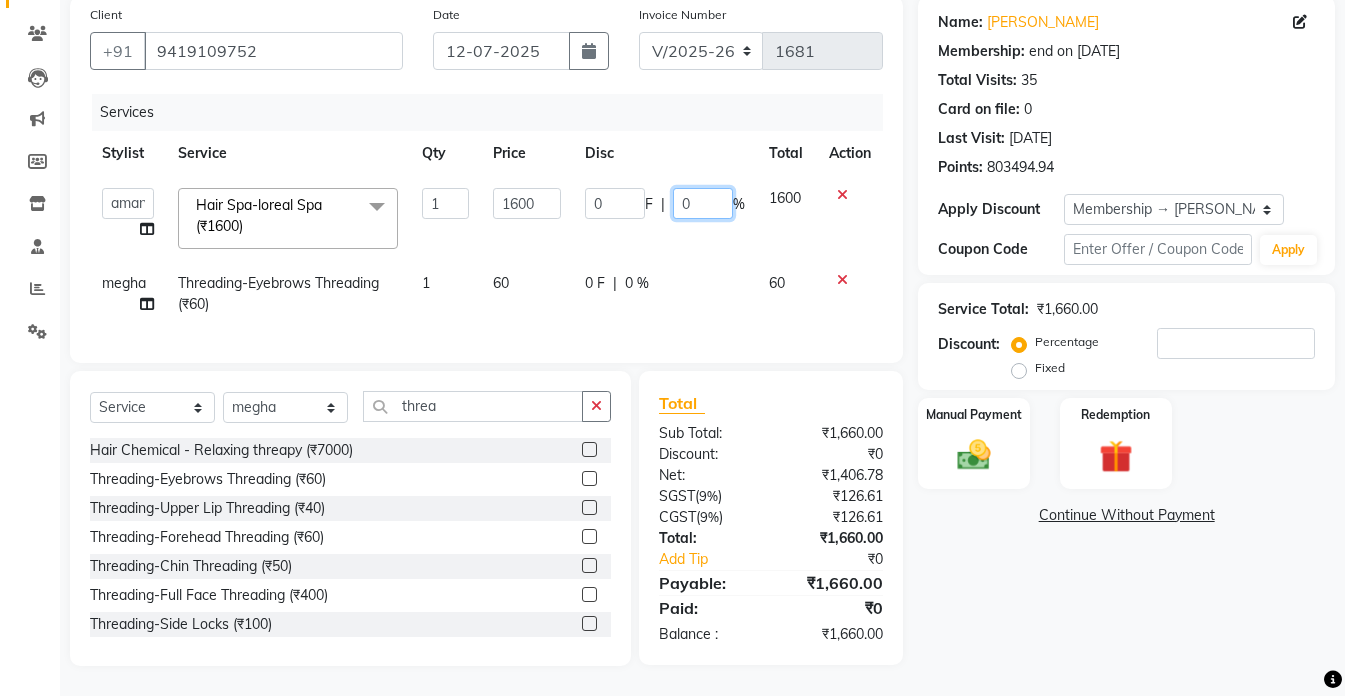 click on "0" 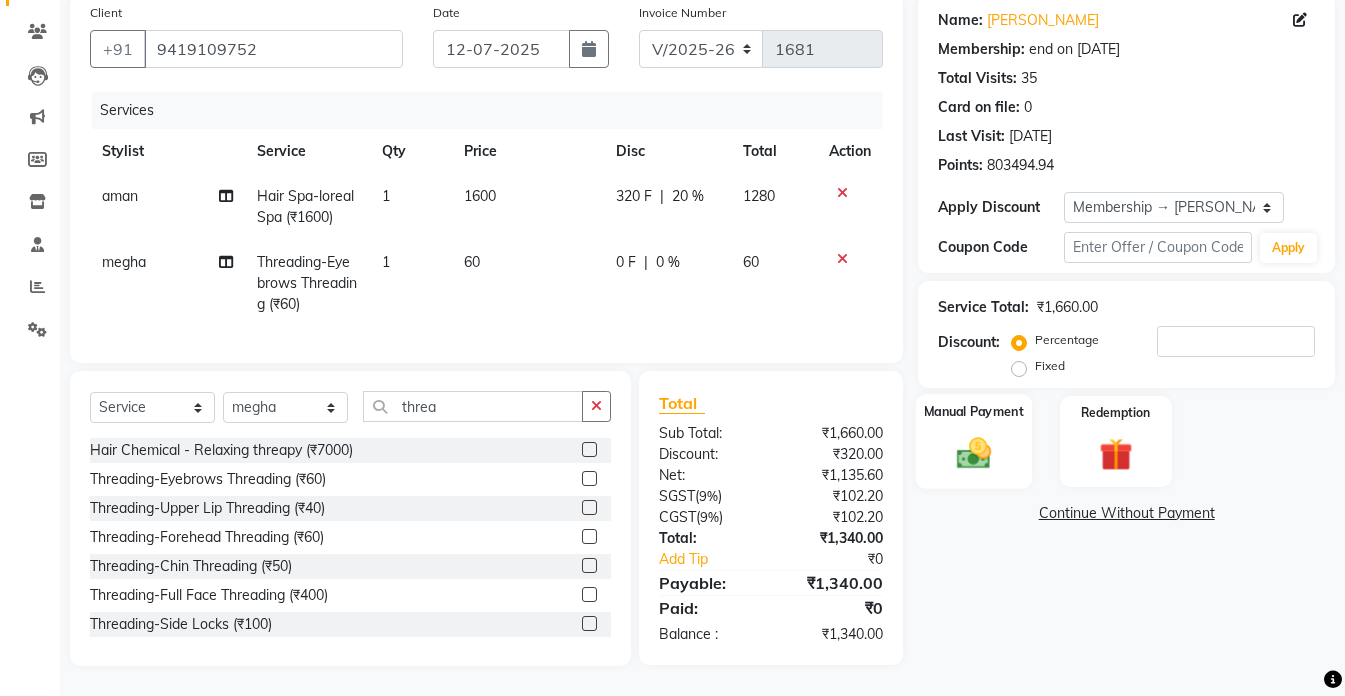 click 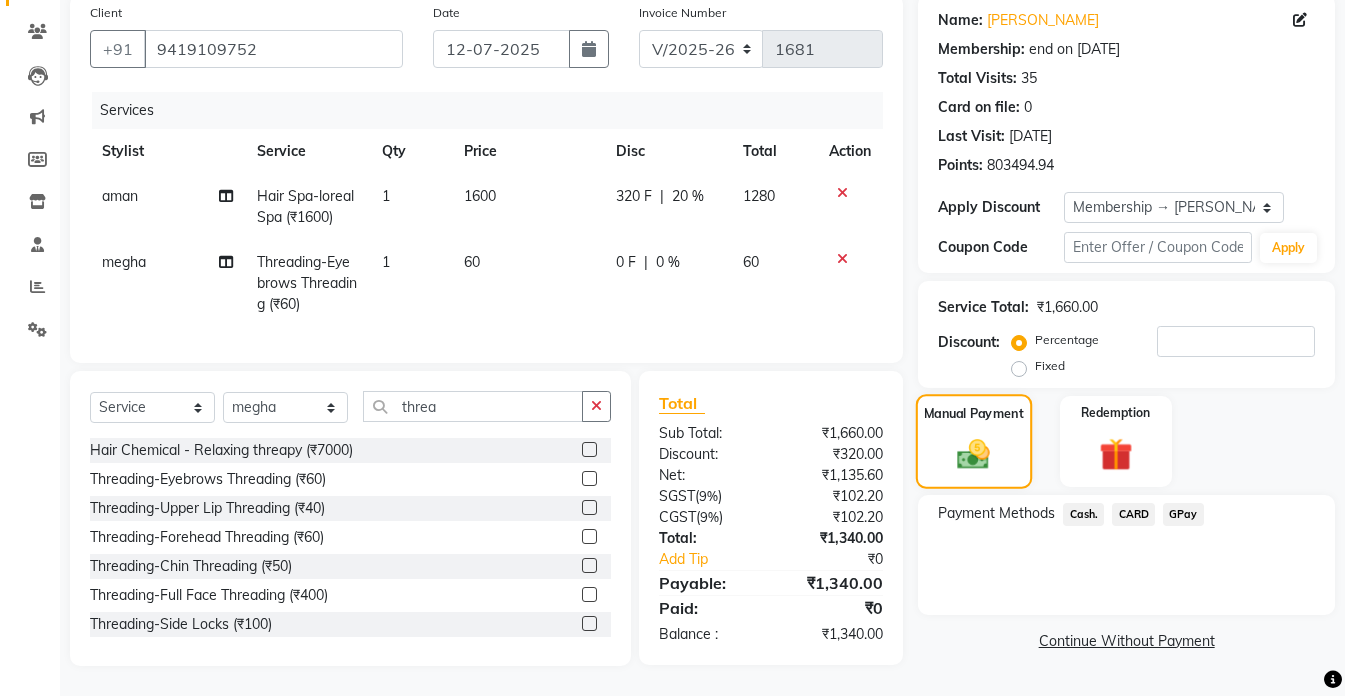scroll, scrollTop: 171, scrollLeft: 0, axis: vertical 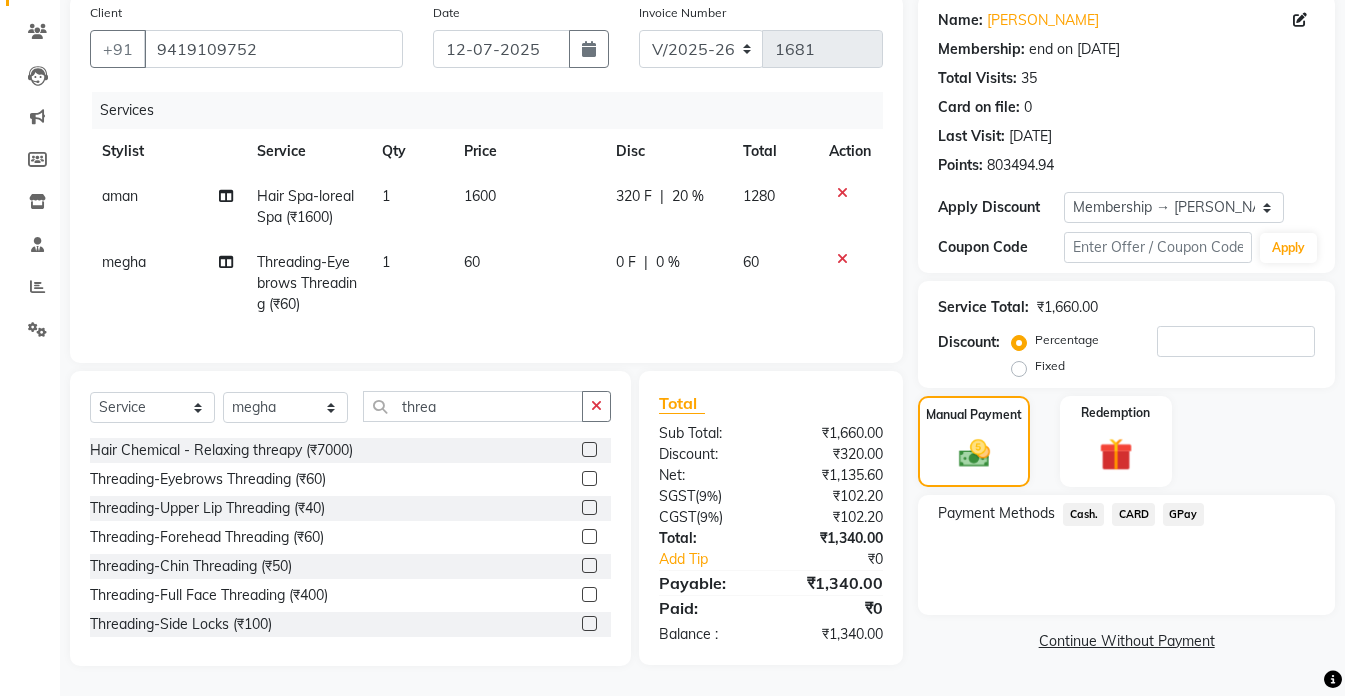 click on "Cash." 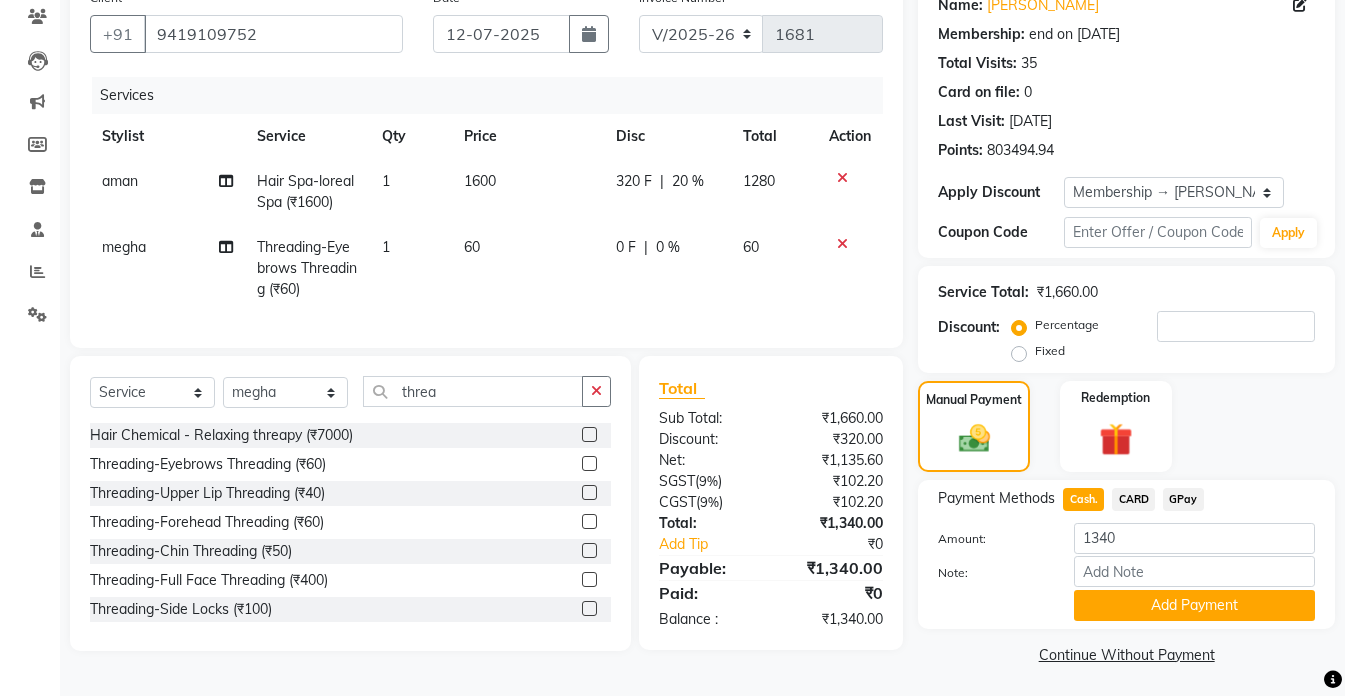 click on "Cash." 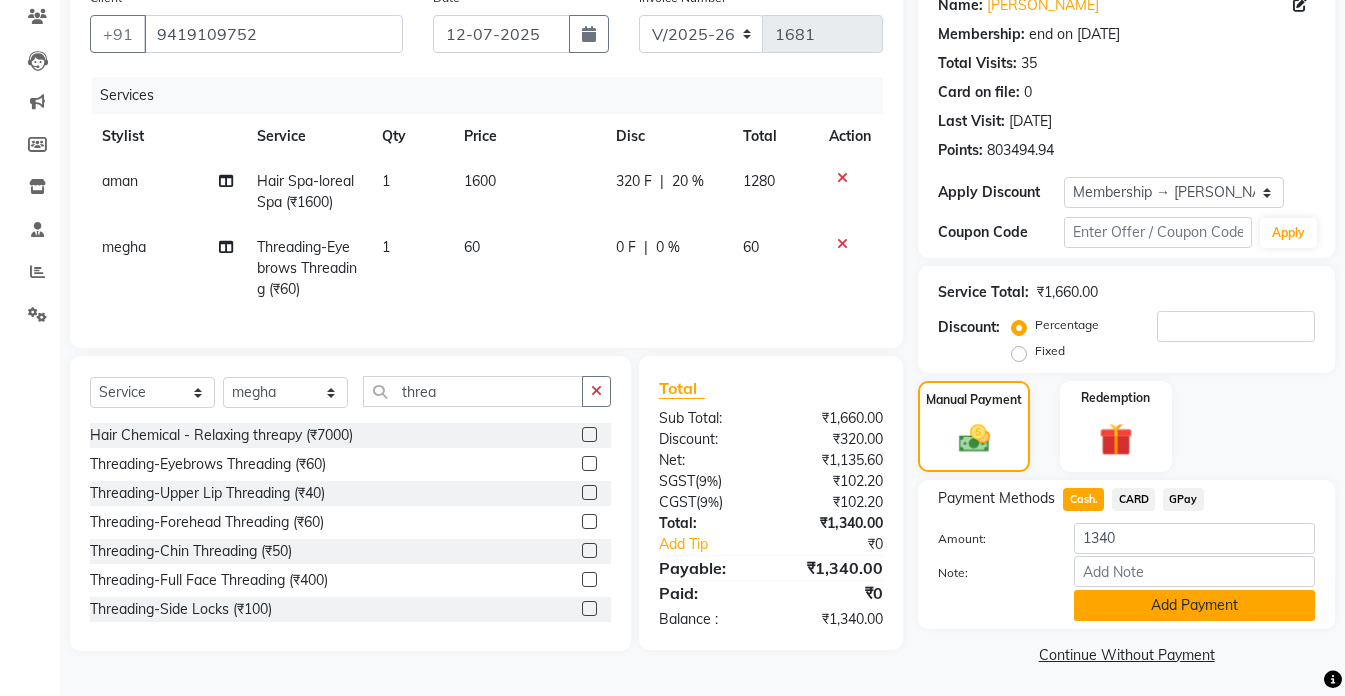 drag, startPoint x: 1090, startPoint y: 496, endPoint x: 1129, endPoint y: 601, distance: 112.00893 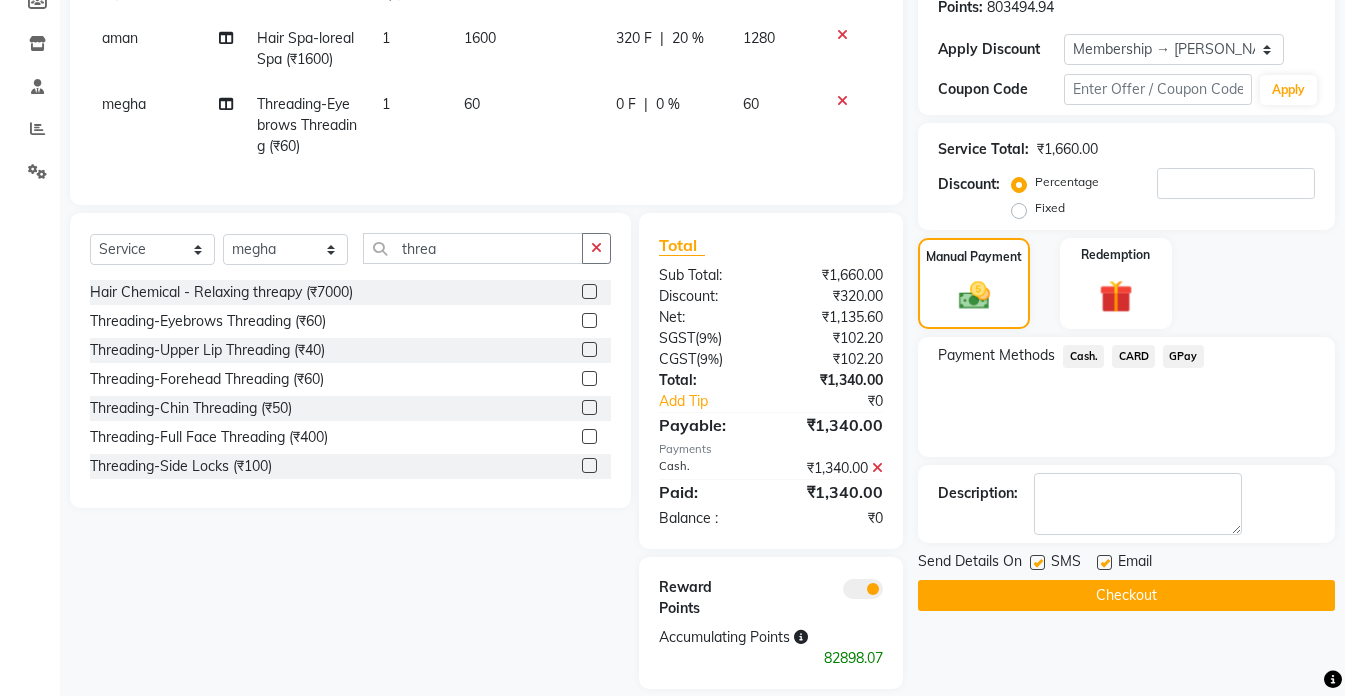 scroll, scrollTop: 332, scrollLeft: 0, axis: vertical 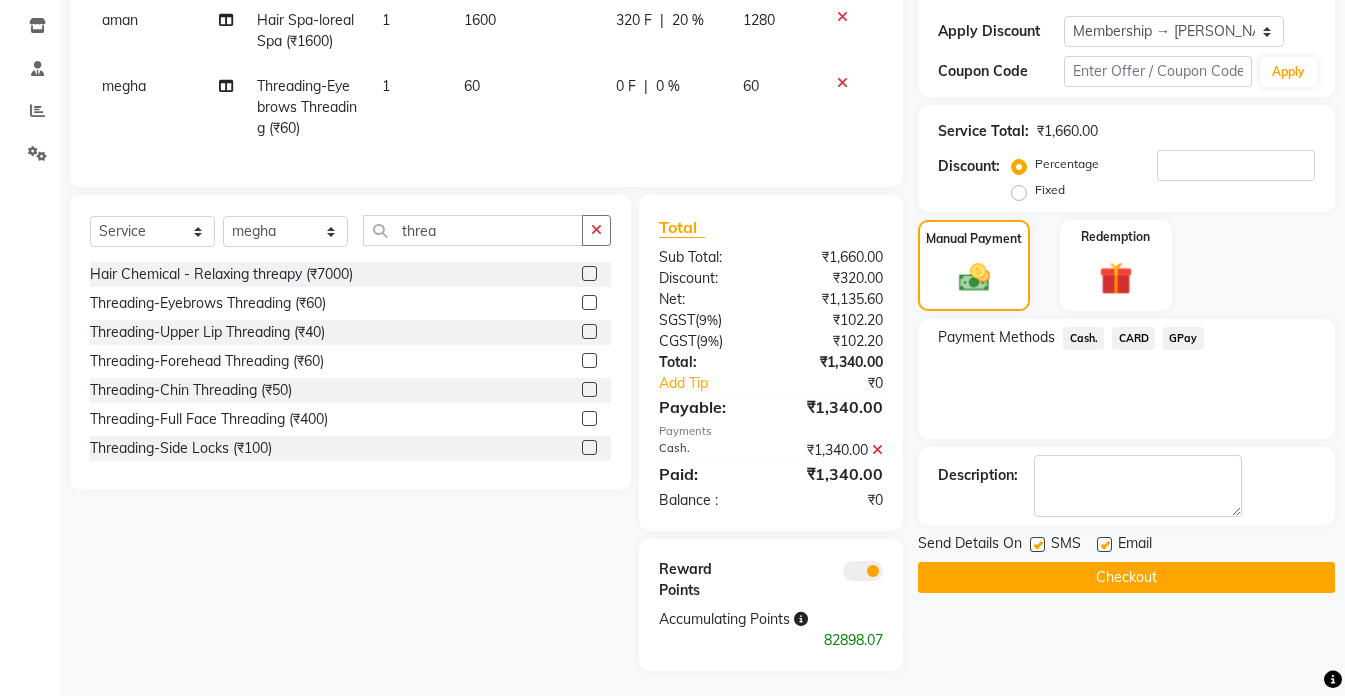 click on "Checkout" 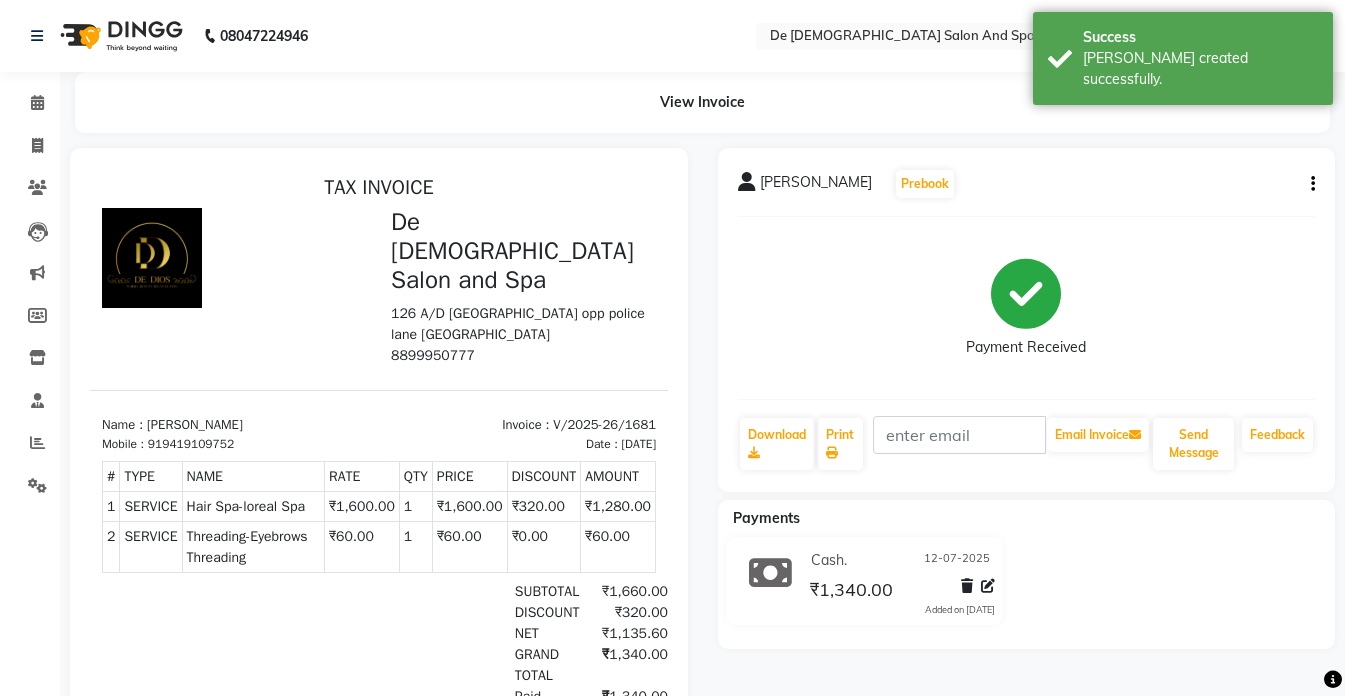 scroll, scrollTop: 0, scrollLeft: 0, axis: both 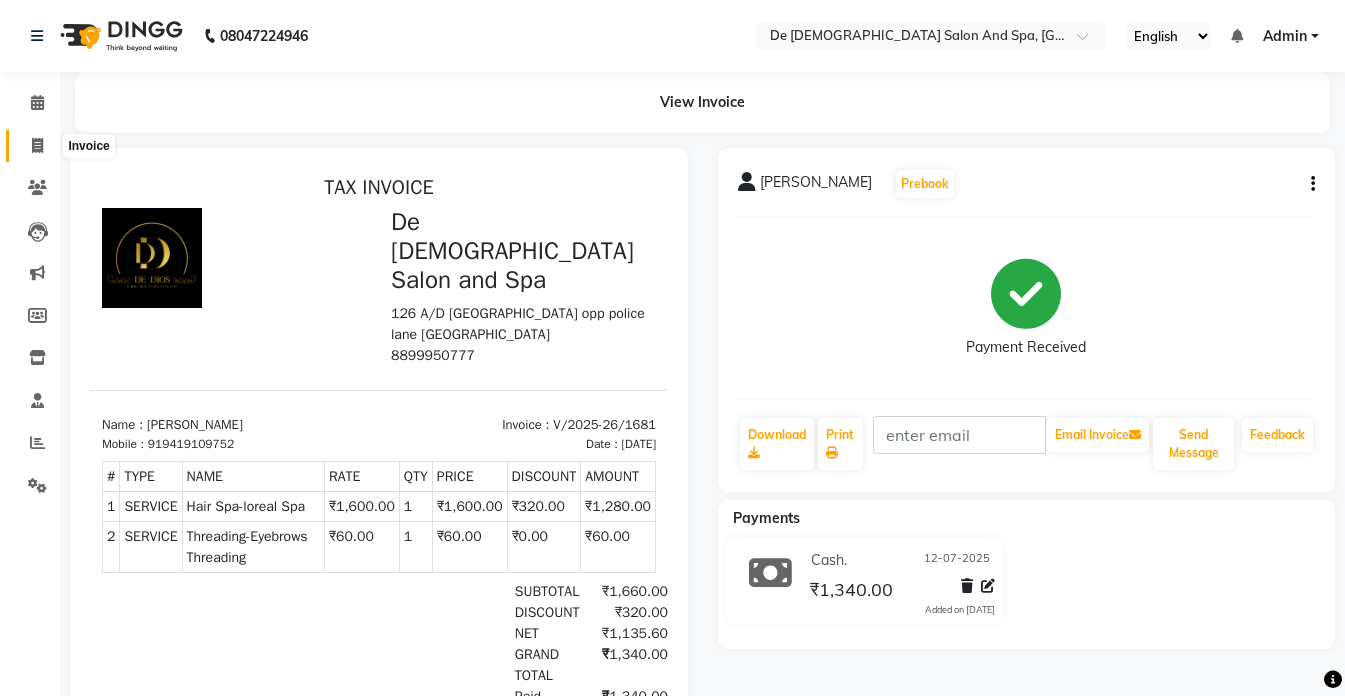 click 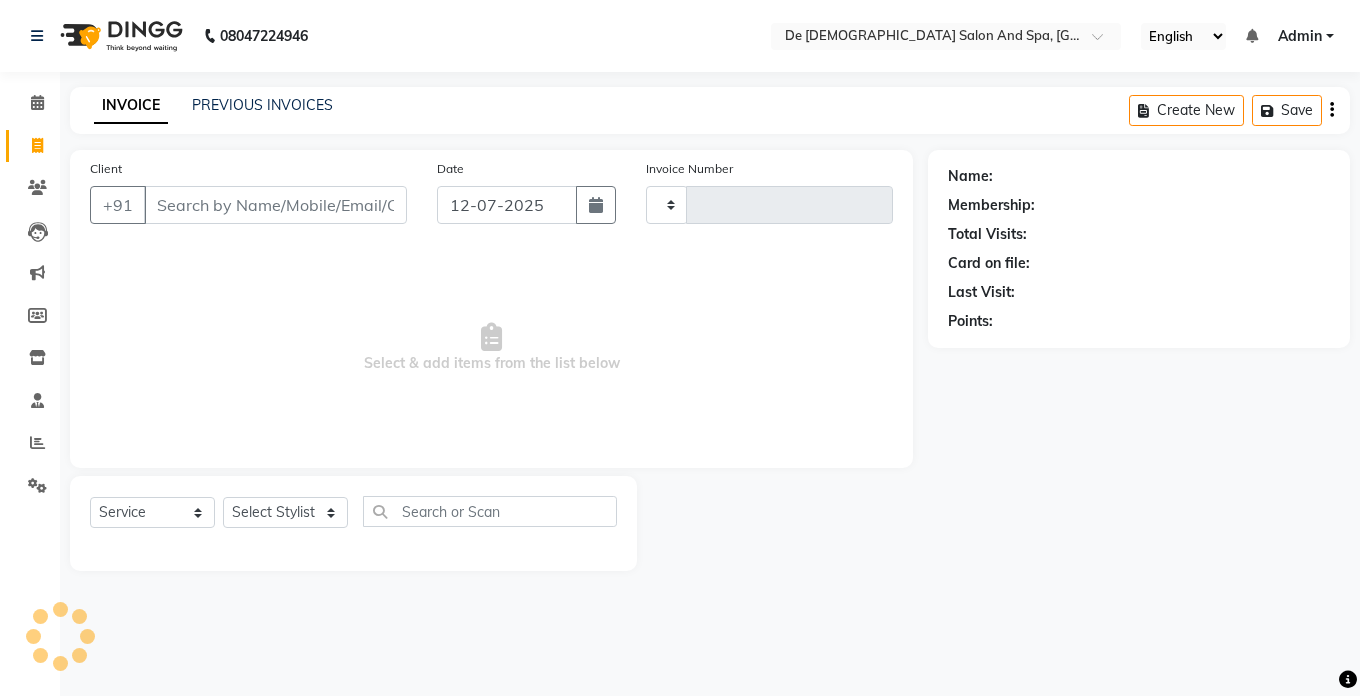type on "1682" 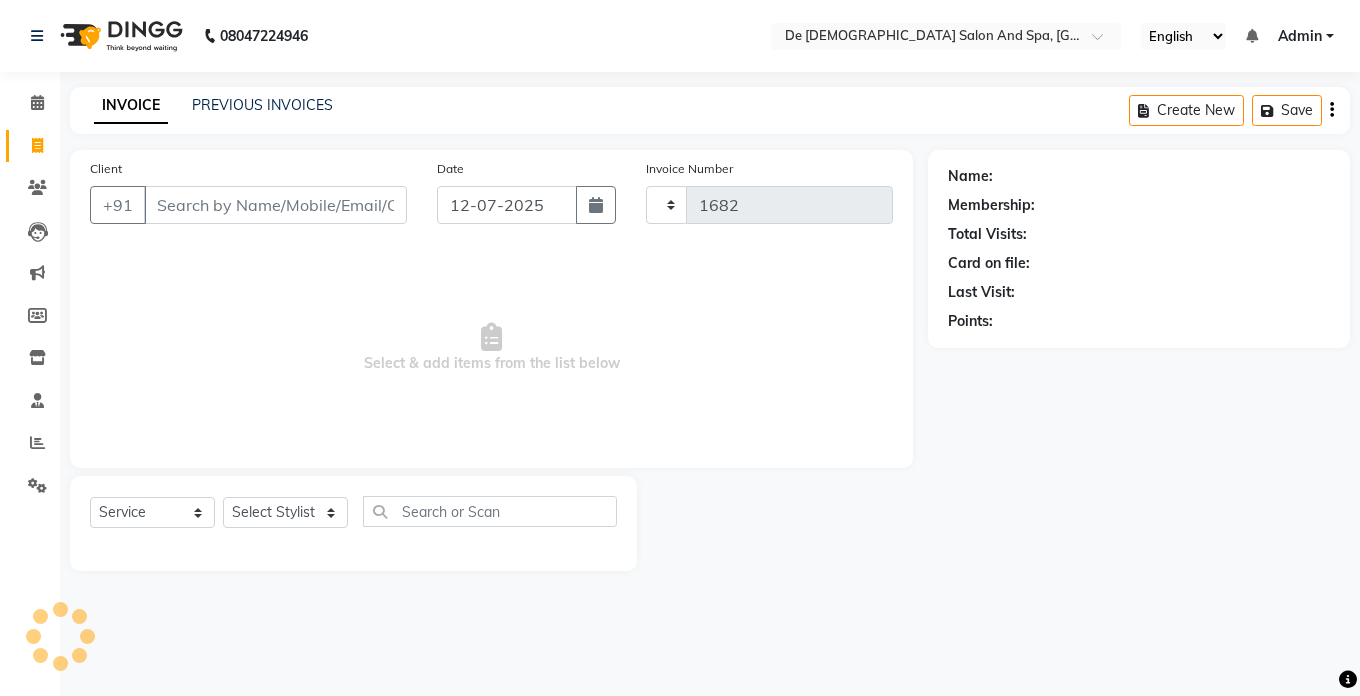select on "6431" 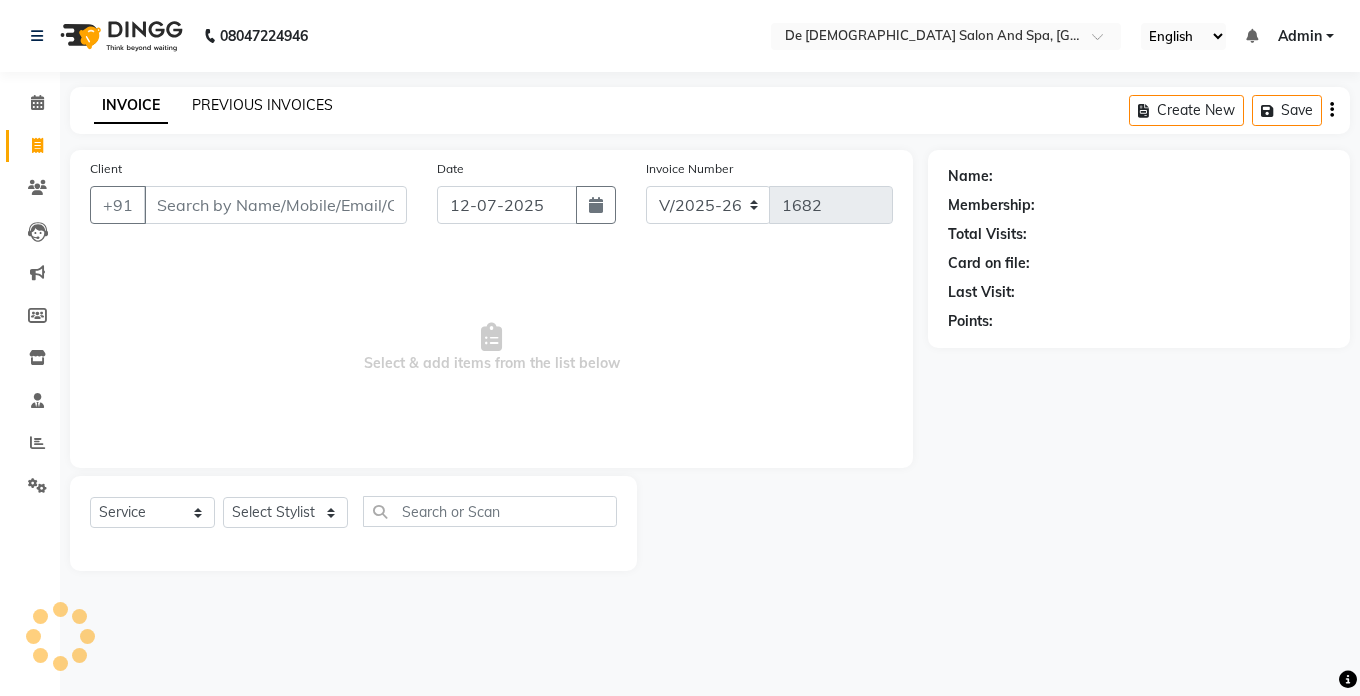click on "PREVIOUS INVOICES" 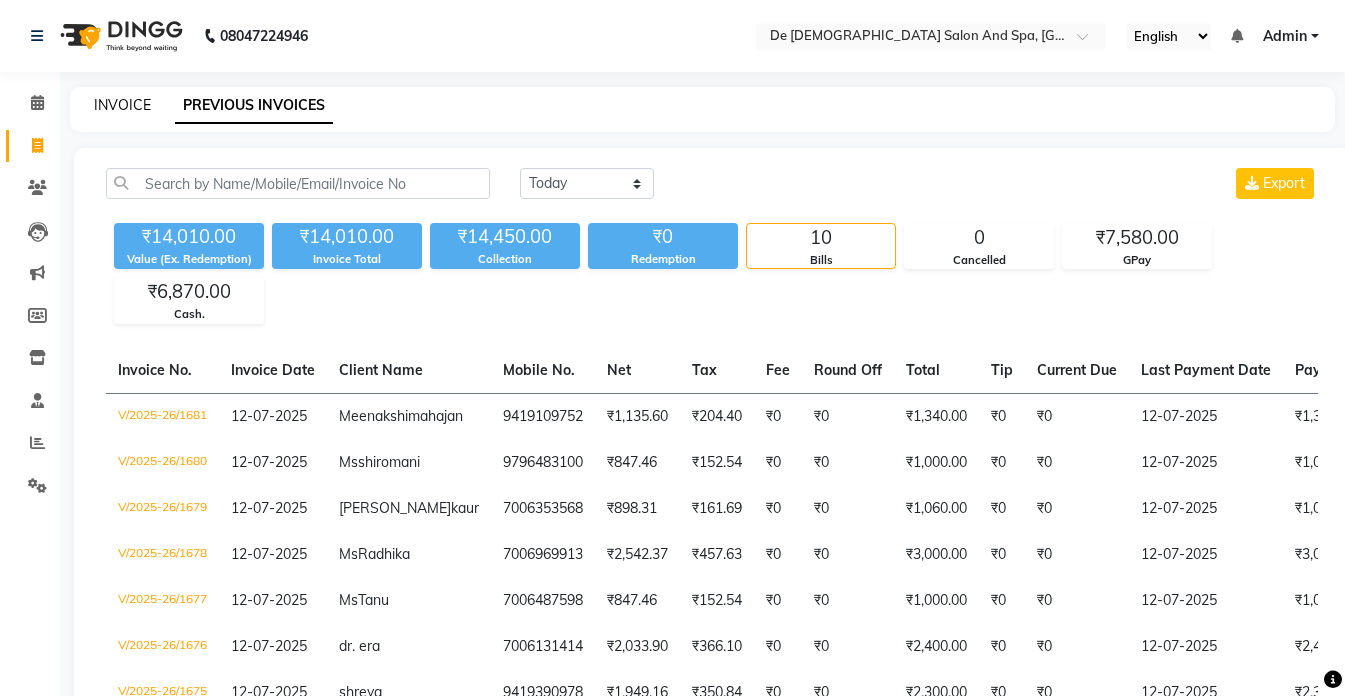 click on "INVOICE" 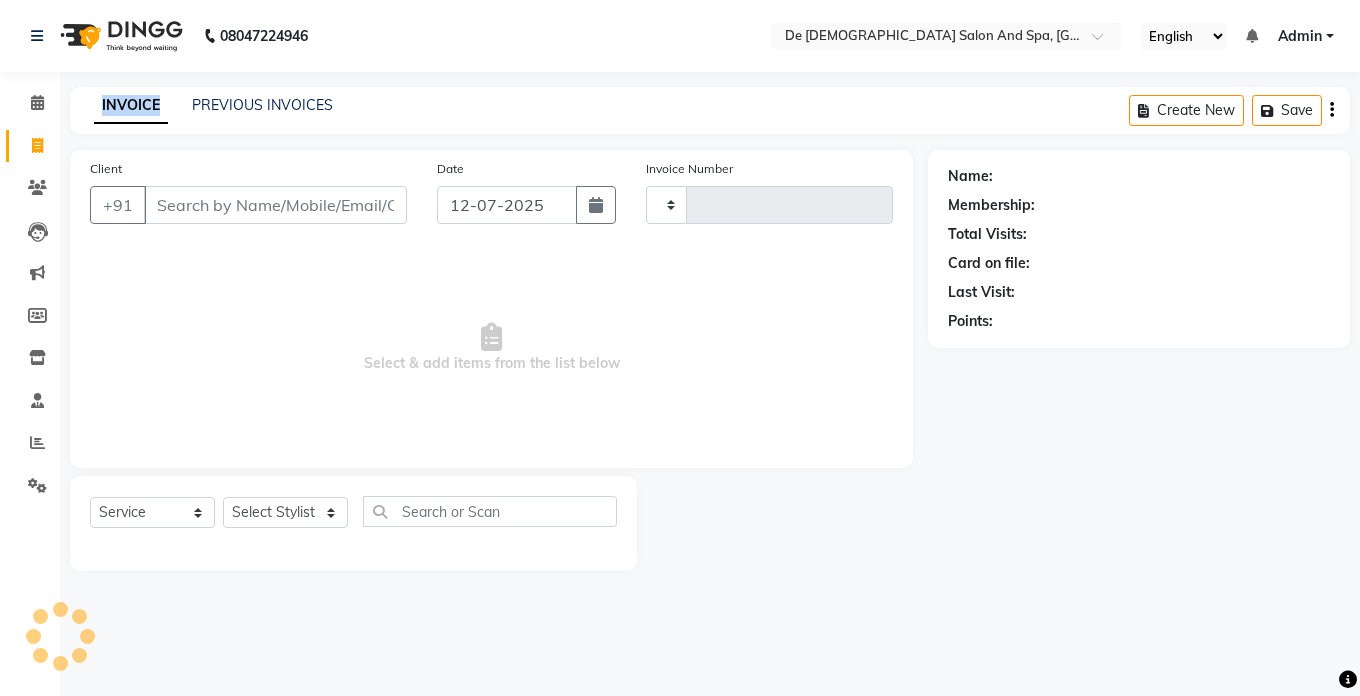 click on "INVOICE" 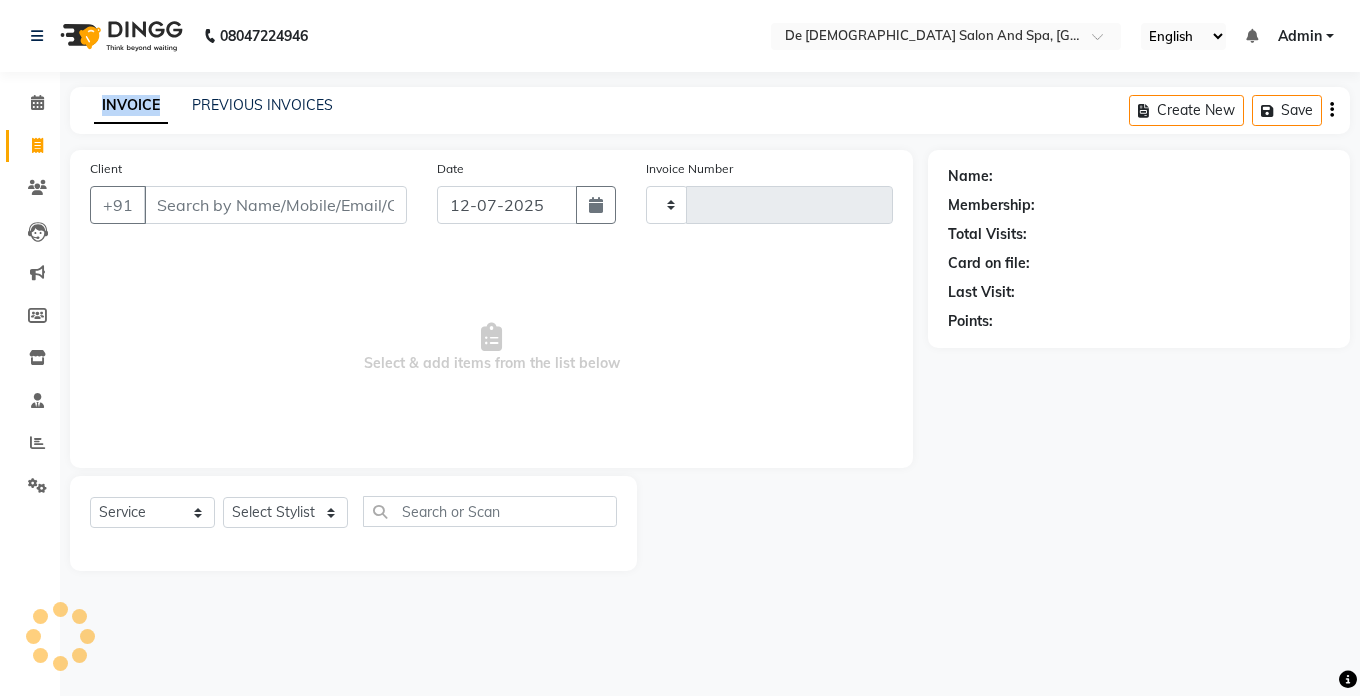 type on "1682" 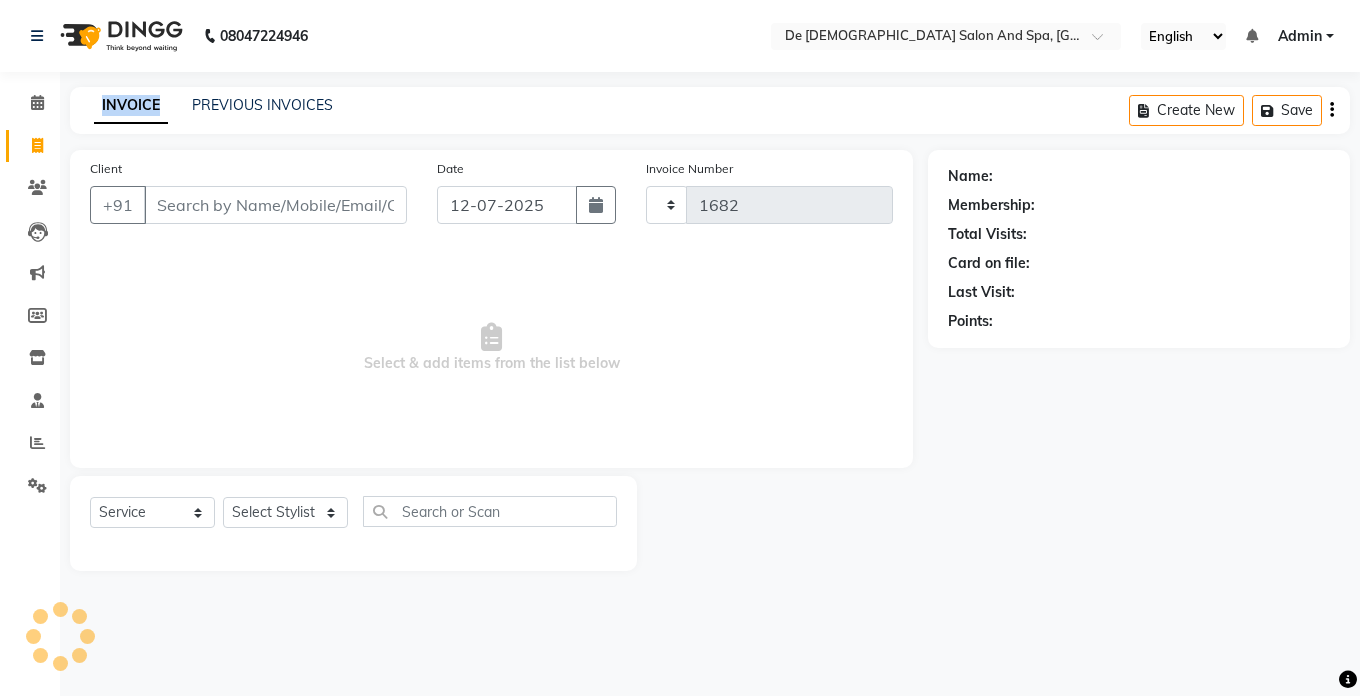 select on "6431" 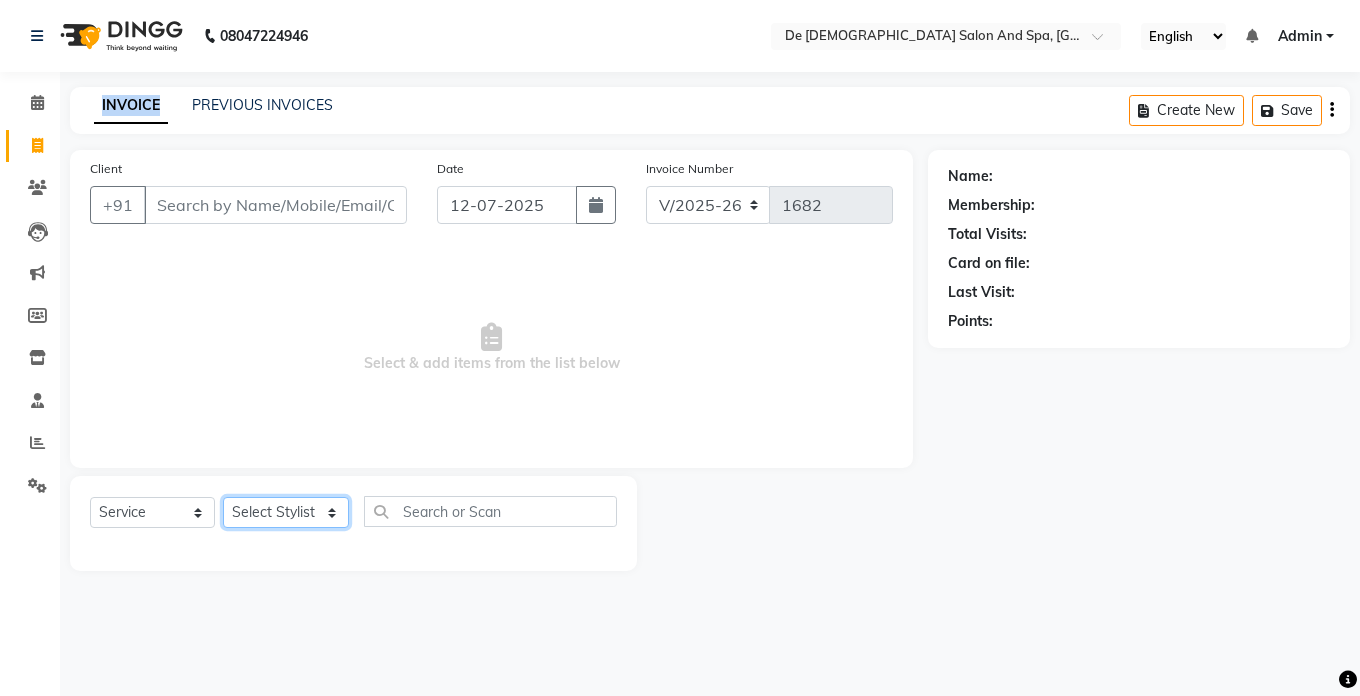 click on "Select Stylist akshay aman [PERSON_NAME] [PERSON_NAME]  [MEDICAL_DATA][PERSON_NAME] [PERSON_NAME] [DATE][PERSON_NAME]" 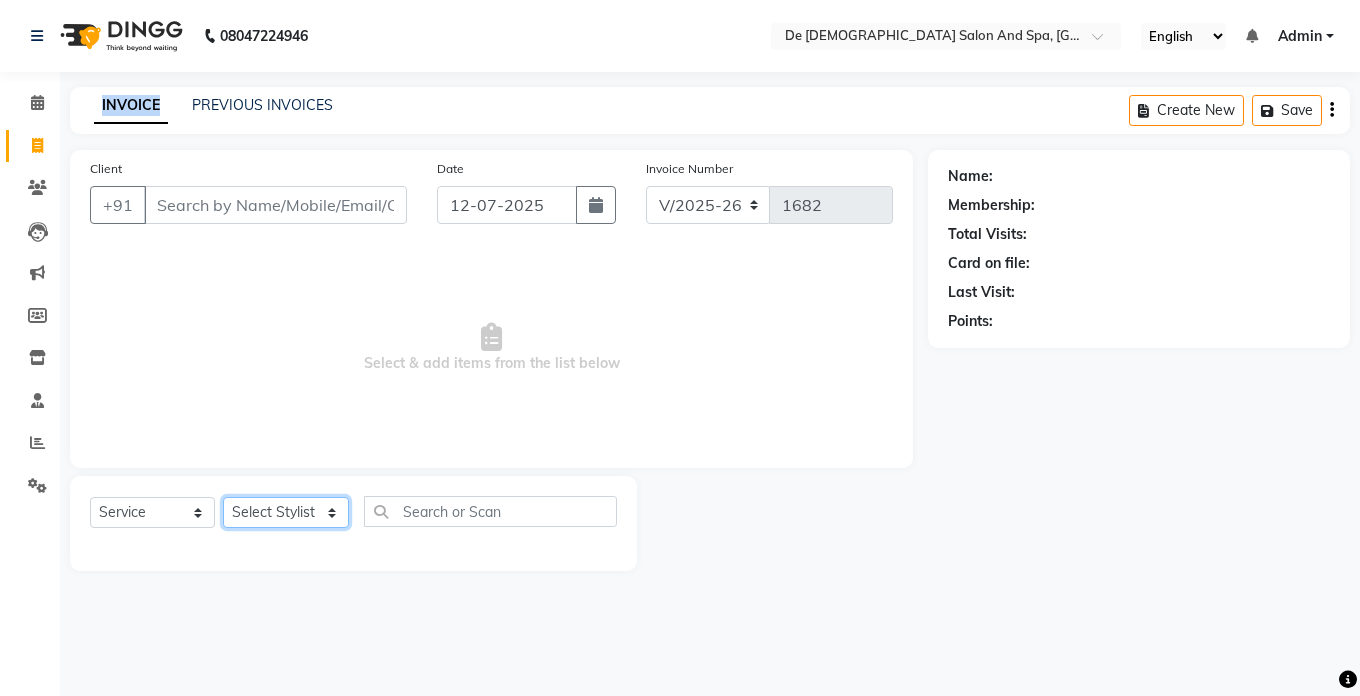 select on "49201" 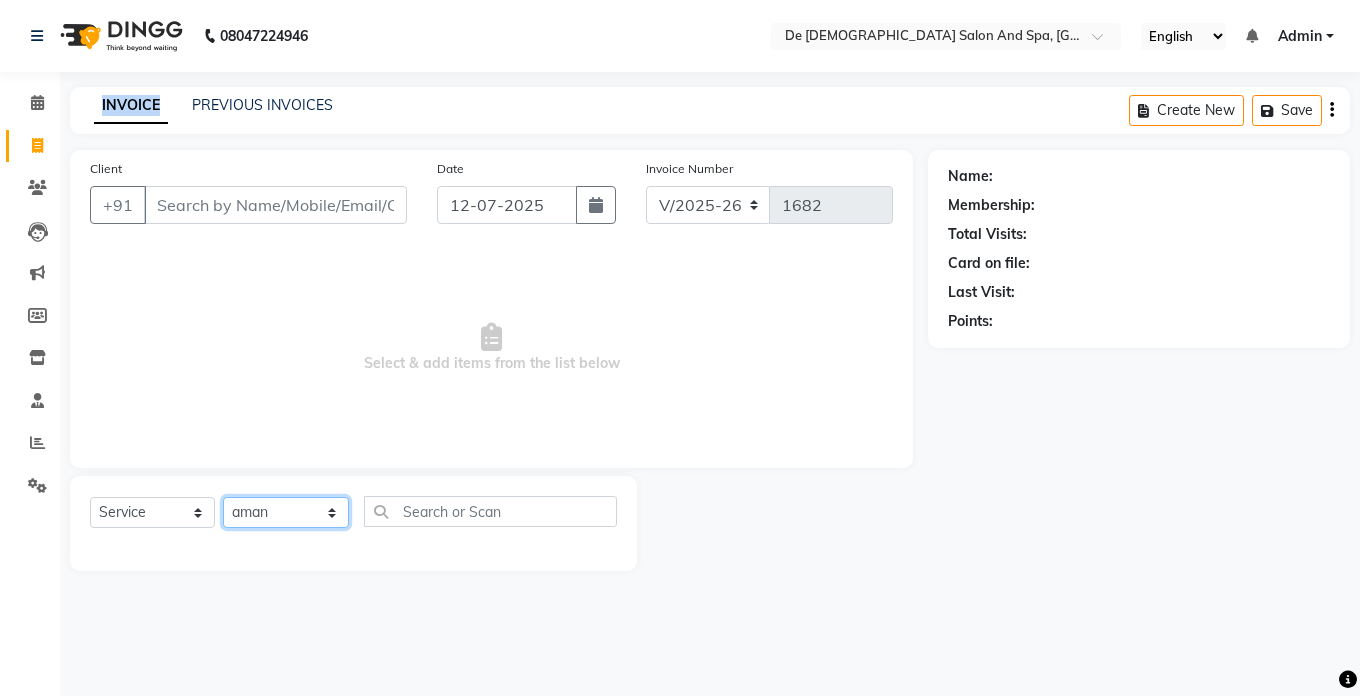 click on "Select Stylist akshay aman [PERSON_NAME] [PERSON_NAME]  [MEDICAL_DATA][PERSON_NAME] [PERSON_NAME] [DATE][PERSON_NAME]" 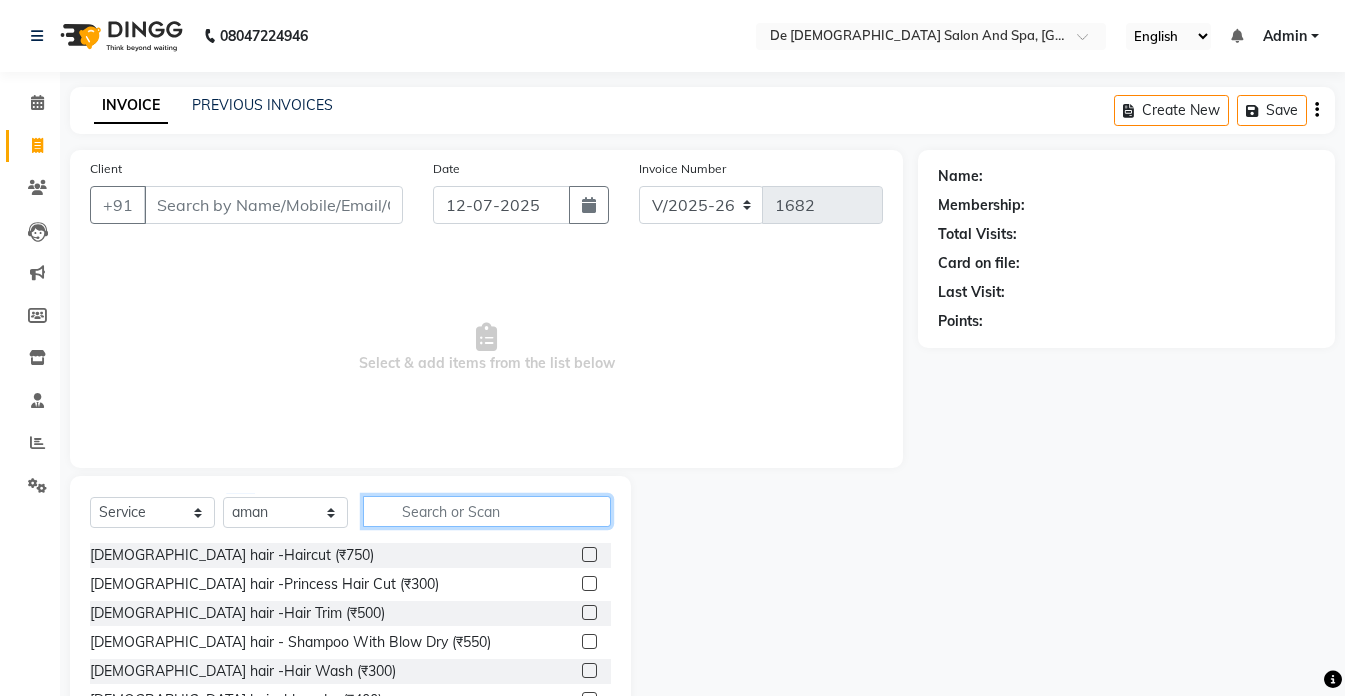 click 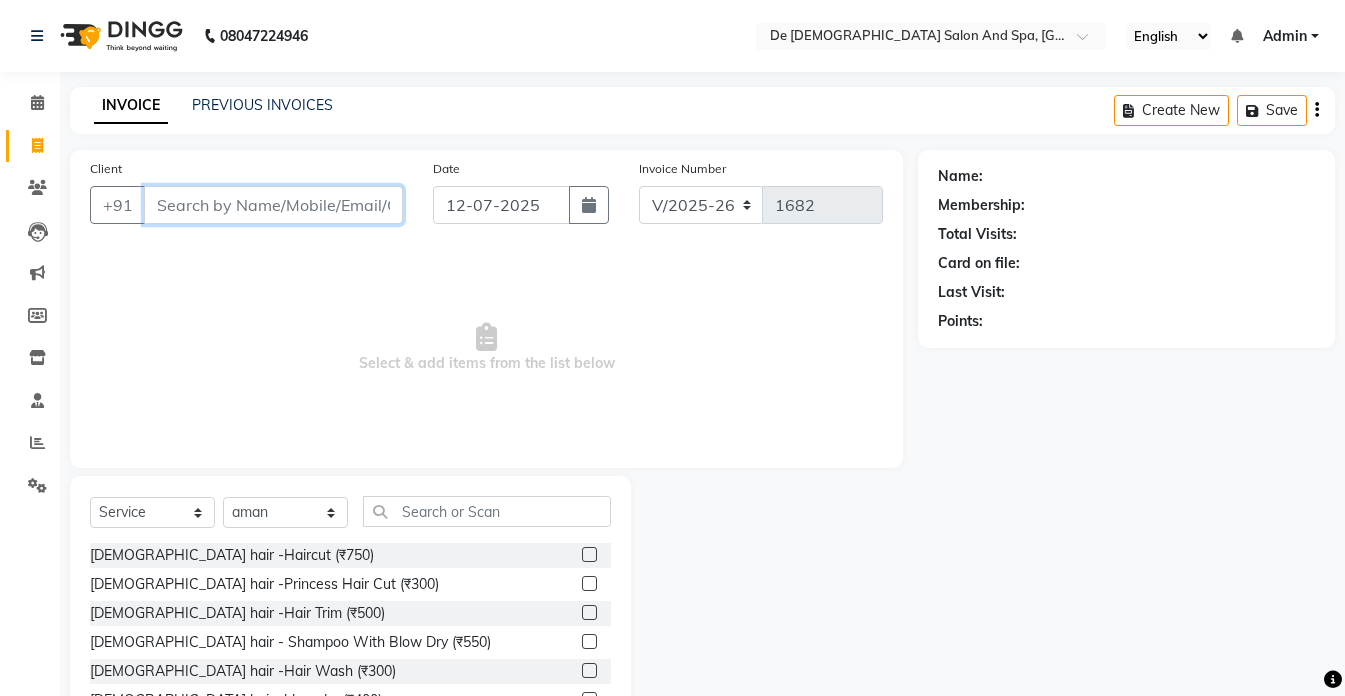 click on "Client" at bounding box center (273, 205) 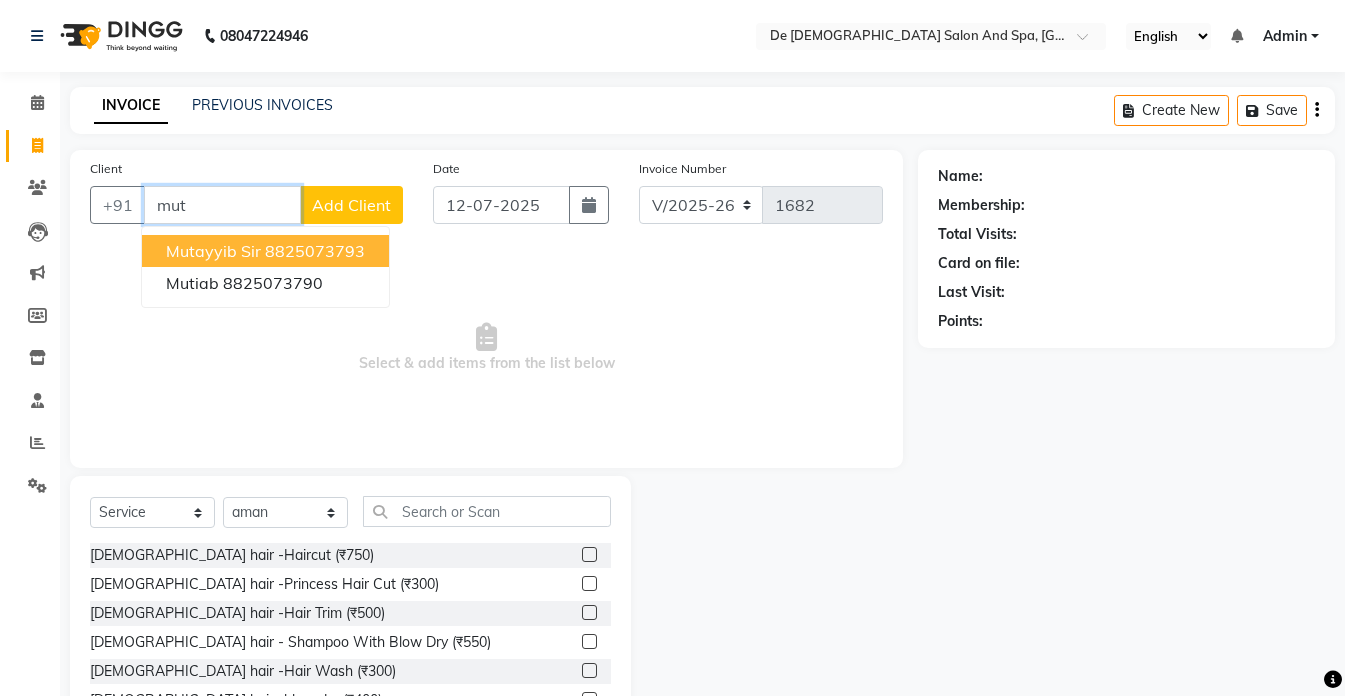 click on "Mutayyib Sir" at bounding box center [213, 251] 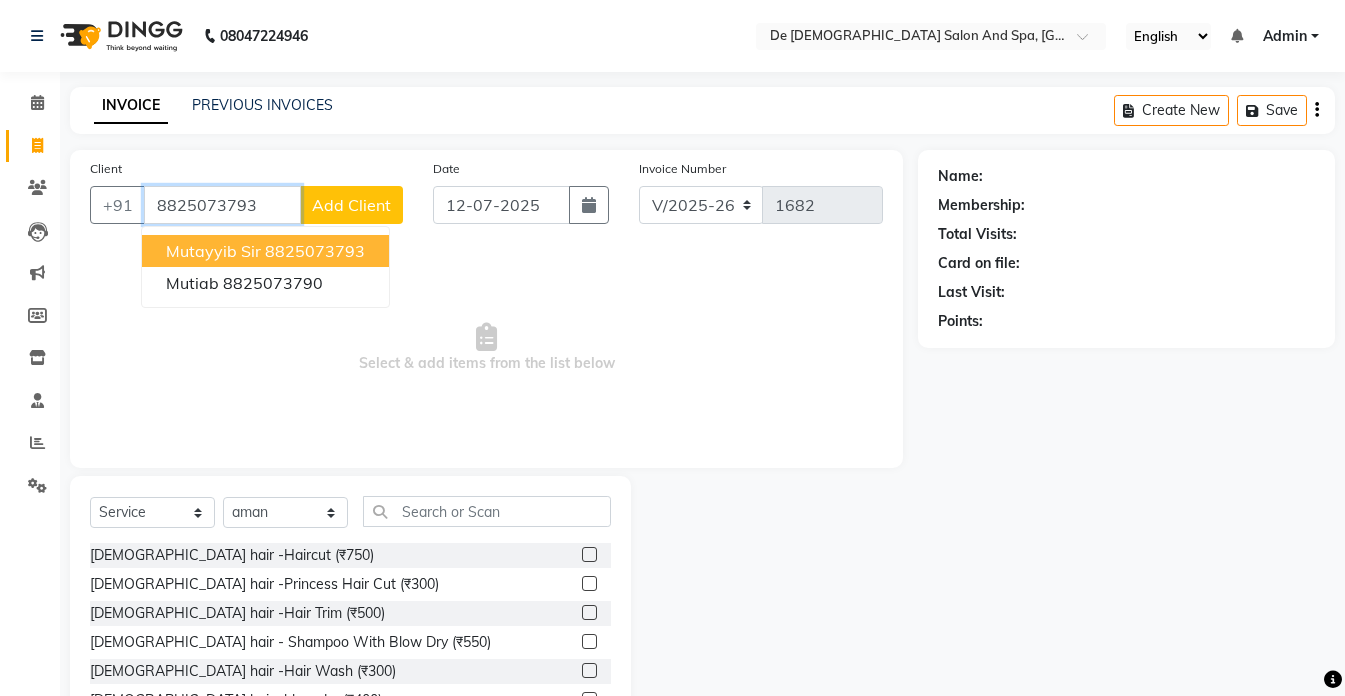 type on "8825073793" 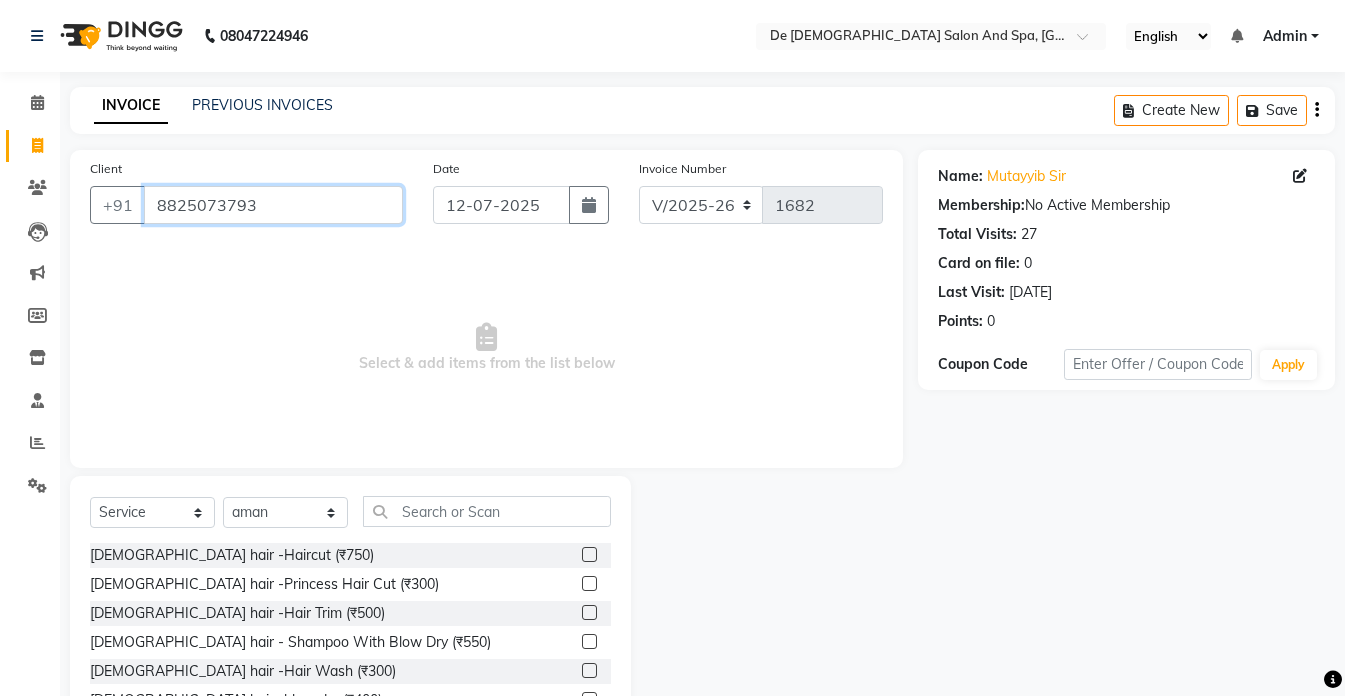 click on "8825073793" at bounding box center [273, 205] 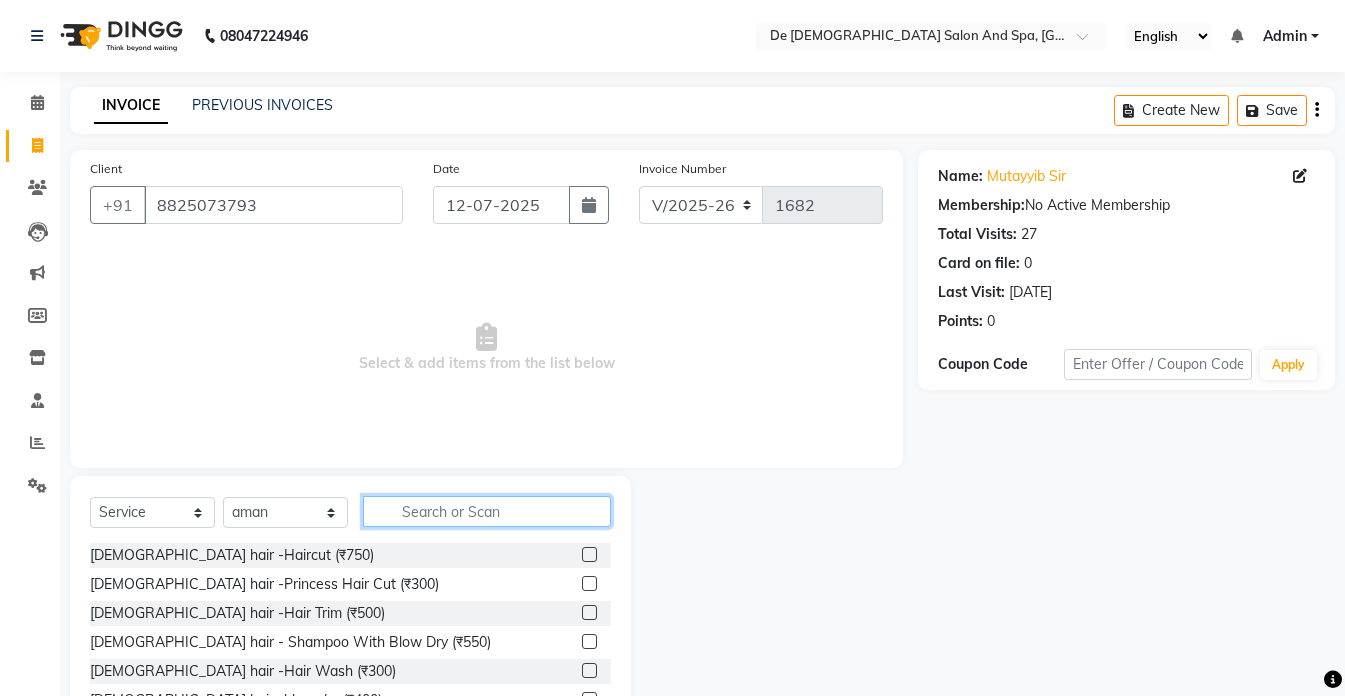 click 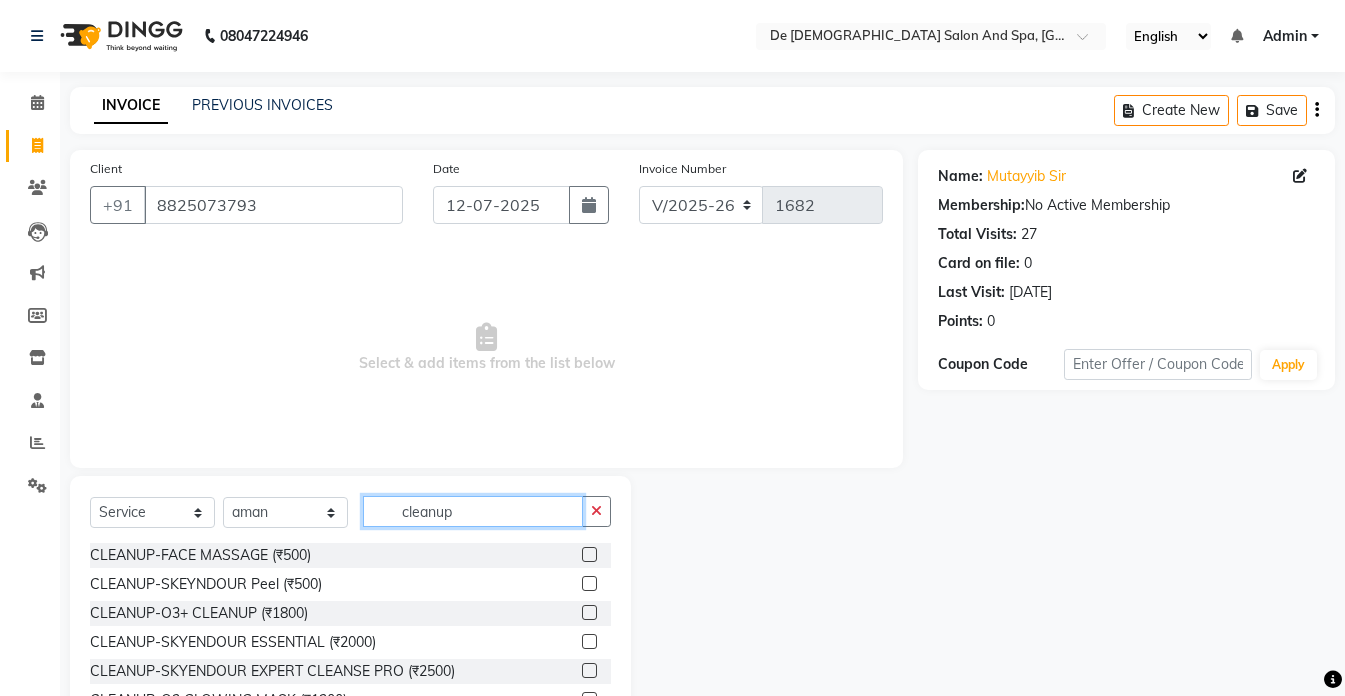 click on "cleanup" 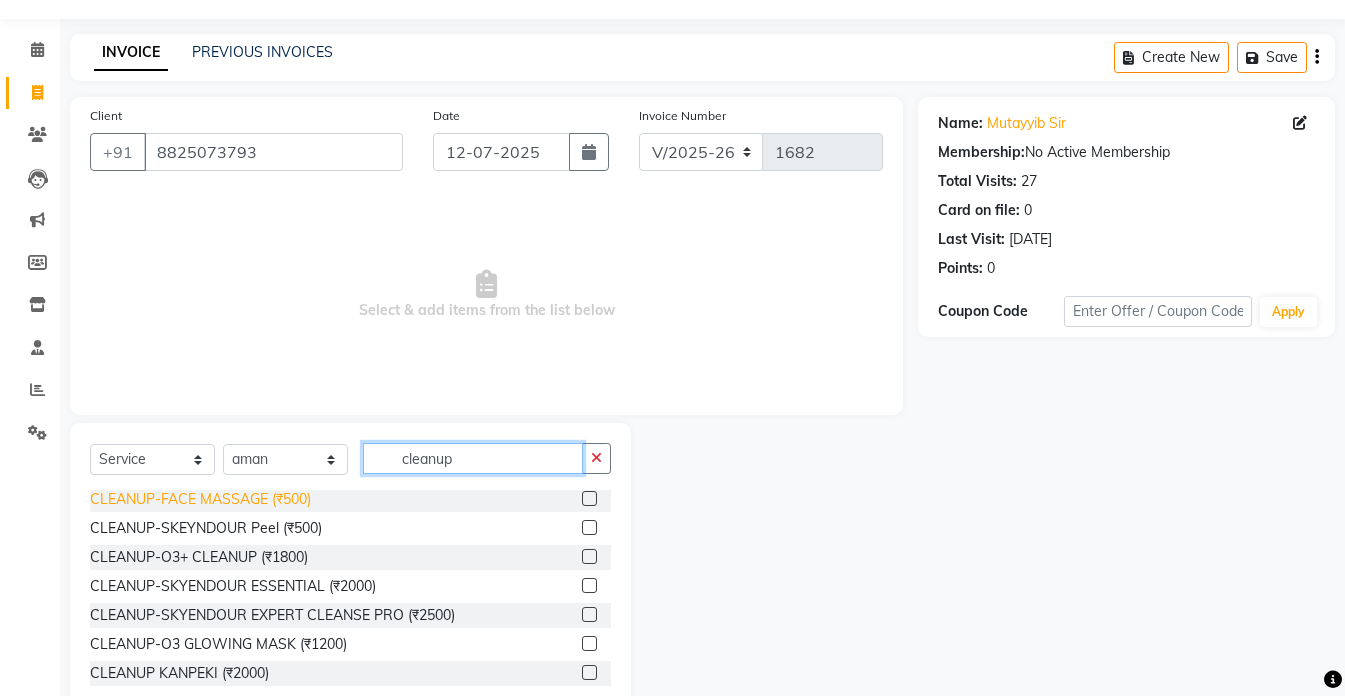 scroll, scrollTop: 100, scrollLeft: 0, axis: vertical 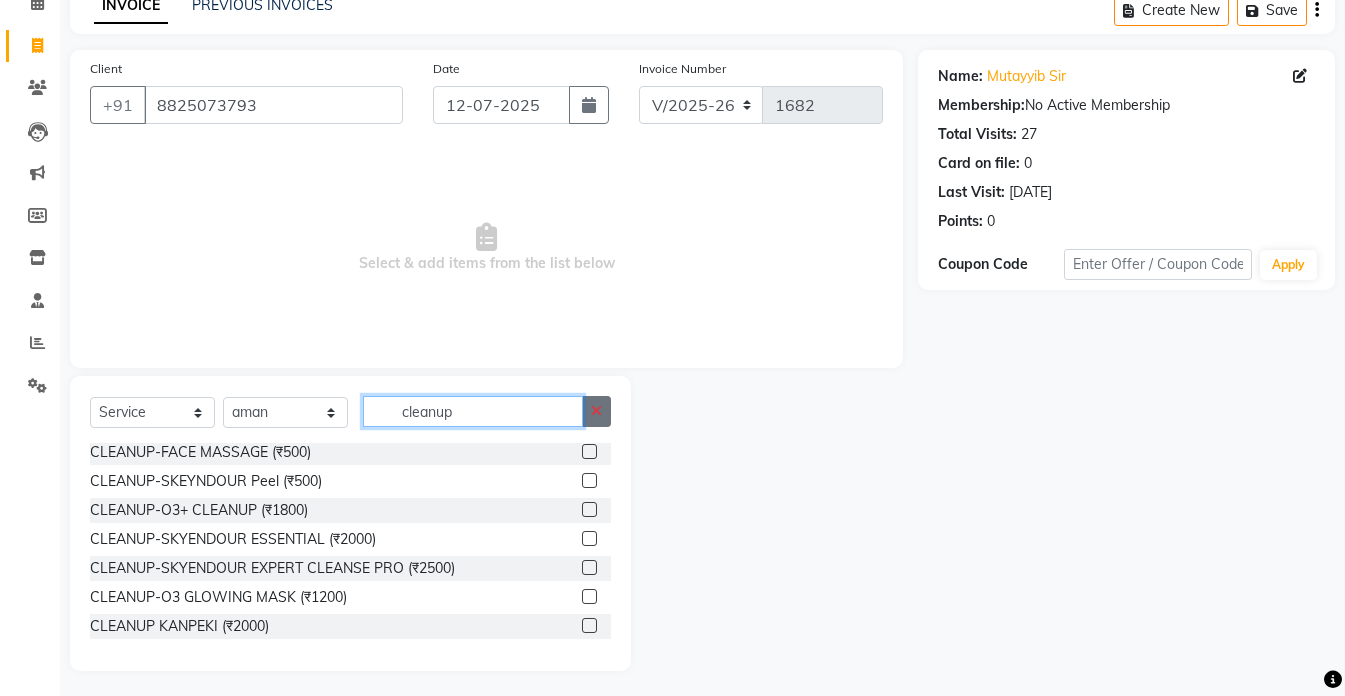 type on "cleanup" 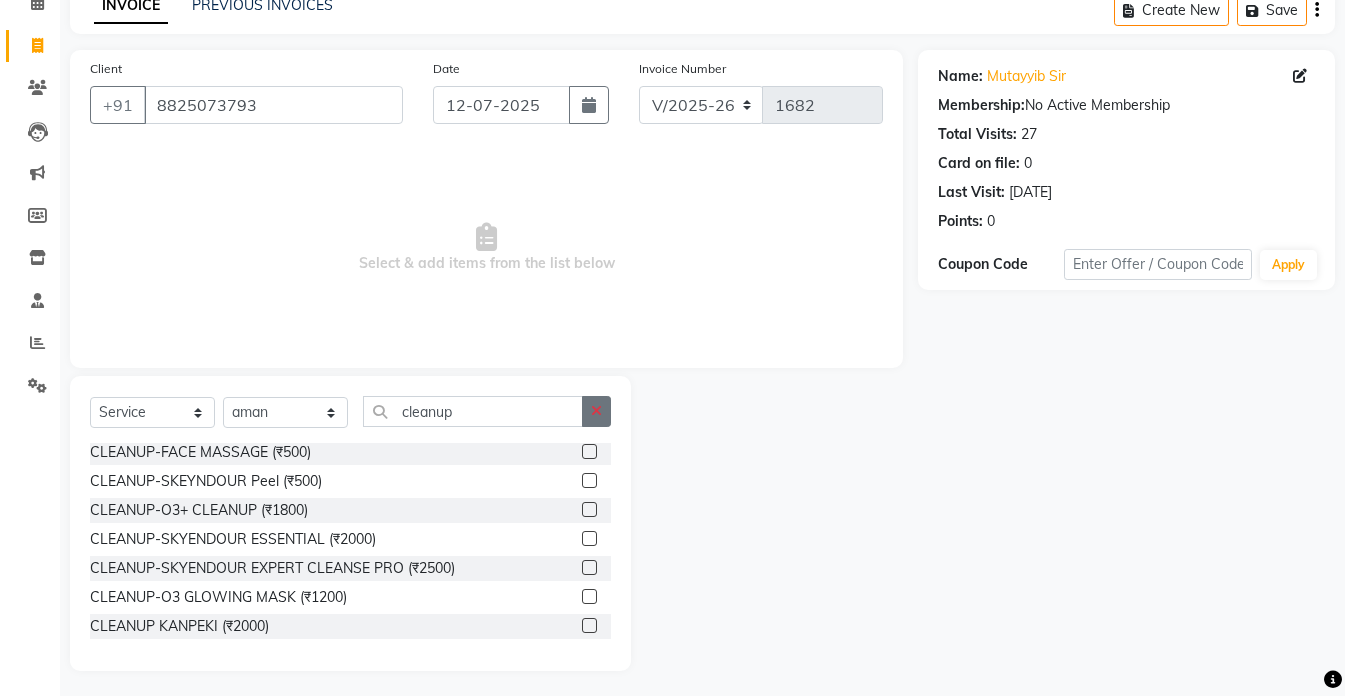click 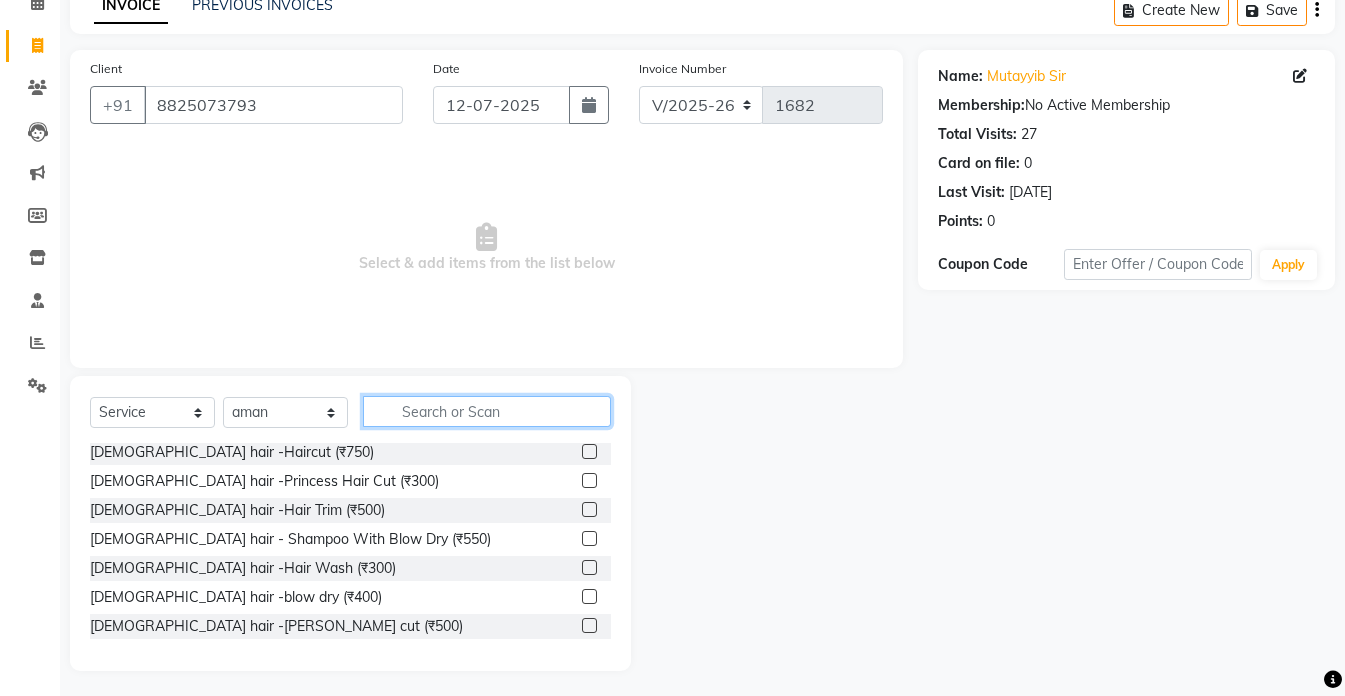 click 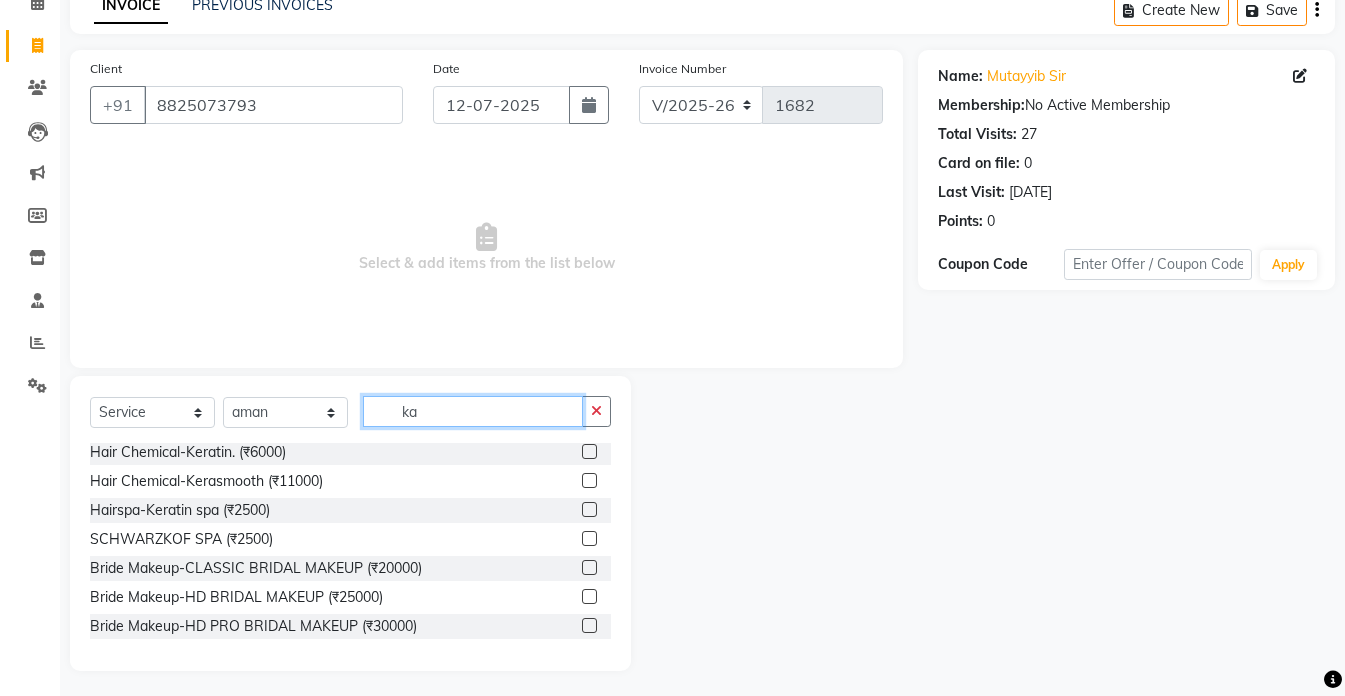 scroll, scrollTop: 0, scrollLeft: 0, axis: both 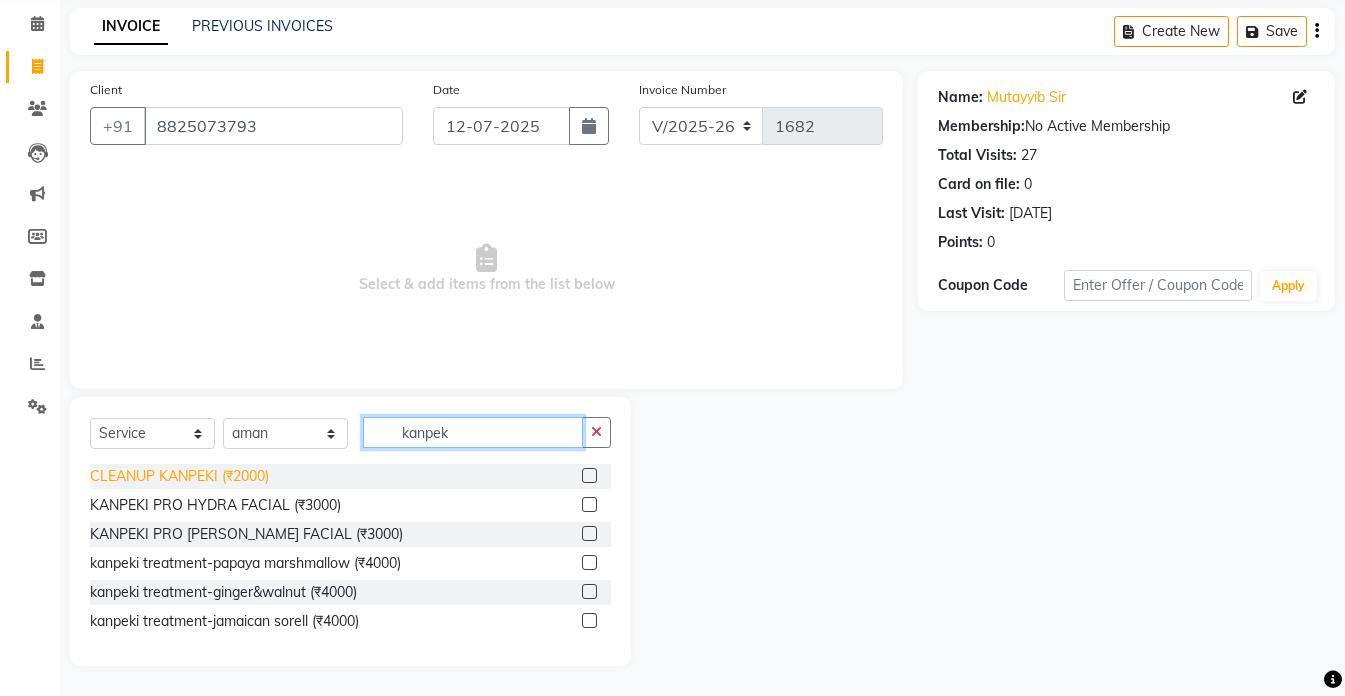 type on "kanpek" 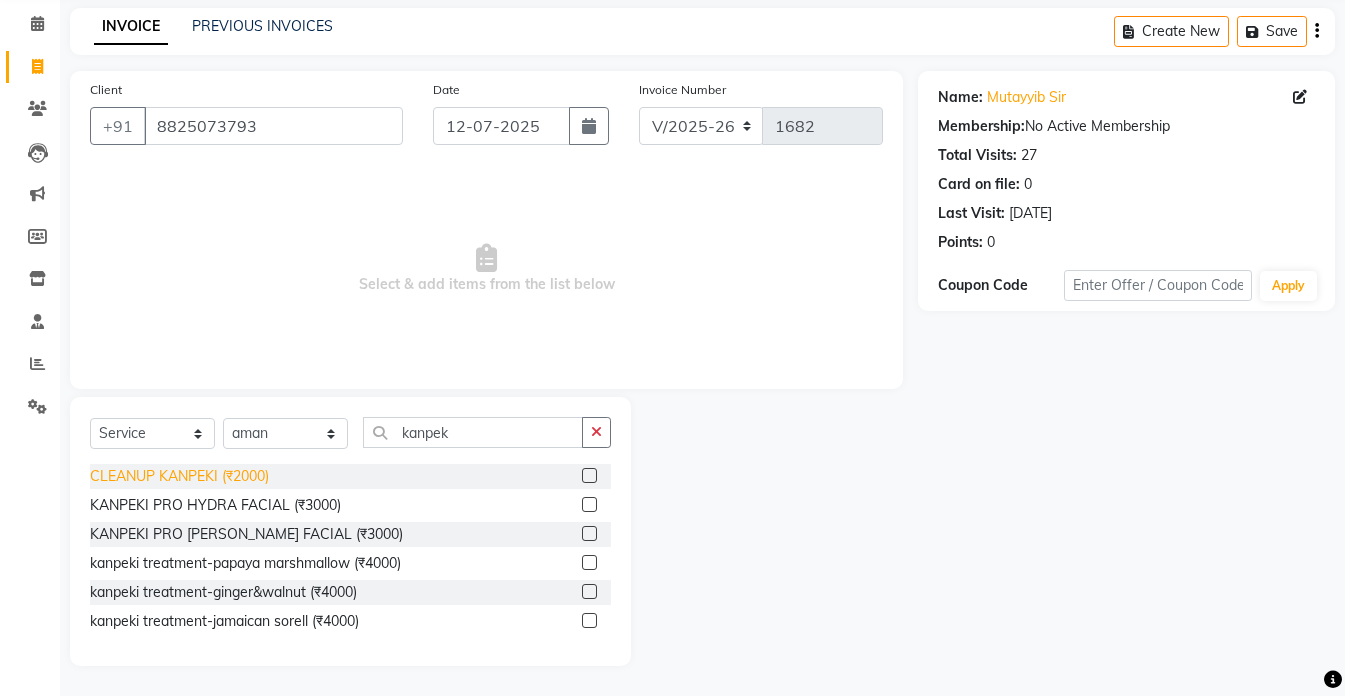 click on "CLEANUP KANPEKI  (₹2000)" 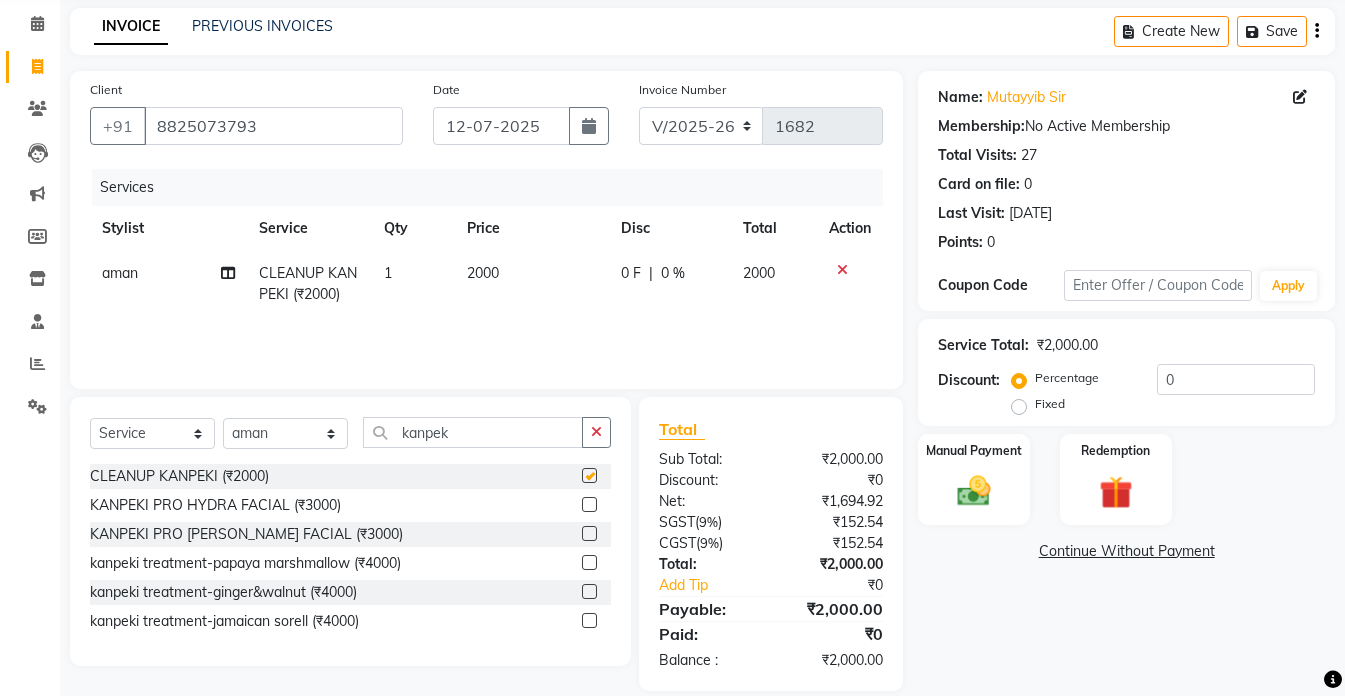 checkbox on "false" 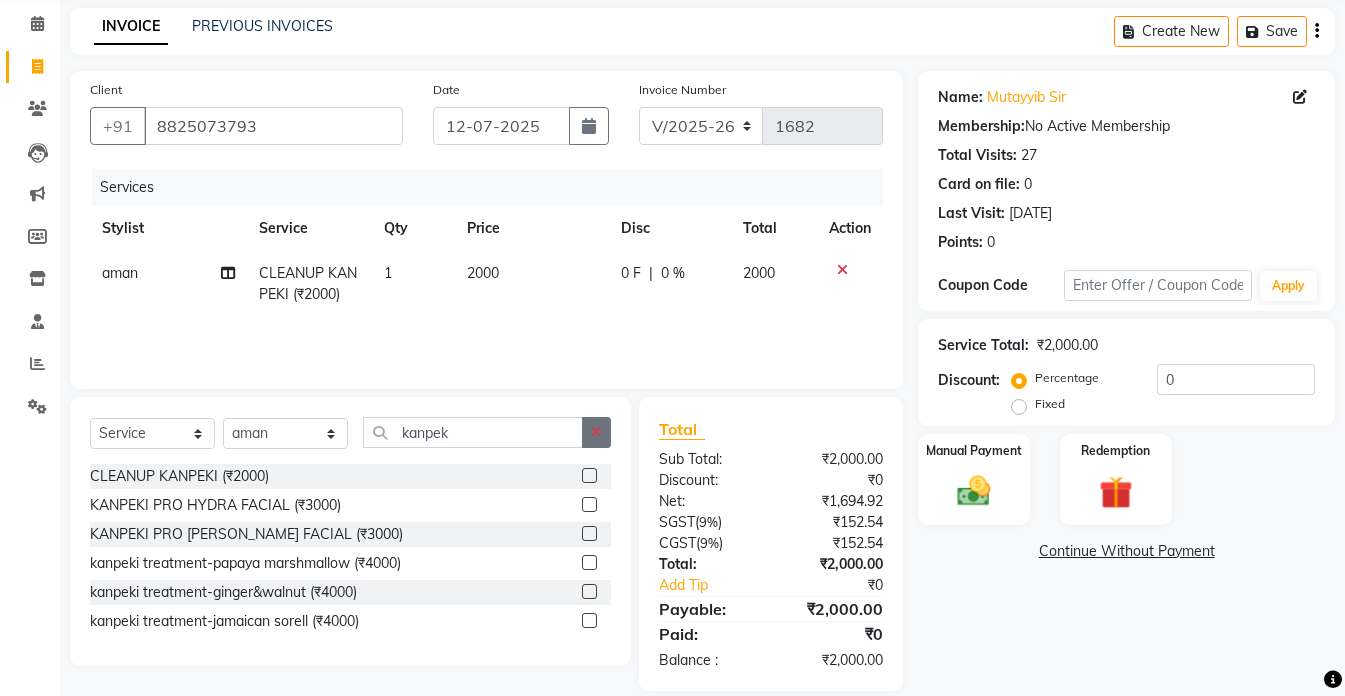 click 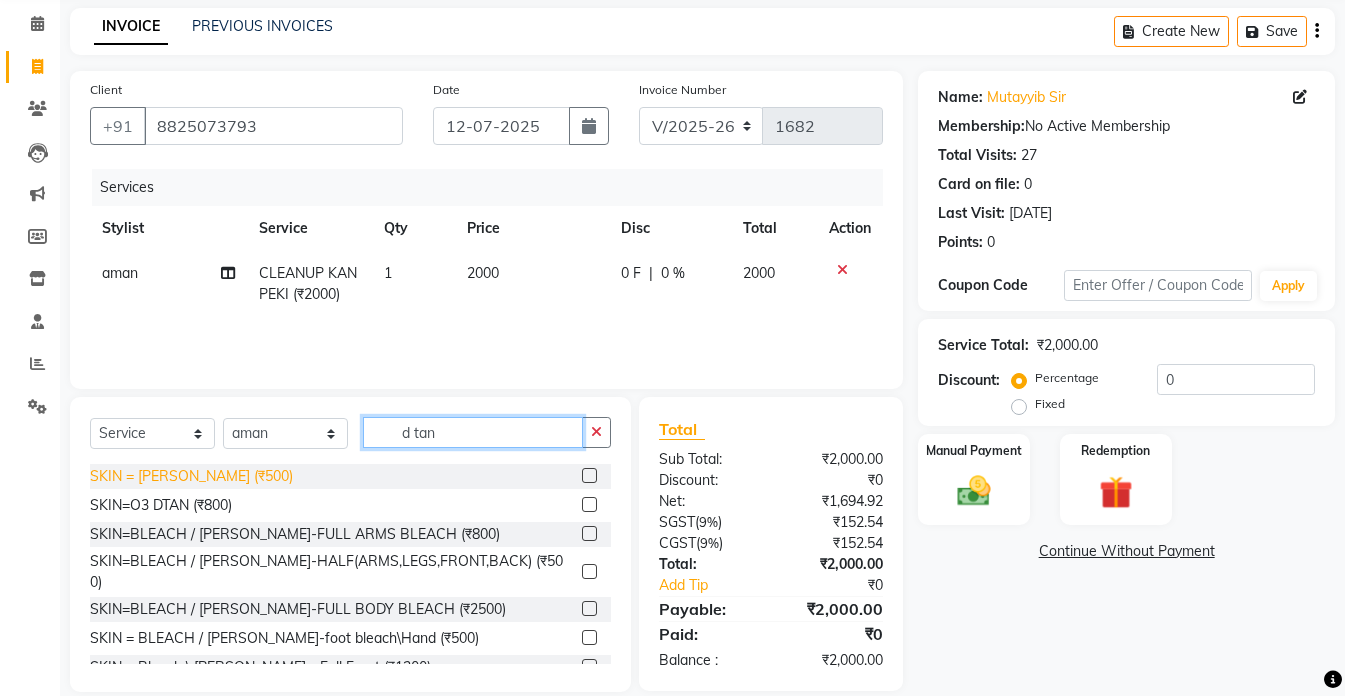 type on "d tan" 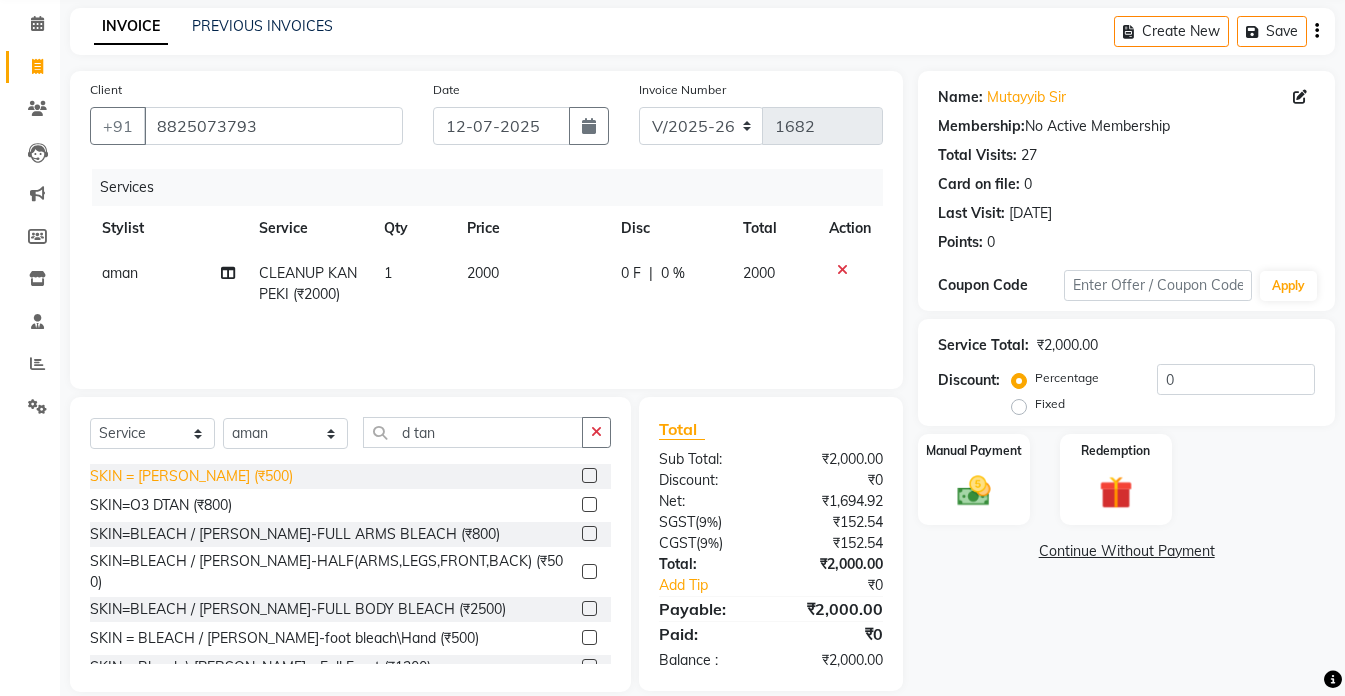 click on "SKIN = [PERSON_NAME] (₹500)" 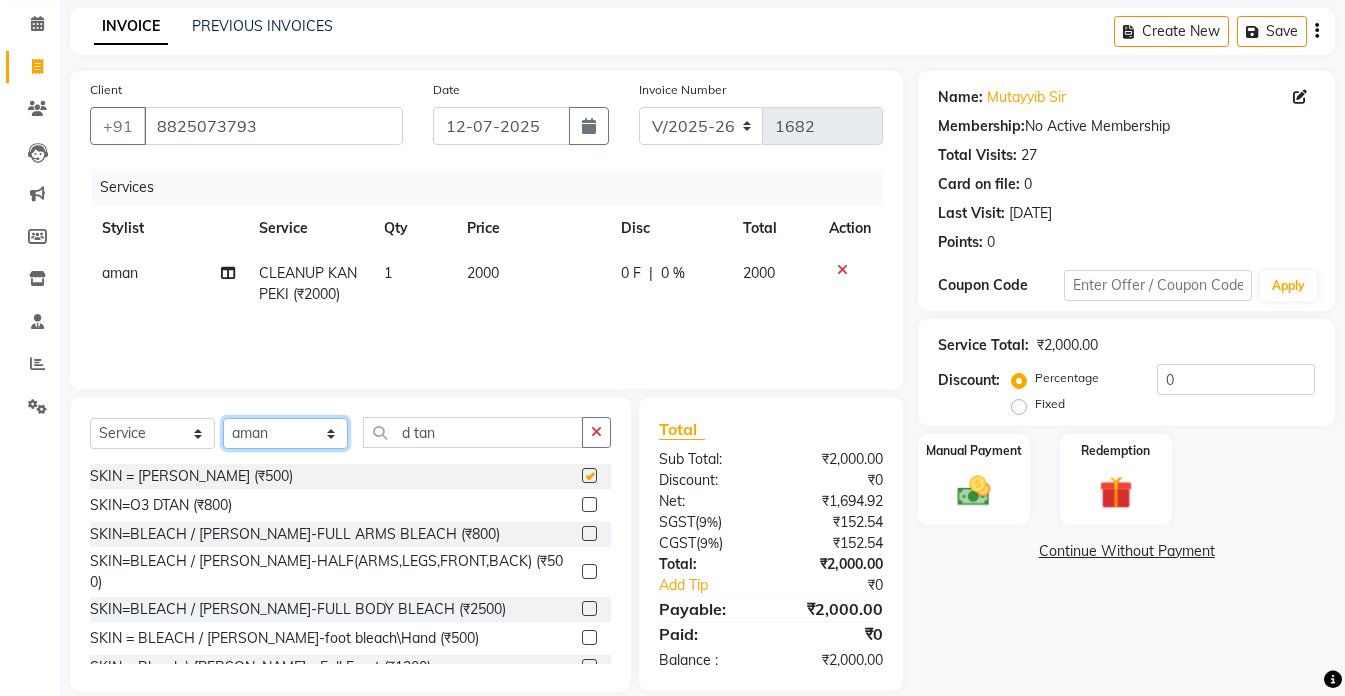click on "Select Stylist akshay aman [PERSON_NAME] [PERSON_NAME]  [MEDICAL_DATA][PERSON_NAME] [PERSON_NAME] [DATE][PERSON_NAME]" 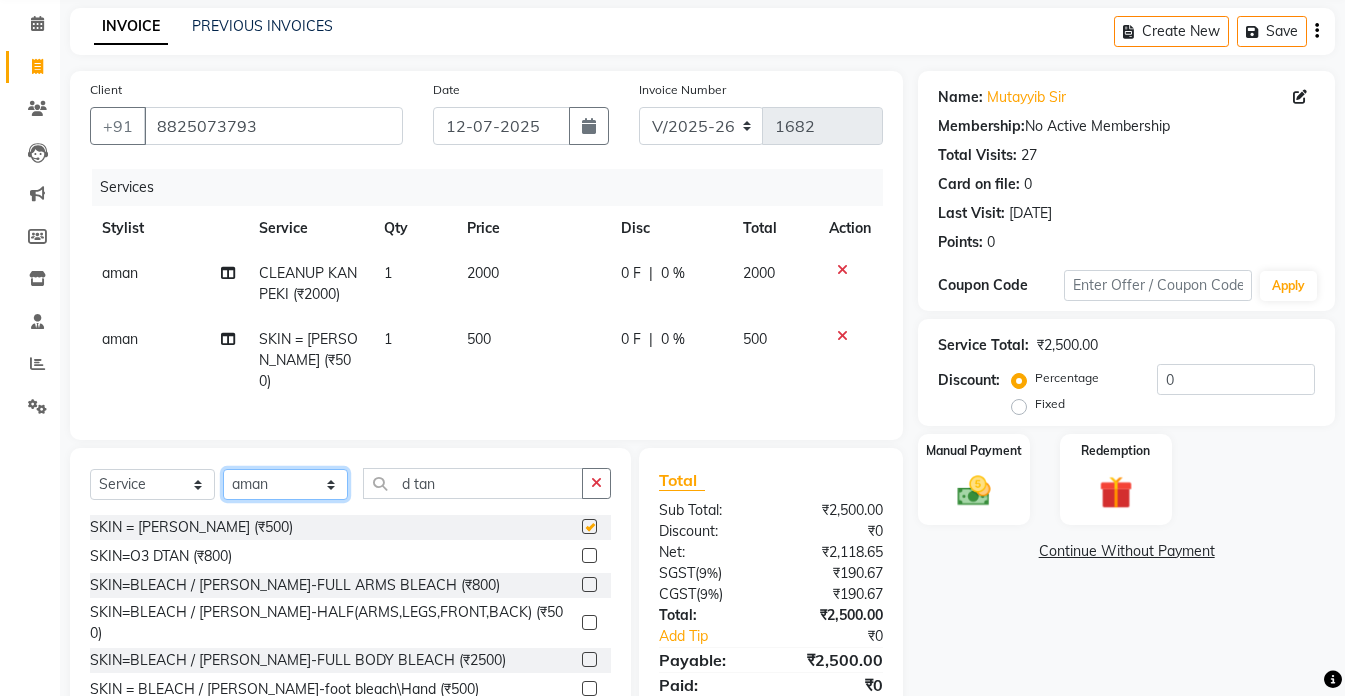 click on "Select Stylist akshay aman [PERSON_NAME] [PERSON_NAME]  [MEDICAL_DATA][PERSON_NAME] [PERSON_NAME] [DATE][PERSON_NAME]" 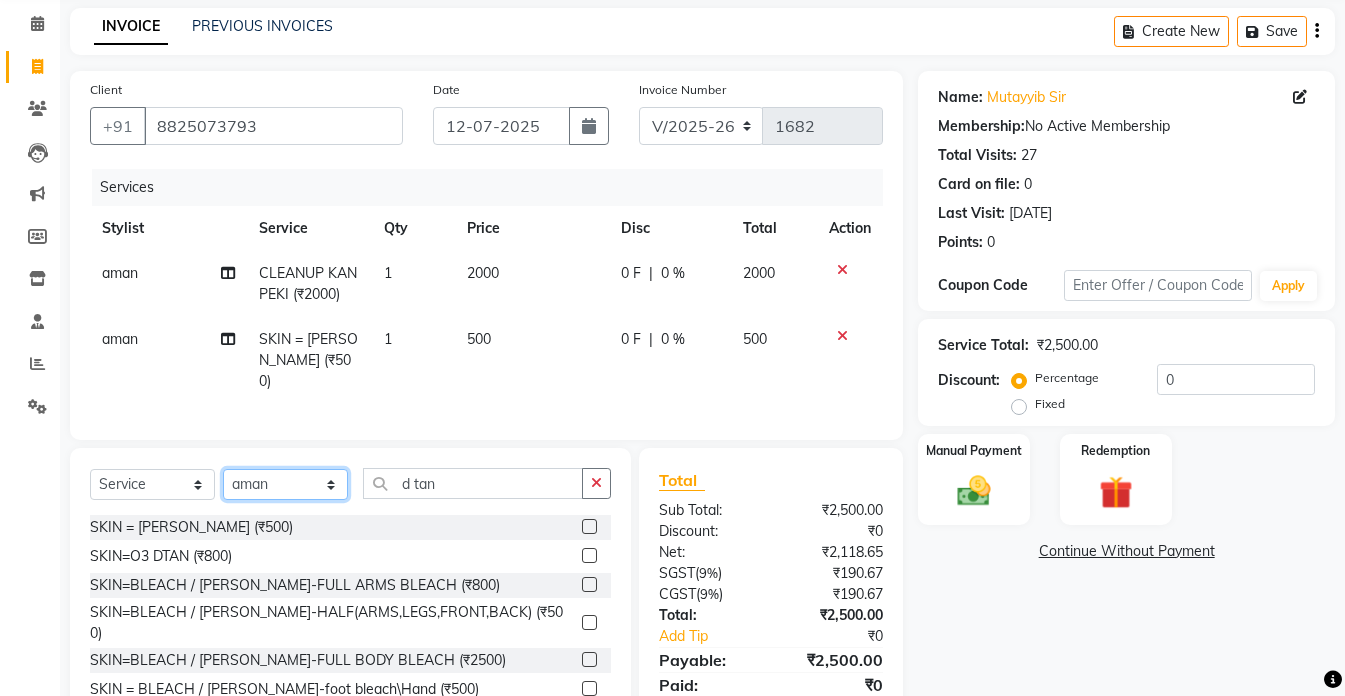 checkbox on "false" 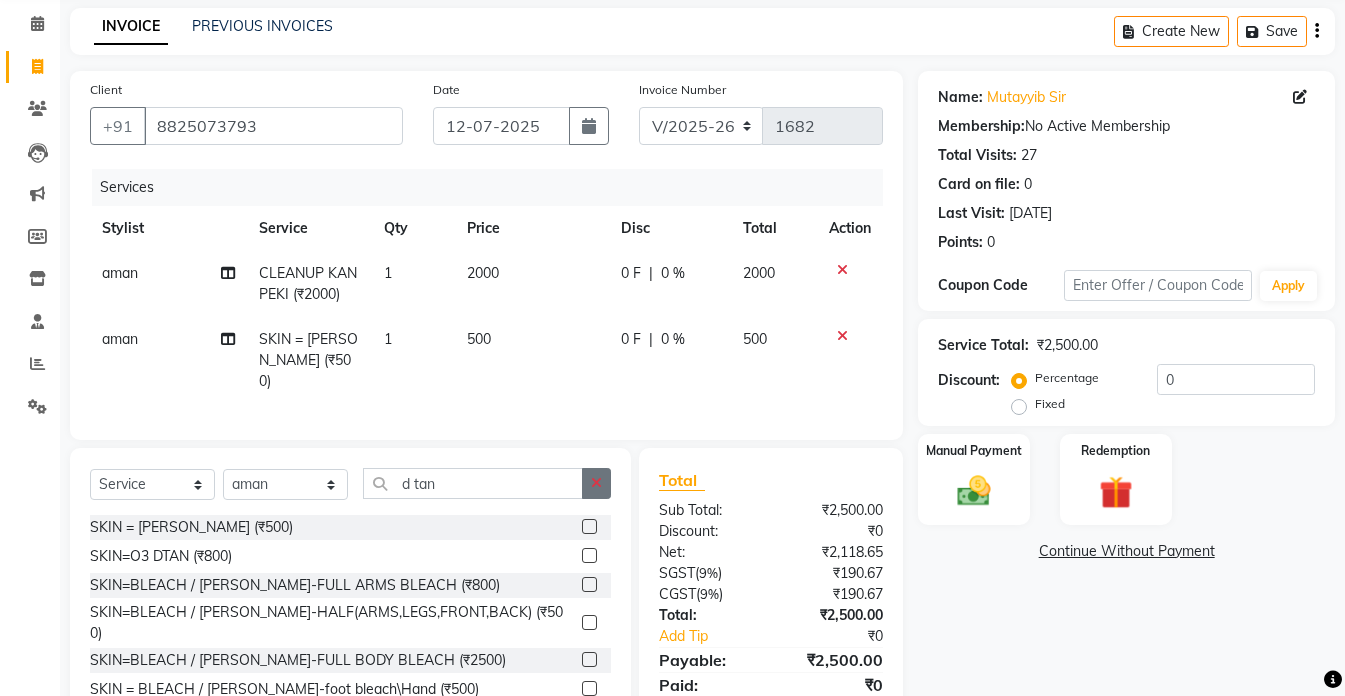 click 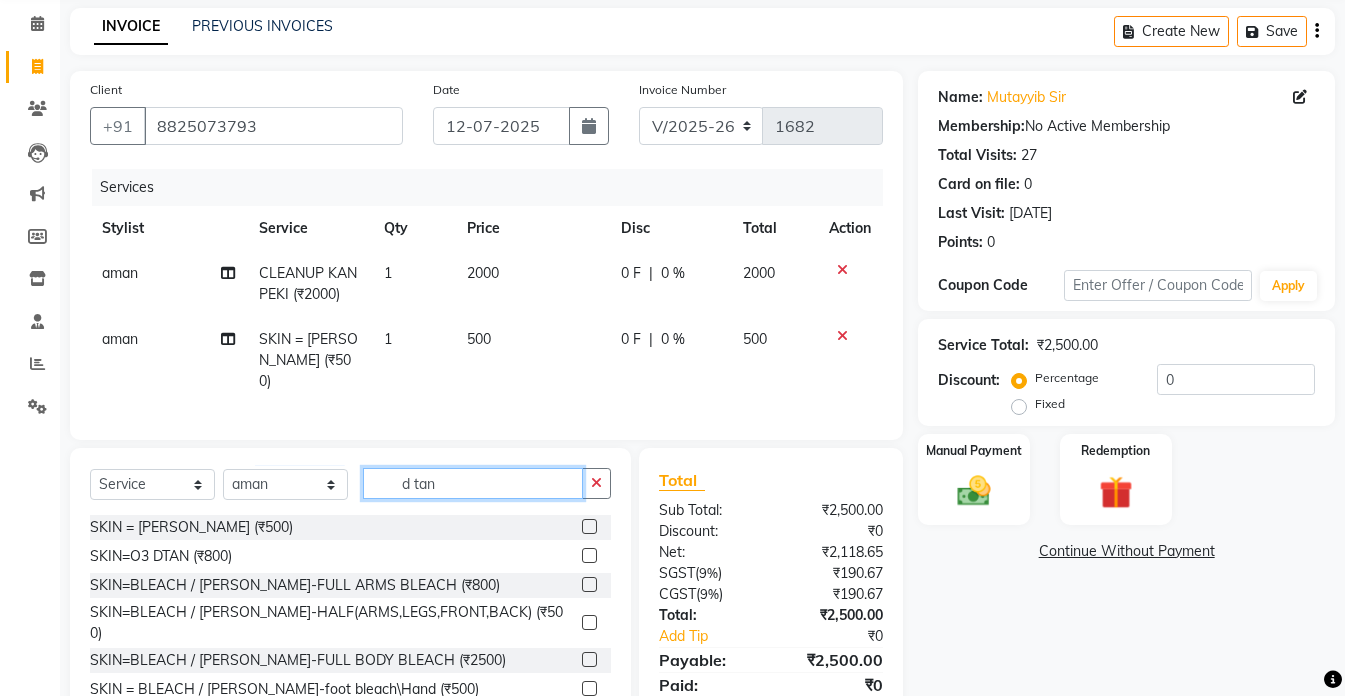 type 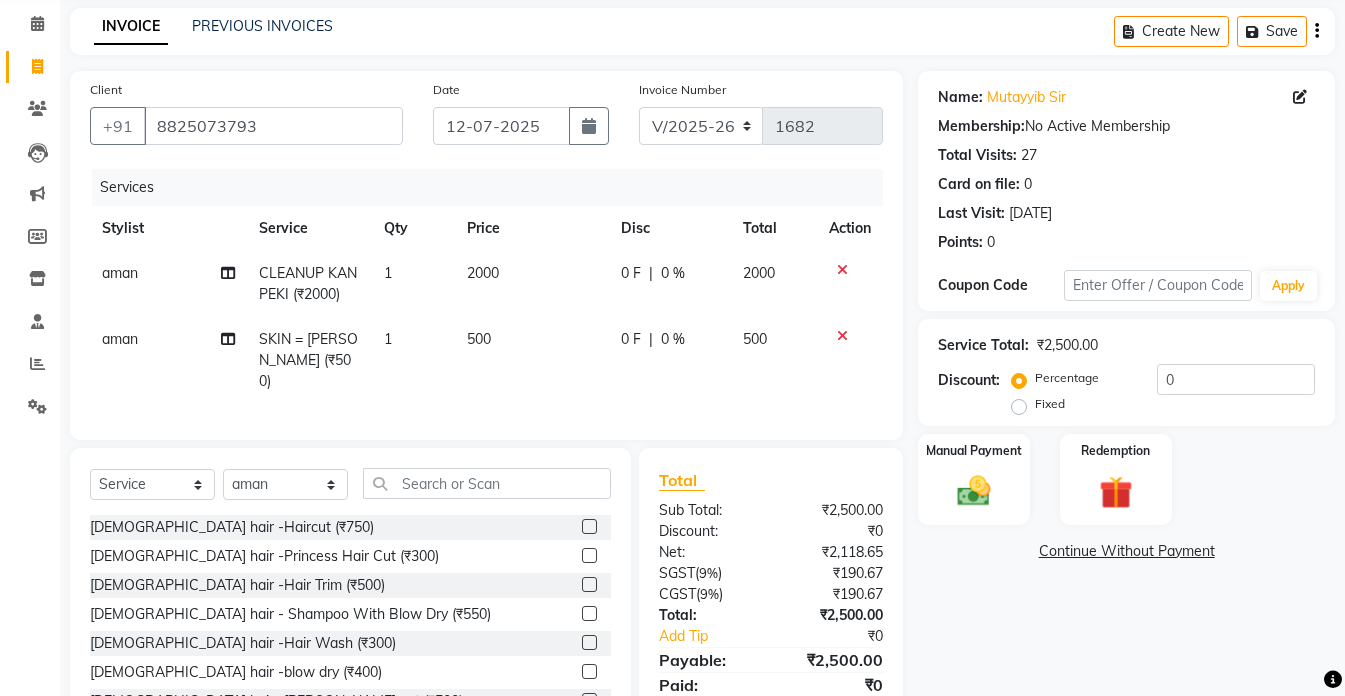 click on "Percentage   Fixed" 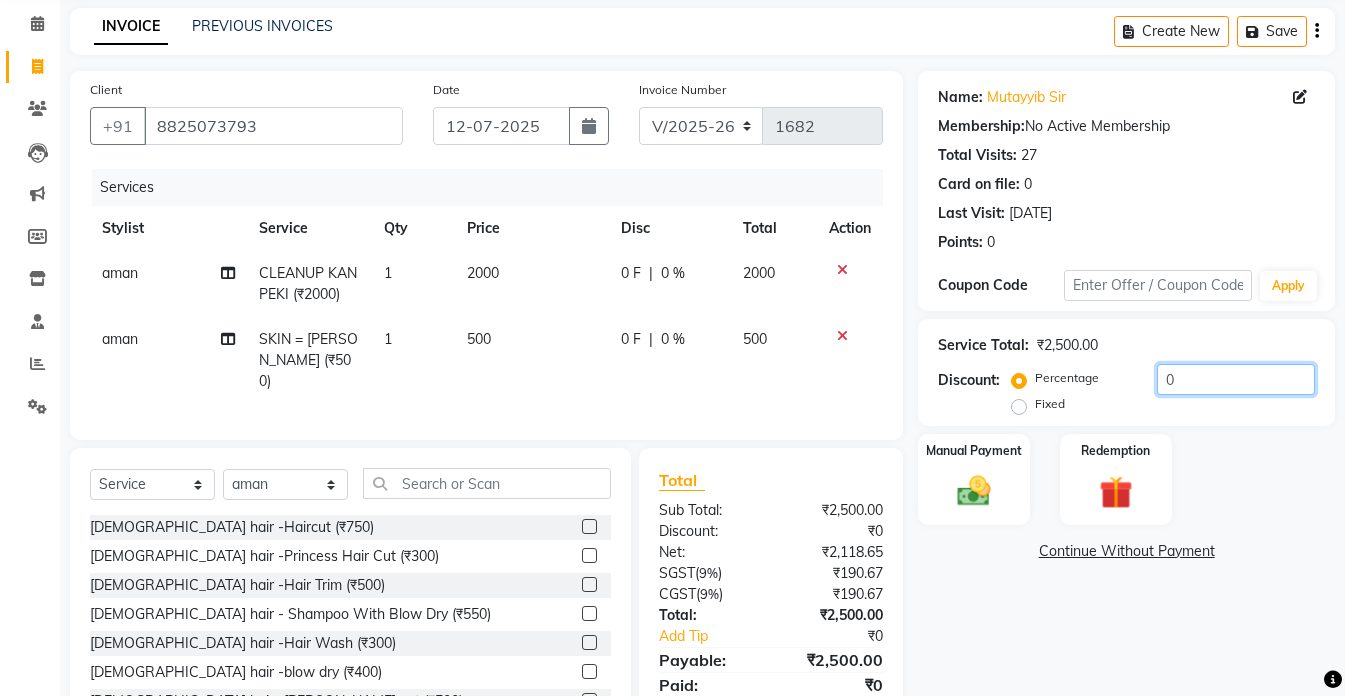 click on "0" 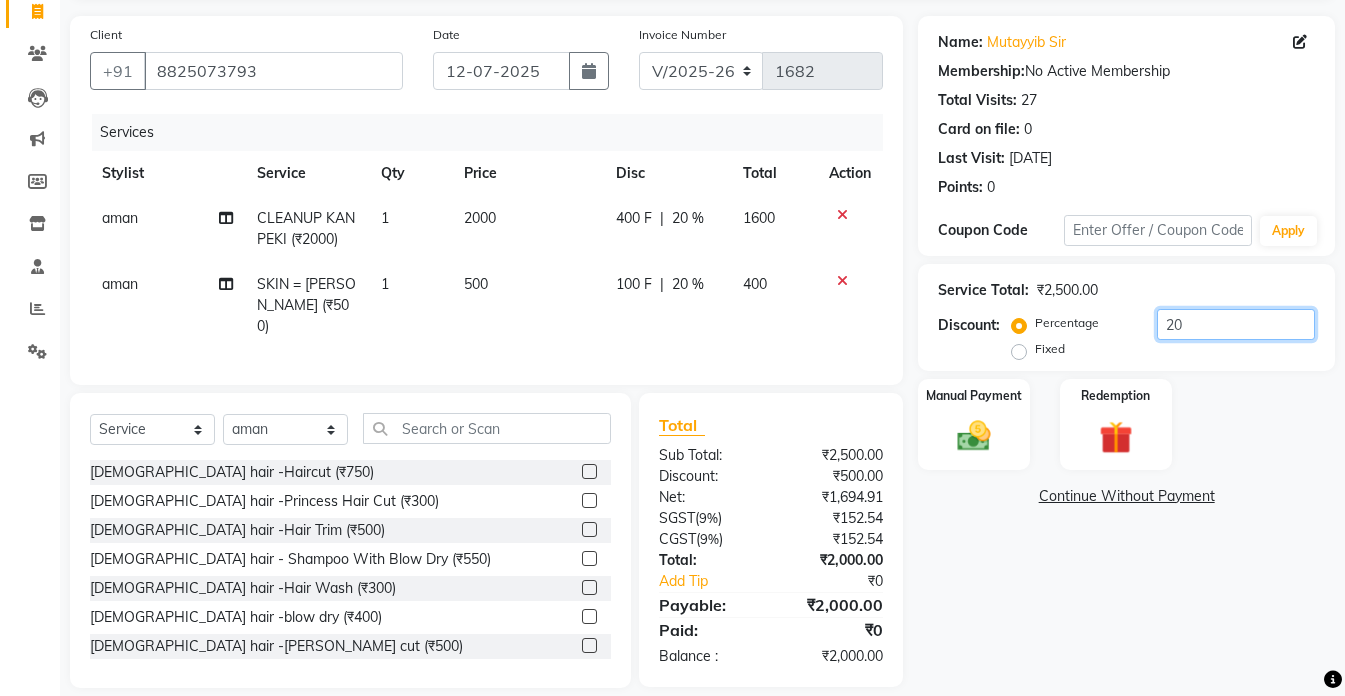 scroll, scrollTop: 150, scrollLeft: 0, axis: vertical 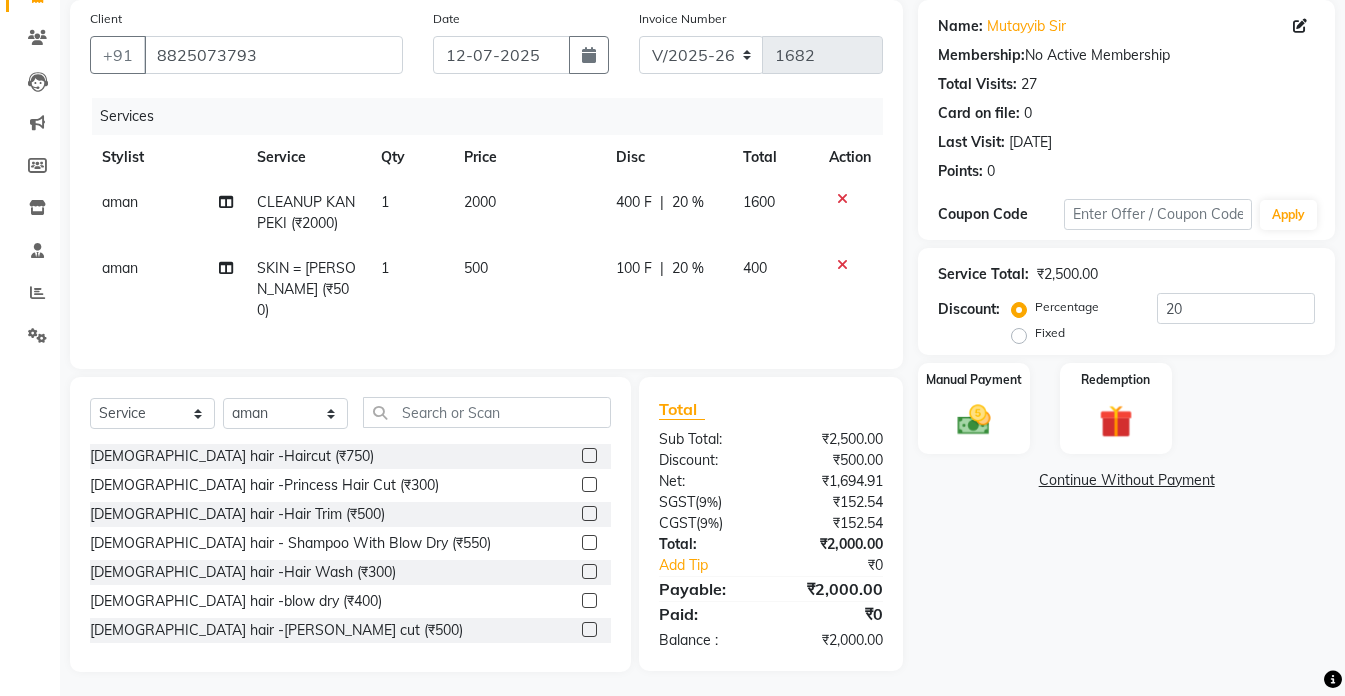 click on "Service Total:  ₹2,500.00" 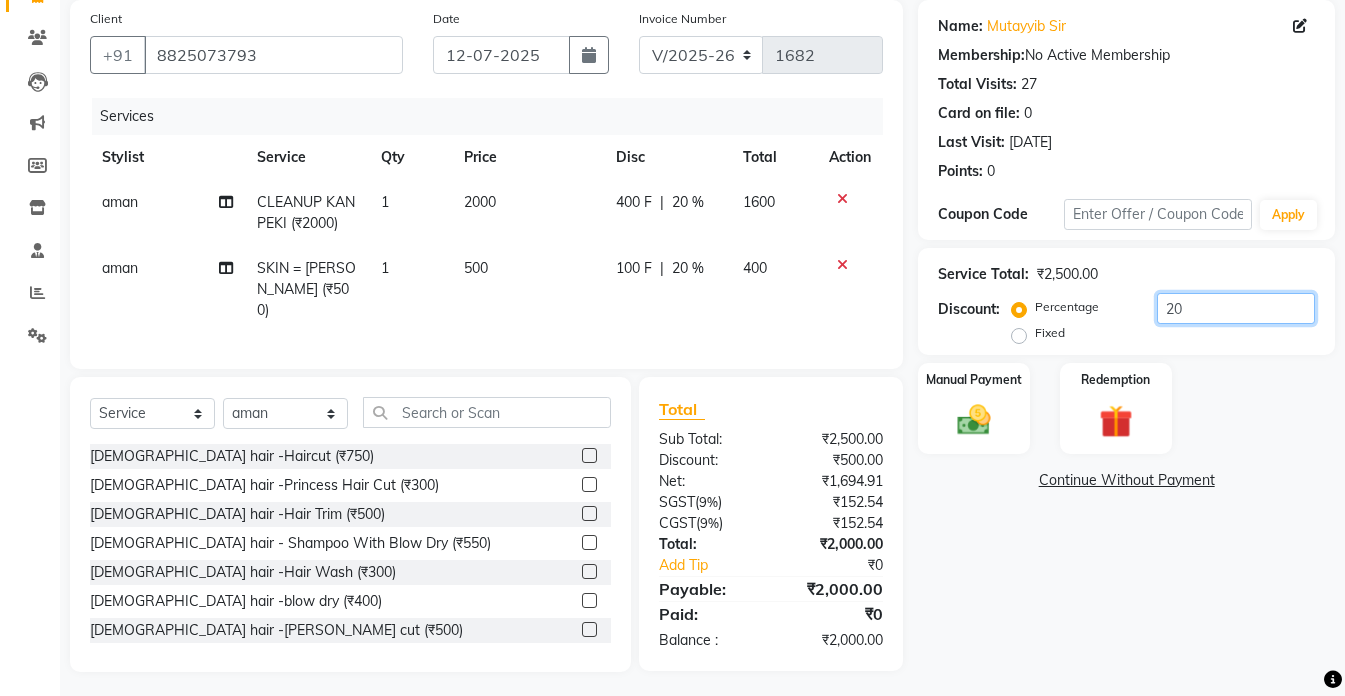 click on "20" 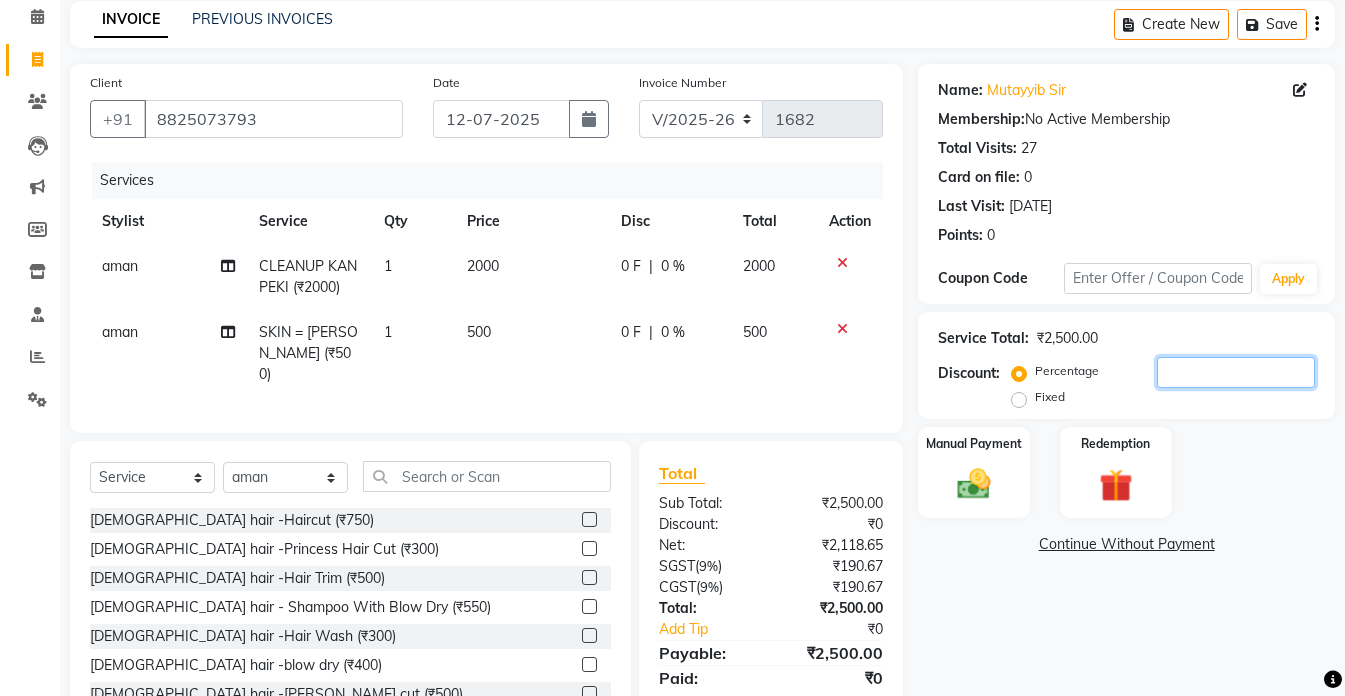 scroll, scrollTop: 50, scrollLeft: 0, axis: vertical 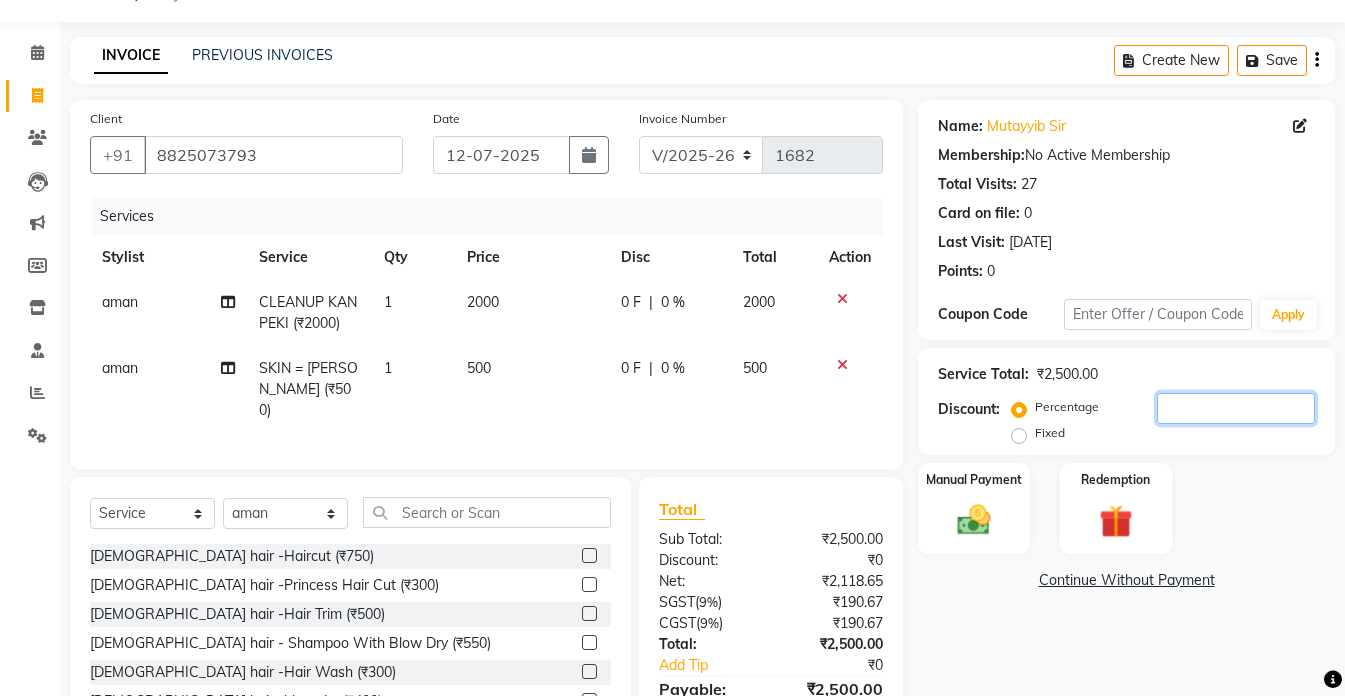 type 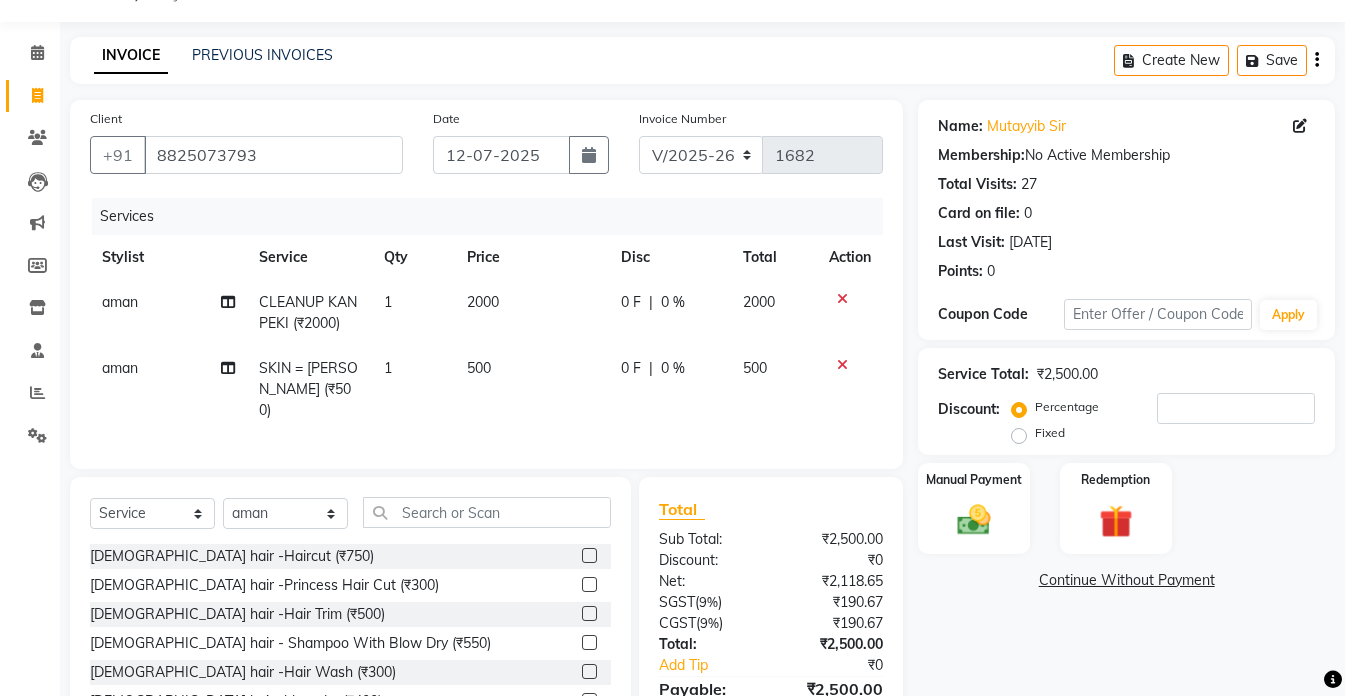 click on "Client +91 8825073793" 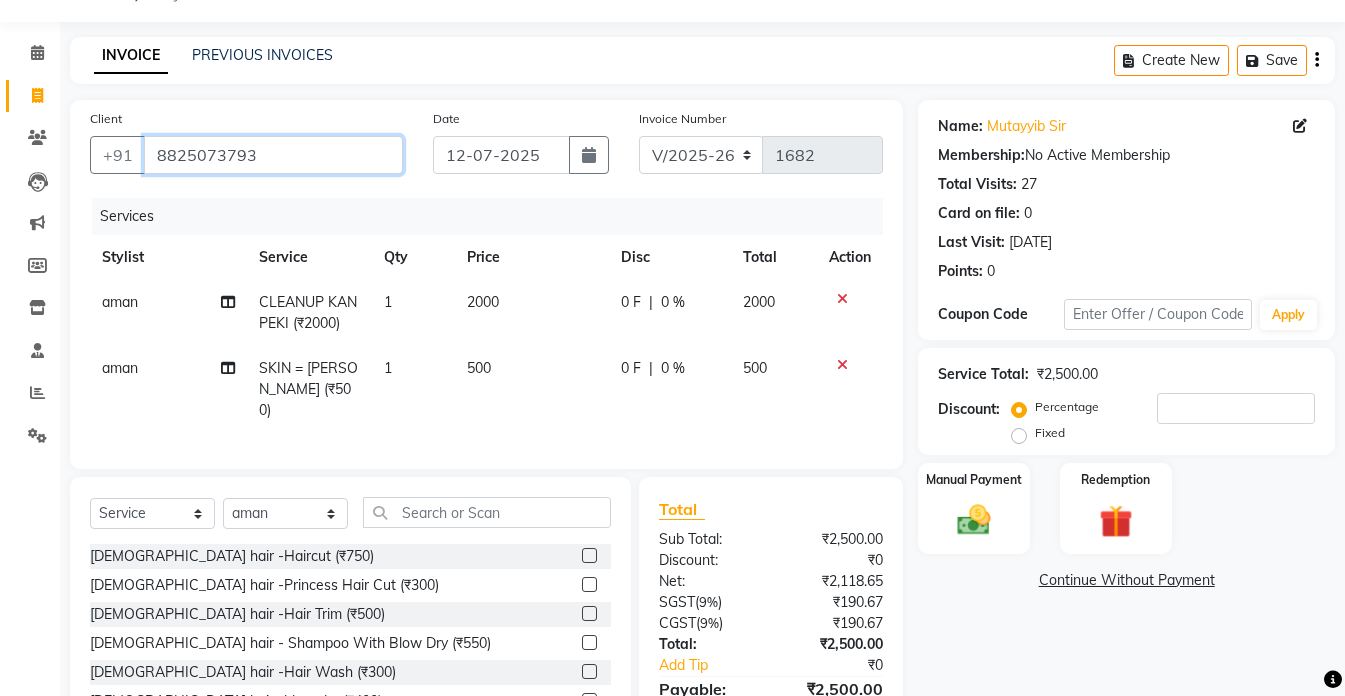 click on "8825073793" at bounding box center (273, 155) 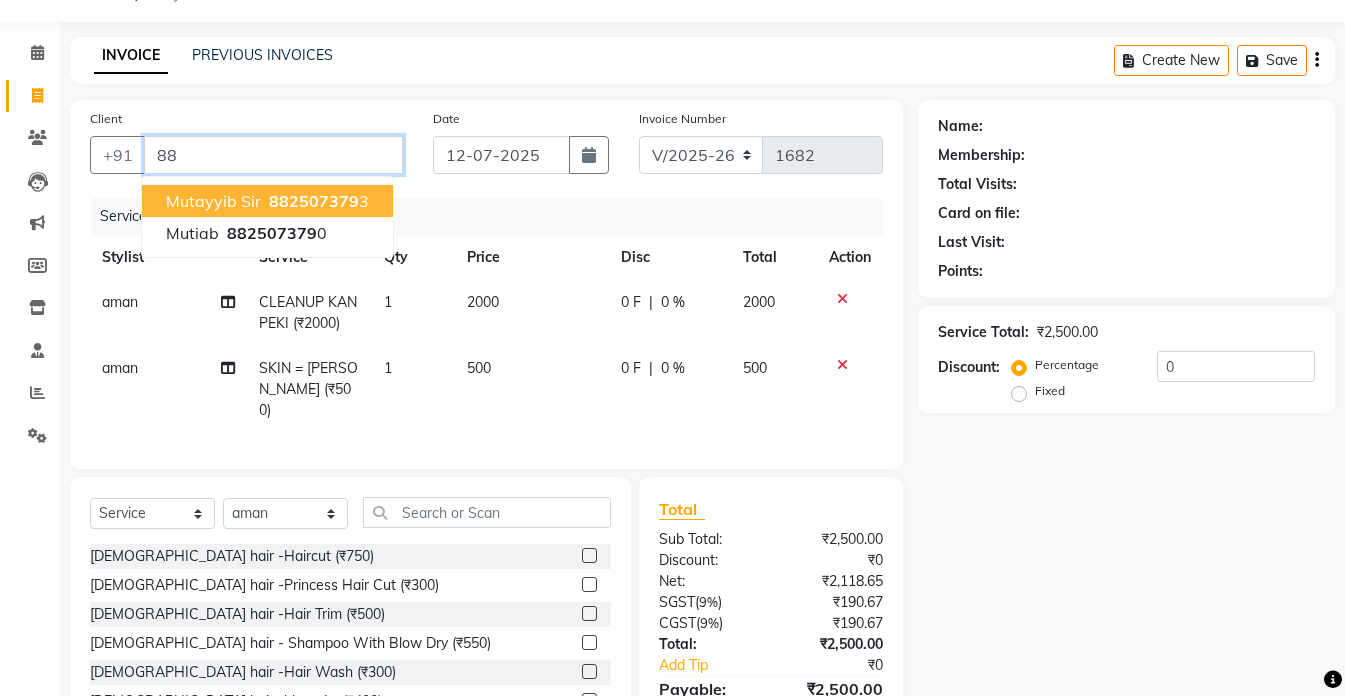 type on "8" 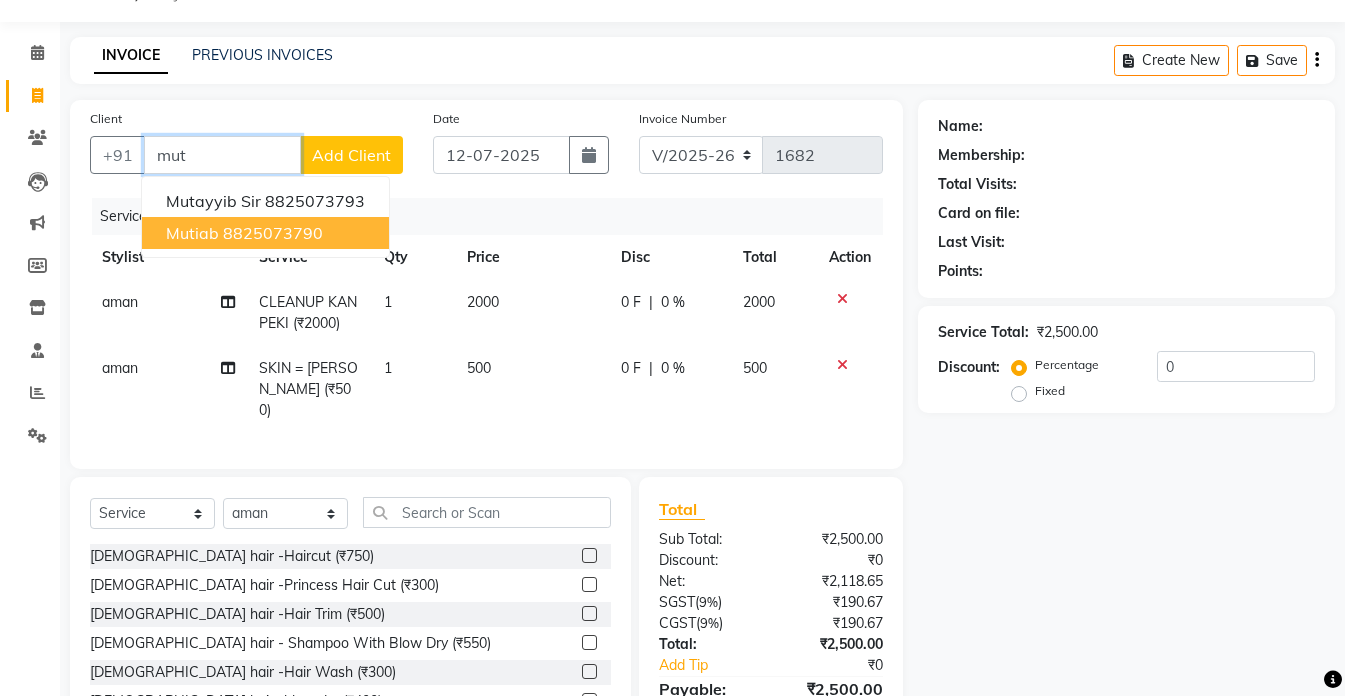 click on "8825073790" at bounding box center (273, 233) 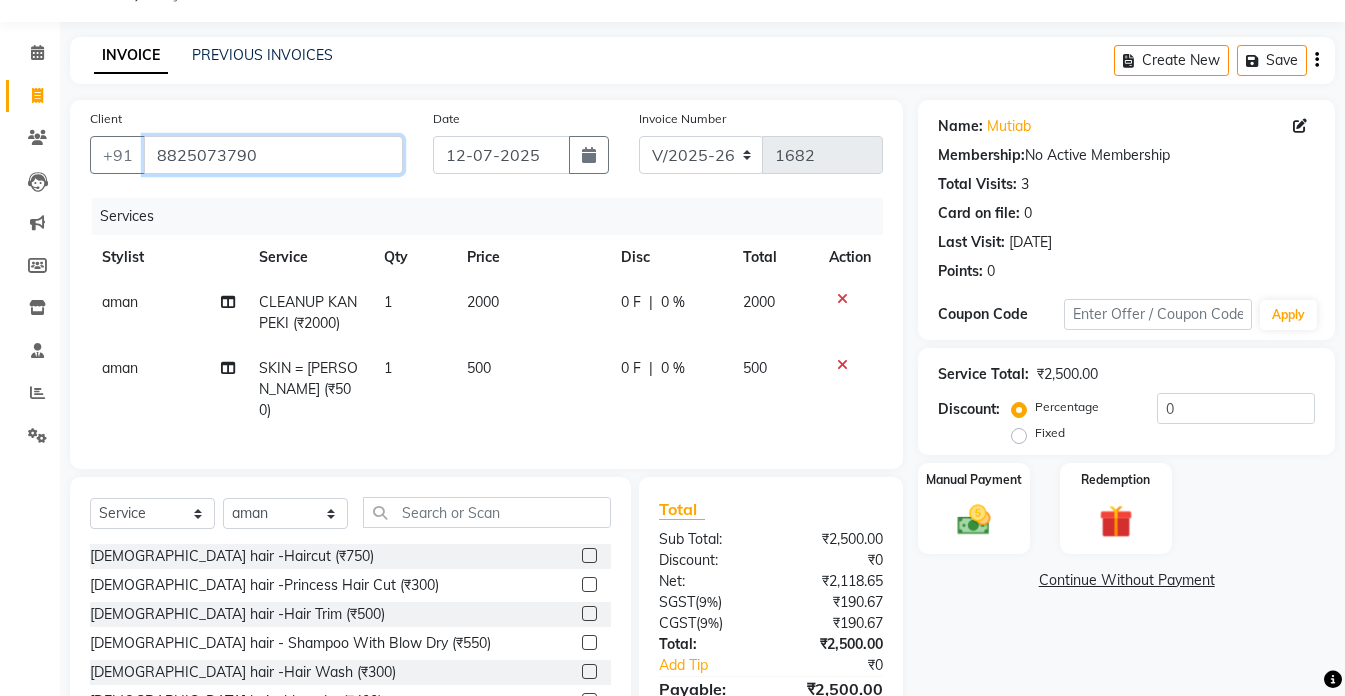 click on "8825073790" at bounding box center [273, 155] 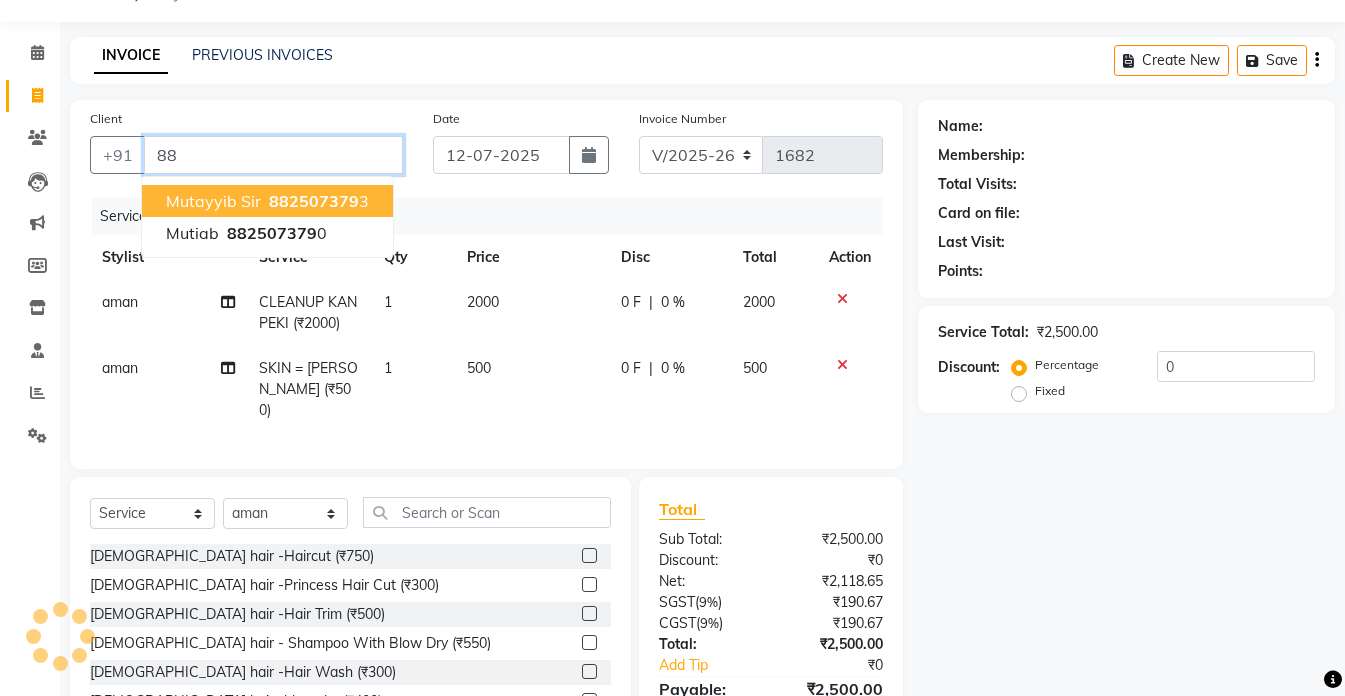 type on "8" 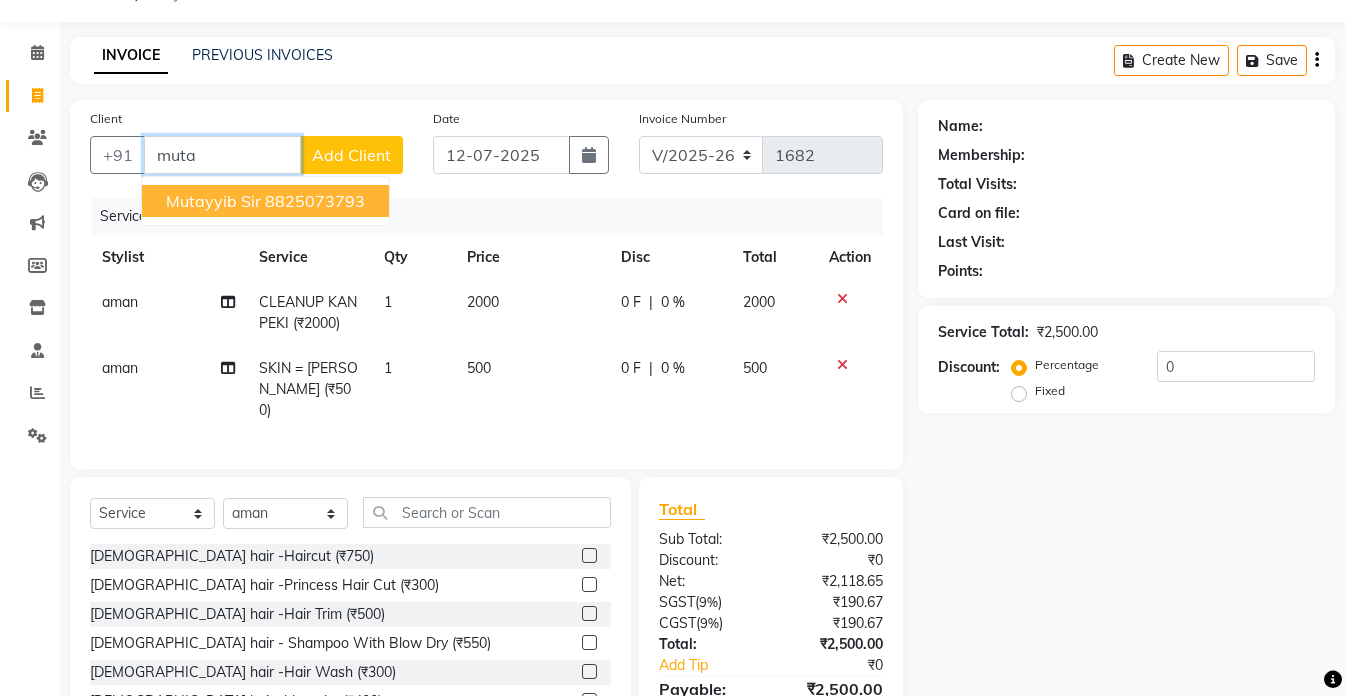 click on "8825073793" at bounding box center (315, 201) 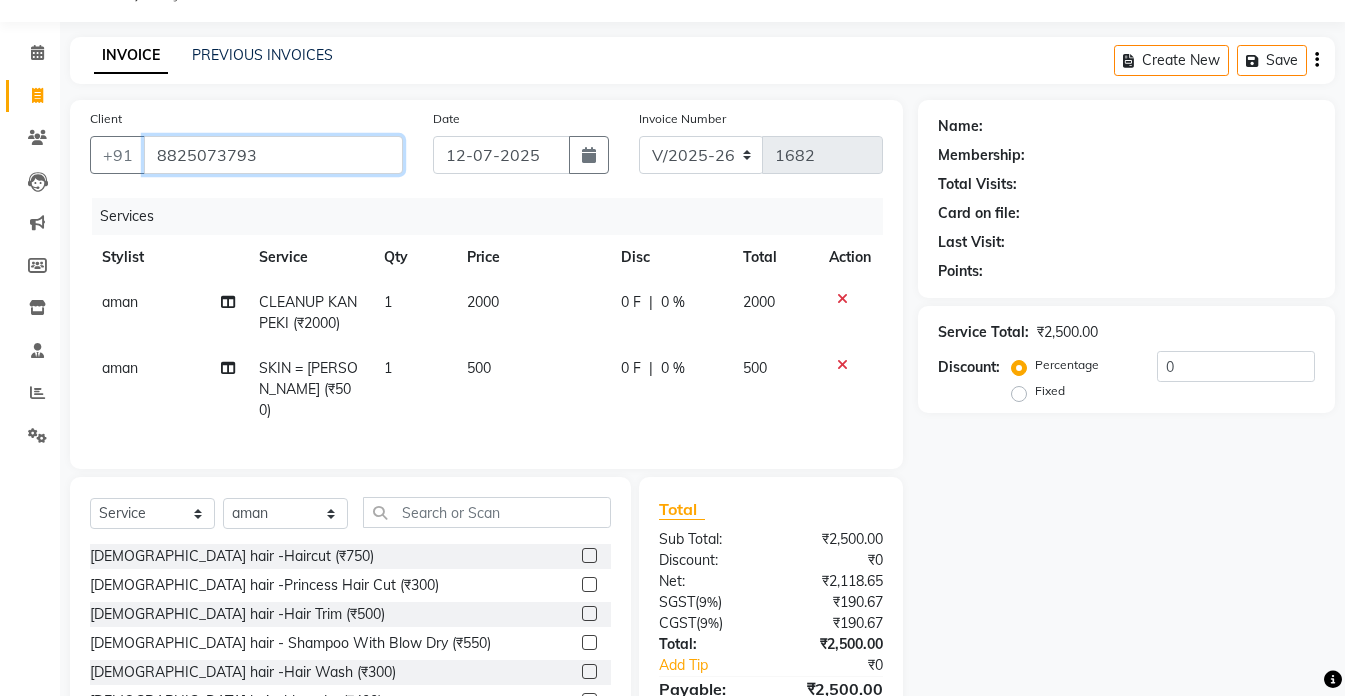 type on "8825073793" 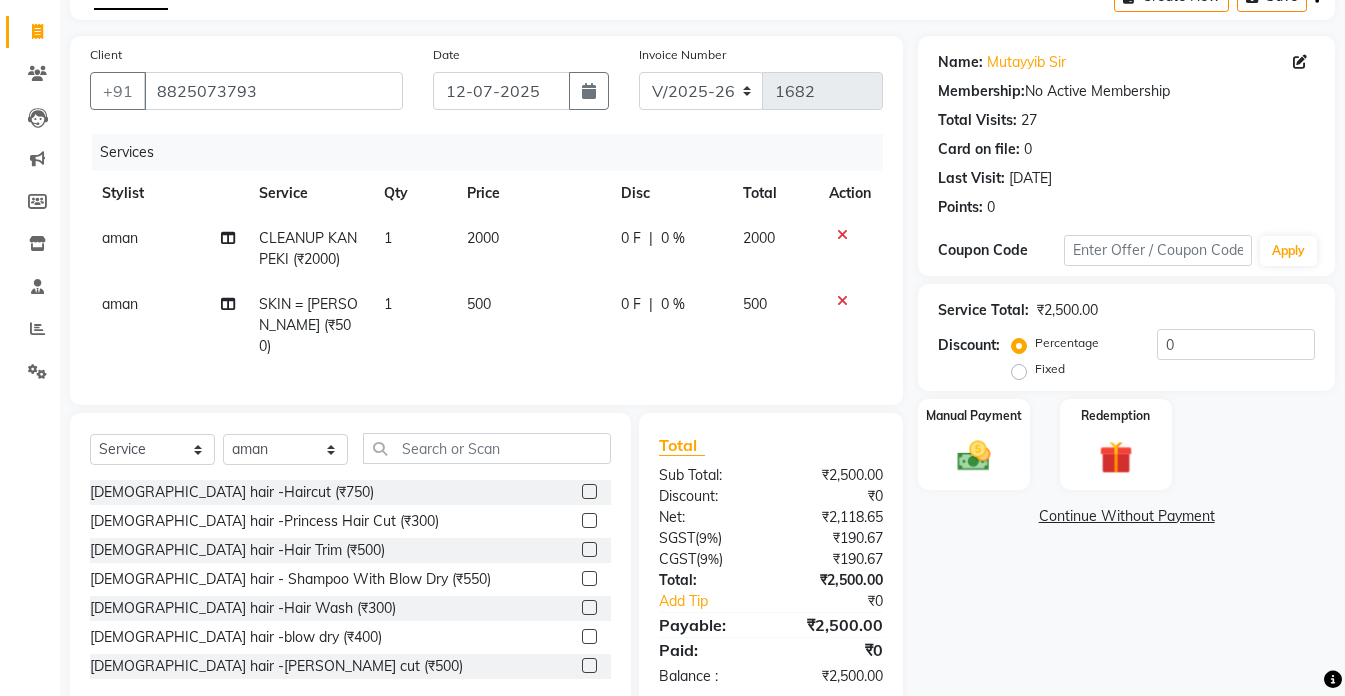 scroll, scrollTop: 150, scrollLeft: 0, axis: vertical 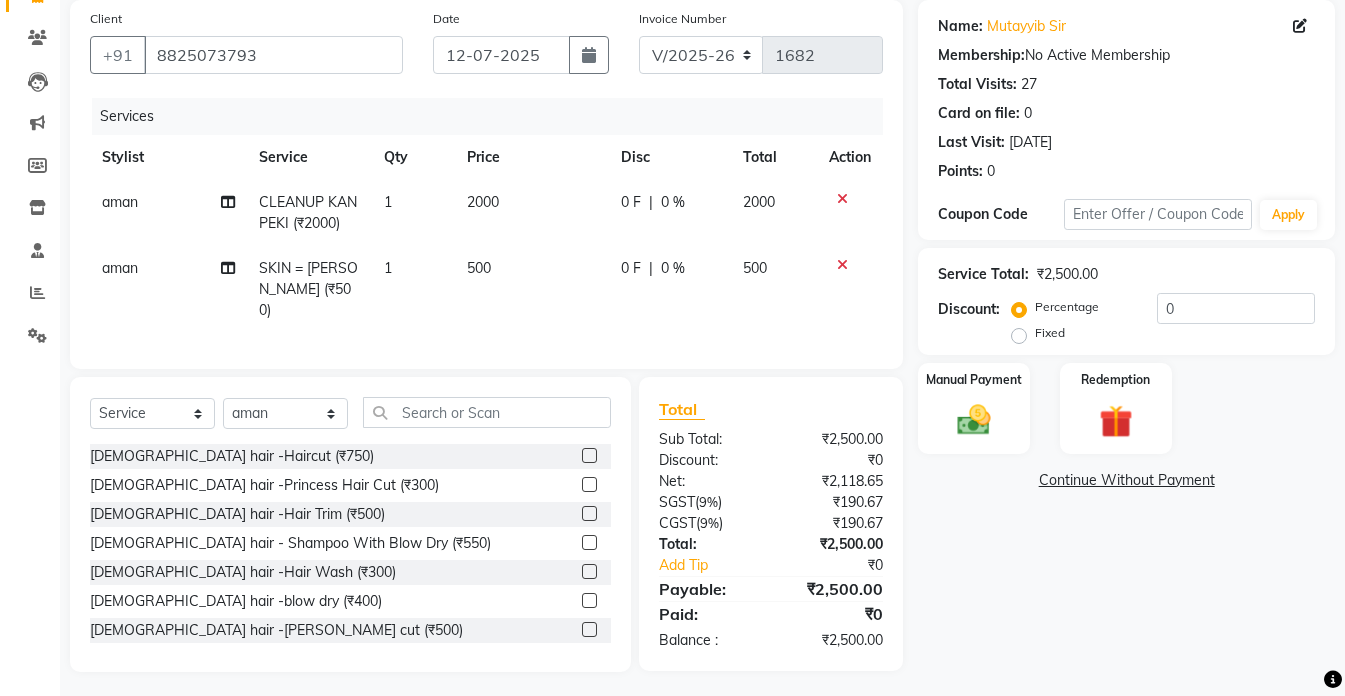click 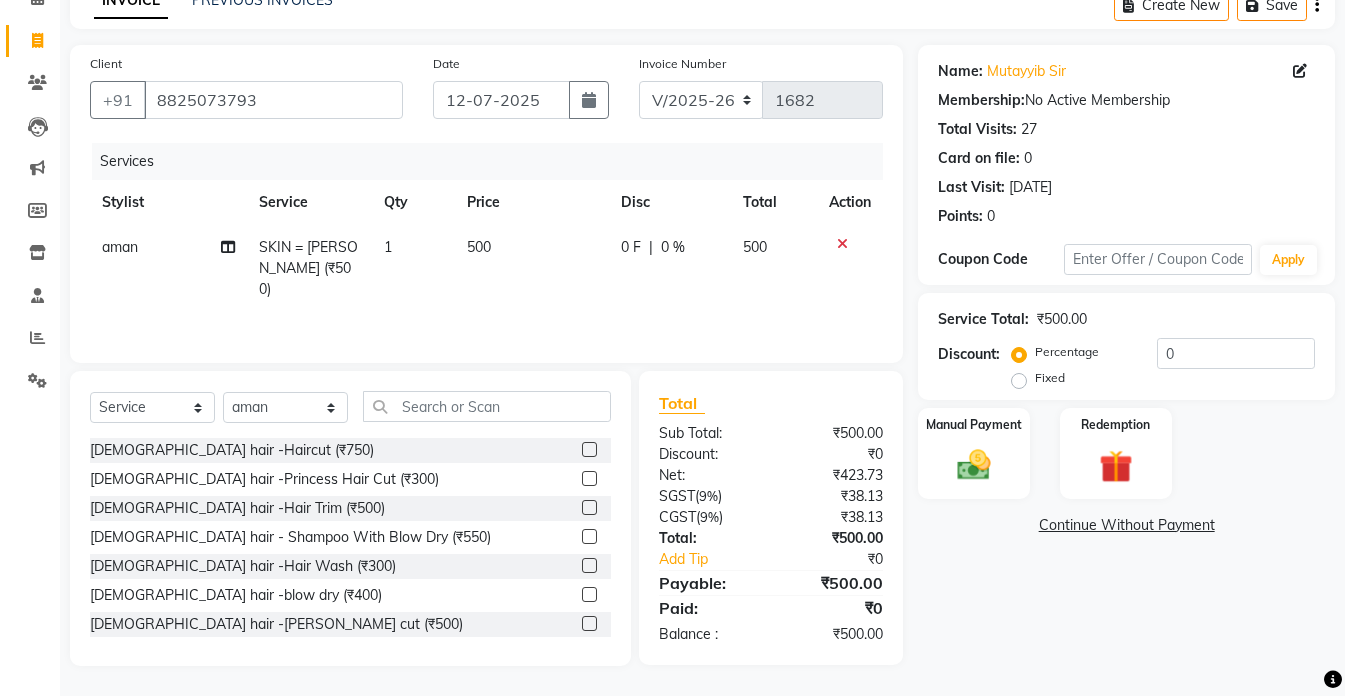 scroll, scrollTop: 105, scrollLeft: 0, axis: vertical 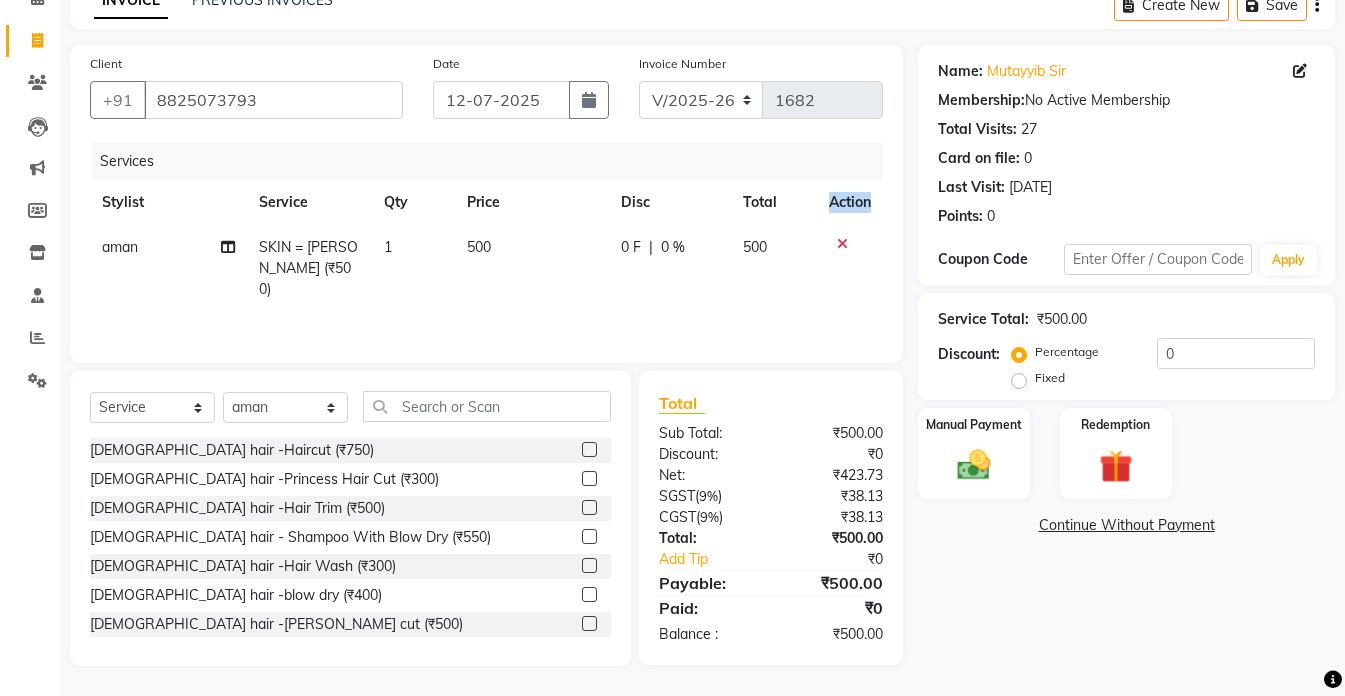 click on "Action" 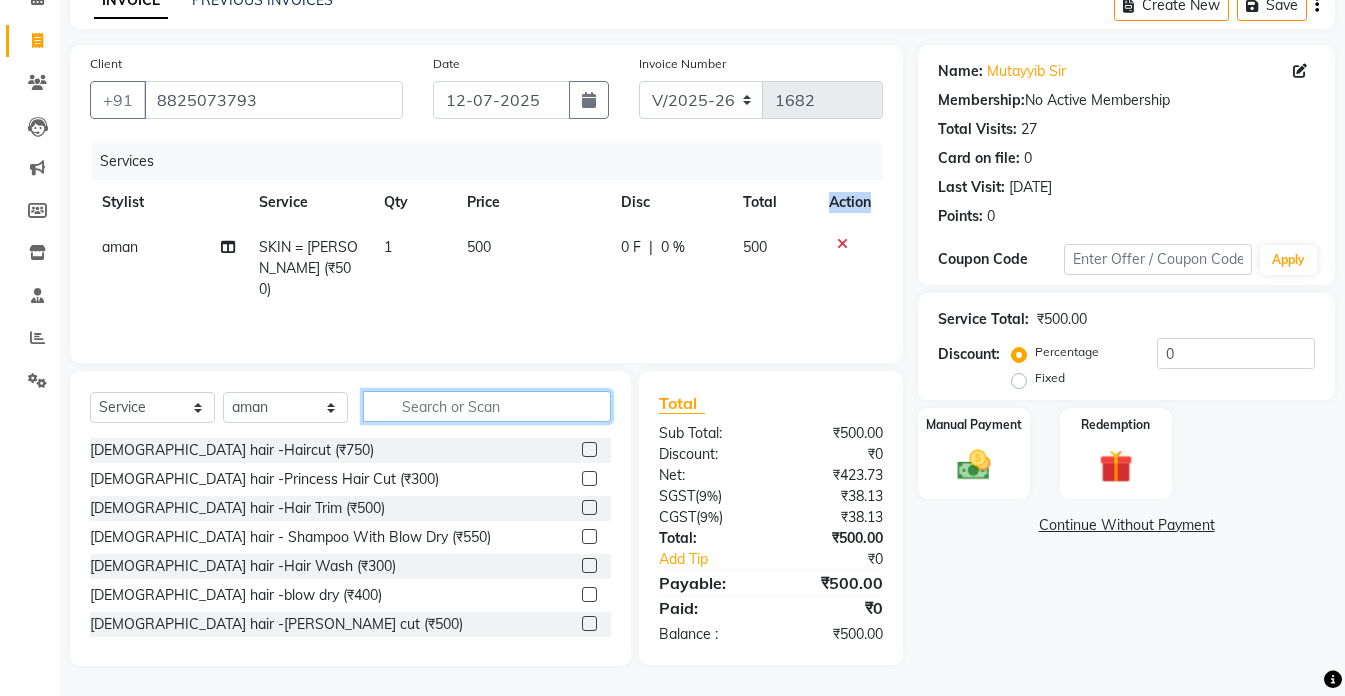 click 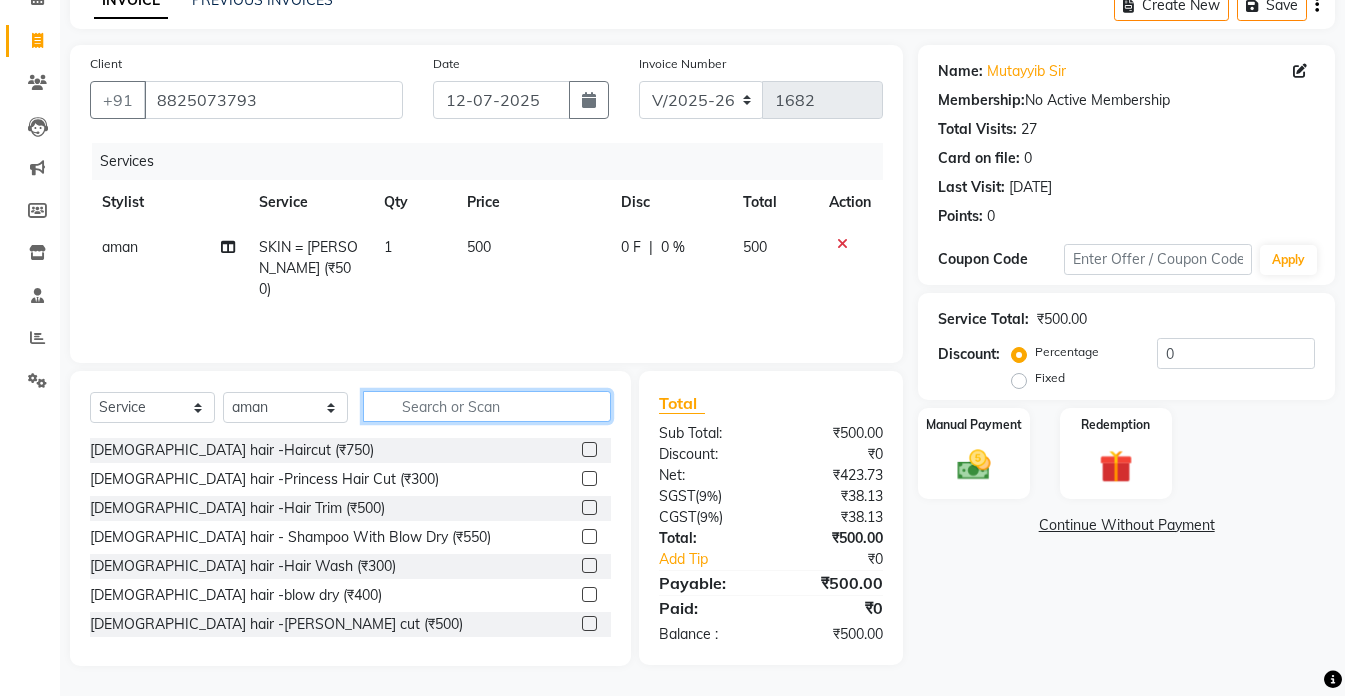 click 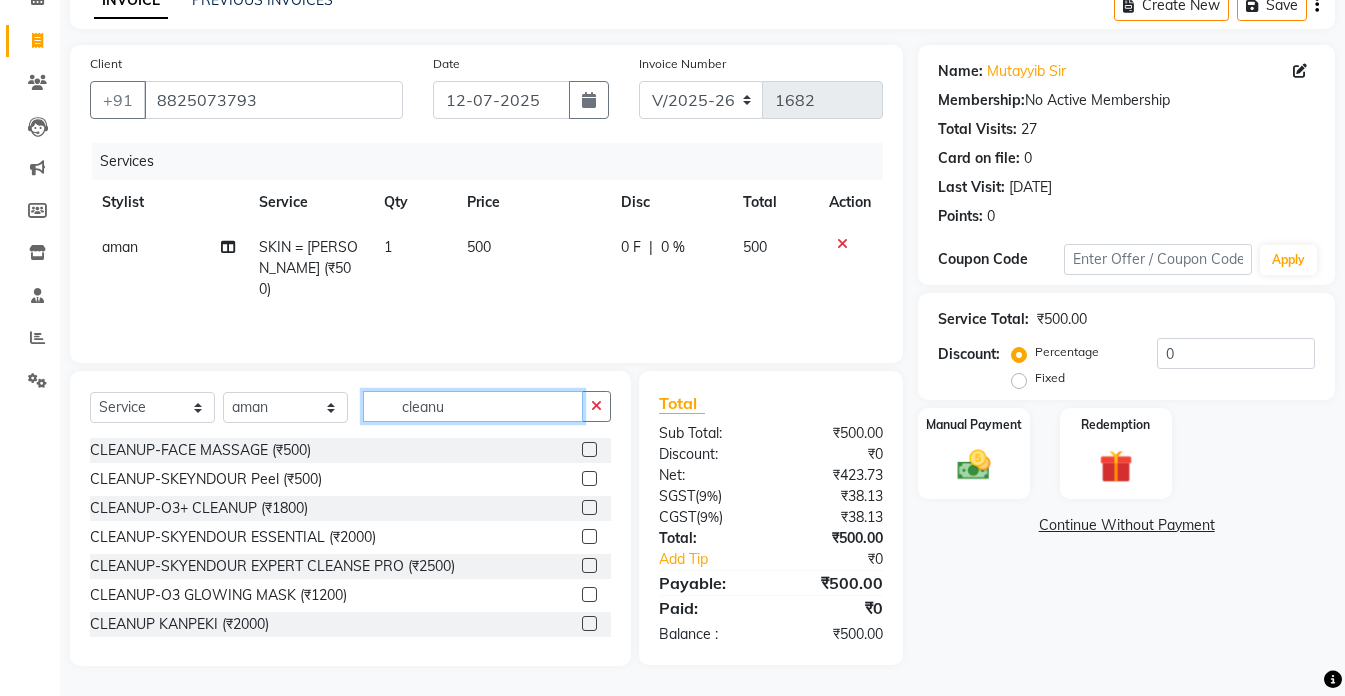 type on "cleanu" 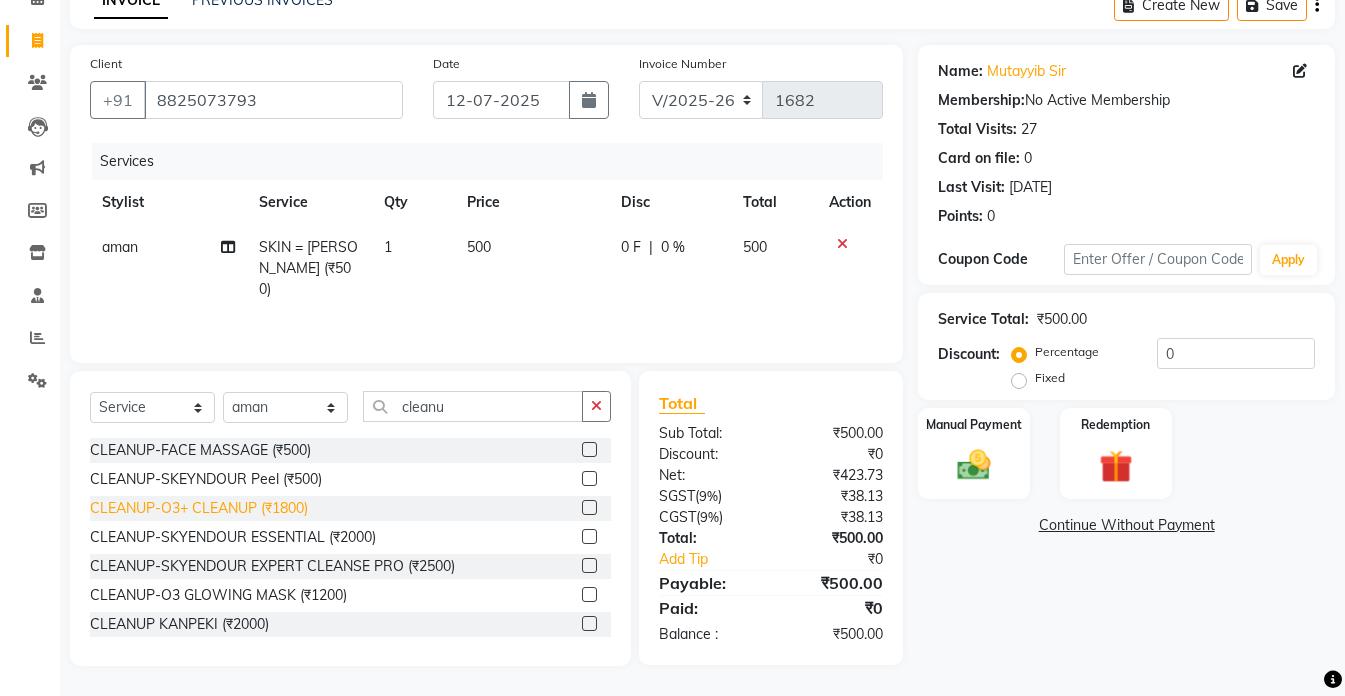 click on "CLEANUP-O3+ CLEANUP (₹1800)" 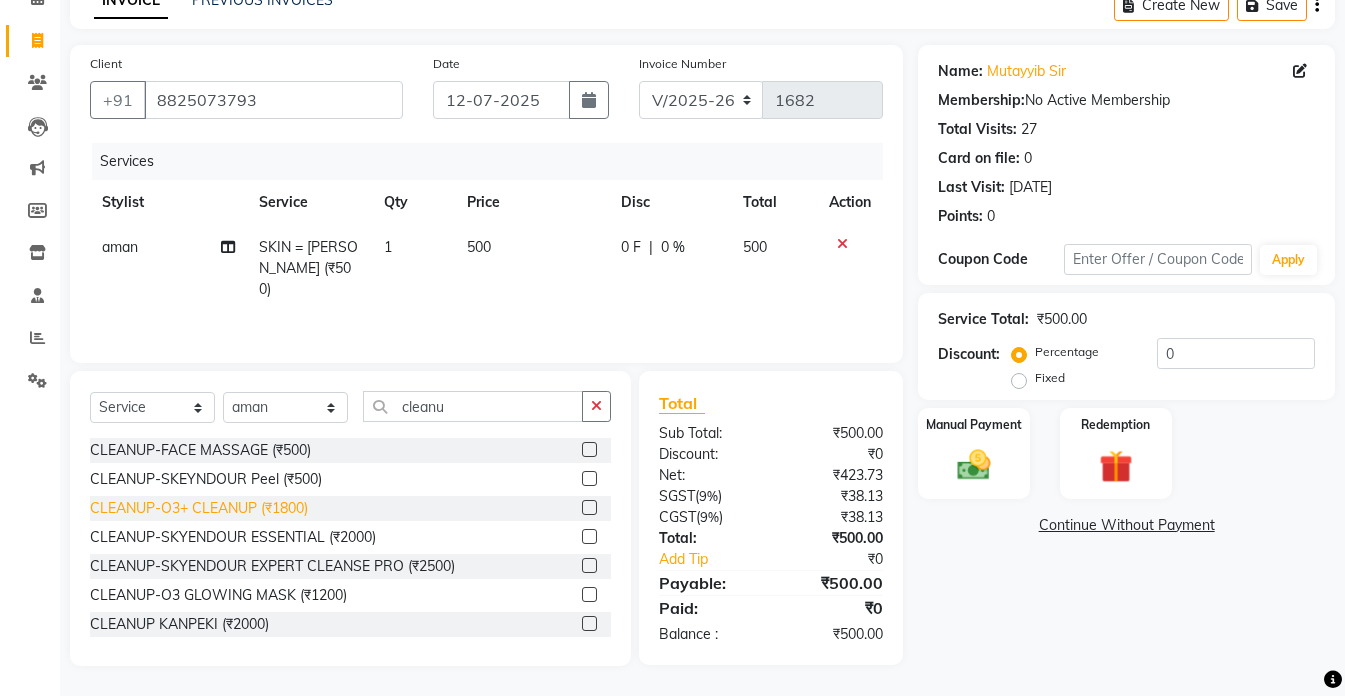 click on "CLEANUP-O3+ CLEANUP (₹1800)" 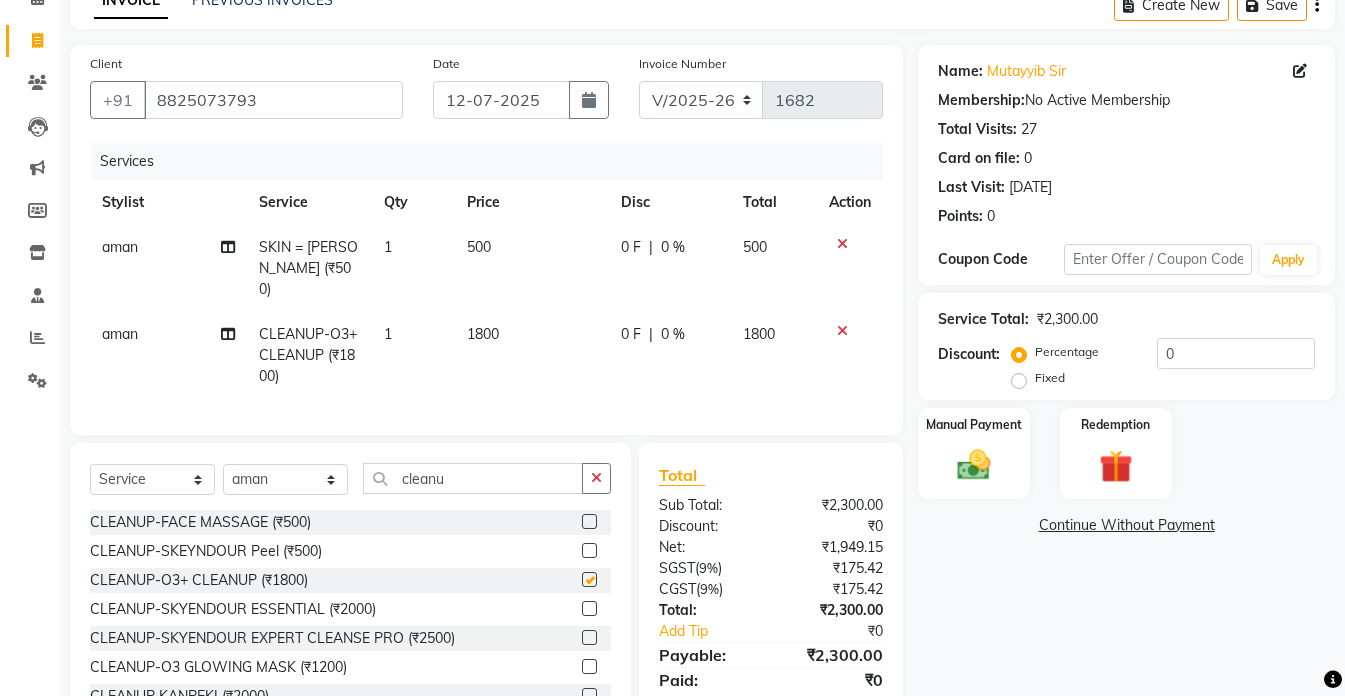 checkbox on "false" 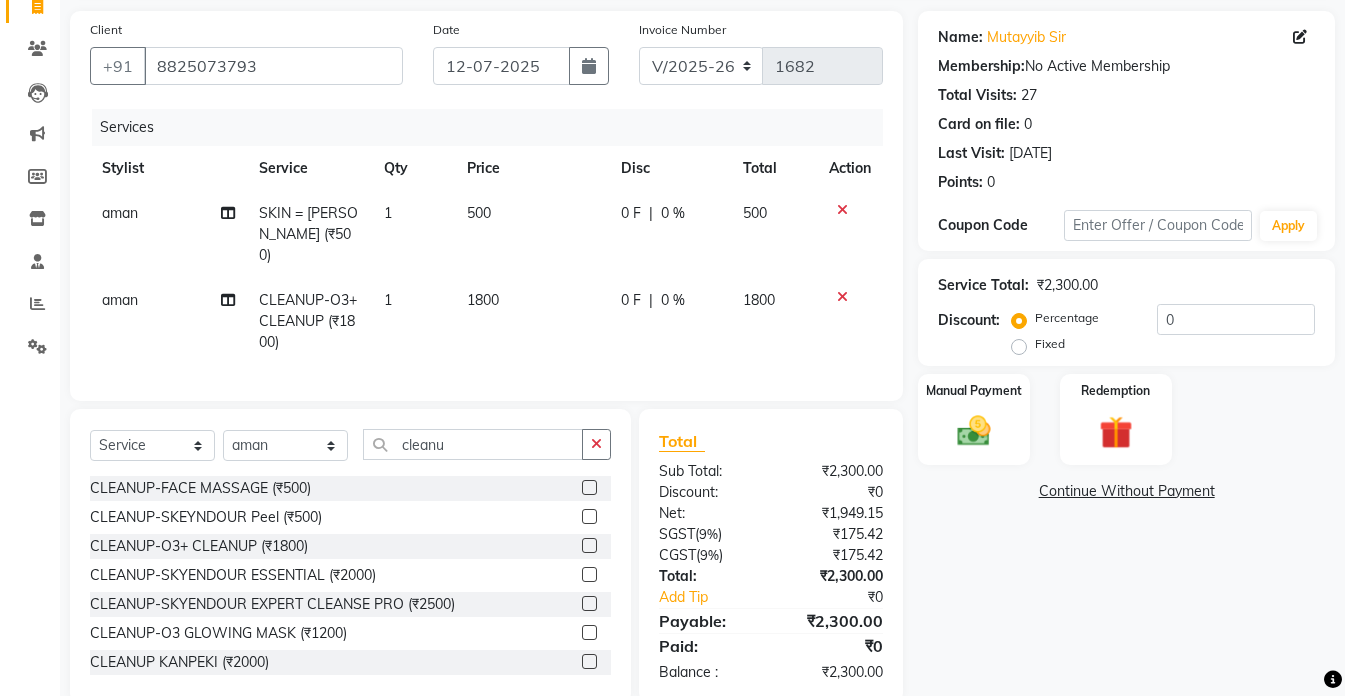 scroll, scrollTop: 171, scrollLeft: 0, axis: vertical 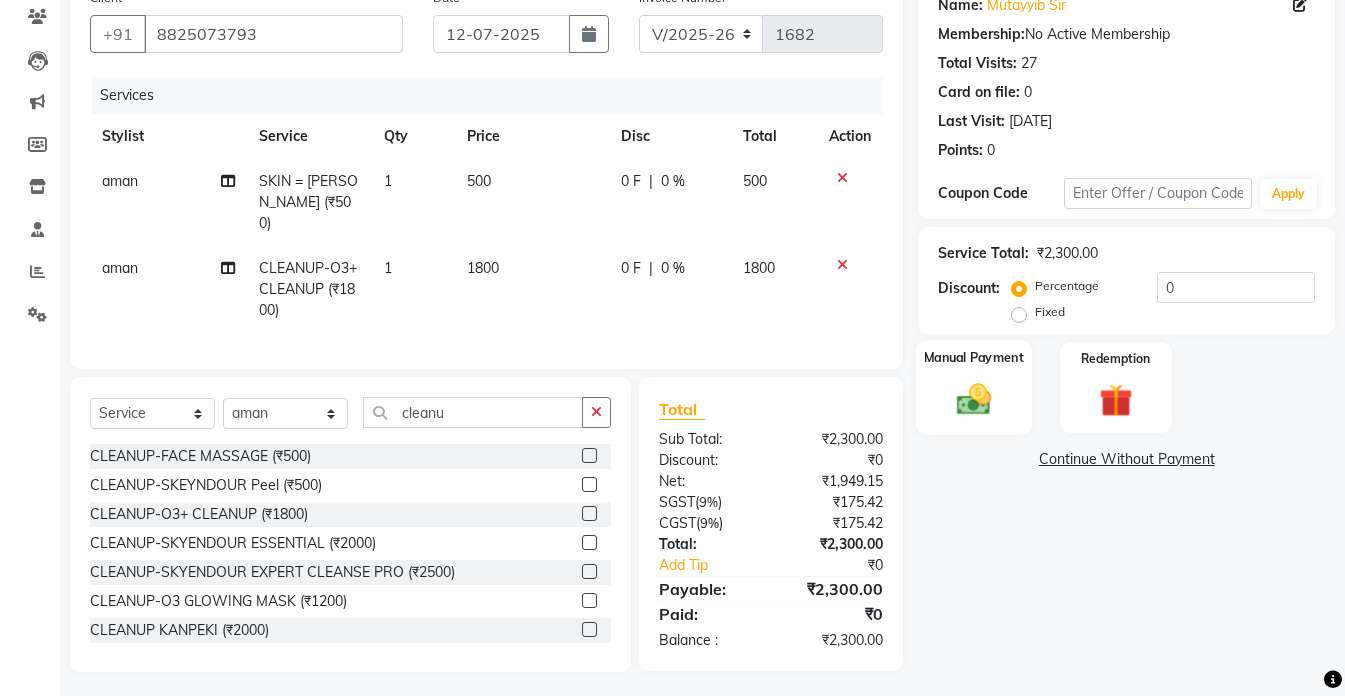 click 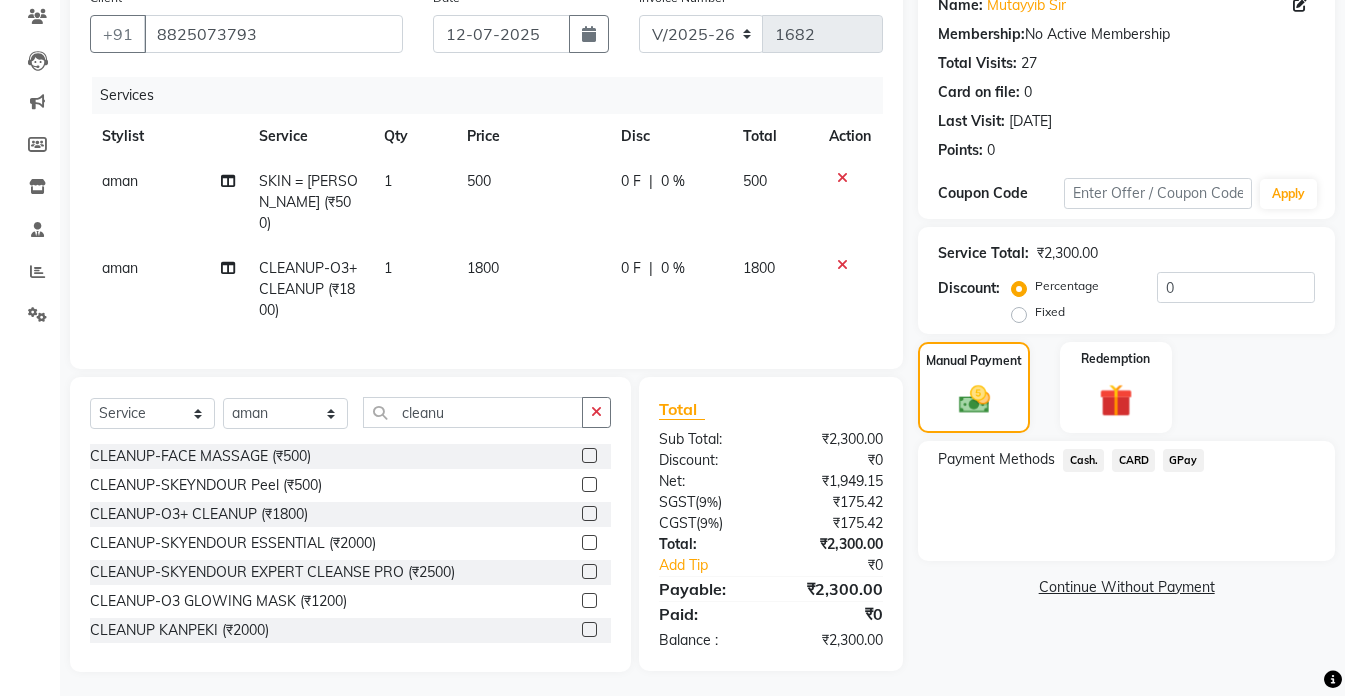 click on "Cash." 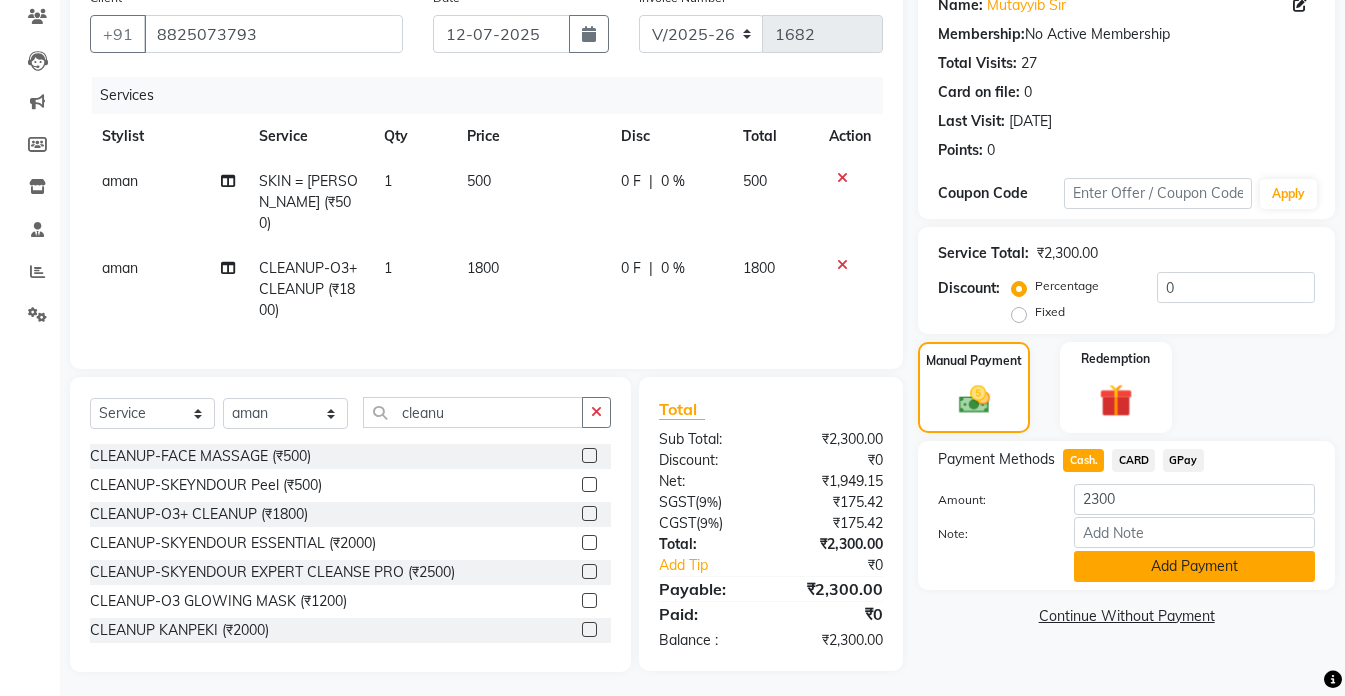 click on "Add Payment" 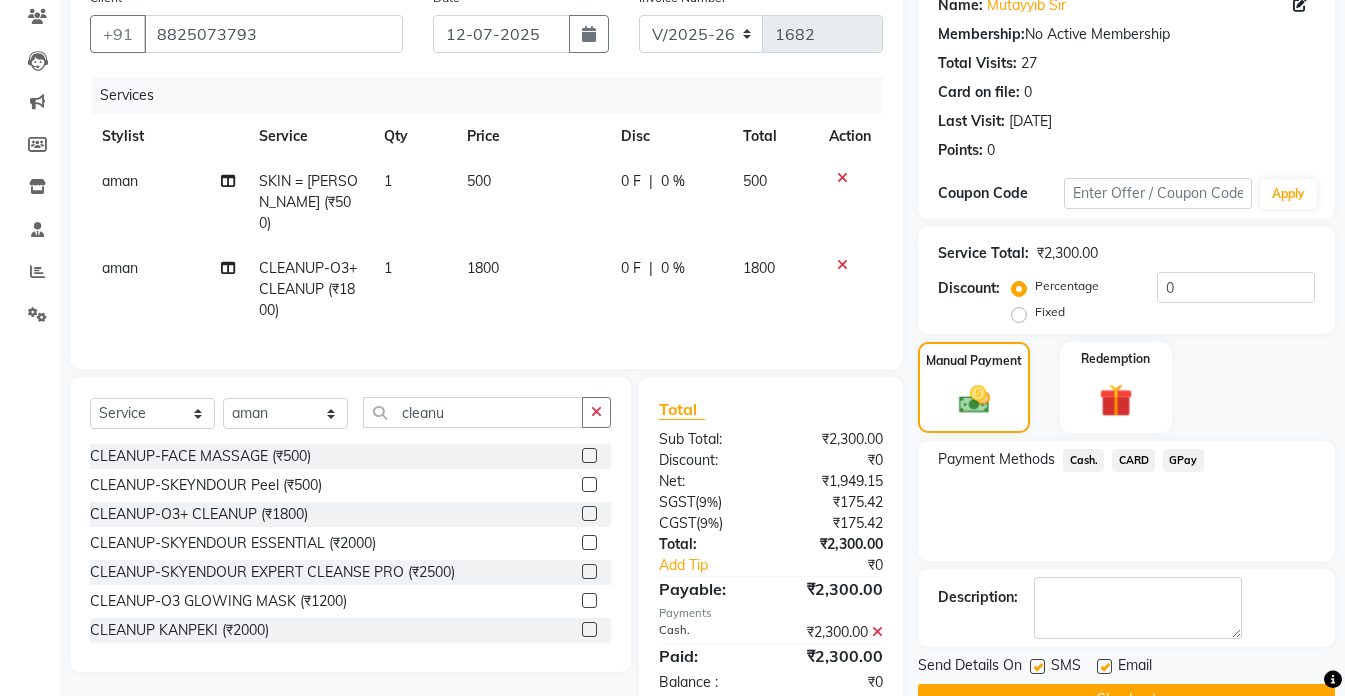 scroll, scrollTop: 220, scrollLeft: 0, axis: vertical 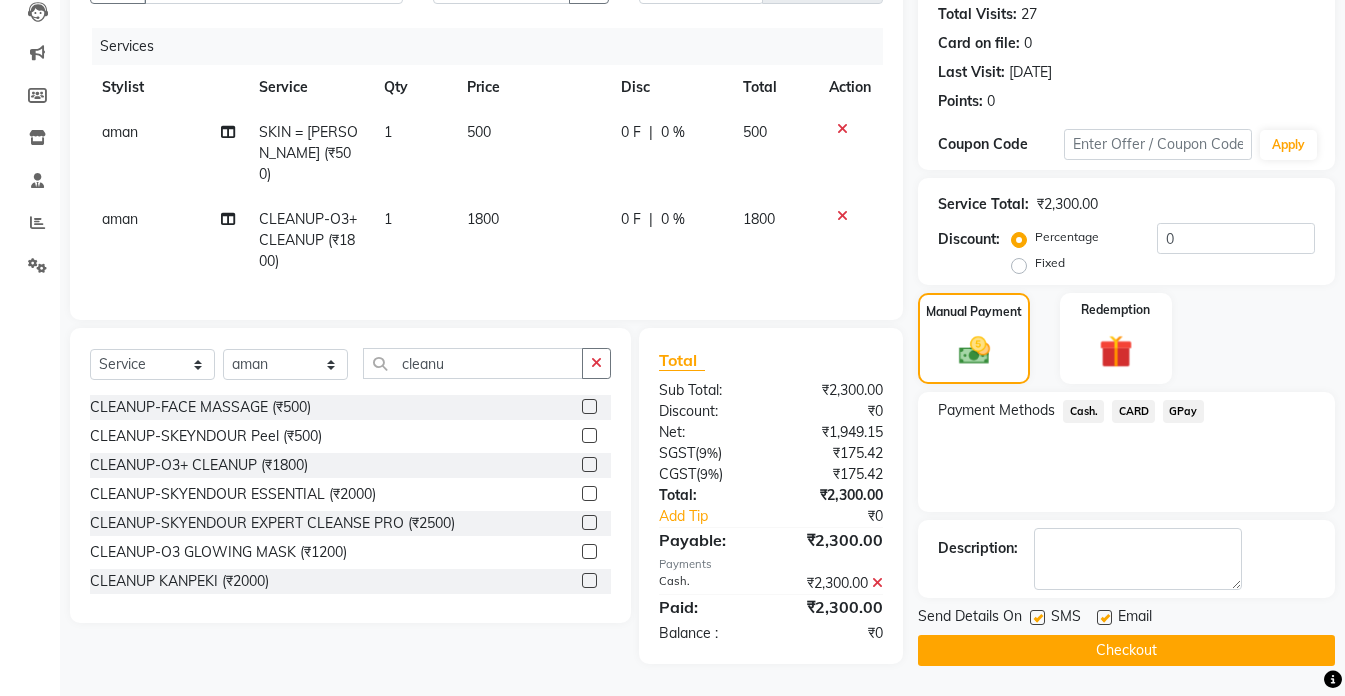 click on "Checkout" 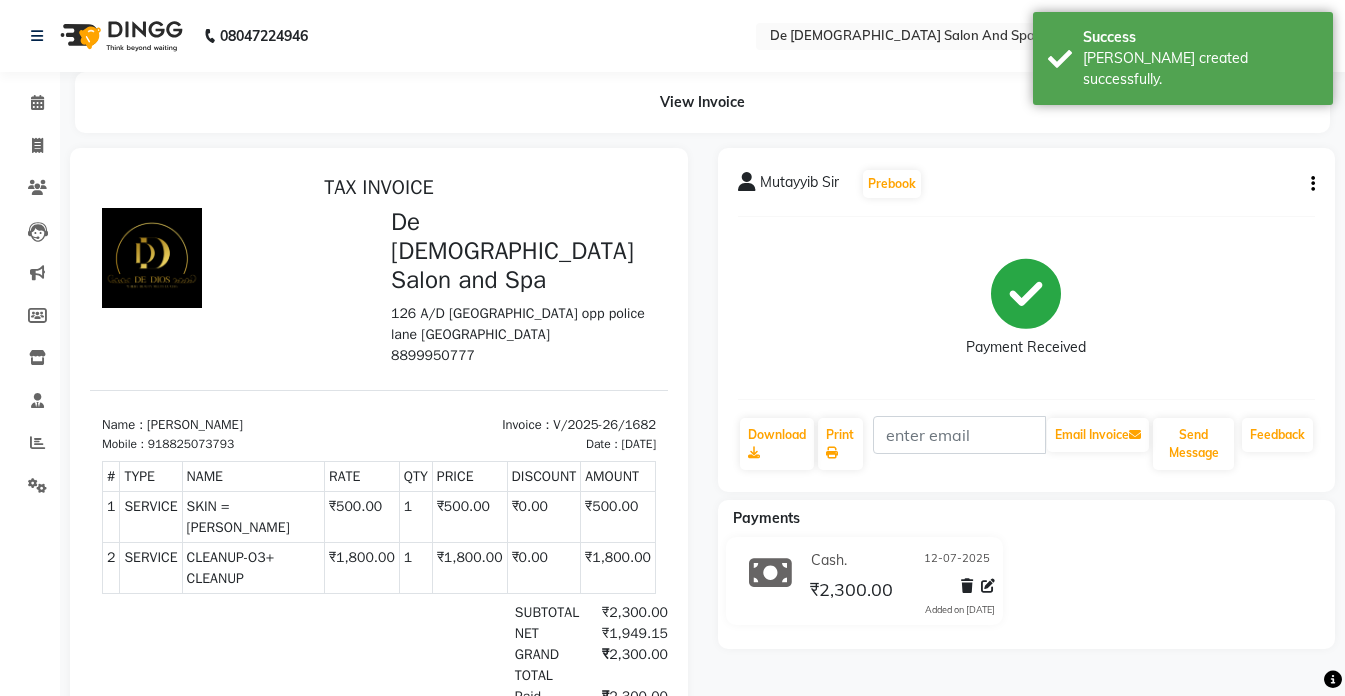 scroll, scrollTop: 0, scrollLeft: 0, axis: both 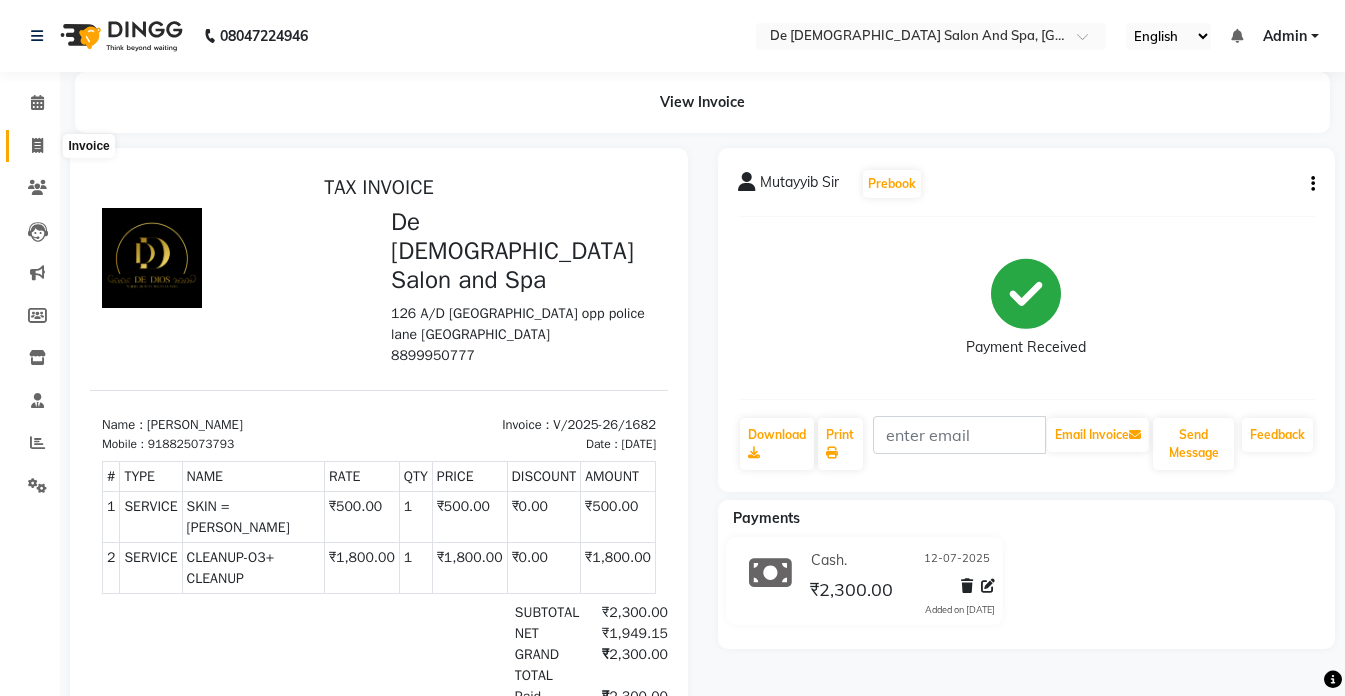 click 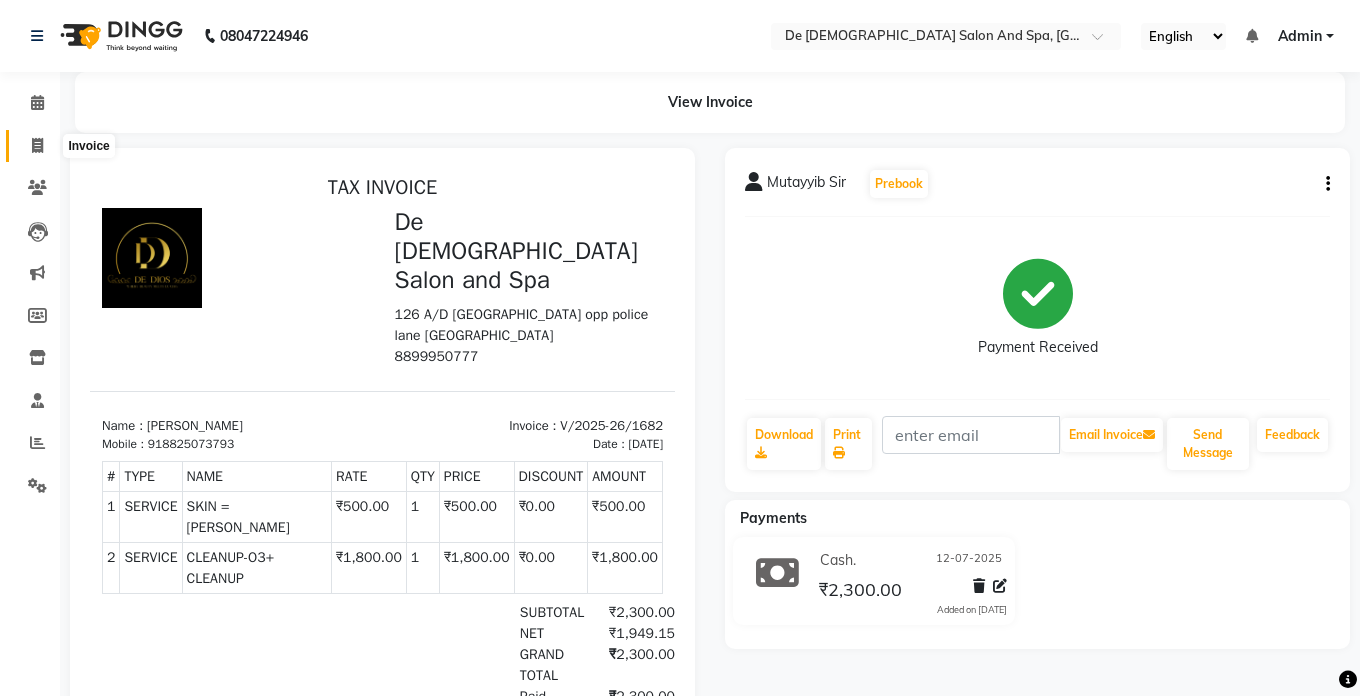select on "6431" 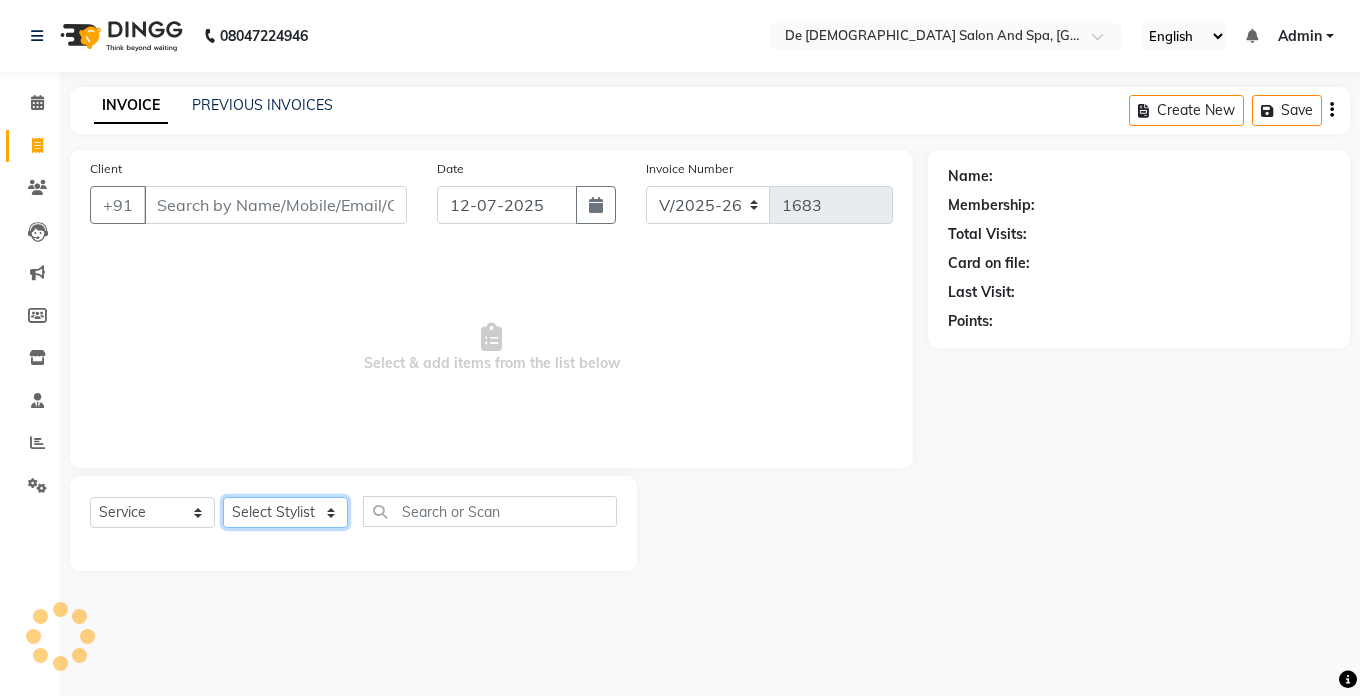 click on "Select Stylist" 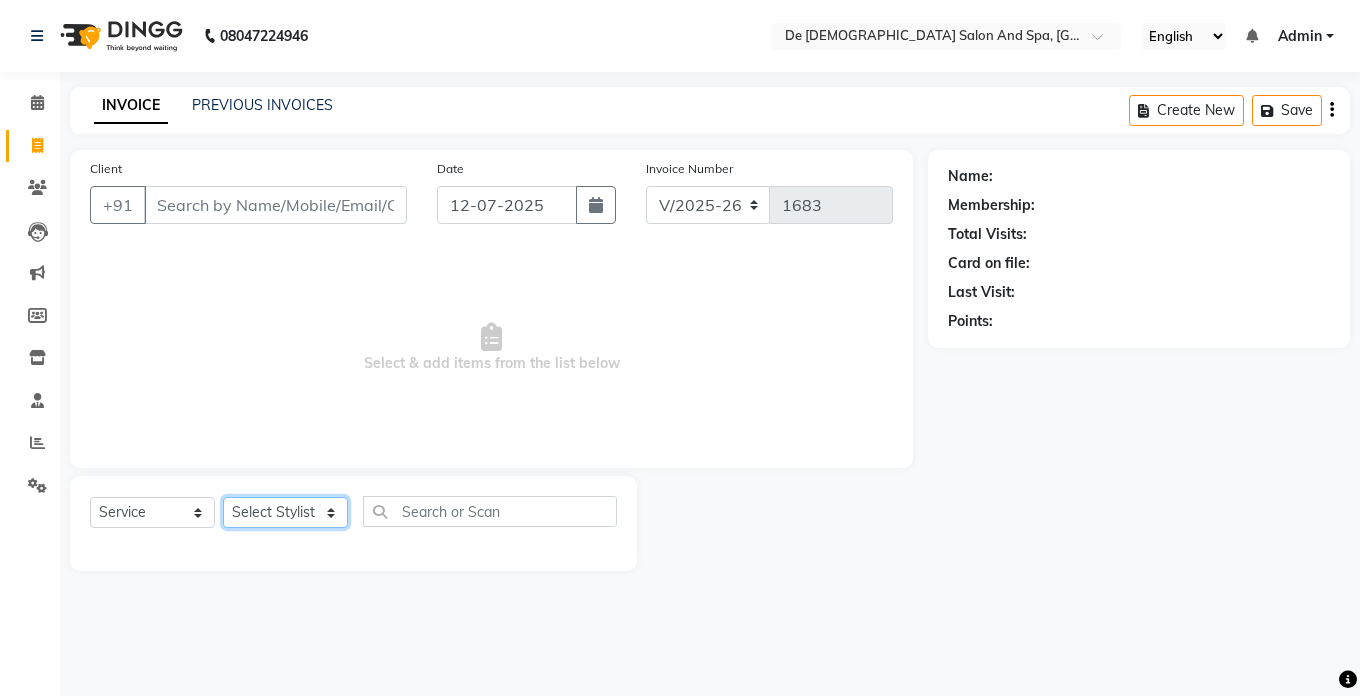 click on "Select Stylist" 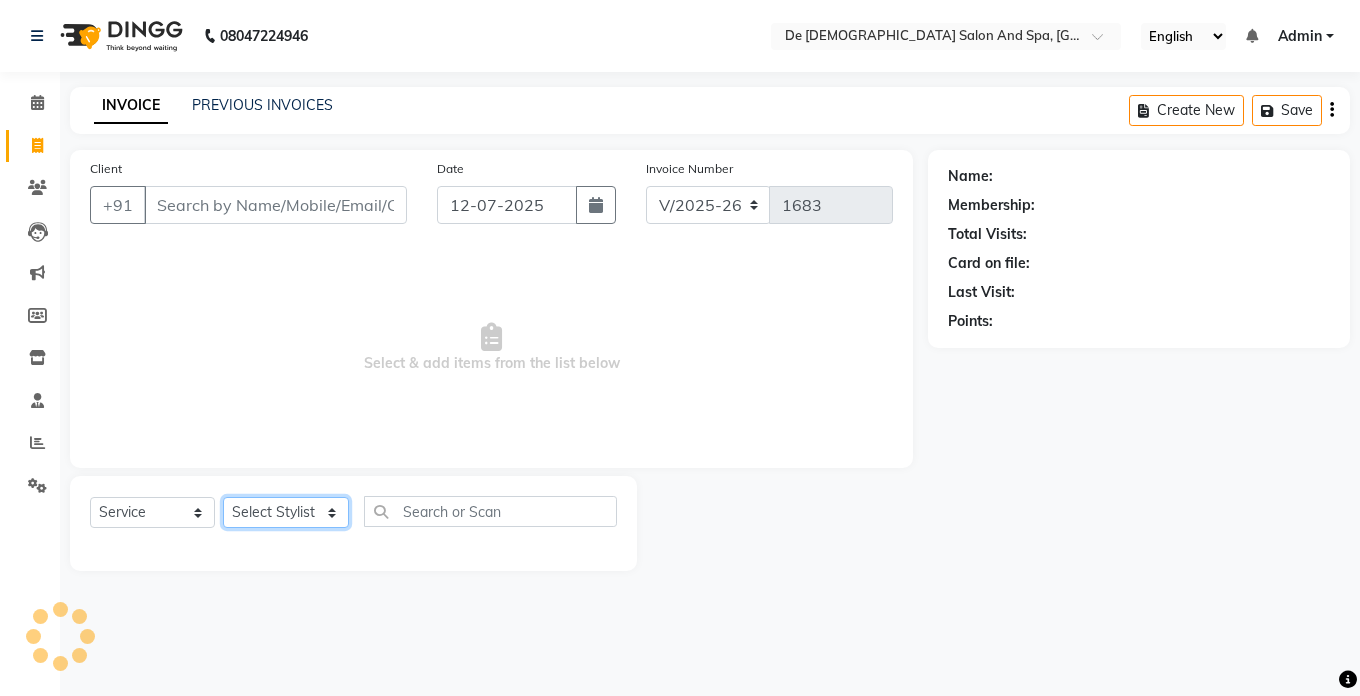 click on "Select Stylist akshay aman [PERSON_NAME] [PERSON_NAME]  [MEDICAL_DATA][PERSON_NAME] [PERSON_NAME] [DATE][PERSON_NAME]" 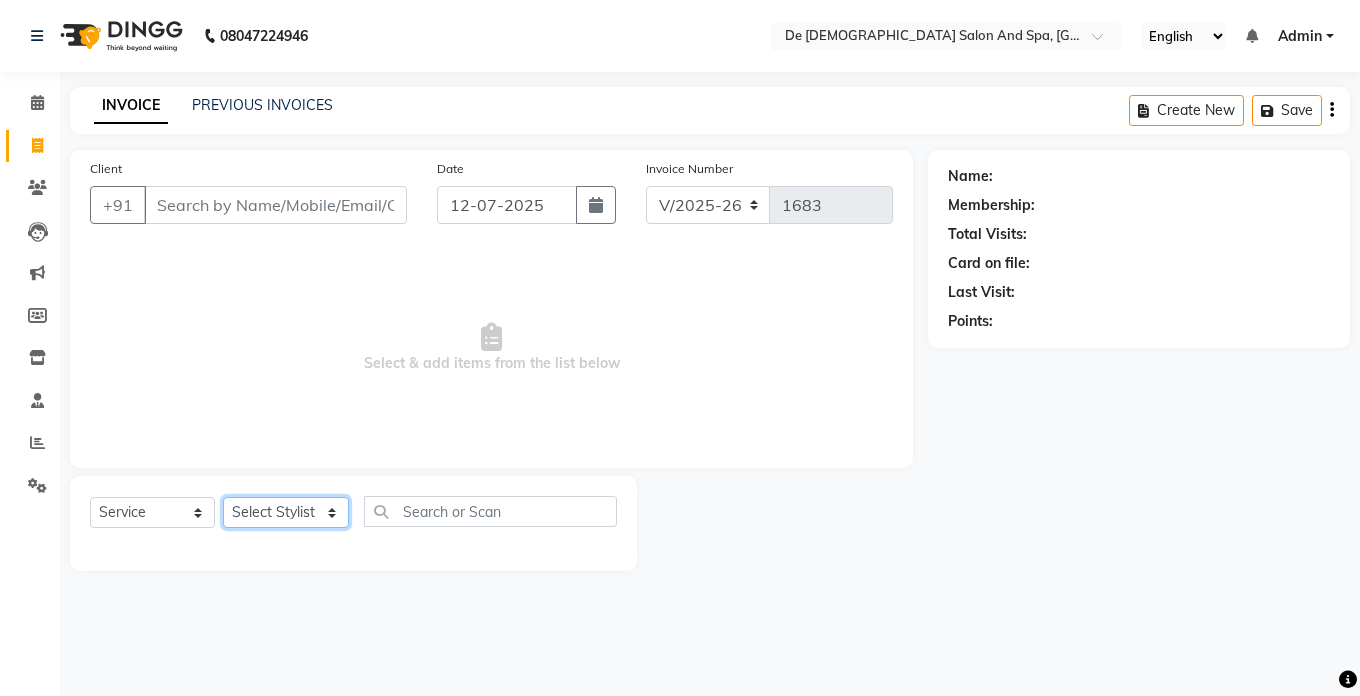 select on "49371" 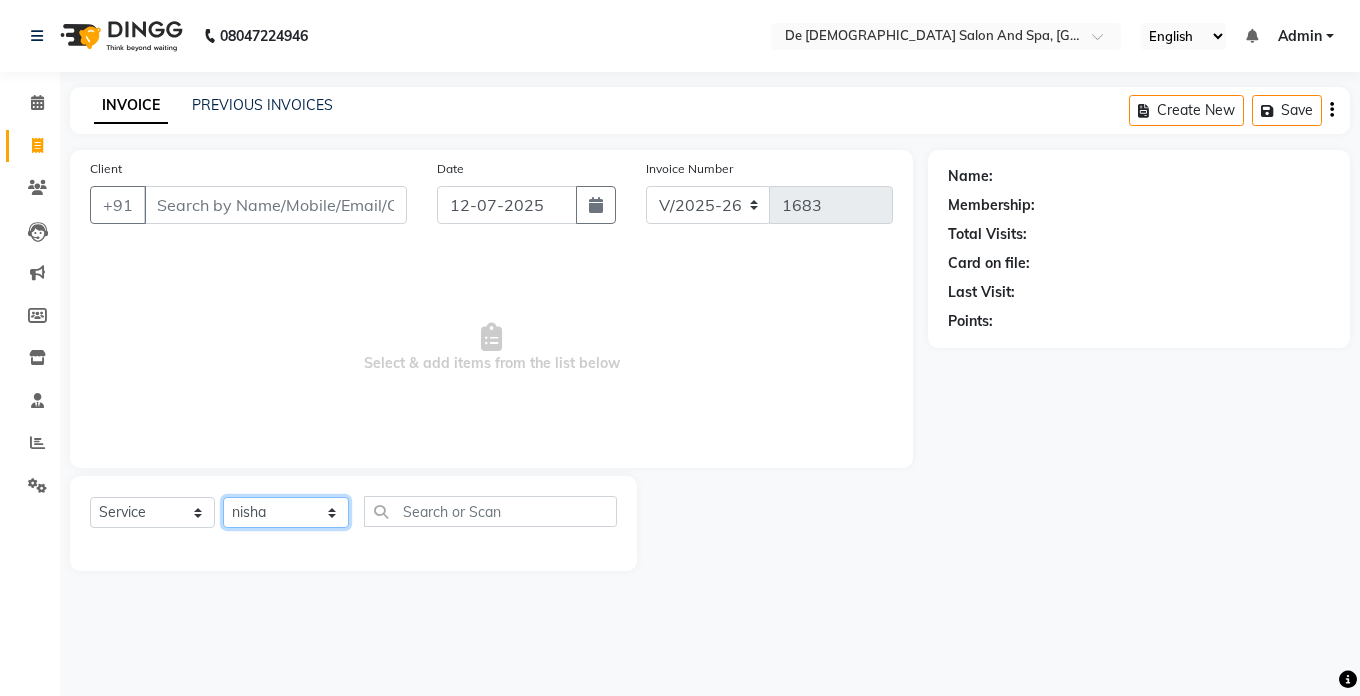 click on "Select Stylist akshay aman [PERSON_NAME] [PERSON_NAME]  [MEDICAL_DATA][PERSON_NAME] [PERSON_NAME] [DATE][PERSON_NAME]" 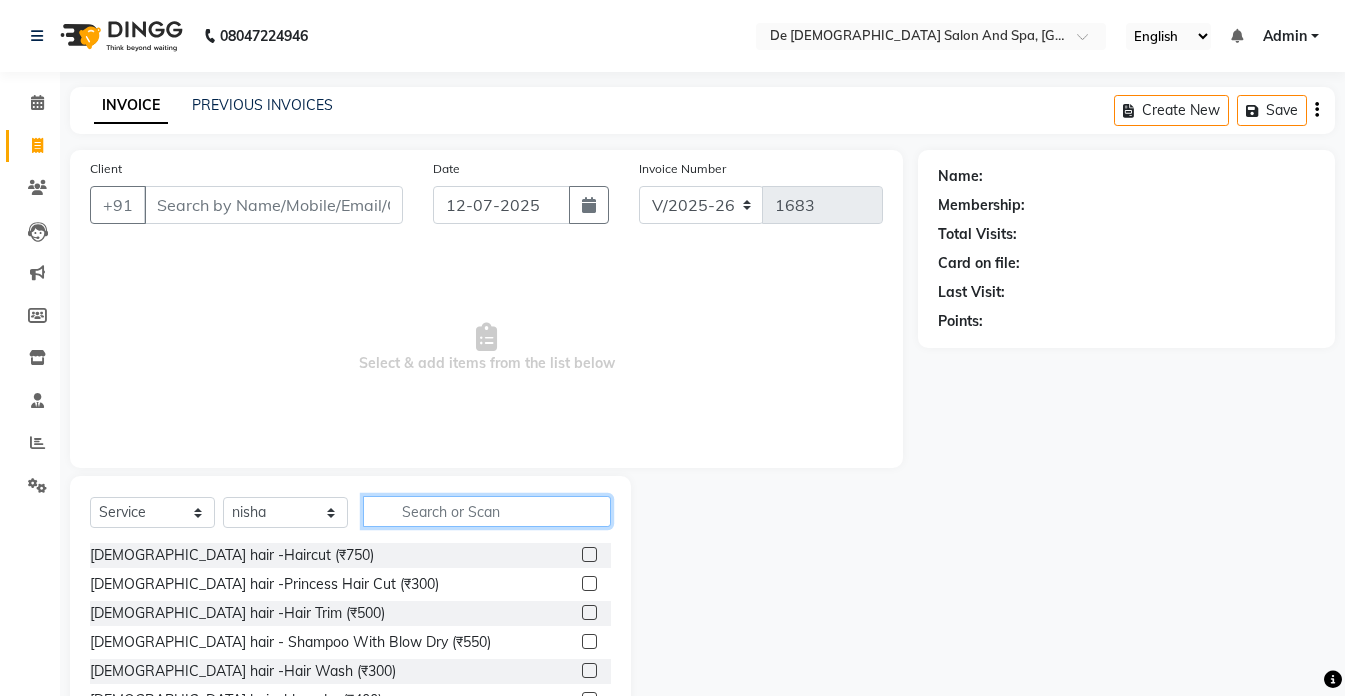 click 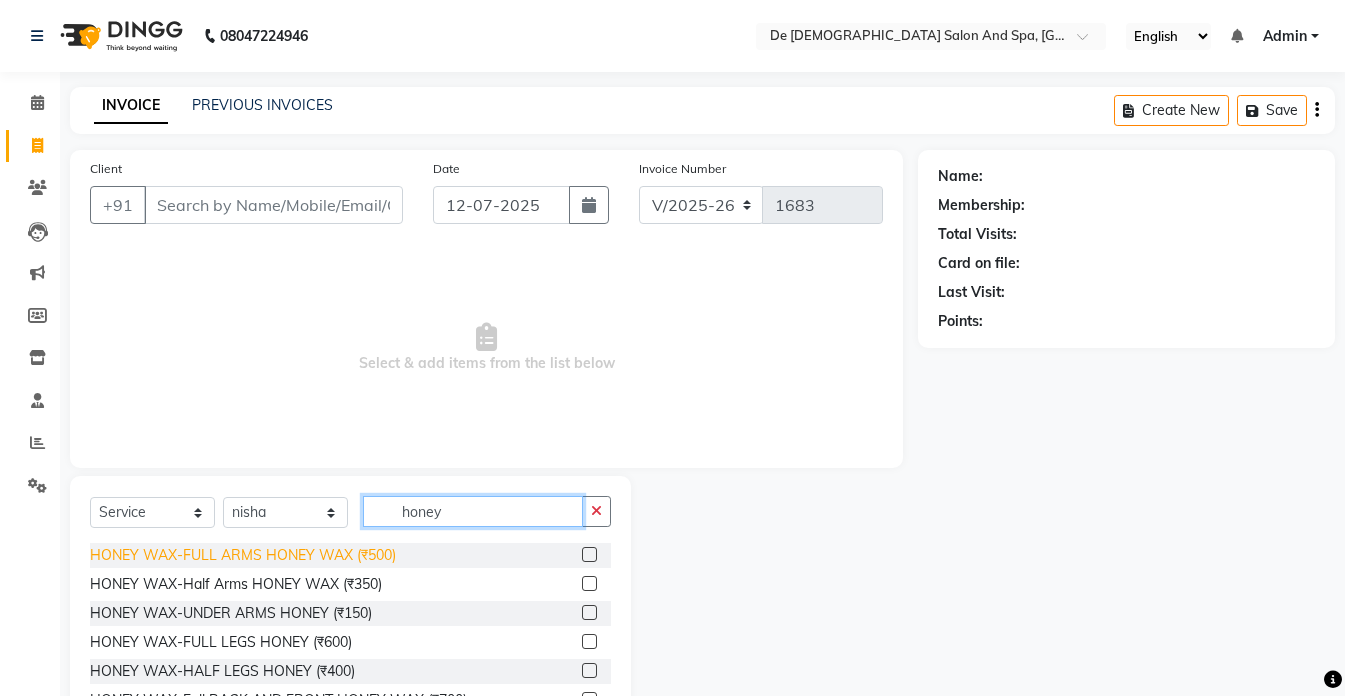 type on "honey" 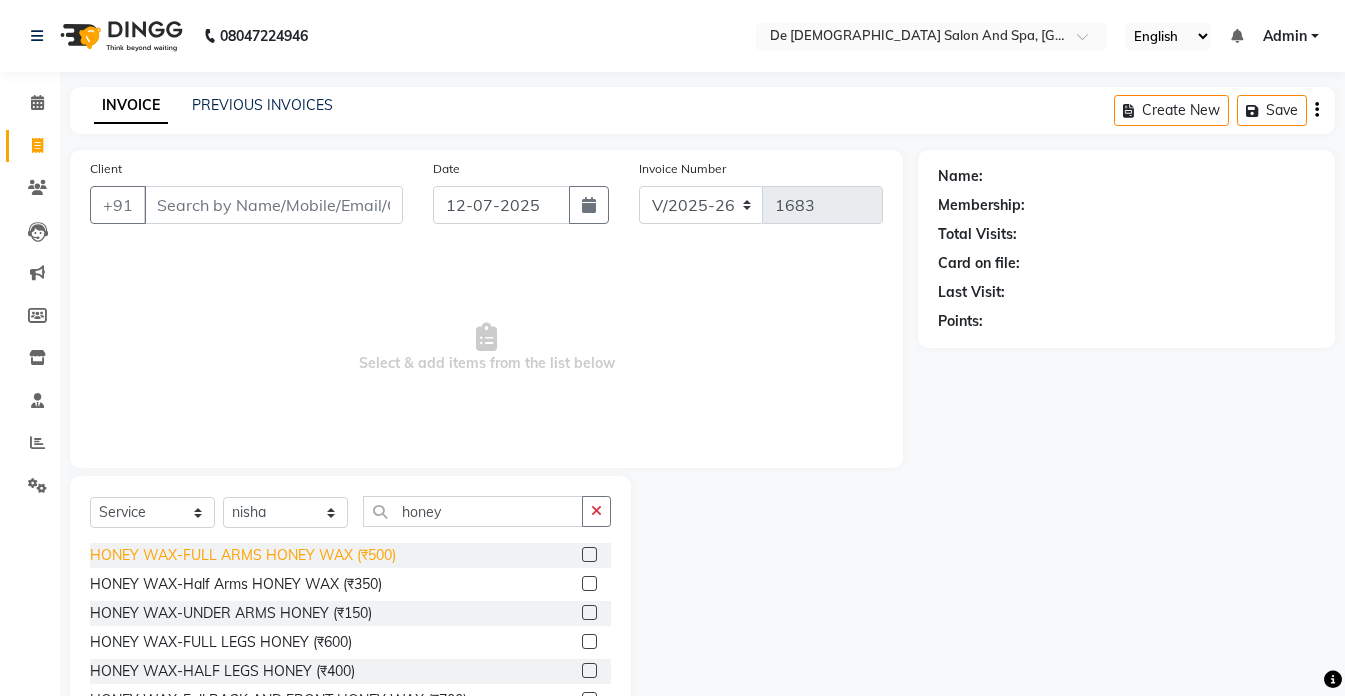 click on "HONEY WAX-FULL ARMS HONEY WAX (₹500)" 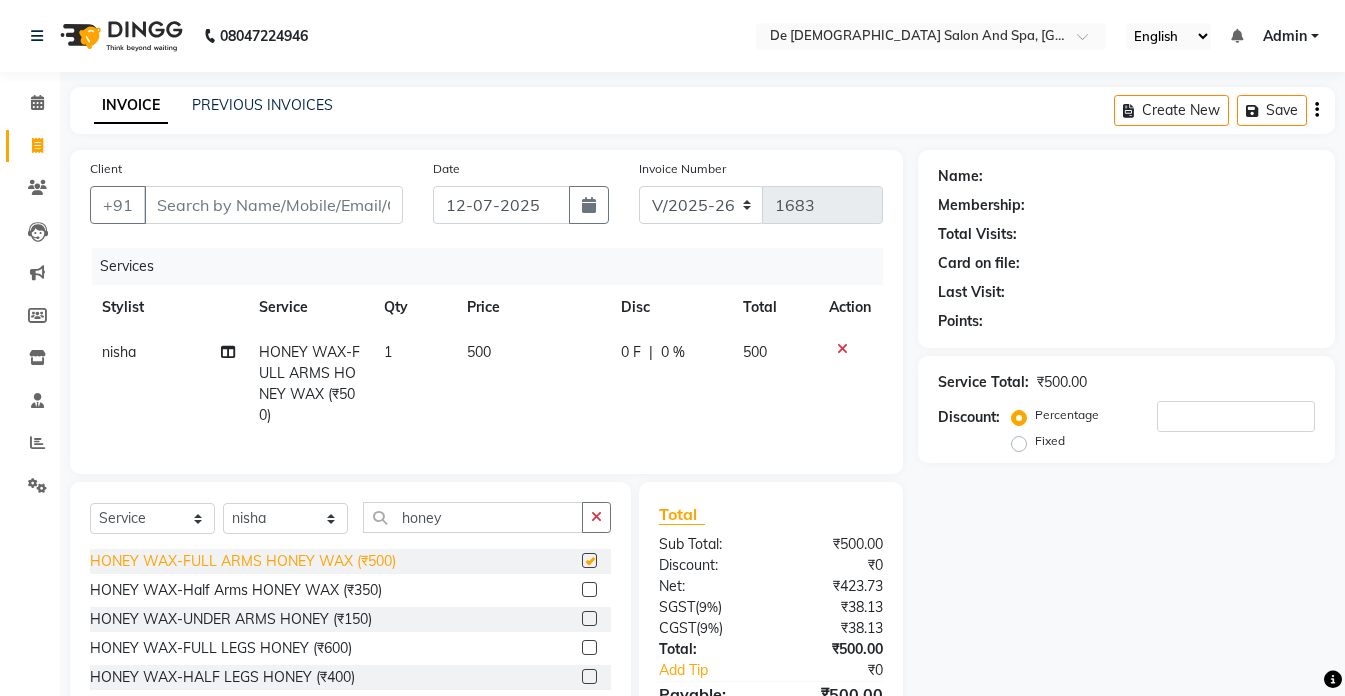 checkbox on "false" 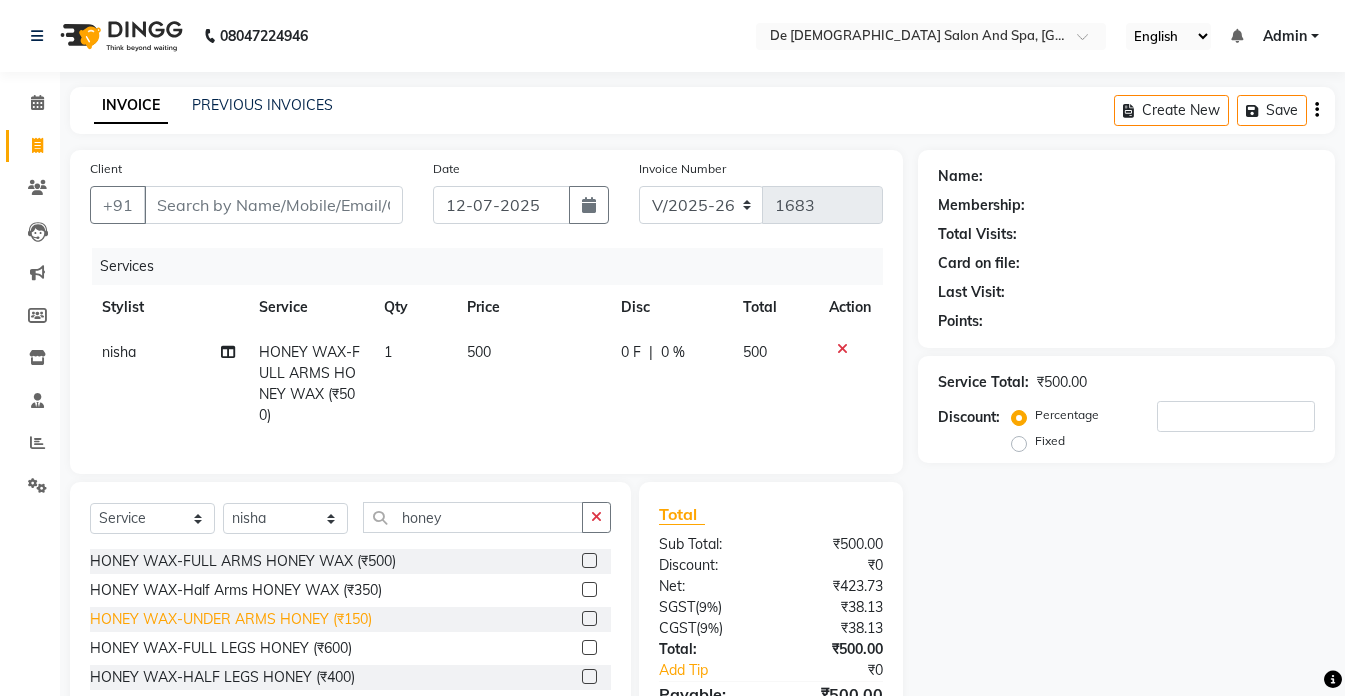 click on "HONEY WAX-UNDER ARMS HONEY (₹150)" 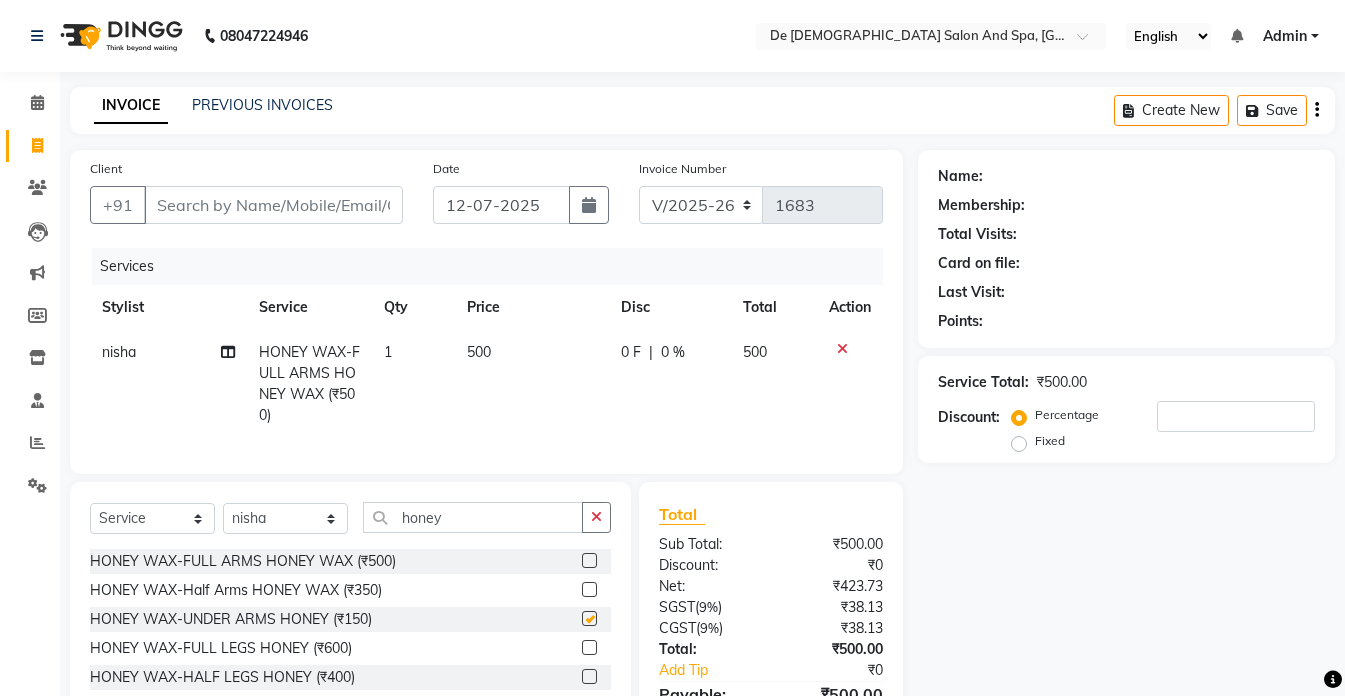 checkbox on "false" 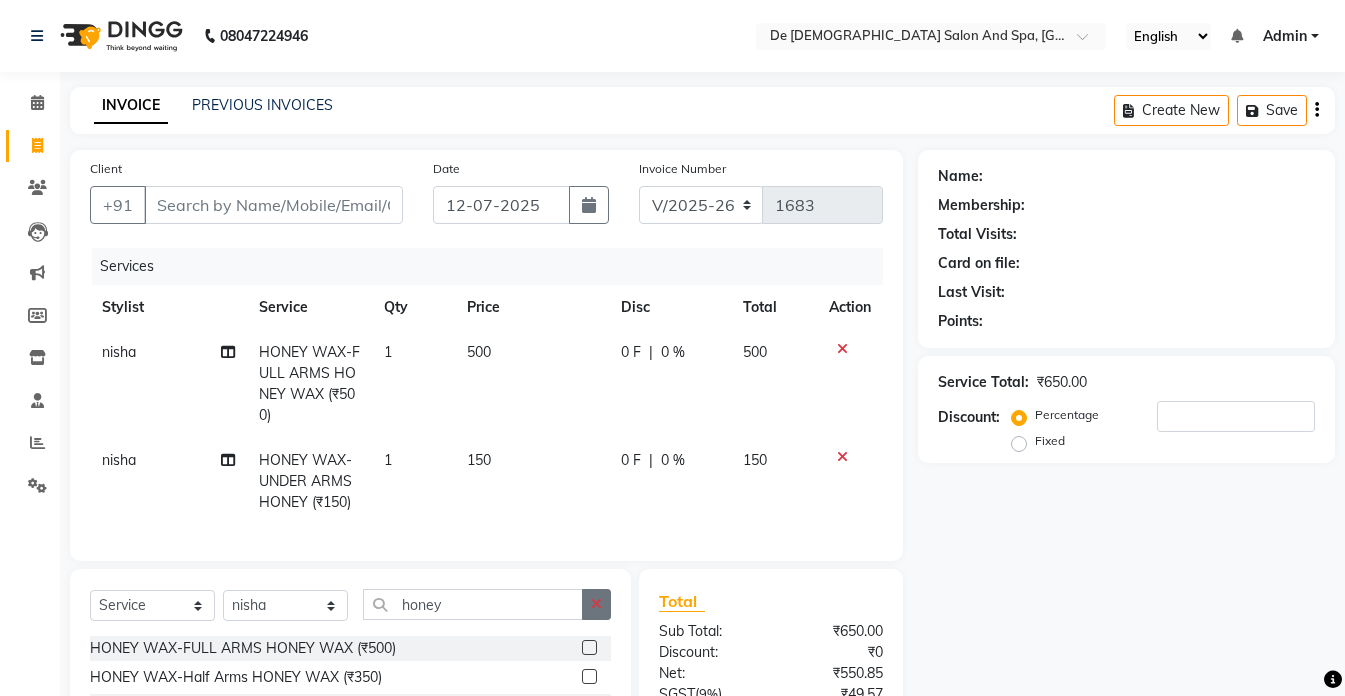 click 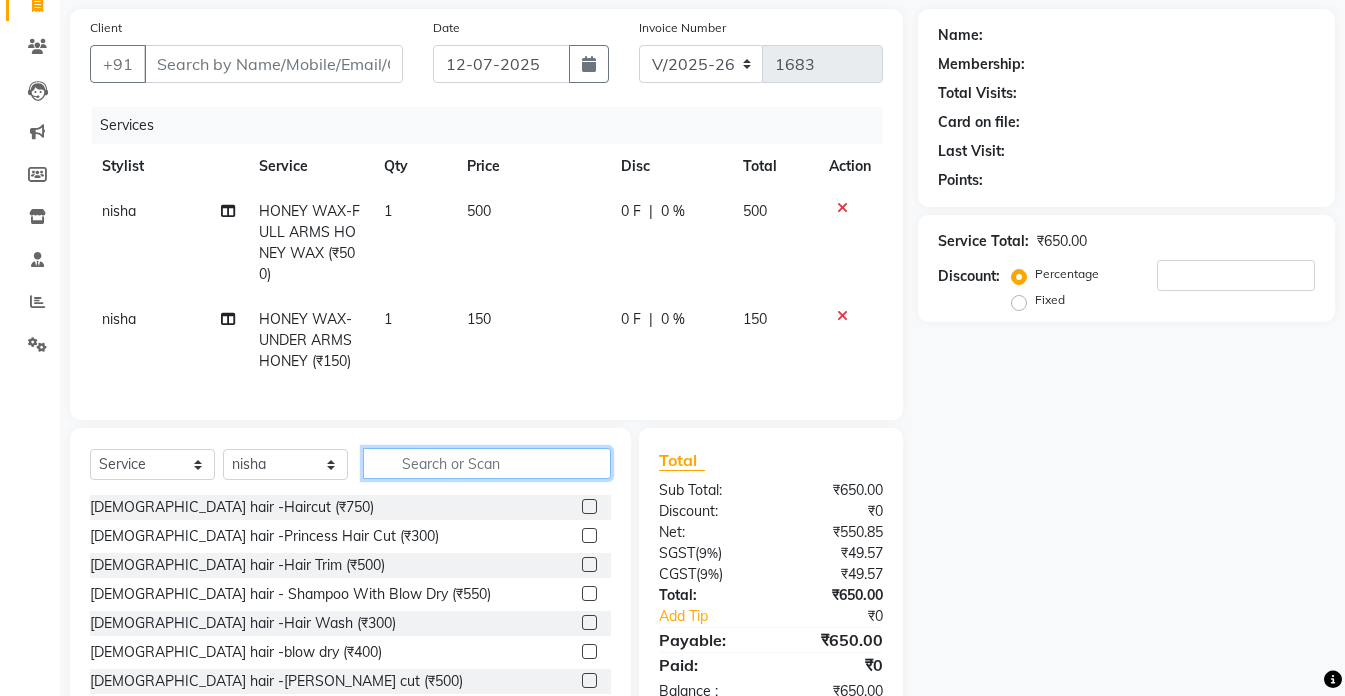 scroll, scrollTop: 200, scrollLeft: 0, axis: vertical 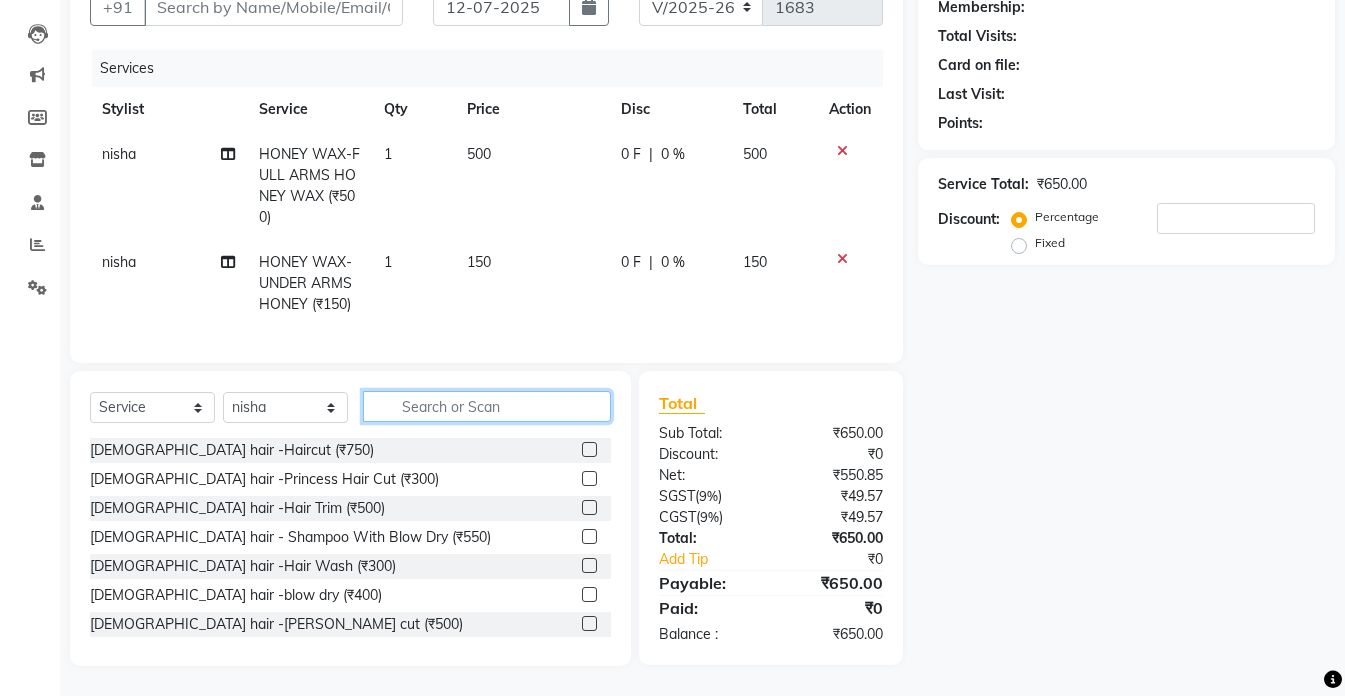 click 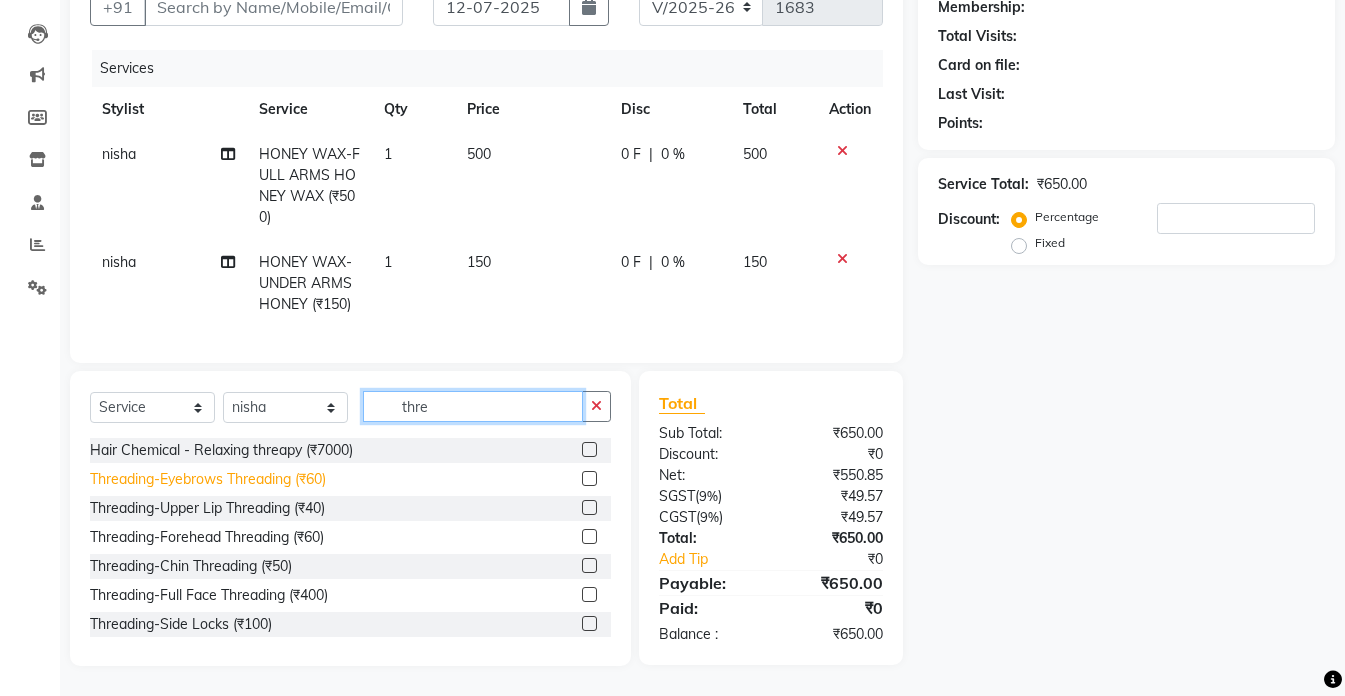 type on "thre" 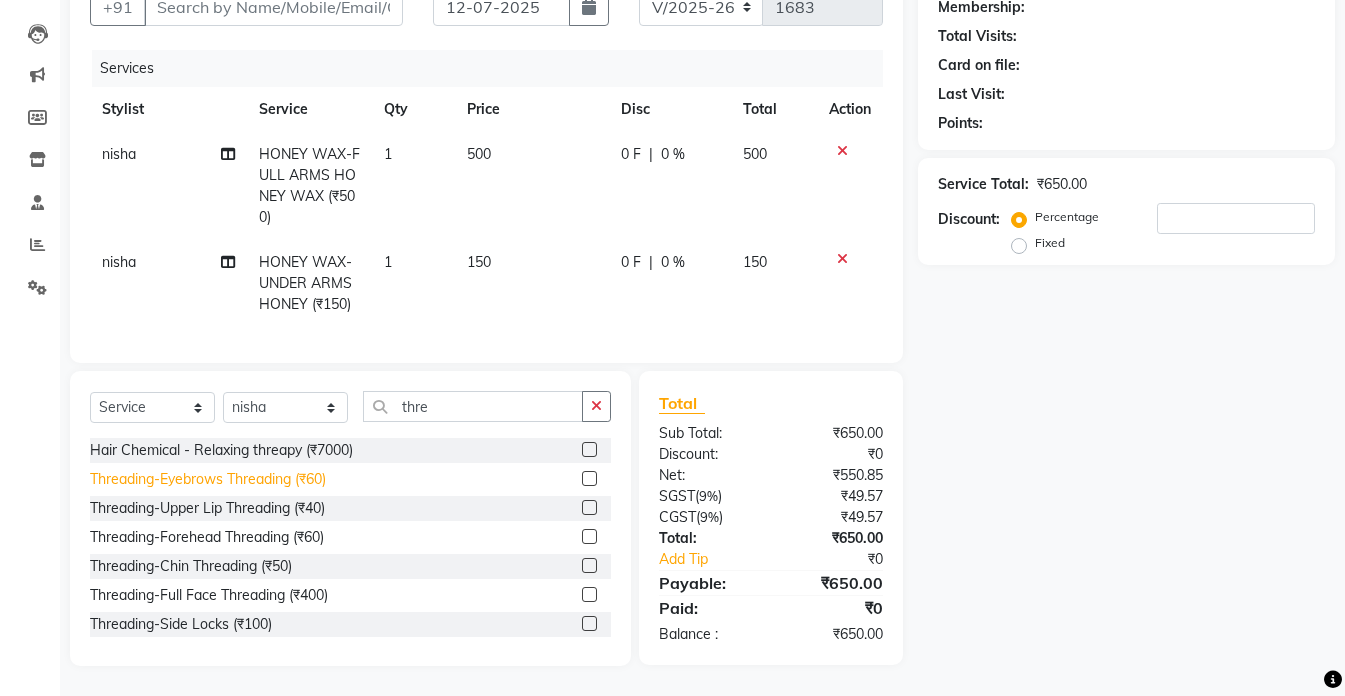 click on "Threading-Eyebrows Threading (₹60)" 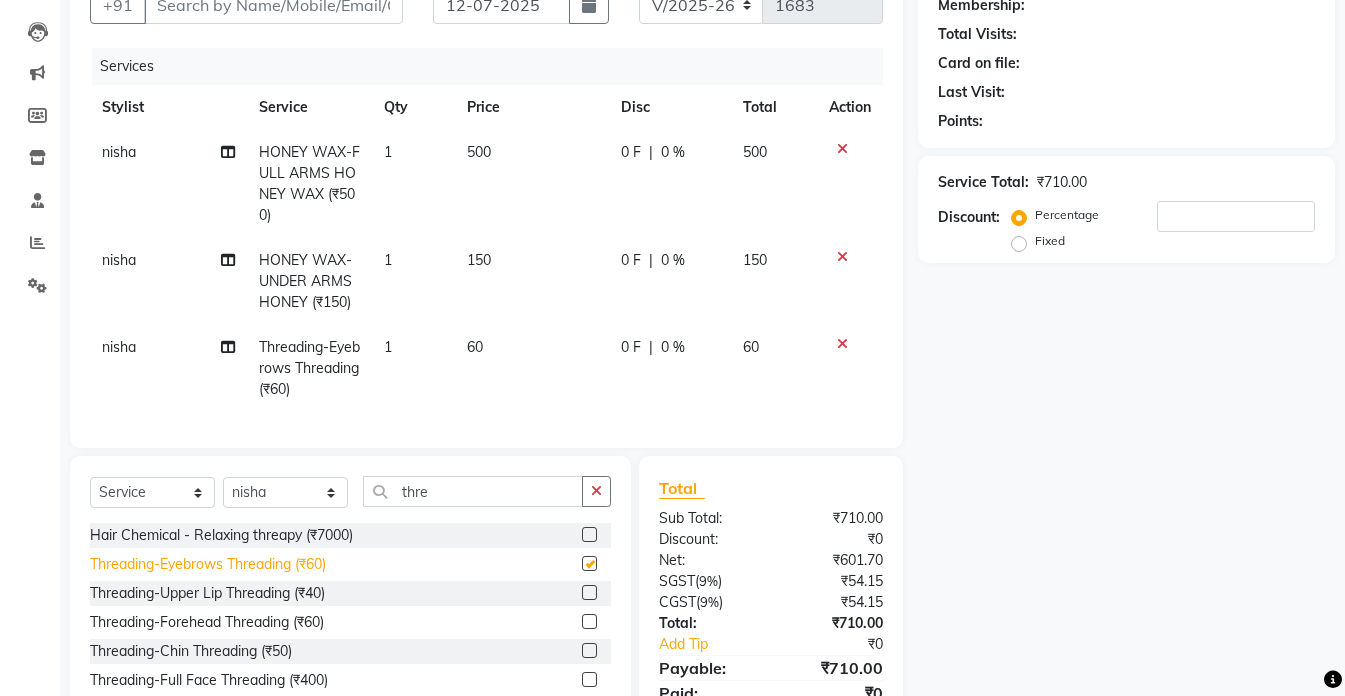 checkbox on "false" 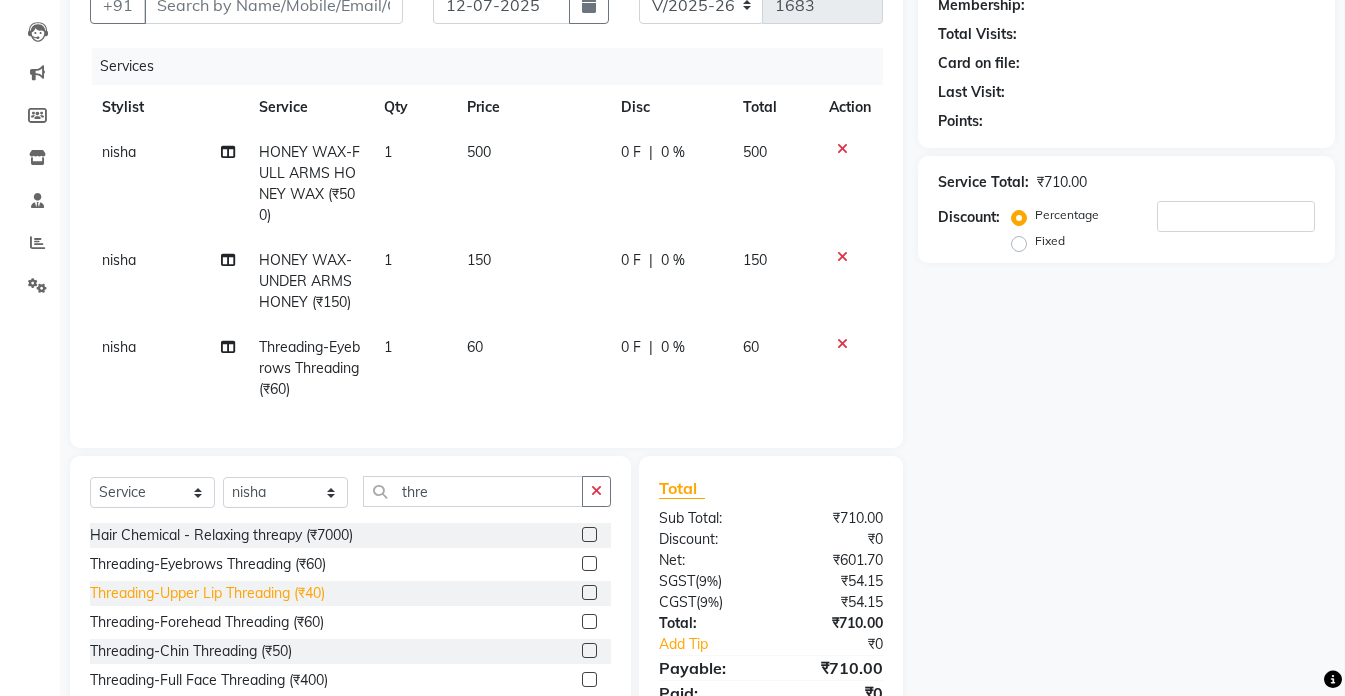 click on "Threading-Upper Lip Threading (₹40)" 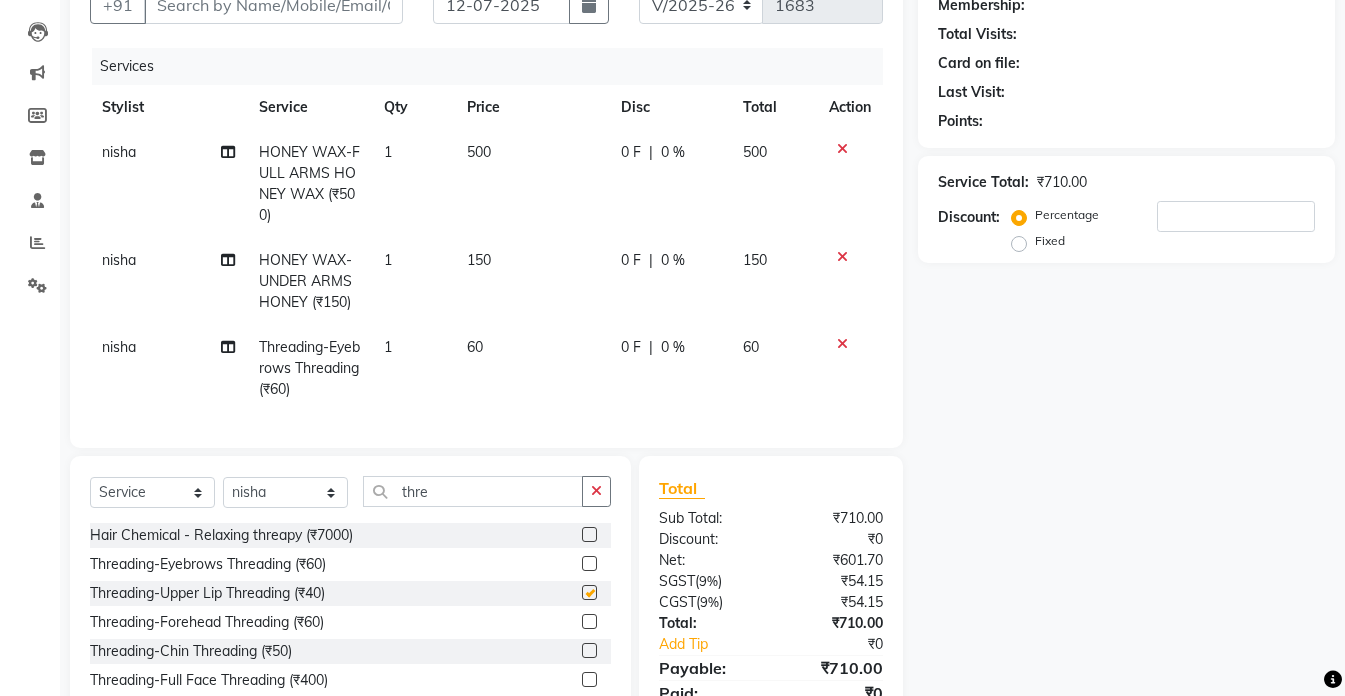 checkbox on "false" 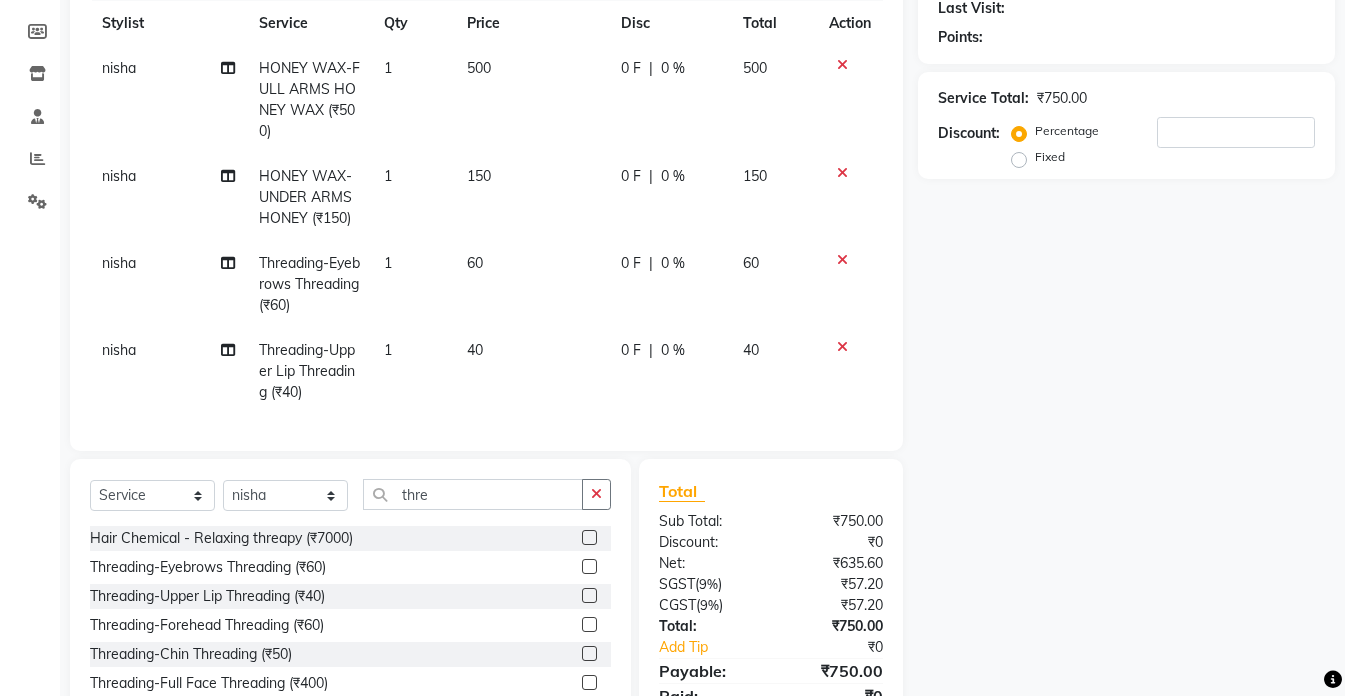 scroll, scrollTop: 387, scrollLeft: 0, axis: vertical 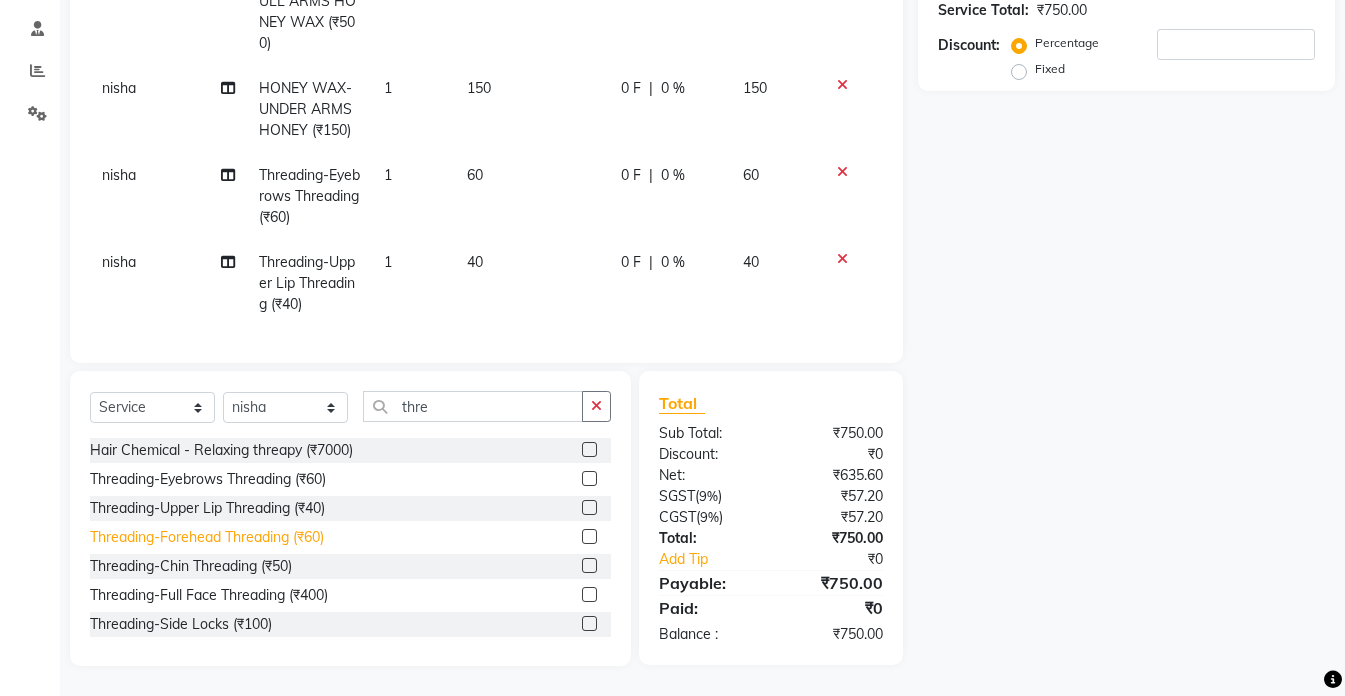 click on "Threading-Forehead Threading (₹60)" 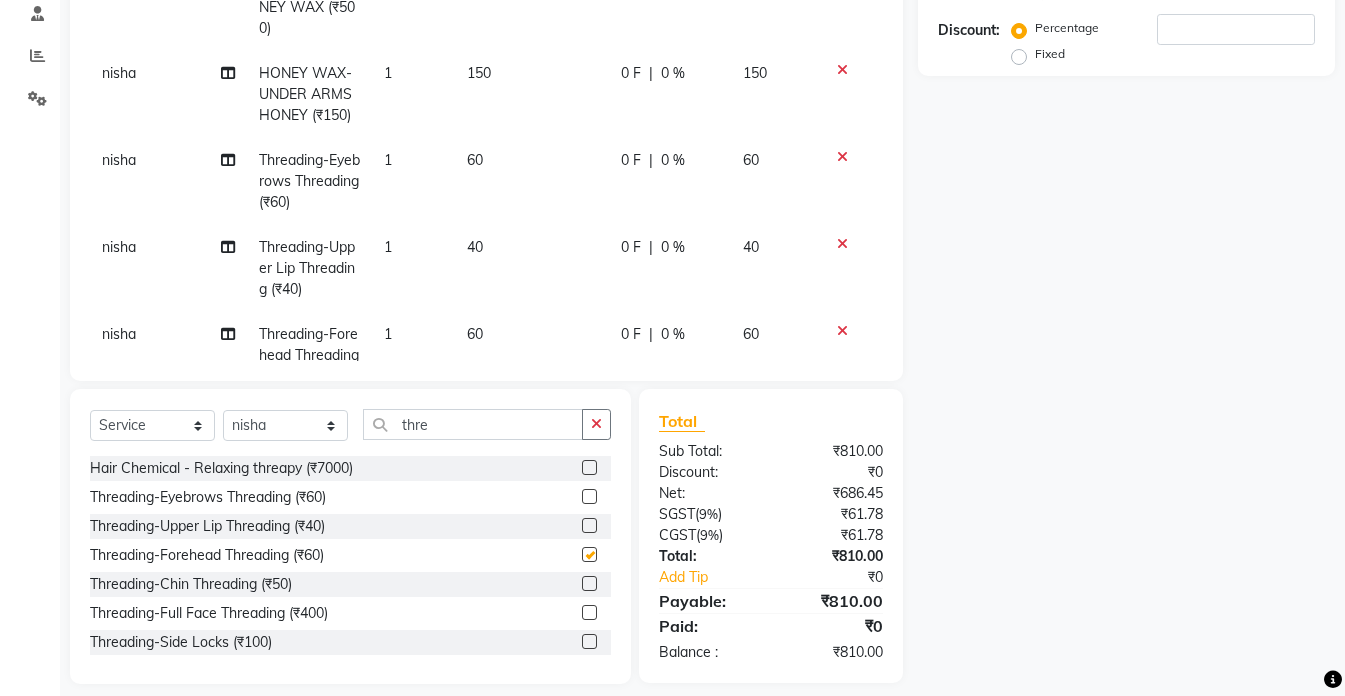 checkbox on "false" 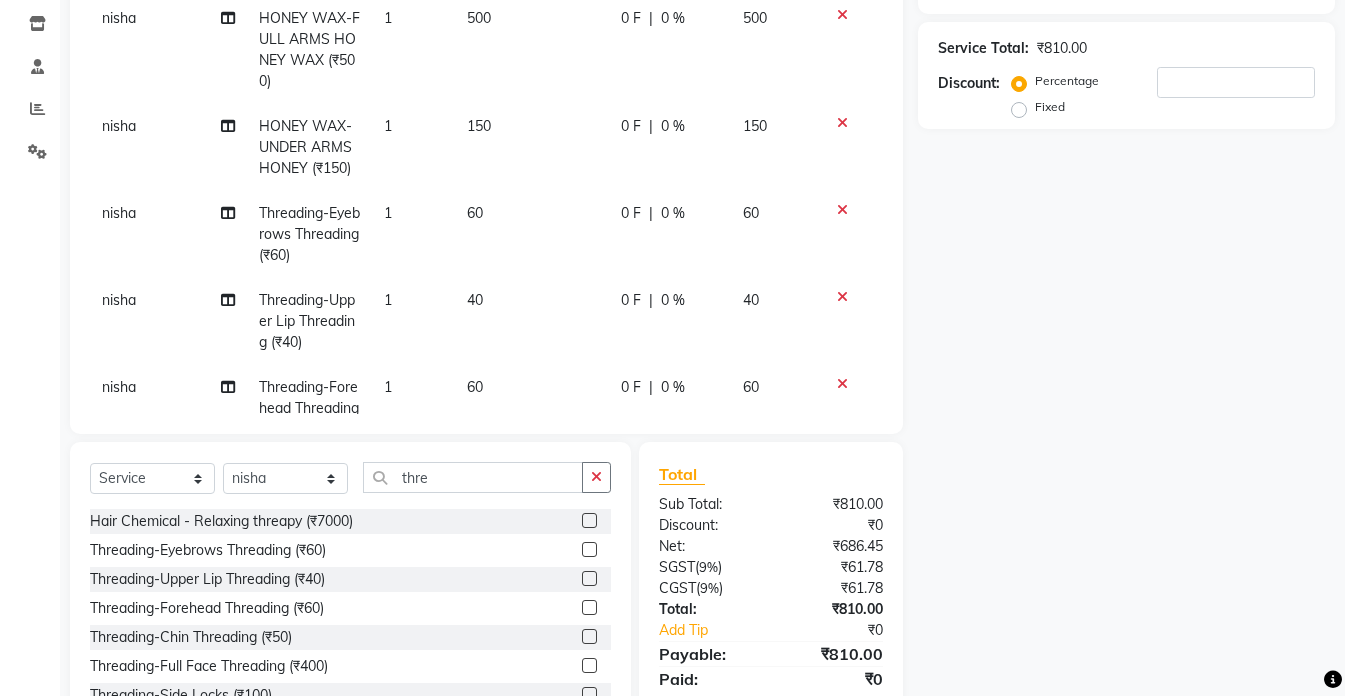 scroll, scrollTop: 187, scrollLeft: 0, axis: vertical 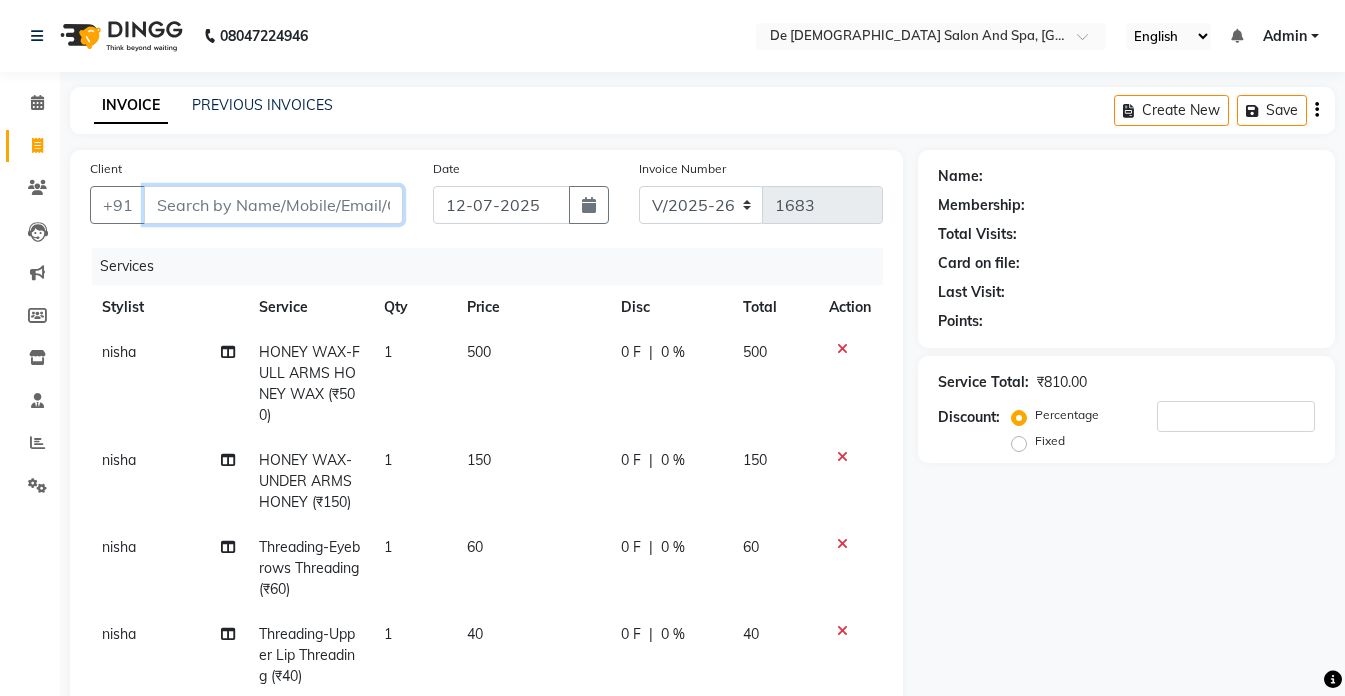 click on "Client" at bounding box center [273, 205] 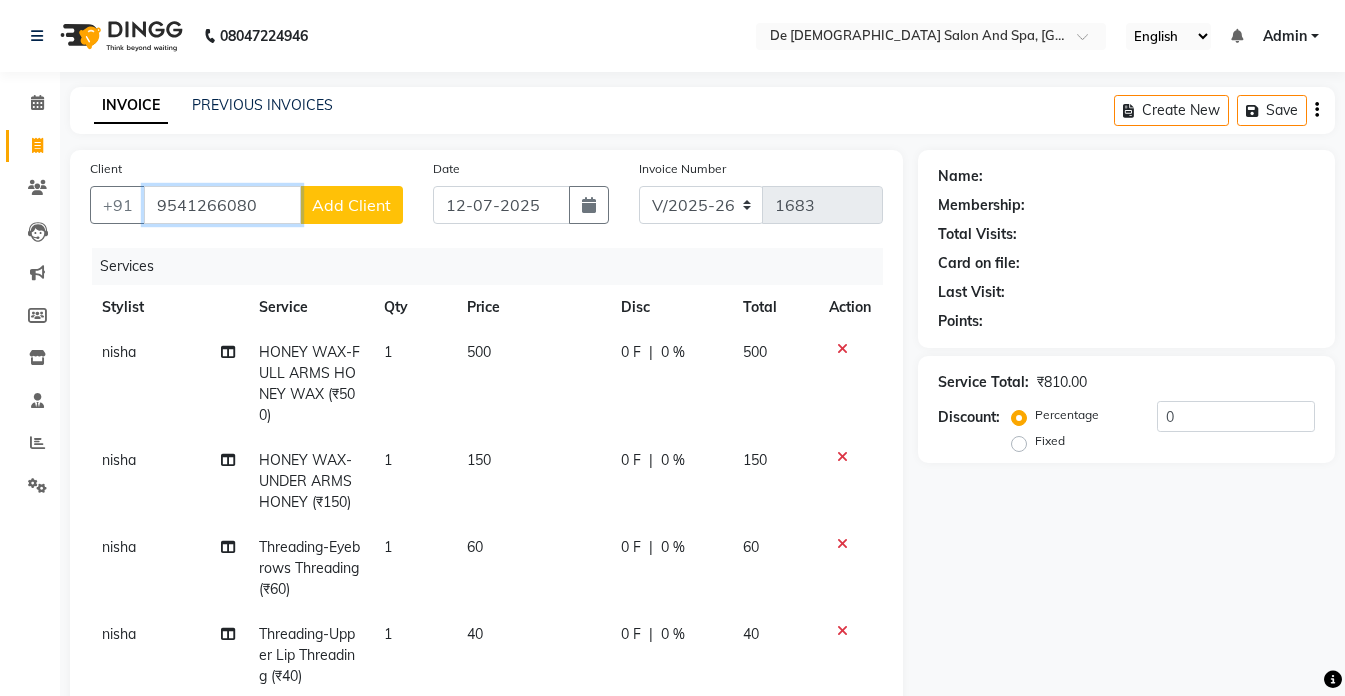 type on "9541266080" 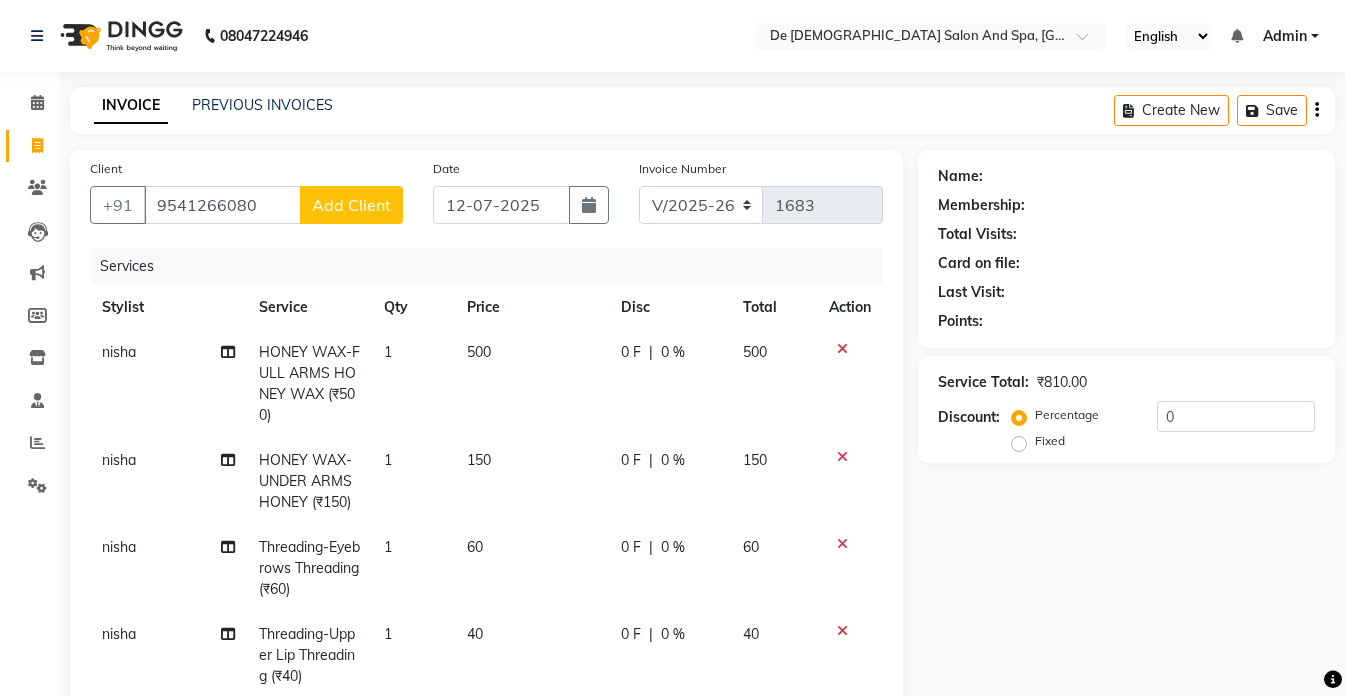 click on "Add Client" 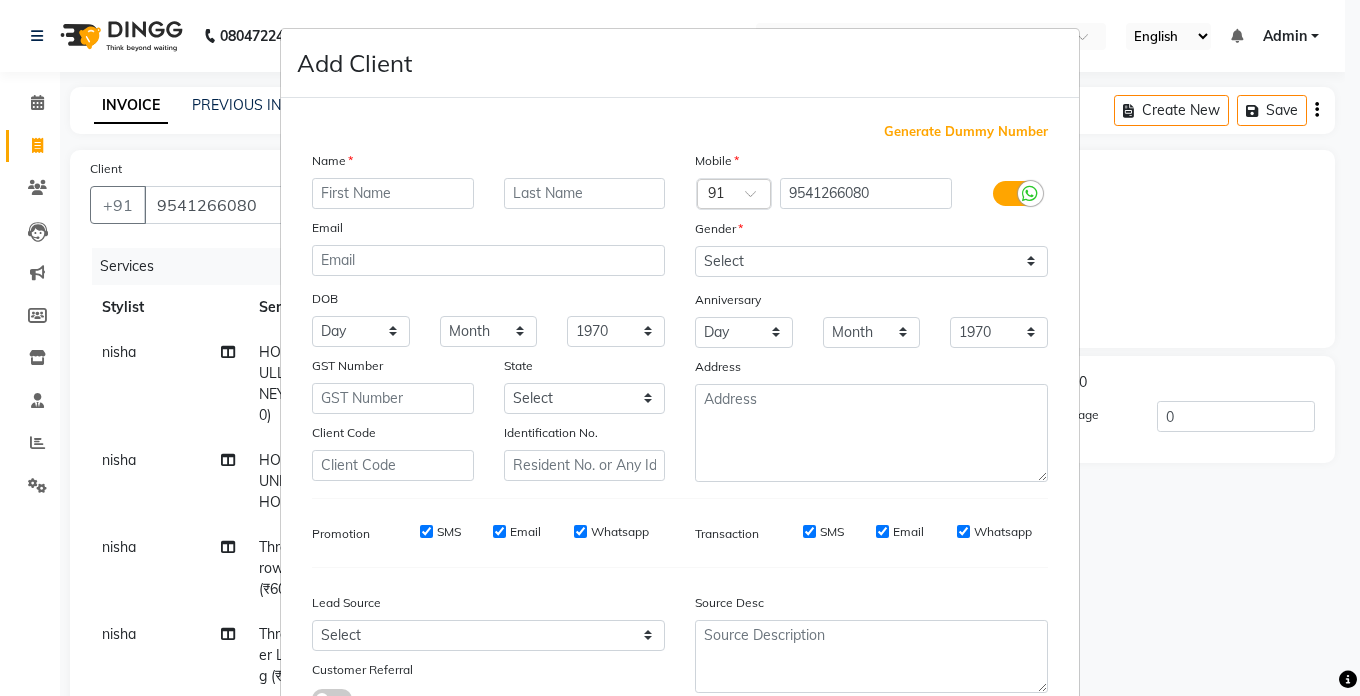 click at bounding box center [393, 193] 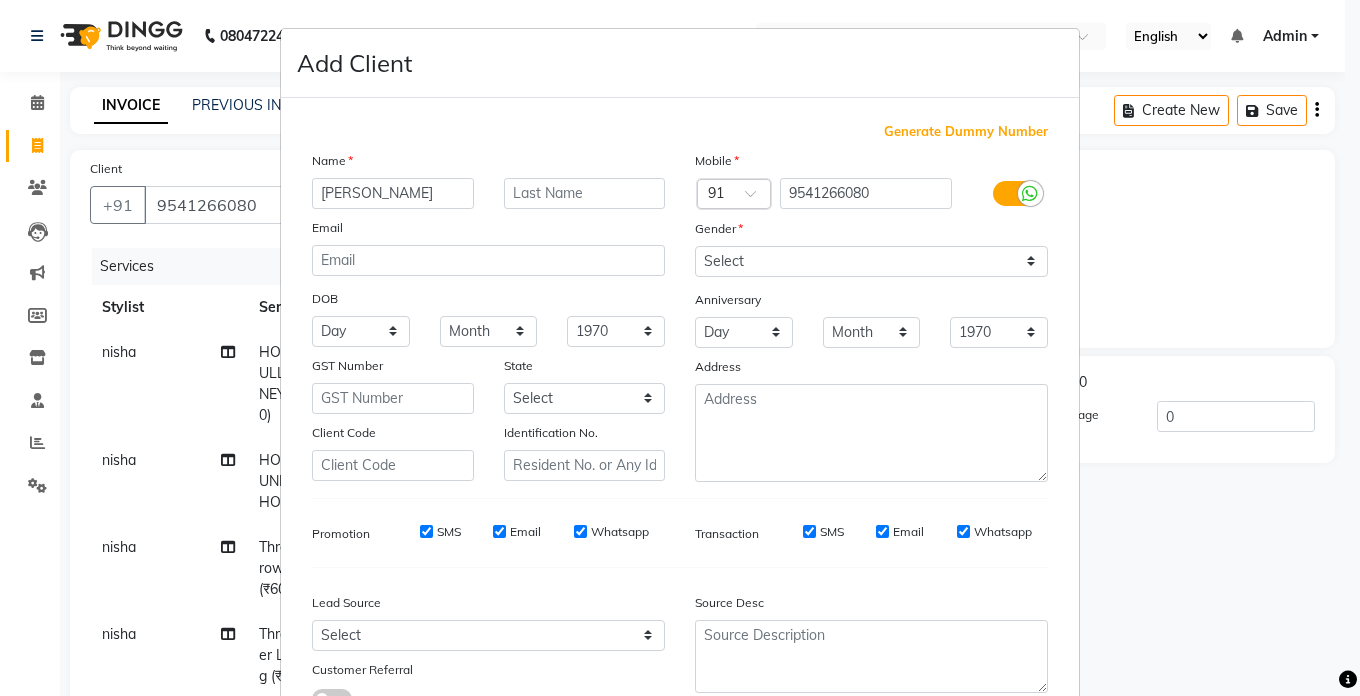 type on "[PERSON_NAME]" 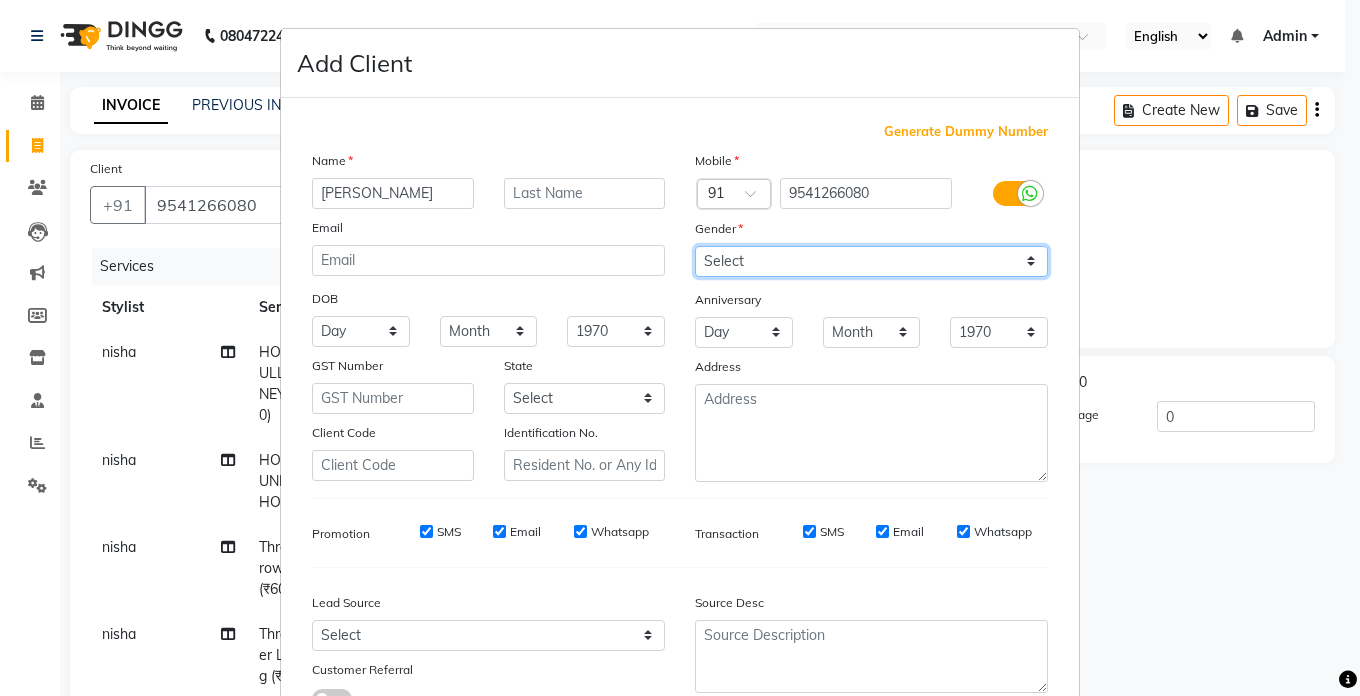 click on "Select Male Female Other Prefer Not To Say" at bounding box center (871, 261) 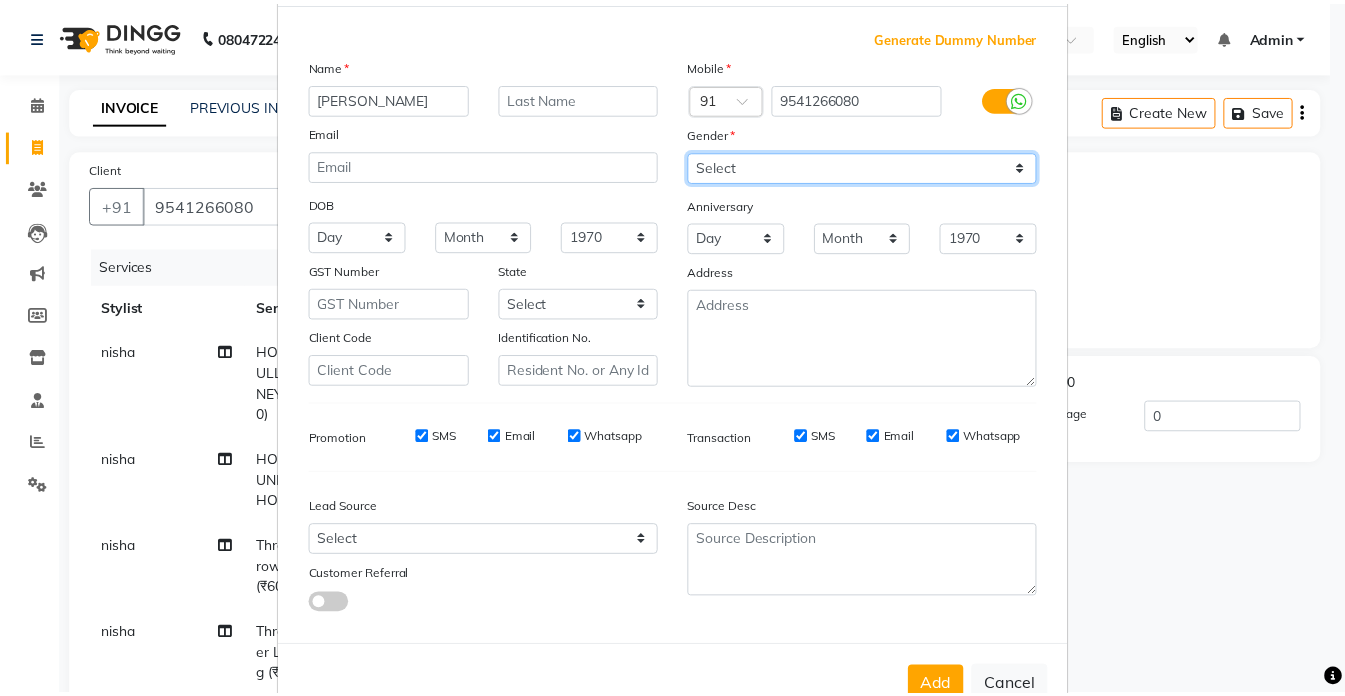 scroll, scrollTop: 153, scrollLeft: 0, axis: vertical 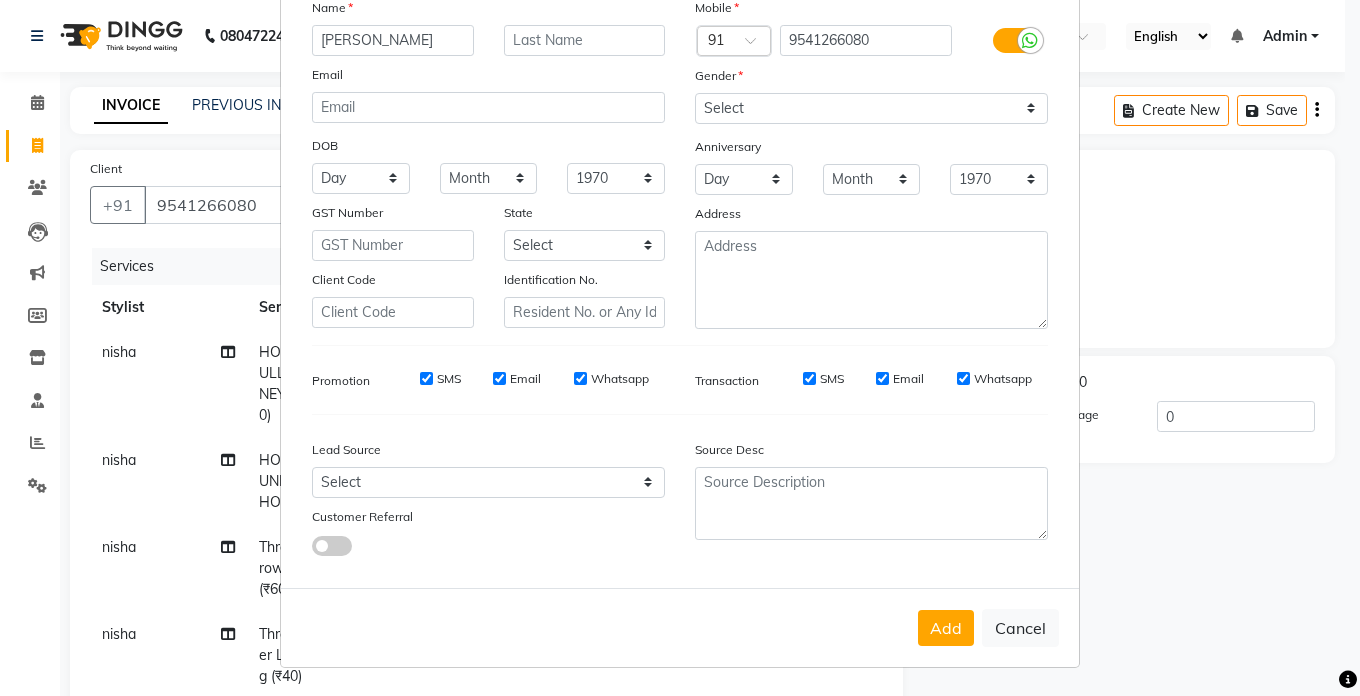 drag, startPoint x: 860, startPoint y: 518, endPoint x: 876, endPoint y: 562, distance: 46.818798 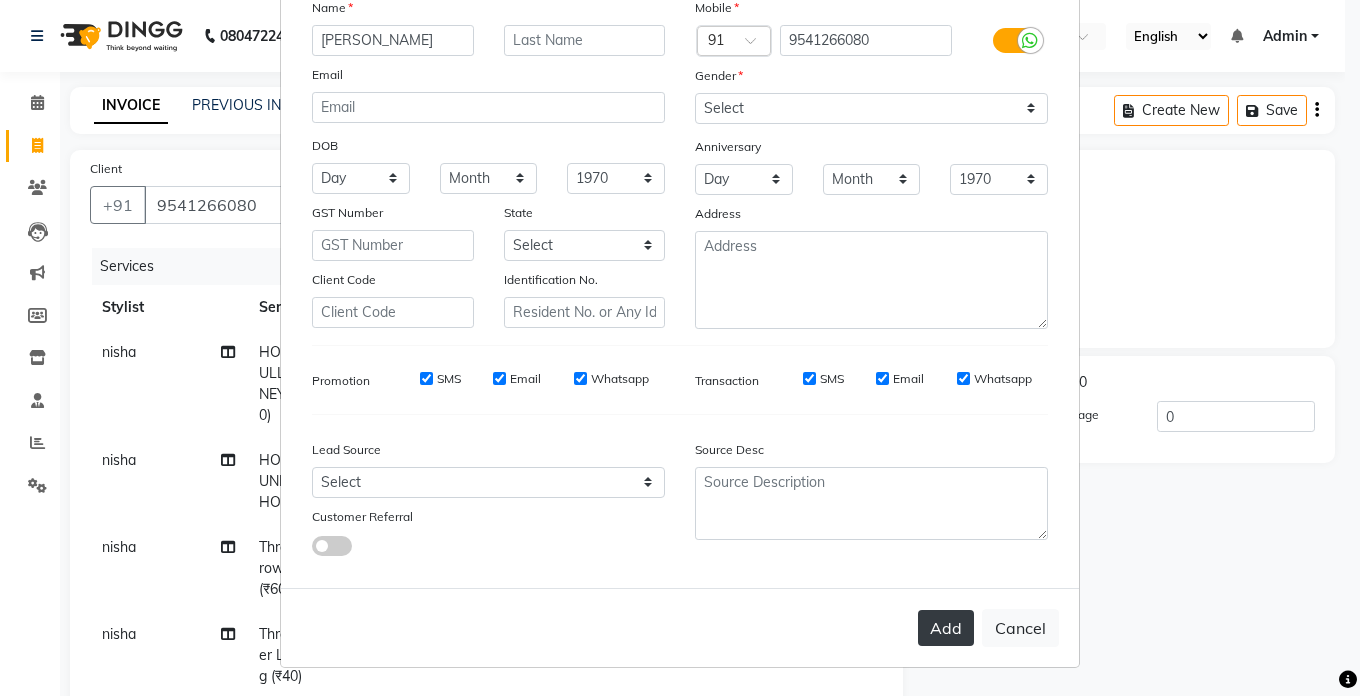 click on "Add" at bounding box center [946, 628] 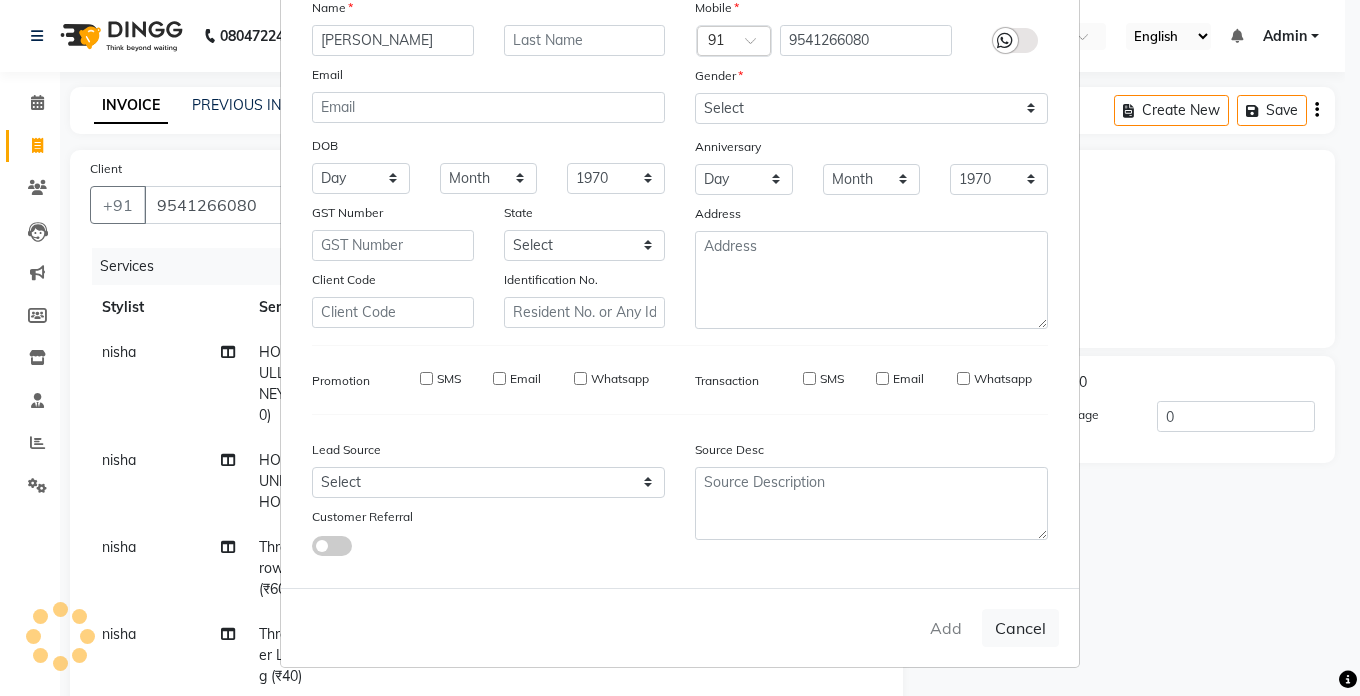 type 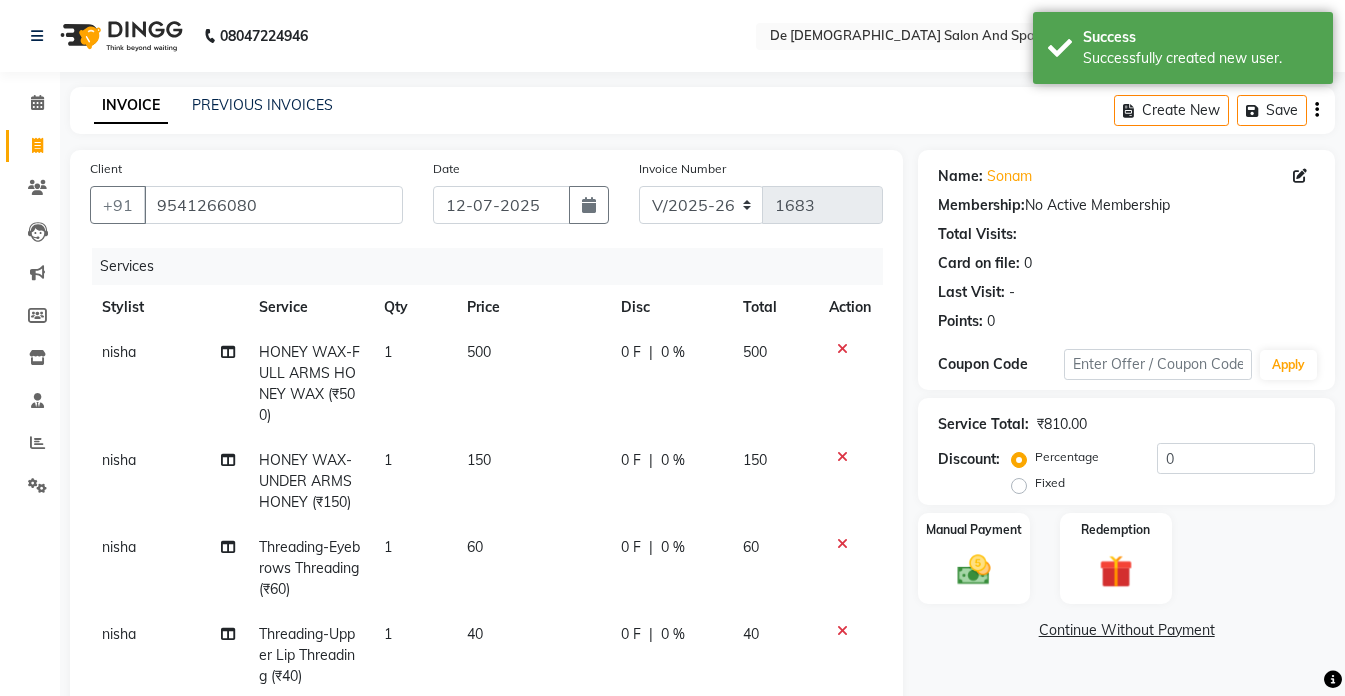 scroll, scrollTop: 69, scrollLeft: 0, axis: vertical 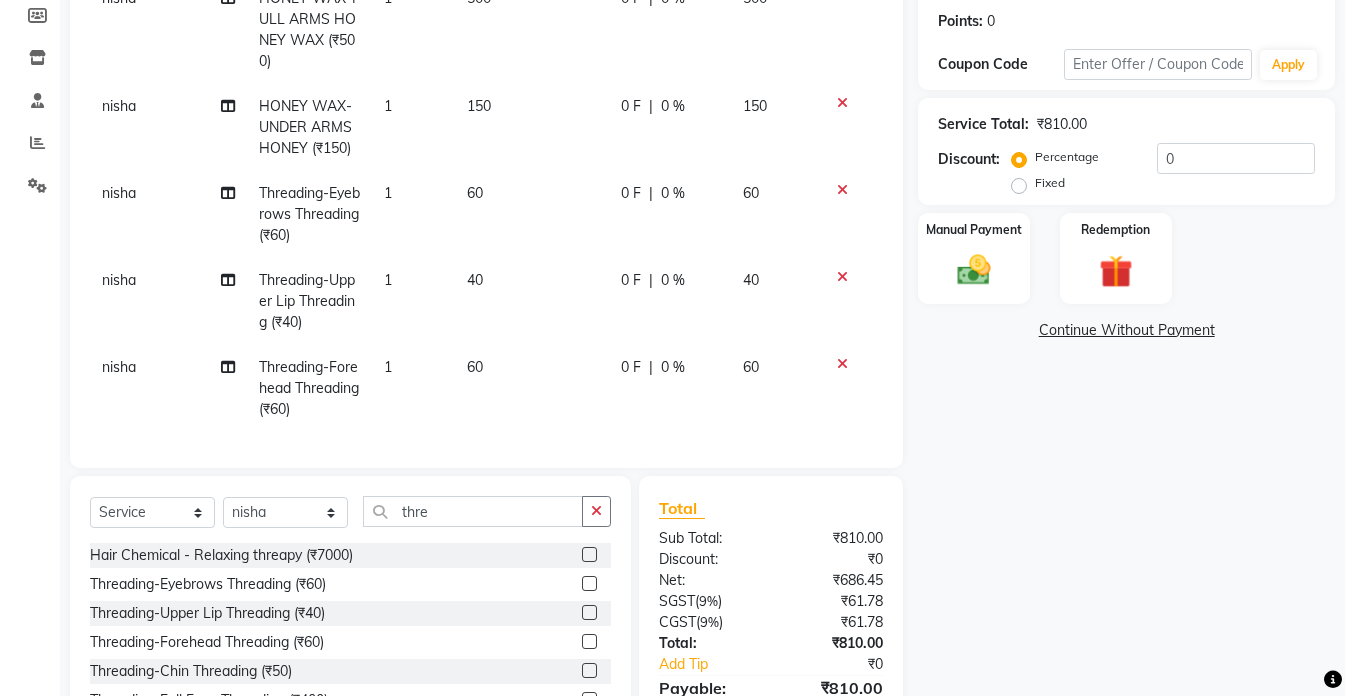 click on "60" 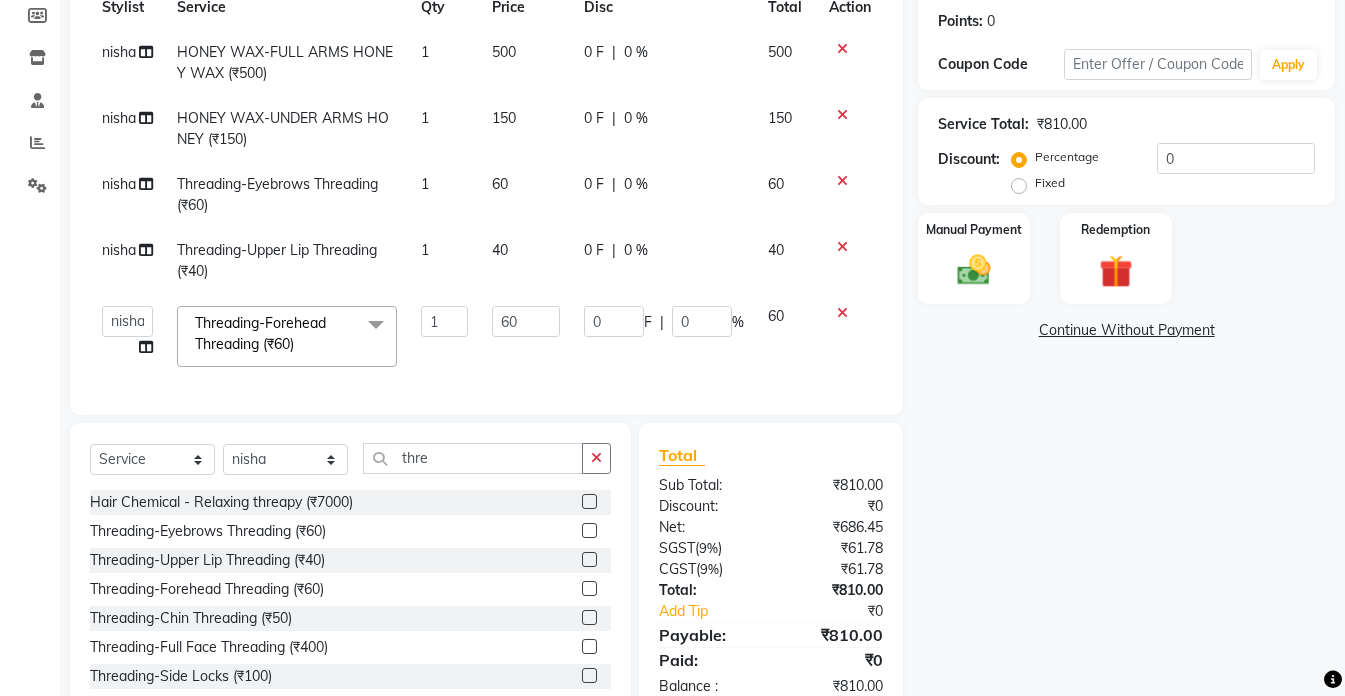scroll, scrollTop: 0, scrollLeft: 0, axis: both 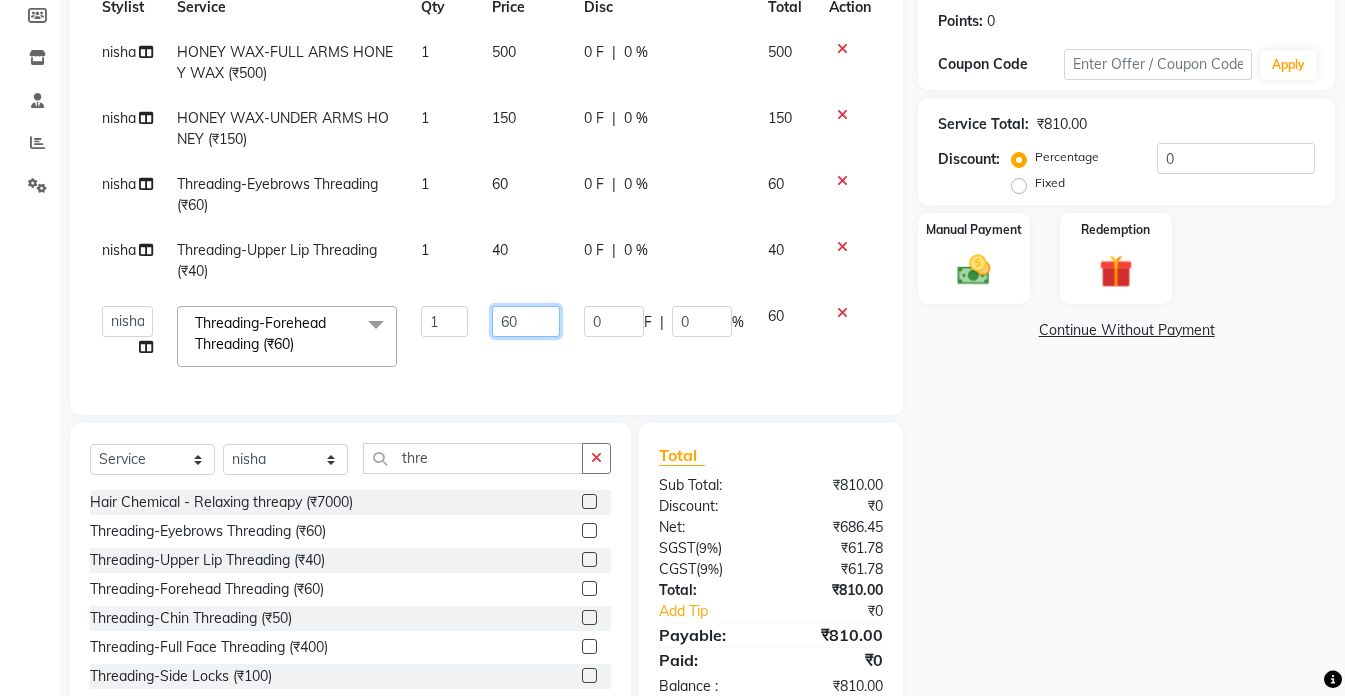 click on "60" 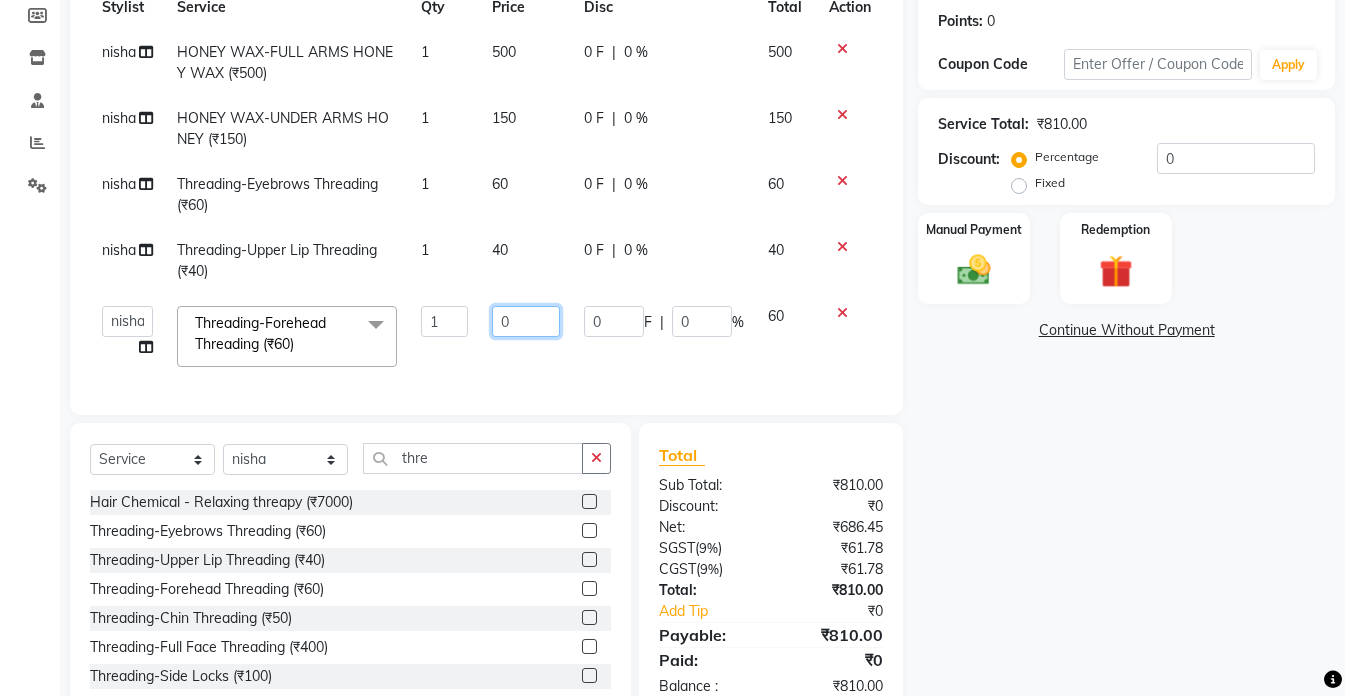 type on "50" 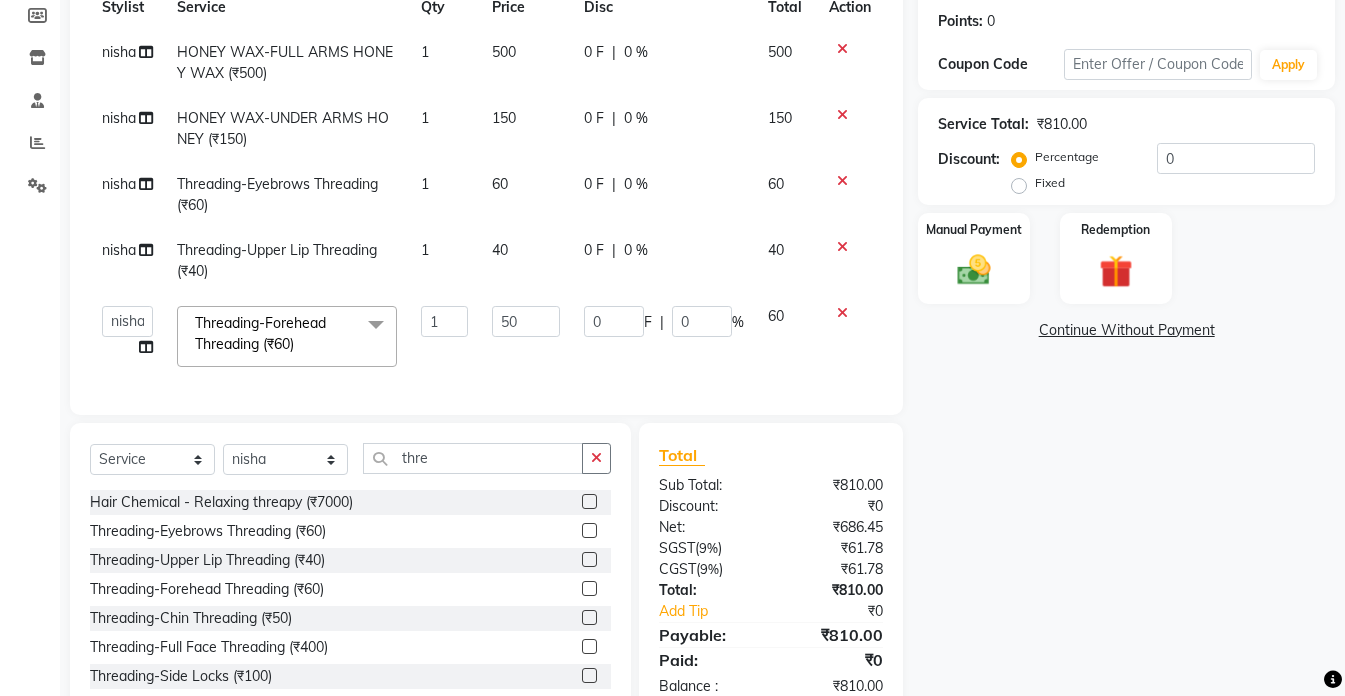 click on "Name: Sonam  Membership:  No Active Membership  Total Visits:   Card on file:  0 Last Visit:   - Points:   0  Coupon Code Apply Service Total:  ₹810.00  Discount:  Percentage   Fixed  0 Manual Payment Redemption  Continue Without Payment" 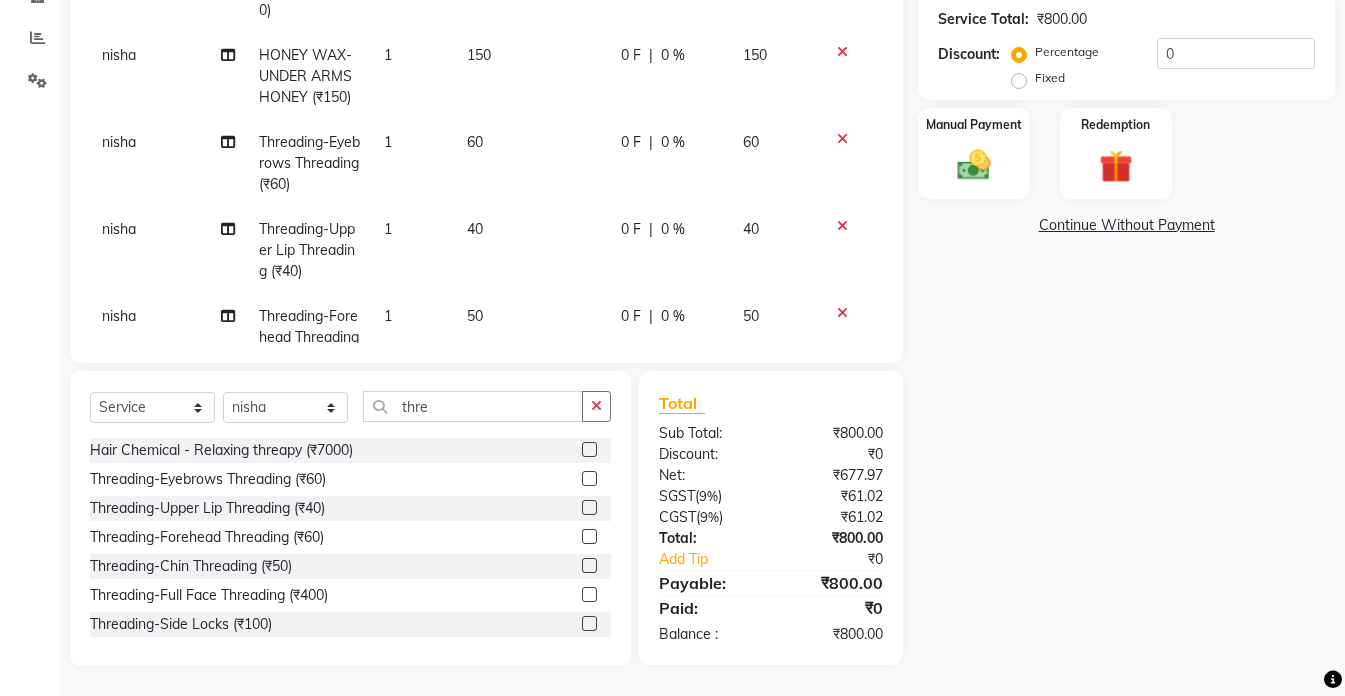 scroll, scrollTop: 305, scrollLeft: 0, axis: vertical 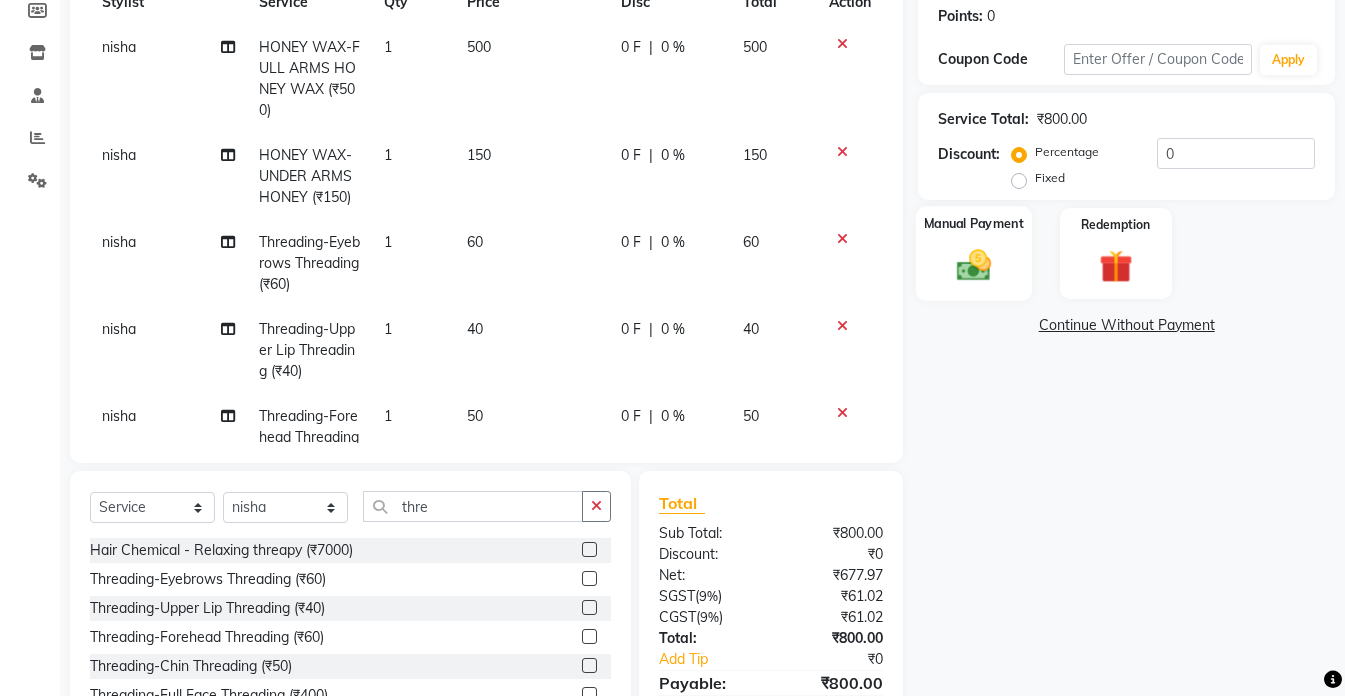 click 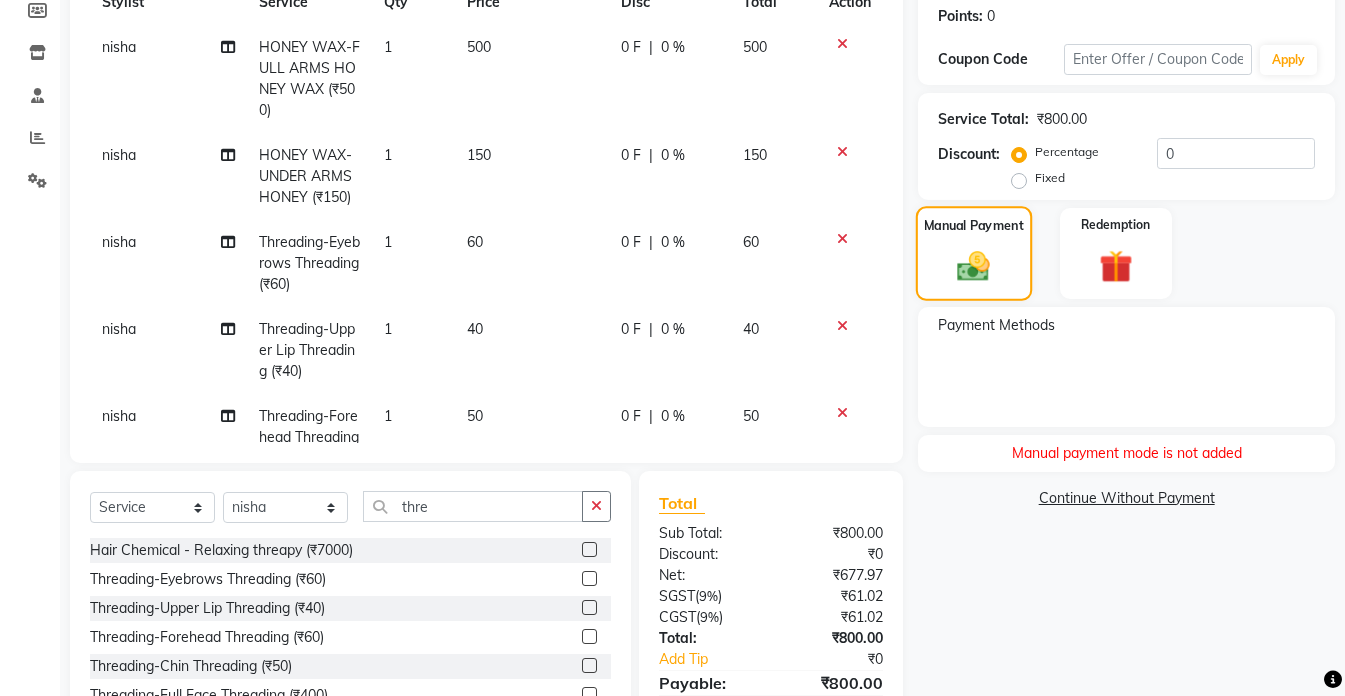 click 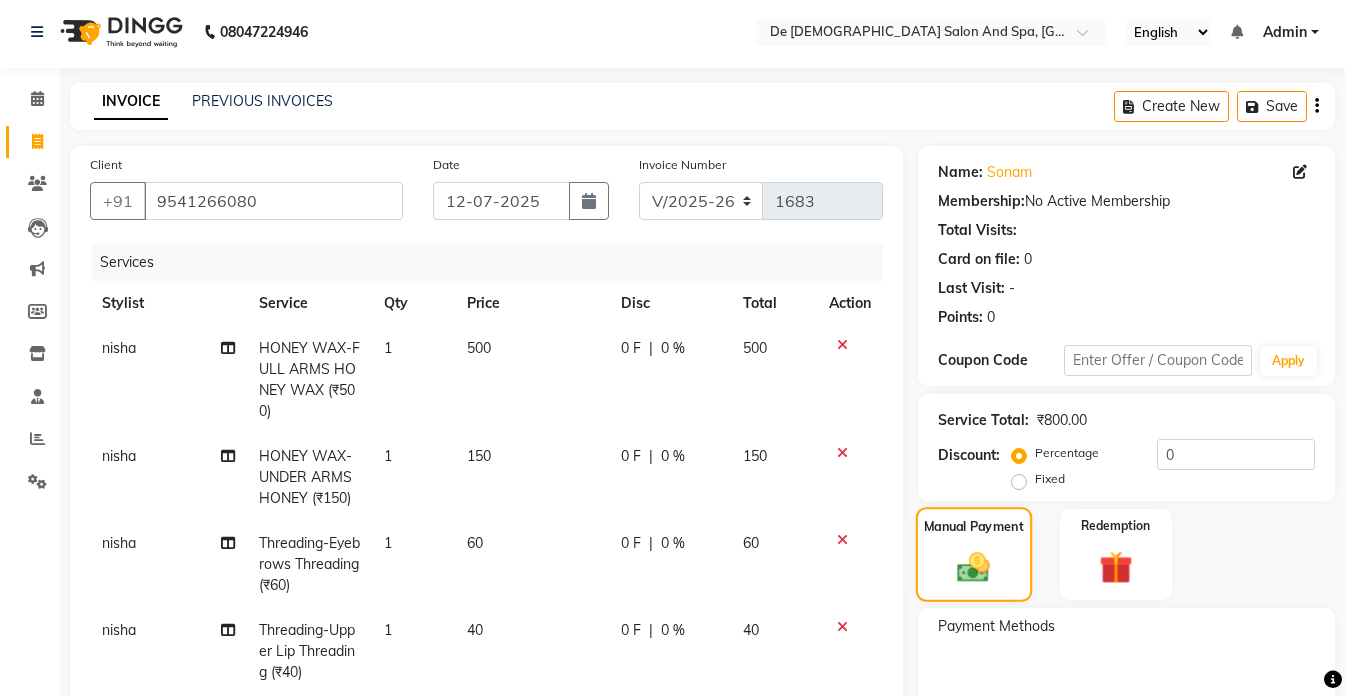 scroll, scrollTop: 0, scrollLeft: 0, axis: both 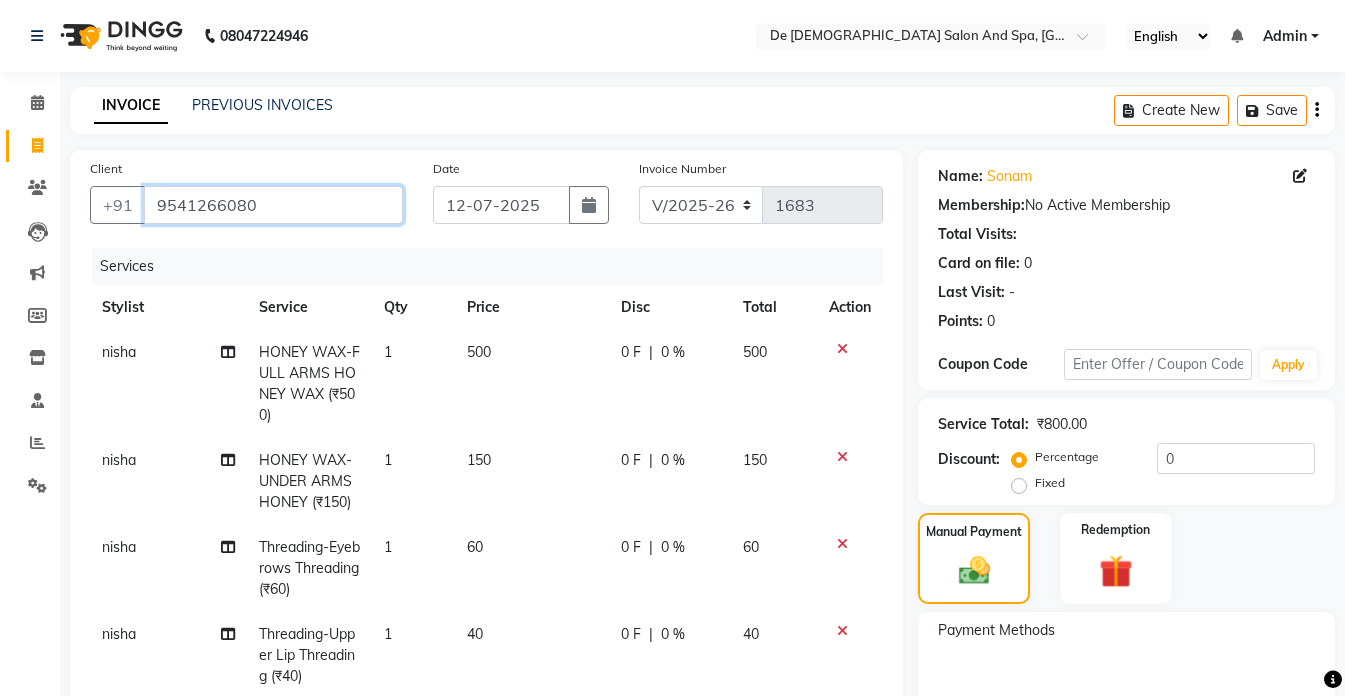 click on "9541266080" at bounding box center [273, 205] 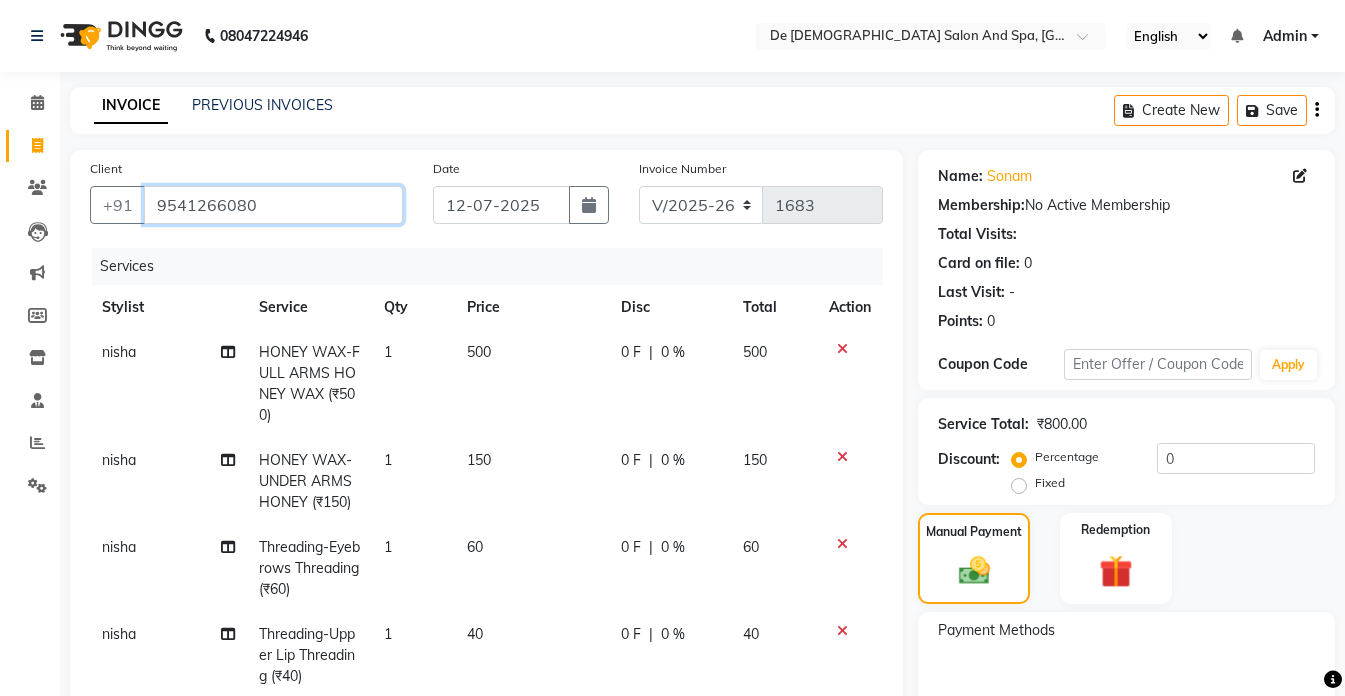 click on "9541266080" at bounding box center [273, 205] 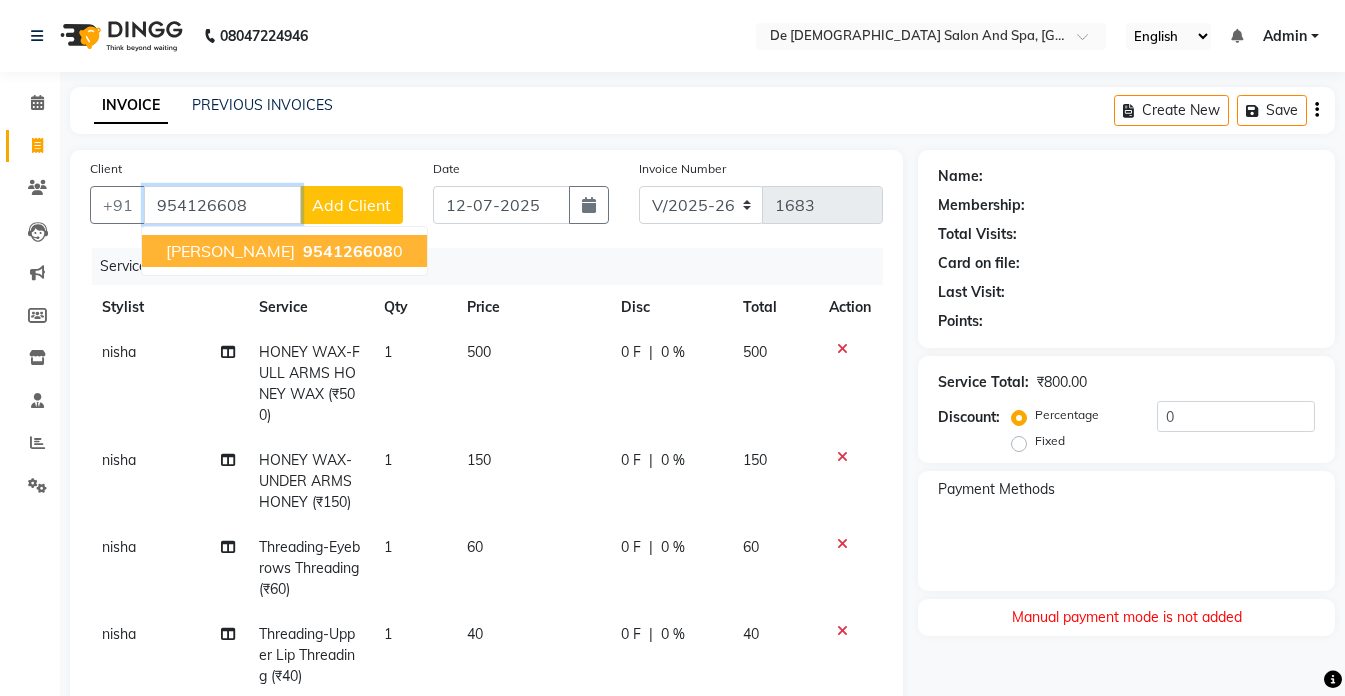 type on "9541266080" 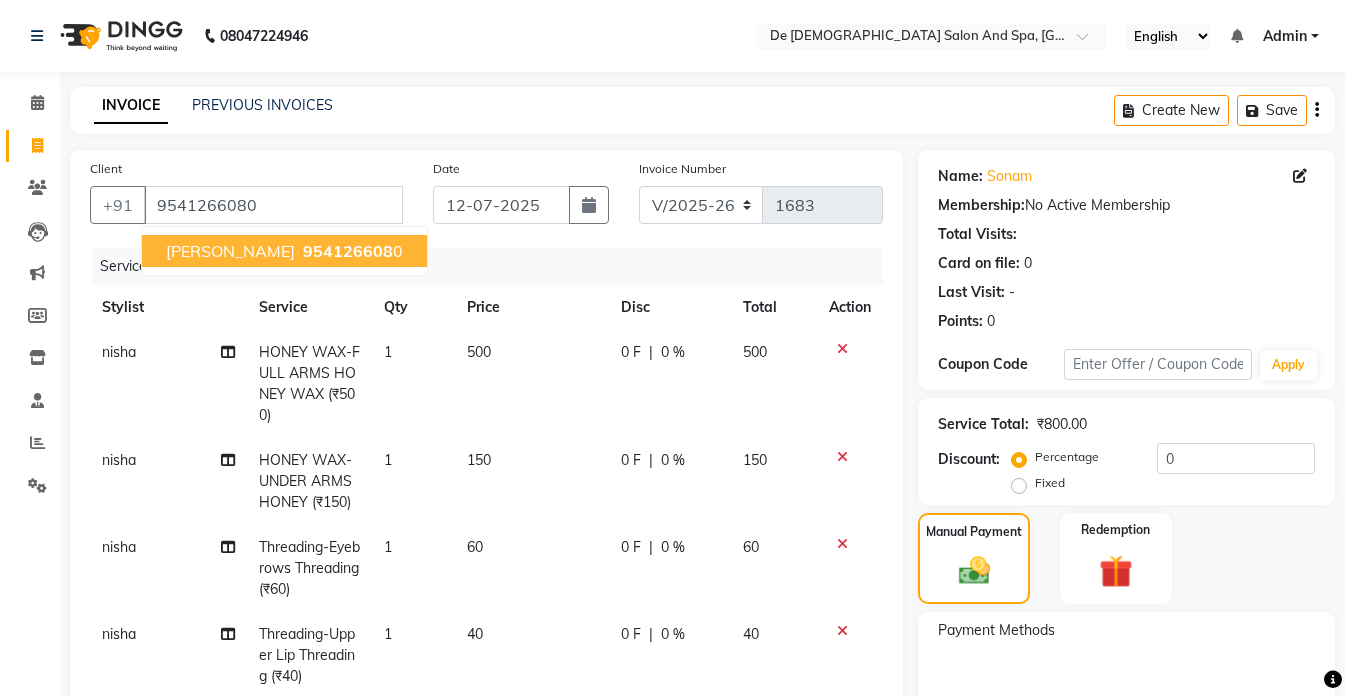 click on "954126608" at bounding box center (348, 251) 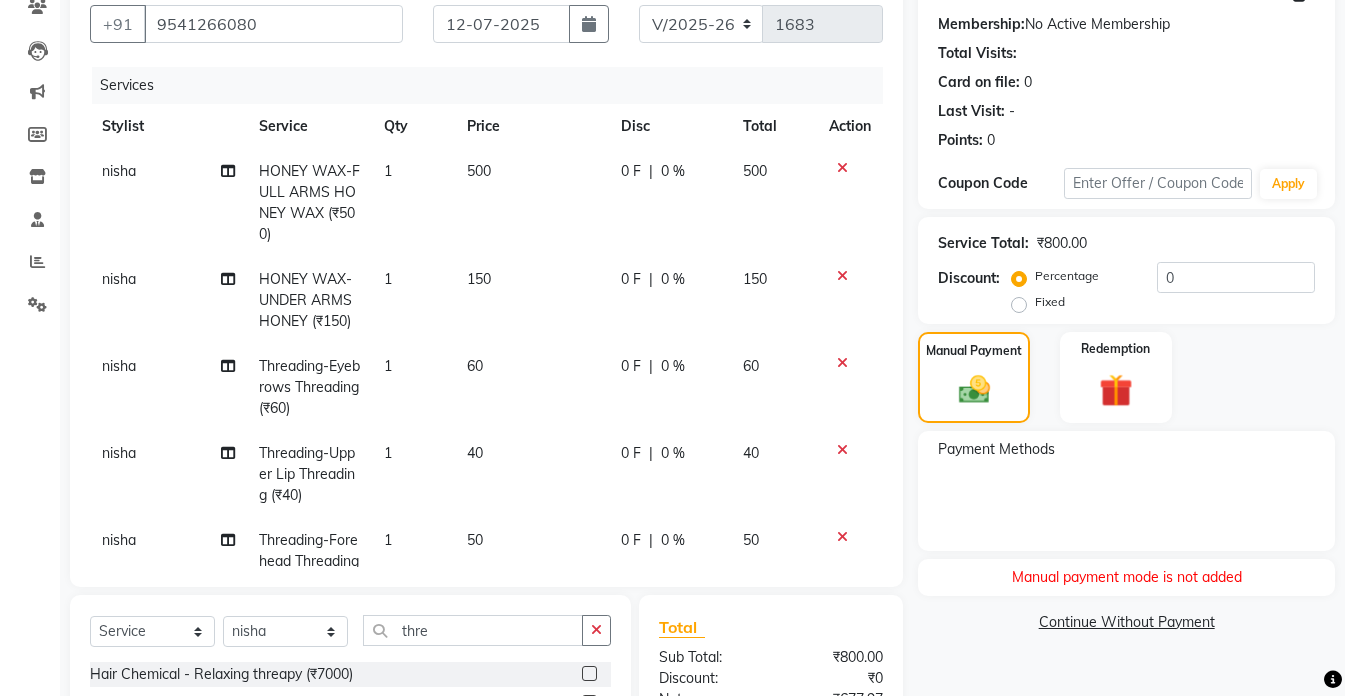 scroll, scrollTop: 200, scrollLeft: 0, axis: vertical 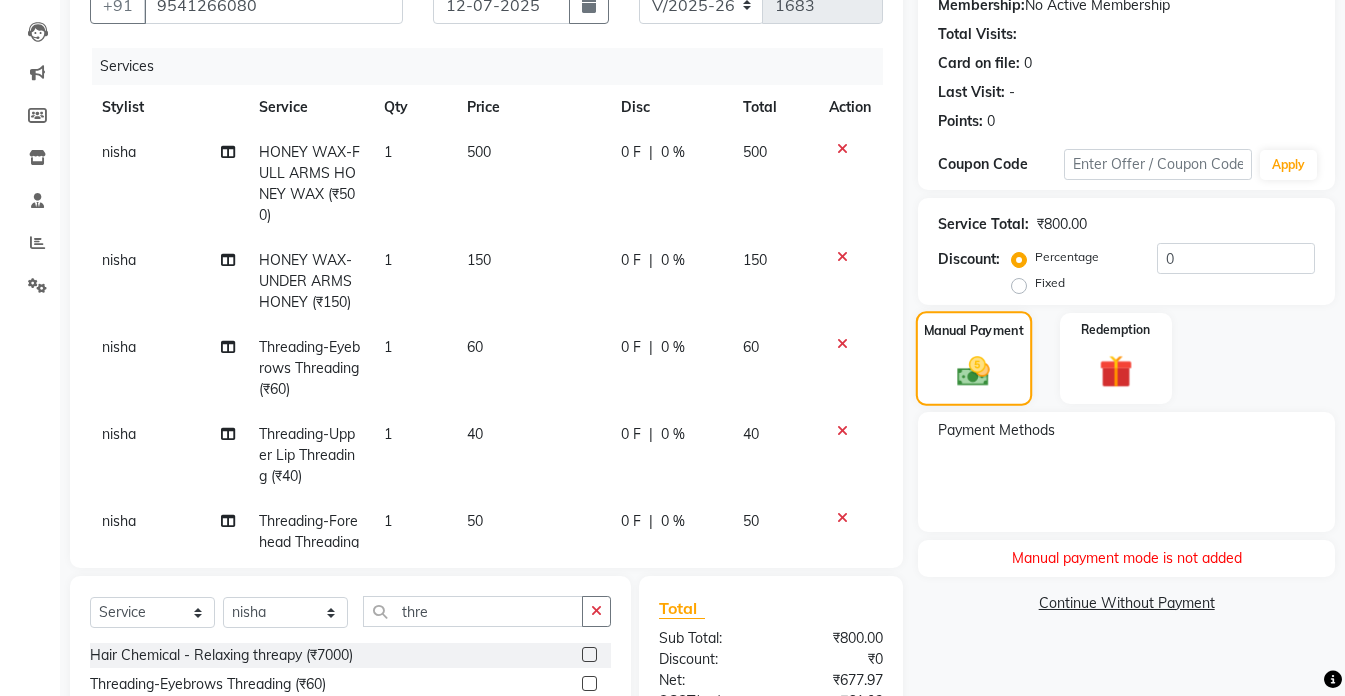 click 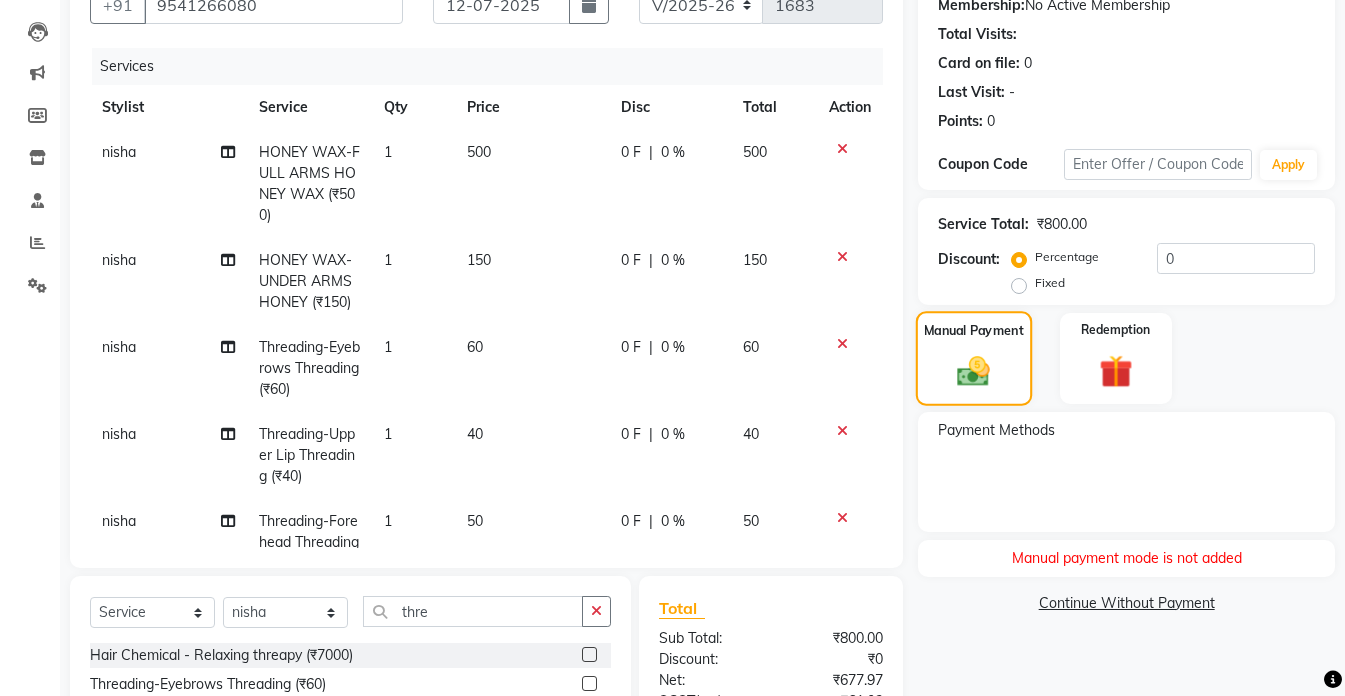 click 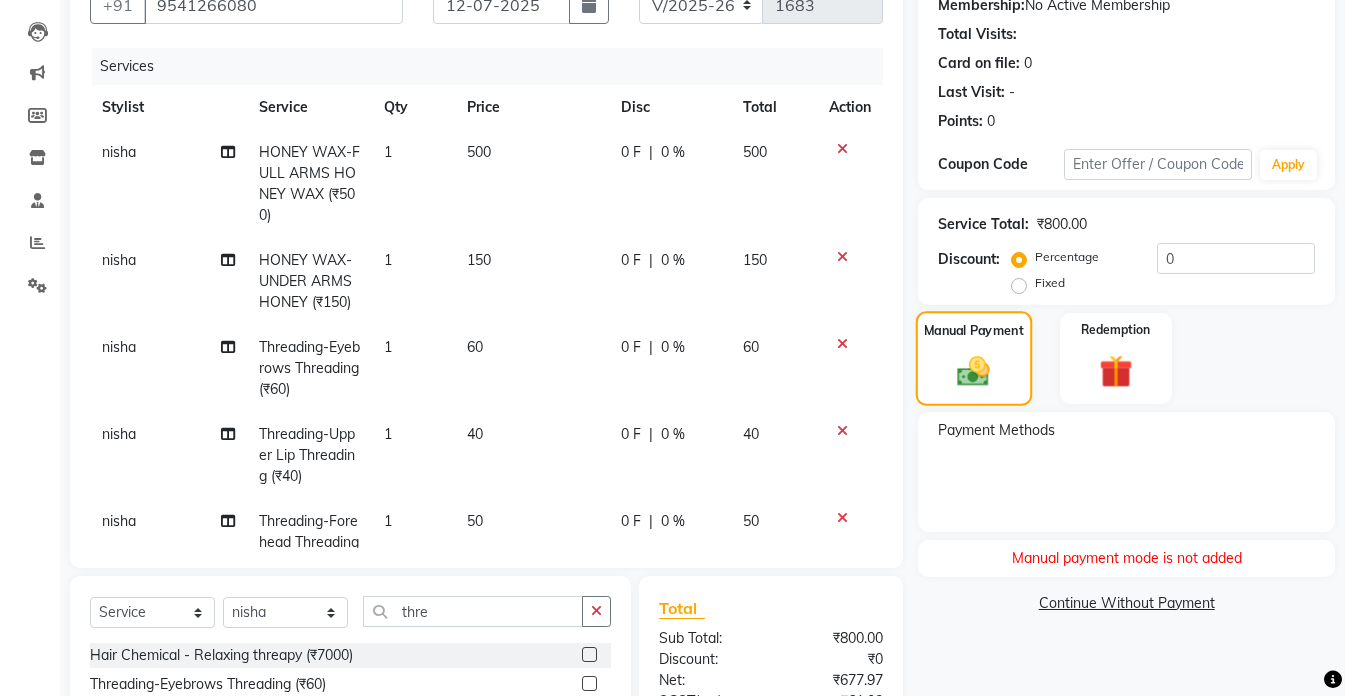 click 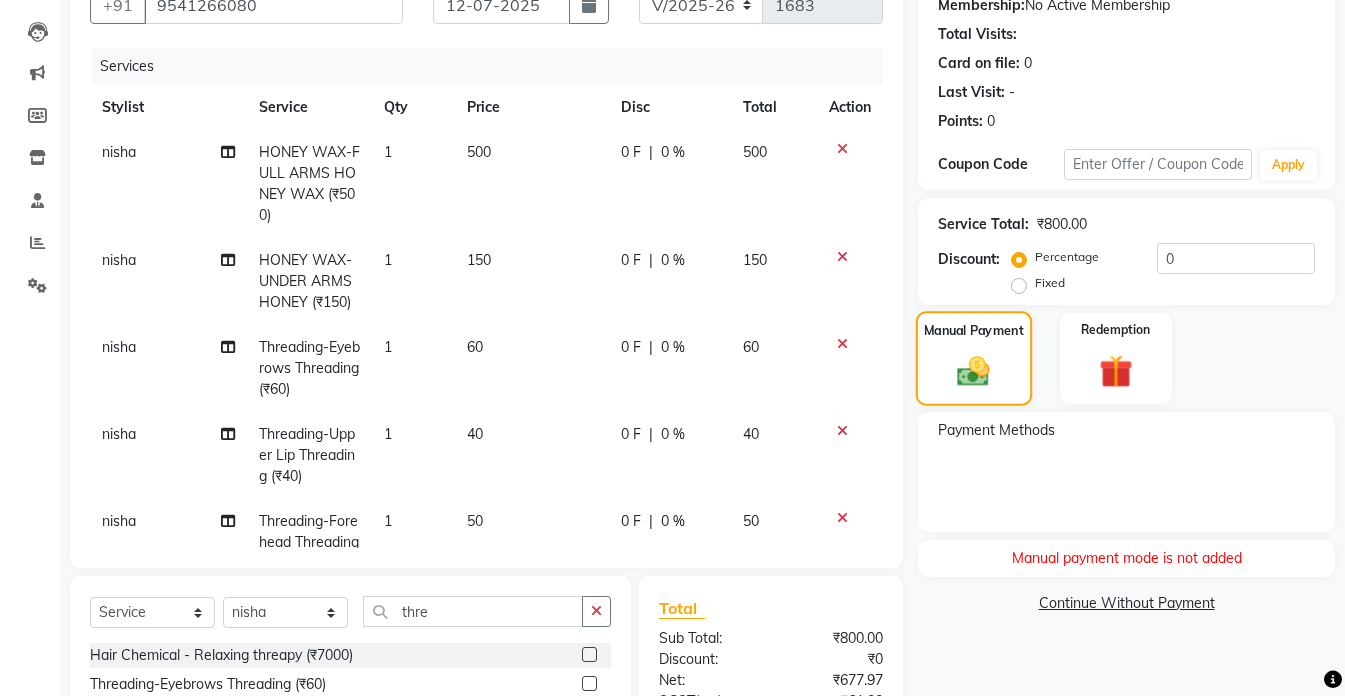 click 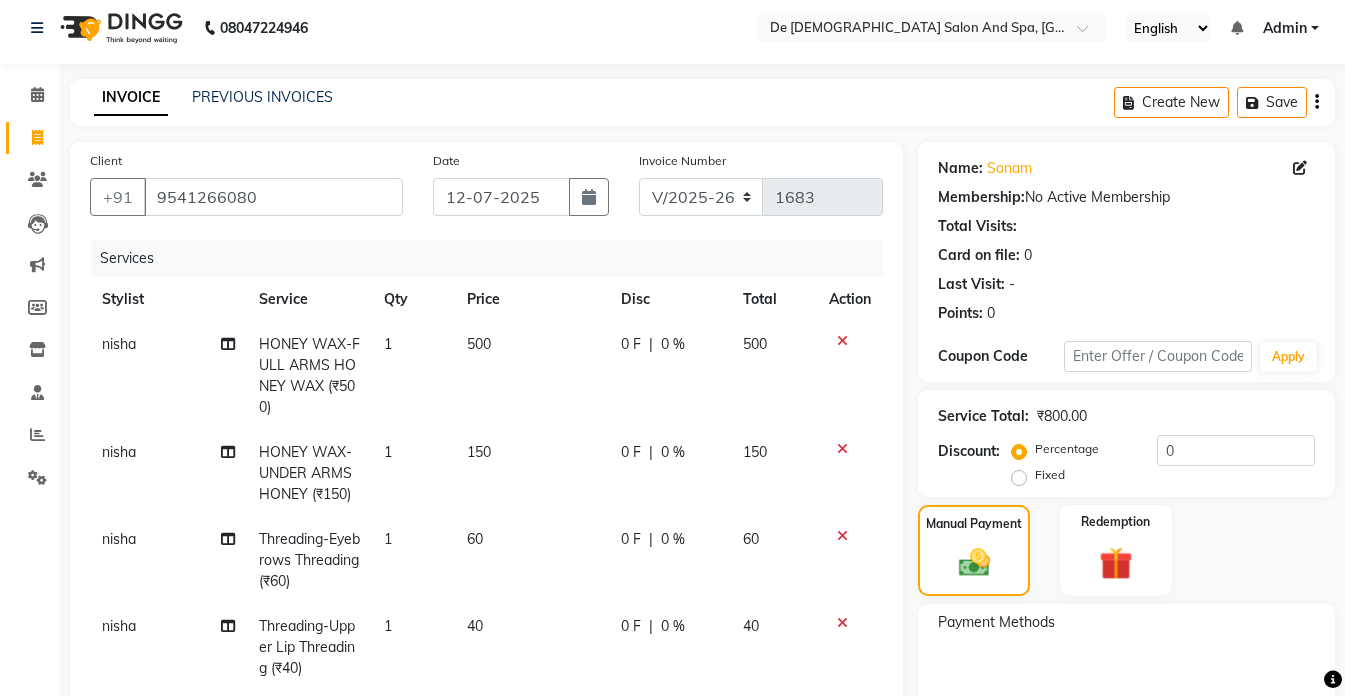 scroll, scrollTop: 0, scrollLeft: 0, axis: both 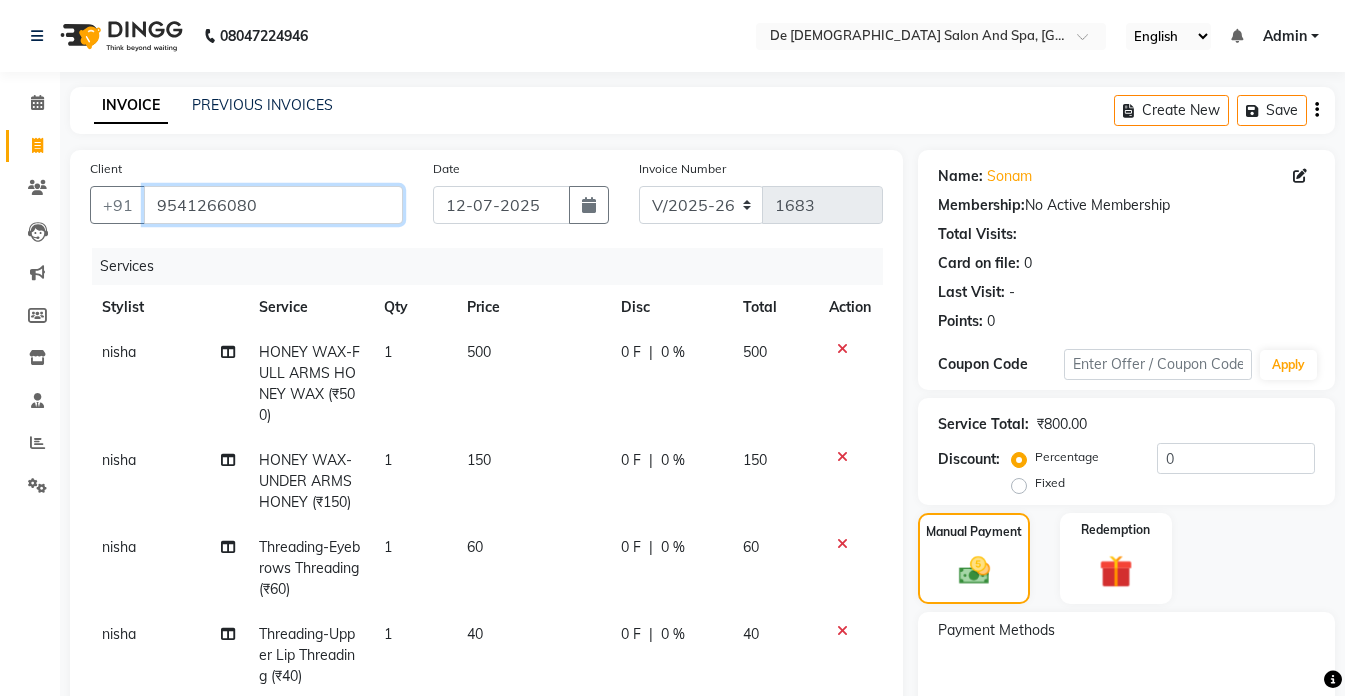 click on "9541266080" at bounding box center (273, 205) 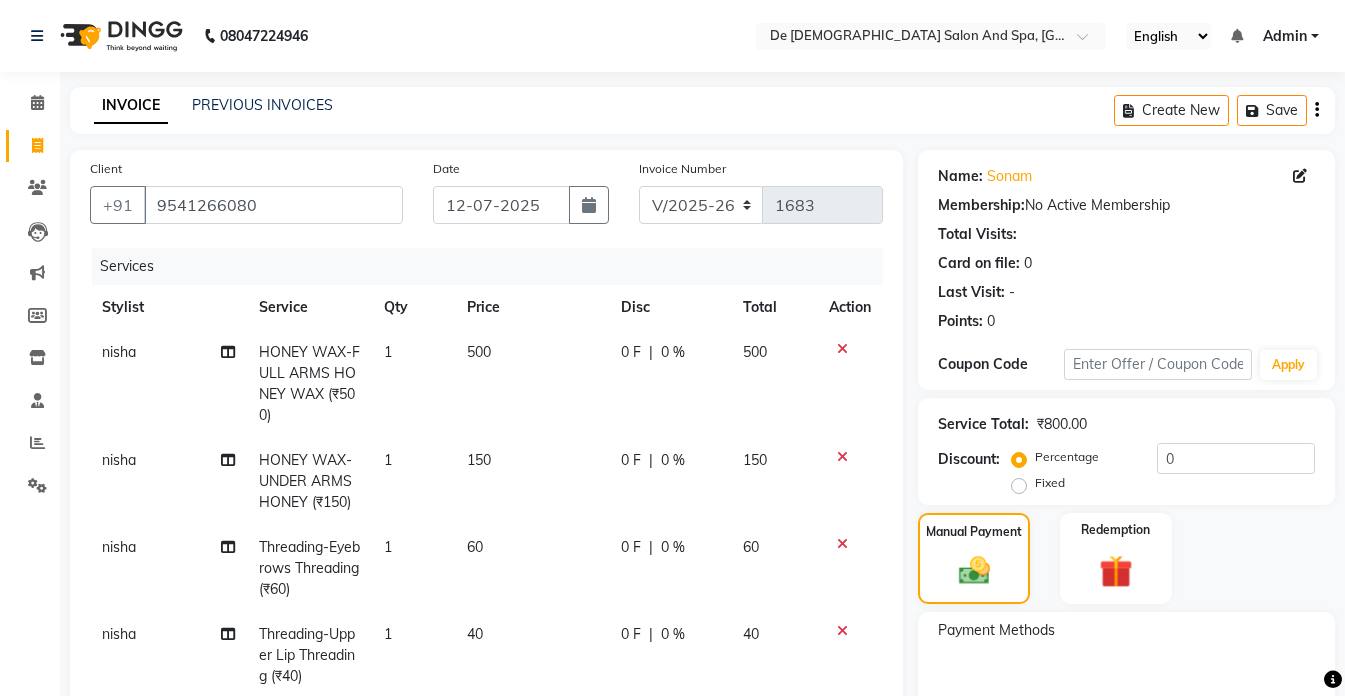 click on "Manual Payment Redemption" 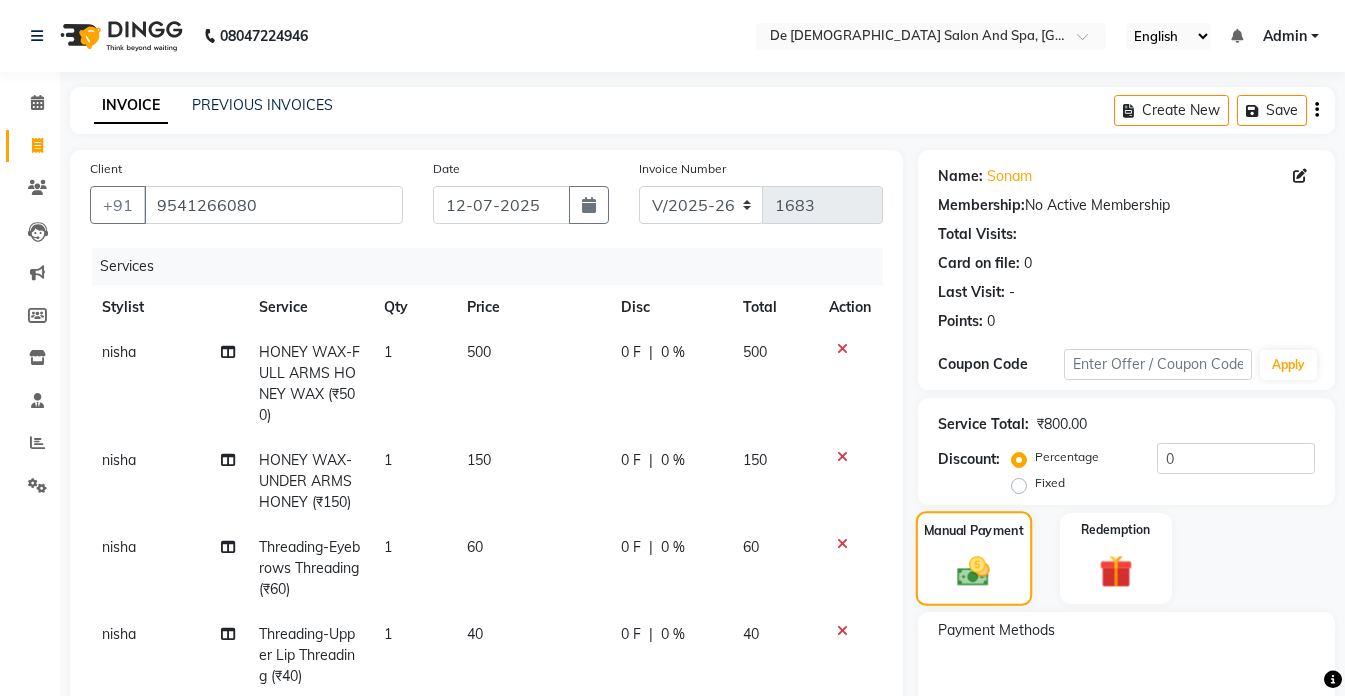 click on "Manual Payment" 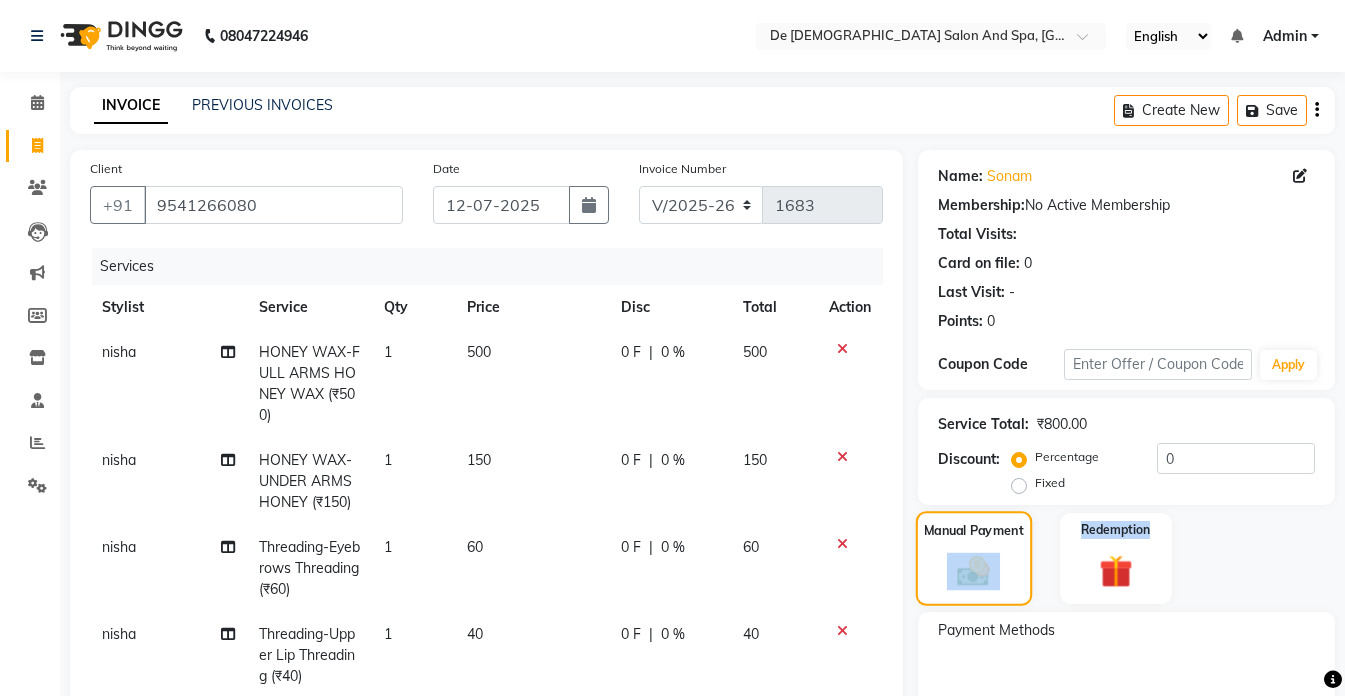 click on "Manual Payment" 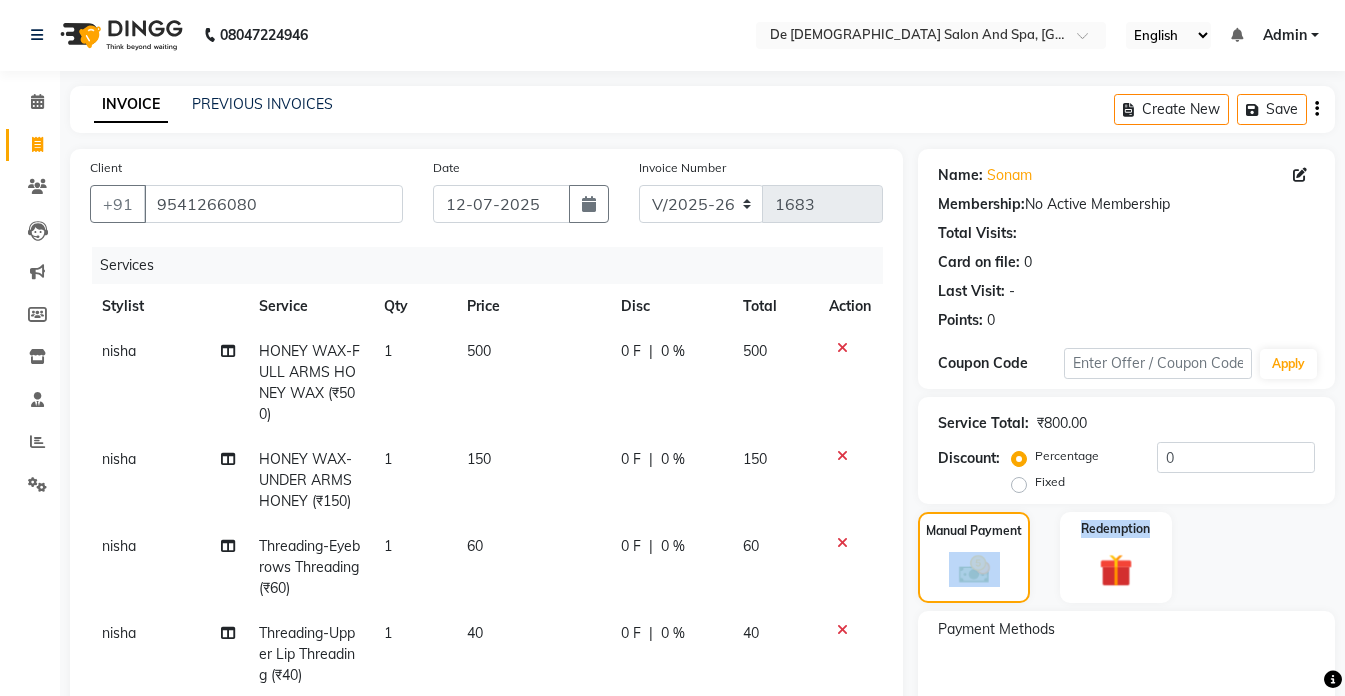 scroll, scrollTop: 0, scrollLeft: 0, axis: both 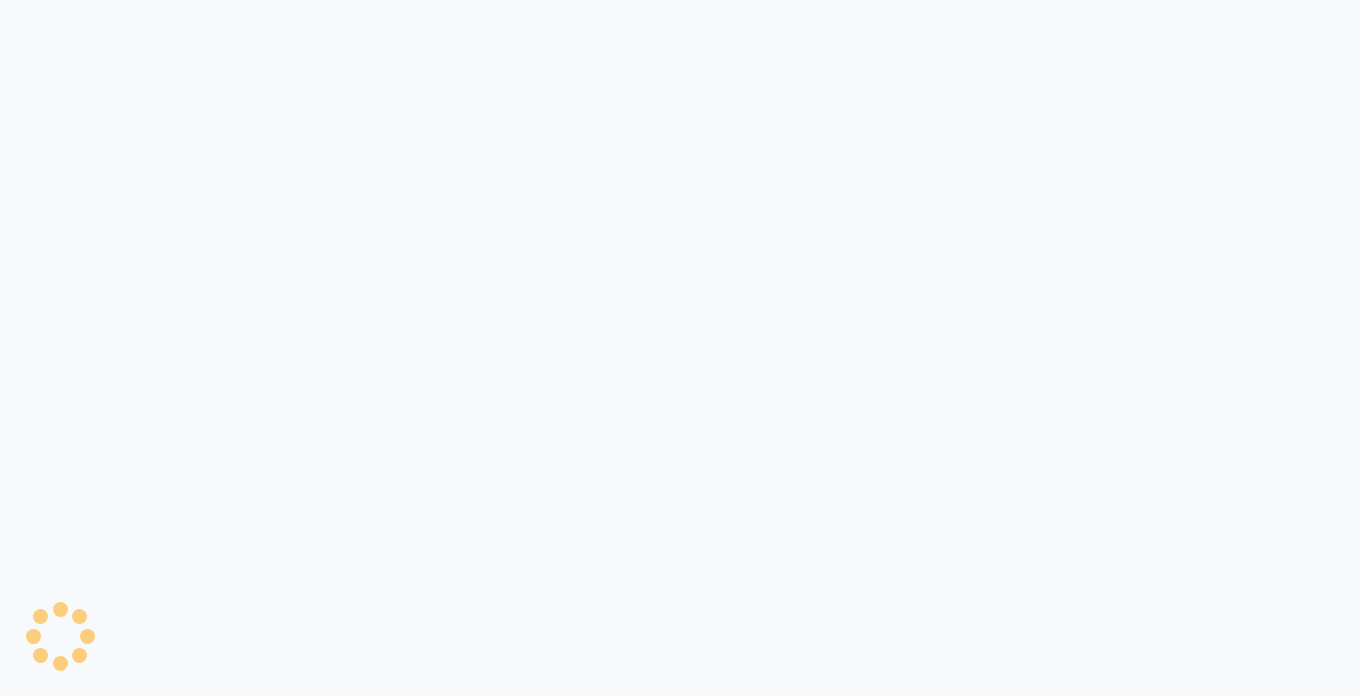 select on "service" 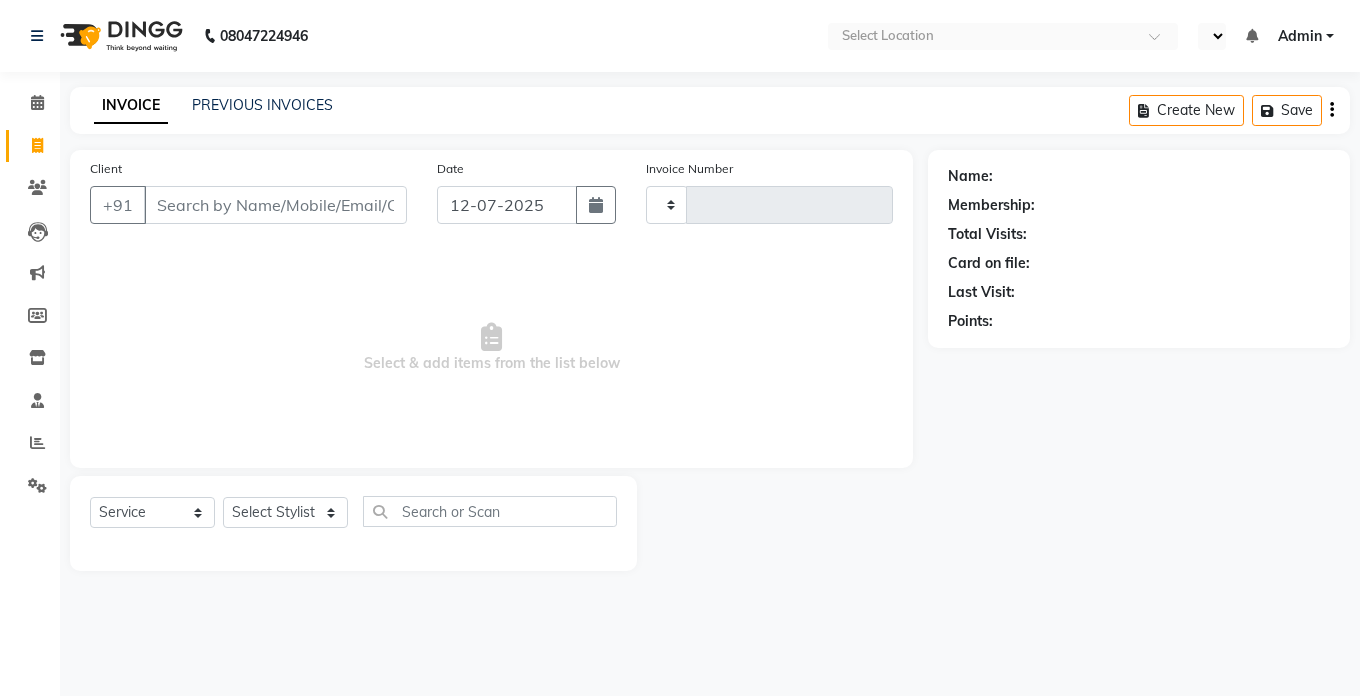 select on "en" 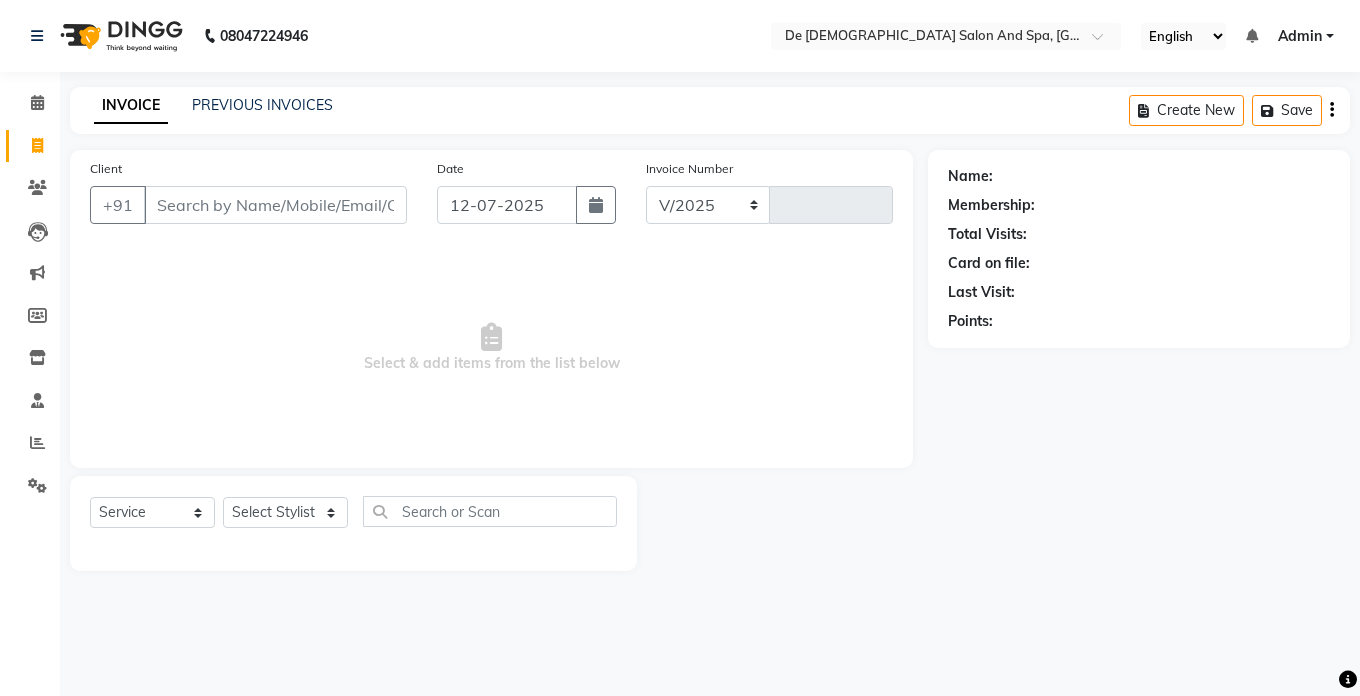 select on "6431" 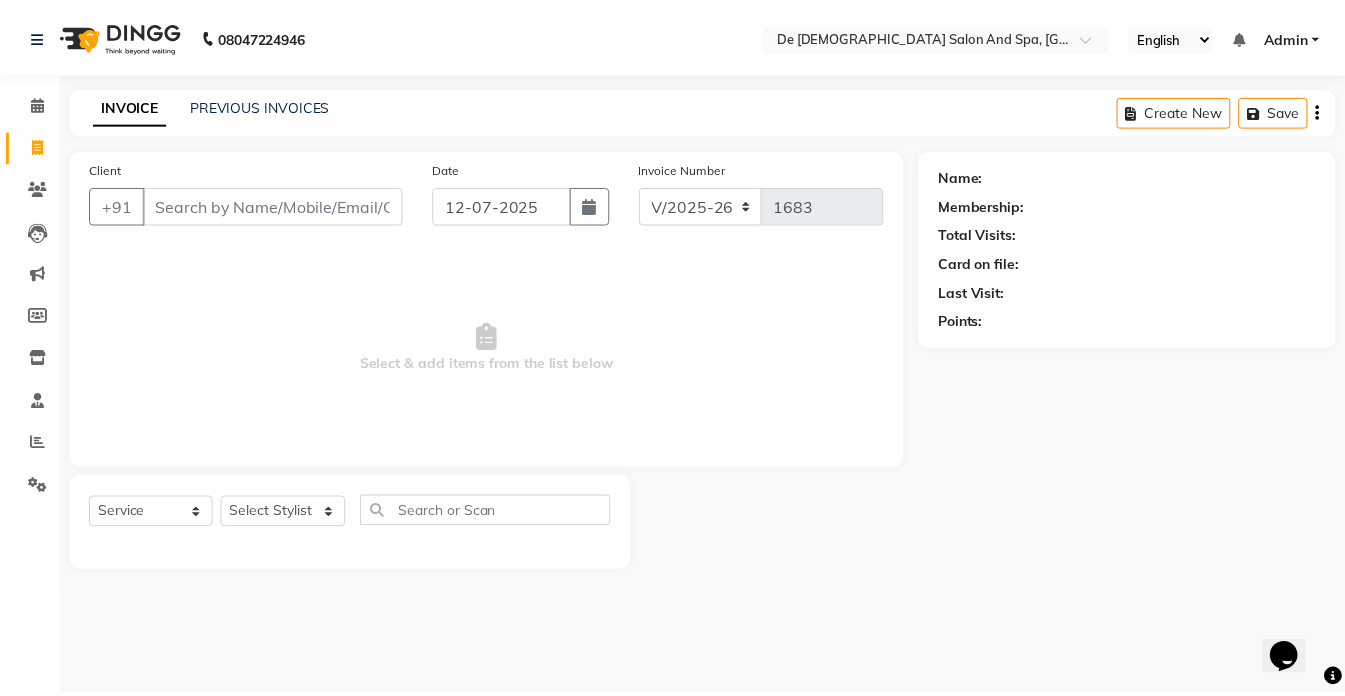 scroll, scrollTop: 0, scrollLeft: 0, axis: both 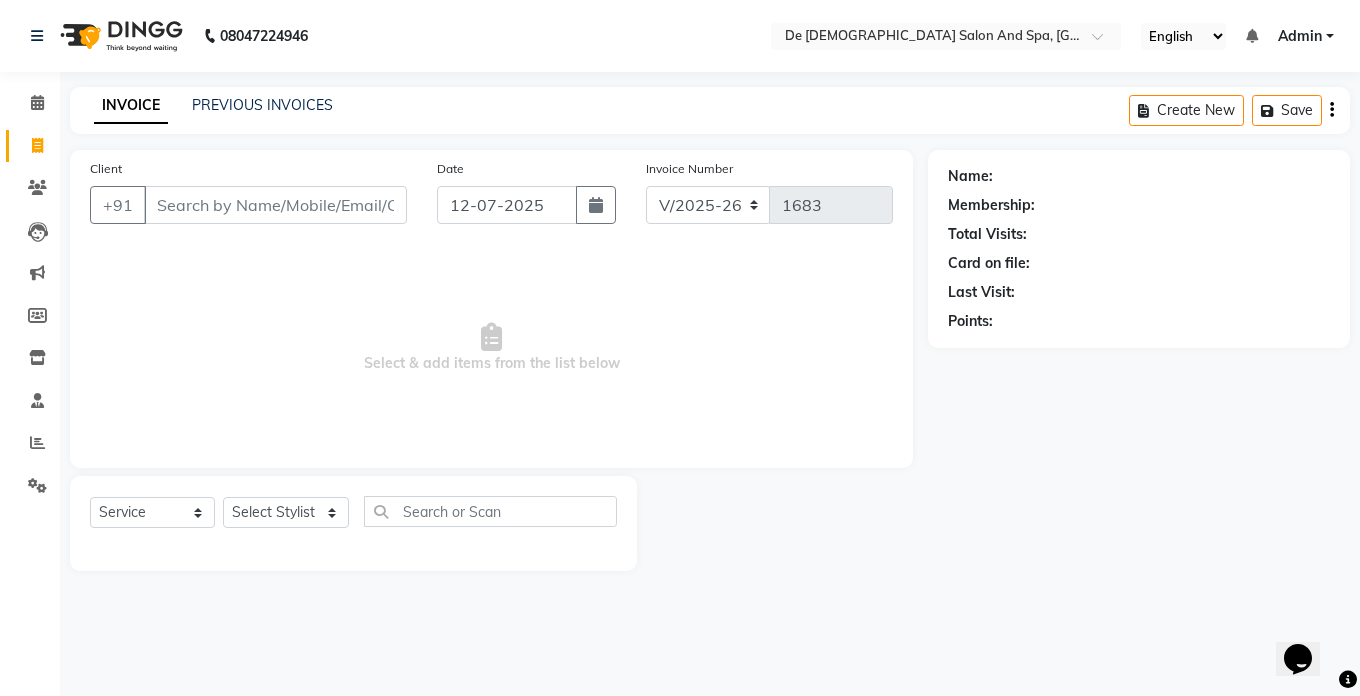 click on "Client" at bounding box center (275, 205) 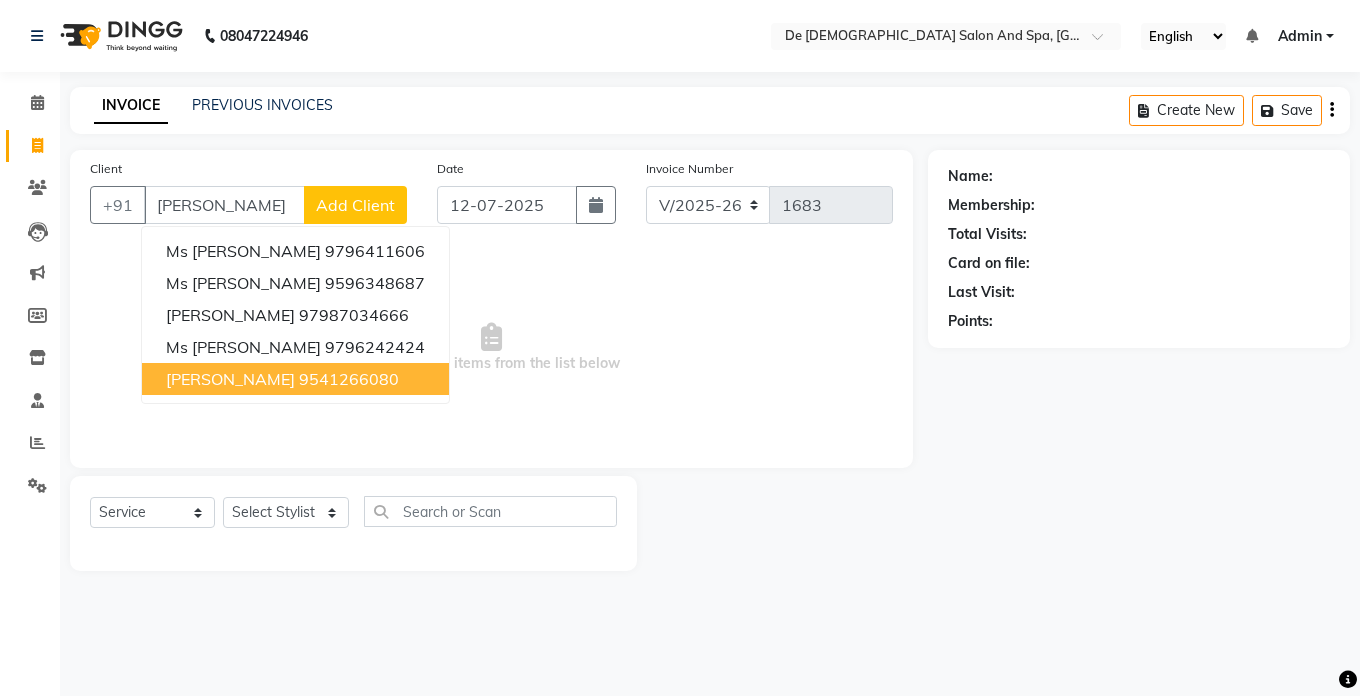 click on "9541266080" at bounding box center [349, 379] 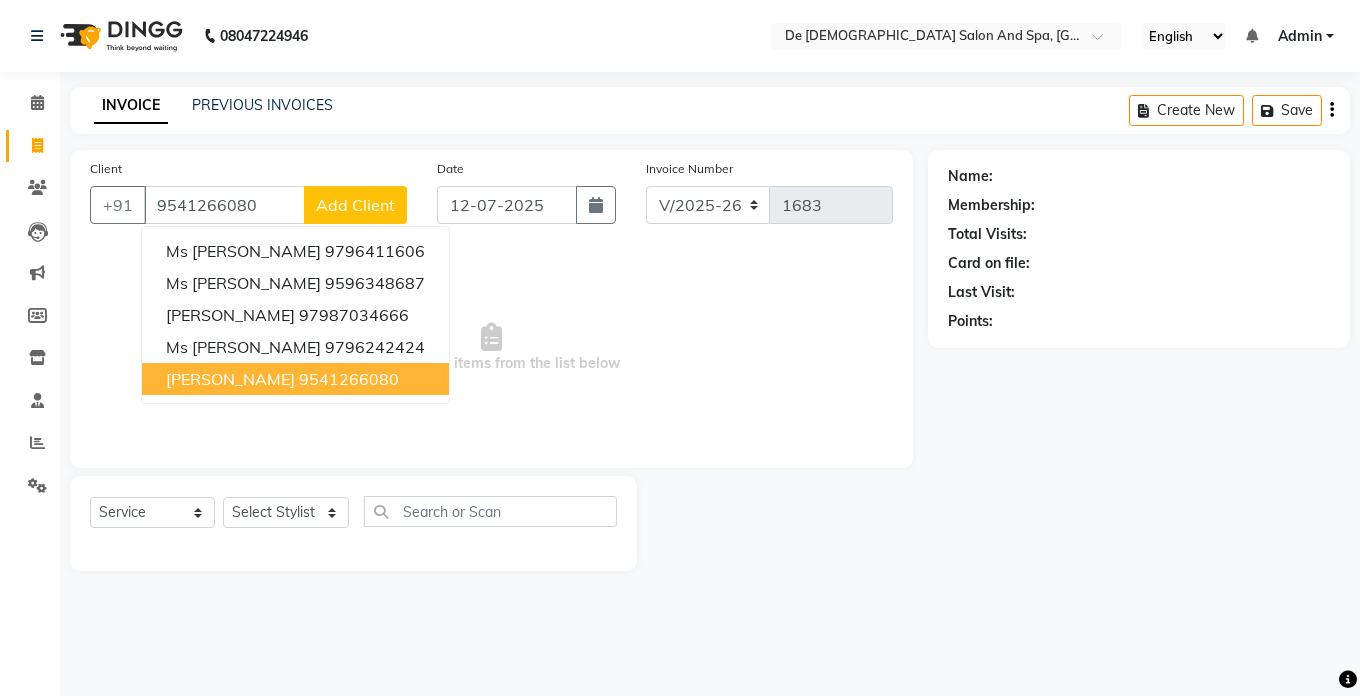 type on "9541266080" 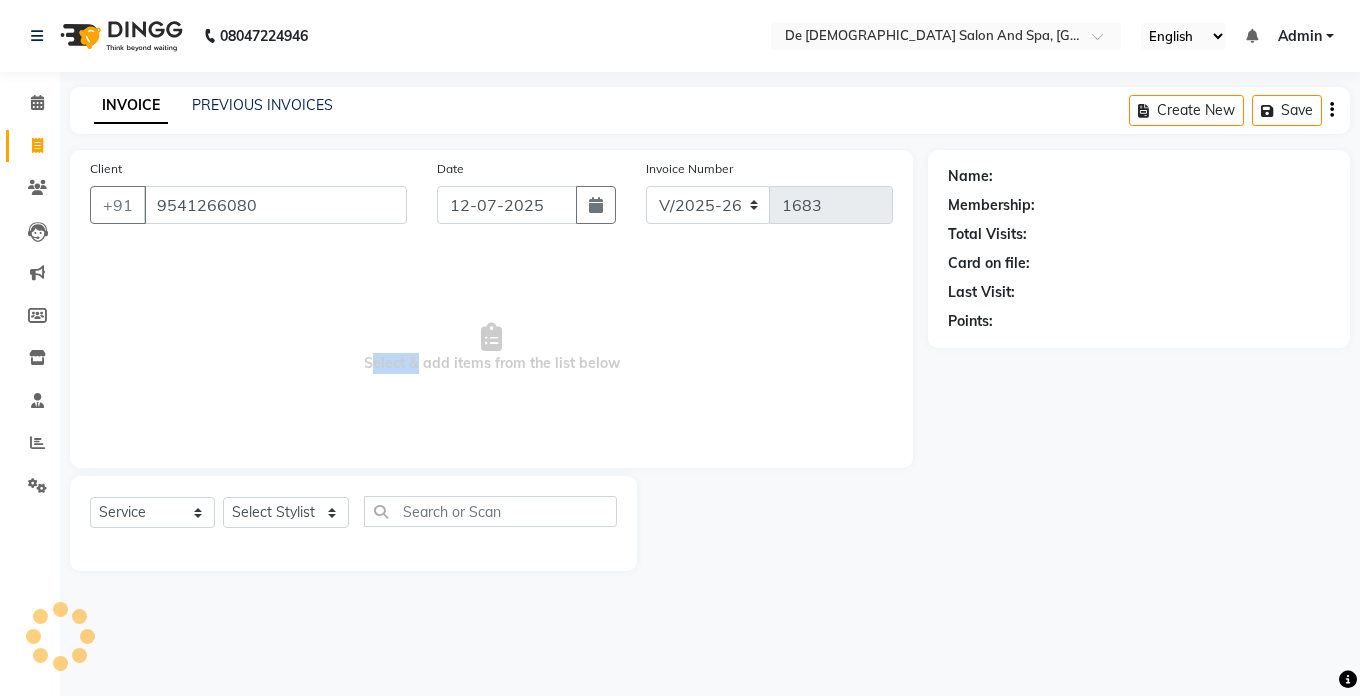 click on "Select & add items from the list below" at bounding box center [491, 348] 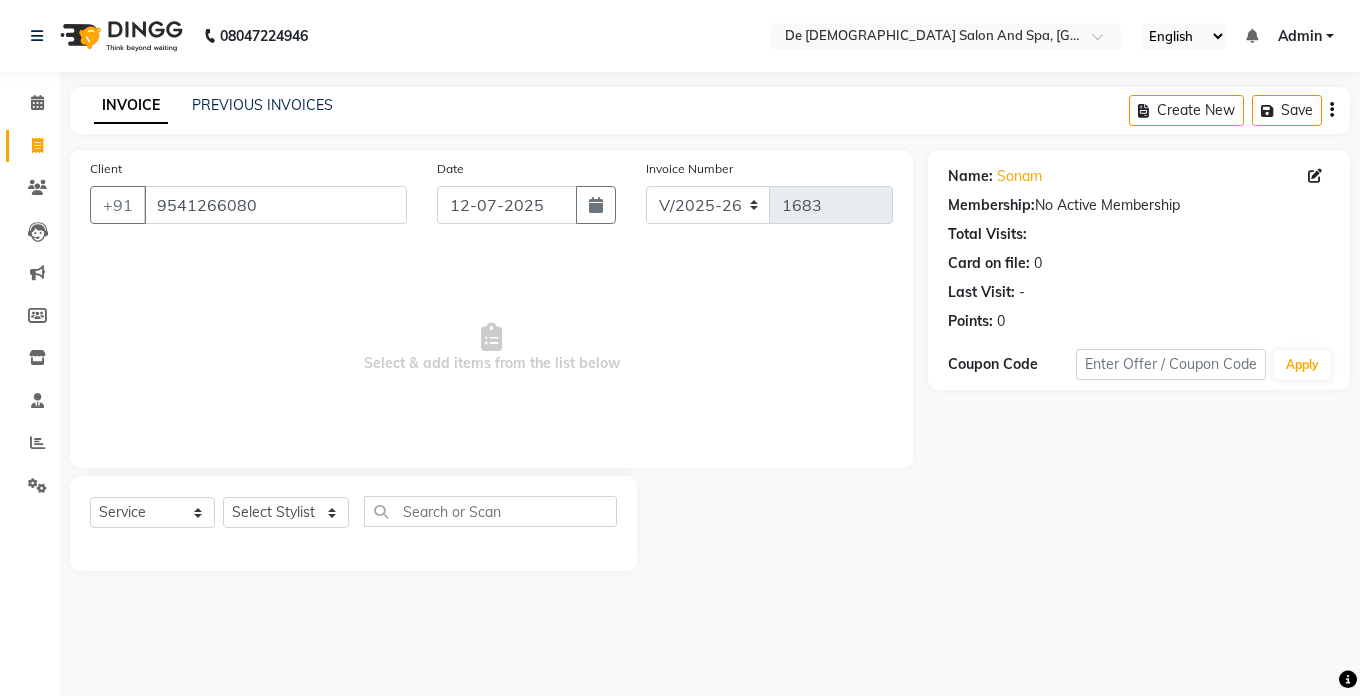drag, startPoint x: 241, startPoint y: 376, endPoint x: 487, endPoint y: 82, distance: 383.3432 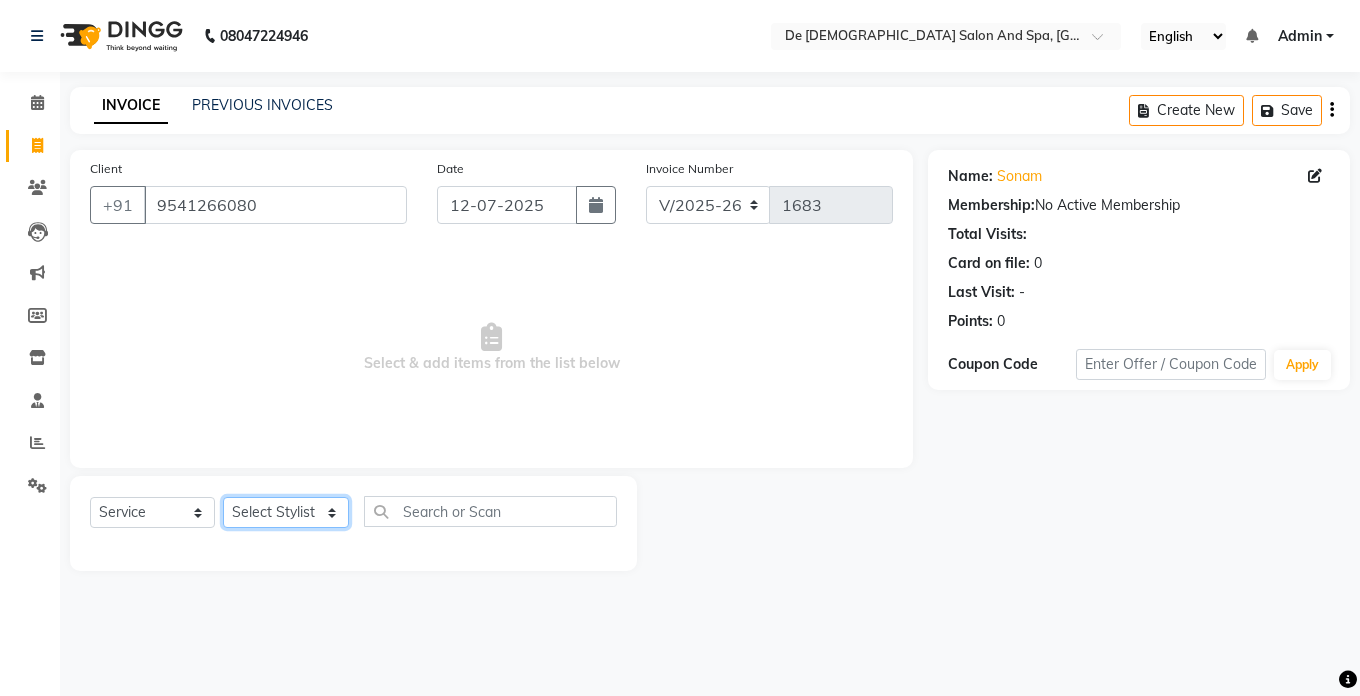 click on "Select Stylist akshay aman [PERSON_NAME] [PERSON_NAME]  [MEDICAL_DATA][PERSON_NAME] [PERSON_NAME] [DATE][PERSON_NAME]" 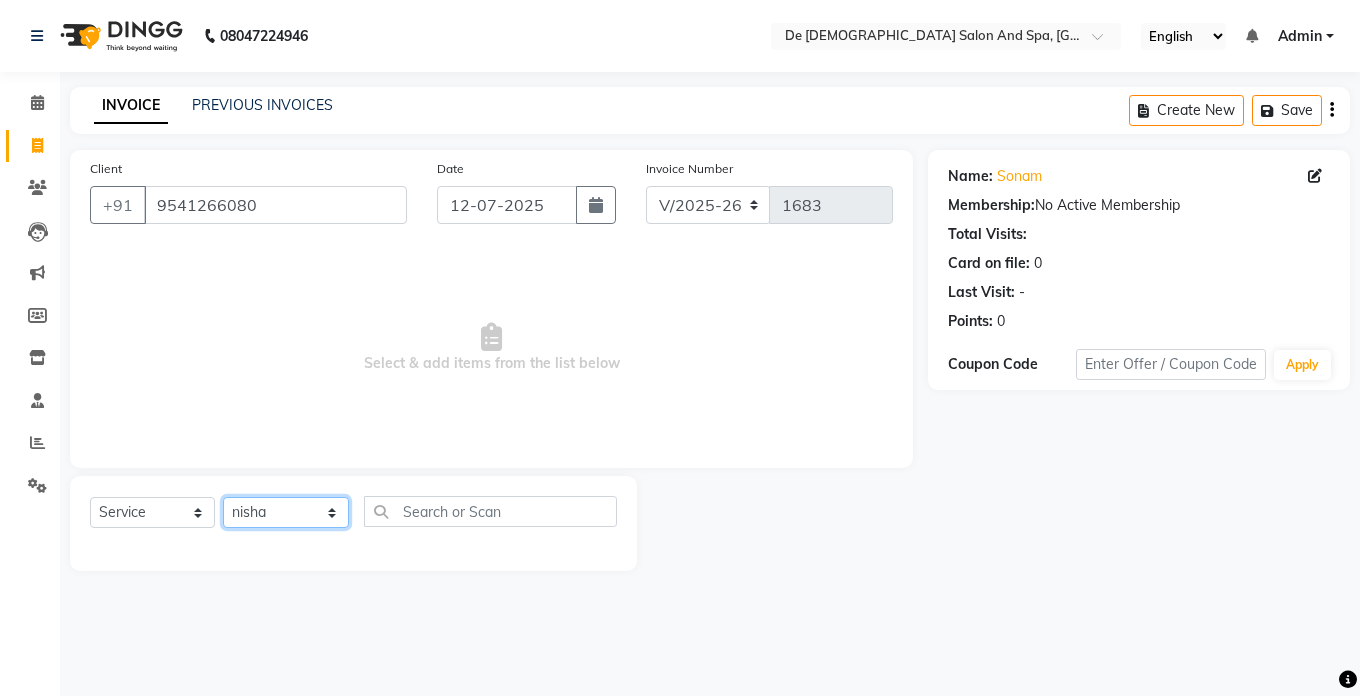 click on "Select Stylist akshay aman [PERSON_NAME] [PERSON_NAME]  [MEDICAL_DATA][PERSON_NAME] [PERSON_NAME] [DATE][PERSON_NAME]" 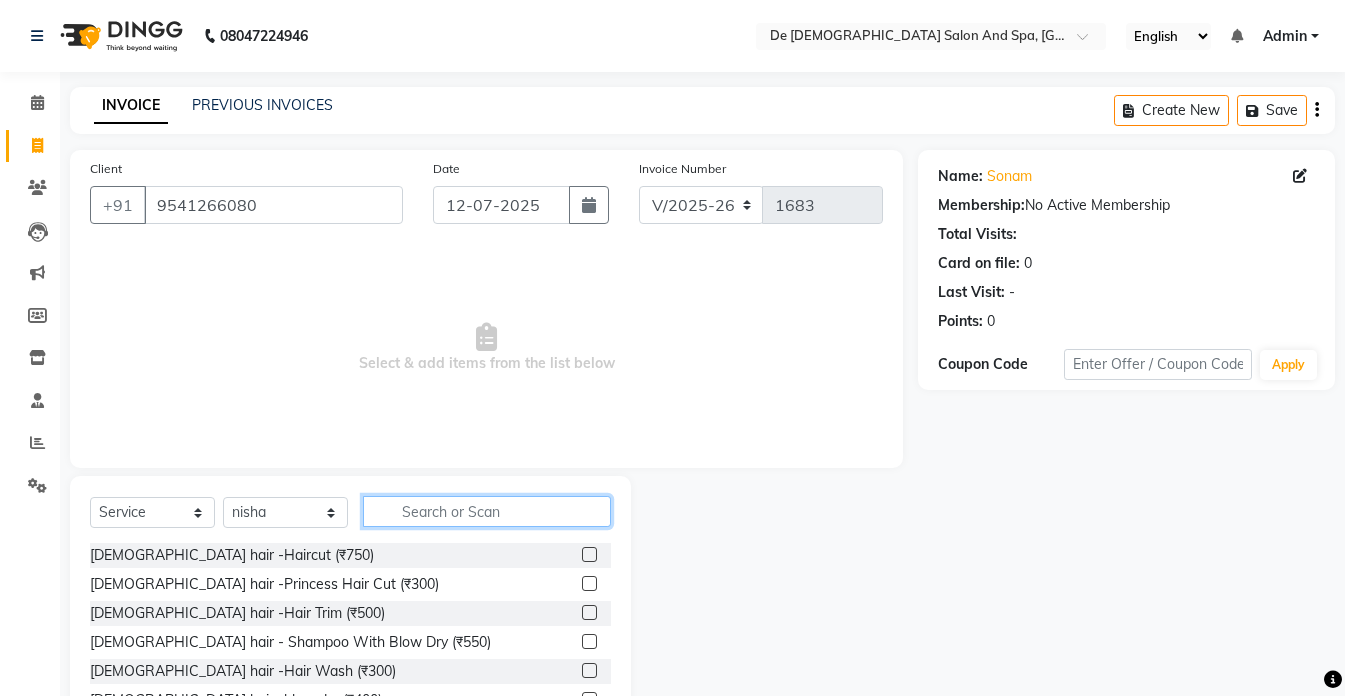 click 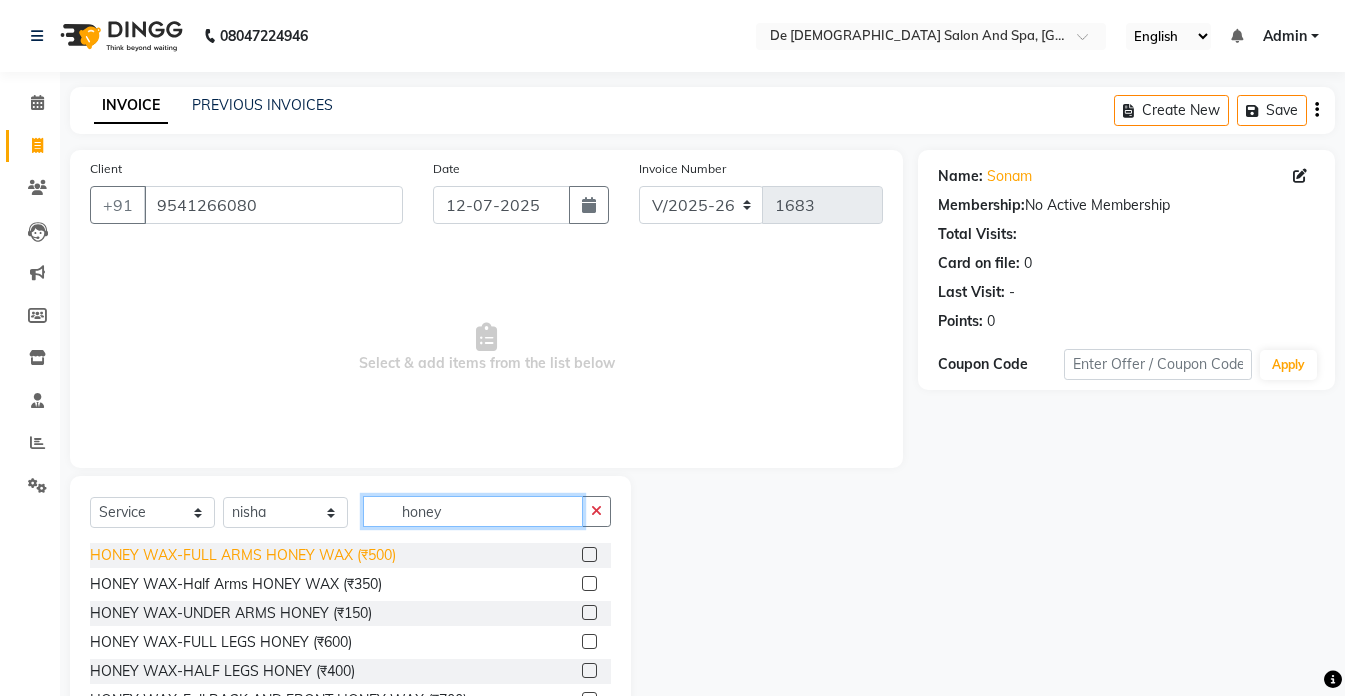 type on "honey" 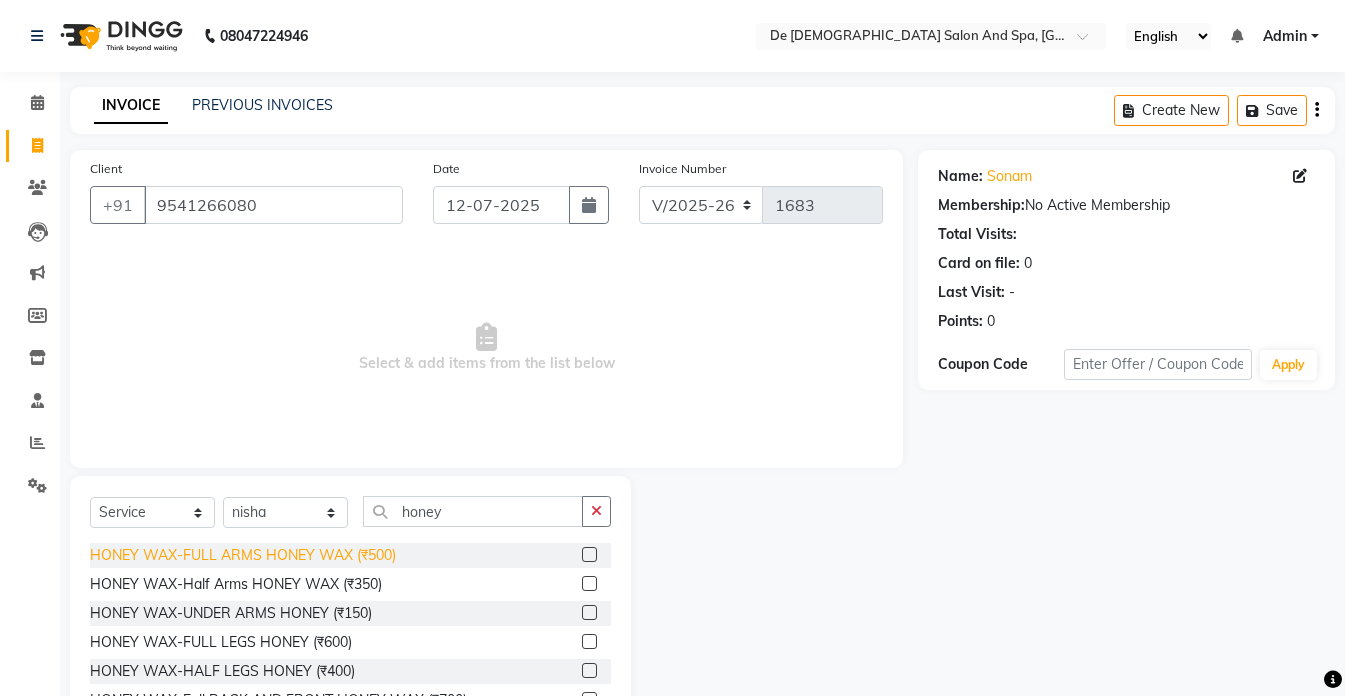 click on "HONEY WAX-FULL ARMS HONEY WAX (₹500)" 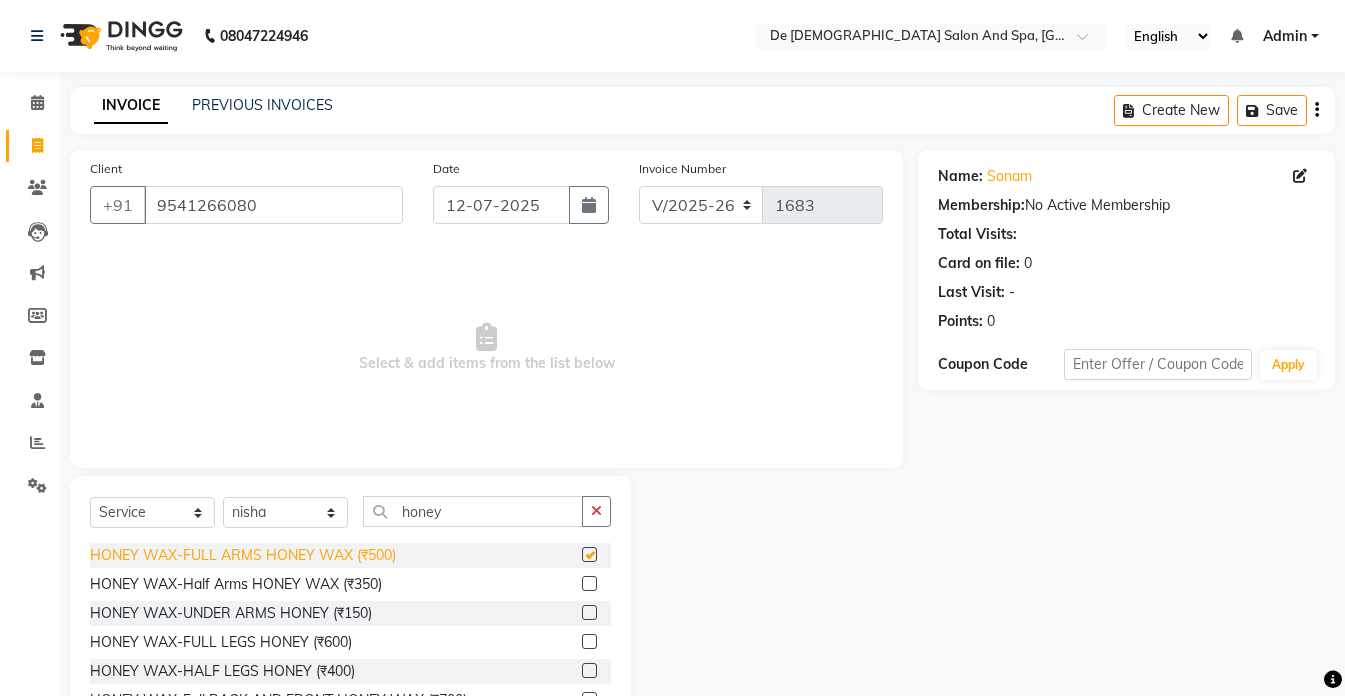 checkbox on "false" 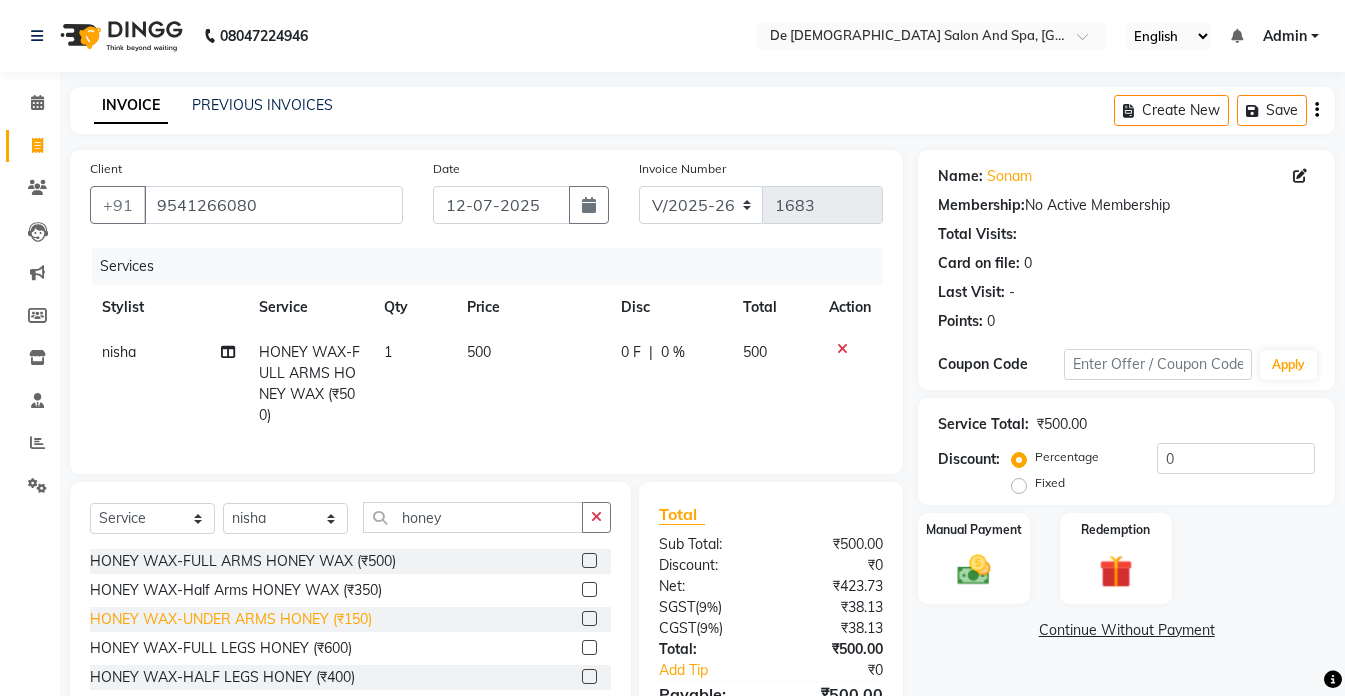 click on "HONEY WAX-UNDER ARMS HONEY (₹150)" 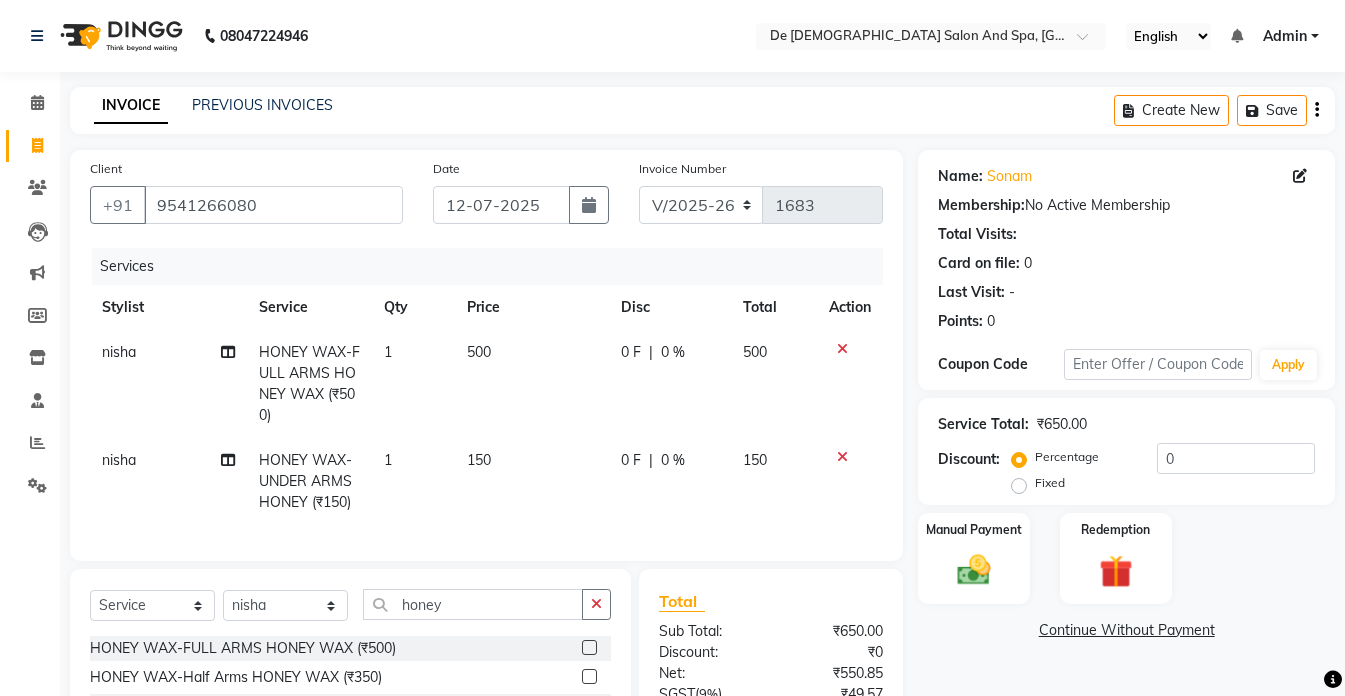 checkbox on "false" 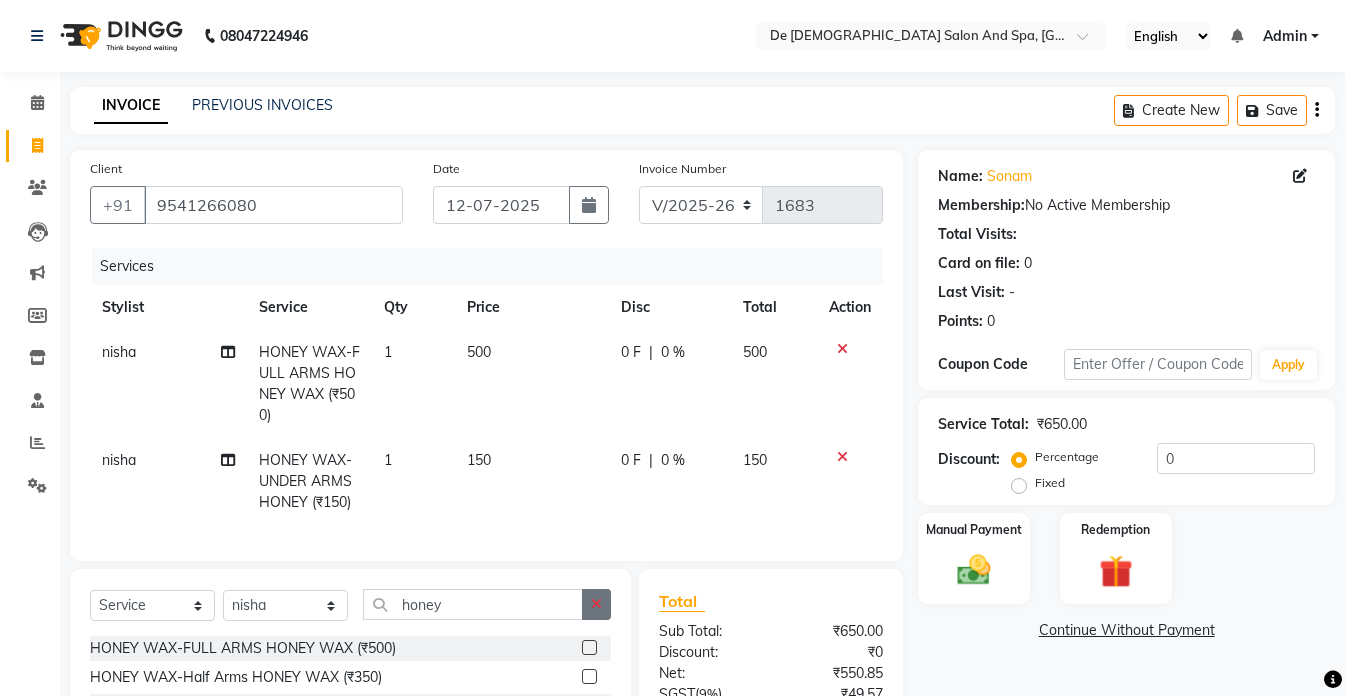 click 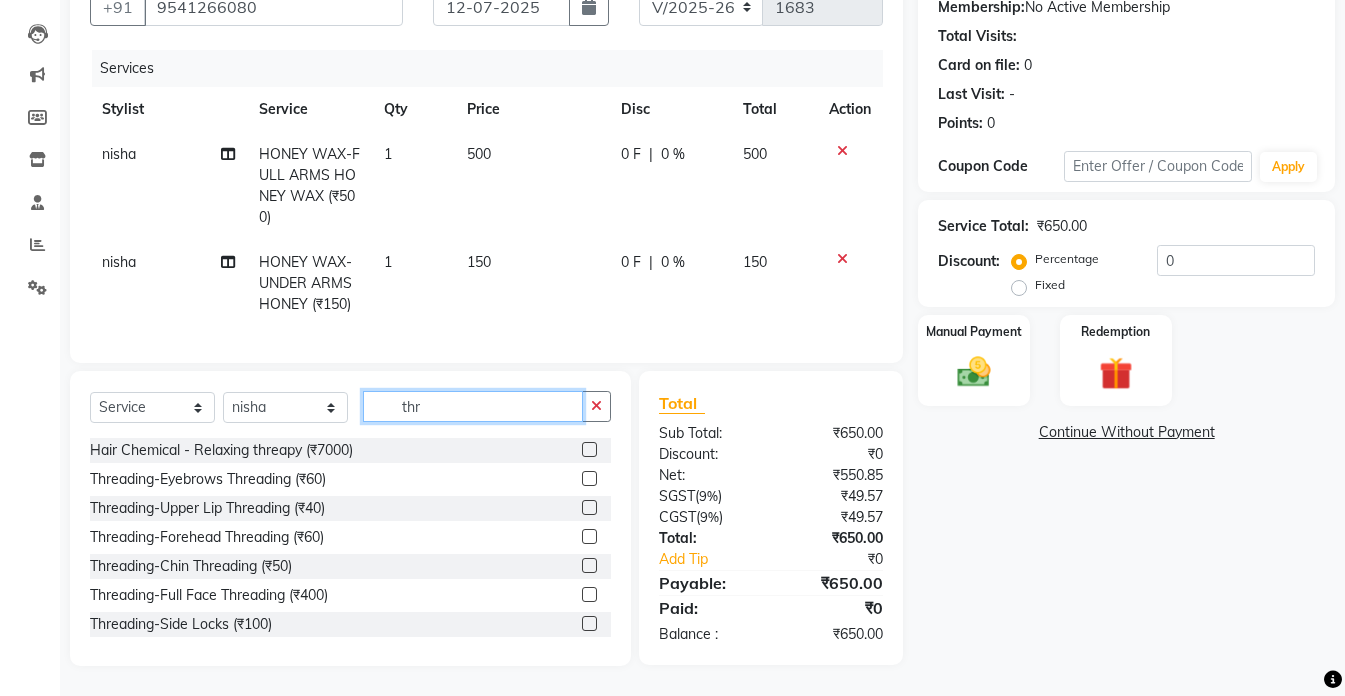 scroll, scrollTop: 213, scrollLeft: 0, axis: vertical 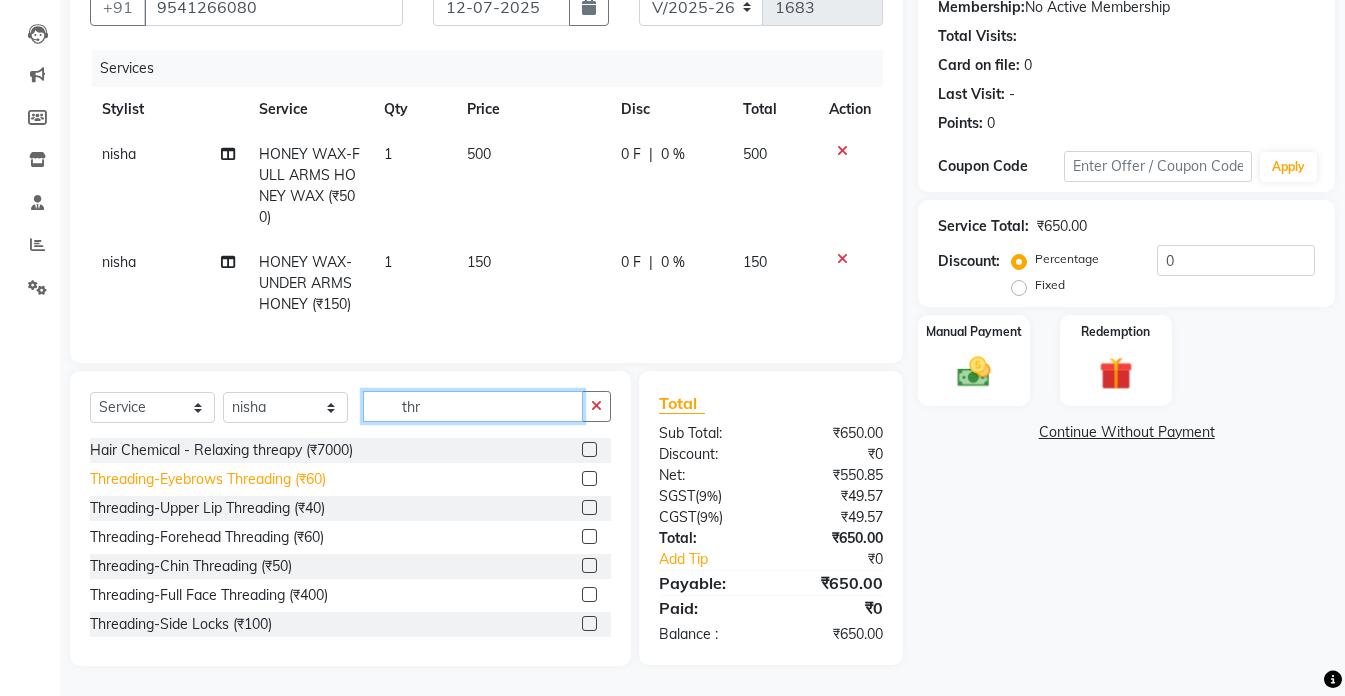 type on "thr" 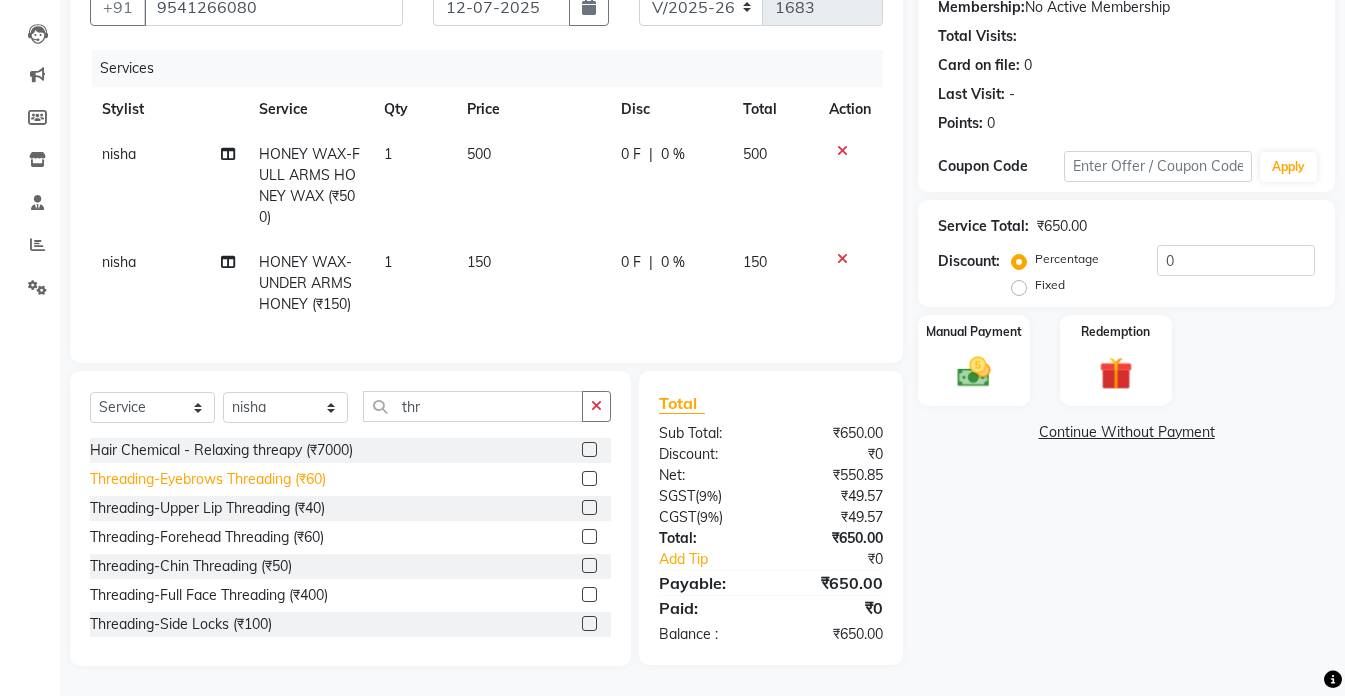 click on "Threading-Eyebrows Threading (₹60)" 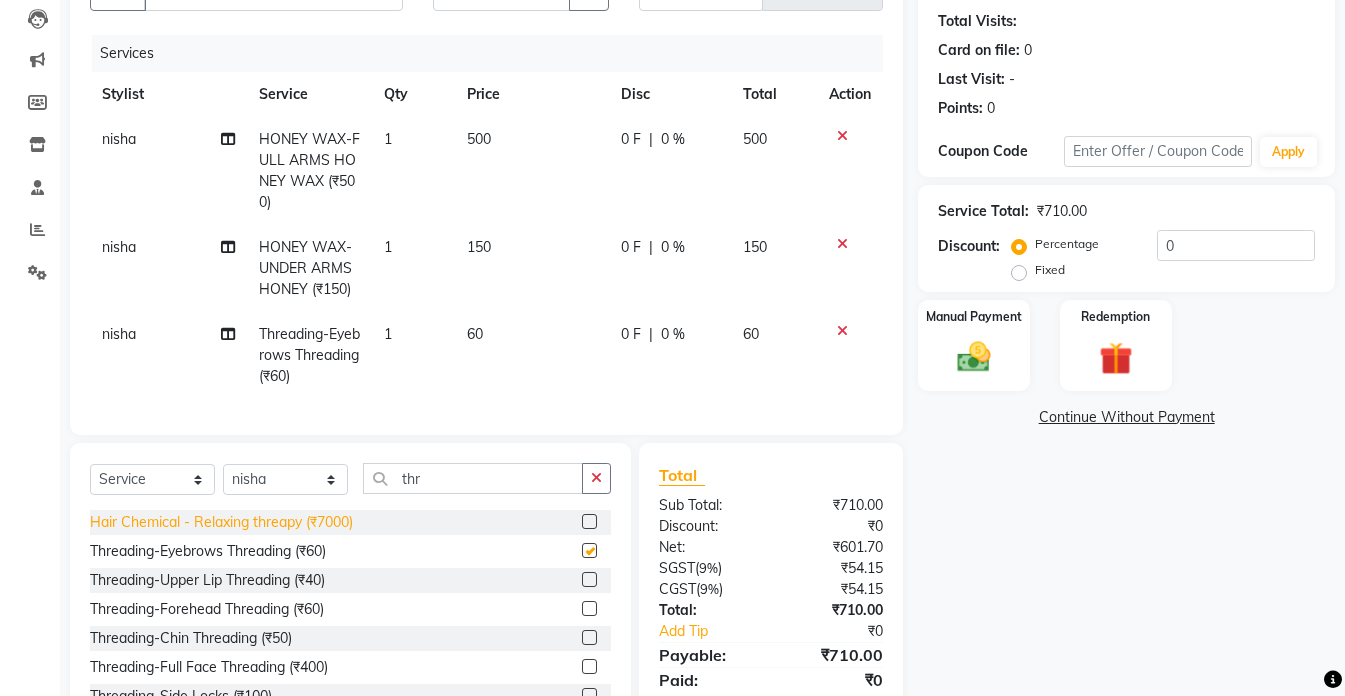 checkbox on "false" 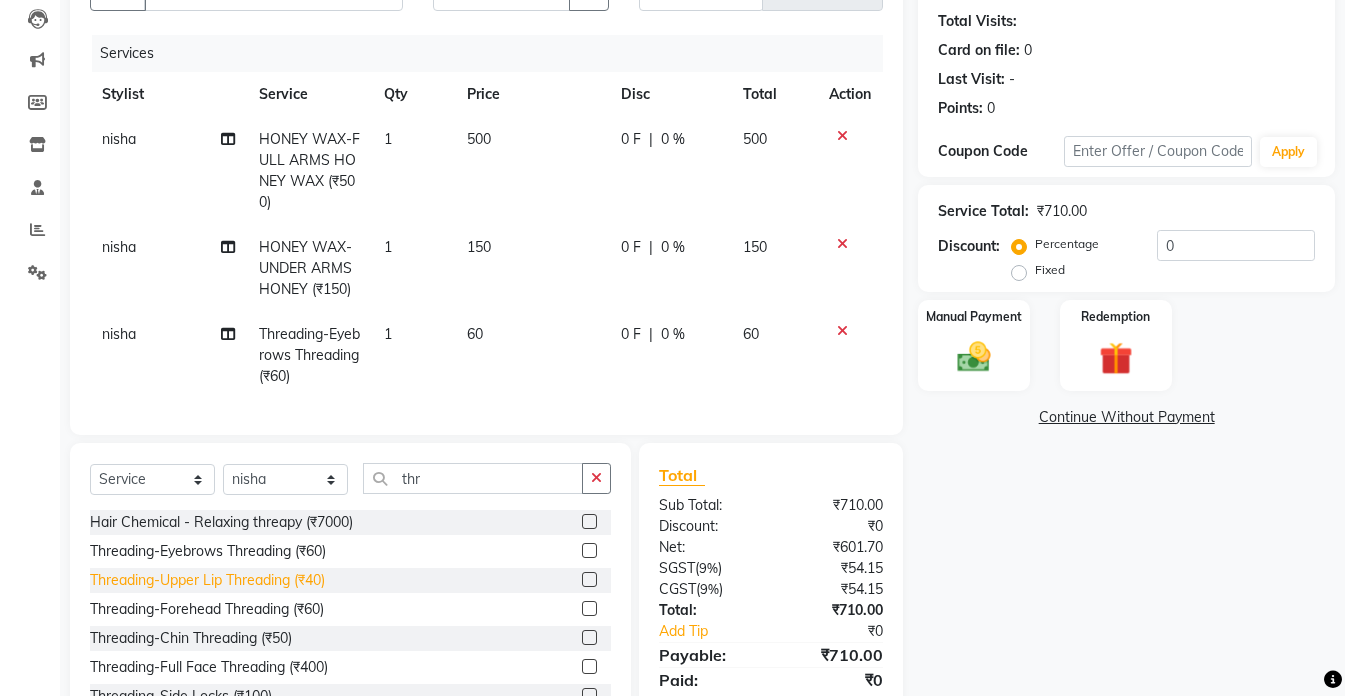 click on "Threading-Upper Lip Threading (₹40)" 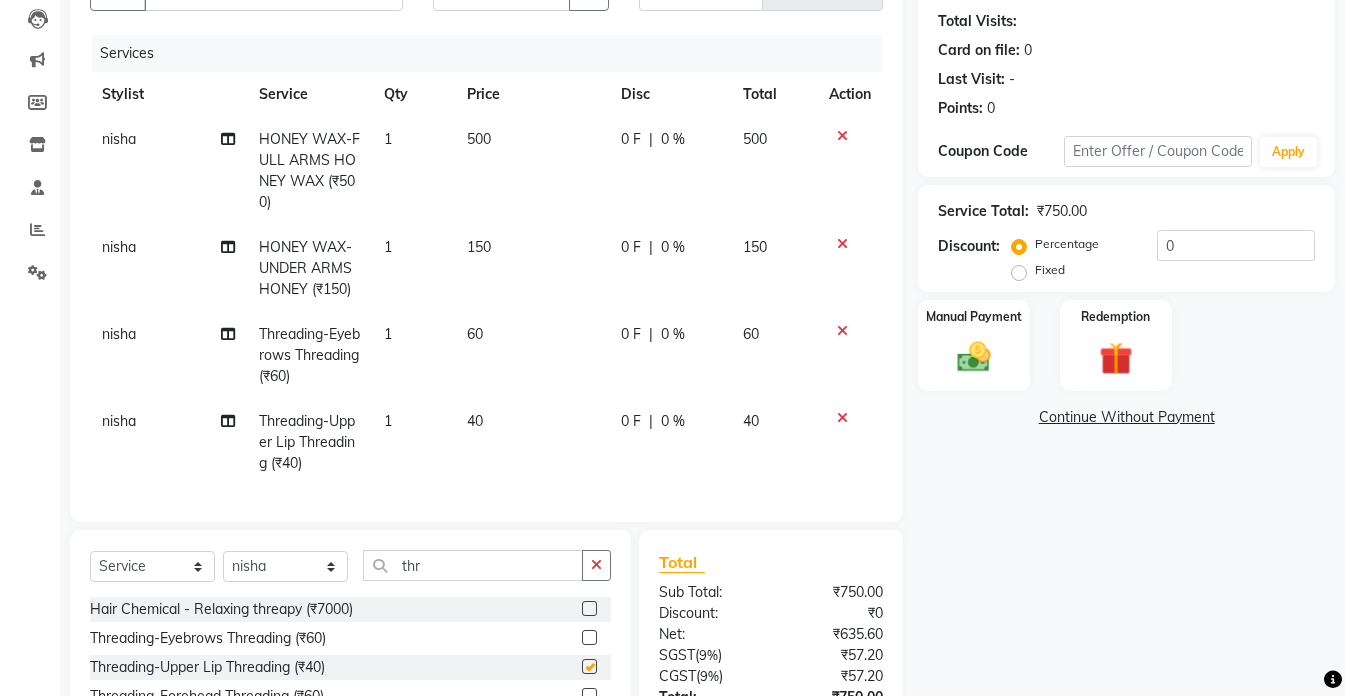 checkbox on "false" 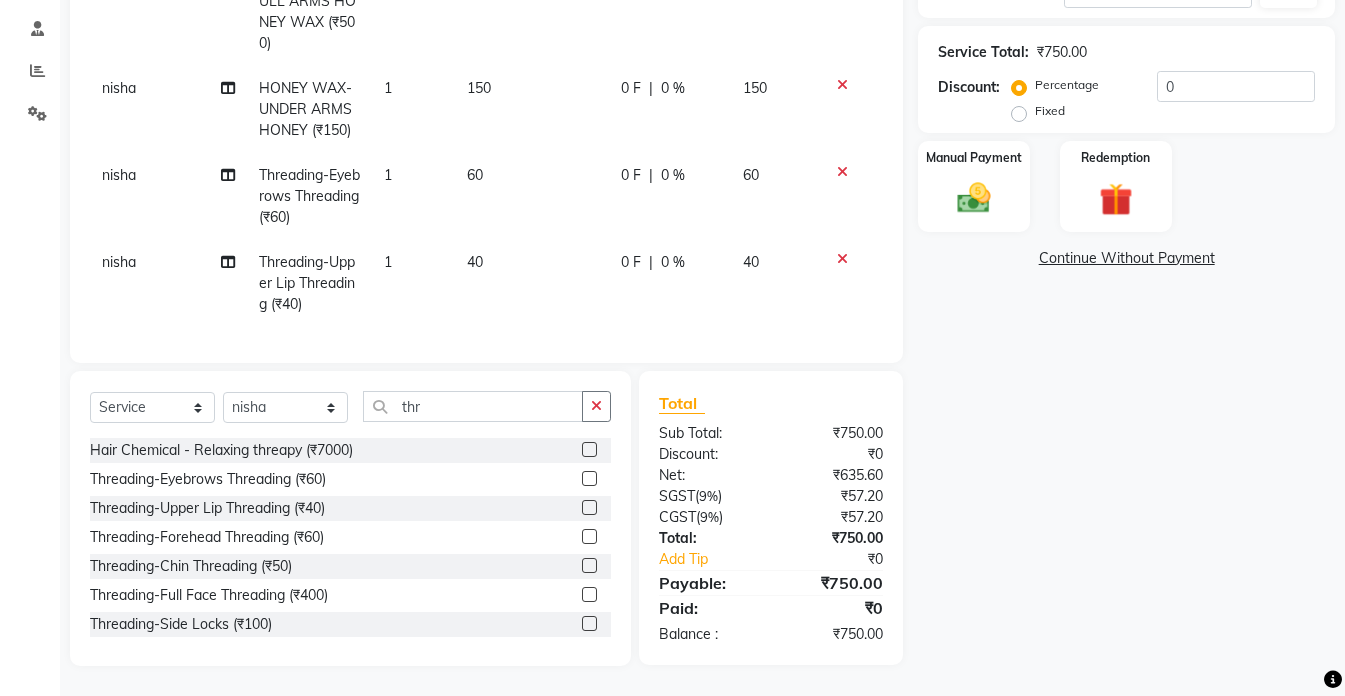 scroll, scrollTop: 387, scrollLeft: 0, axis: vertical 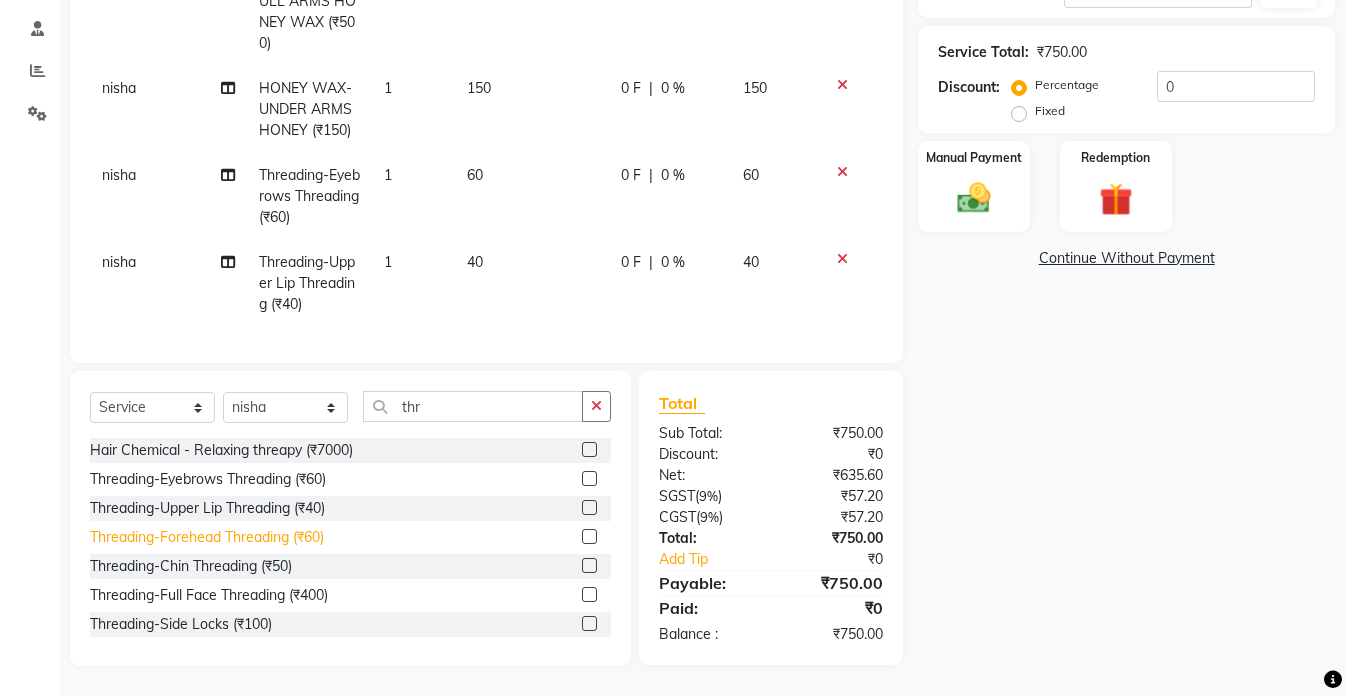 click on "Threading-Forehead Threading (₹60)" 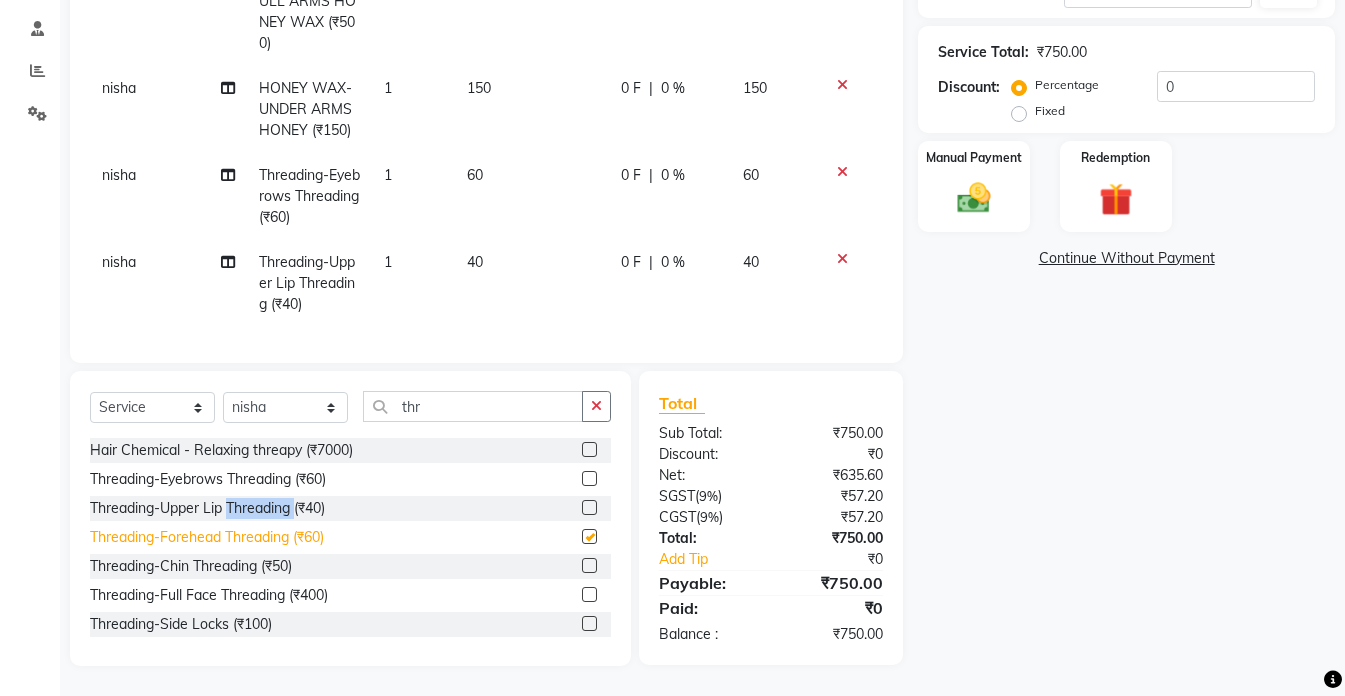 click on "Threading-Upper Lip Threading (₹40)" 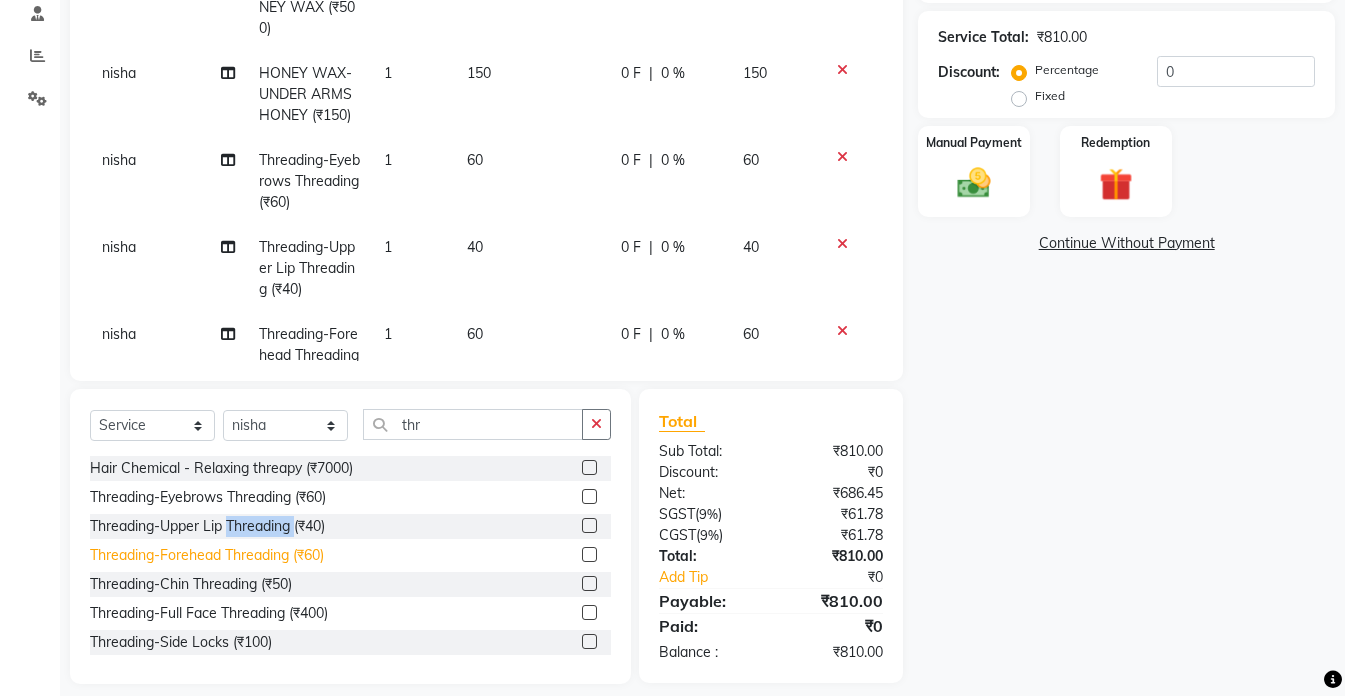 checkbox on "false" 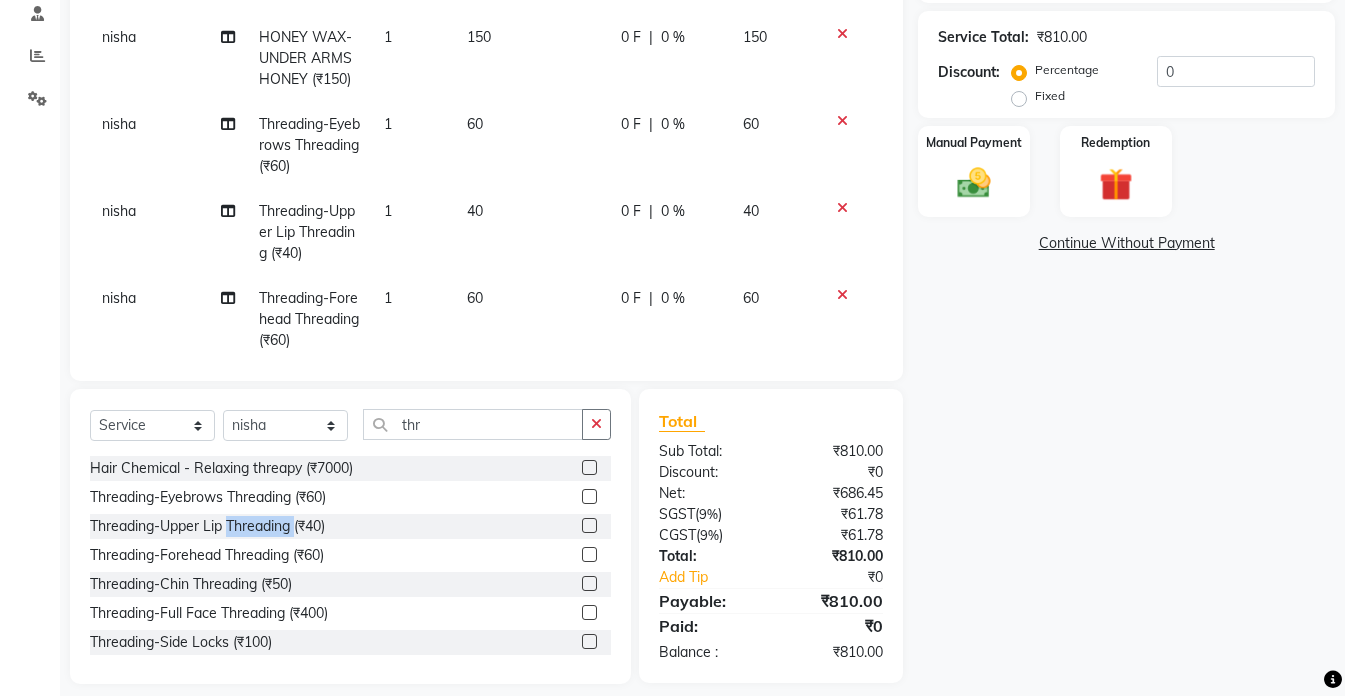 scroll, scrollTop: 69, scrollLeft: 0, axis: vertical 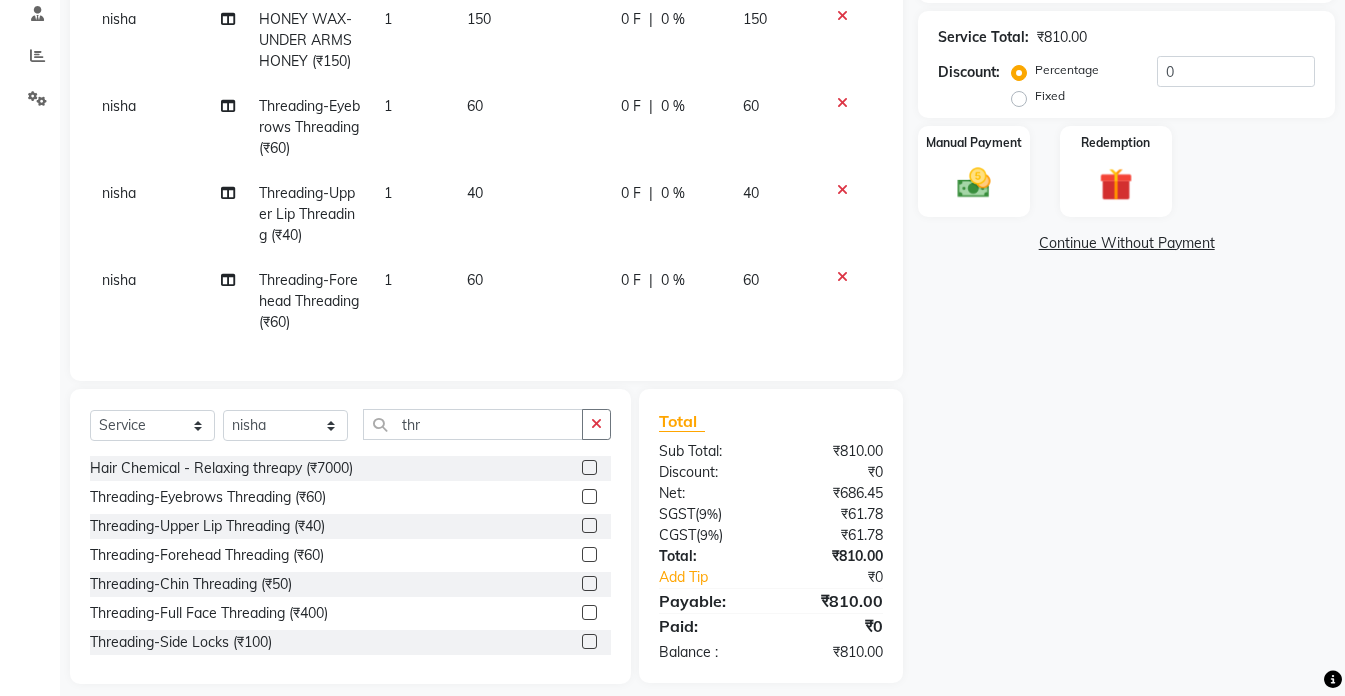 click on "0 F | 0 %" 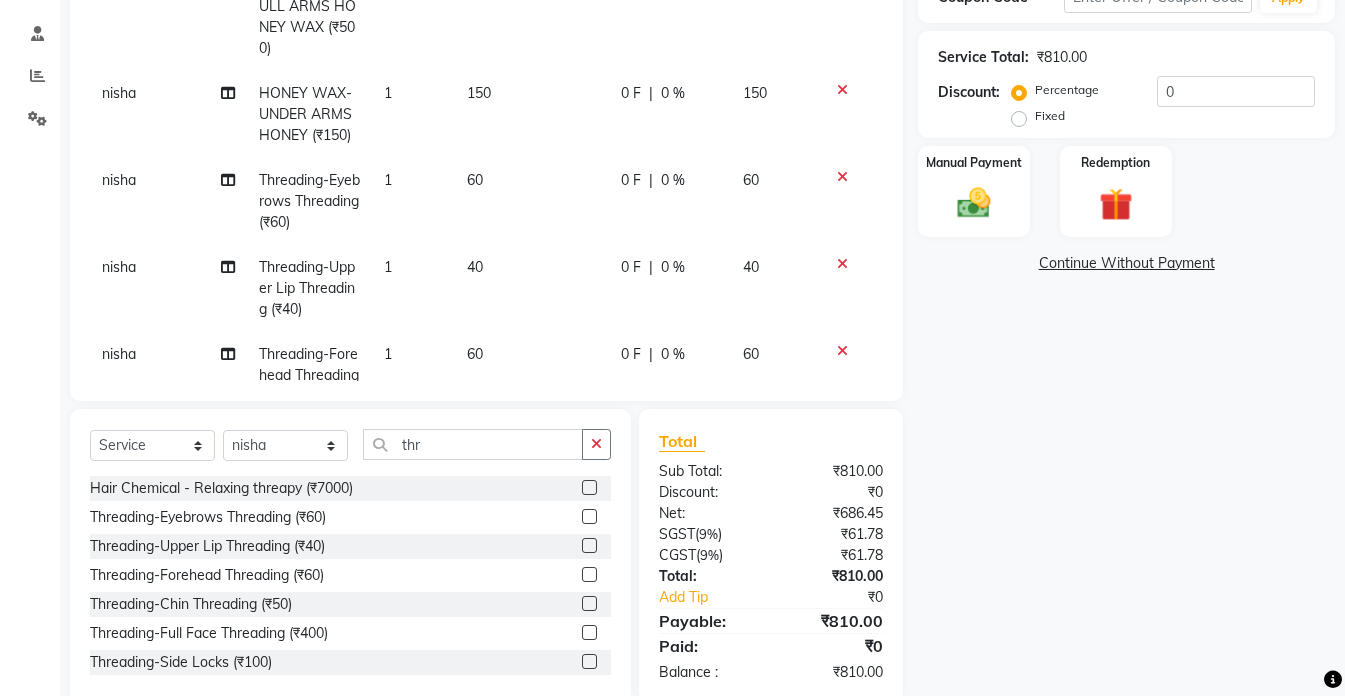 select on "49371" 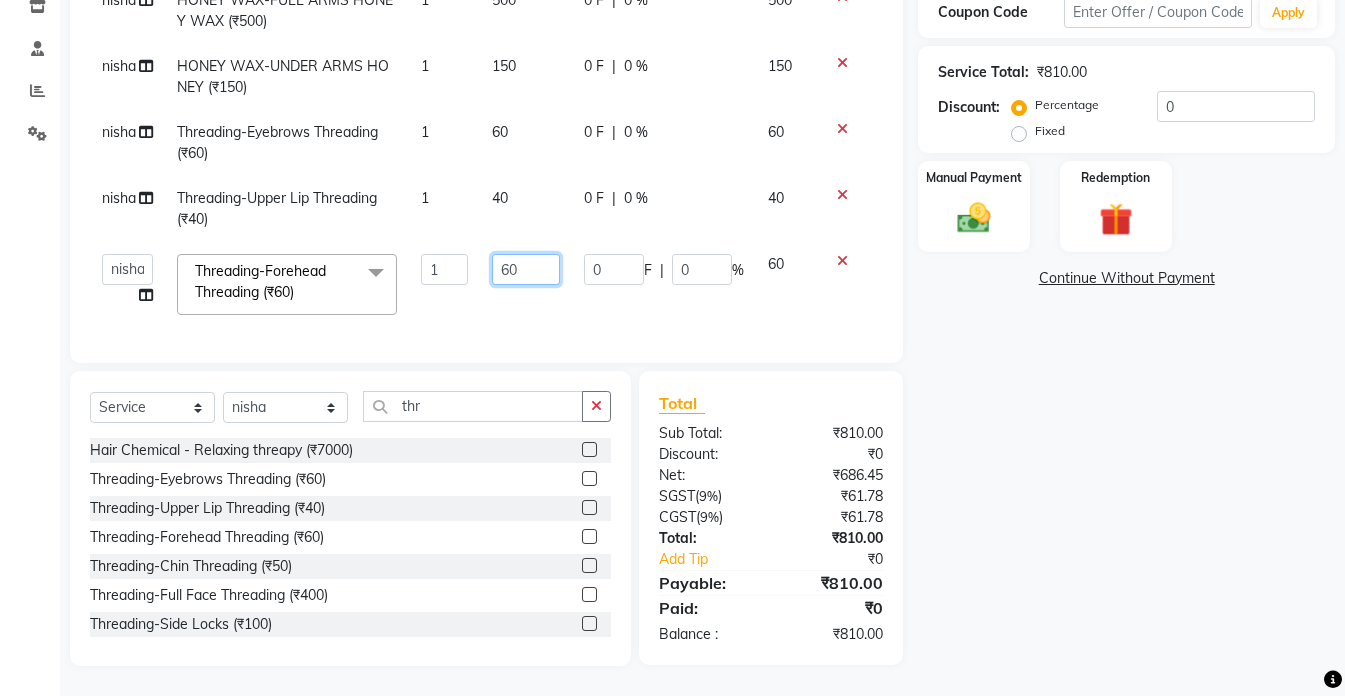 click on "60" 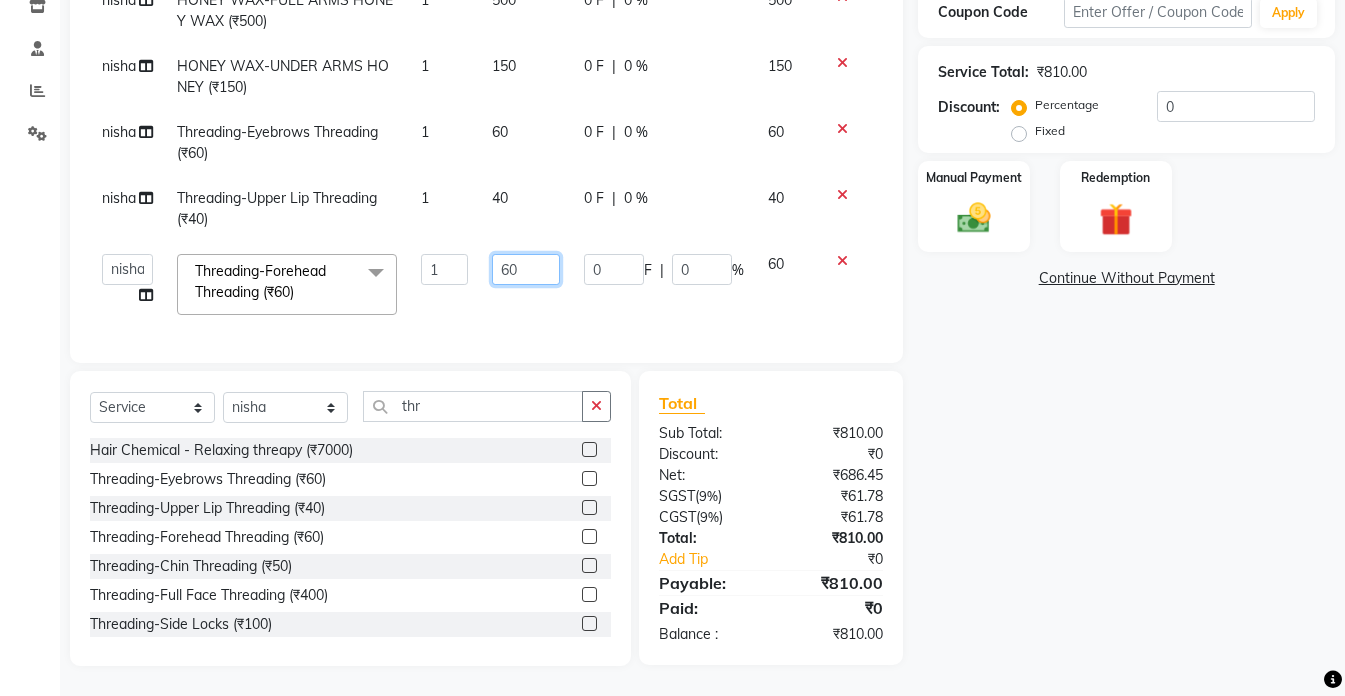 type on "6" 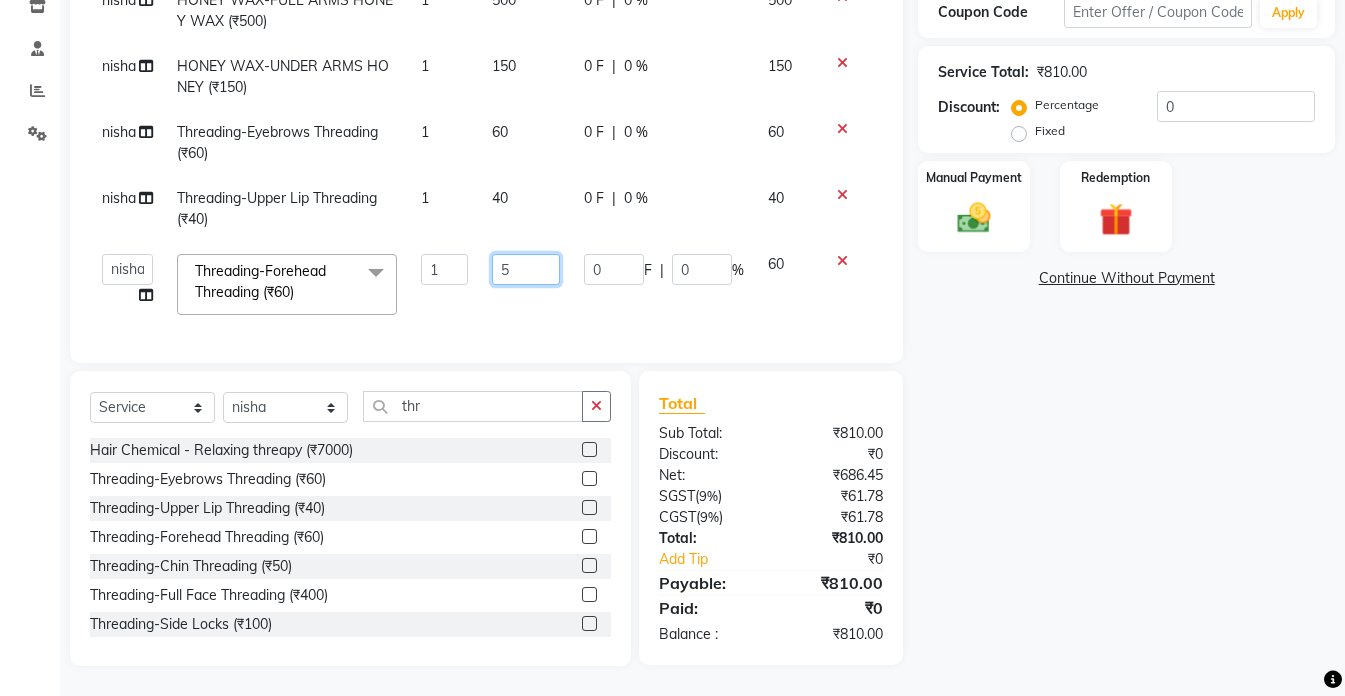 type on "50" 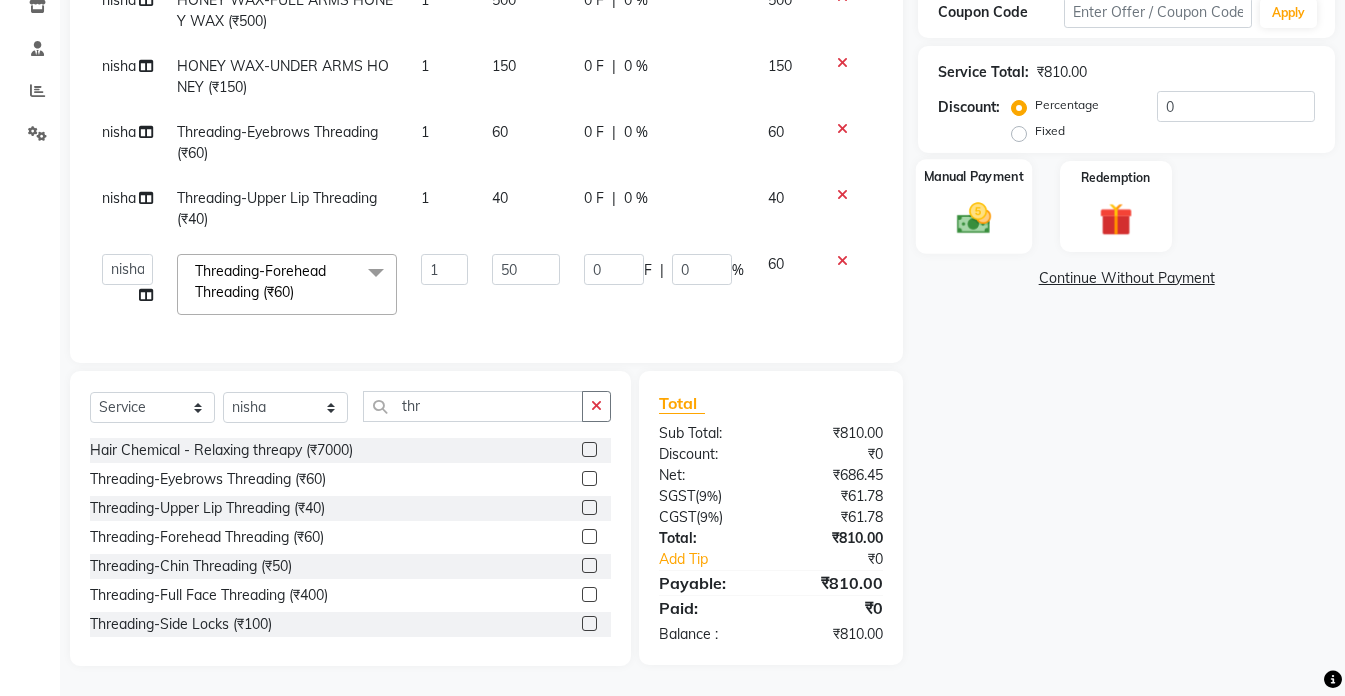 click on "Manual Payment" 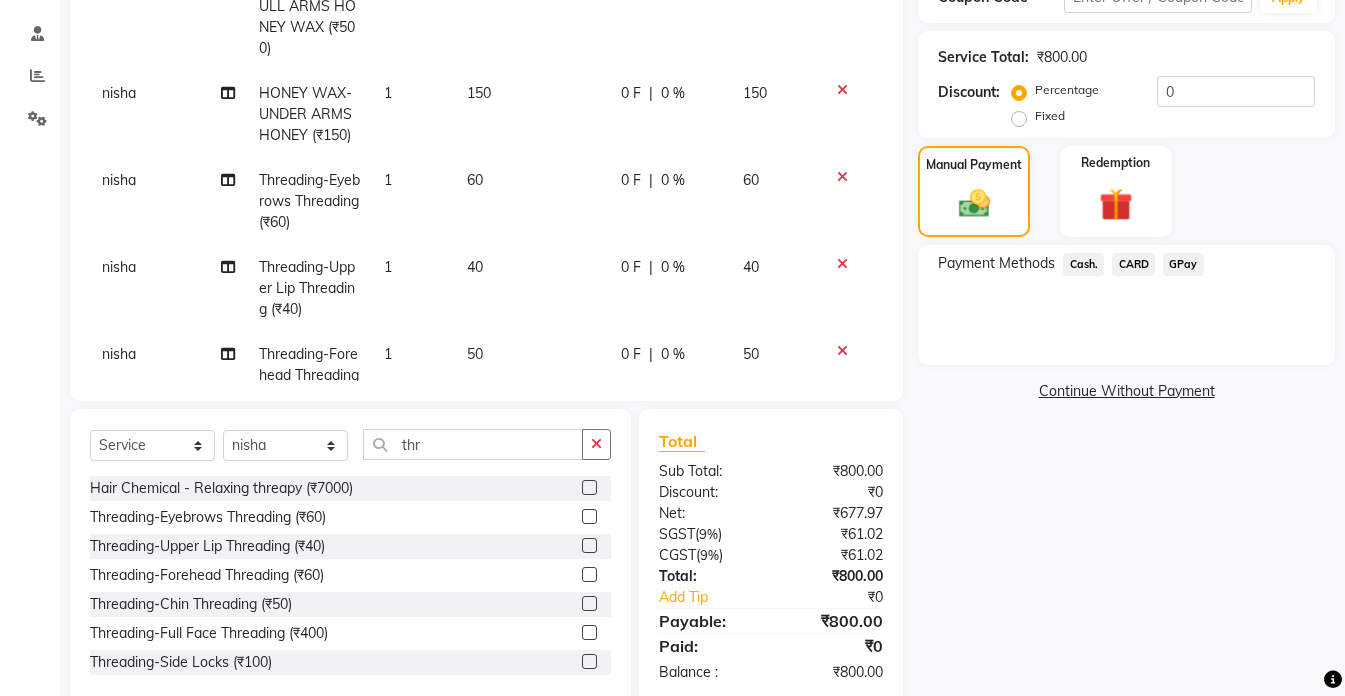 click on "Cash." 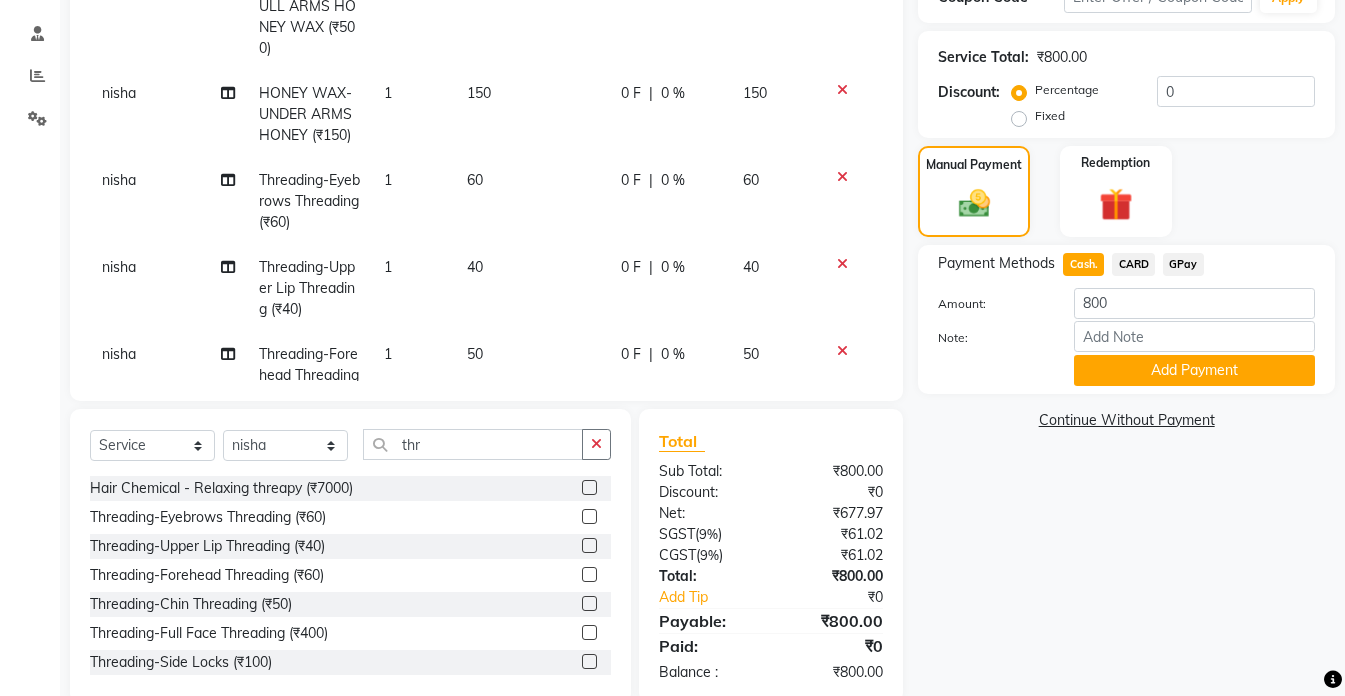click on "GPay" 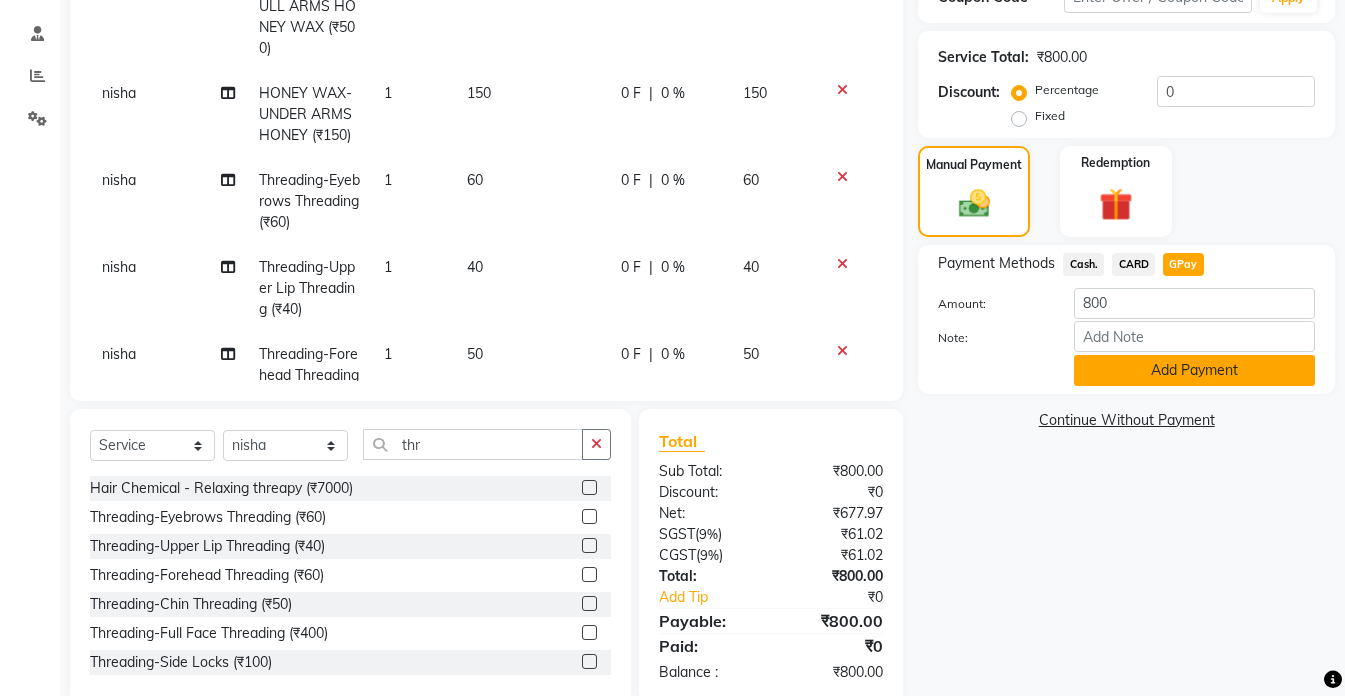 click on "Add Payment" 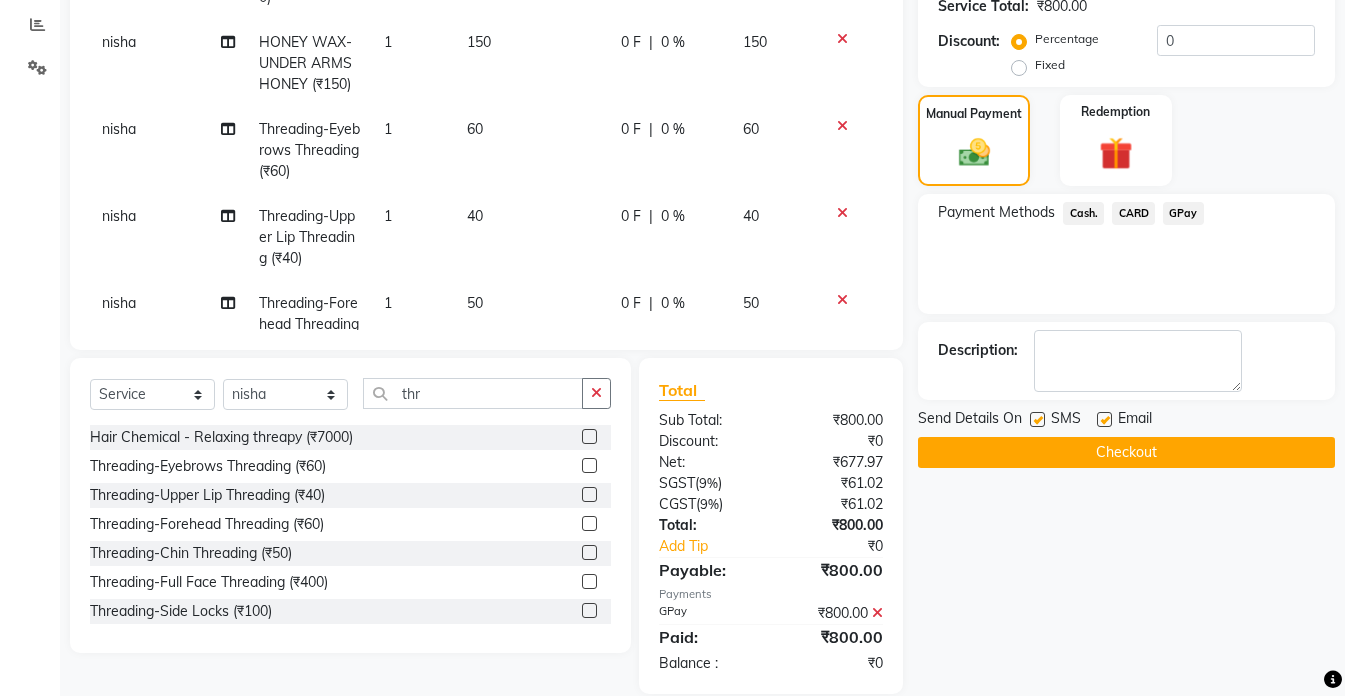 scroll, scrollTop: 446, scrollLeft: 0, axis: vertical 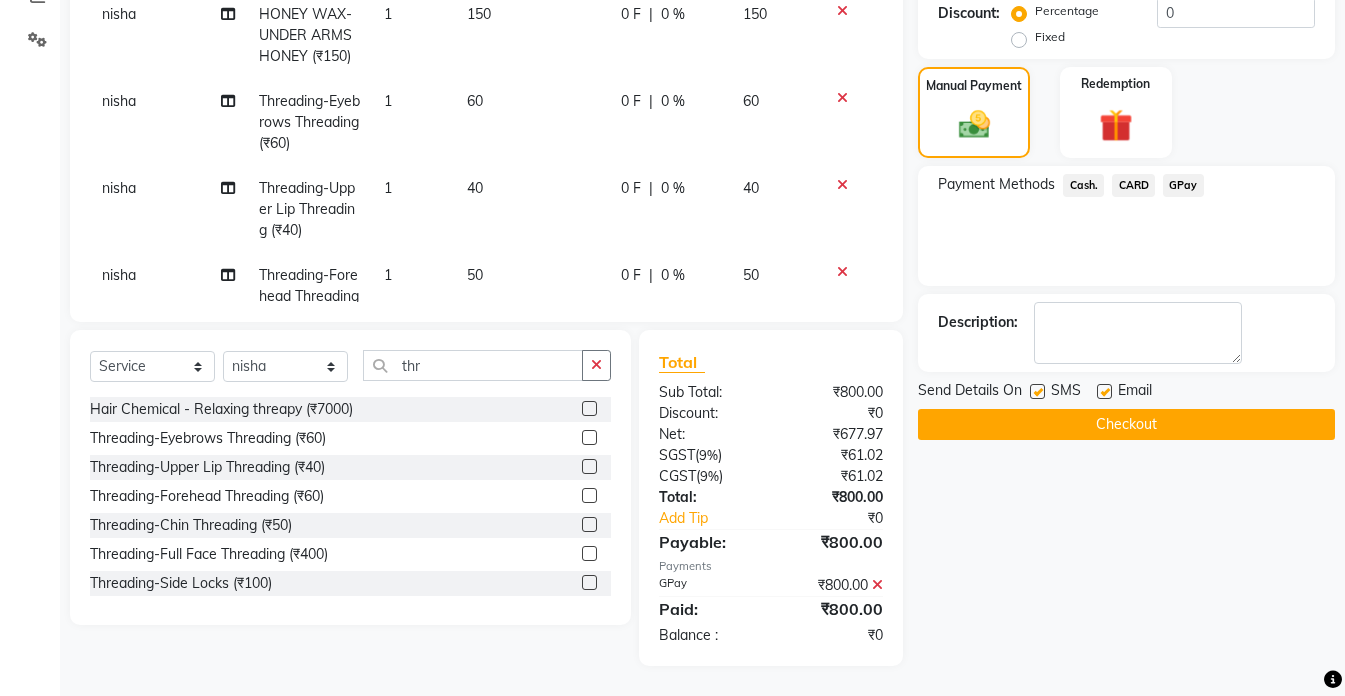 click on "Checkout" 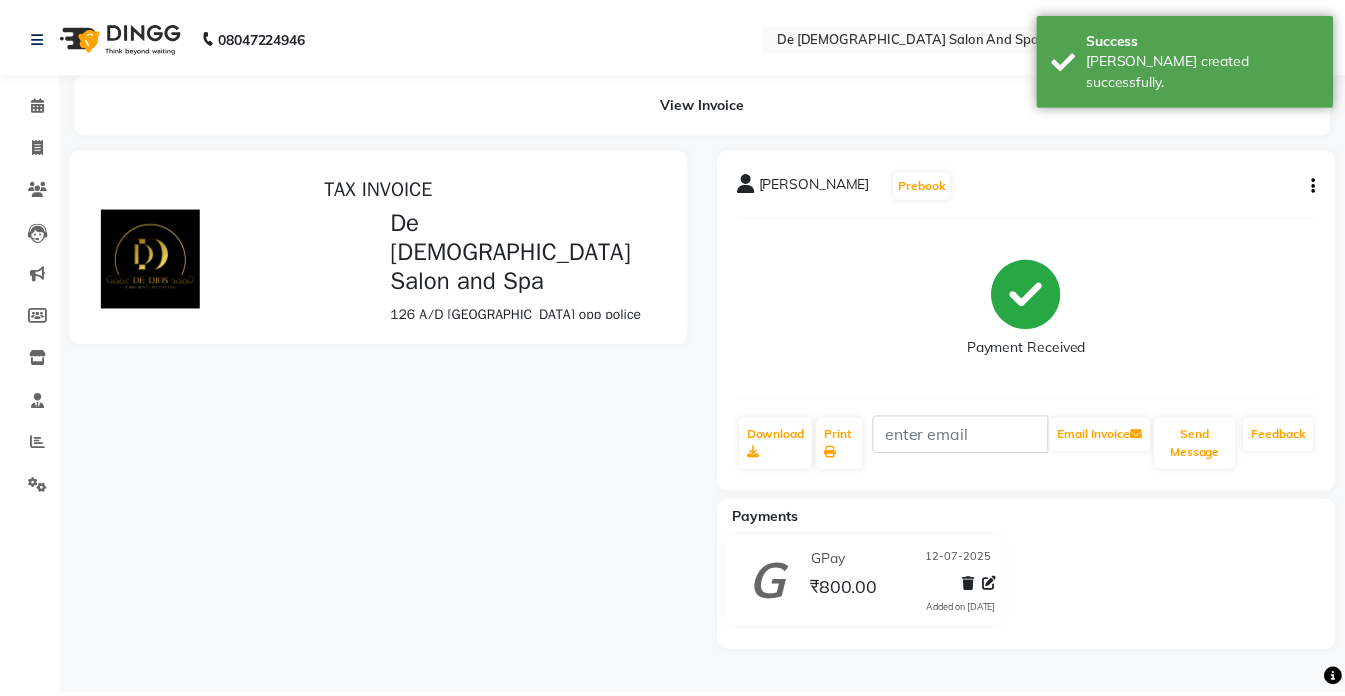scroll, scrollTop: 0, scrollLeft: 0, axis: both 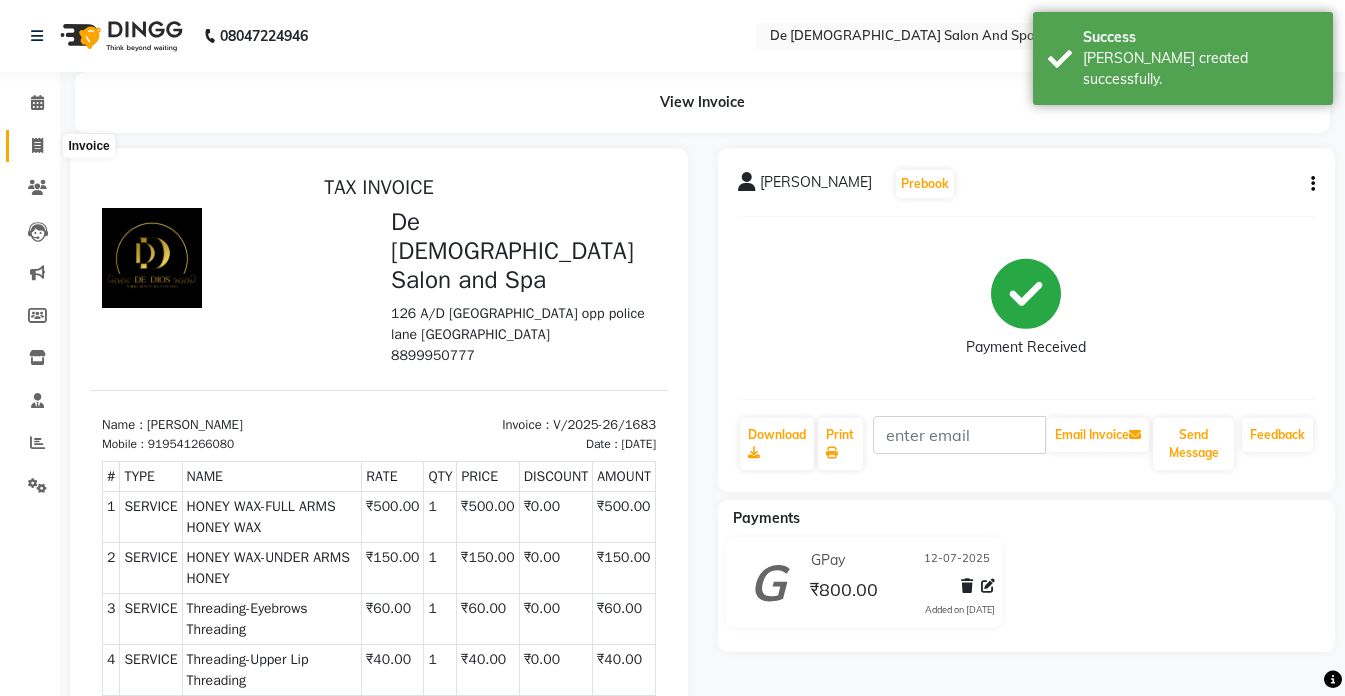 click 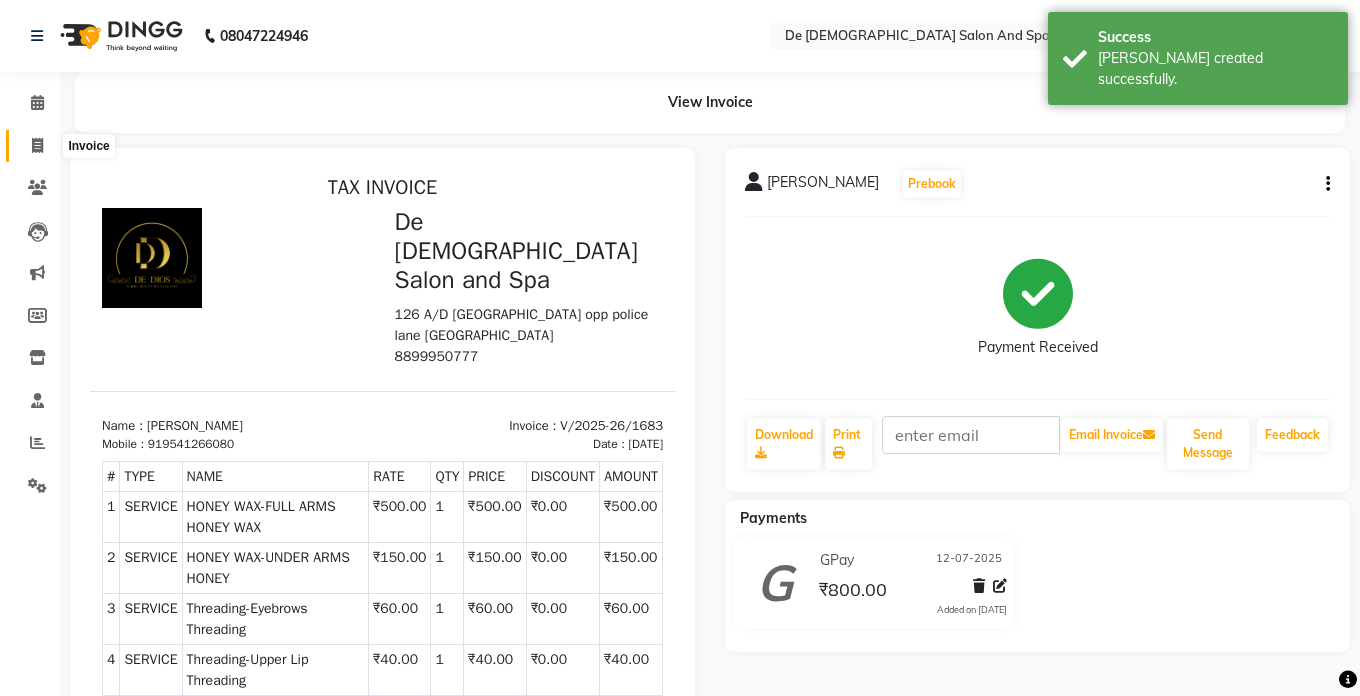 select on "6431" 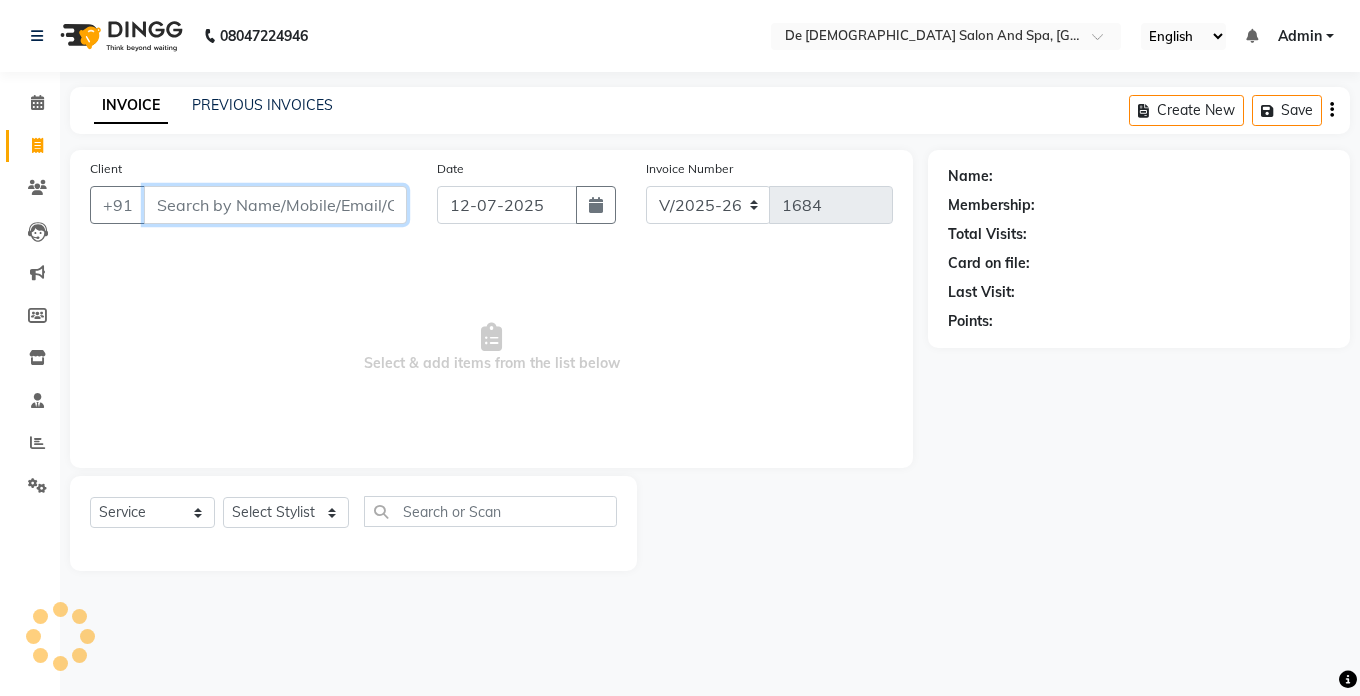 click on "Client" at bounding box center (275, 205) 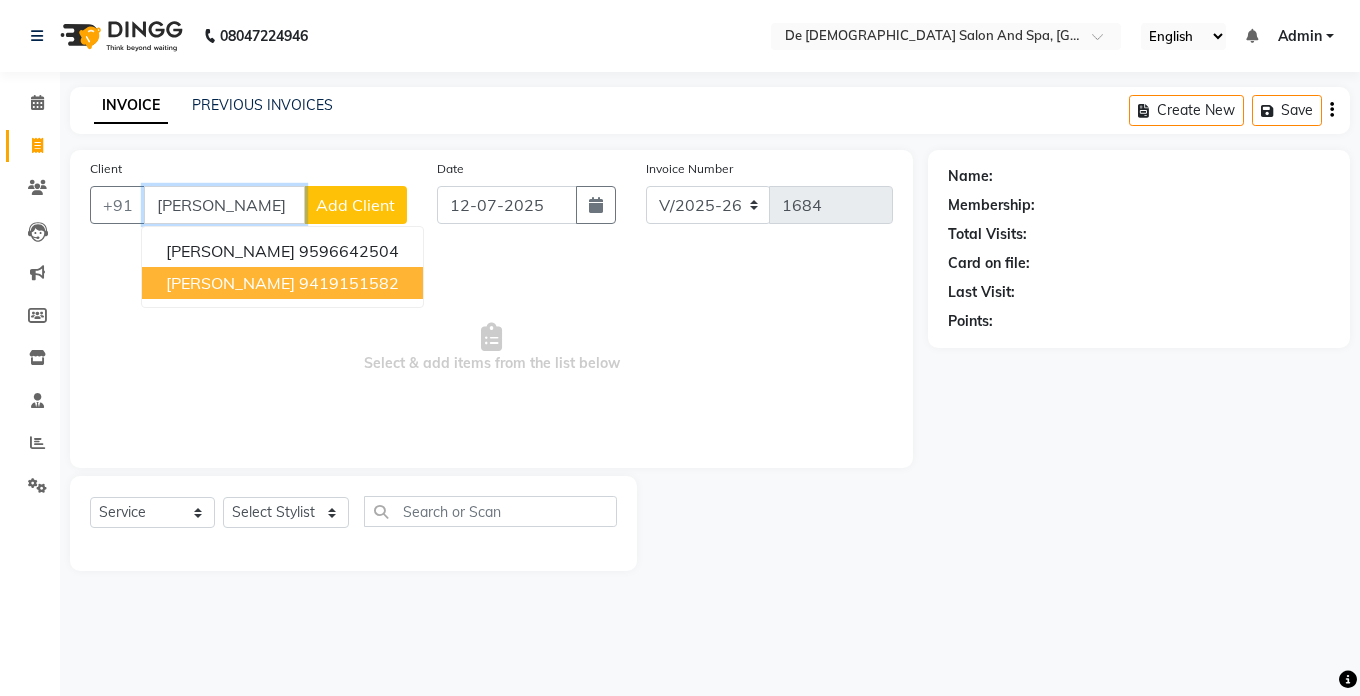 click on "9419151582" at bounding box center [349, 283] 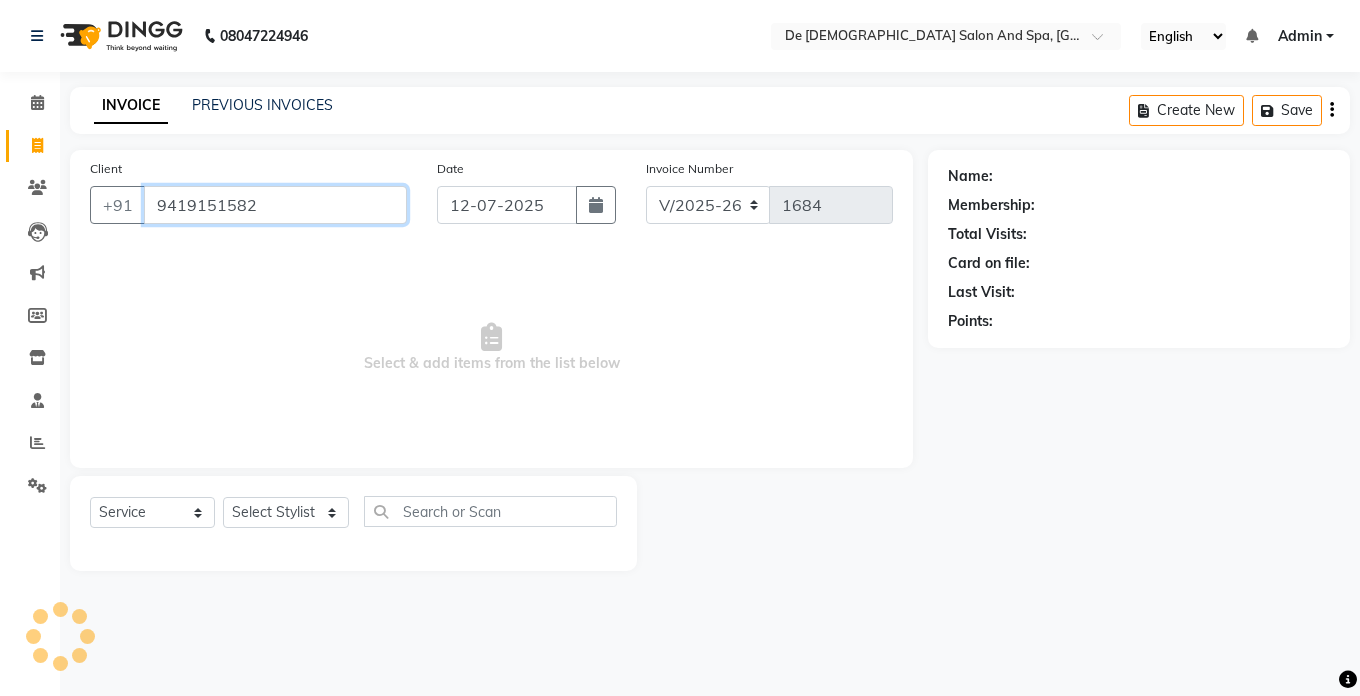 type on "9419151582" 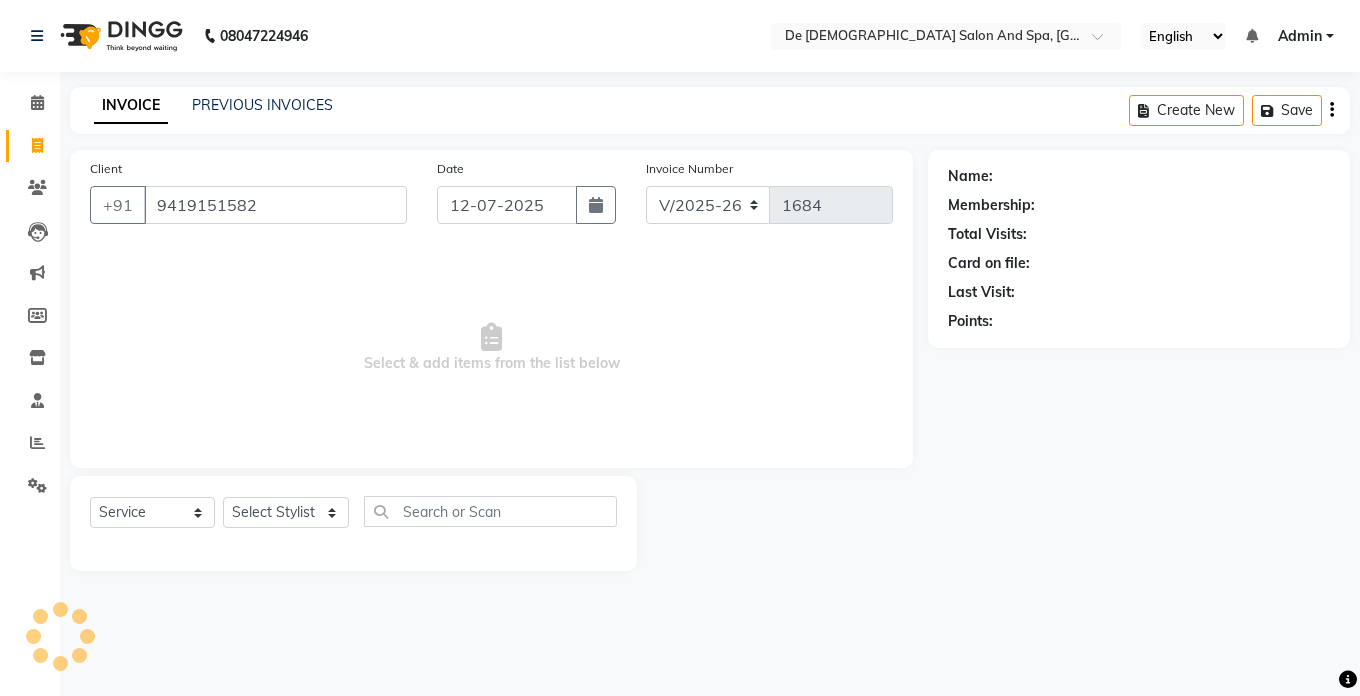 select on "1: Object" 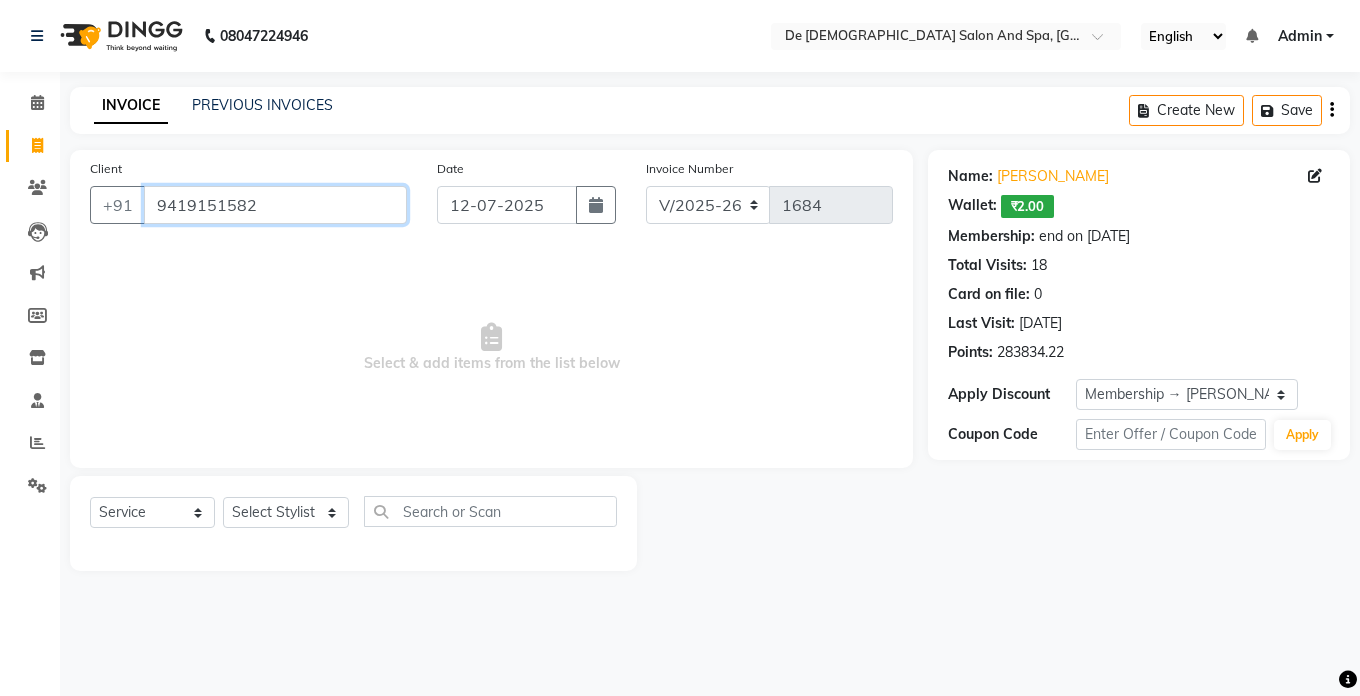 click on "9419151582" at bounding box center (275, 205) 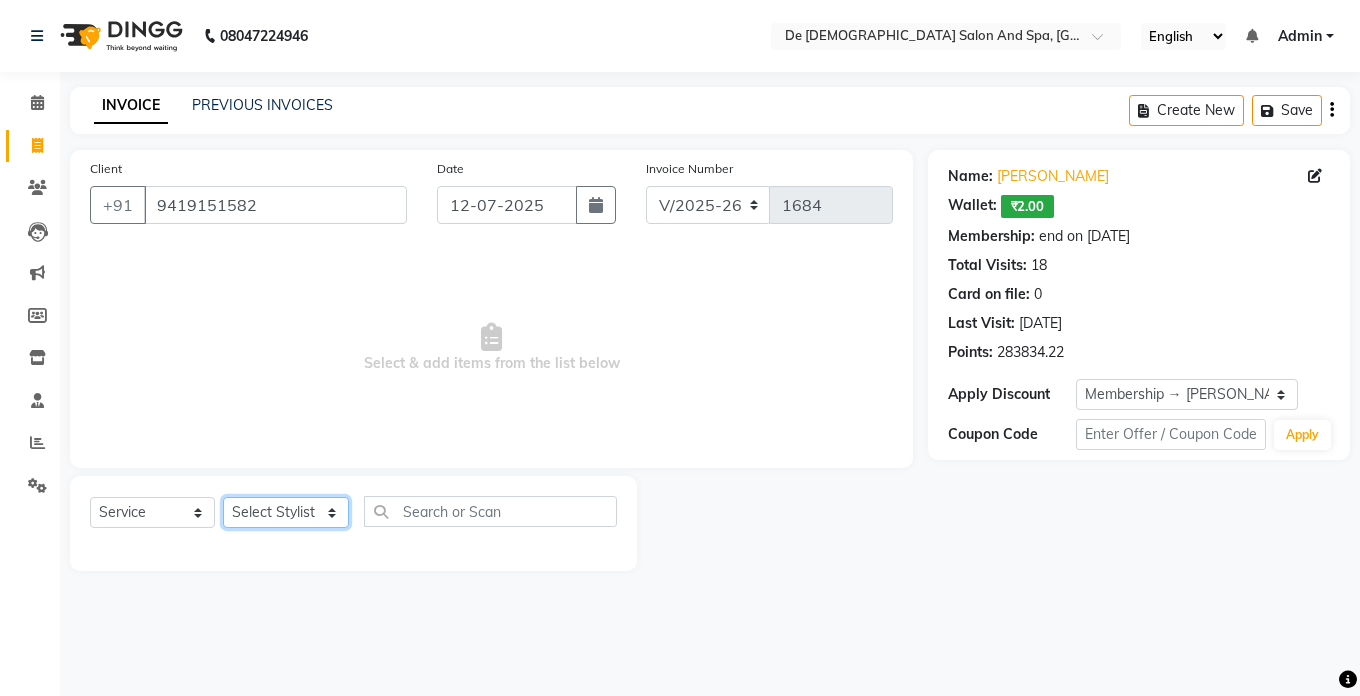 click on "Select Stylist akshay aman [PERSON_NAME] [PERSON_NAME]  [MEDICAL_DATA][PERSON_NAME] [PERSON_NAME] [DATE][PERSON_NAME]" 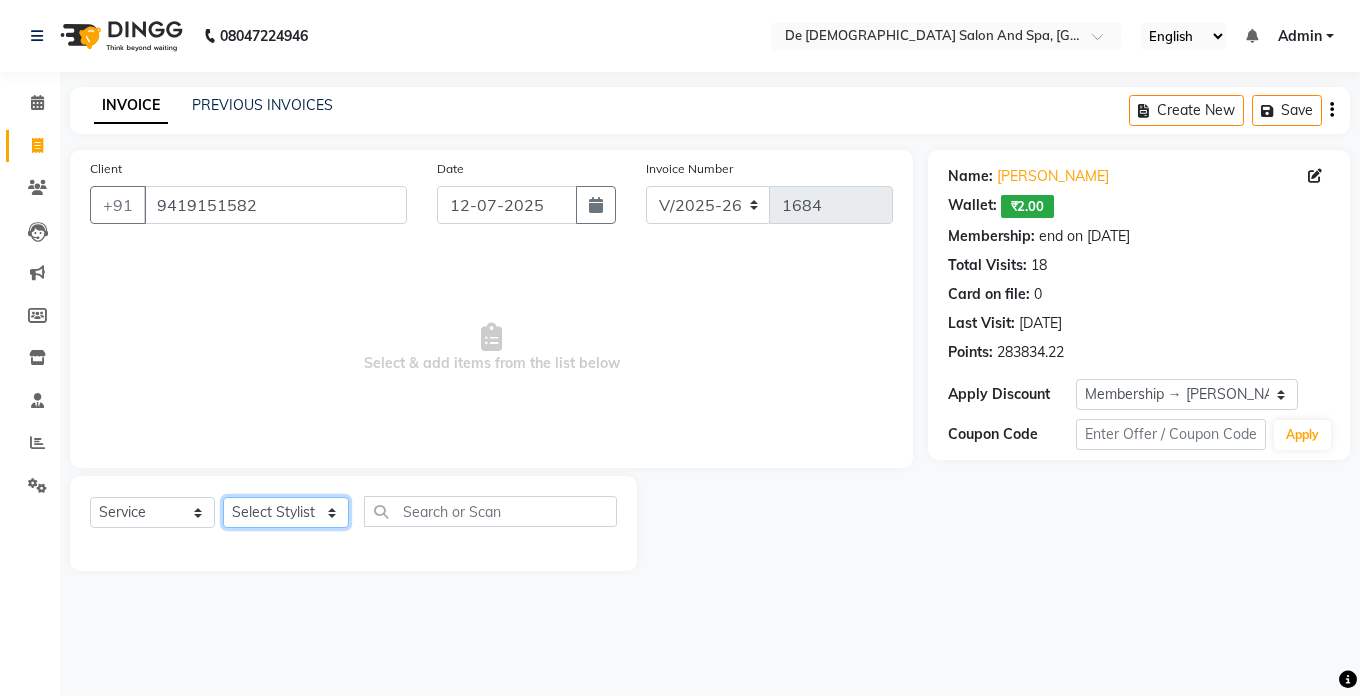 select on "61511" 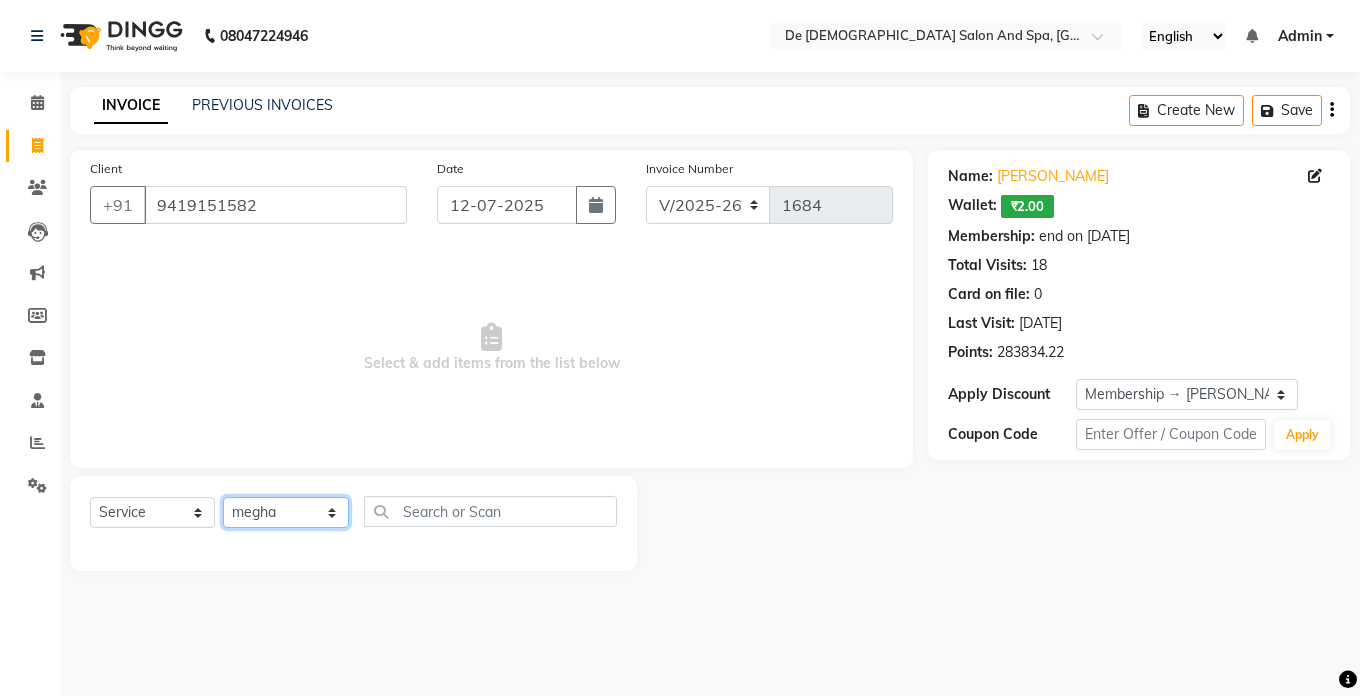 click on "Select Stylist akshay aman [PERSON_NAME] [PERSON_NAME]  [MEDICAL_DATA][PERSON_NAME] [PERSON_NAME] [DATE][PERSON_NAME]" 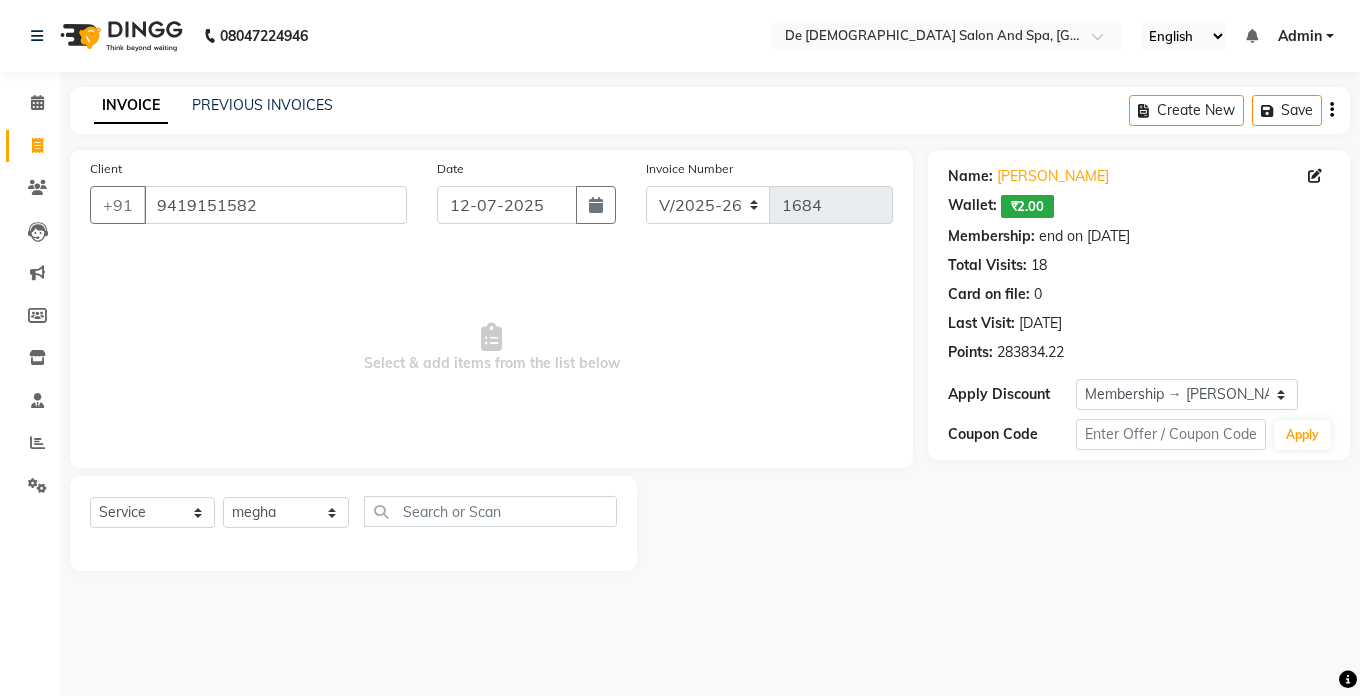 click on "Select & add items from the list below" at bounding box center (491, 348) 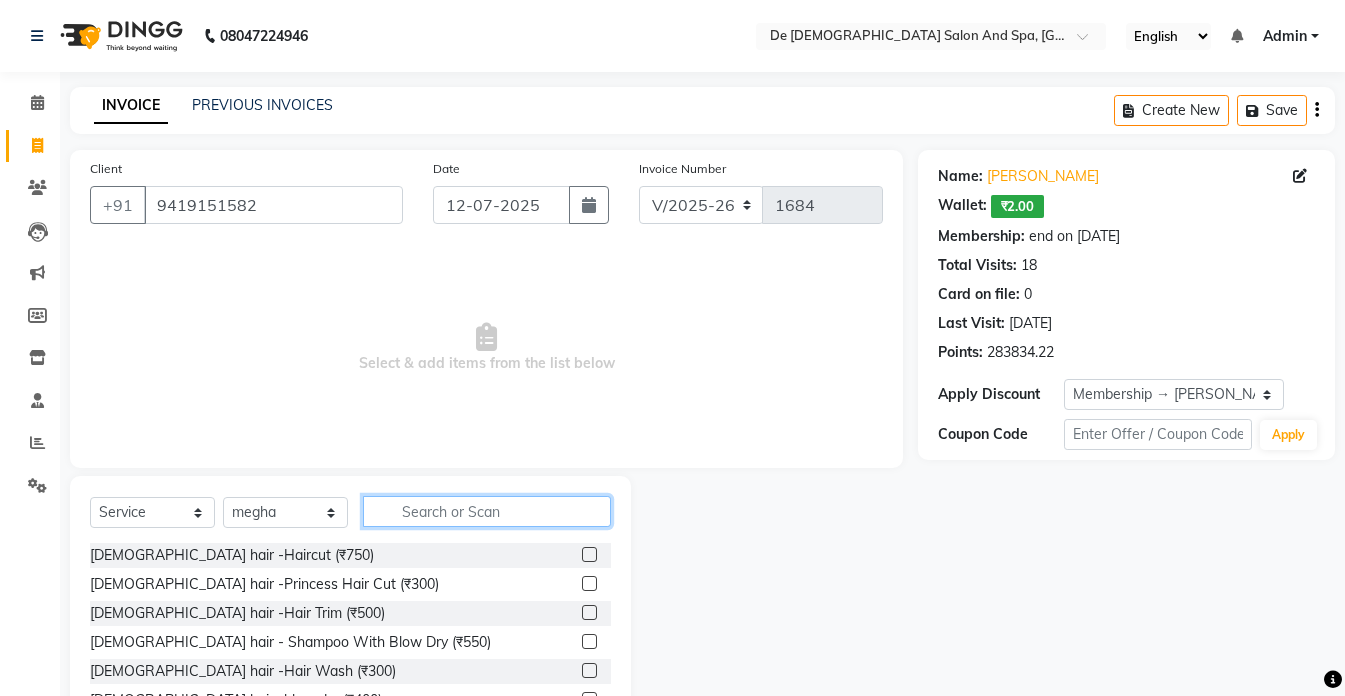 click 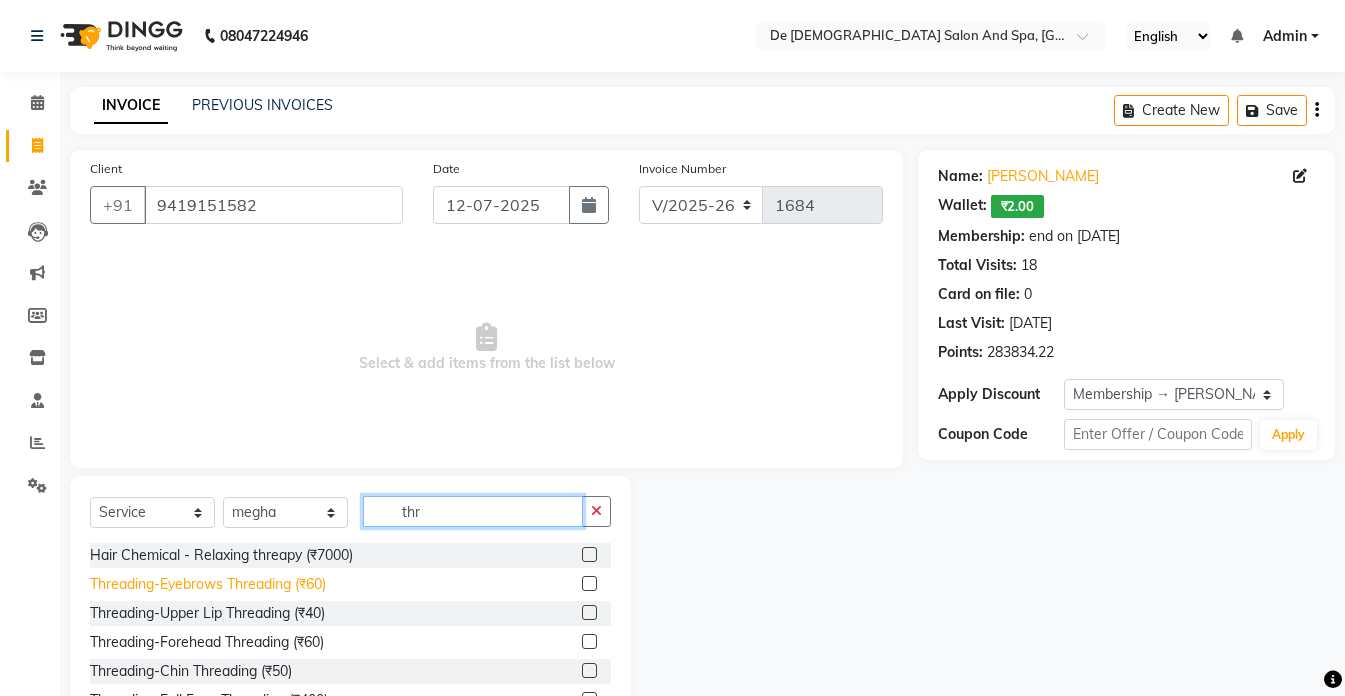 type on "thr" 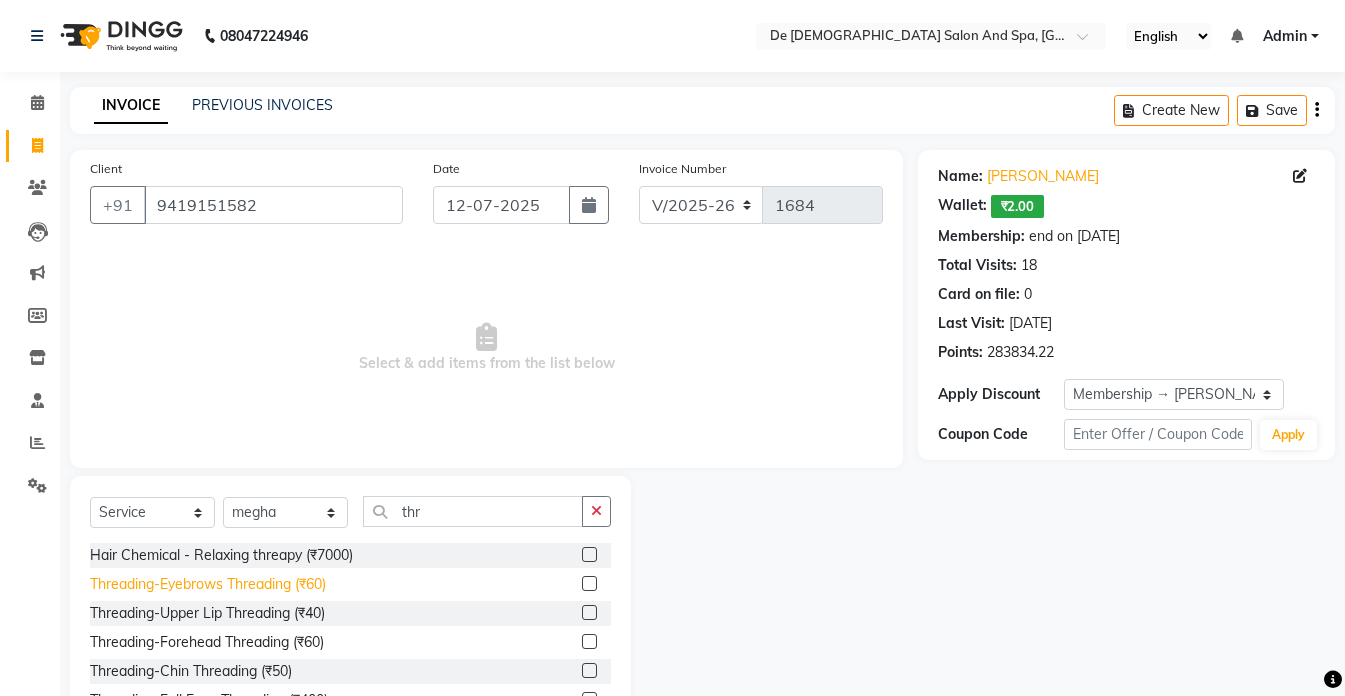 click on "Threading-Eyebrows Threading (₹60)" 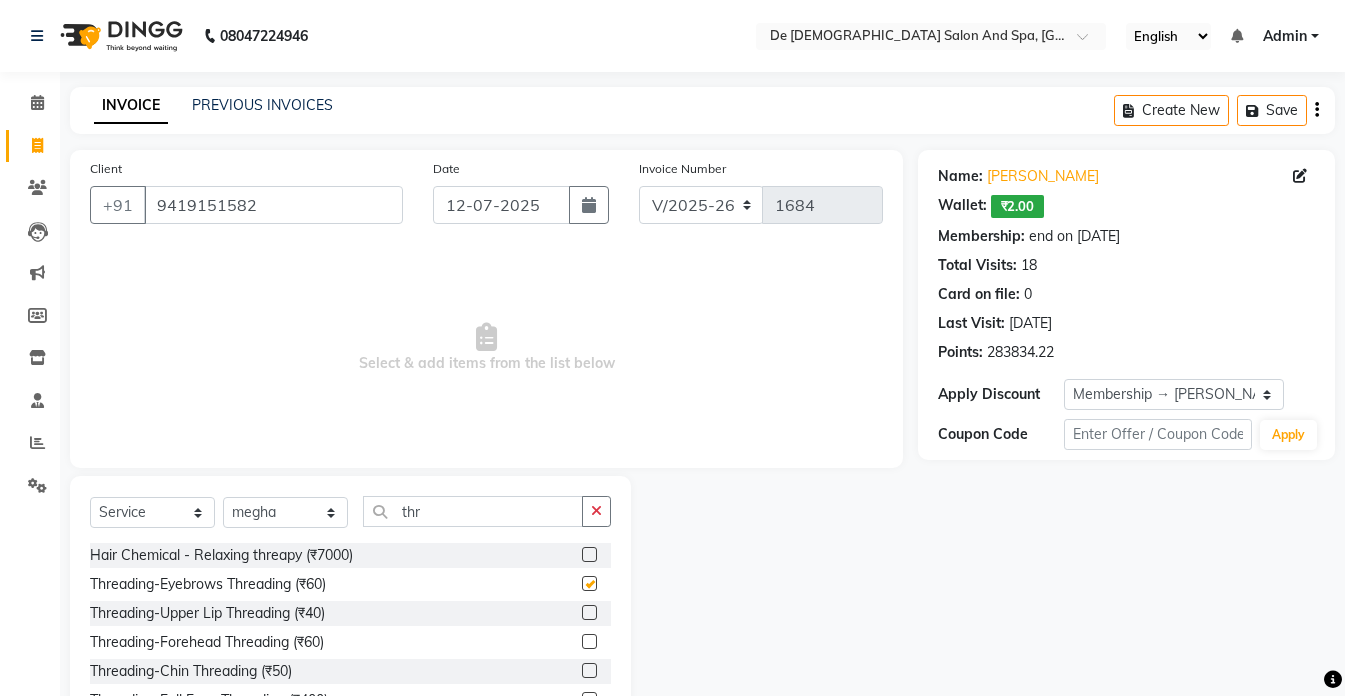 checkbox on "false" 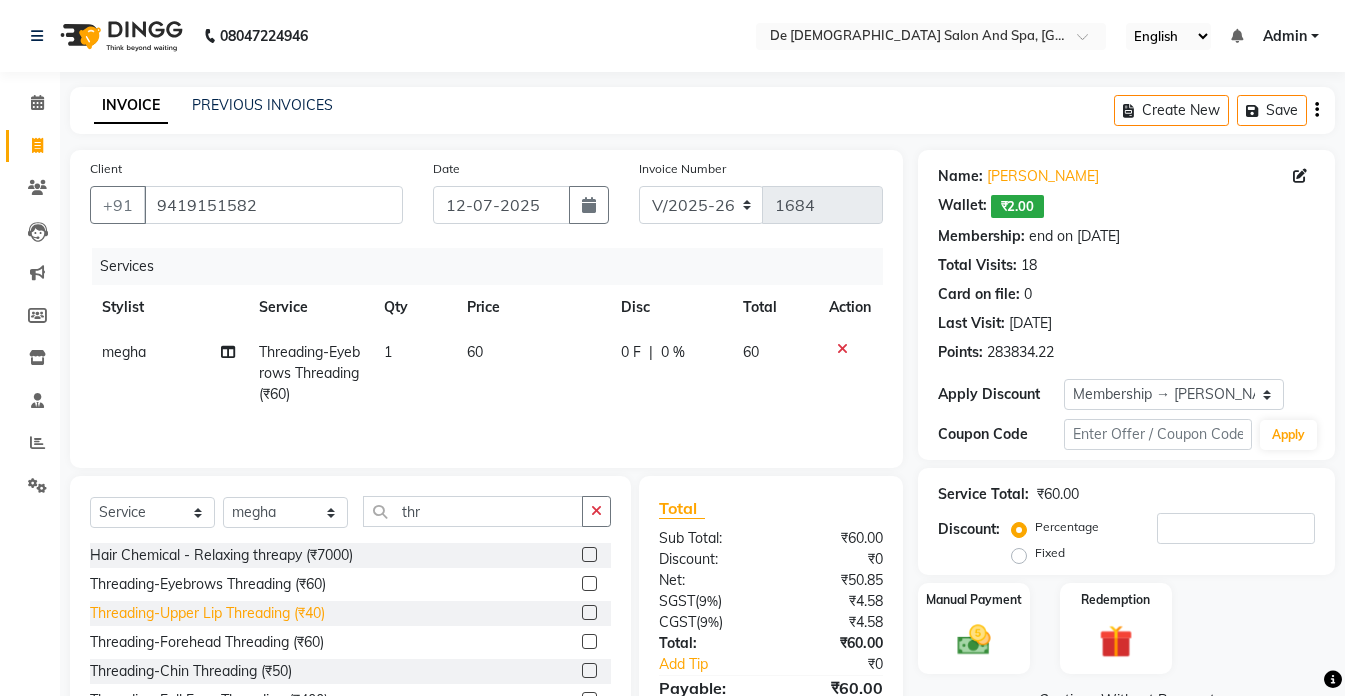 click on "Threading-Upper Lip Threading (₹40)" 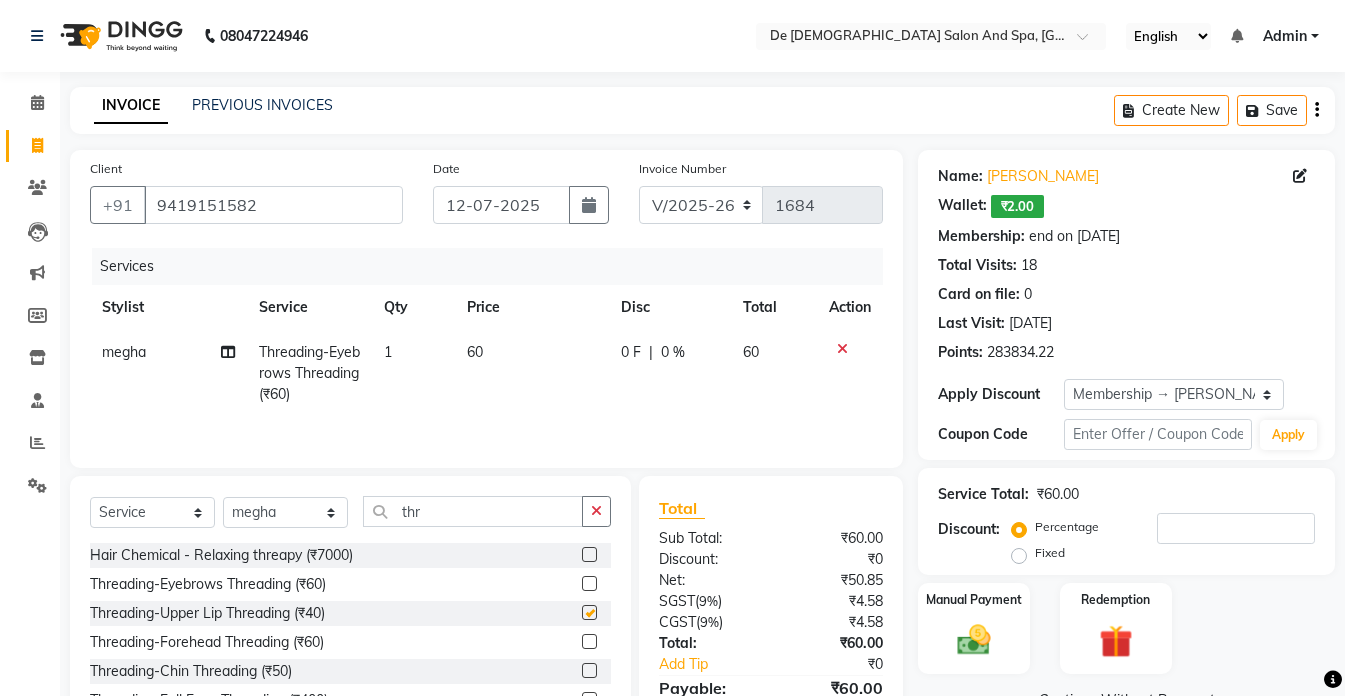 checkbox on "false" 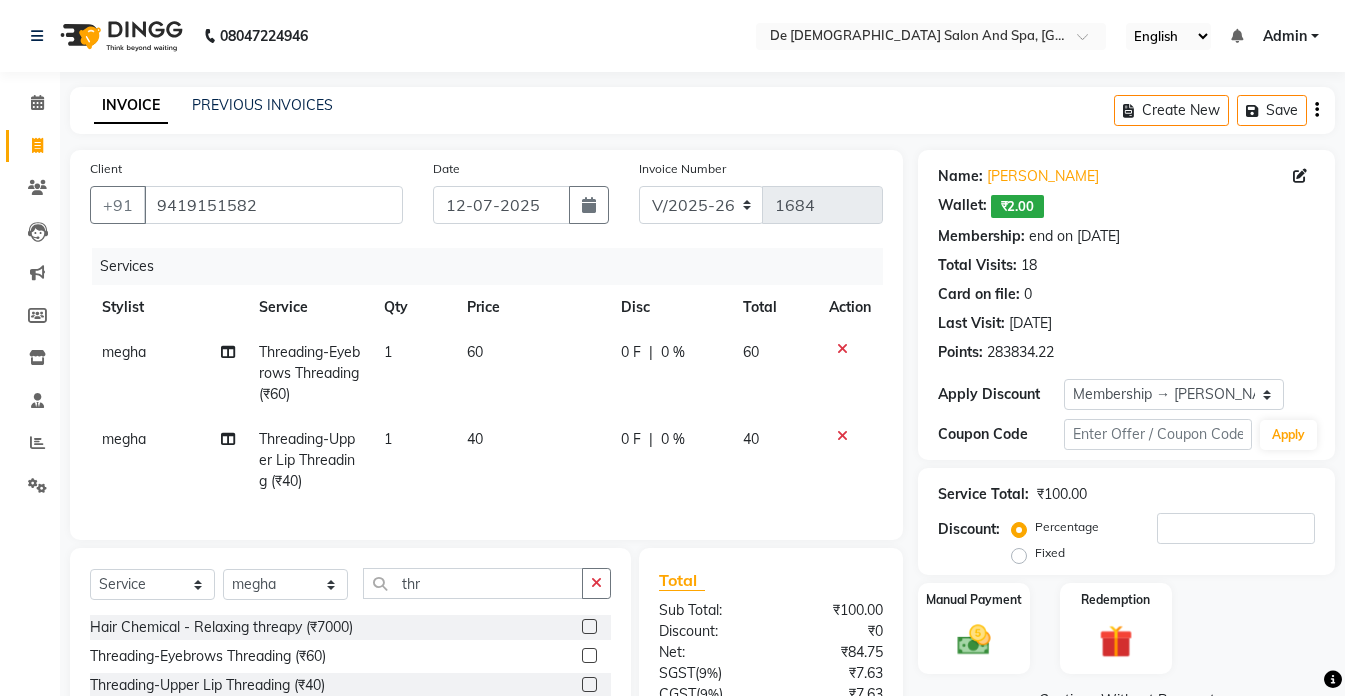 click on "1" 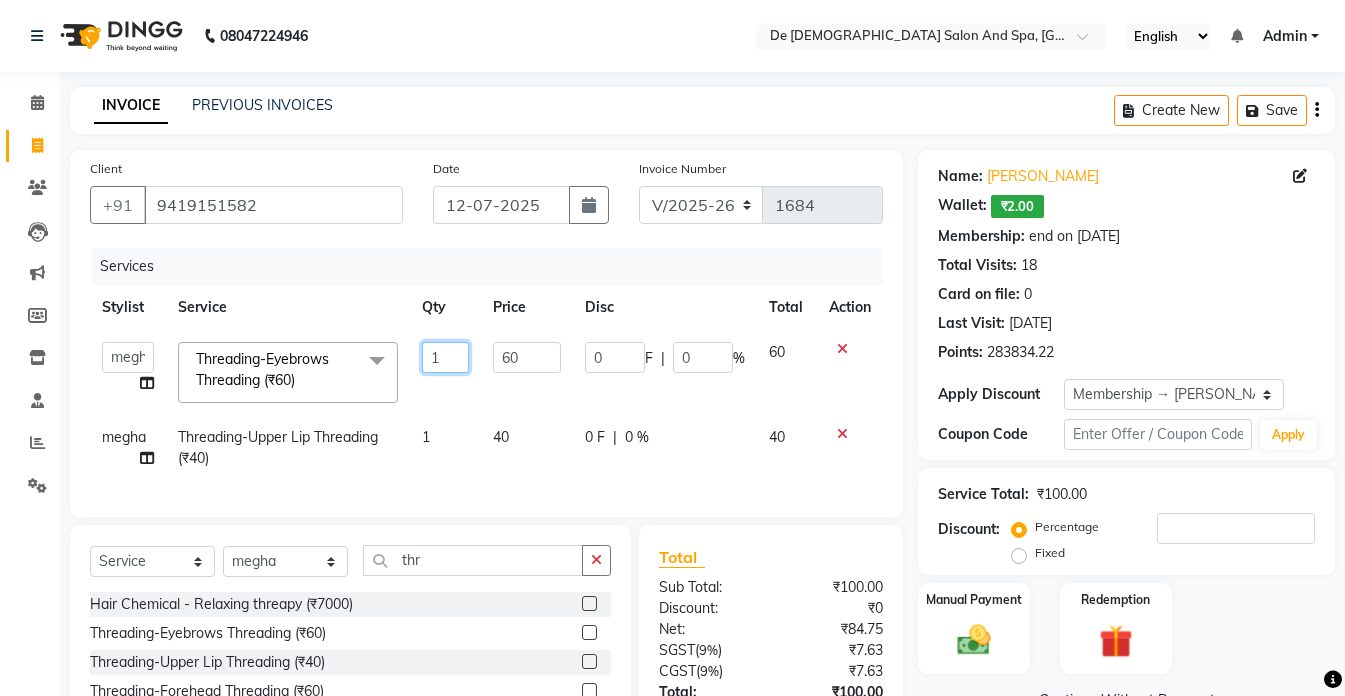 click on "1" 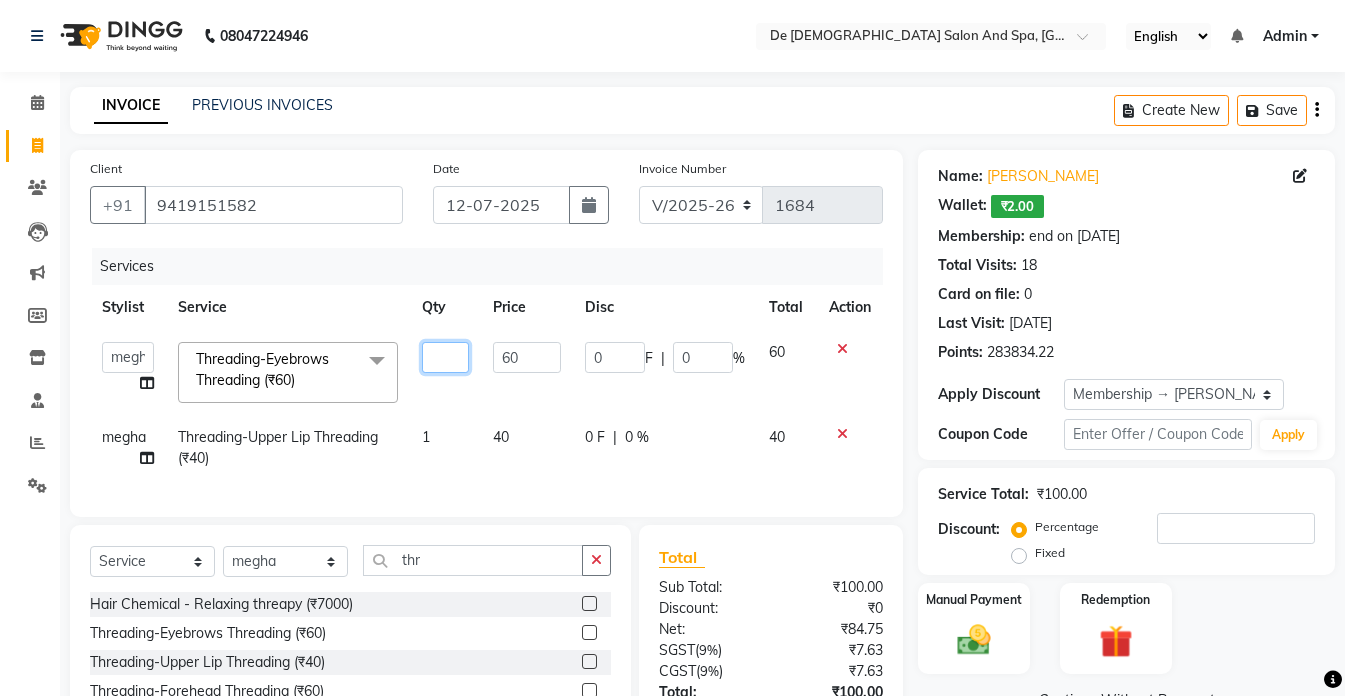 type on "2" 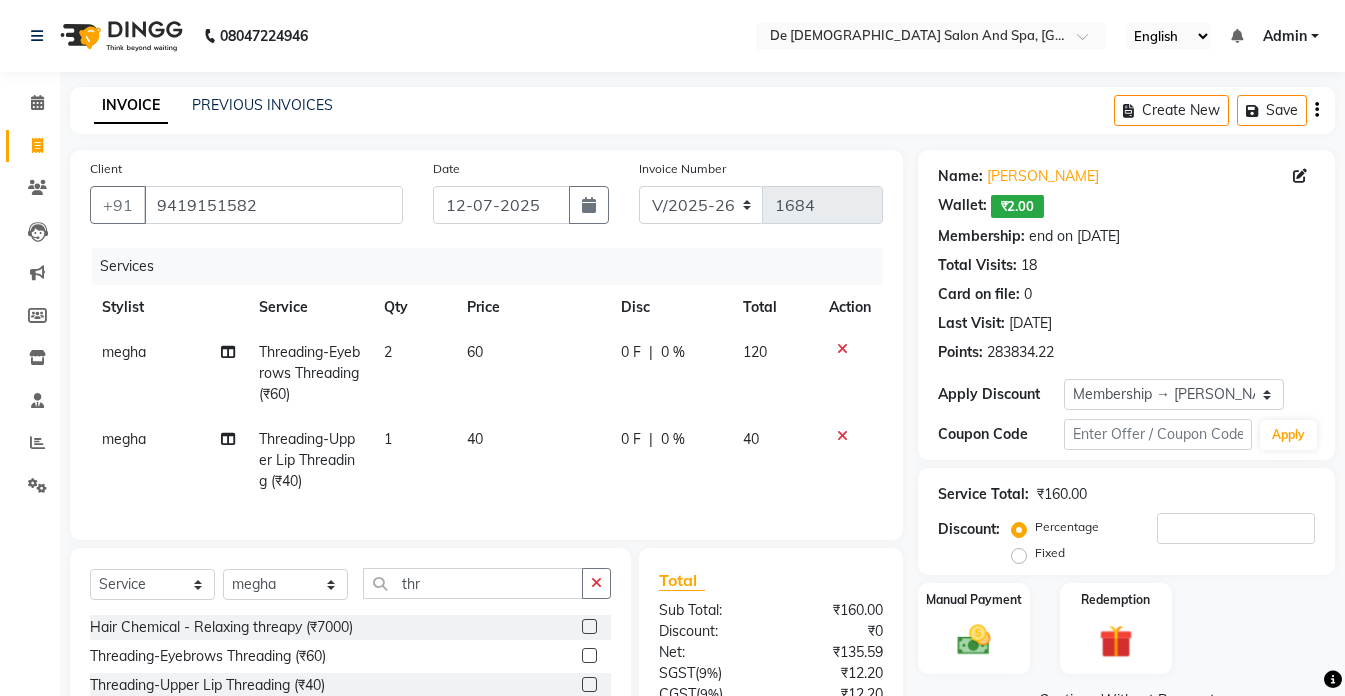 click on "2" 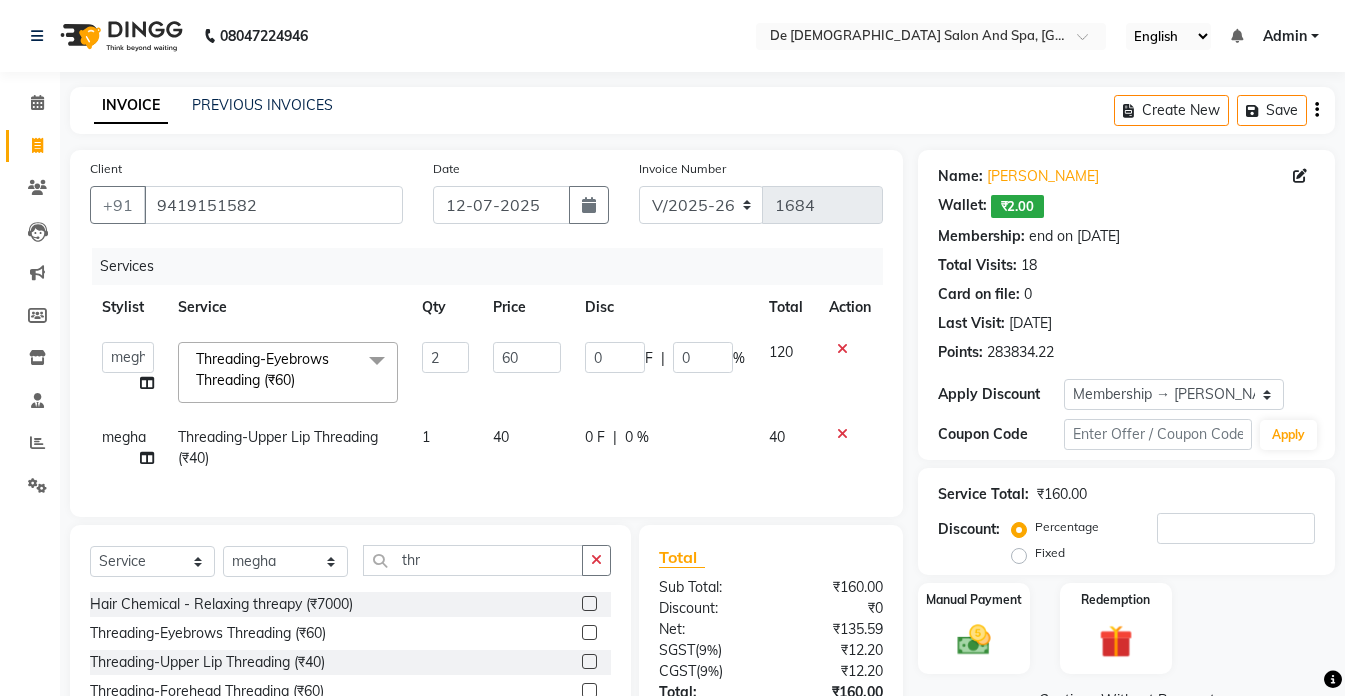 click on "1" 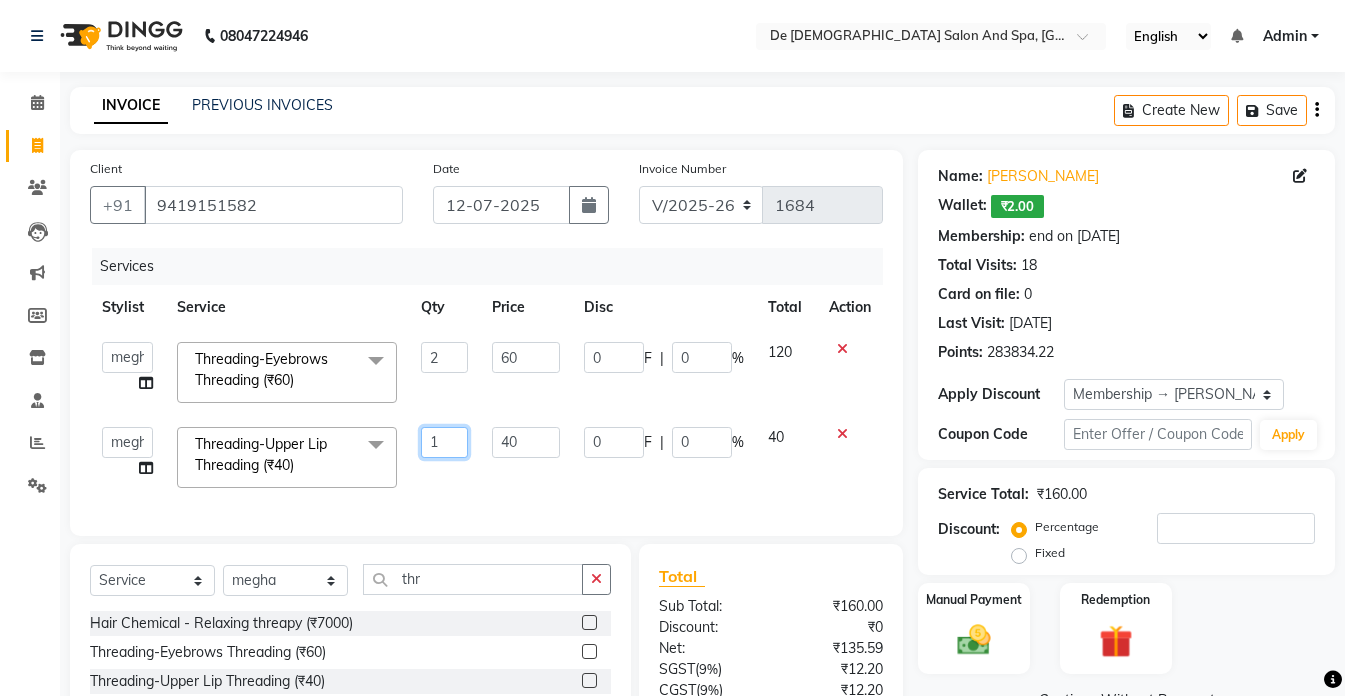 click on "1" 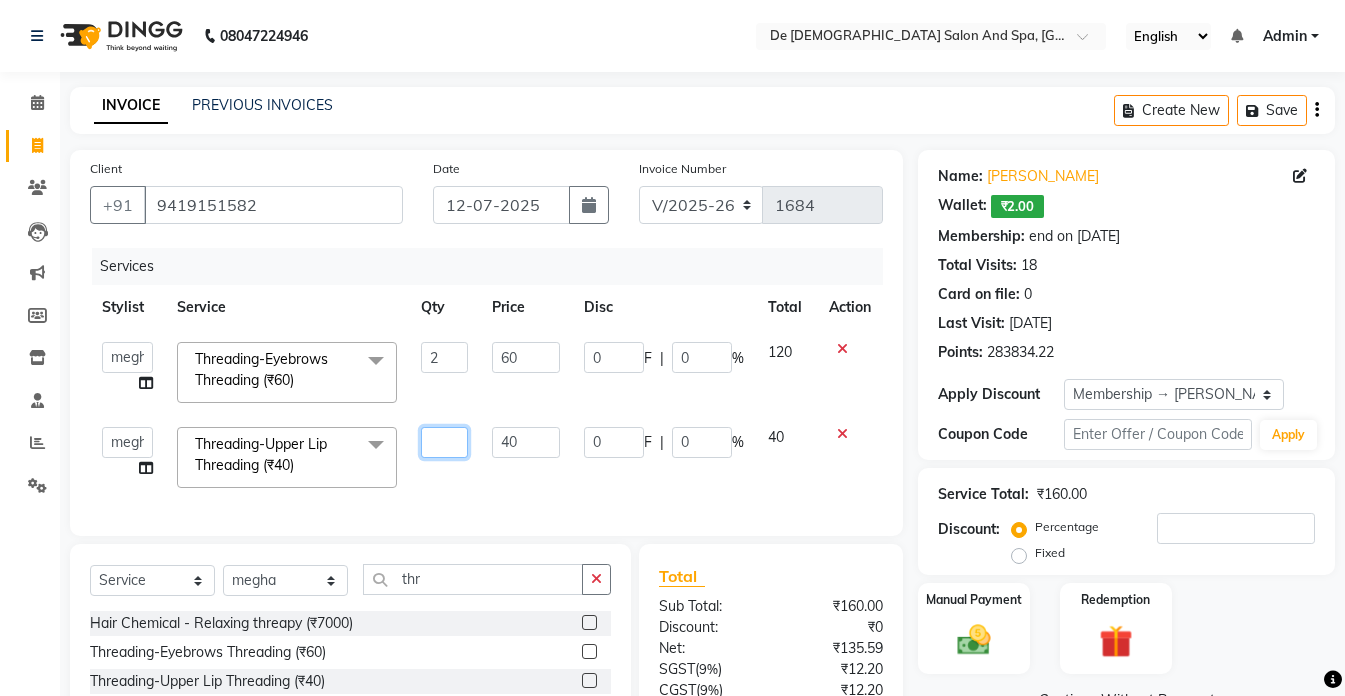 type on "2" 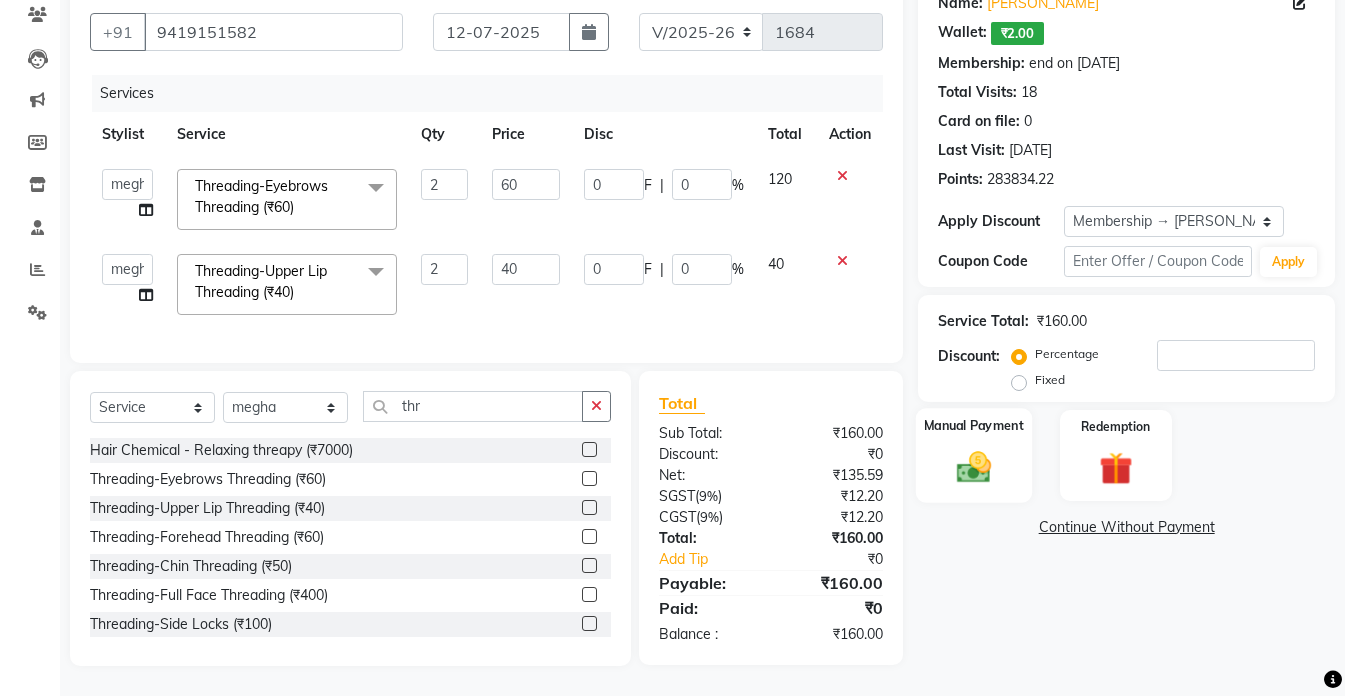 click on "Manual Payment" 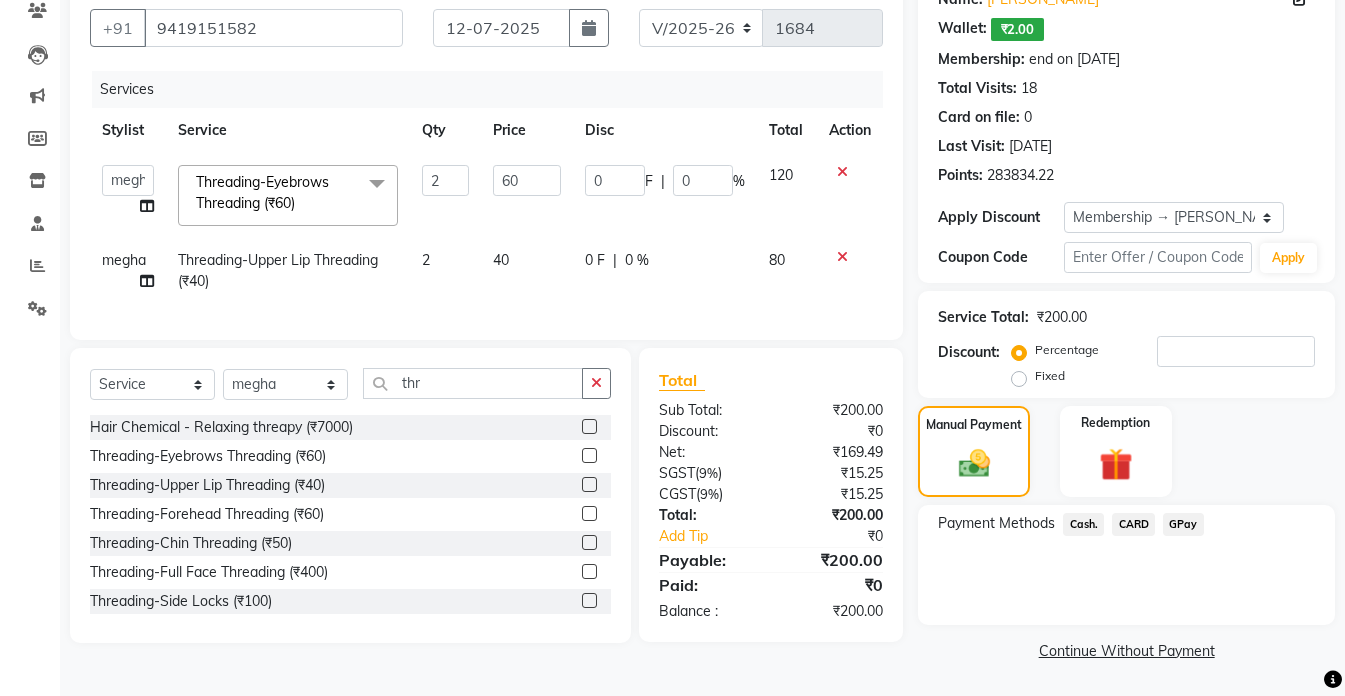 click on "Cash." 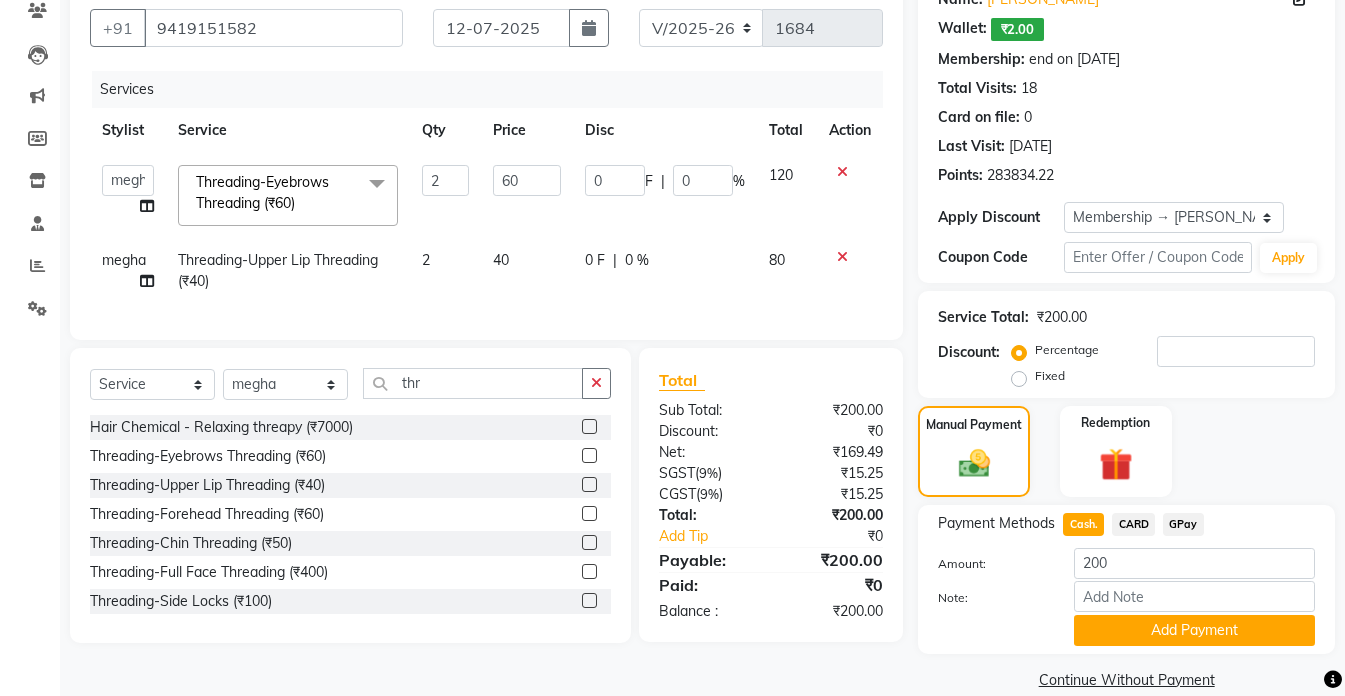 scroll, scrollTop: 188, scrollLeft: 0, axis: vertical 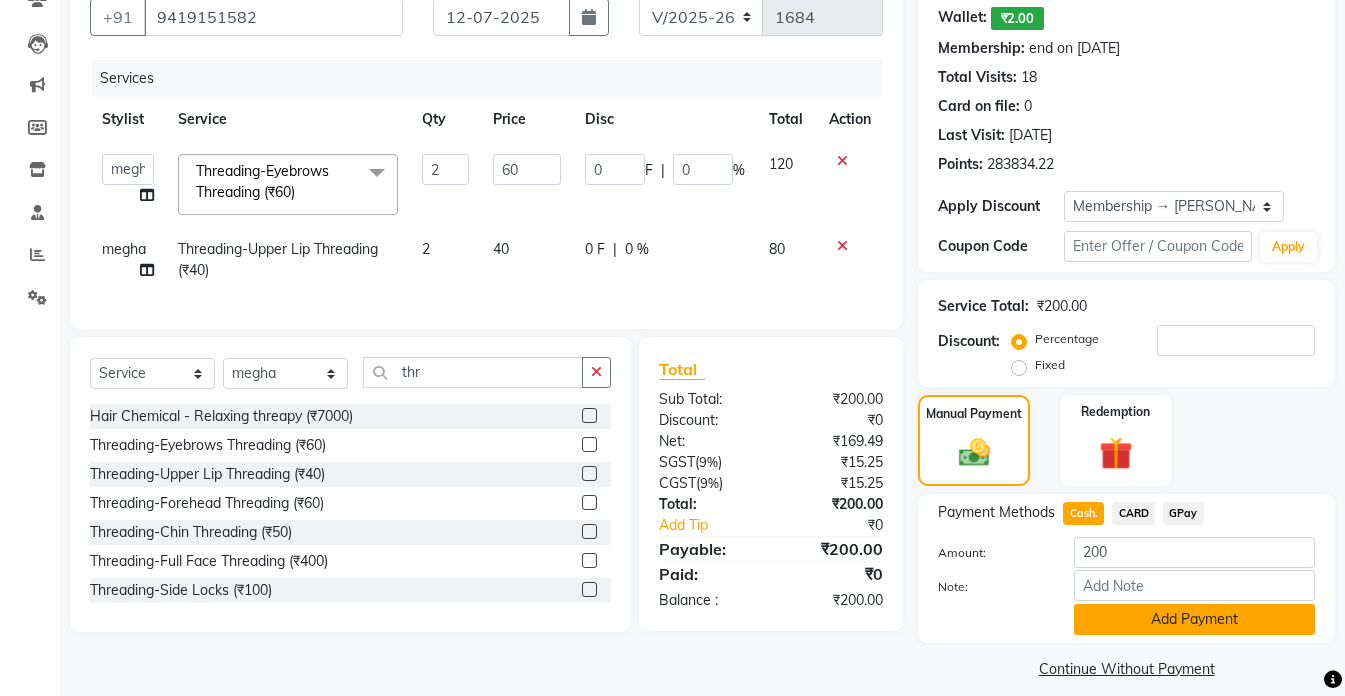 click on "Add Payment" 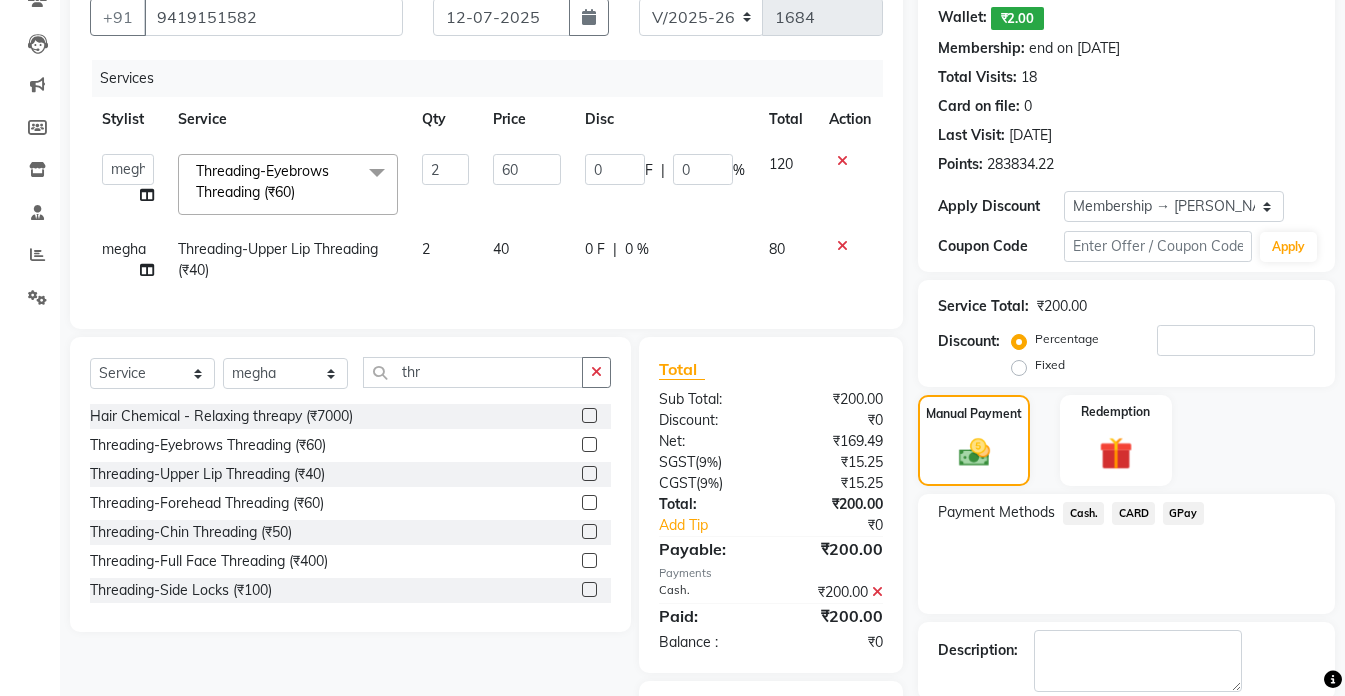 scroll, scrollTop: 330, scrollLeft: 0, axis: vertical 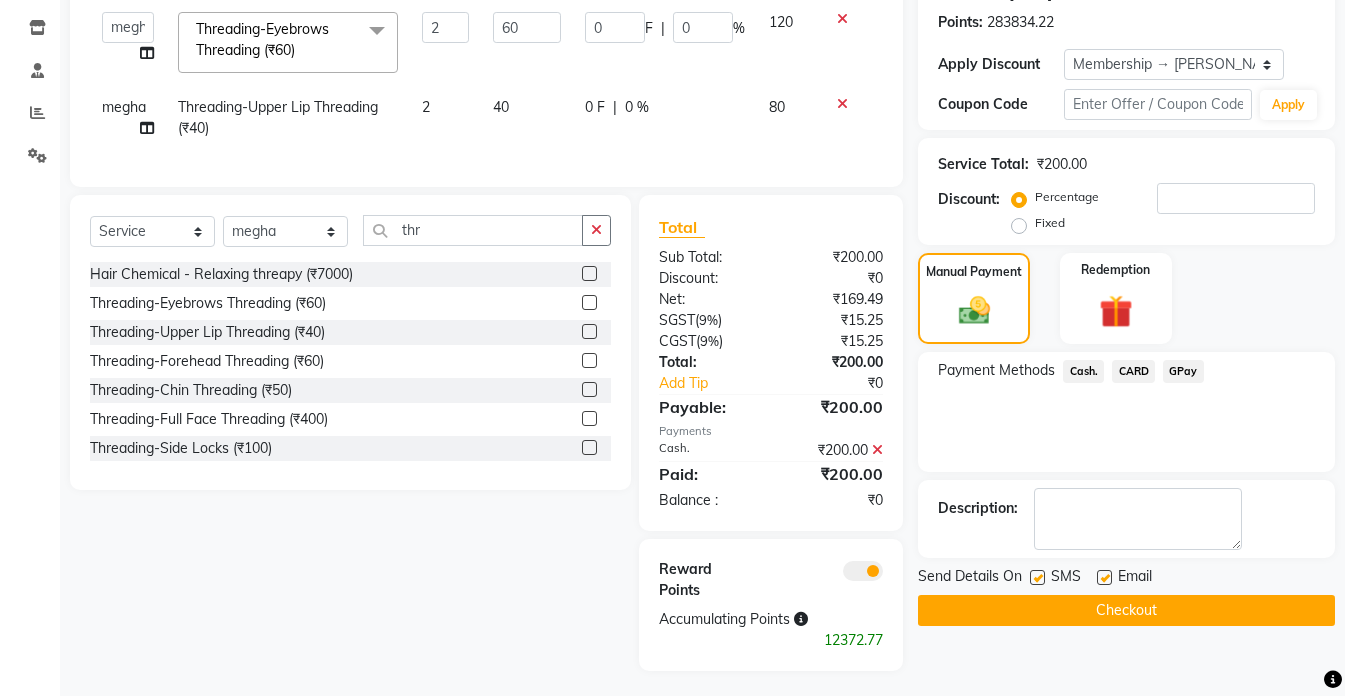 click on "Checkout" 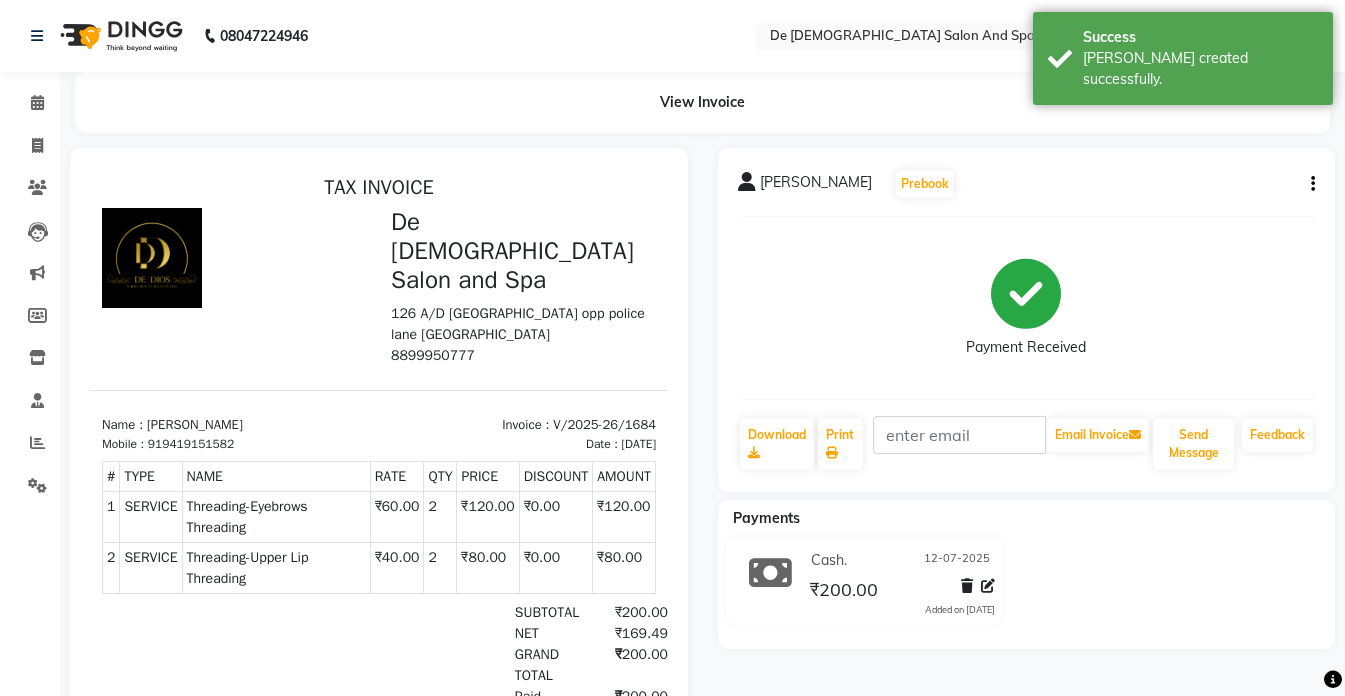 scroll, scrollTop: 0, scrollLeft: 0, axis: both 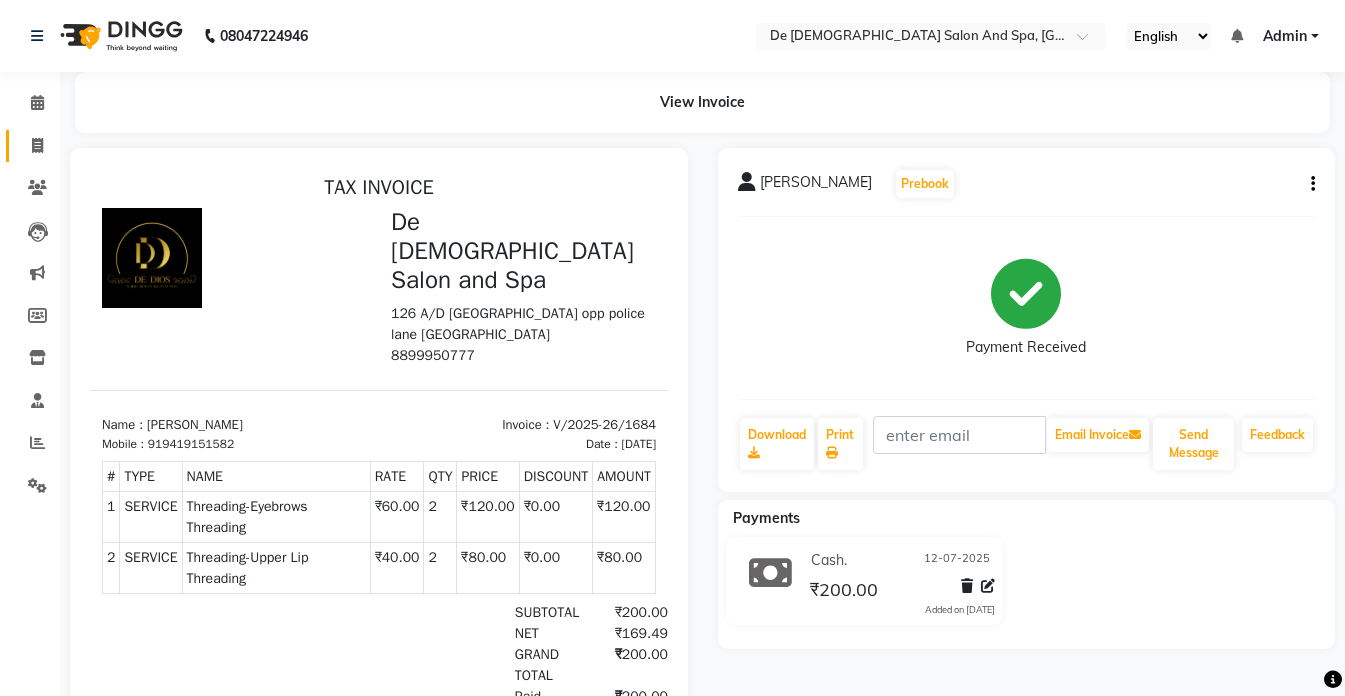 click on "Invoice" 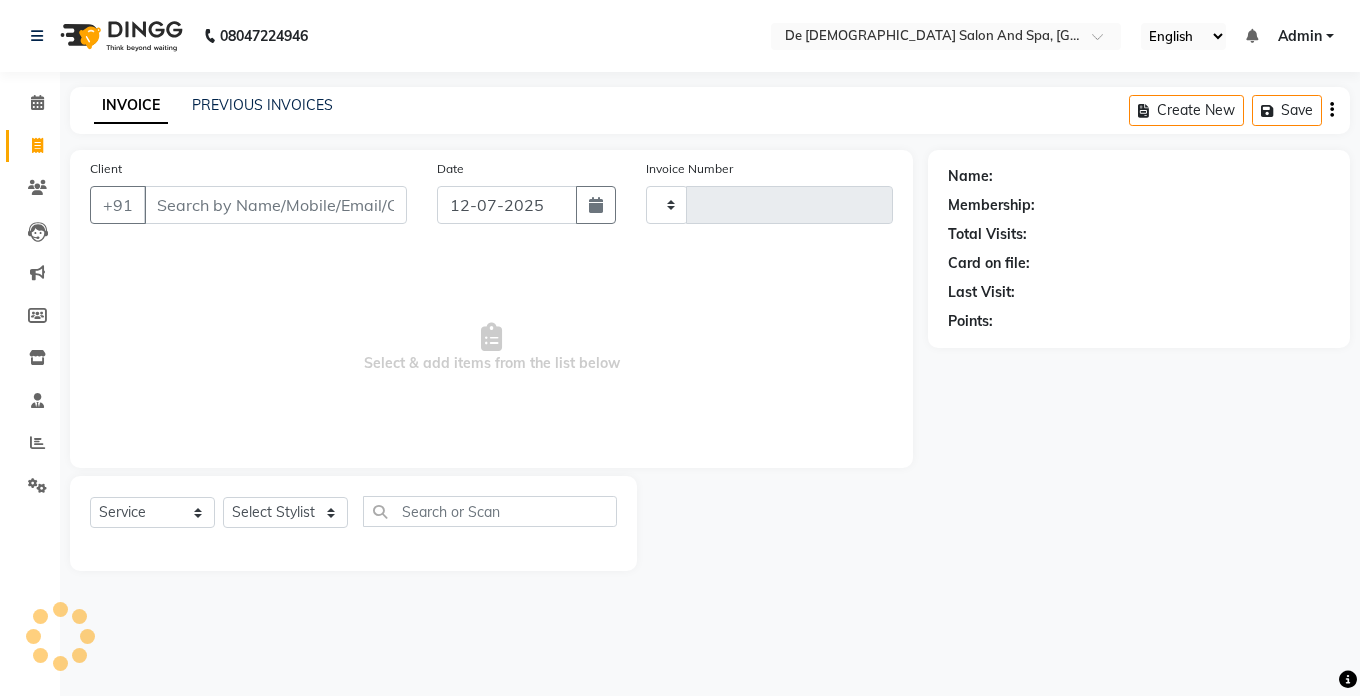 type on "1685" 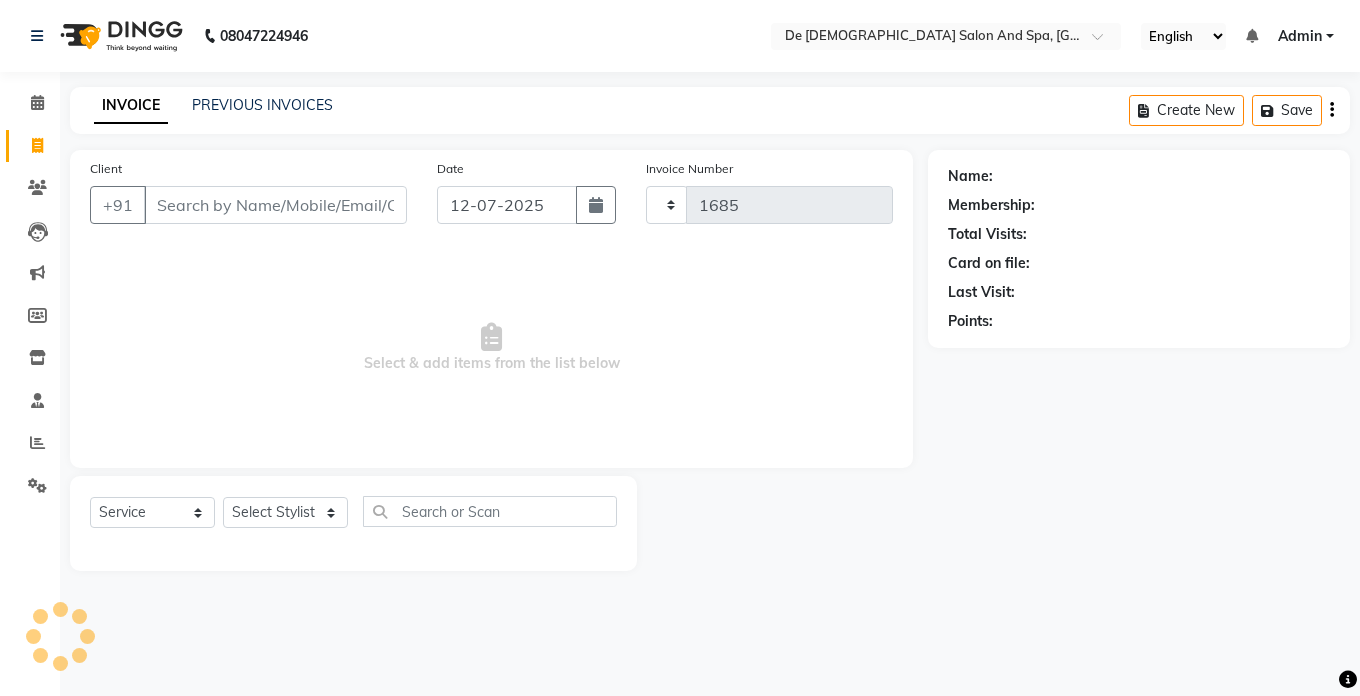 select on "6431" 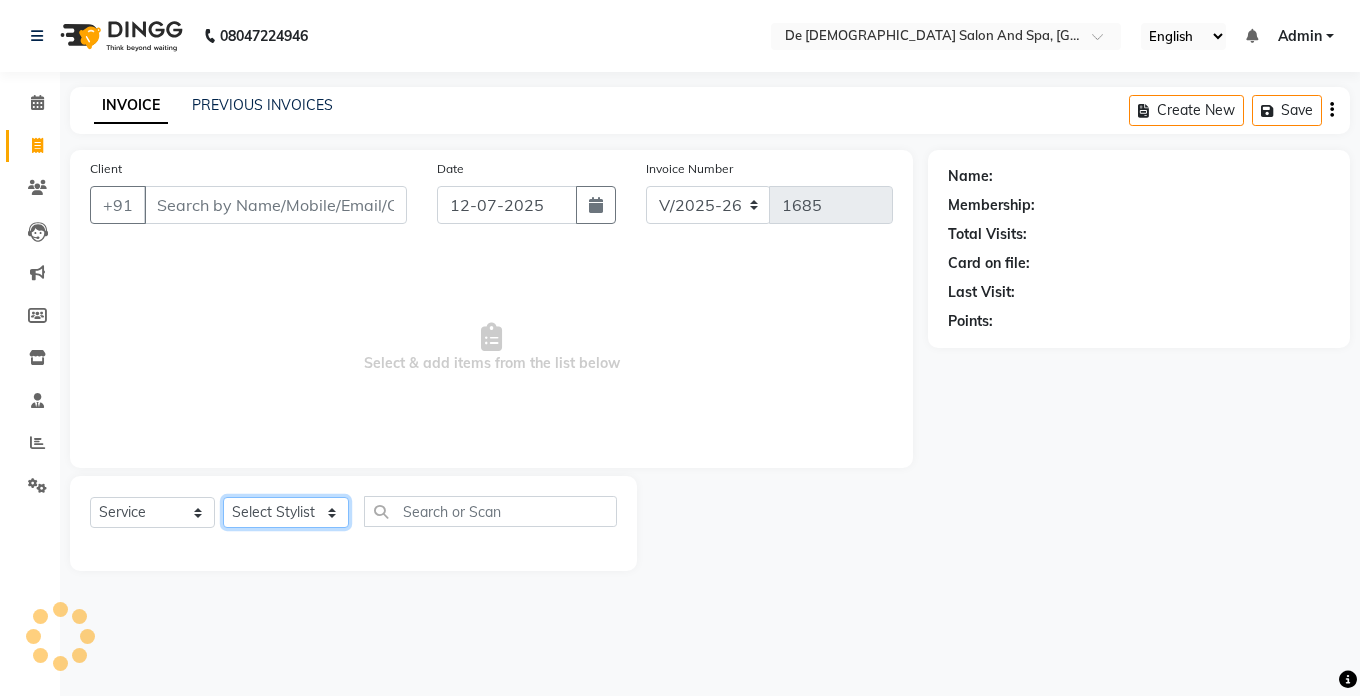 click on "Select Stylist akshay aman [PERSON_NAME] [PERSON_NAME]  [MEDICAL_DATA][PERSON_NAME] [PERSON_NAME] [DATE][PERSON_NAME]" 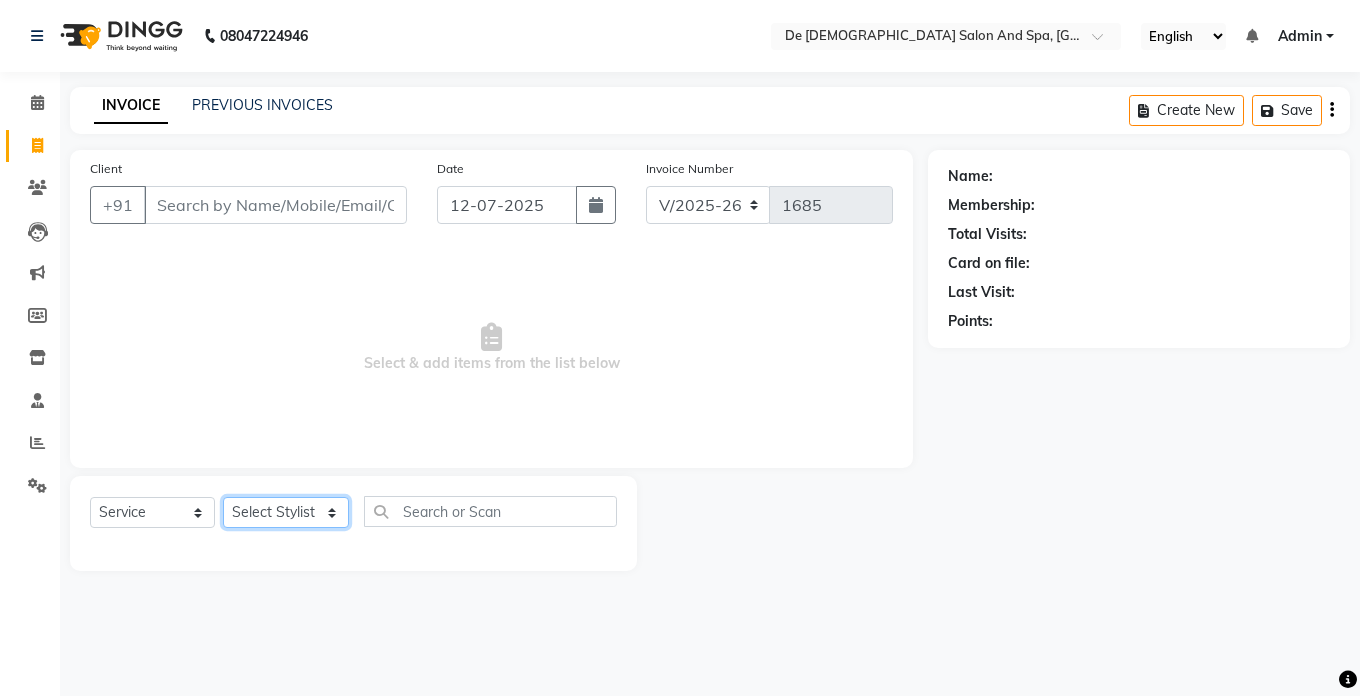 select on "61511" 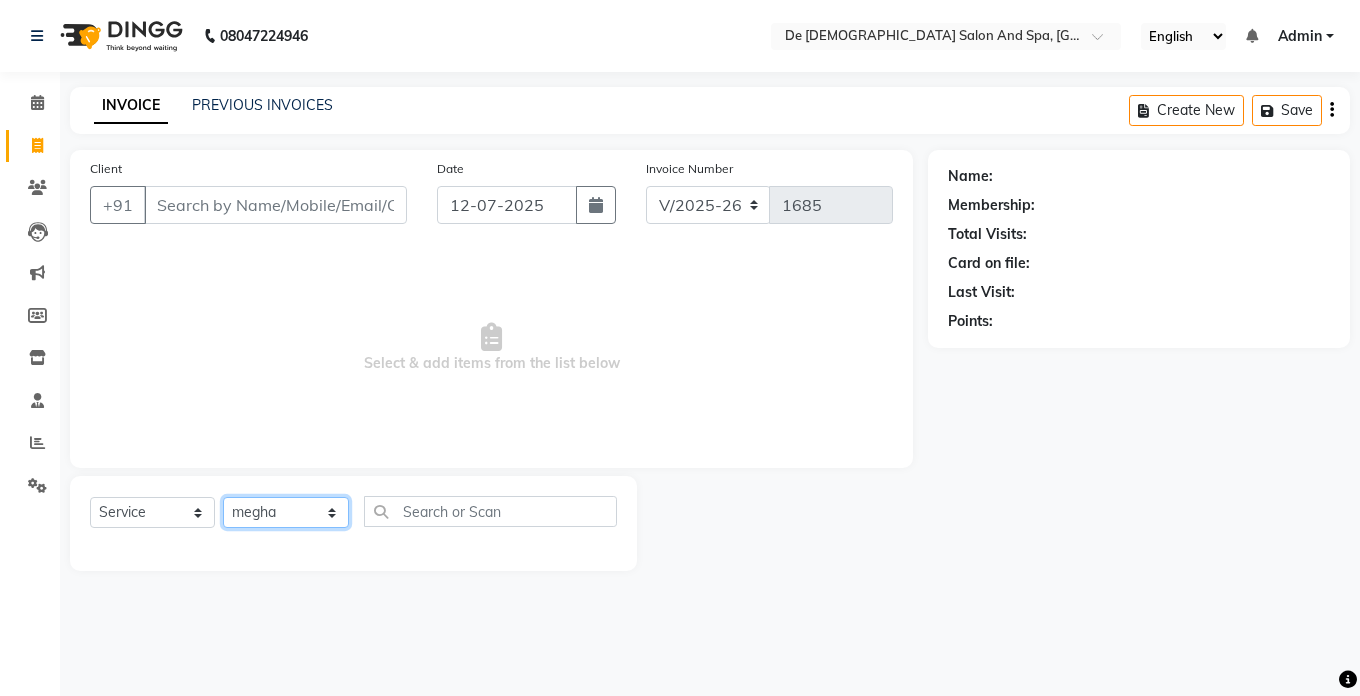 click on "Select Stylist akshay aman [PERSON_NAME] [PERSON_NAME]  [MEDICAL_DATA][PERSON_NAME] [PERSON_NAME] [DATE][PERSON_NAME]" 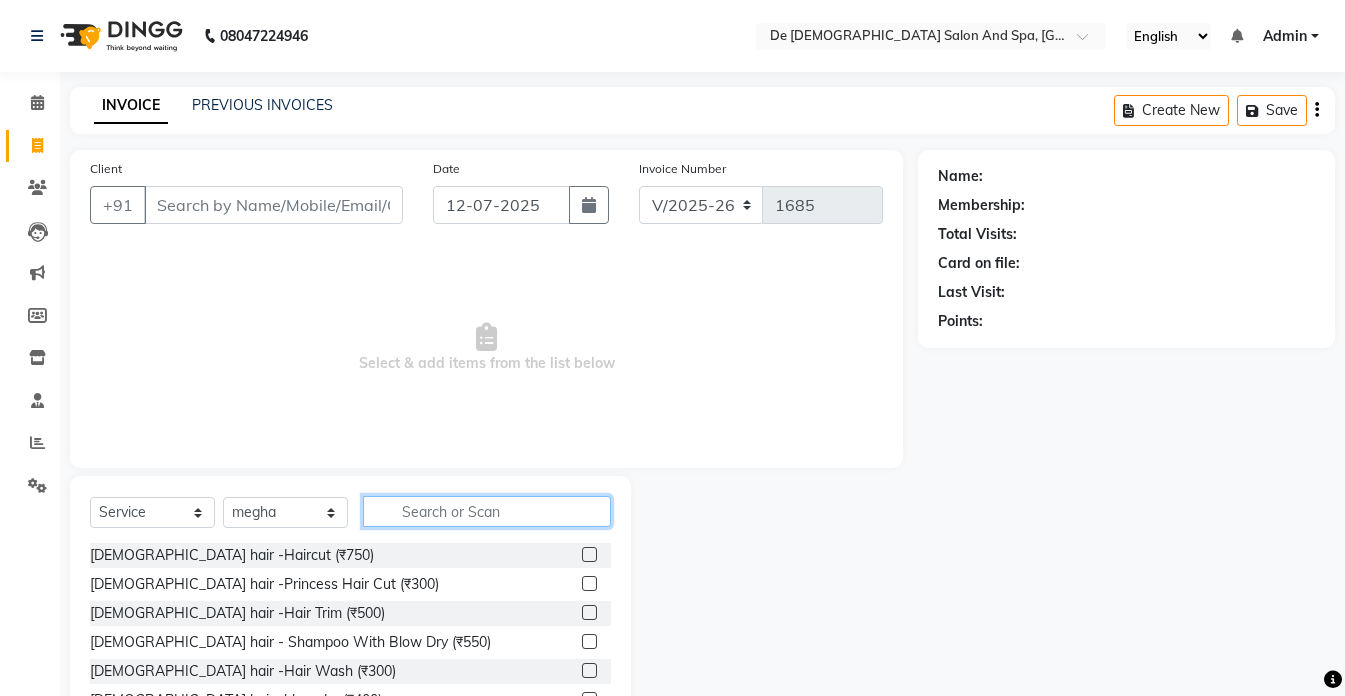 drag, startPoint x: 472, startPoint y: 503, endPoint x: 486, endPoint y: 500, distance: 14.3178215 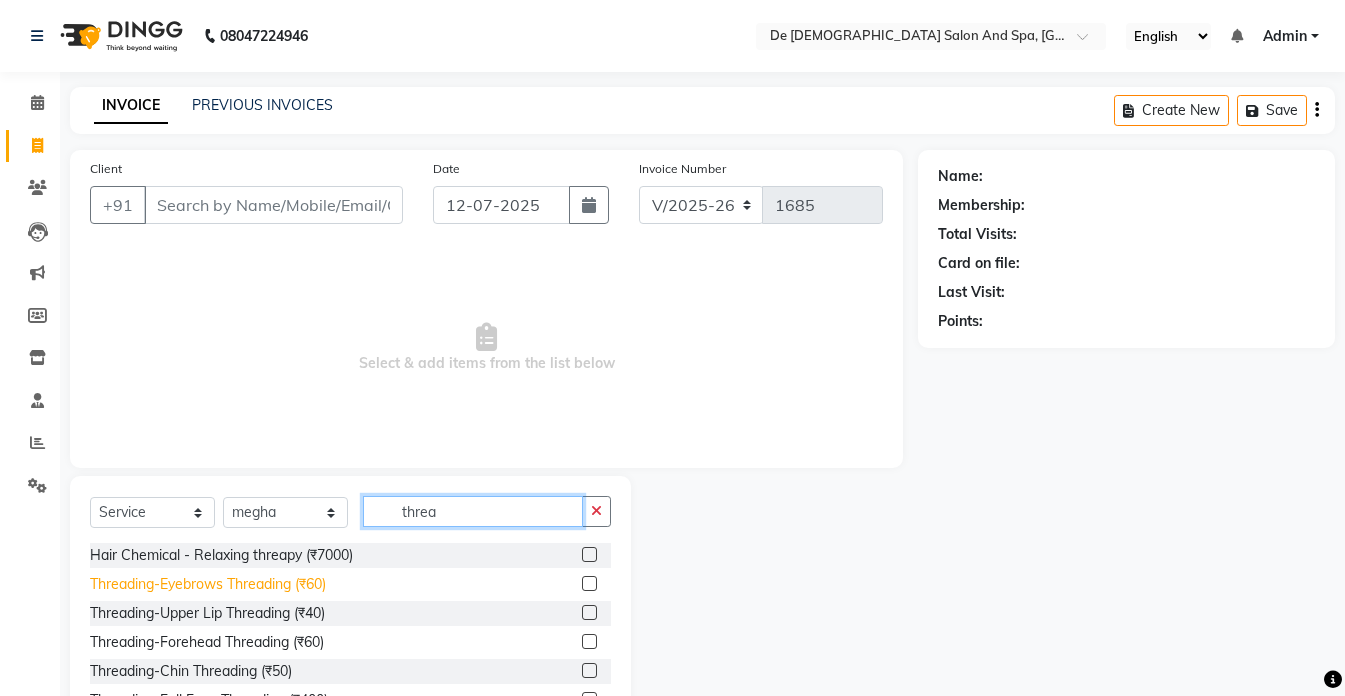 type on "threa" 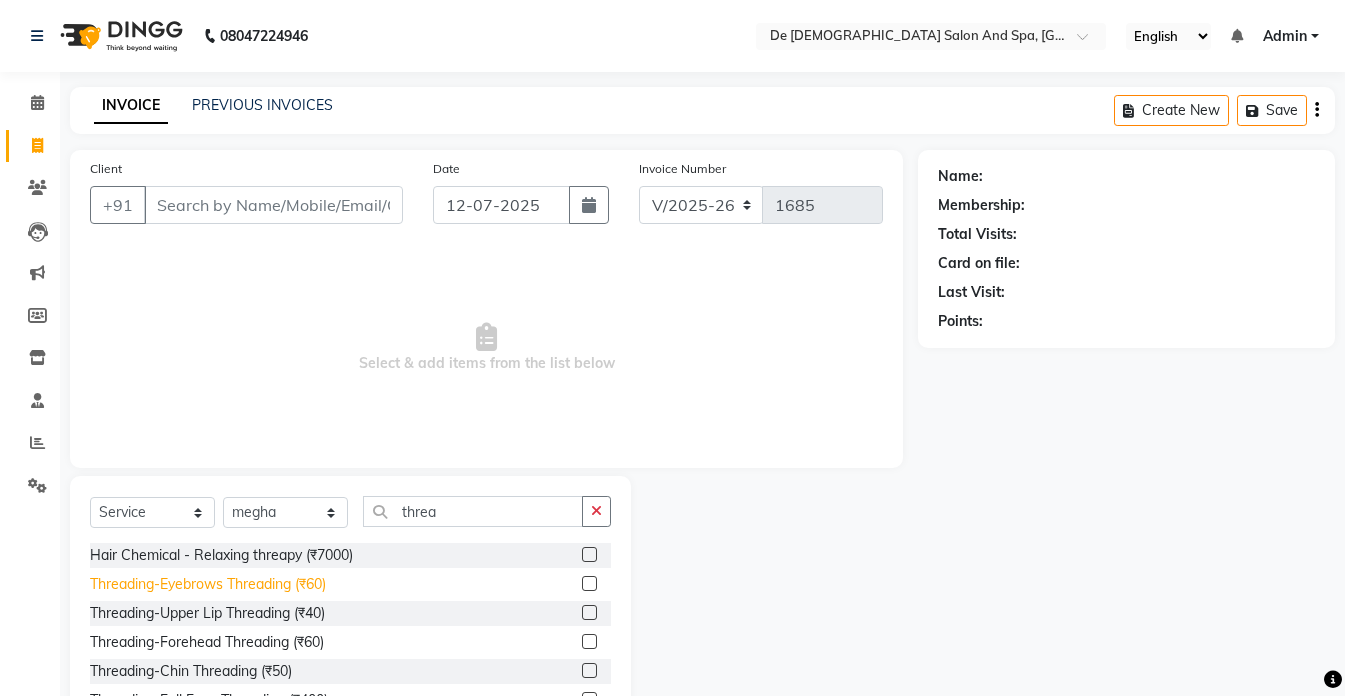 click on "Threading-Eyebrows Threading (₹60)" 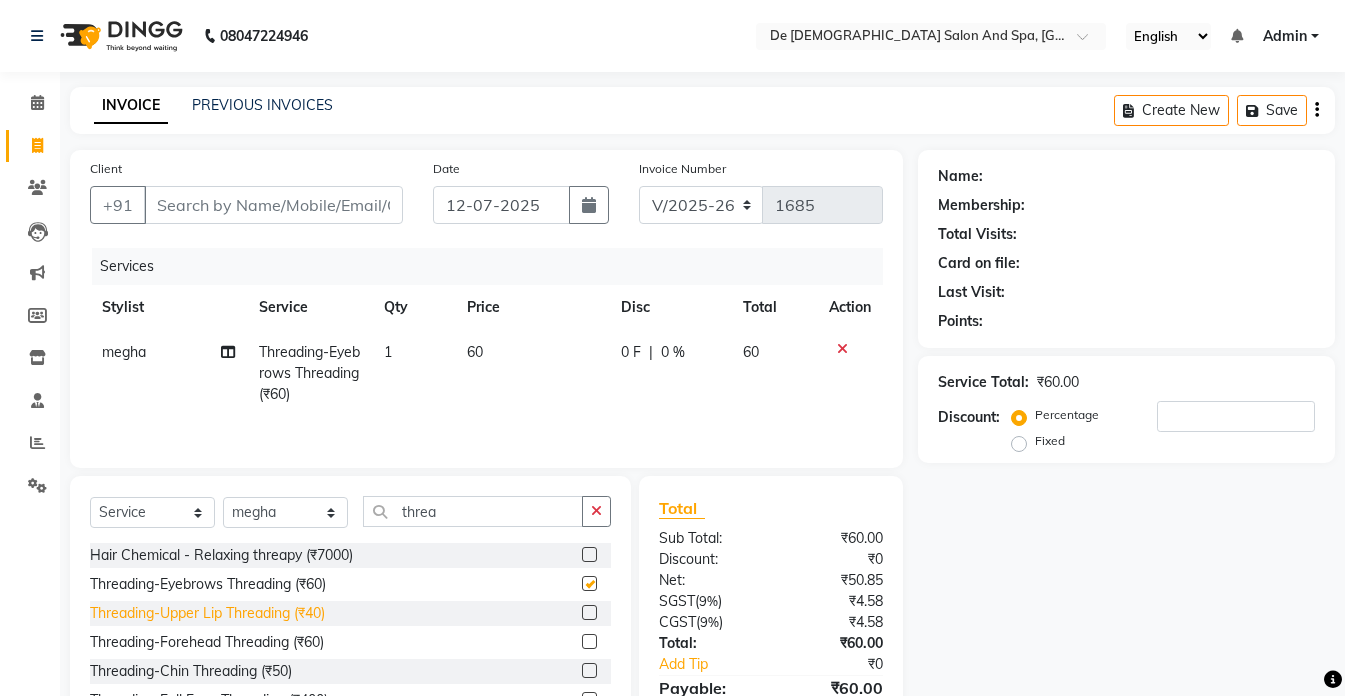 checkbox on "false" 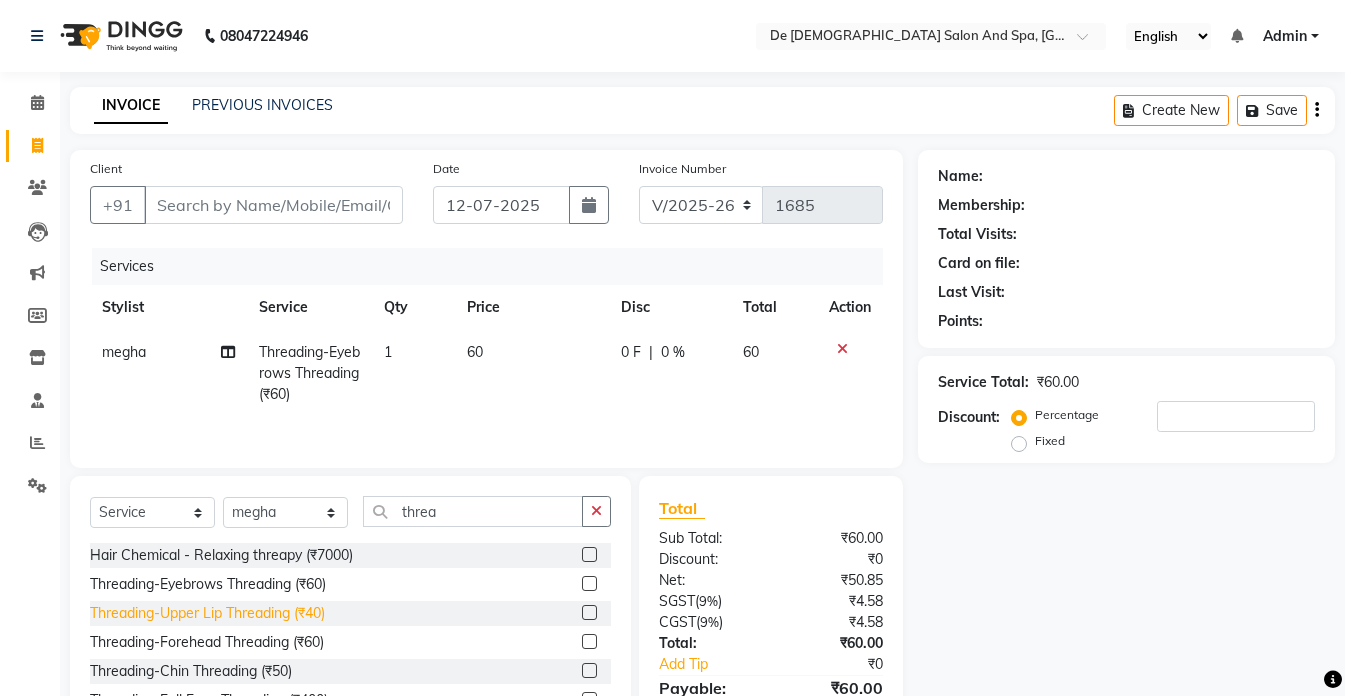 click on "Threading-Upper Lip Threading (₹40)" 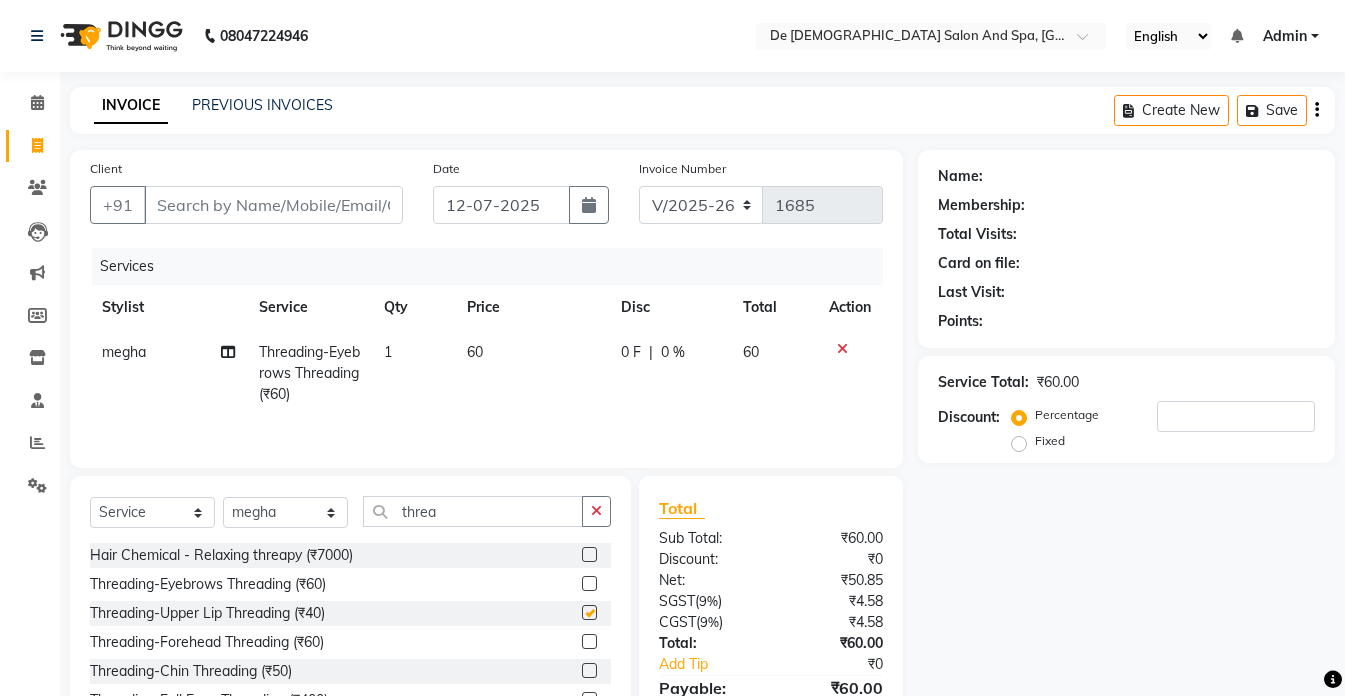 checkbox on "false" 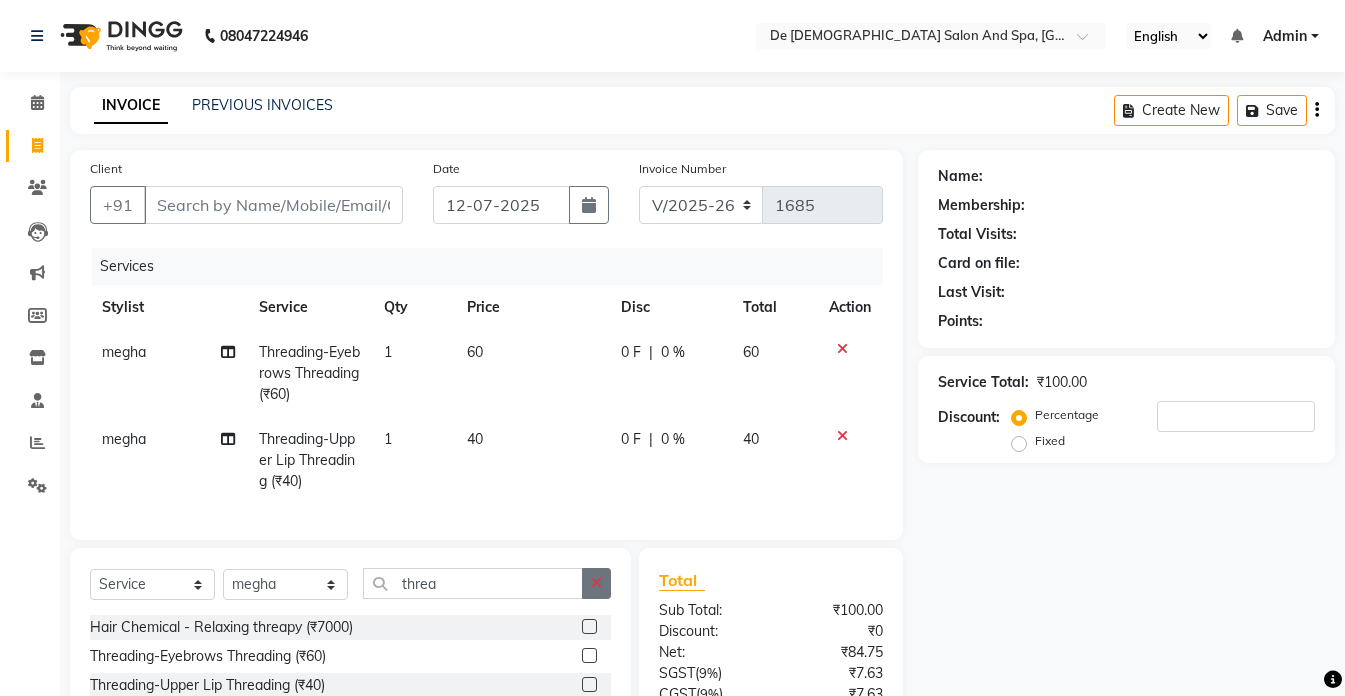 click 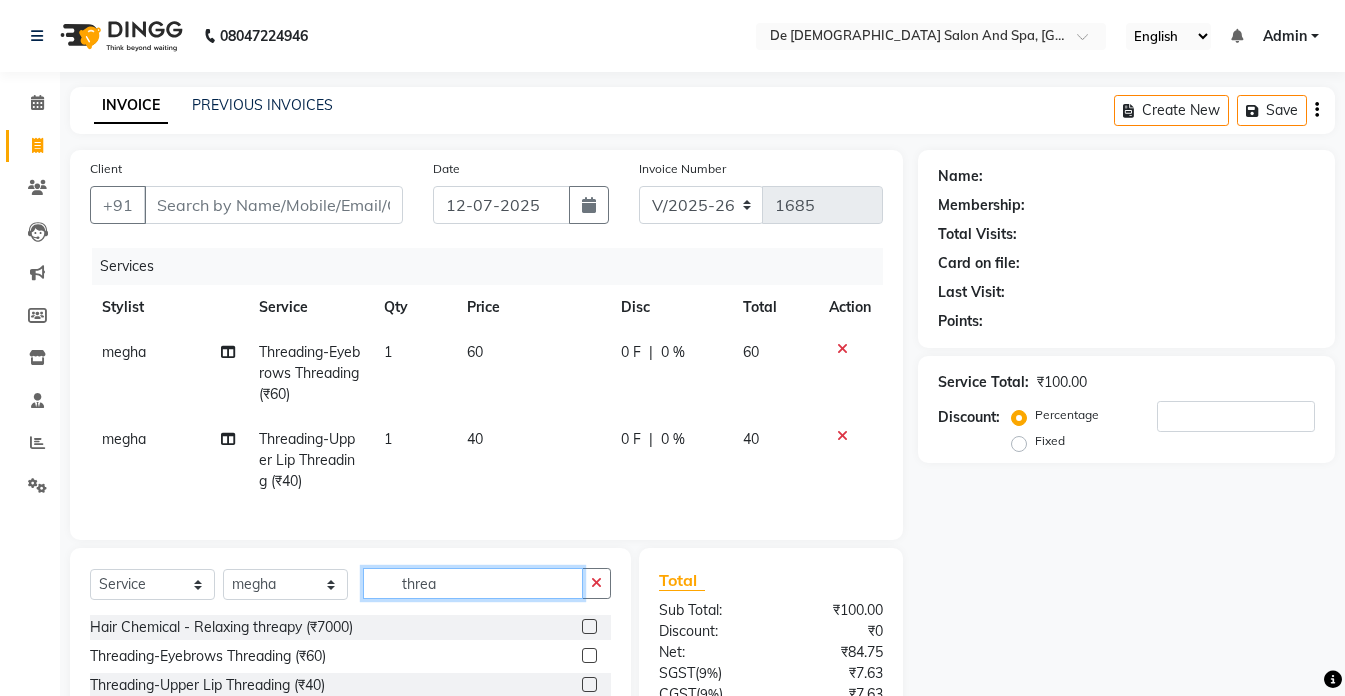 type 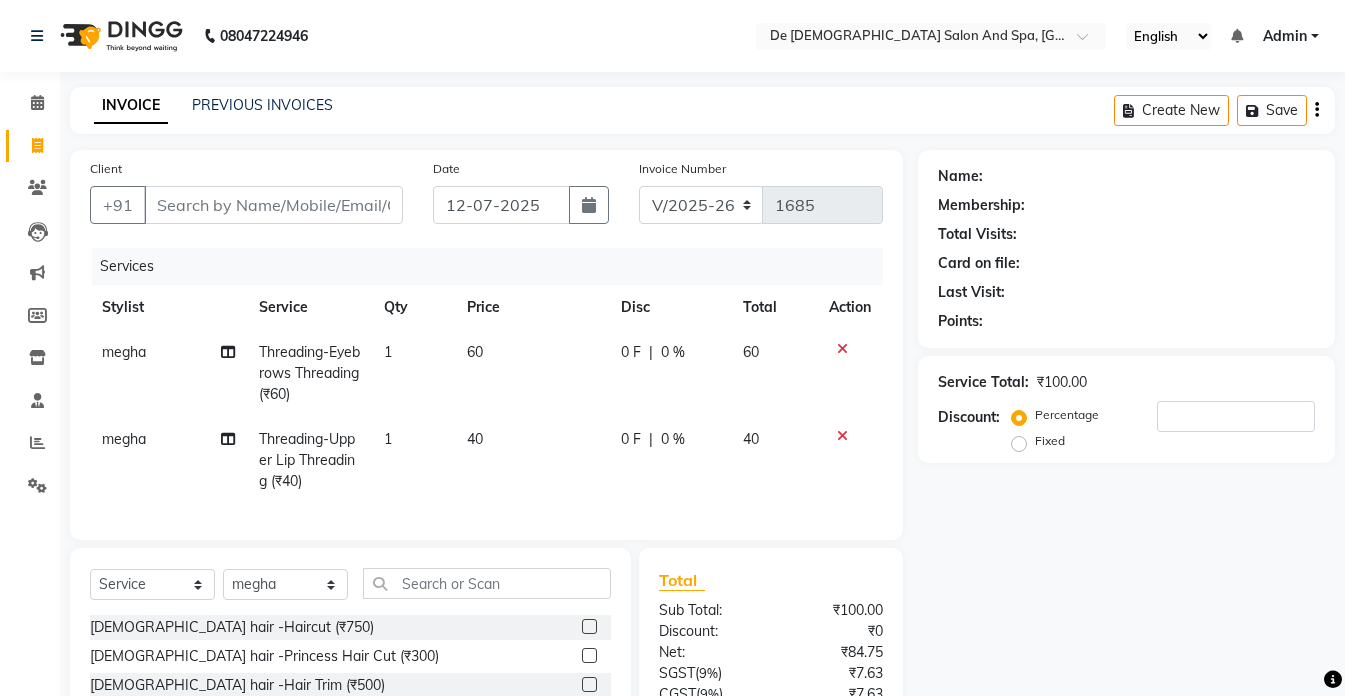 click 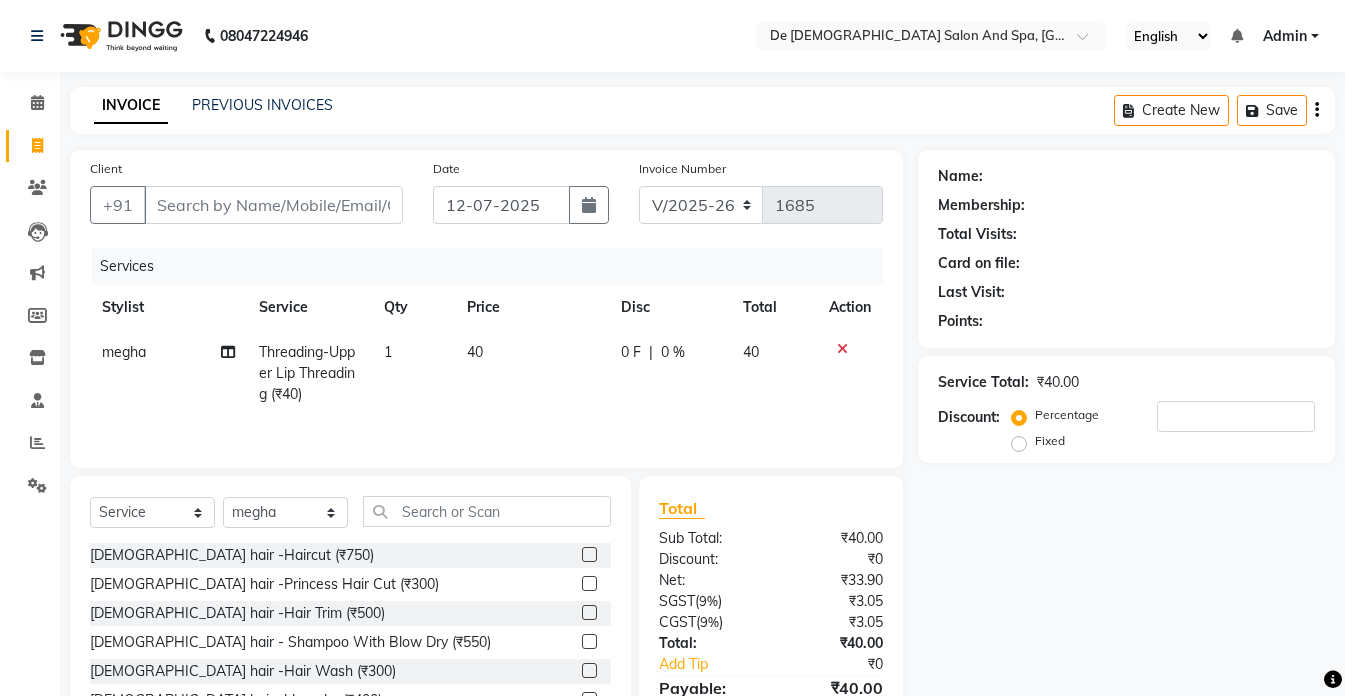 click 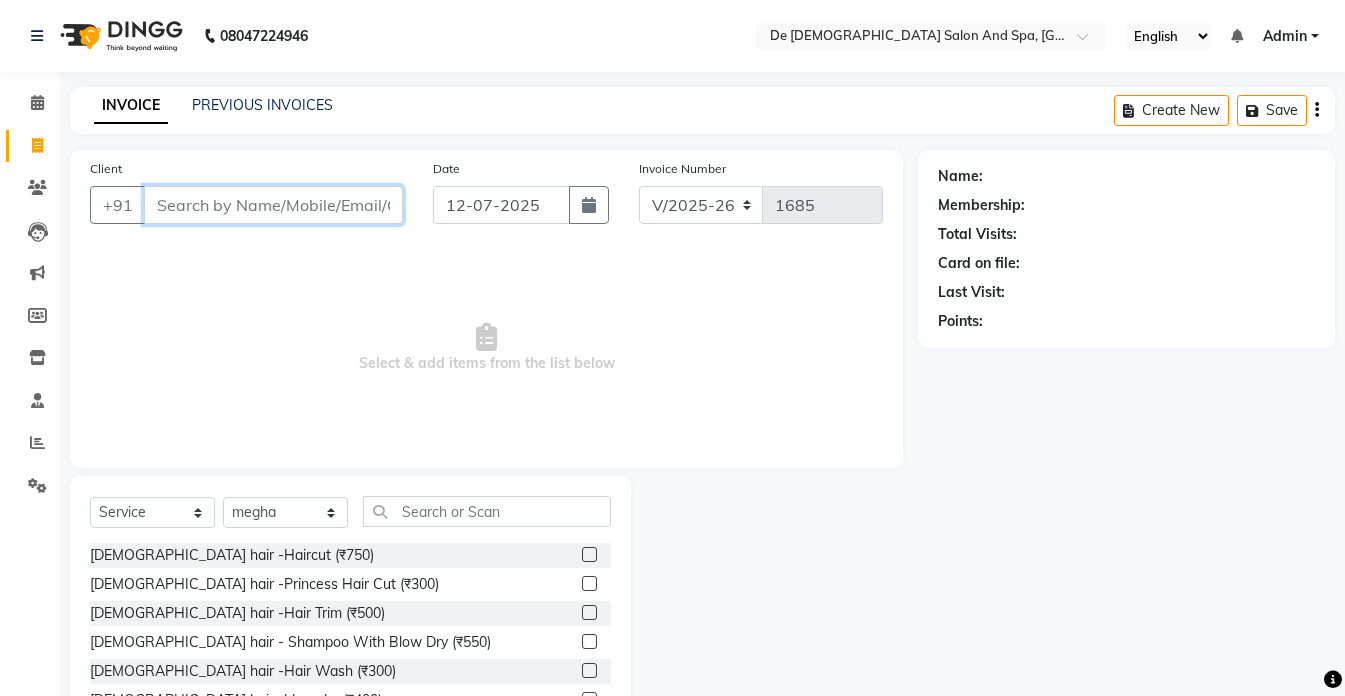 click on "Client" at bounding box center [273, 205] 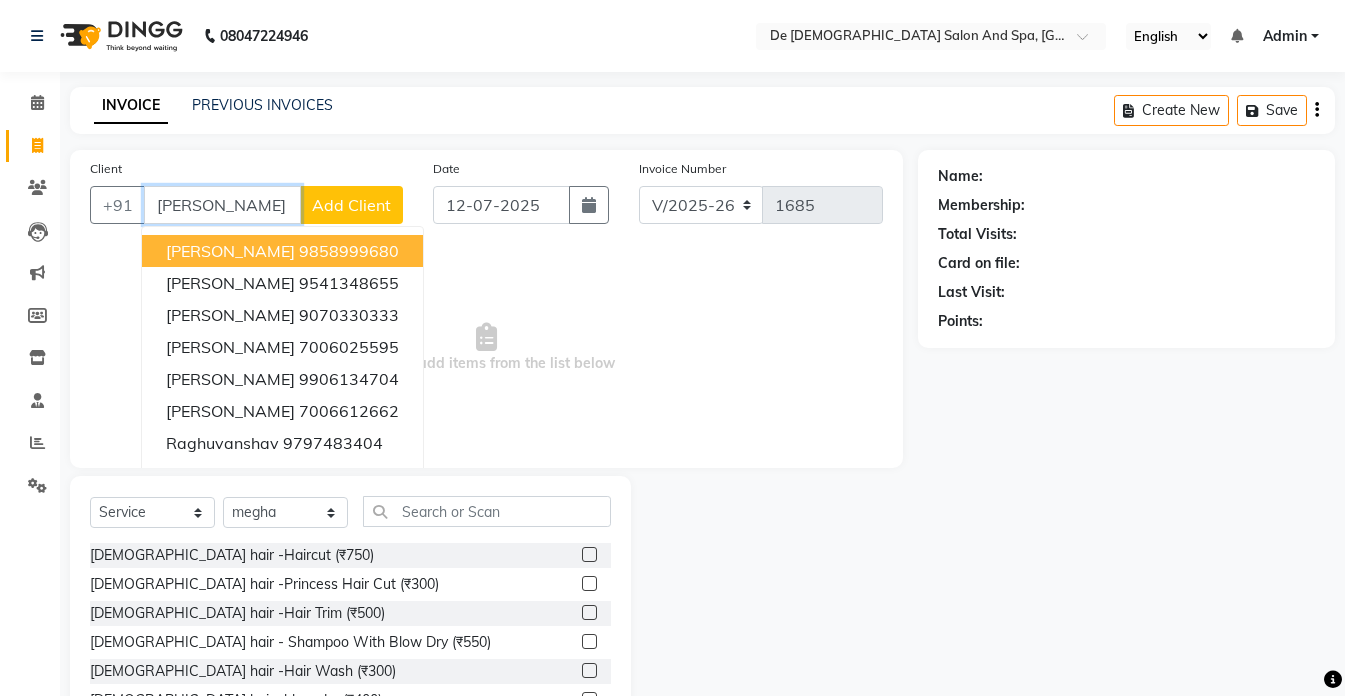 click on "9858999680" at bounding box center (349, 251) 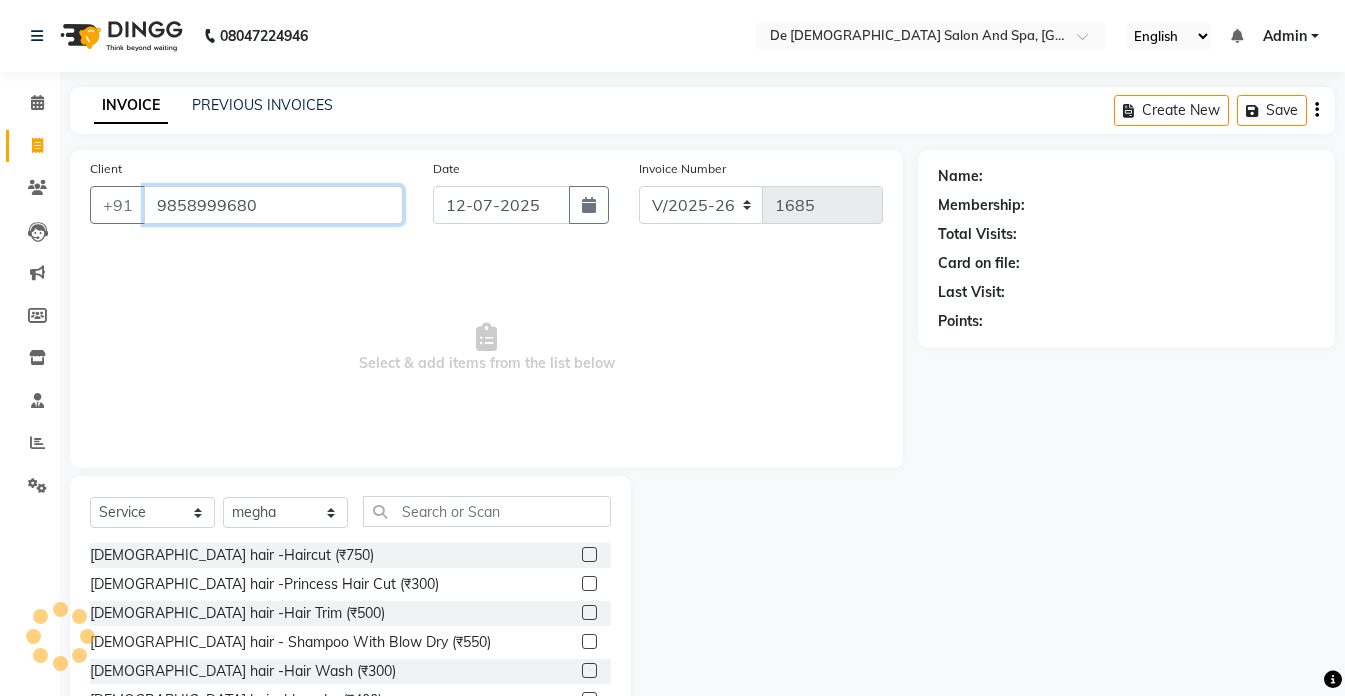type on "9858999680" 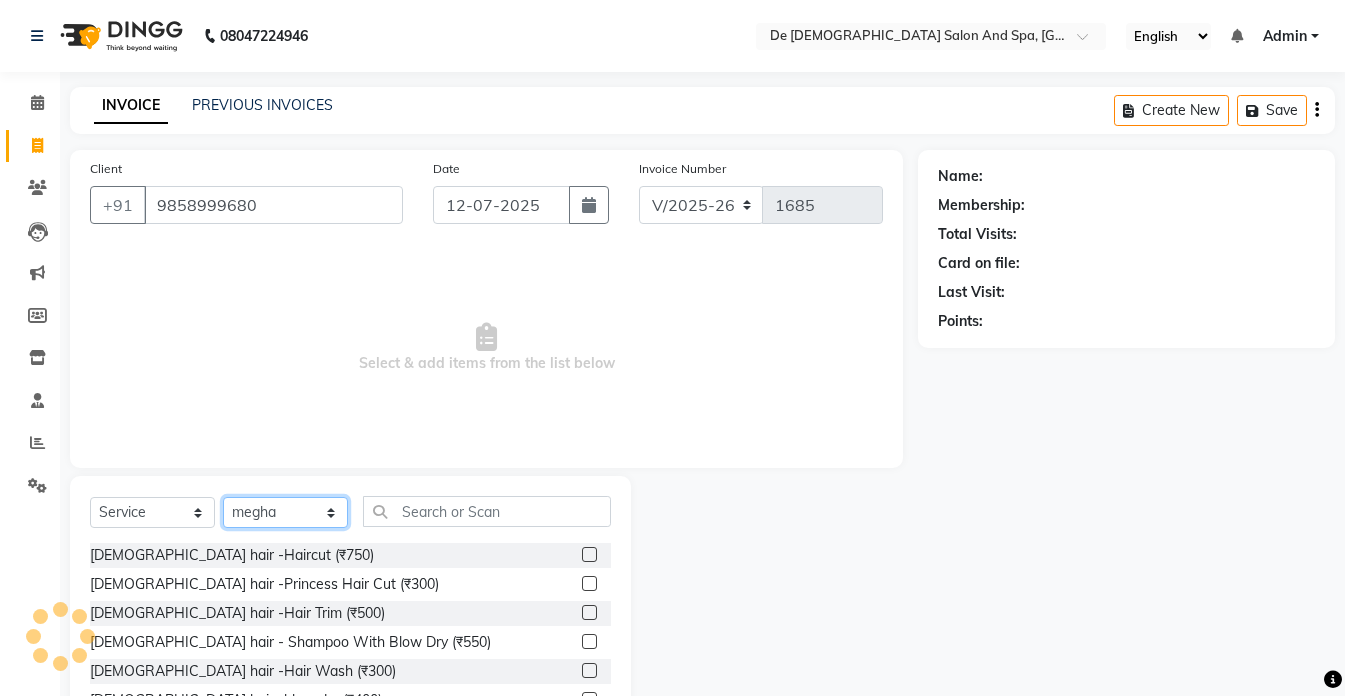 click on "Select Stylist akshay aman [PERSON_NAME] [PERSON_NAME]  [MEDICAL_DATA][PERSON_NAME] [PERSON_NAME] [DATE][PERSON_NAME]" 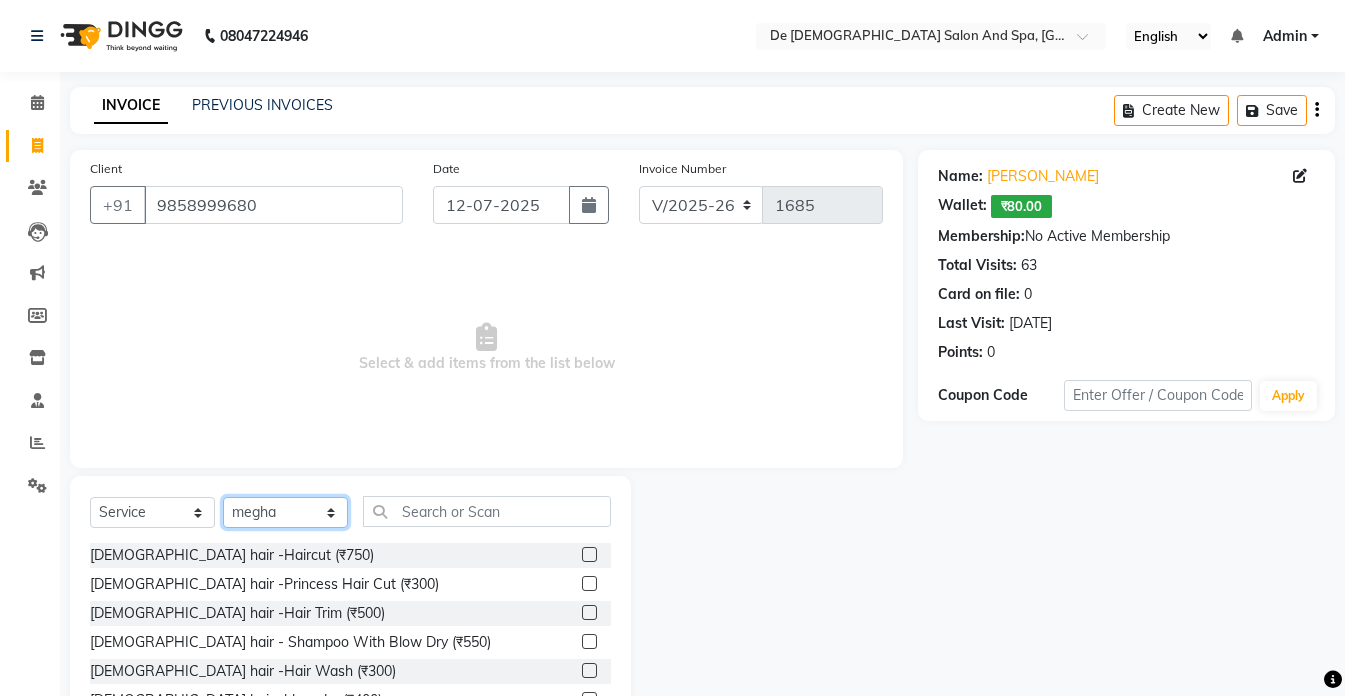 select on "49369" 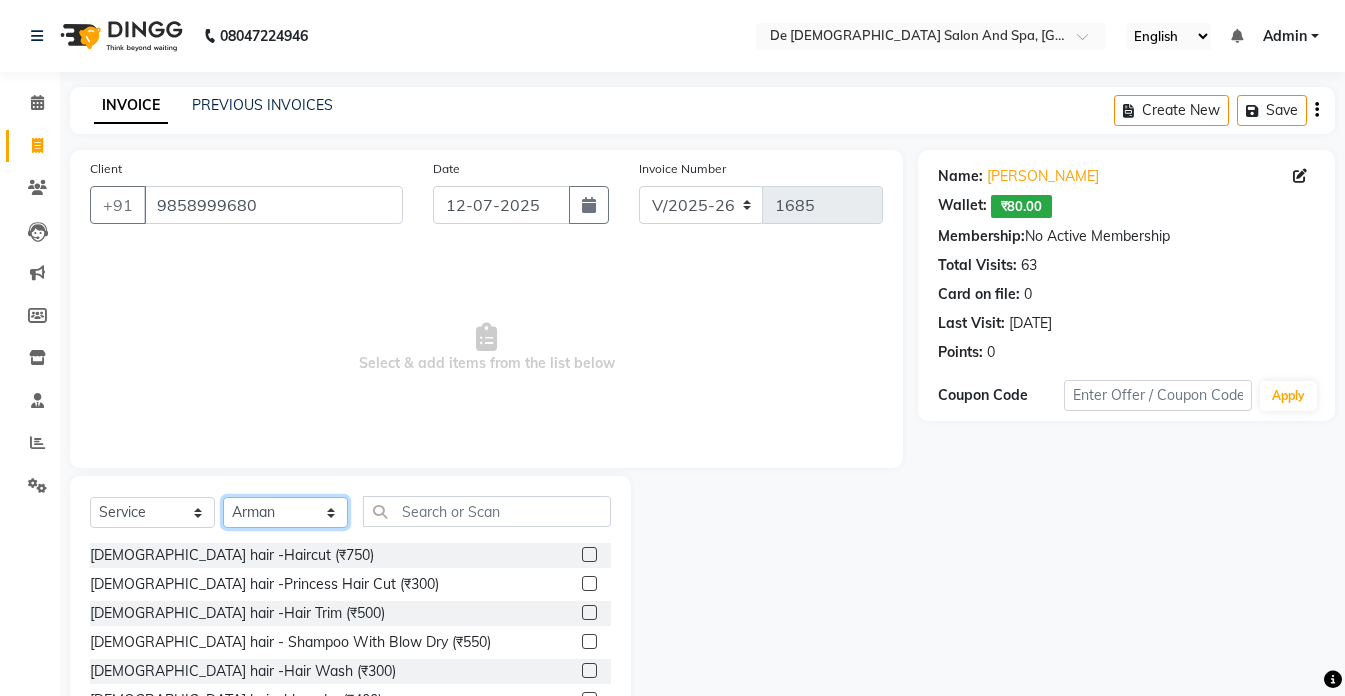 click on "Select Stylist akshay aman [PERSON_NAME] [PERSON_NAME]  [MEDICAL_DATA][PERSON_NAME] [PERSON_NAME] [DATE][PERSON_NAME]" 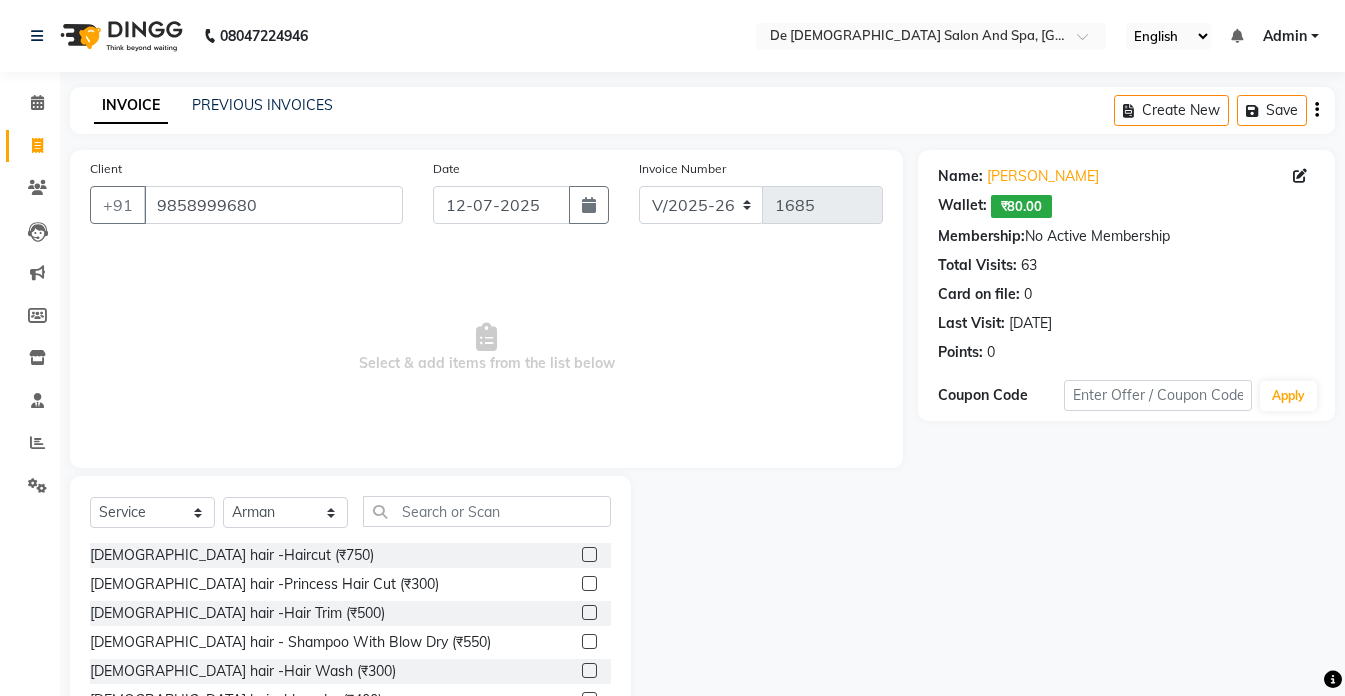 click on "Select & add items from the list below" at bounding box center (486, 348) 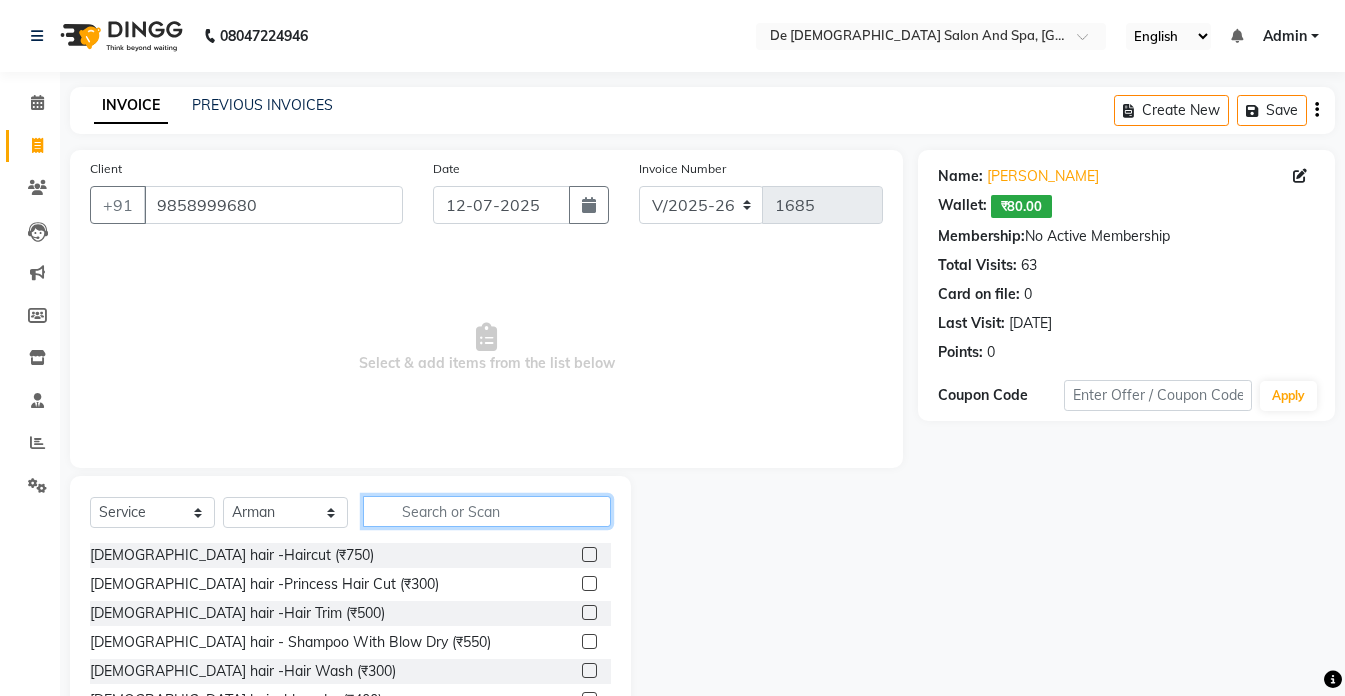 click 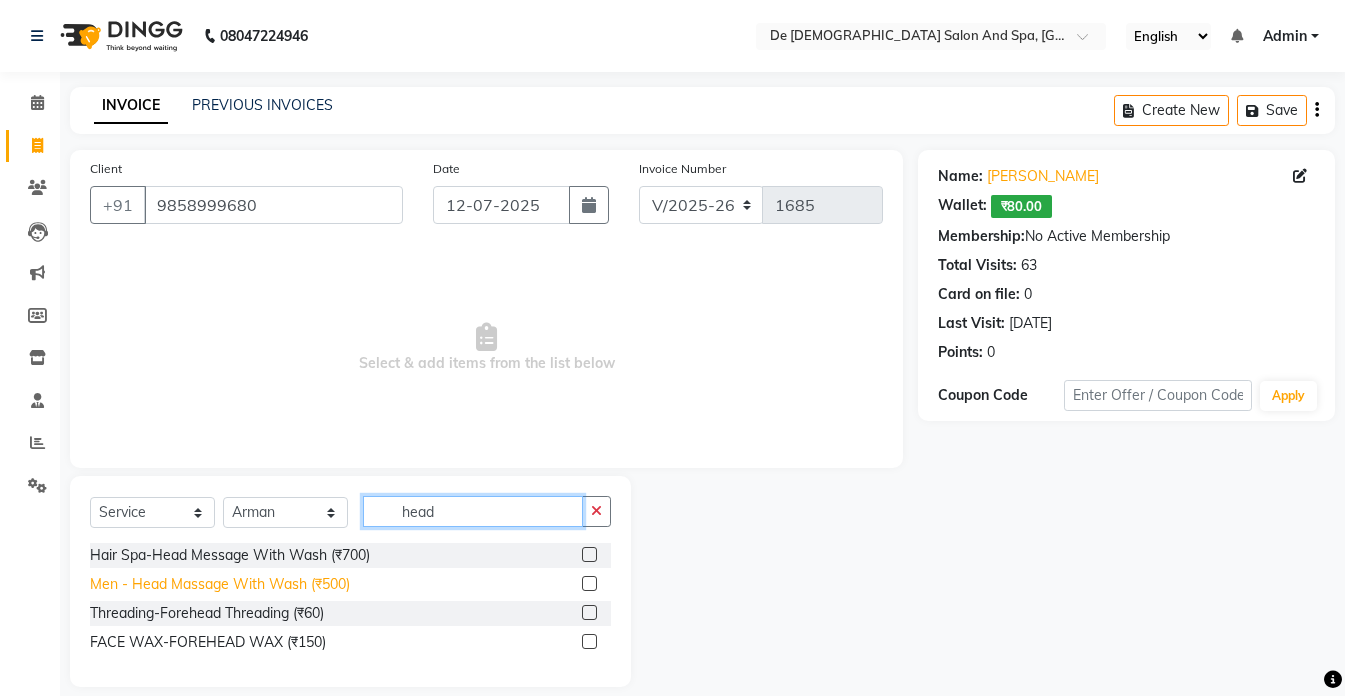 type on "head" 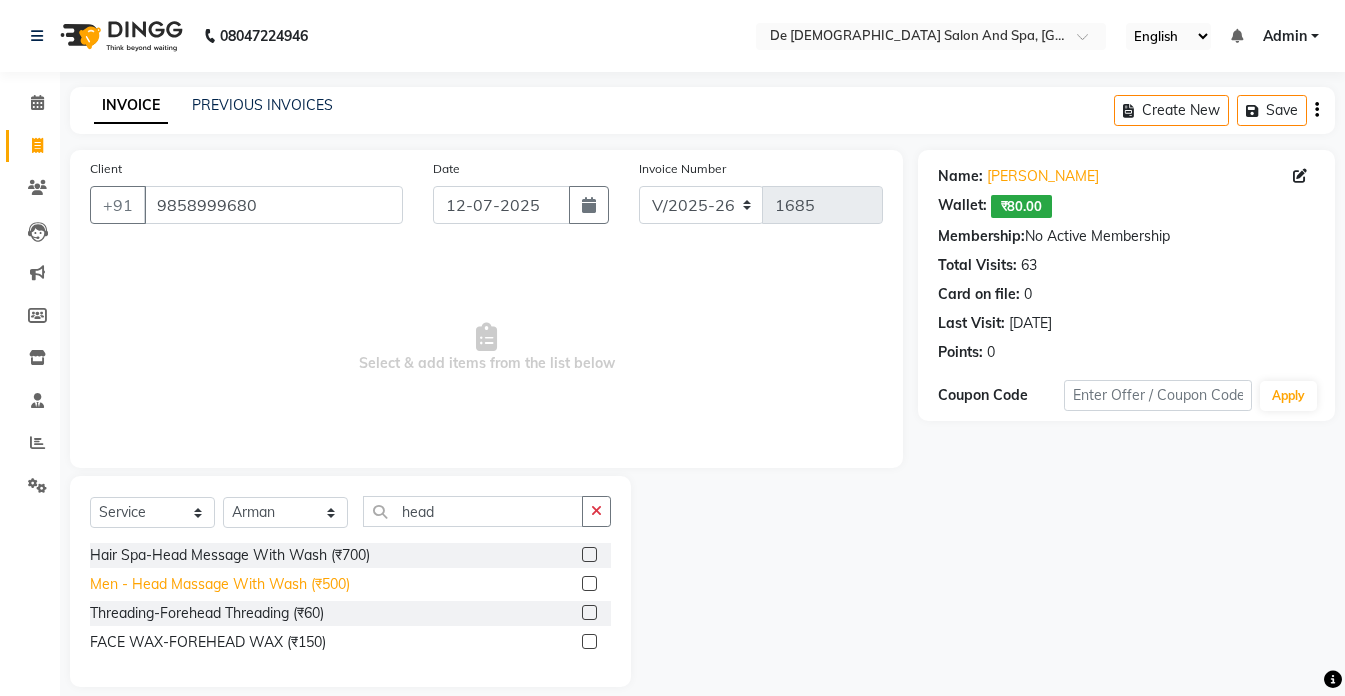 click on "Men - Head Massage With Wash (₹500)" 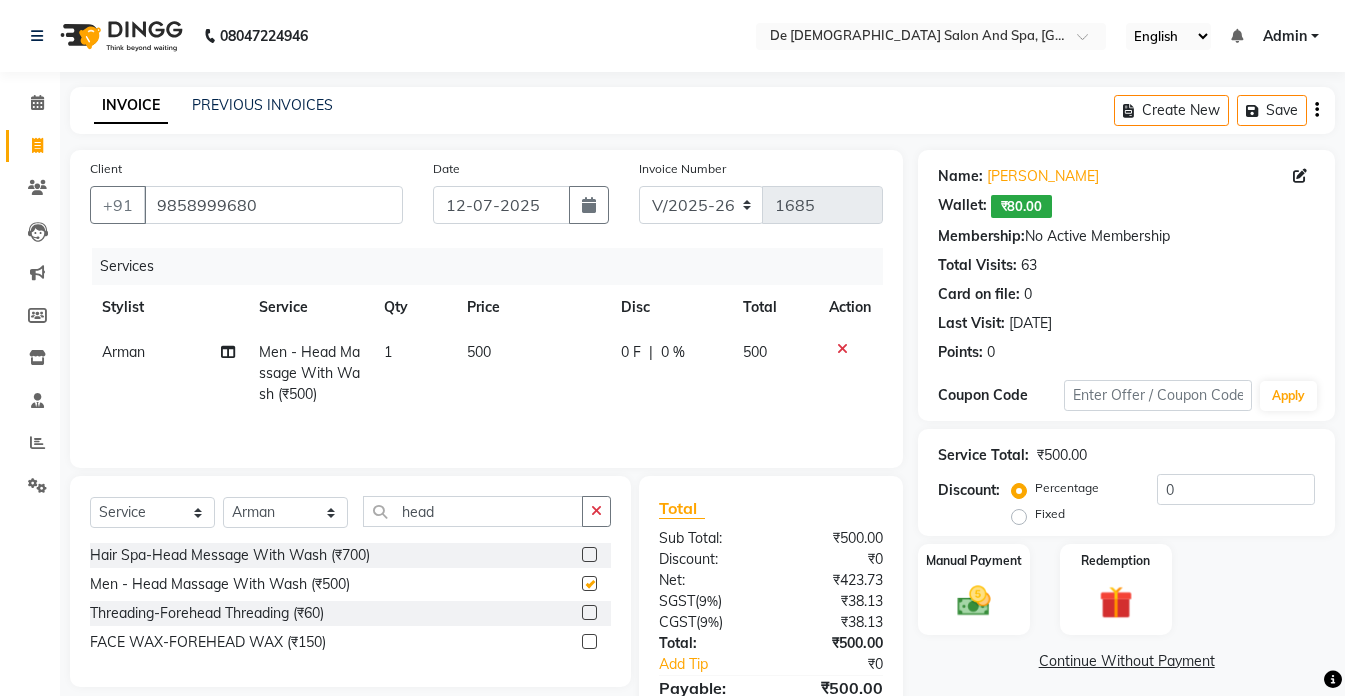checkbox on "false" 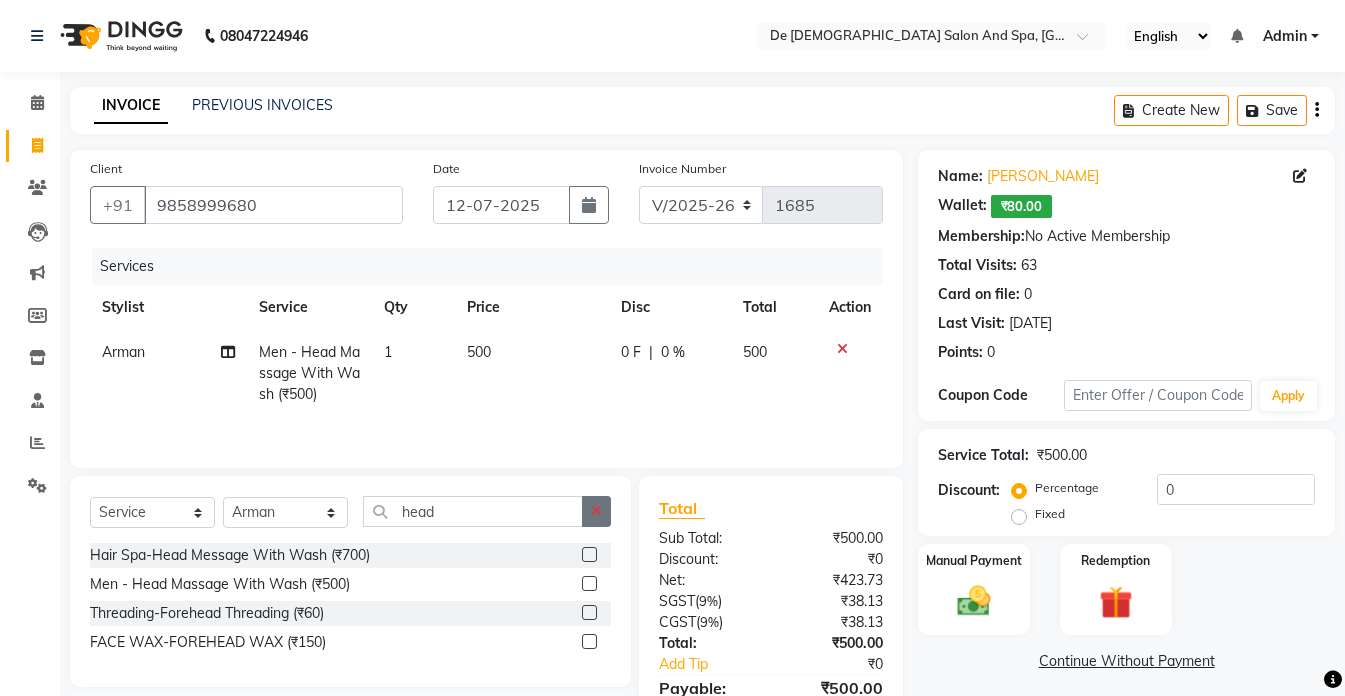 click 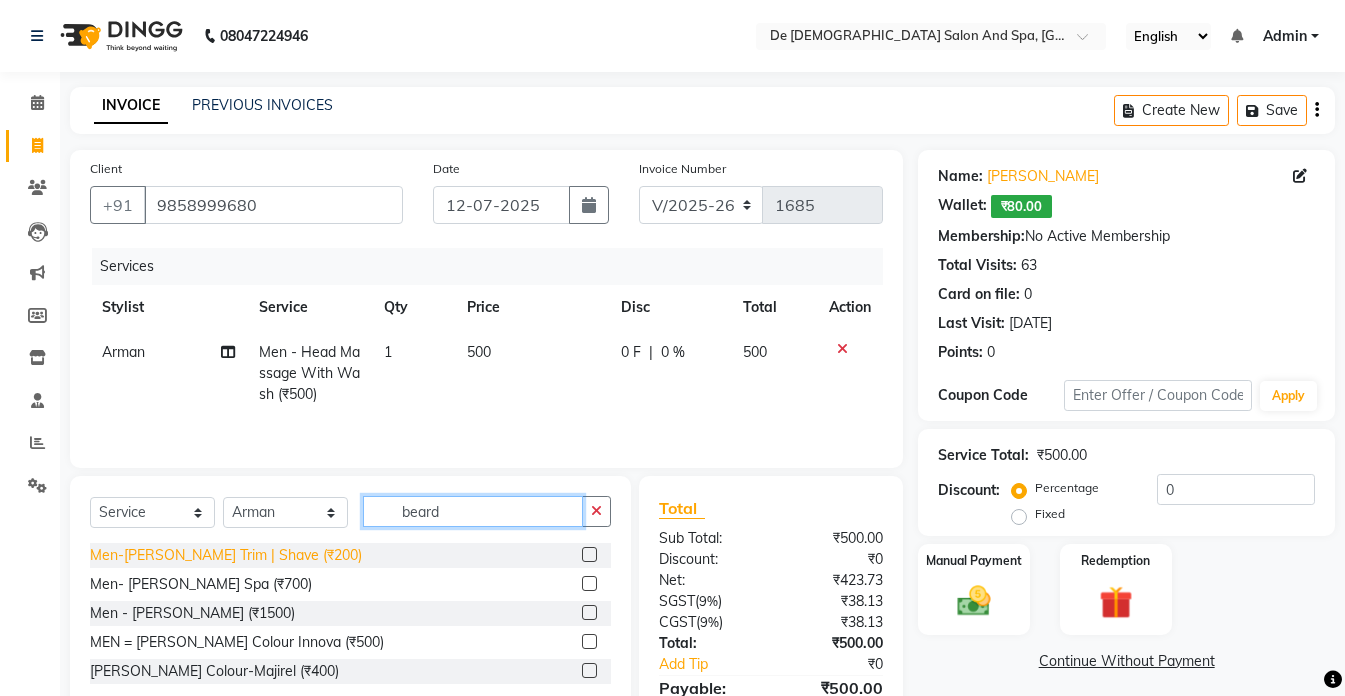 type on "beard" 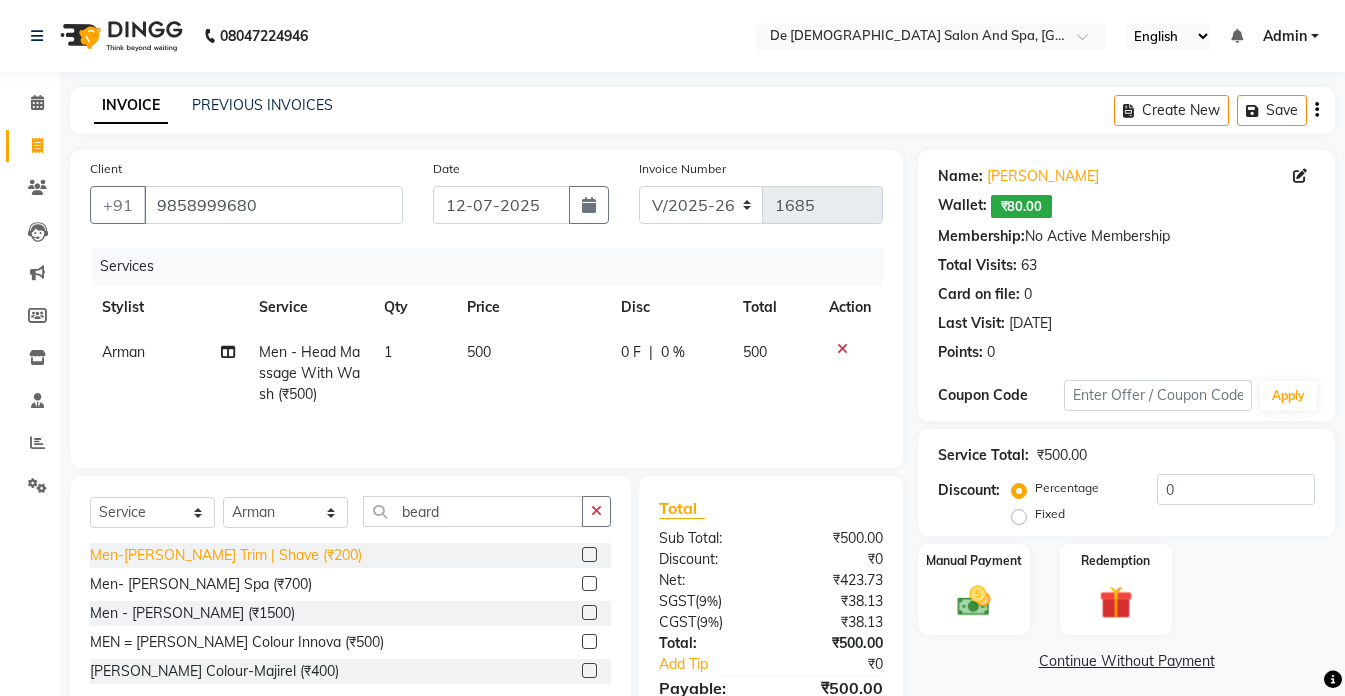 click on "Men-[PERSON_NAME] Trim | Shave (₹200)" 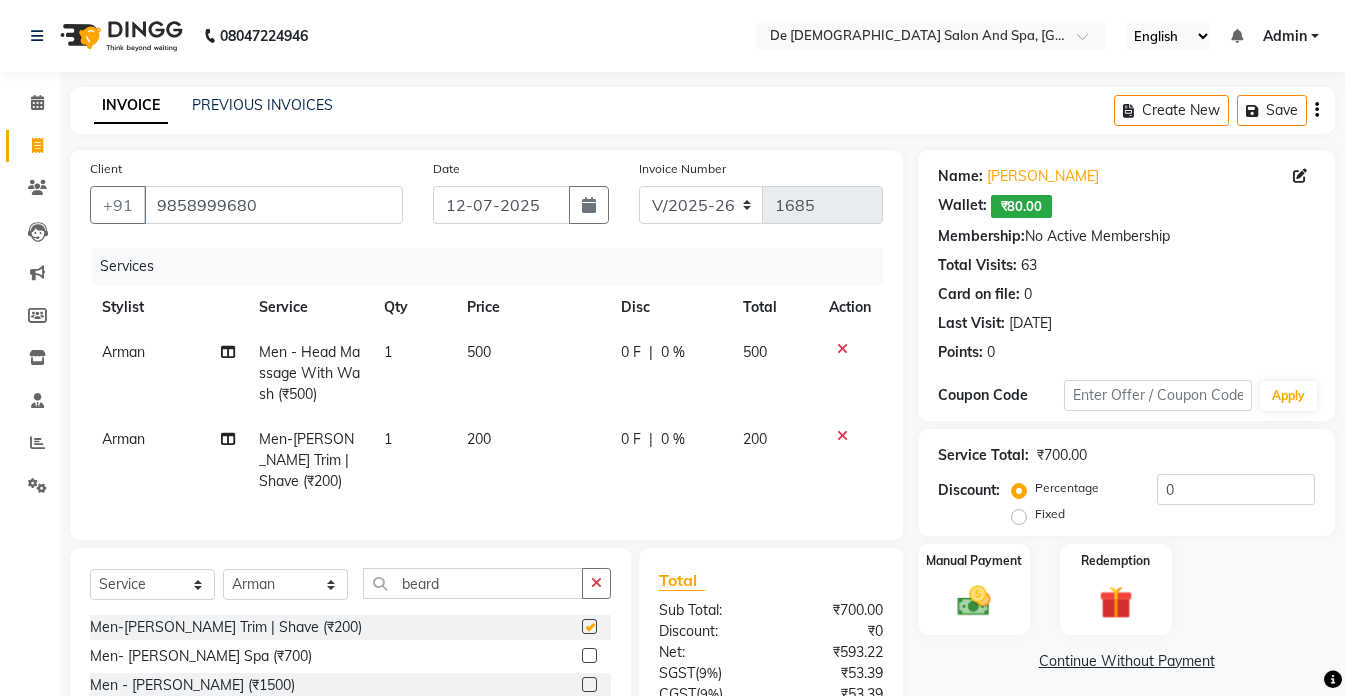 checkbox on "false" 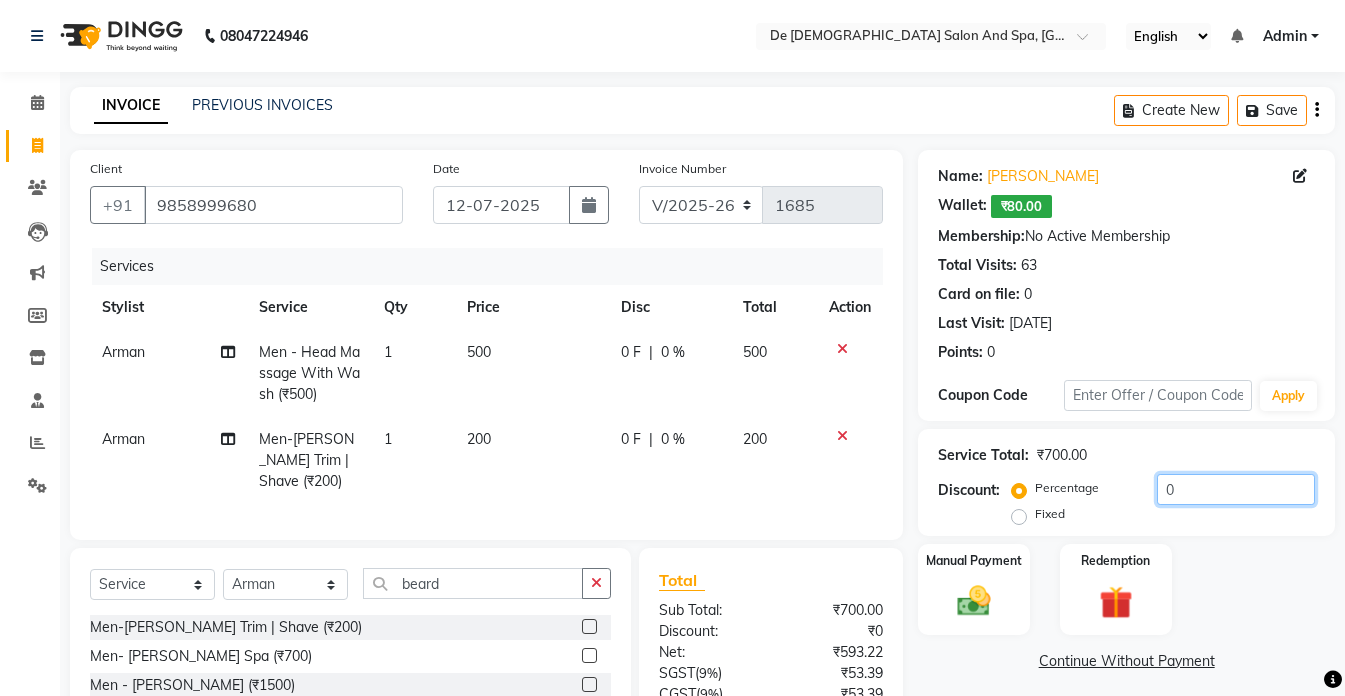 click on "0" 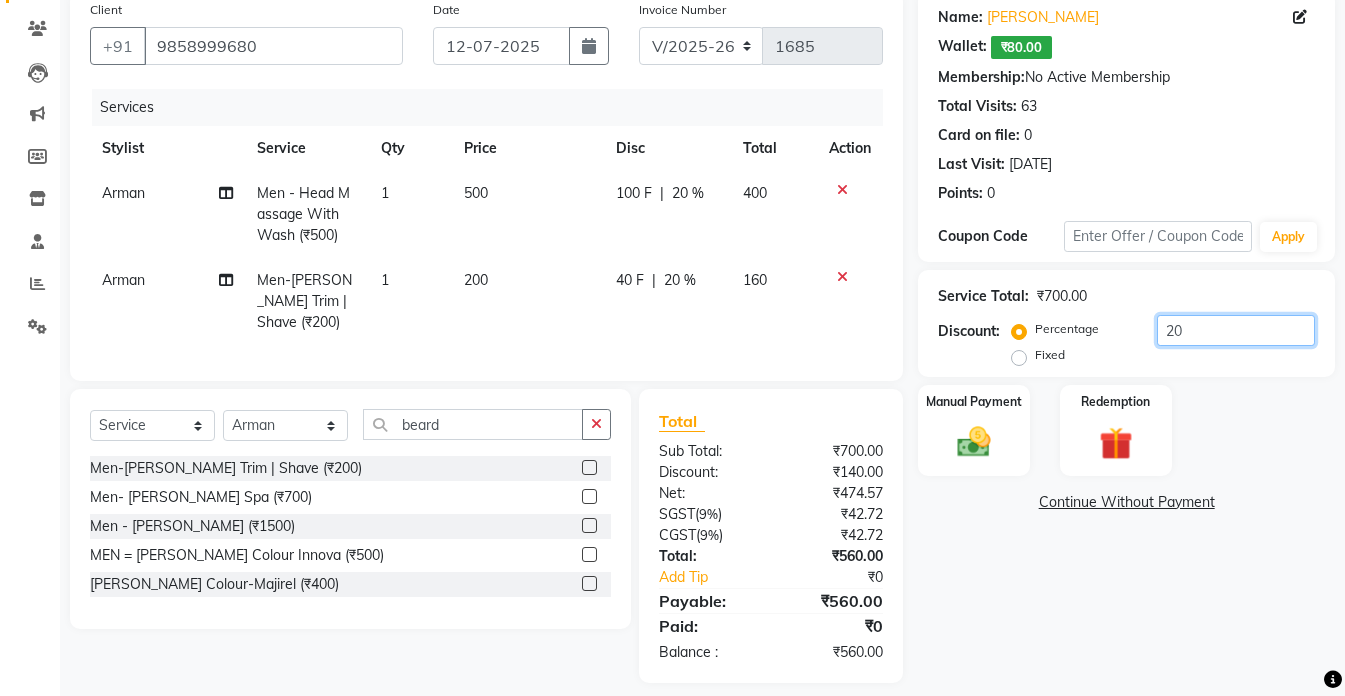 scroll, scrollTop: 191, scrollLeft: 0, axis: vertical 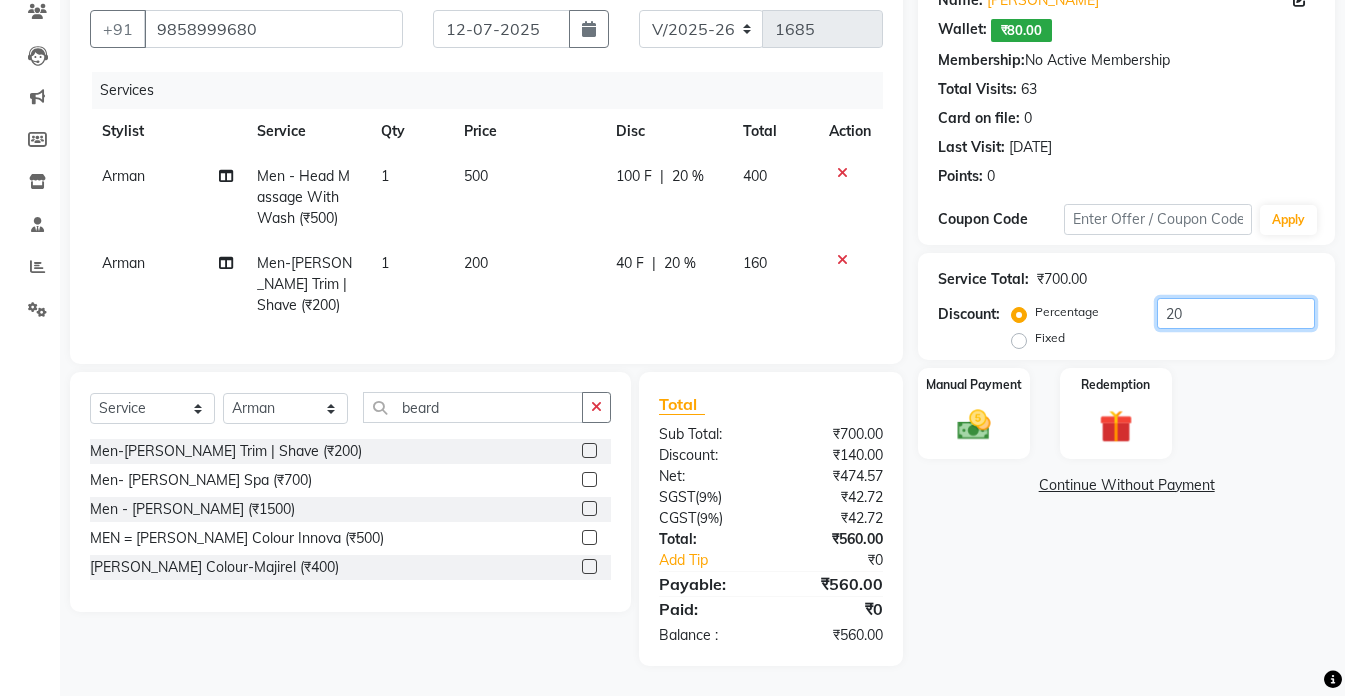 type on "20" 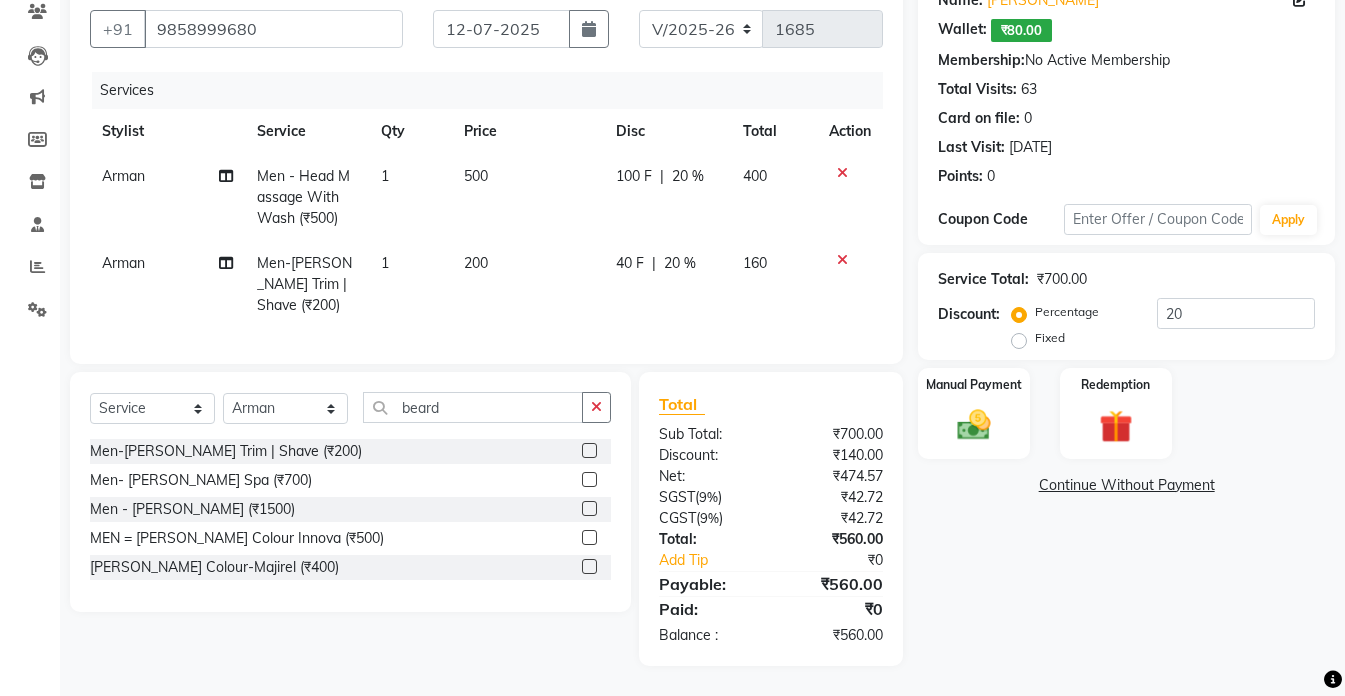 click on "40 F" 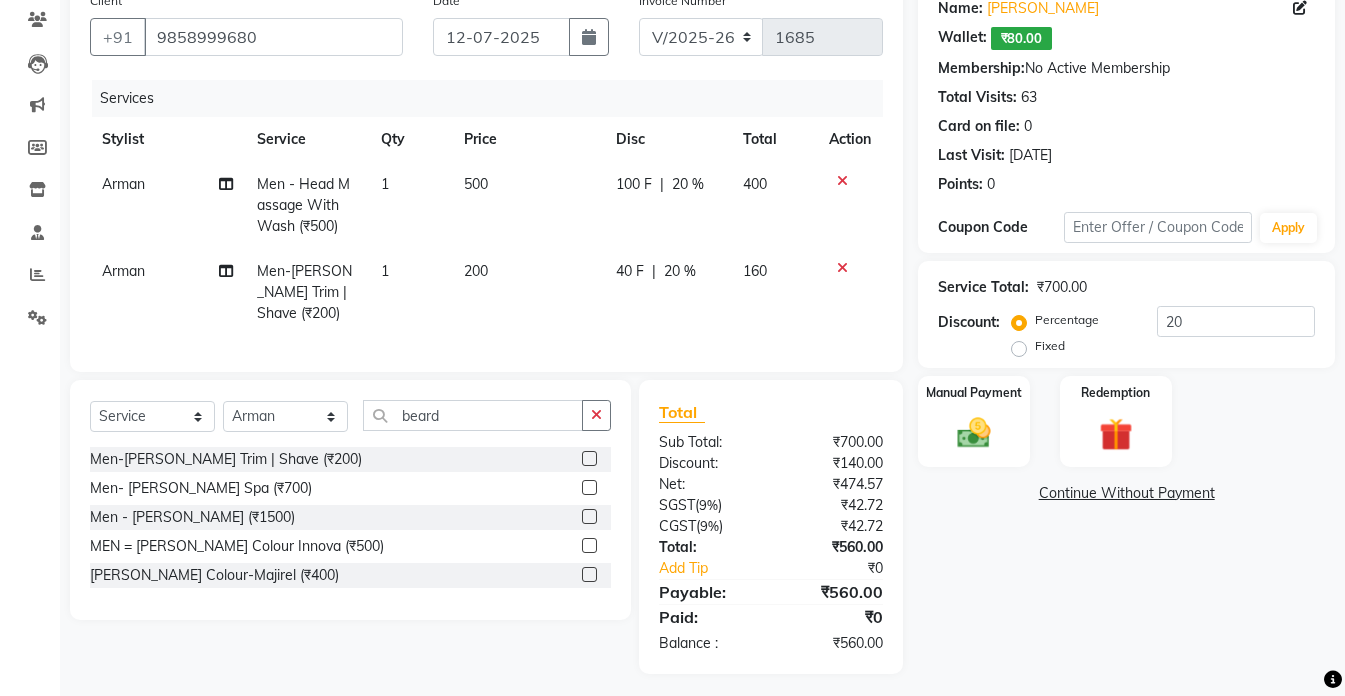 select on "49369" 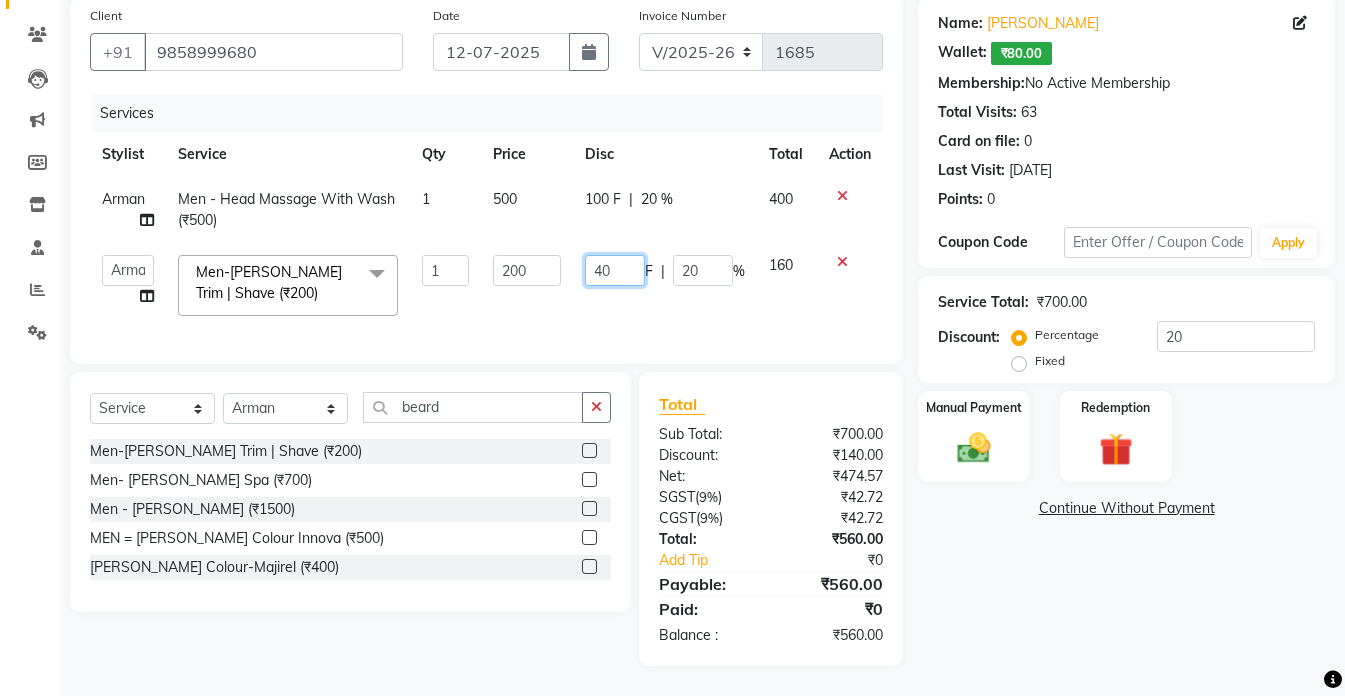 click on "40" 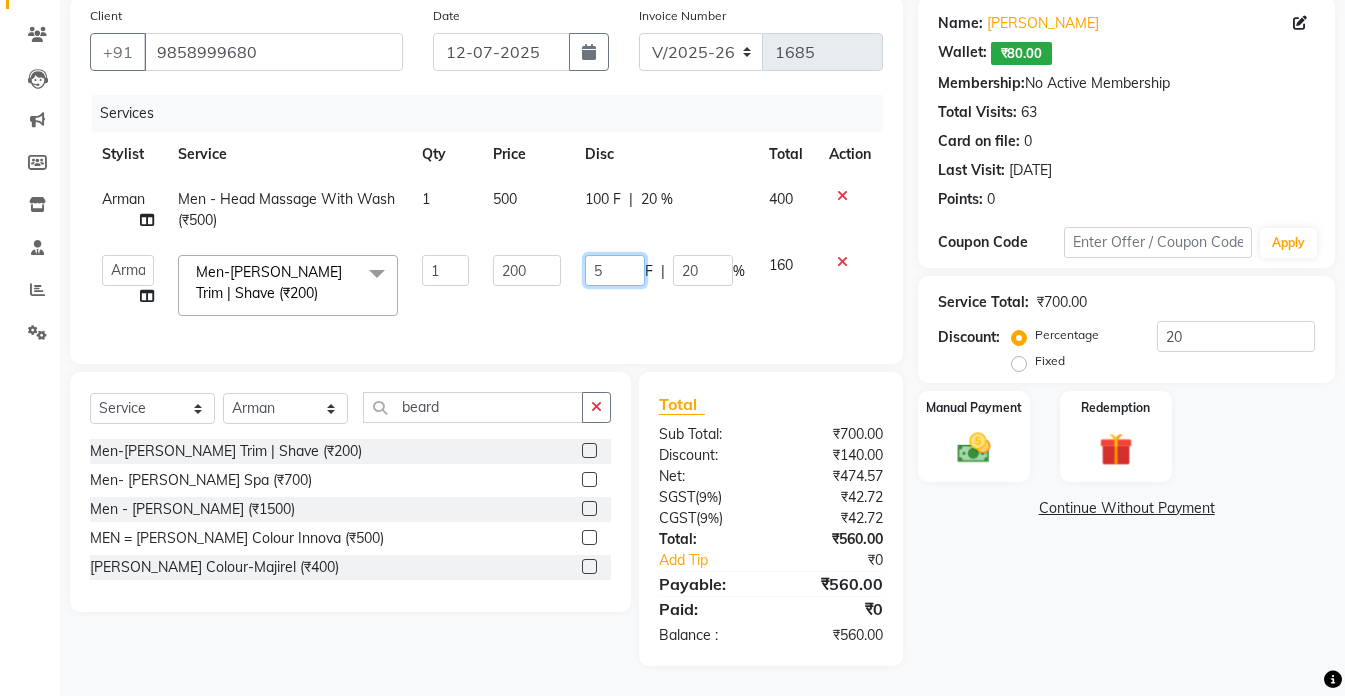 type on "50" 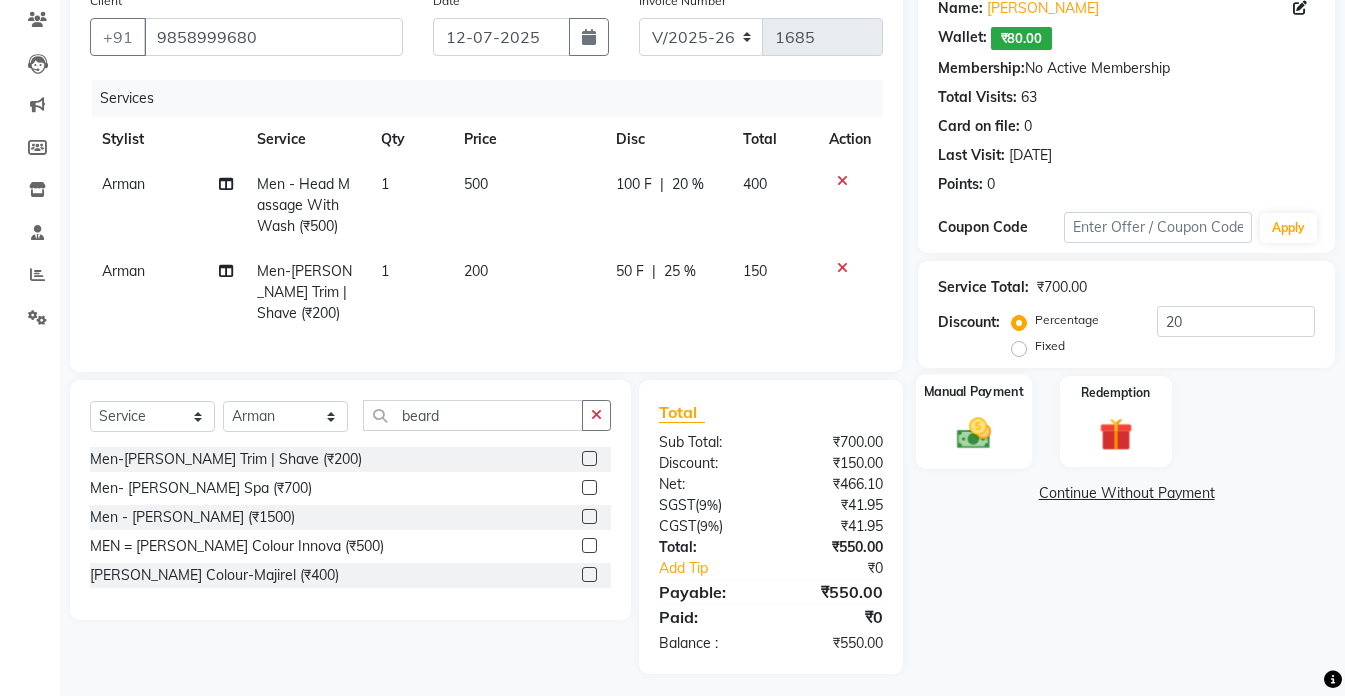 click 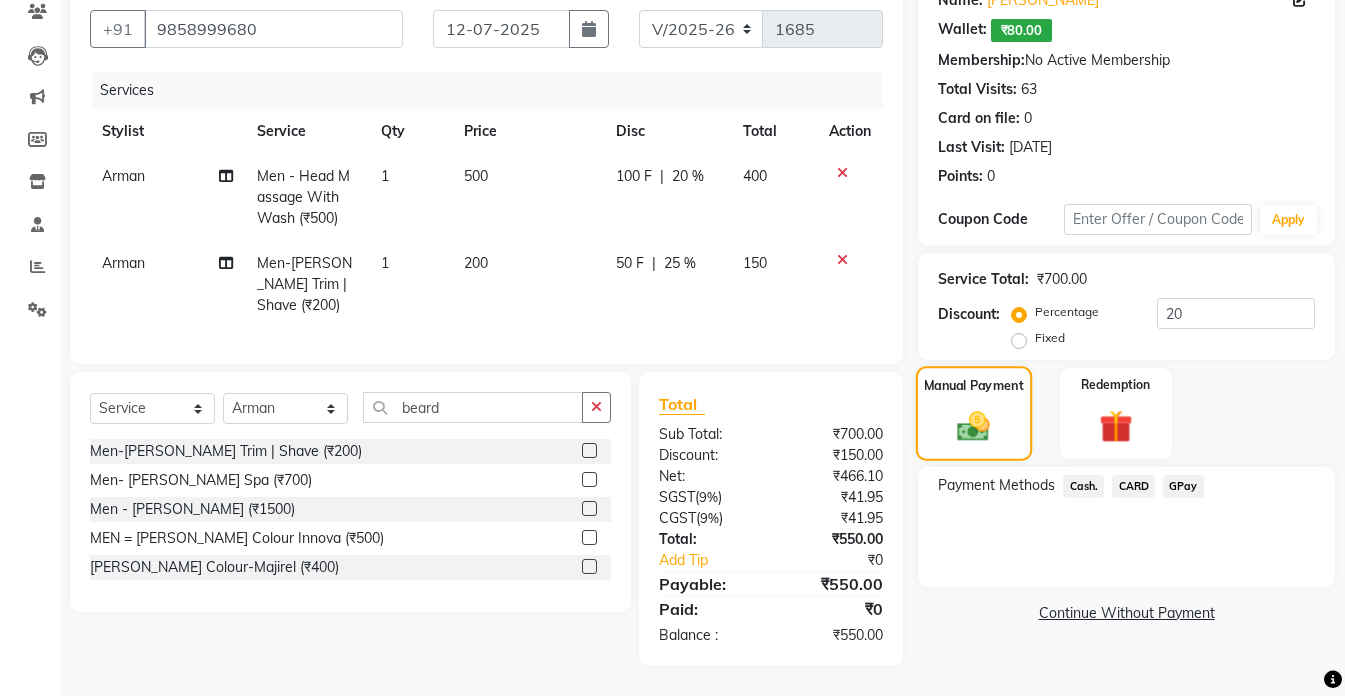 scroll, scrollTop: 191, scrollLeft: 0, axis: vertical 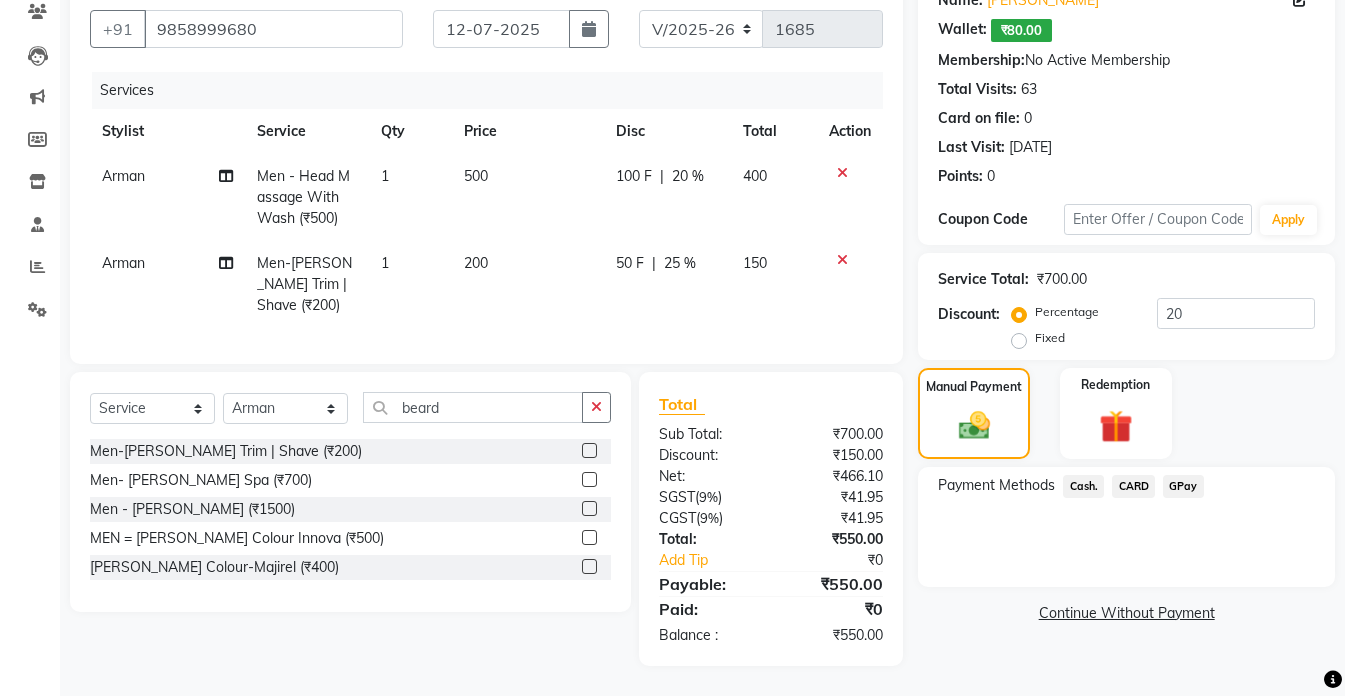 click on "Cash." 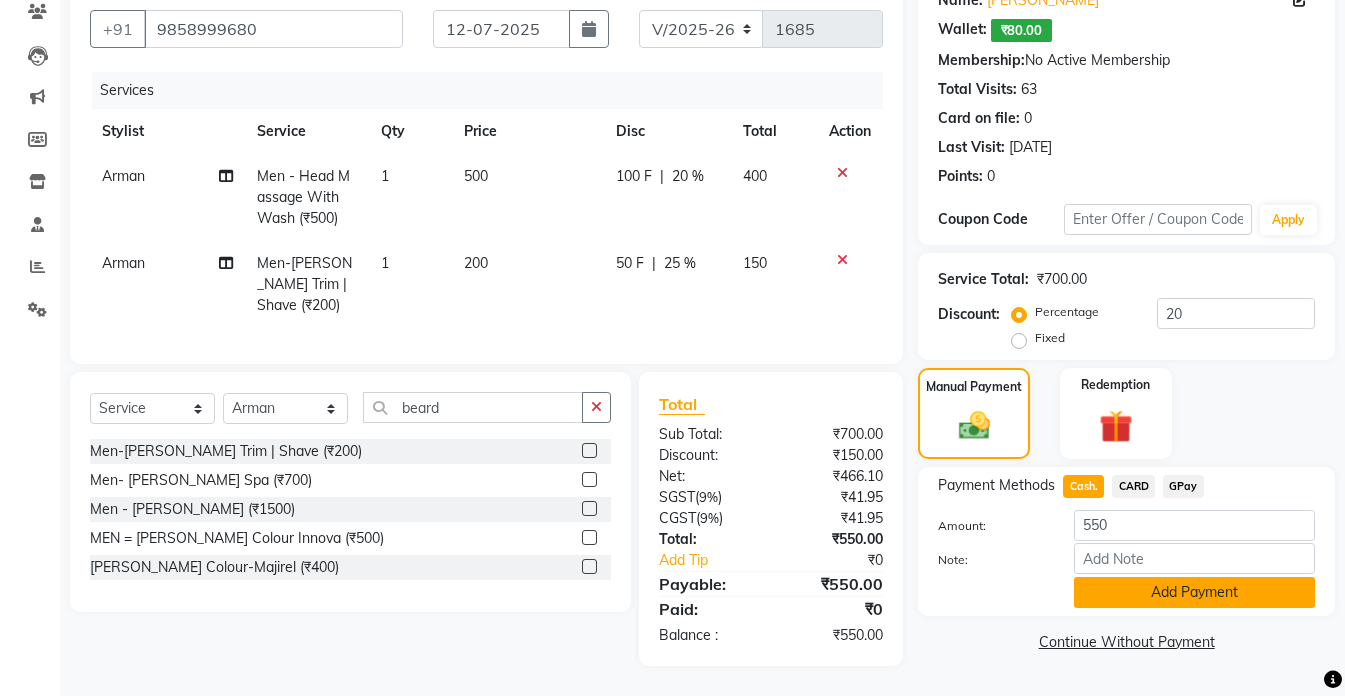 click on "Add Payment" 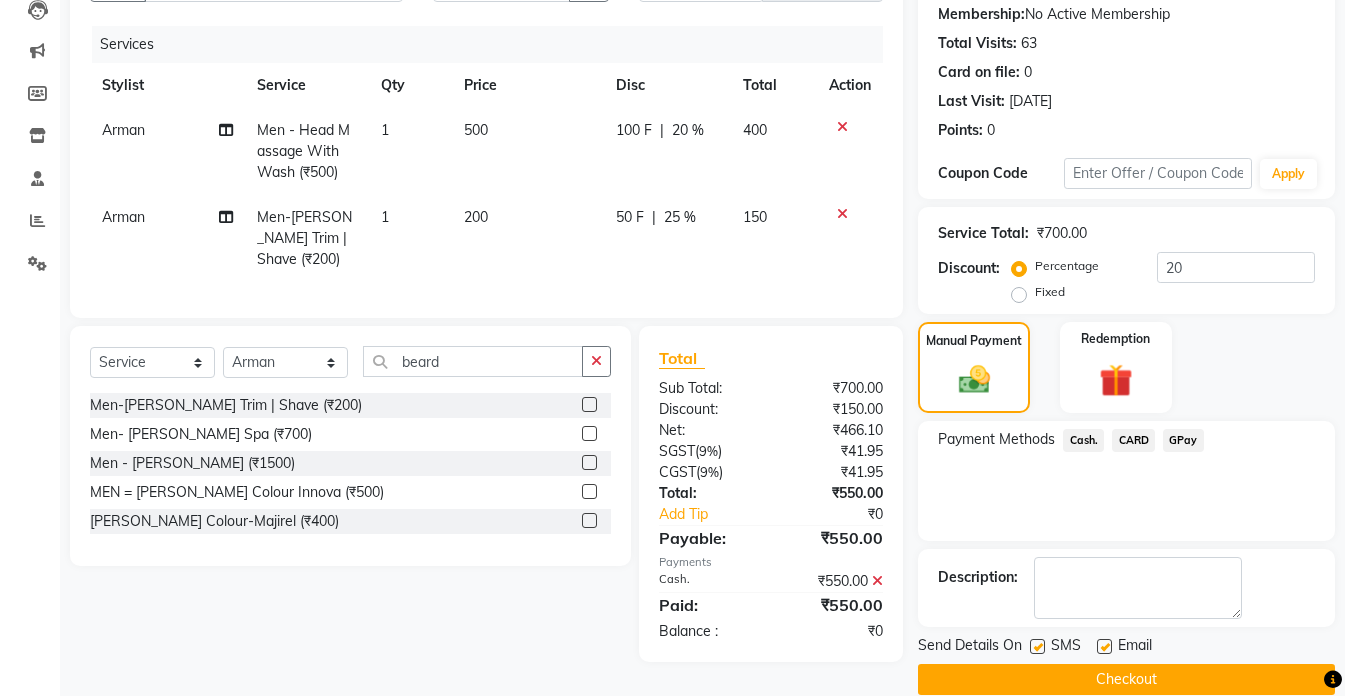 scroll, scrollTop: 251, scrollLeft: 0, axis: vertical 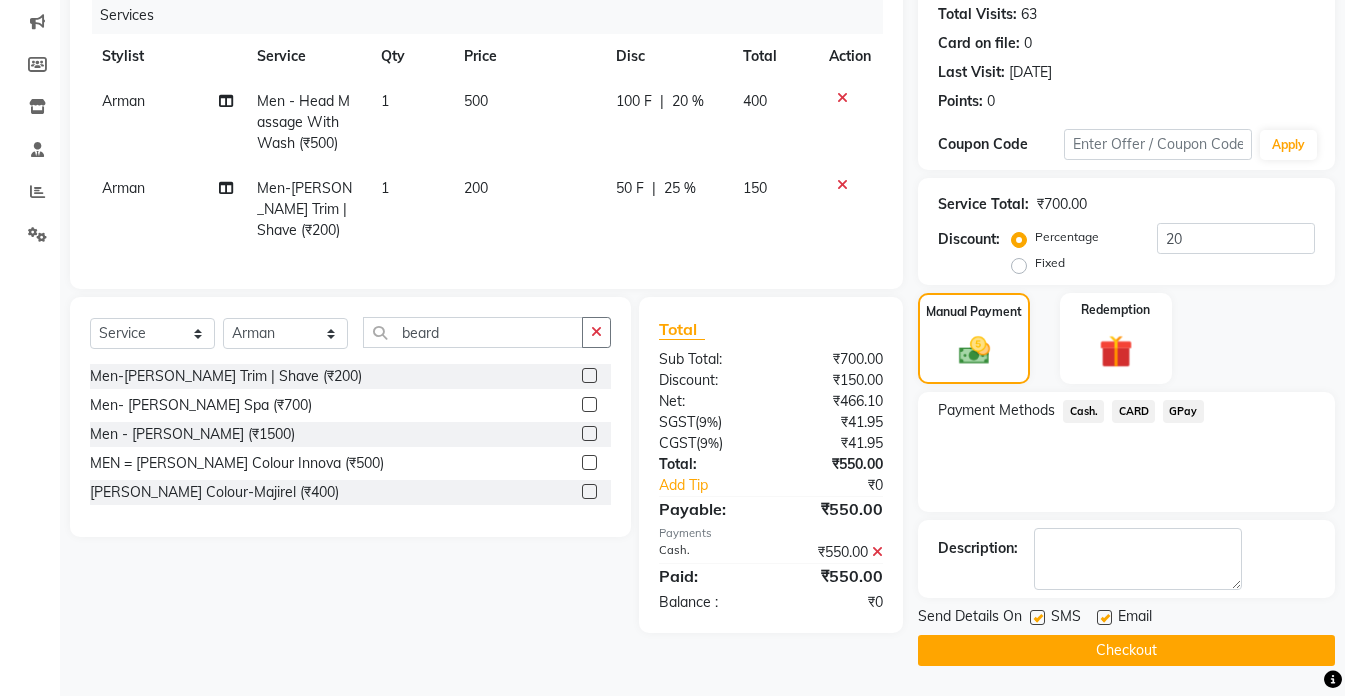 click on "Checkout" 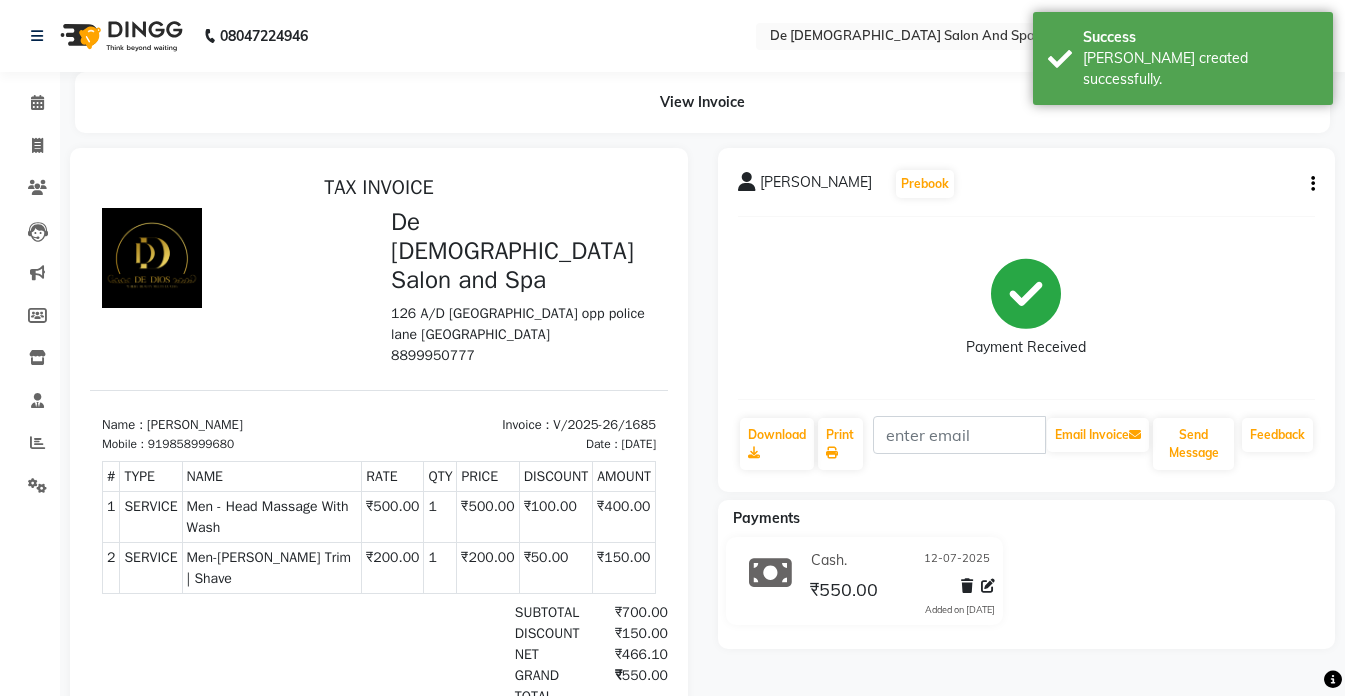 scroll, scrollTop: 0, scrollLeft: 0, axis: both 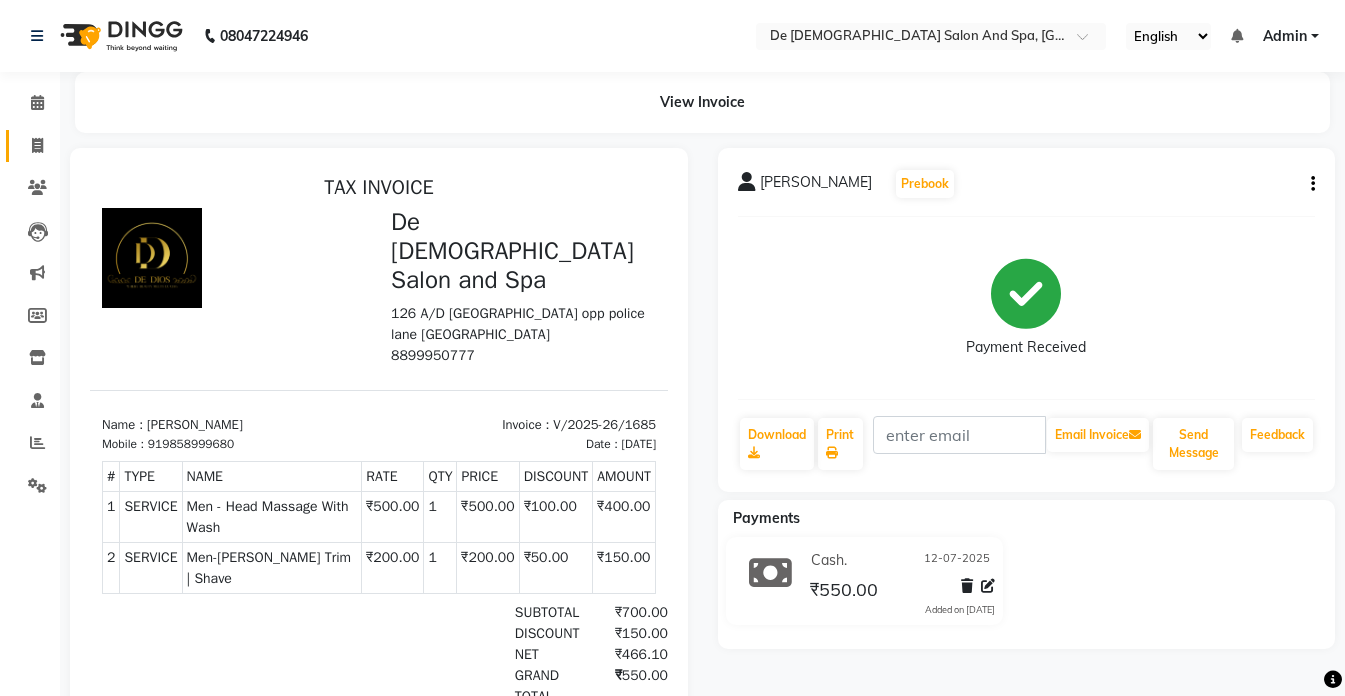 click on "Invoice" 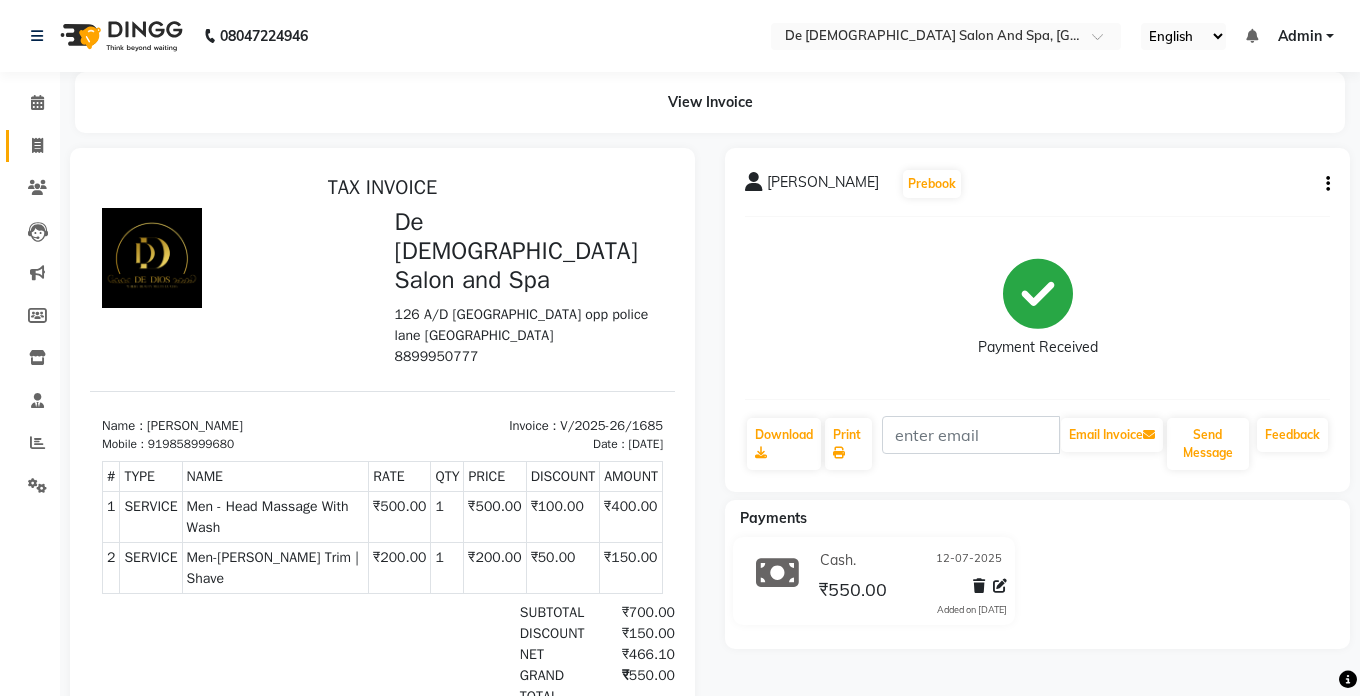 select on "6431" 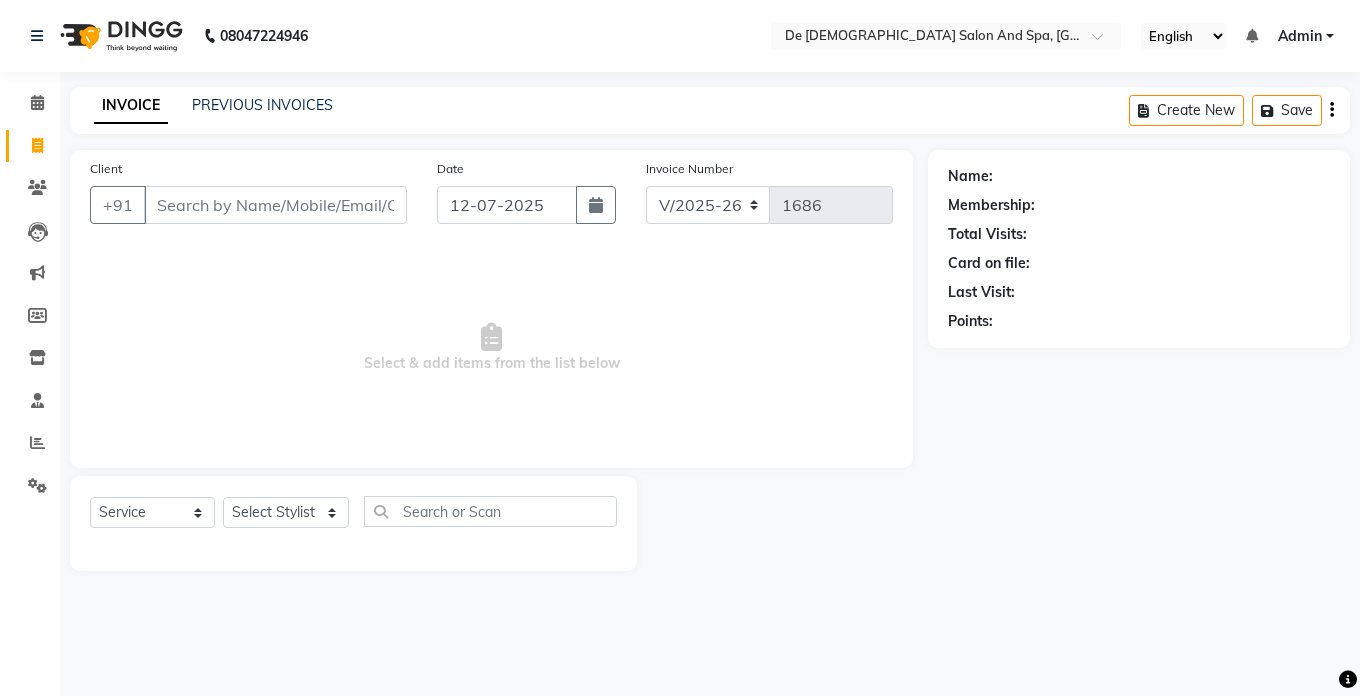 click on "PREVIOUS INVOICES" 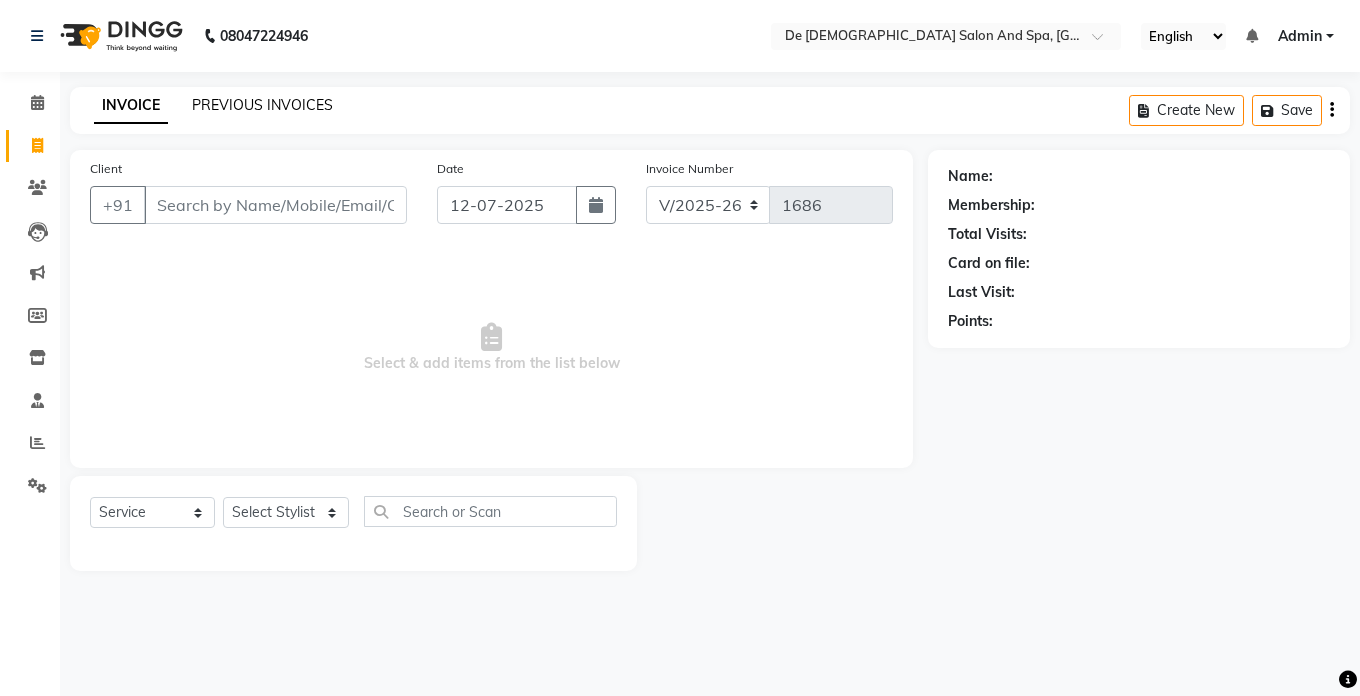 click on "PREVIOUS INVOICES" 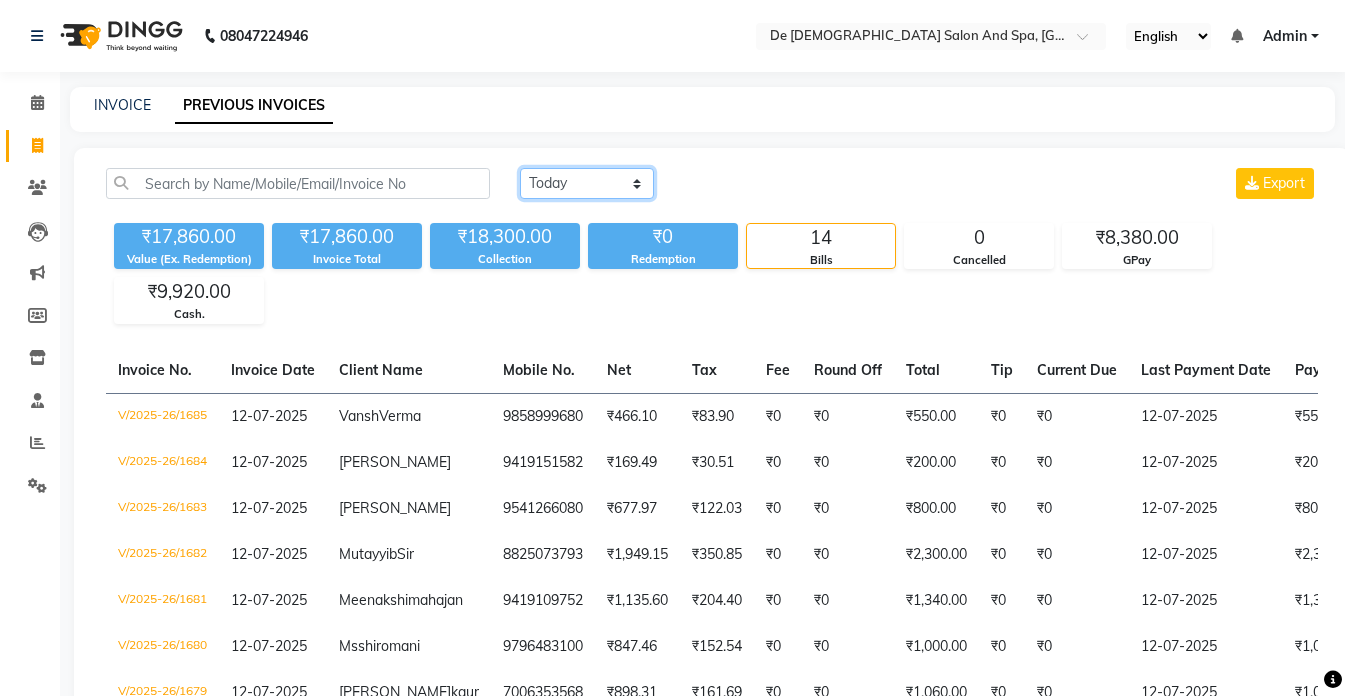 click on "[DATE] [DATE] Custom Range" 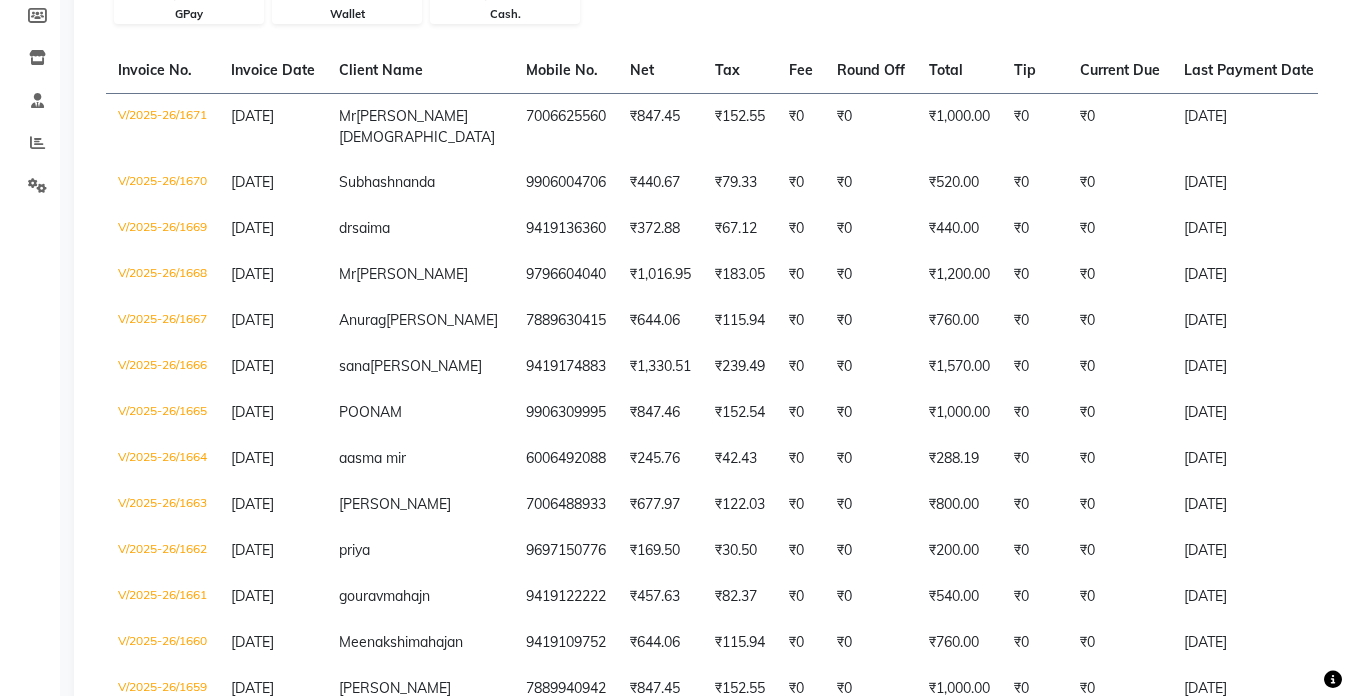 scroll, scrollTop: 0, scrollLeft: 0, axis: both 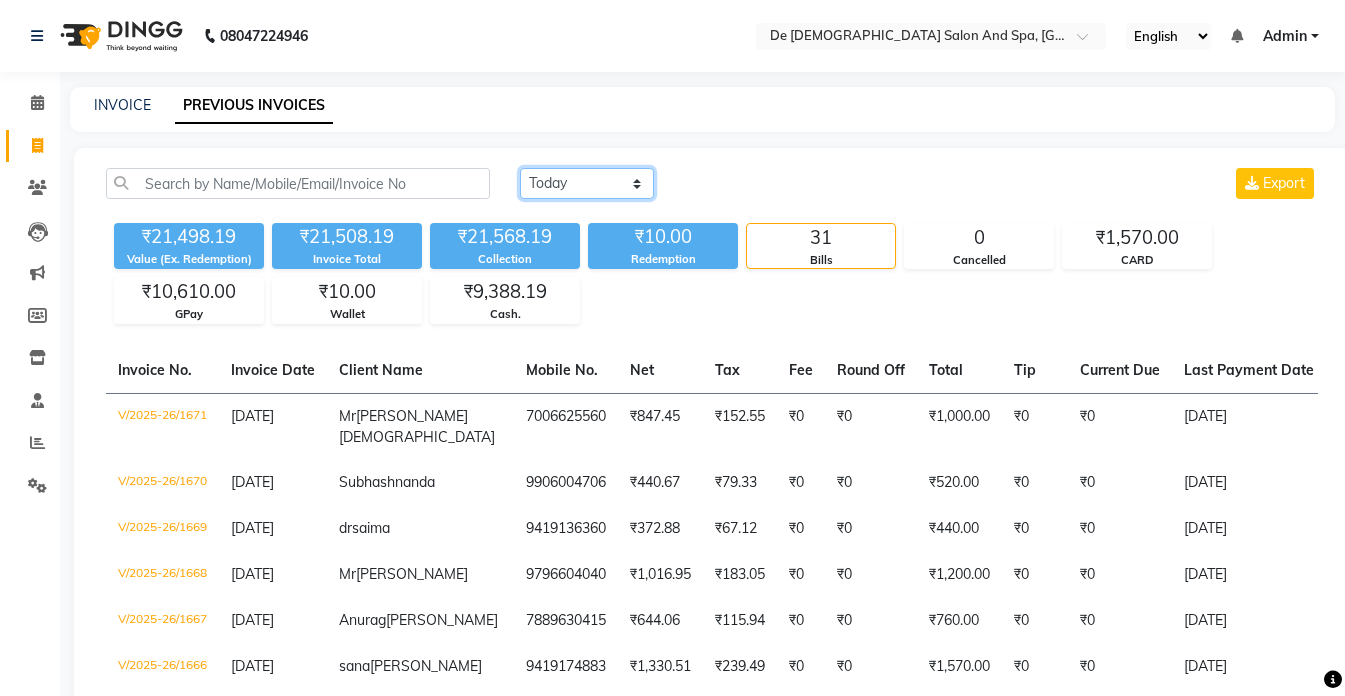click on "[DATE] [DATE] Custom Range" 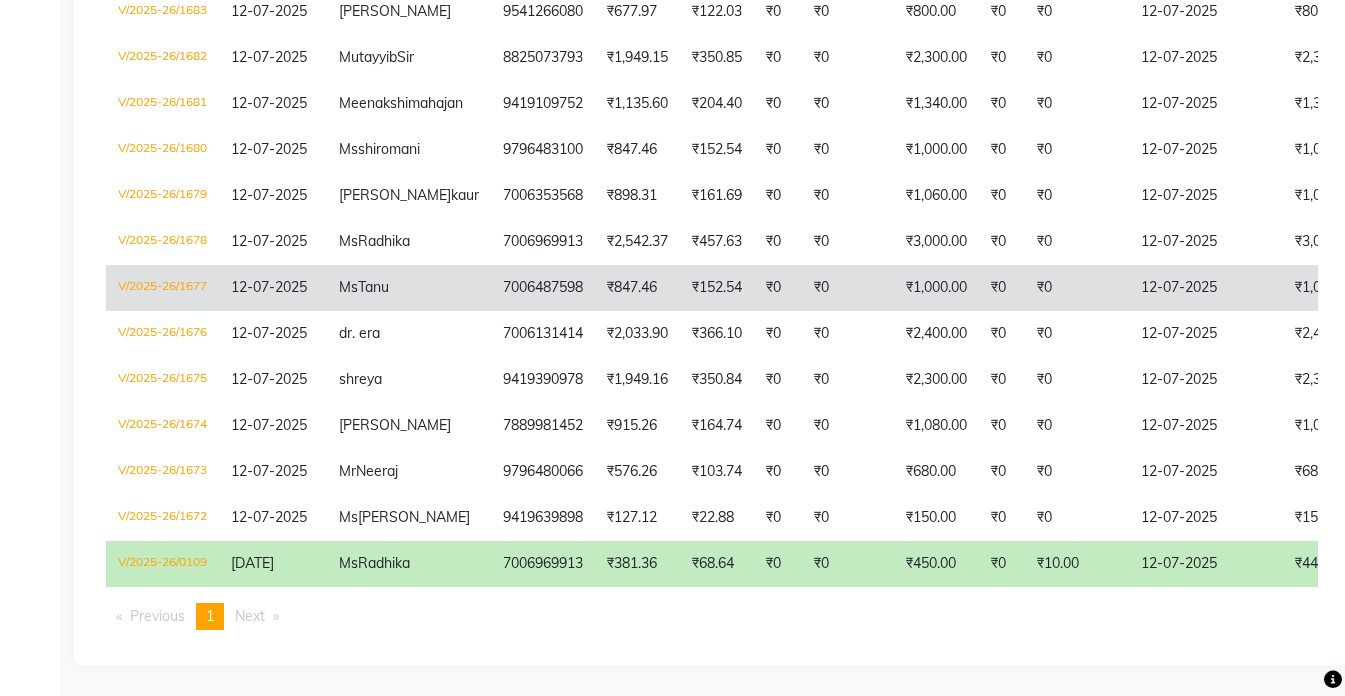scroll, scrollTop: 612, scrollLeft: 0, axis: vertical 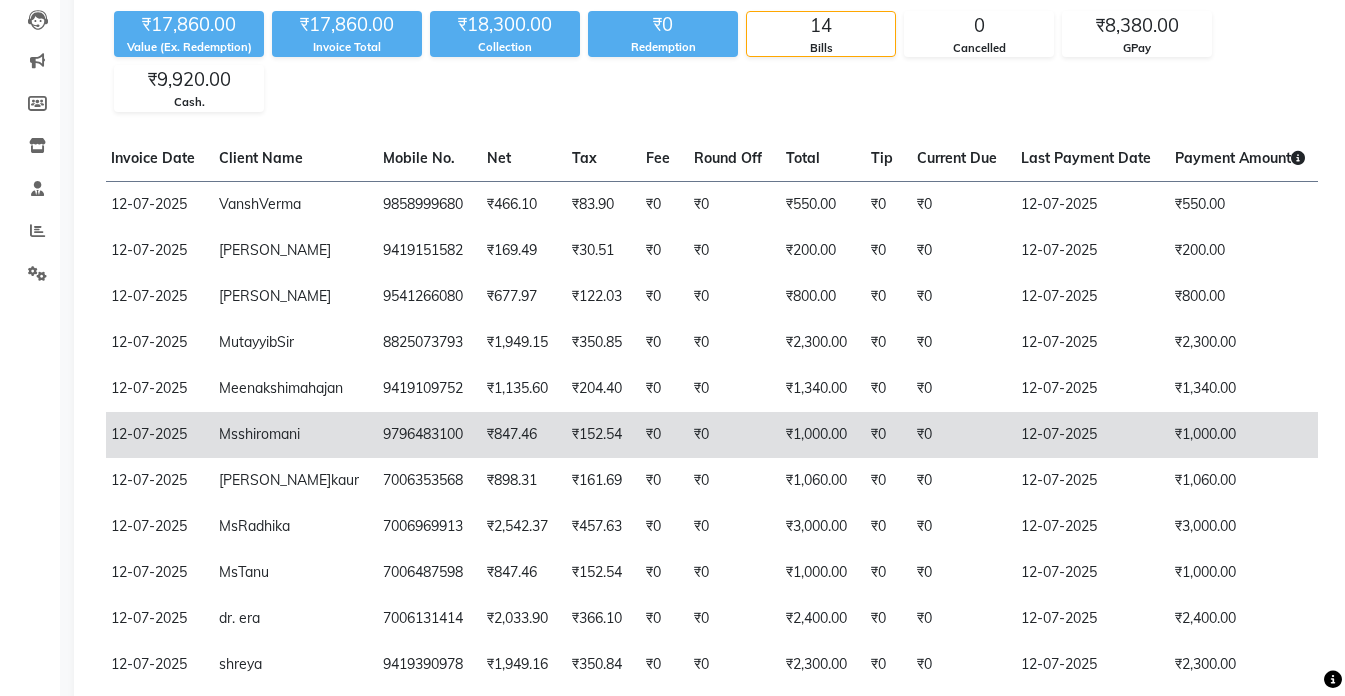 drag, startPoint x: 1247, startPoint y: 516, endPoint x: 1227, endPoint y: 486, distance: 36.05551 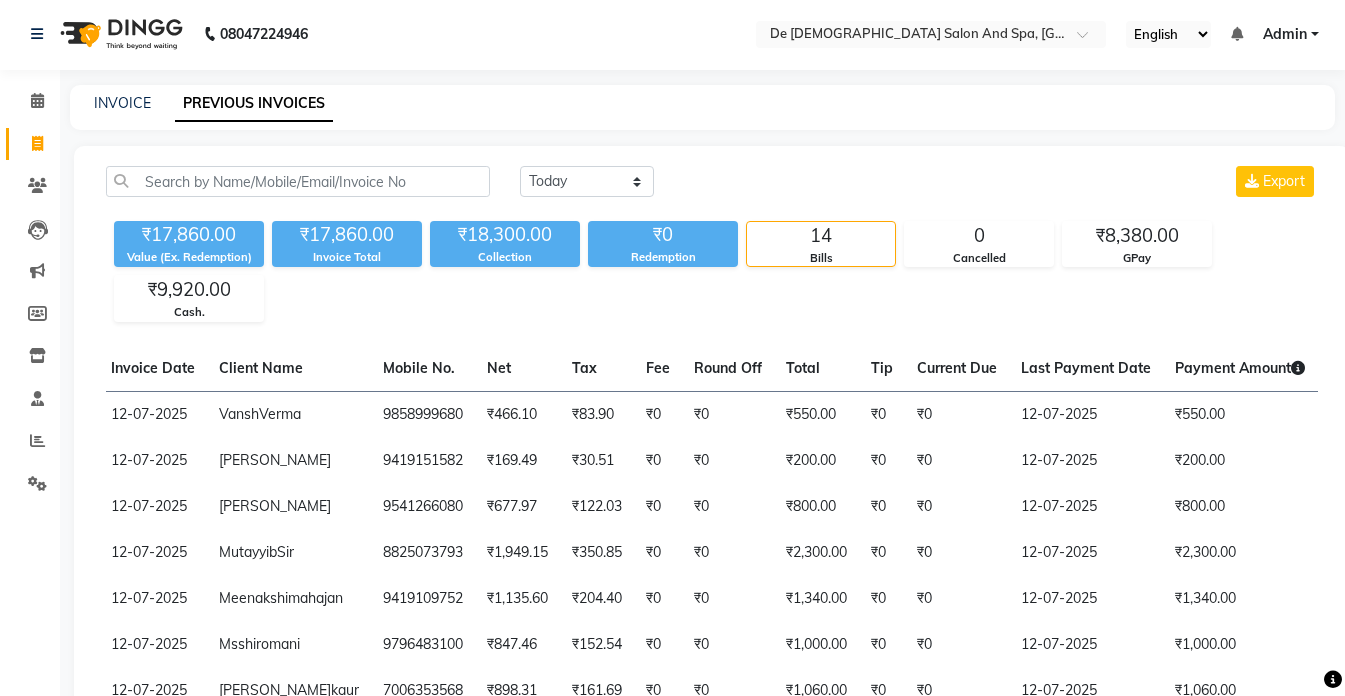 scroll, scrollTop: 0, scrollLeft: 0, axis: both 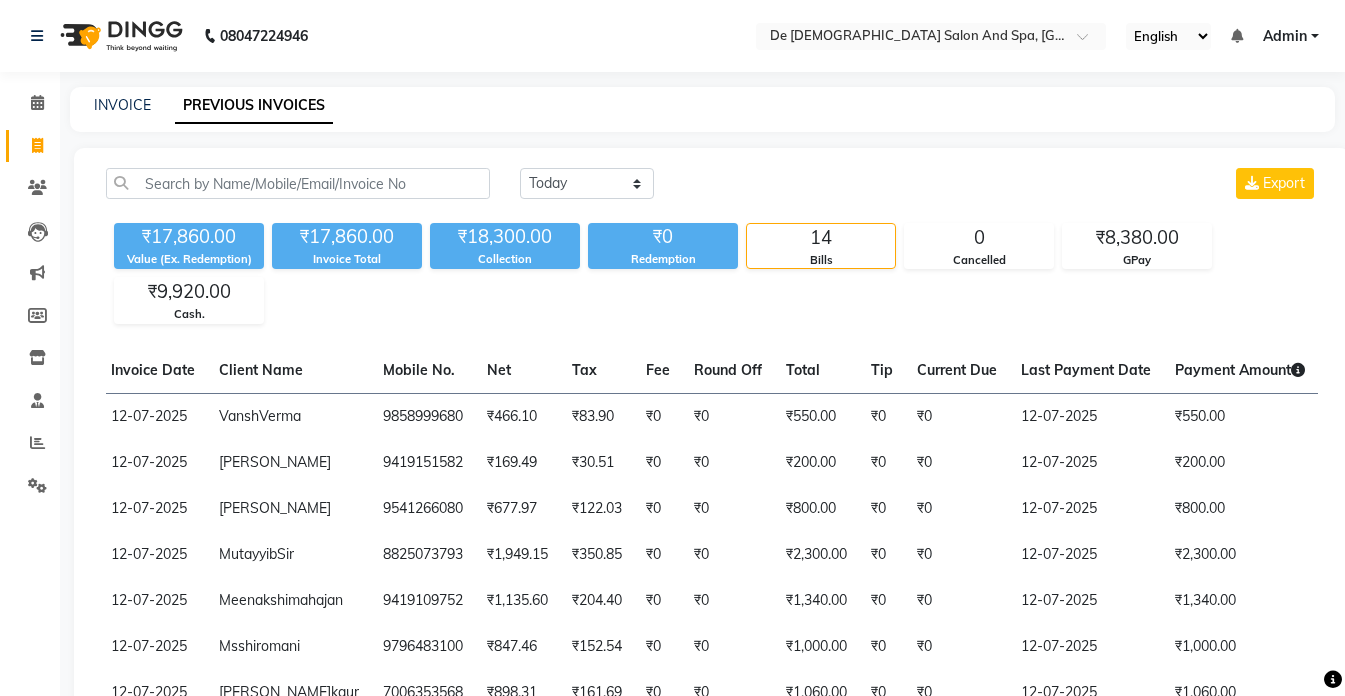 click on "INVOICE" 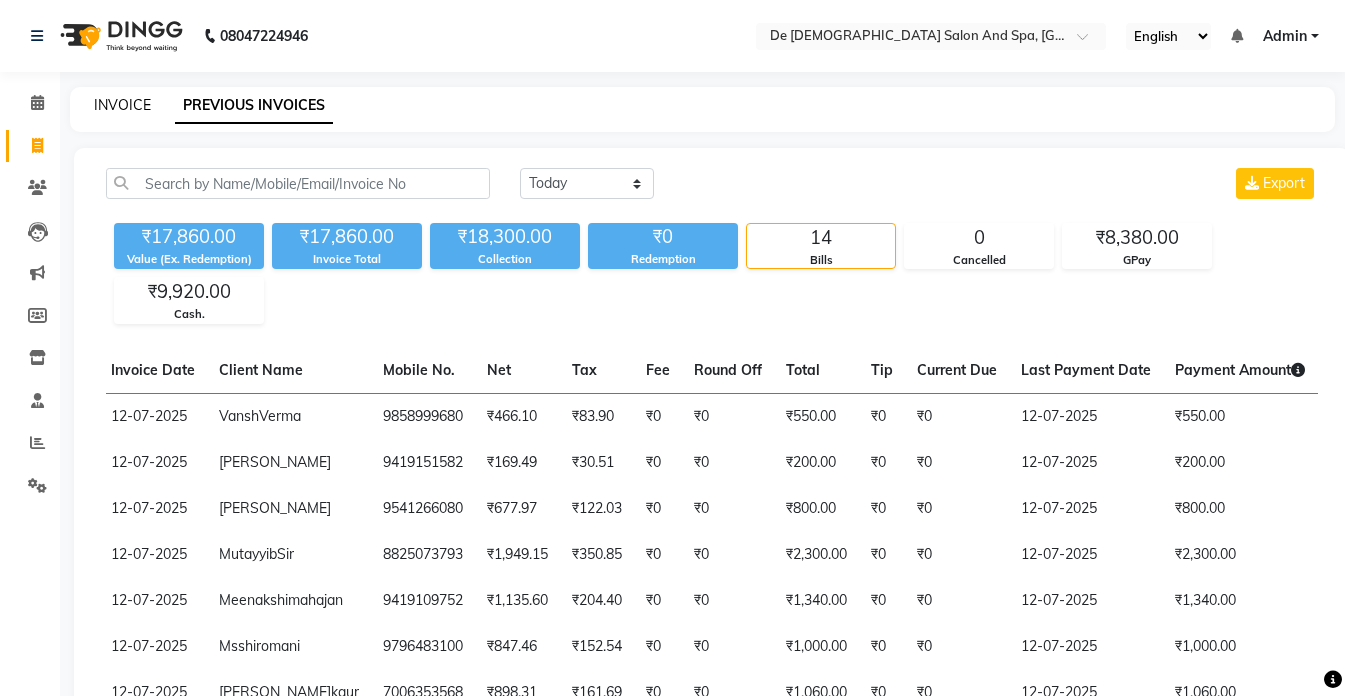 click on "INVOICE" 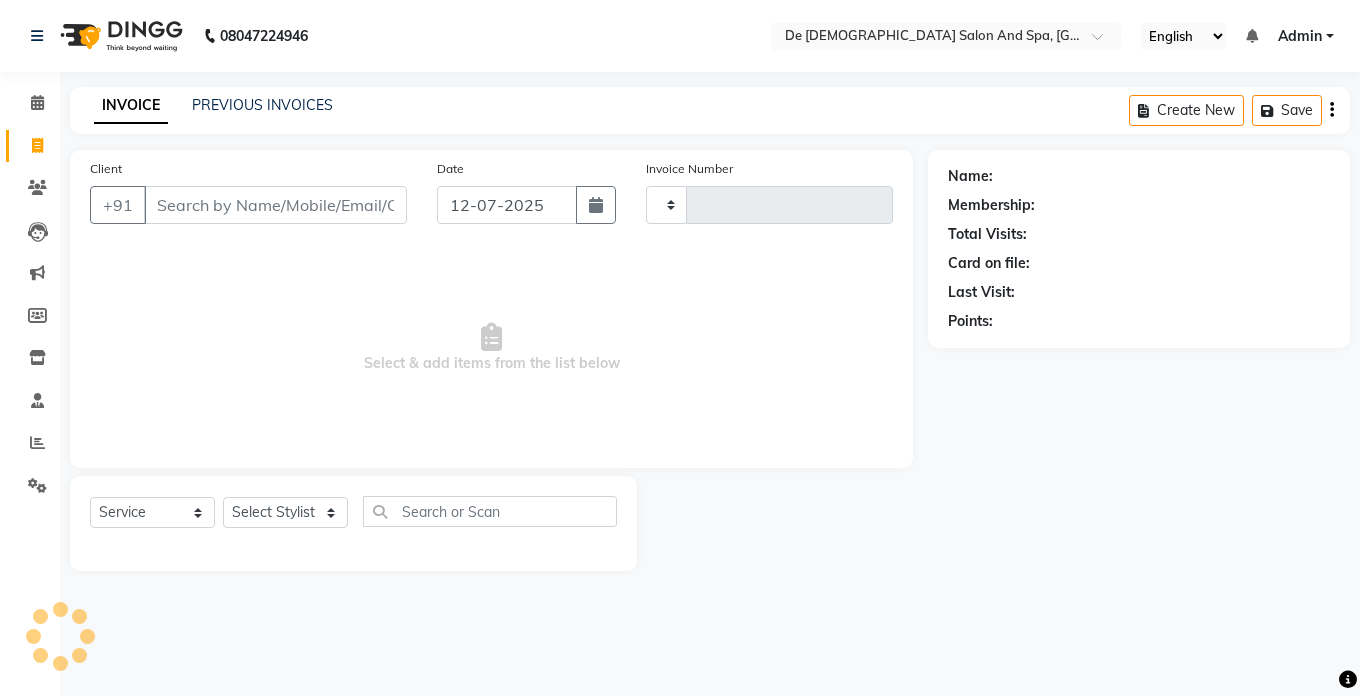 type on "1686" 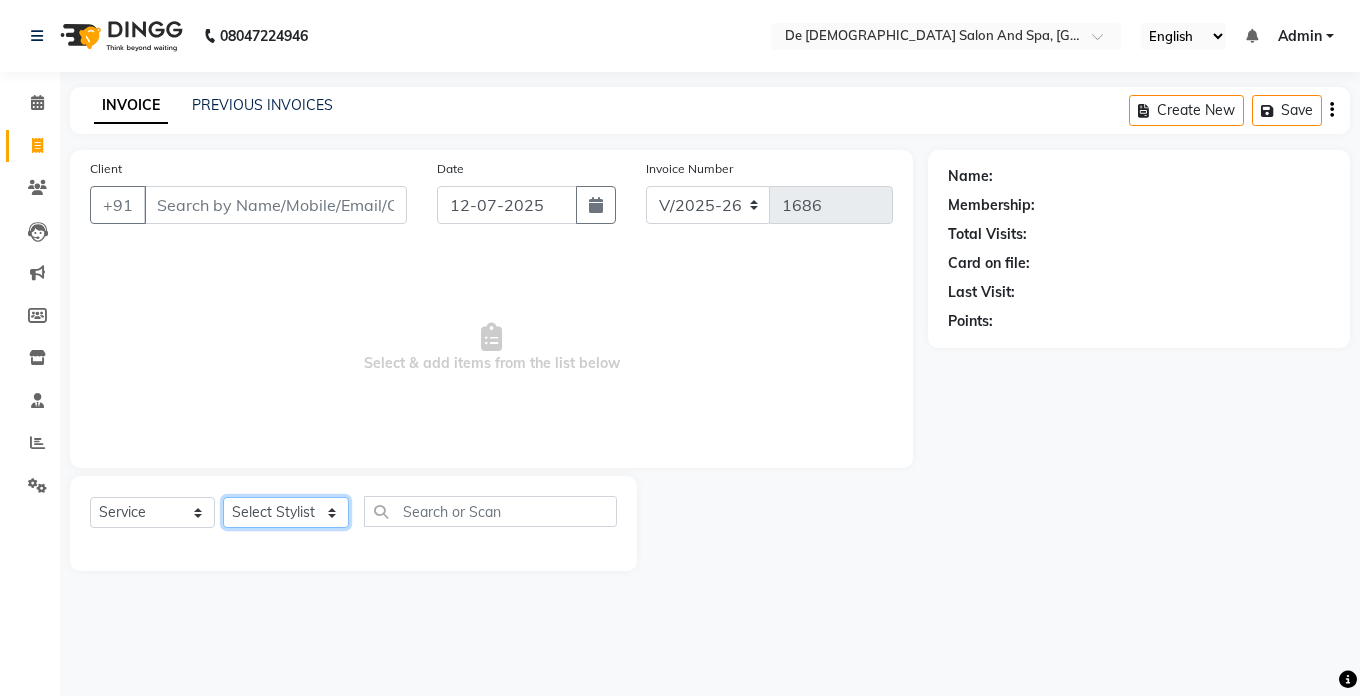 click on "Select Stylist akshay aman [PERSON_NAME] [PERSON_NAME]  [MEDICAL_DATA][PERSON_NAME] [PERSON_NAME] [DATE][PERSON_NAME]" 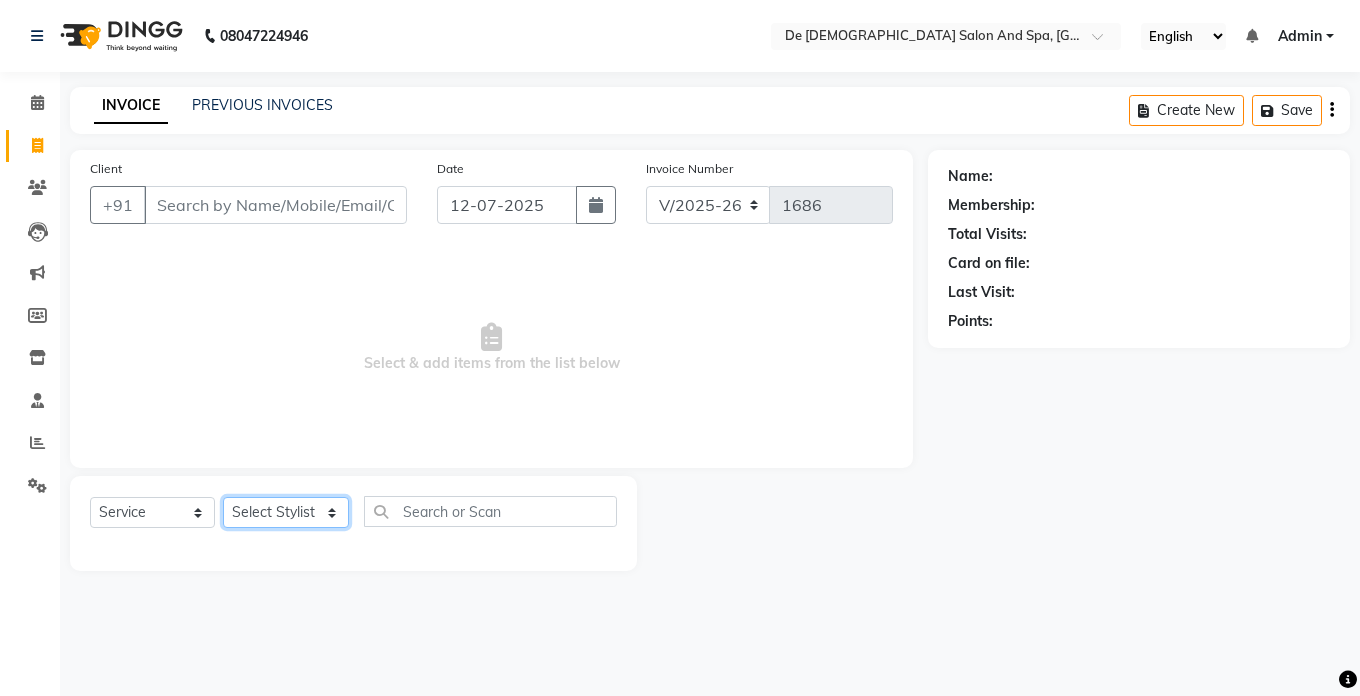 select on "61511" 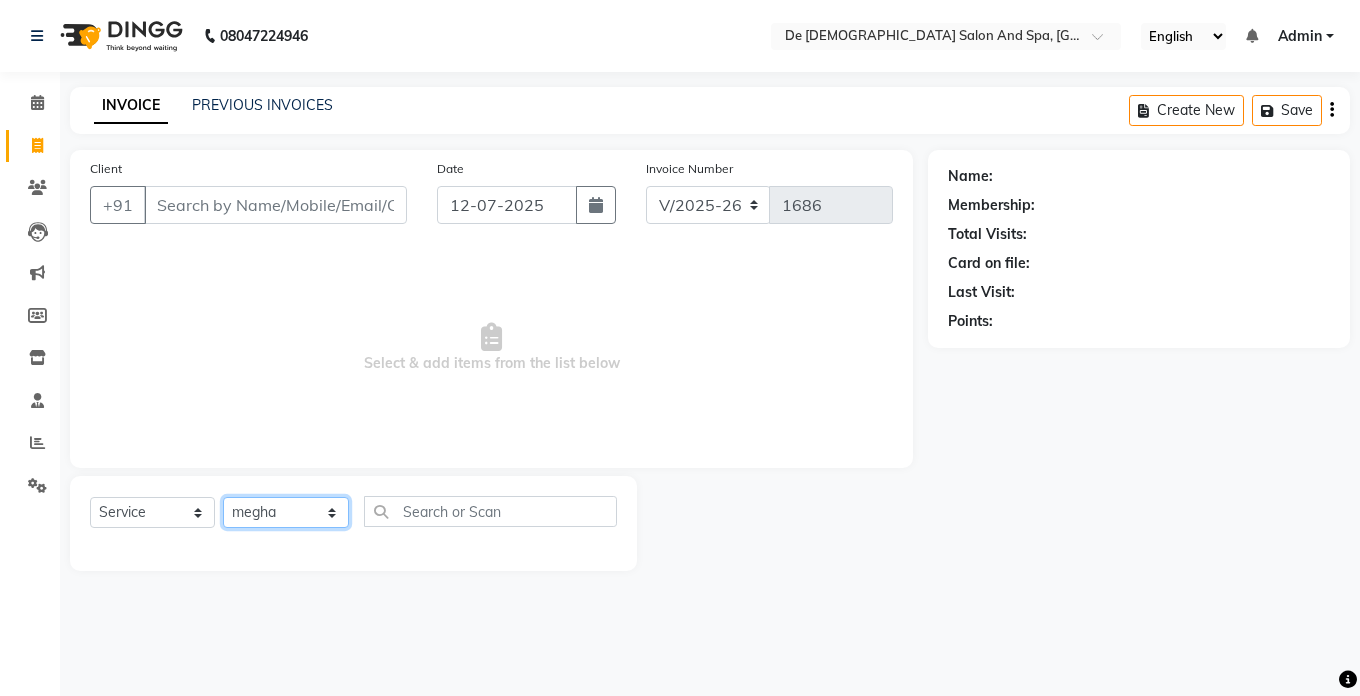 click on "Select Stylist akshay aman [PERSON_NAME] [PERSON_NAME]  [MEDICAL_DATA][PERSON_NAME] [PERSON_NAME] [DATE][PERSON_NAME]" 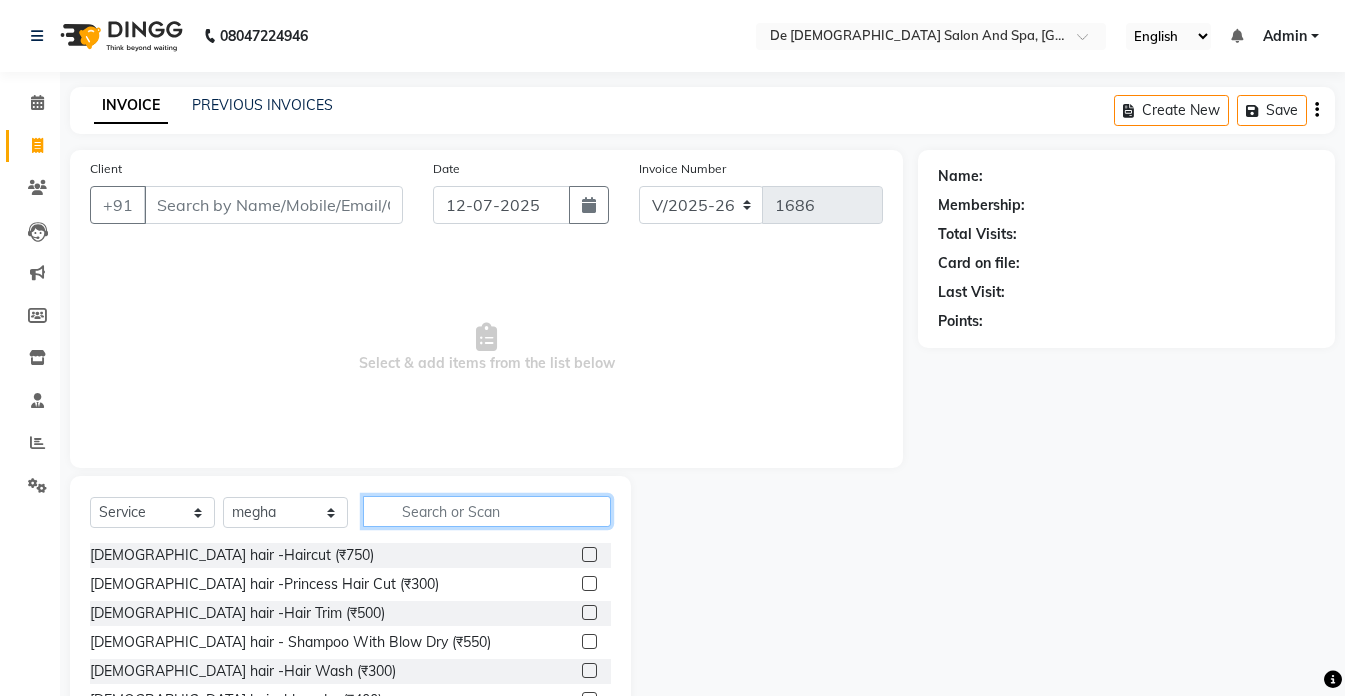 click 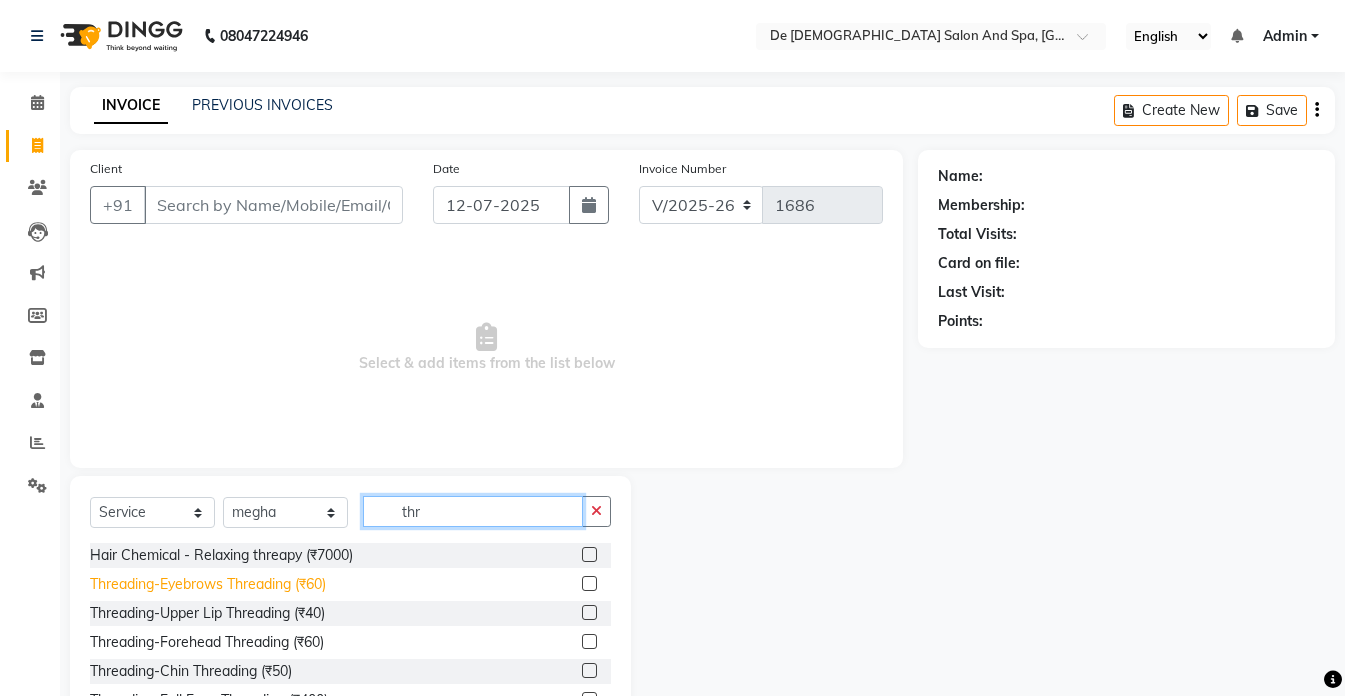 type on "thr" 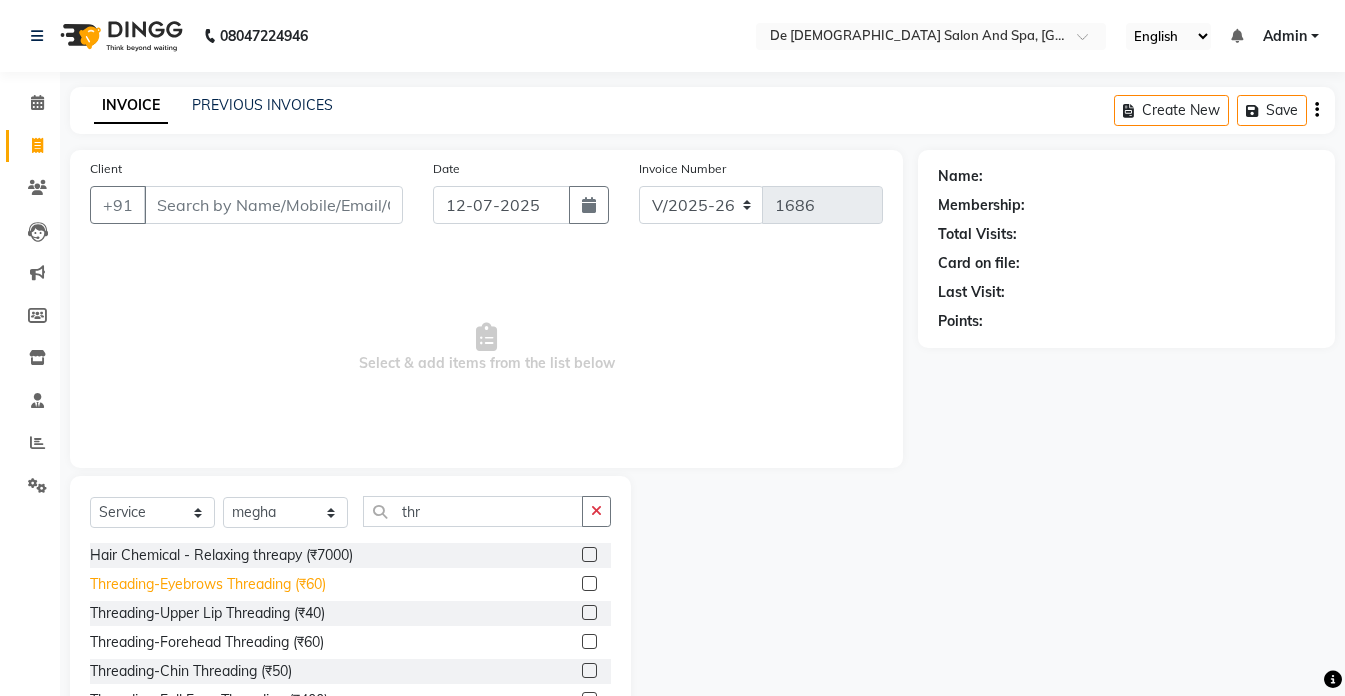 click on "Threading-Eyebrows Threading (₹60)" 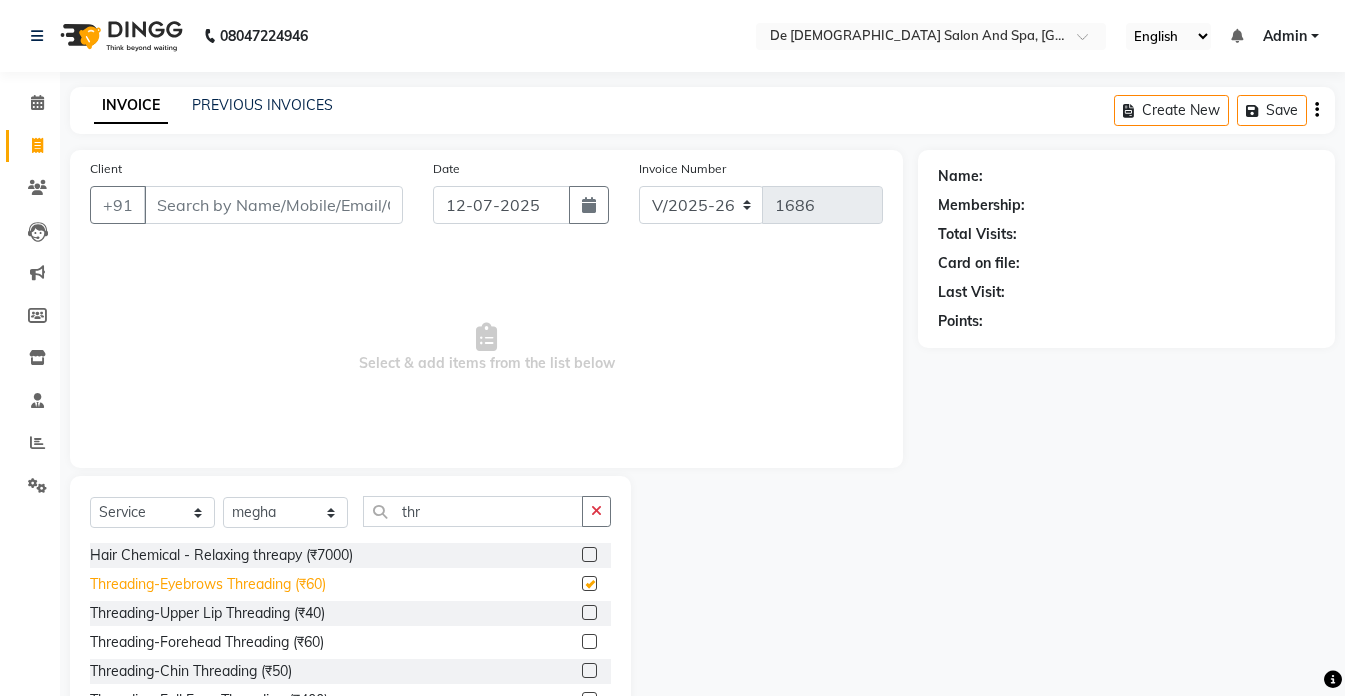 checkbox on "false" 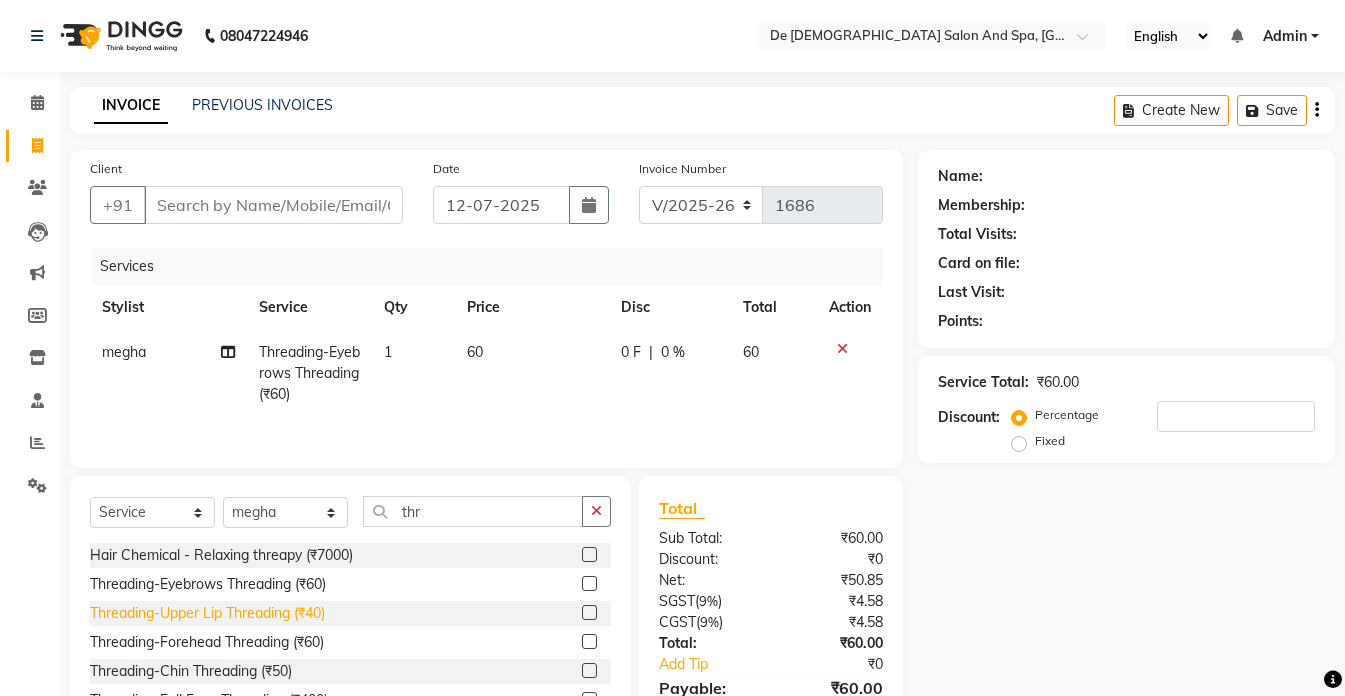 click on "Threading-Upper Lip Threading (₹40)" 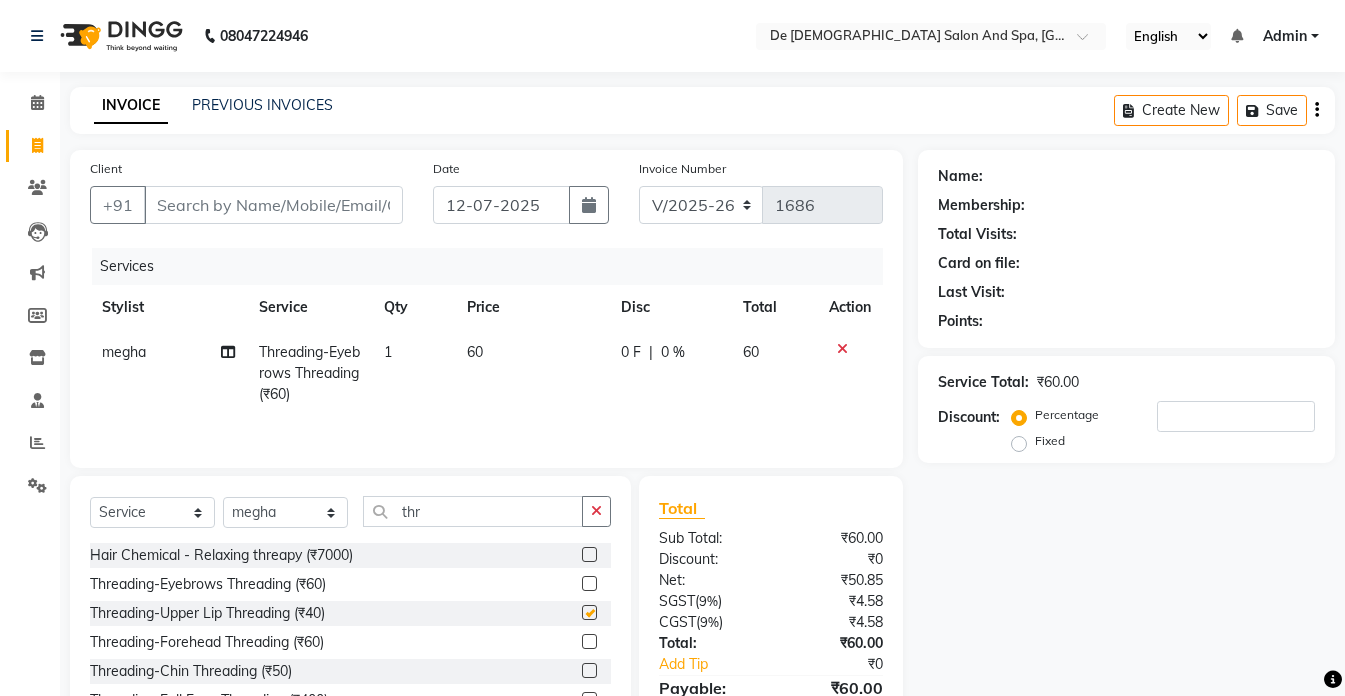 checkbox on "false" 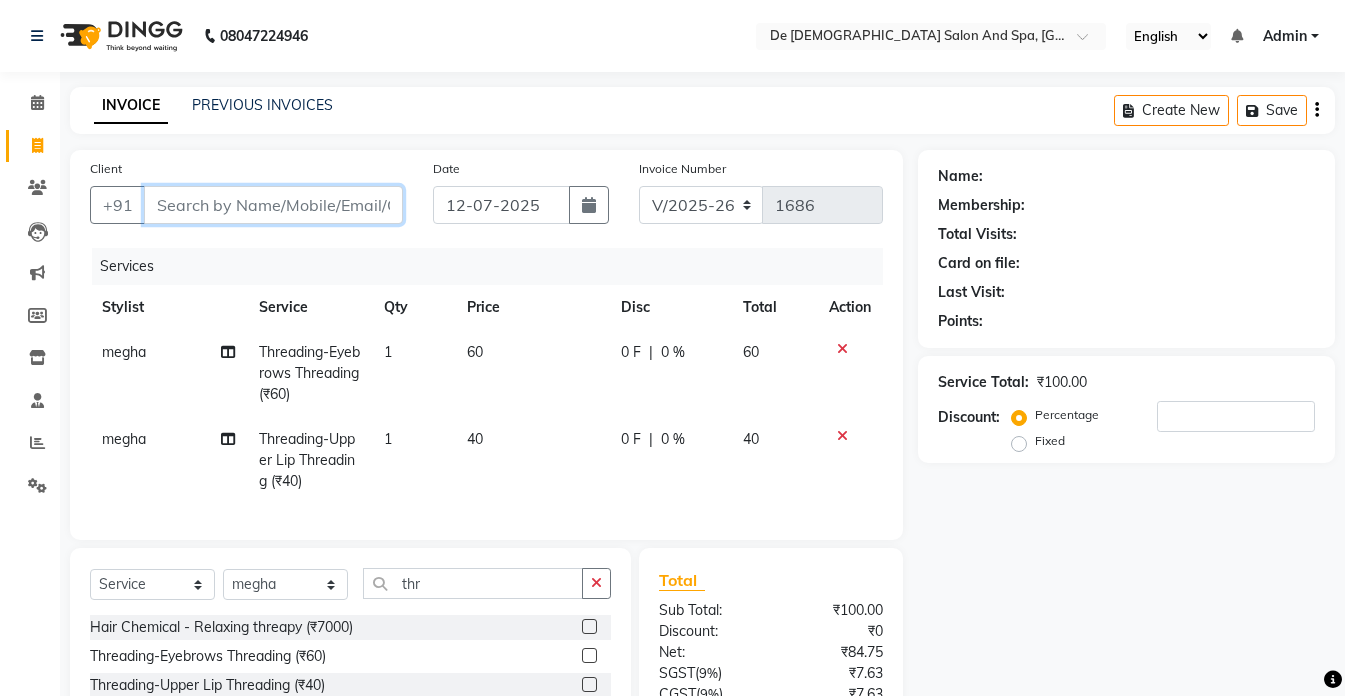click on "Client" at bounding box center [273, 205] 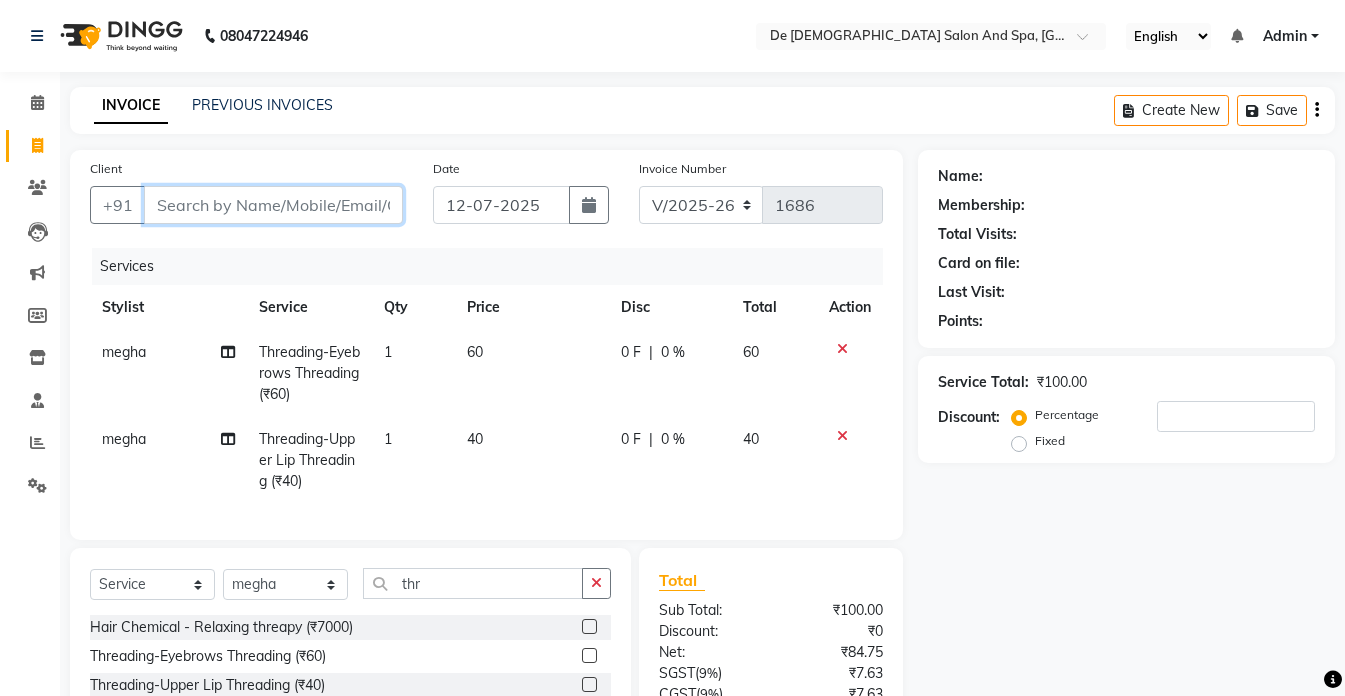 click on "Client" at bounding box center (273, 205) 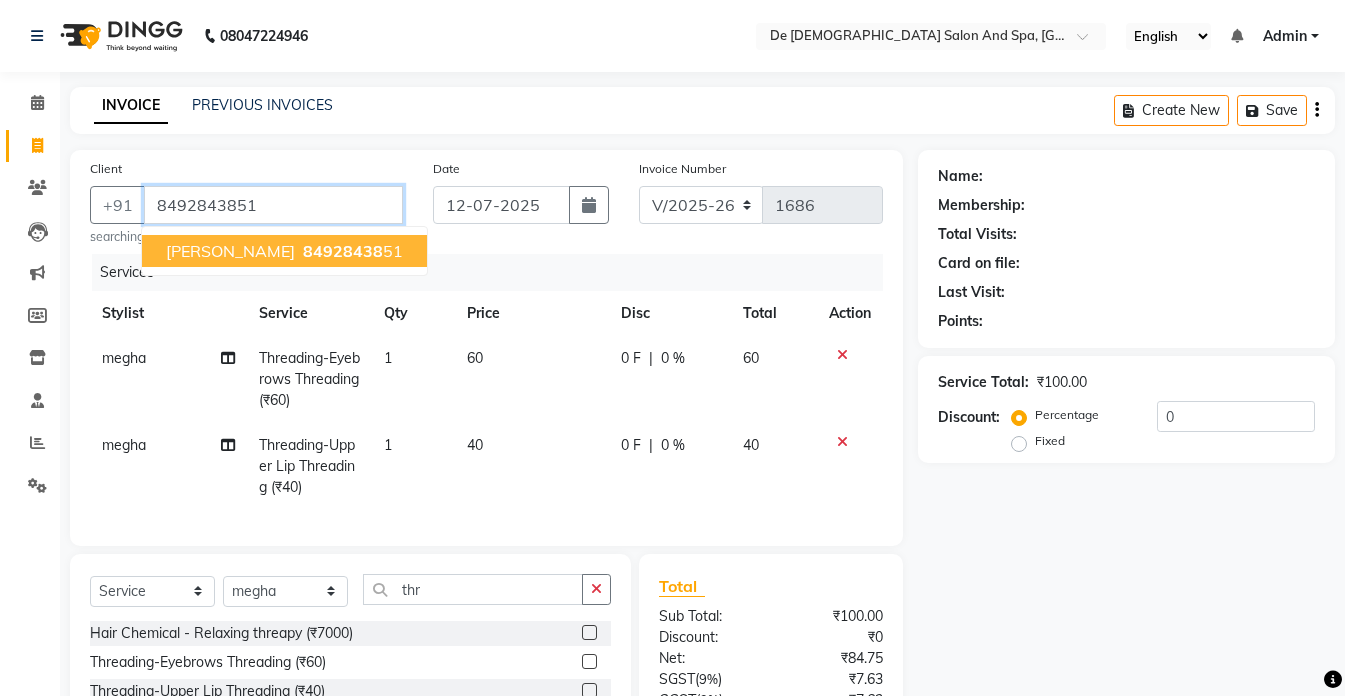 type on "8492843851" 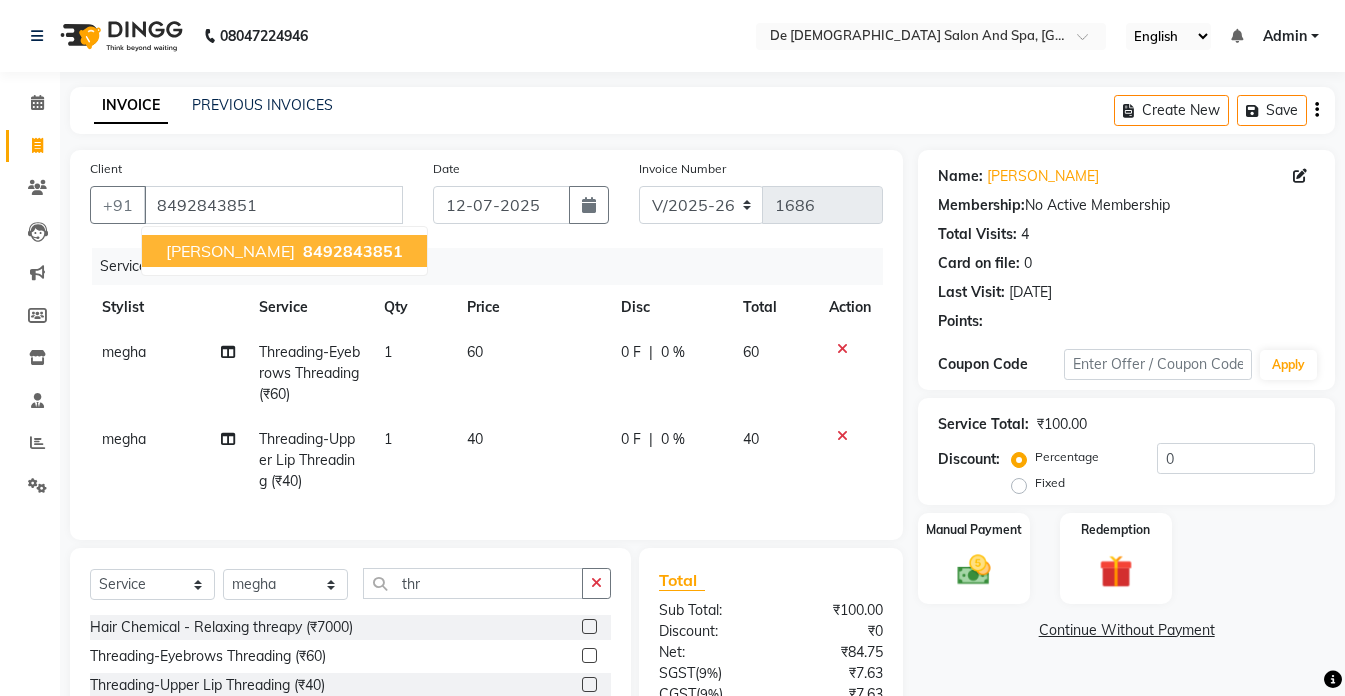 click on "[PERSON_NAME]   8492843851" at bounding box center (284, 251) 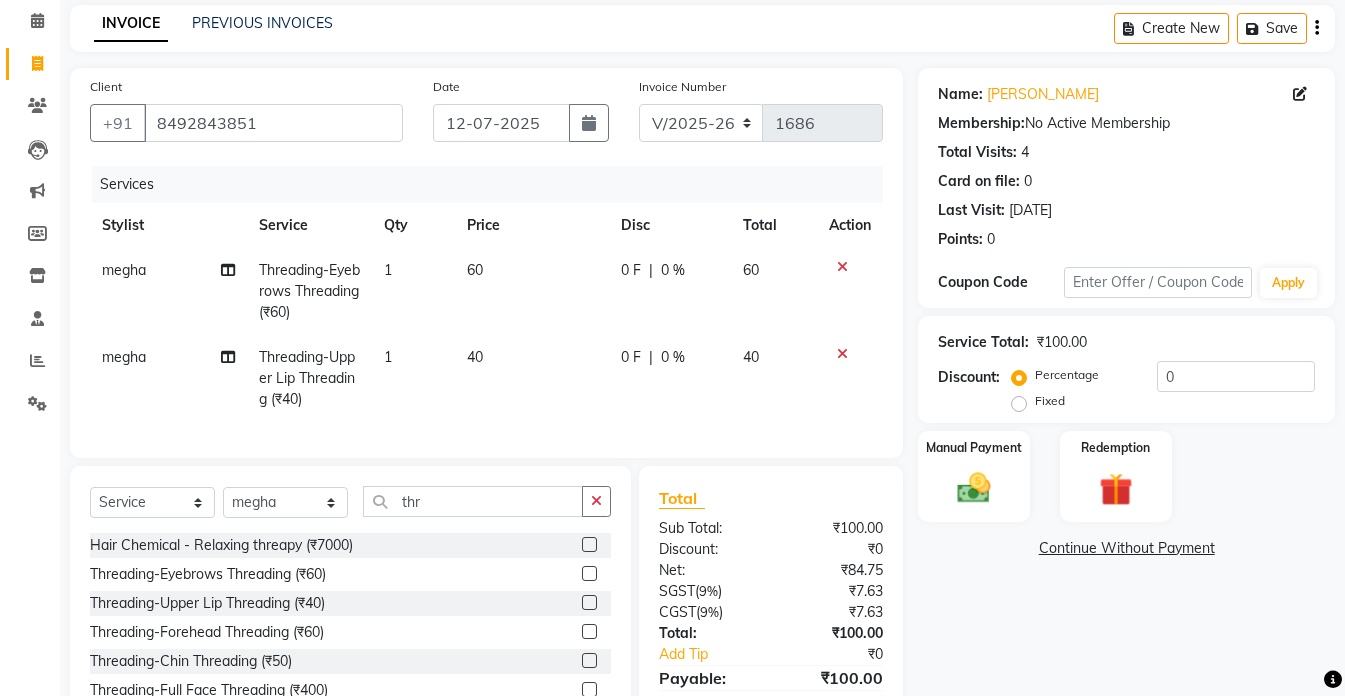 scroll, scrollTop: 192, scrollLeft: 0, axis: vertical 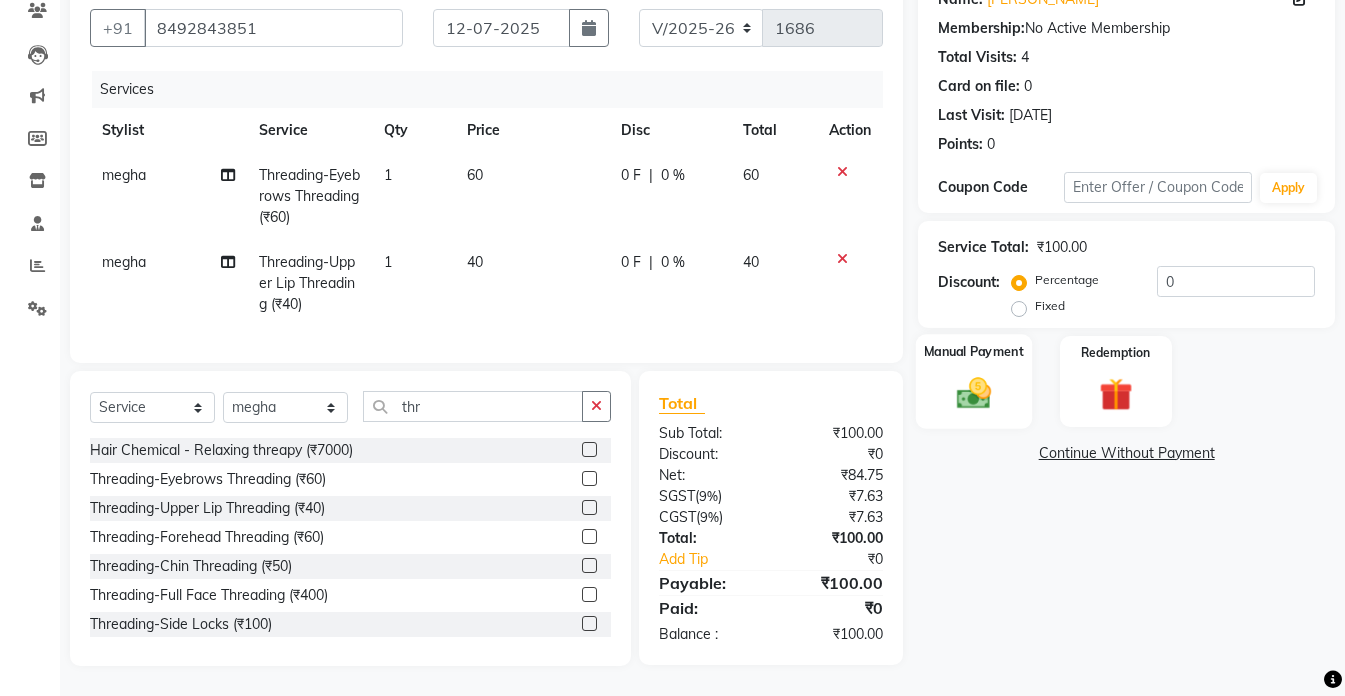click on "Manual Payment" 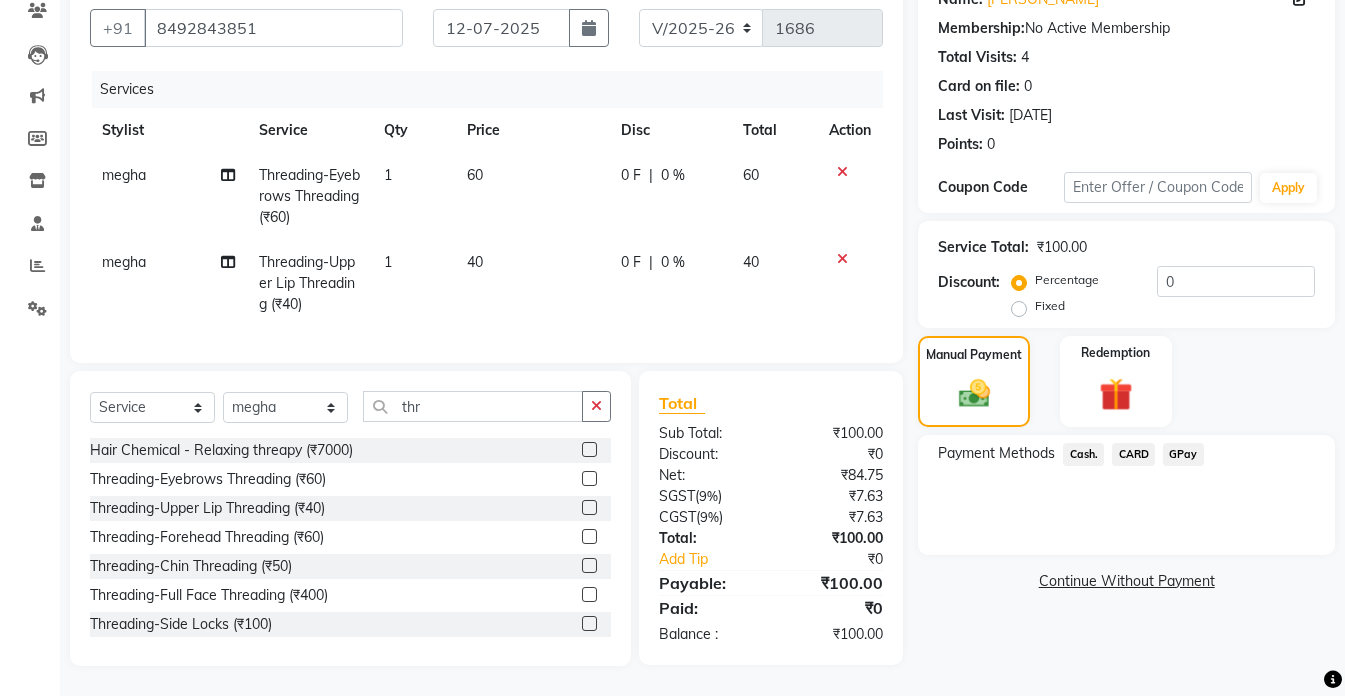 click on "GPay" 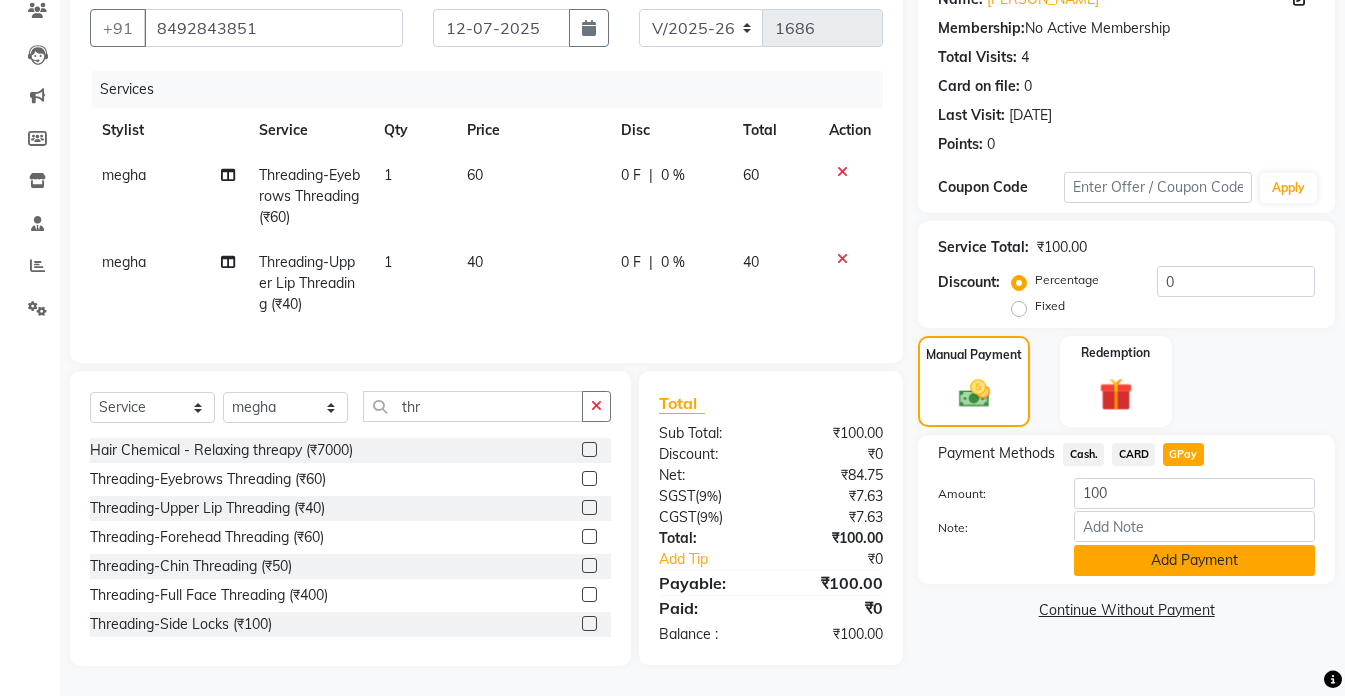 click on "Add Payment" 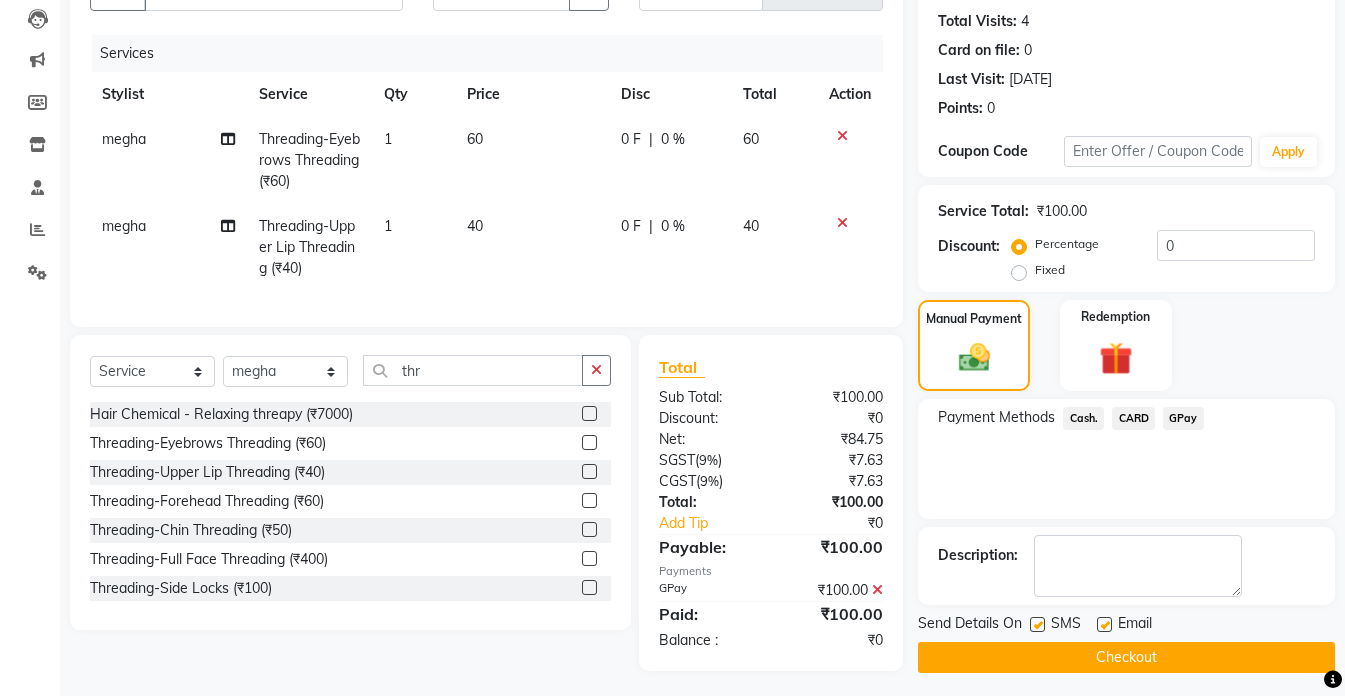 scroll, scrollTop: 233, scrollLeft: 0, axis: vertical 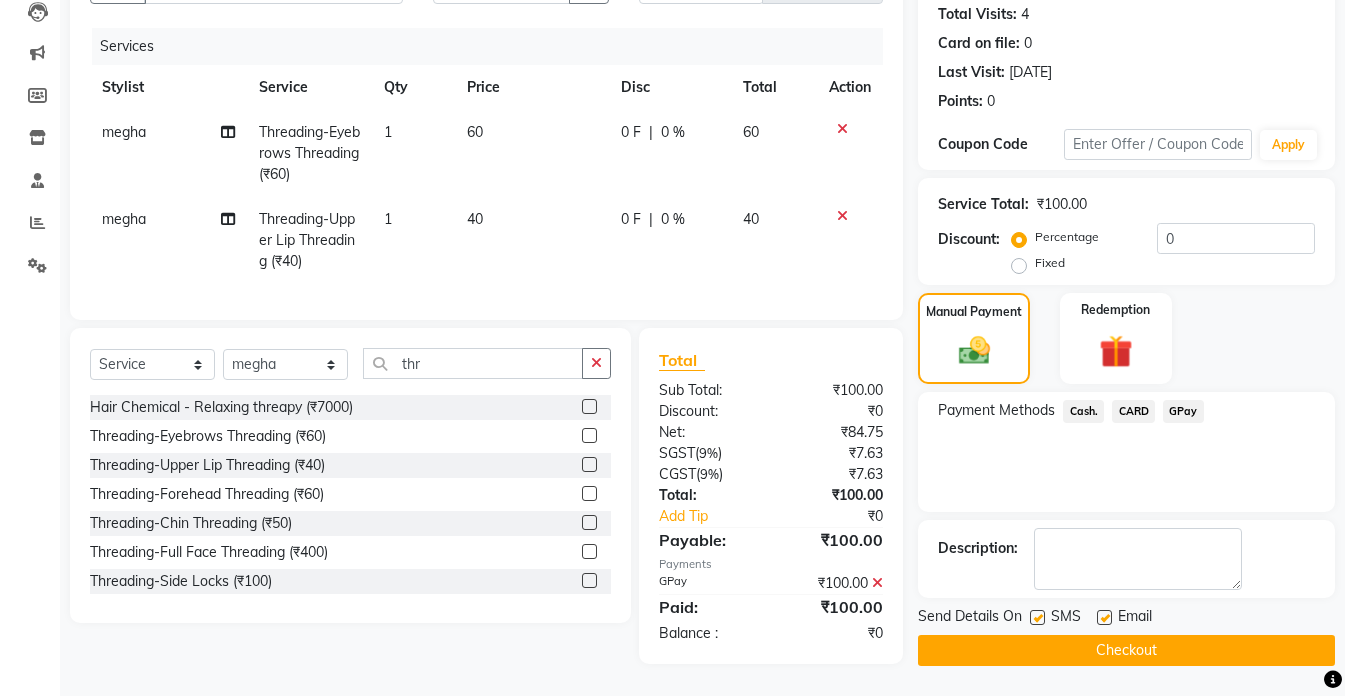 click on "Checkout" 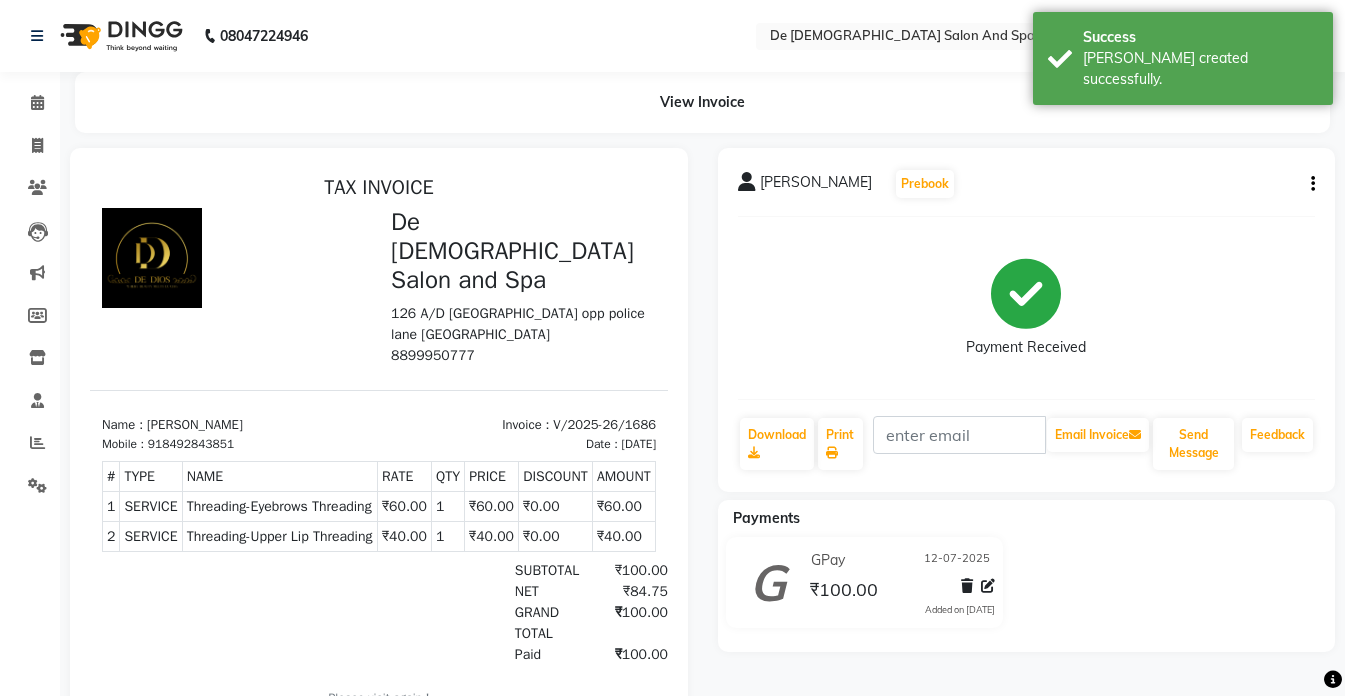 scroll, scrollTop: 0, scrollLeft: 0, axis: both 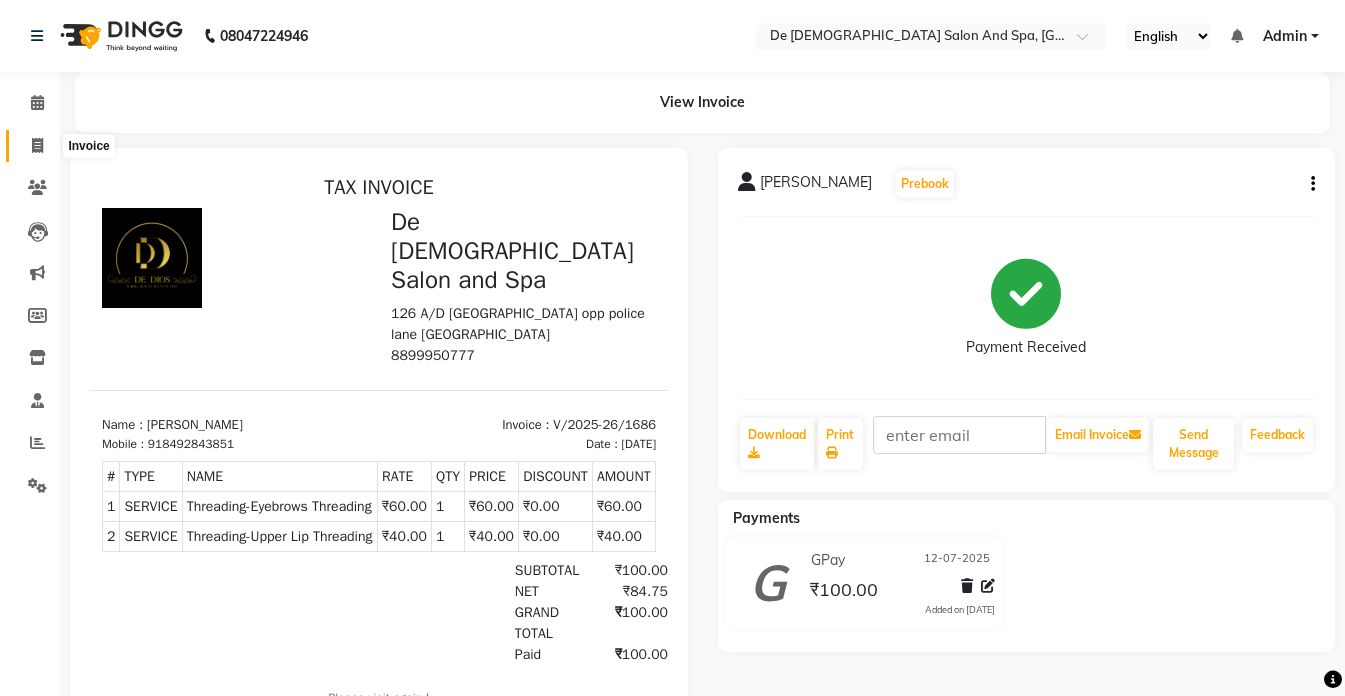 click 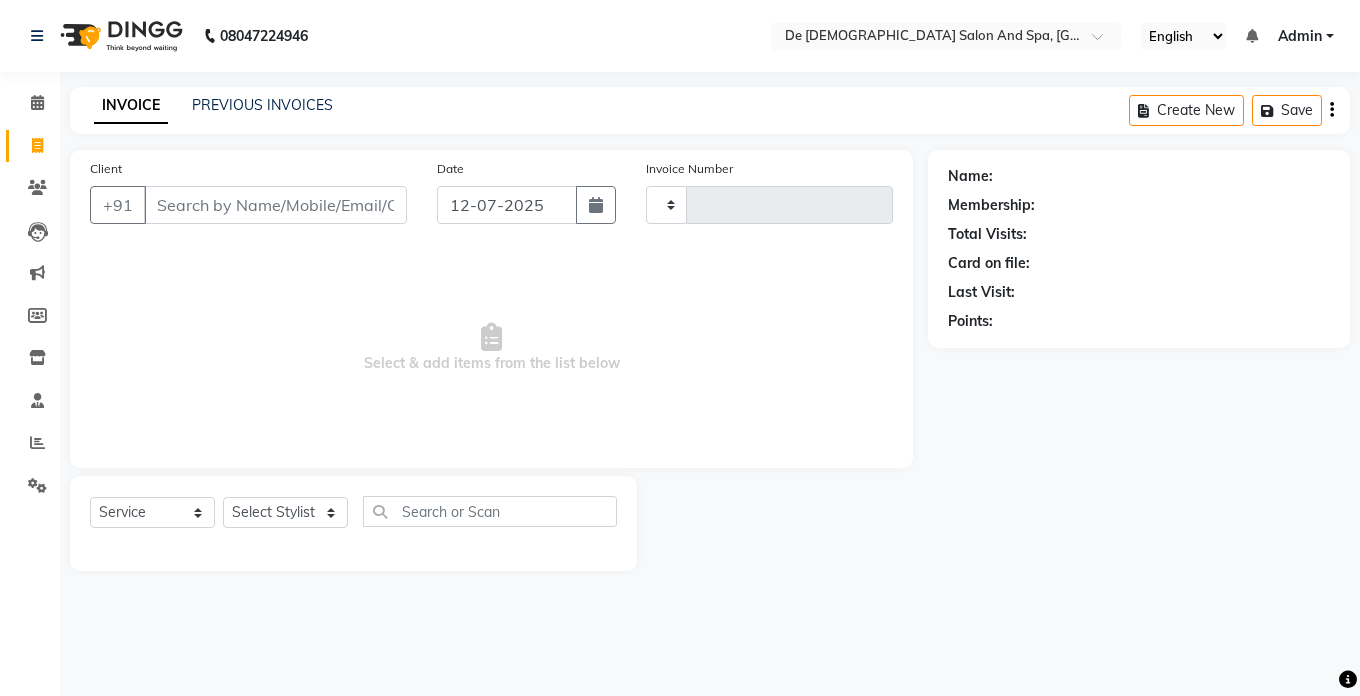 type on "1687" 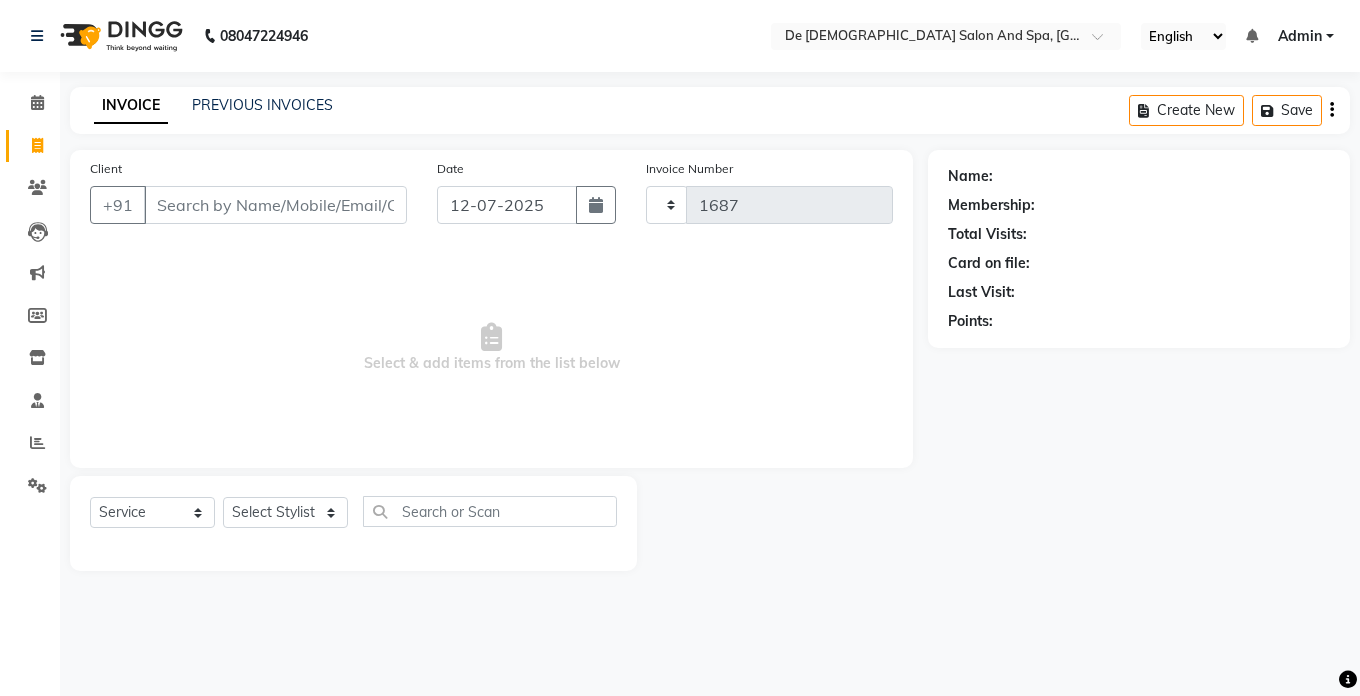 select on "6431" 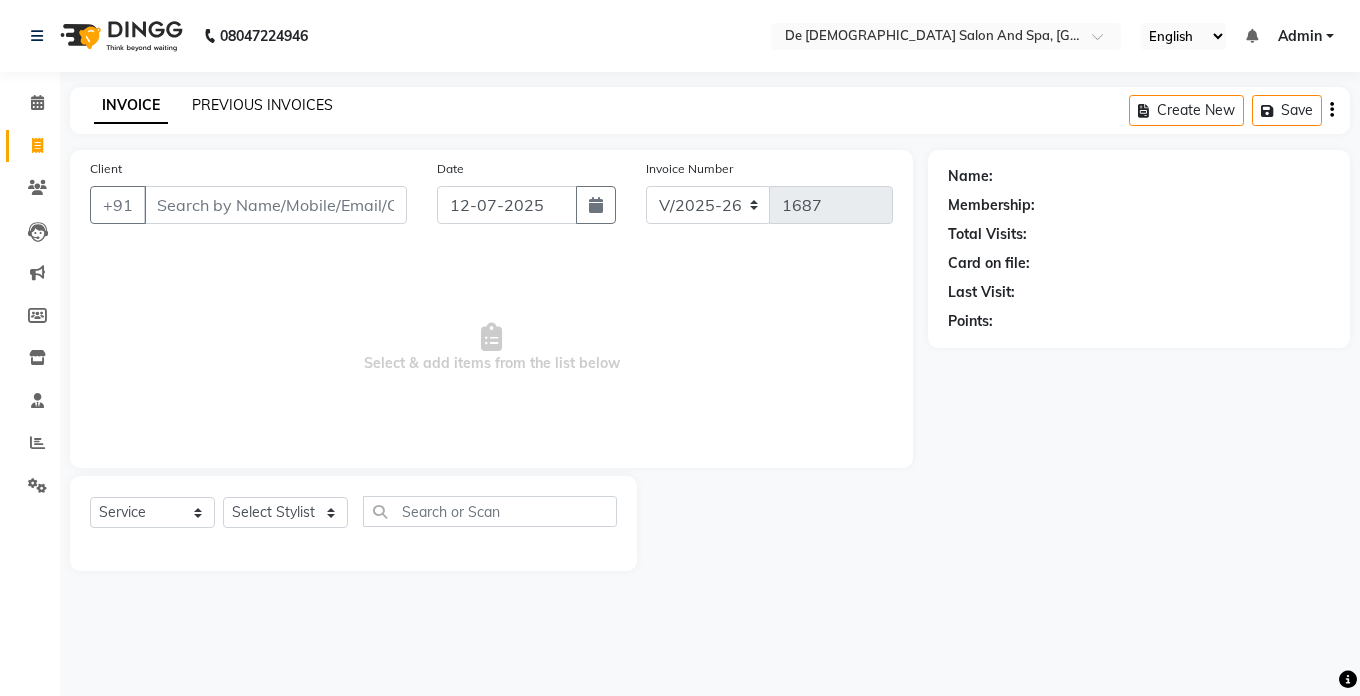 click on "PREVIOUS INVOICES" 